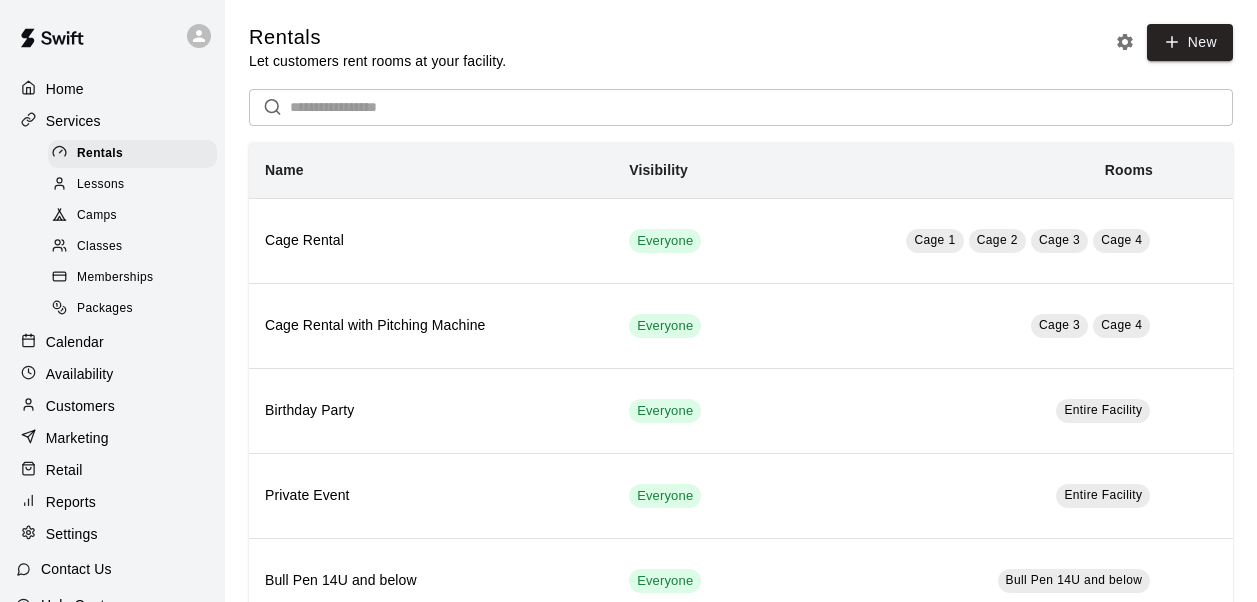 scroll, scrollTop: 0, scrollLeft: 0, axis: both 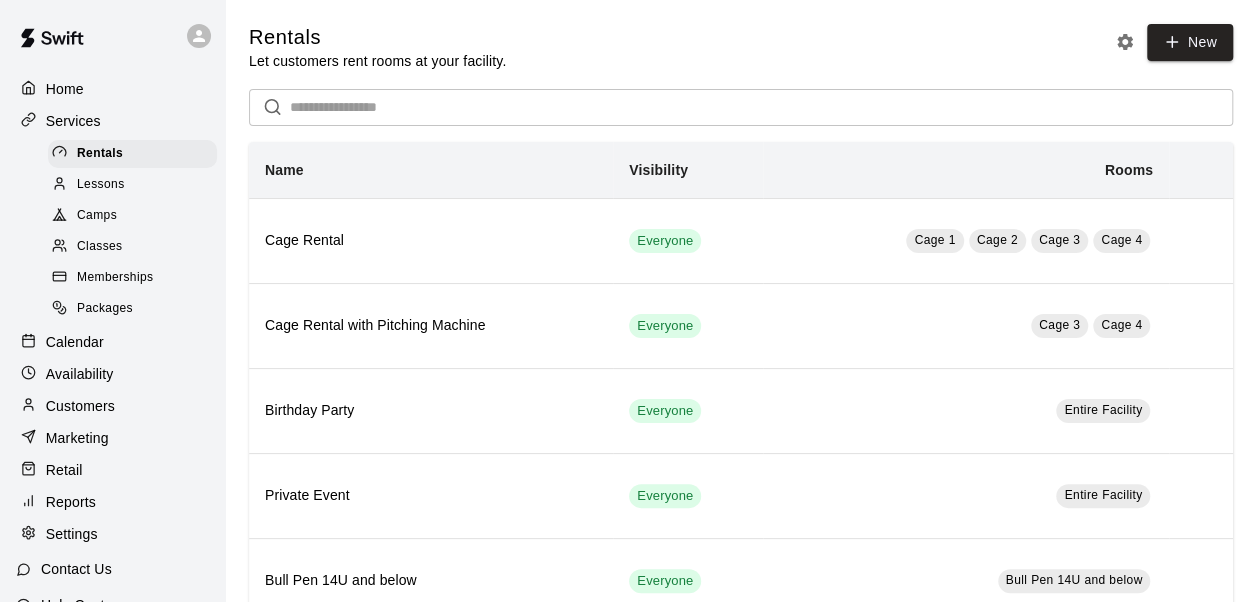 click on "Memberships" at bounding box center (132, 278) 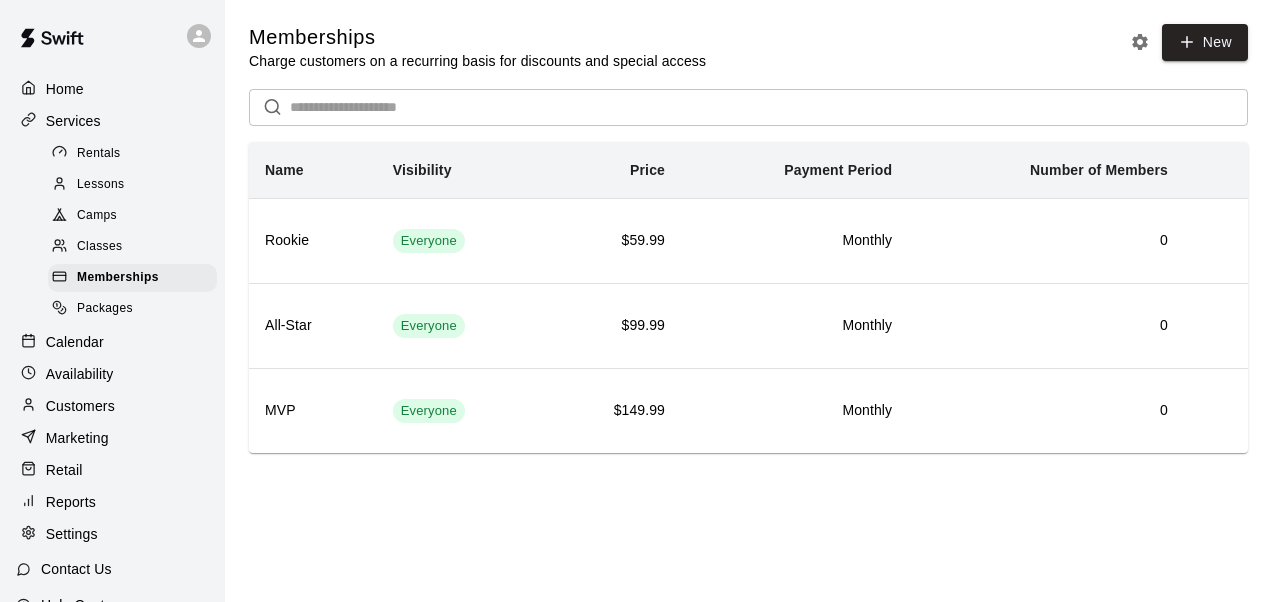 click on "Classes" at bounding box center [99, 247] 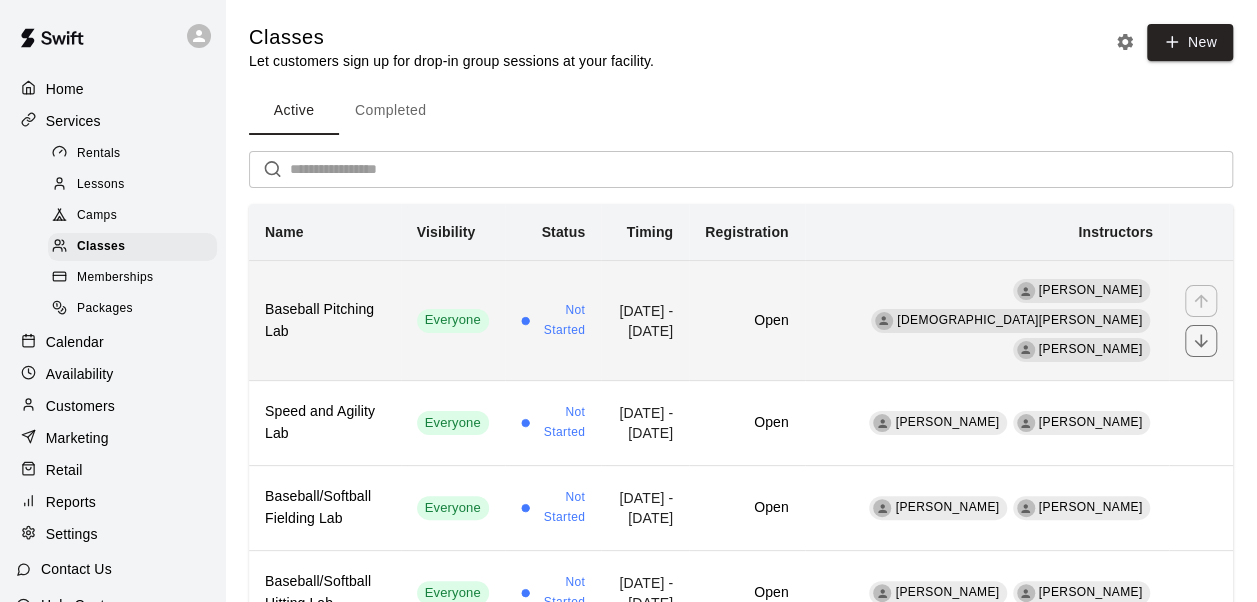 scroll, scrollTop: 84, scrollLeft: 0, axis: vertical 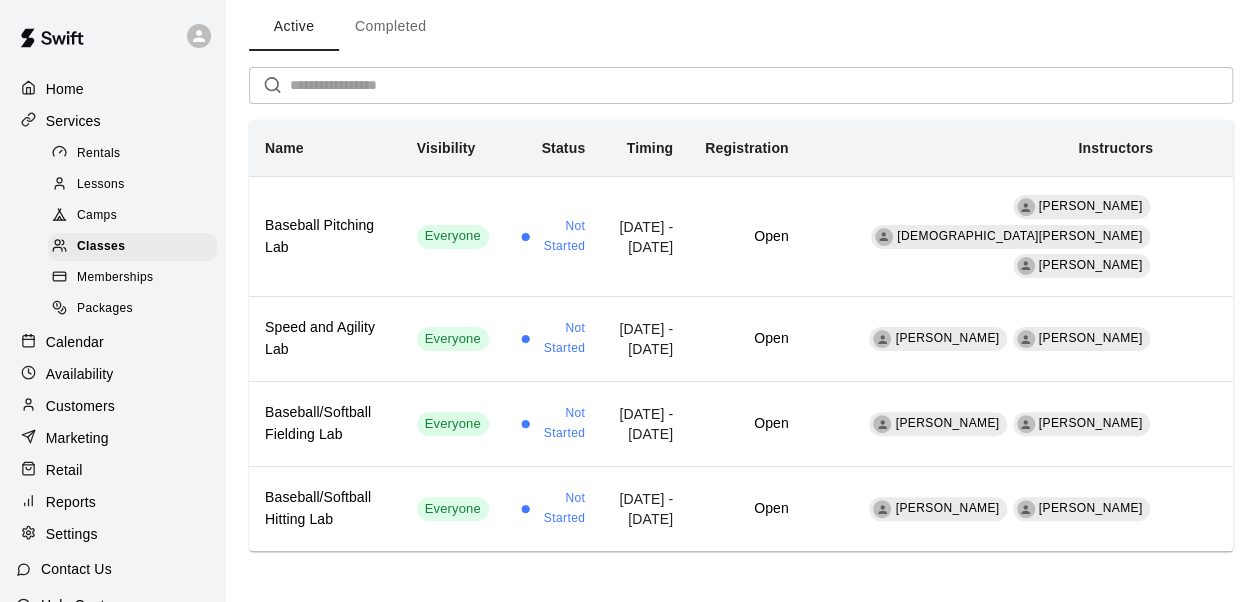 click on "Camps" at bounding box center [132, 216] 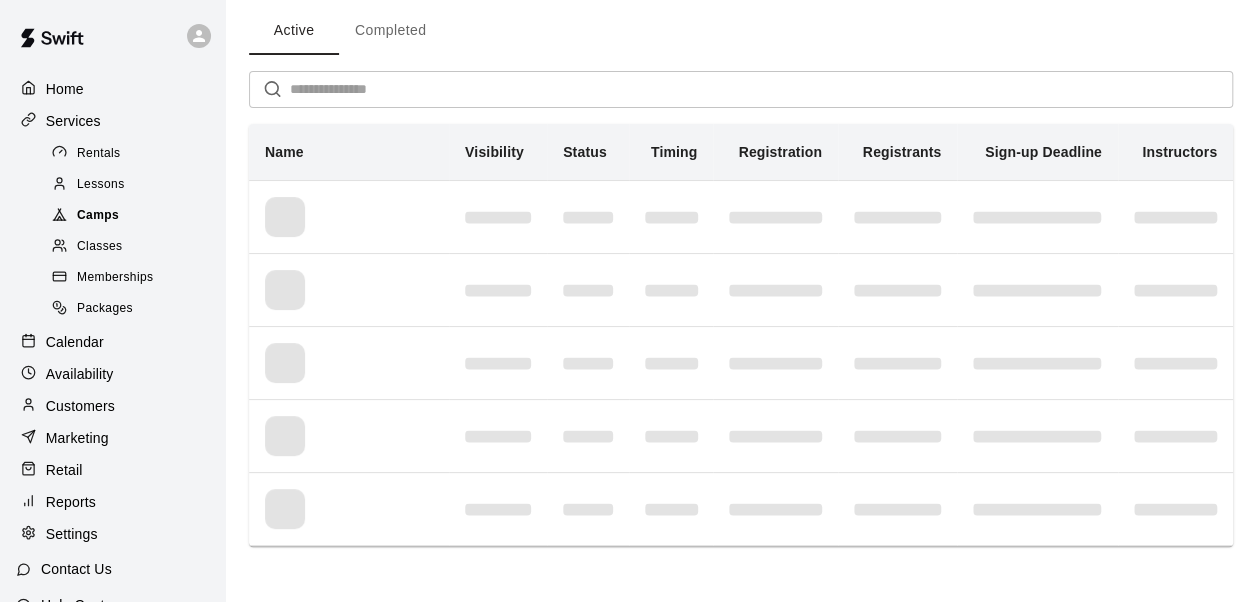 scroll, scrollTop: 0, scrollLeft: 0, axis: both 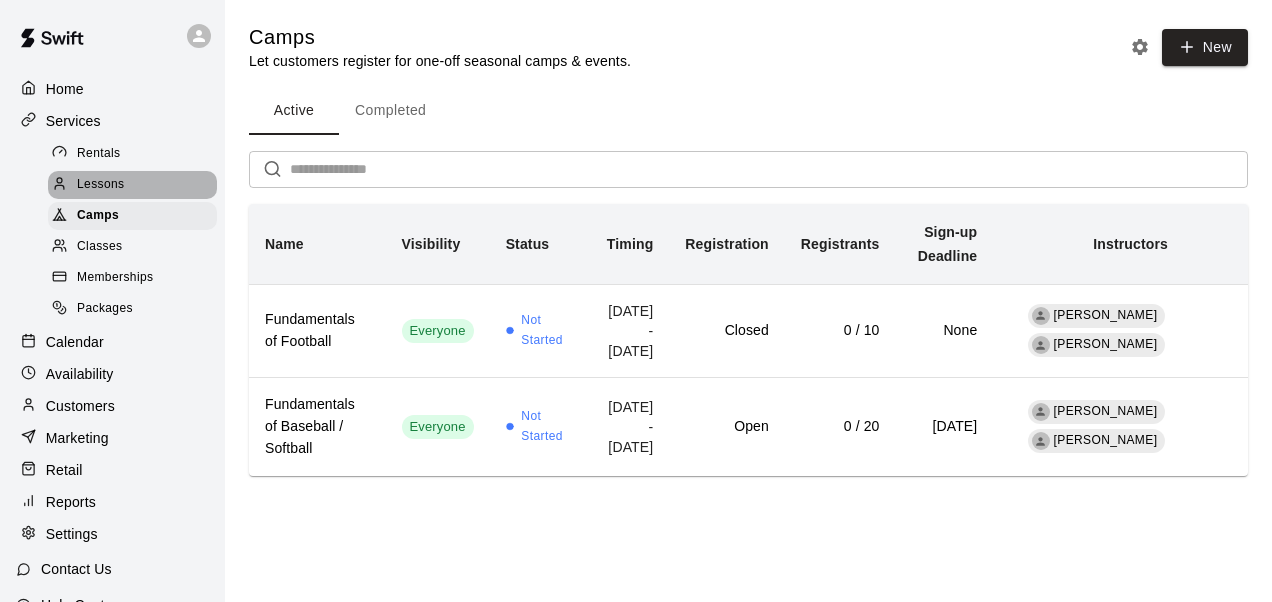 click on "Lessons" at bounding box center [132, 185] 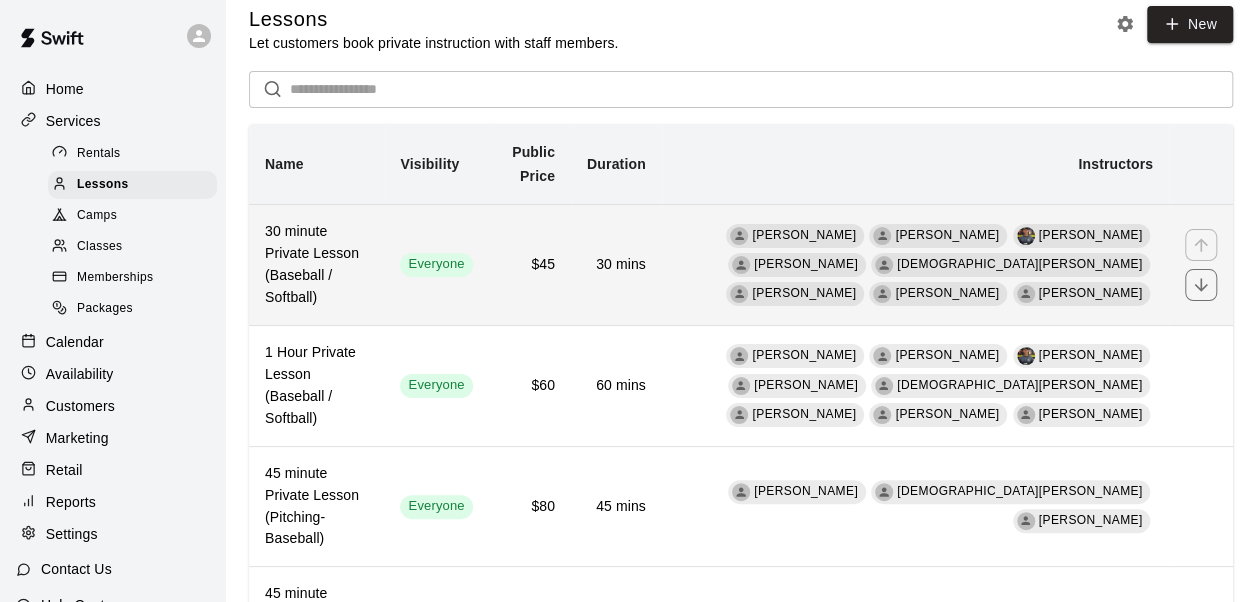 scroll, scrollTop: 16, scrollLeft: 0, axis: vertical 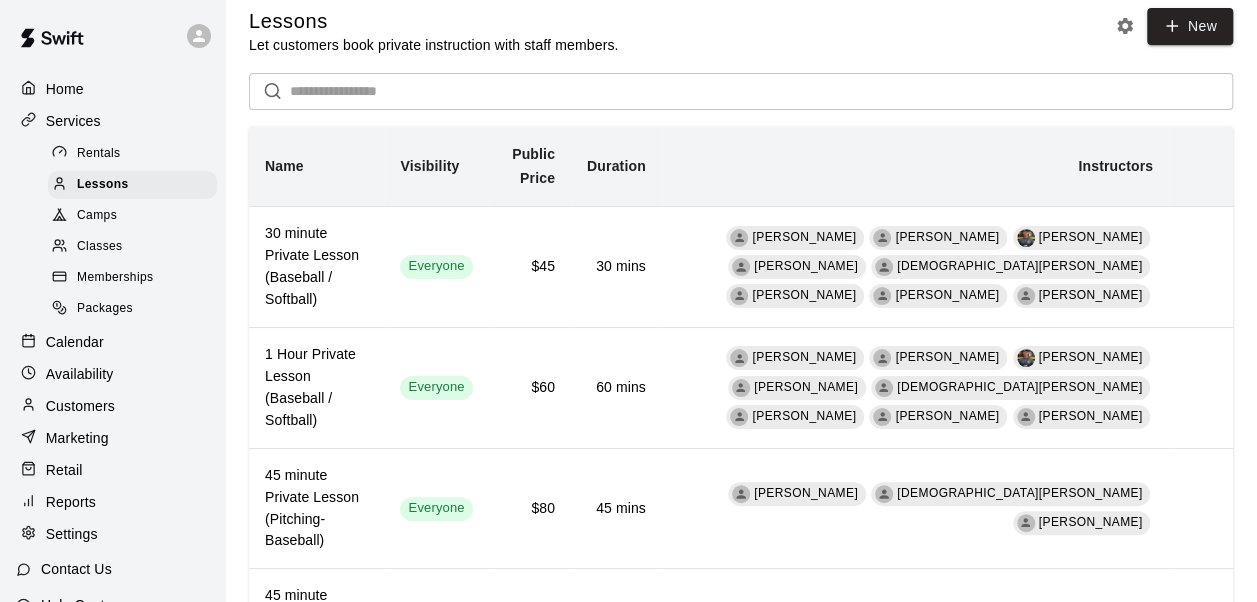 click on "Availability" at bounding box center [80, 374] 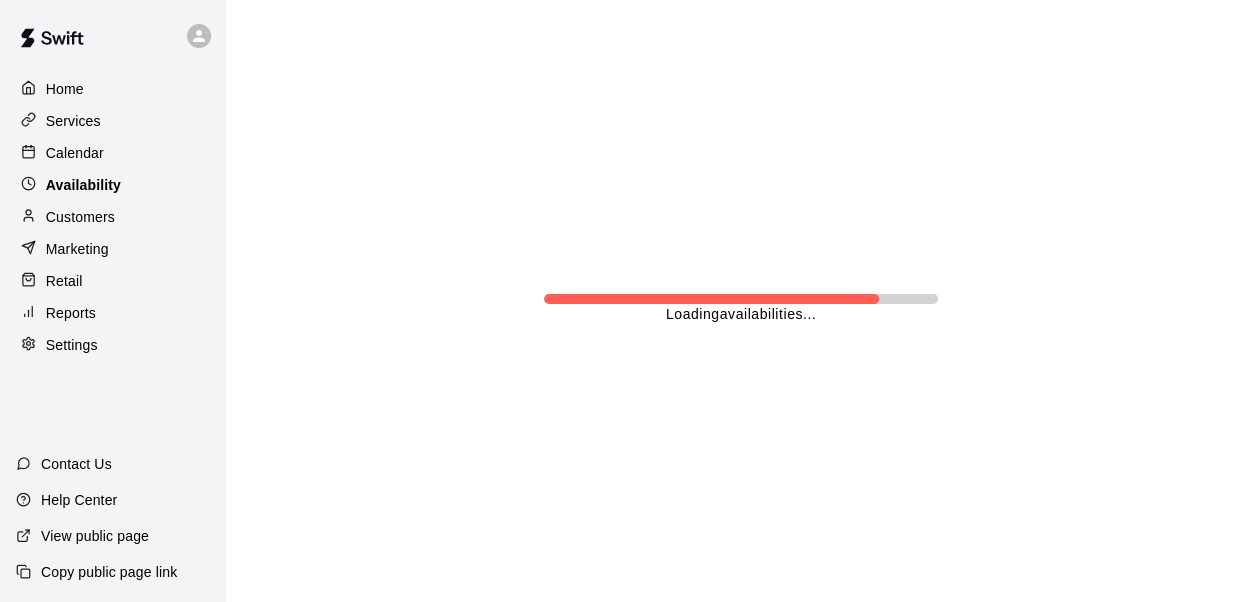 scroll, scrollTop: 0, scrollLeft: 0, axis: both 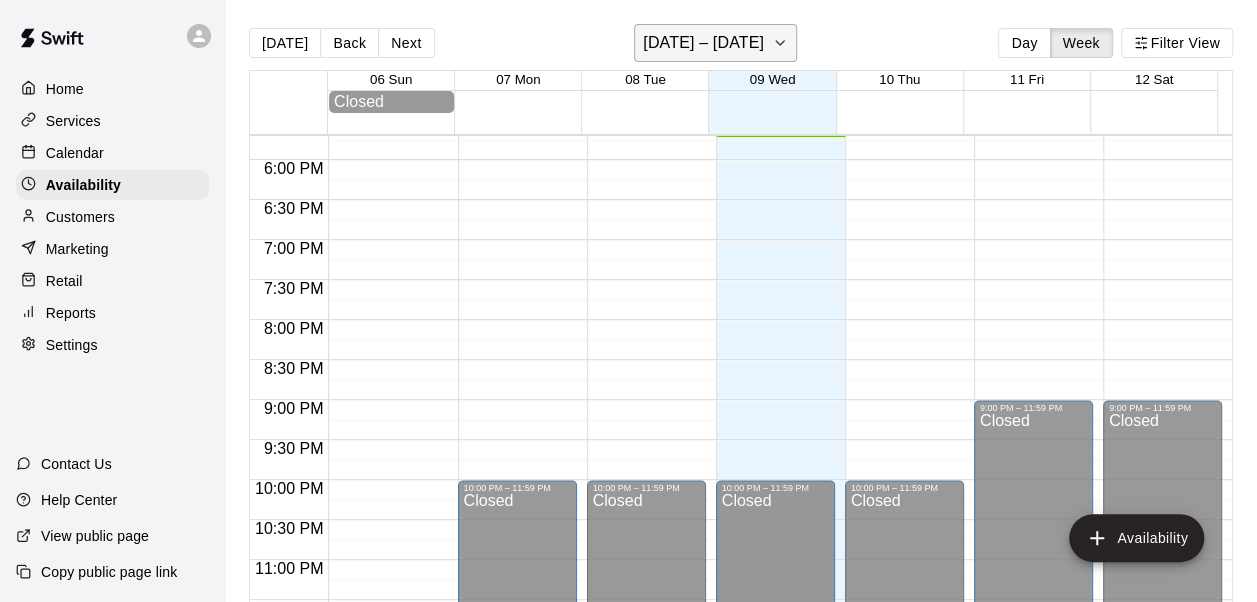 click on "[DATE] – [DATE]" at bounding box center (703, 43) 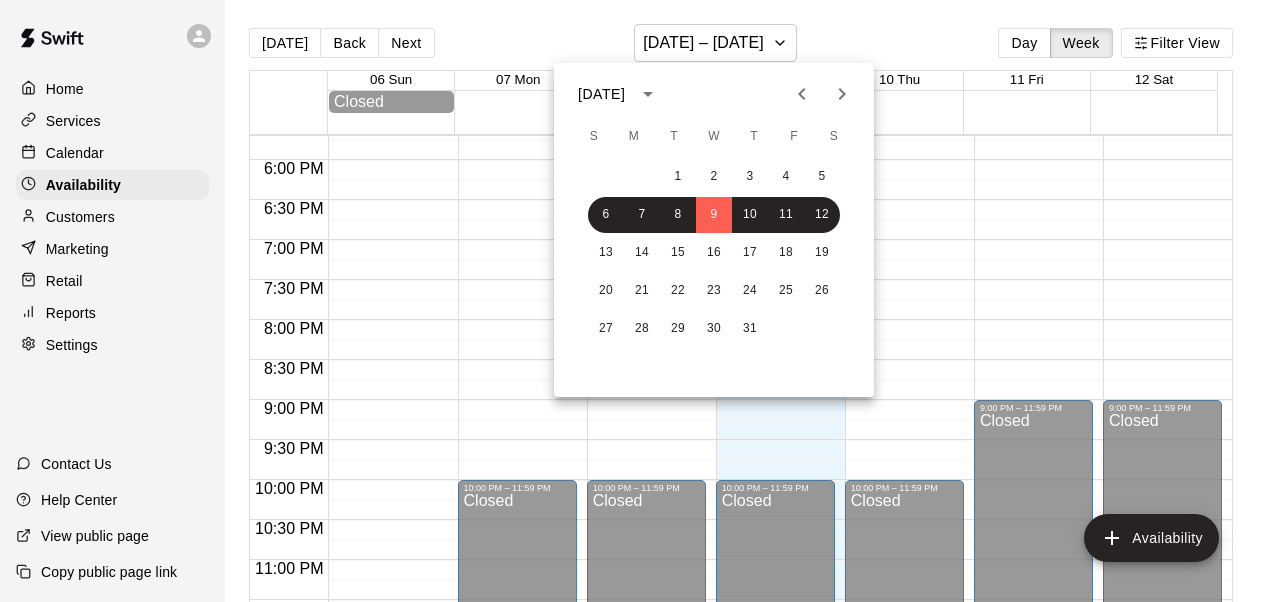 click 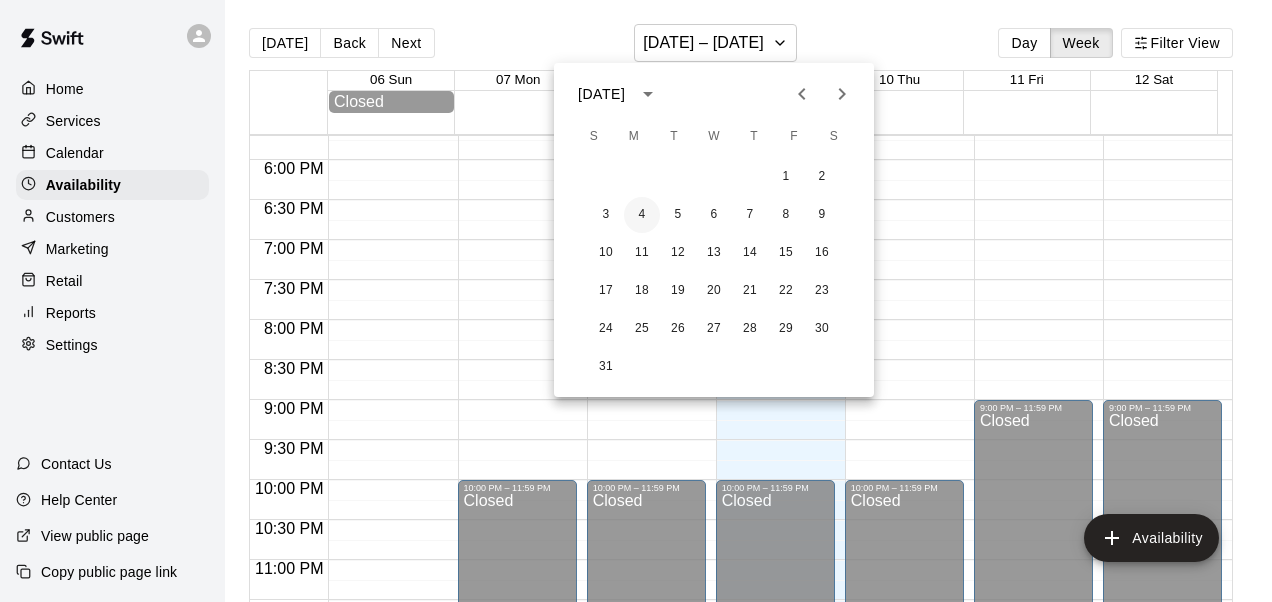 click on "4" at bounding box center (642, 215) 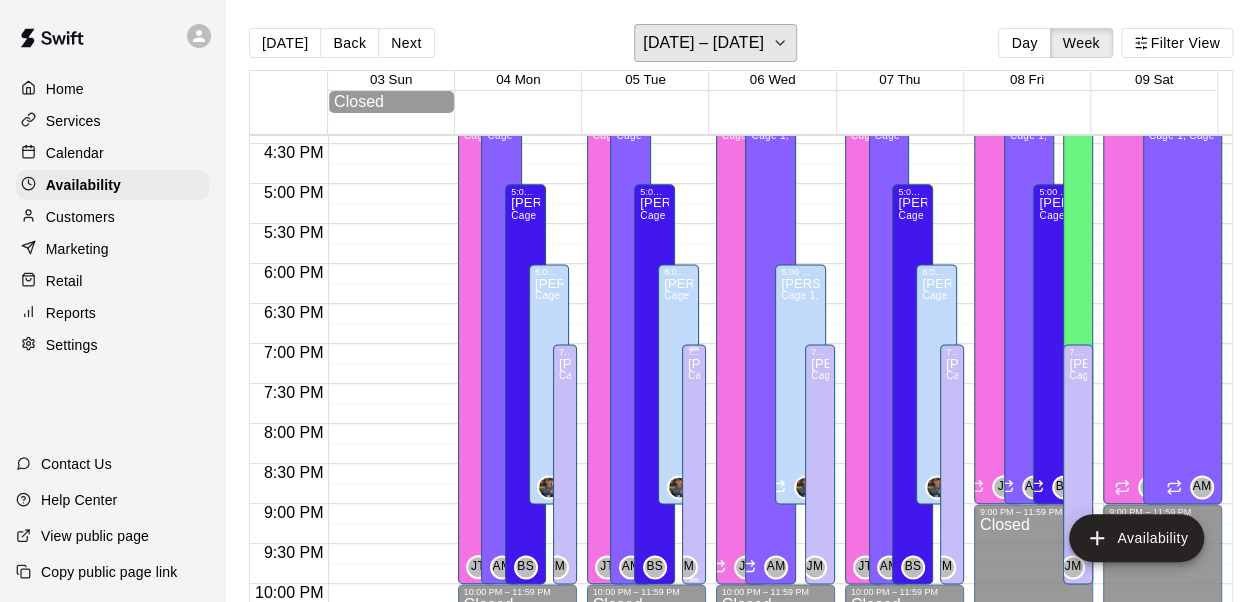 scroll, scrollTop: 1434, scrollLeft: 0, axis: vertical 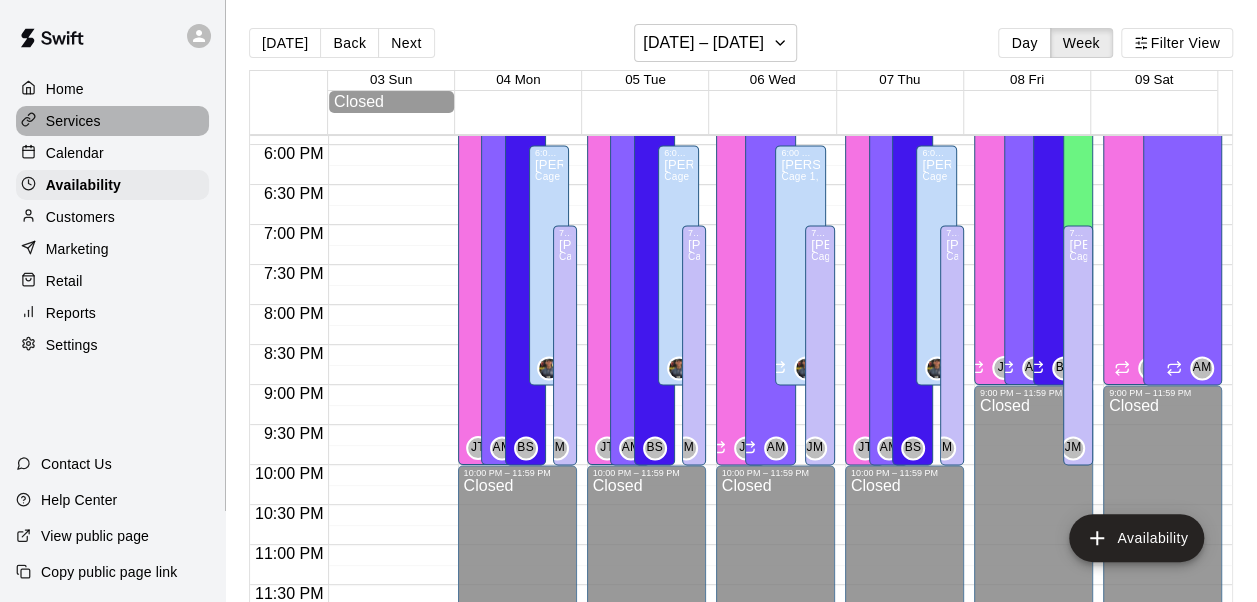 click on "Services" at bounding box center [73, 121] 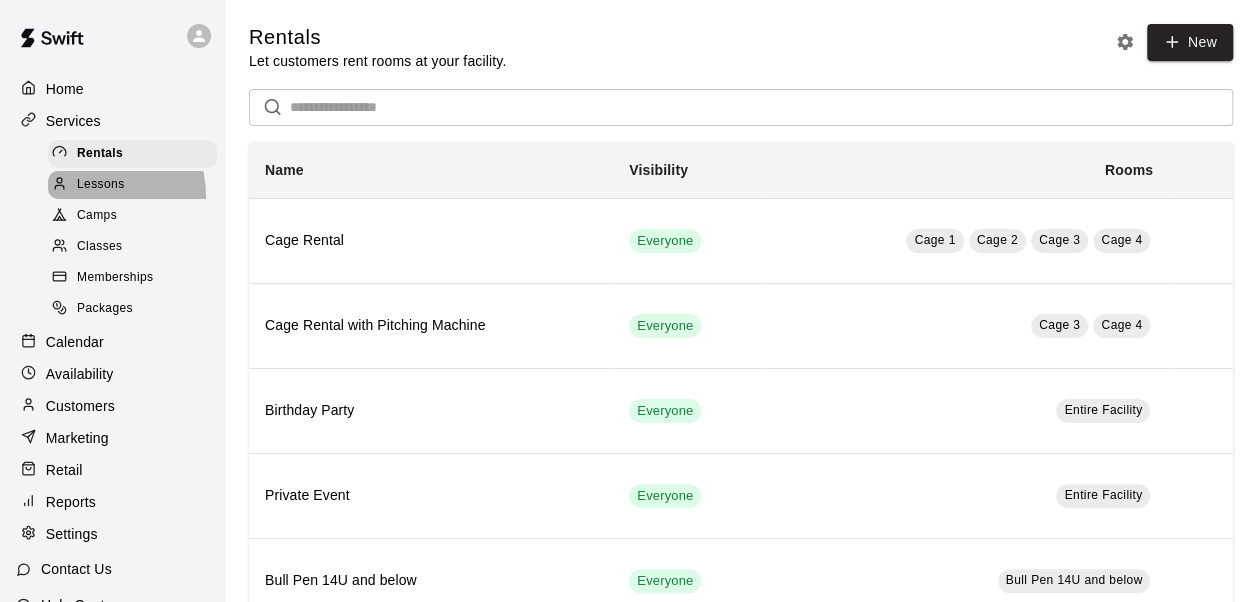 click on "Lessons" at bounding box center (132, 185) 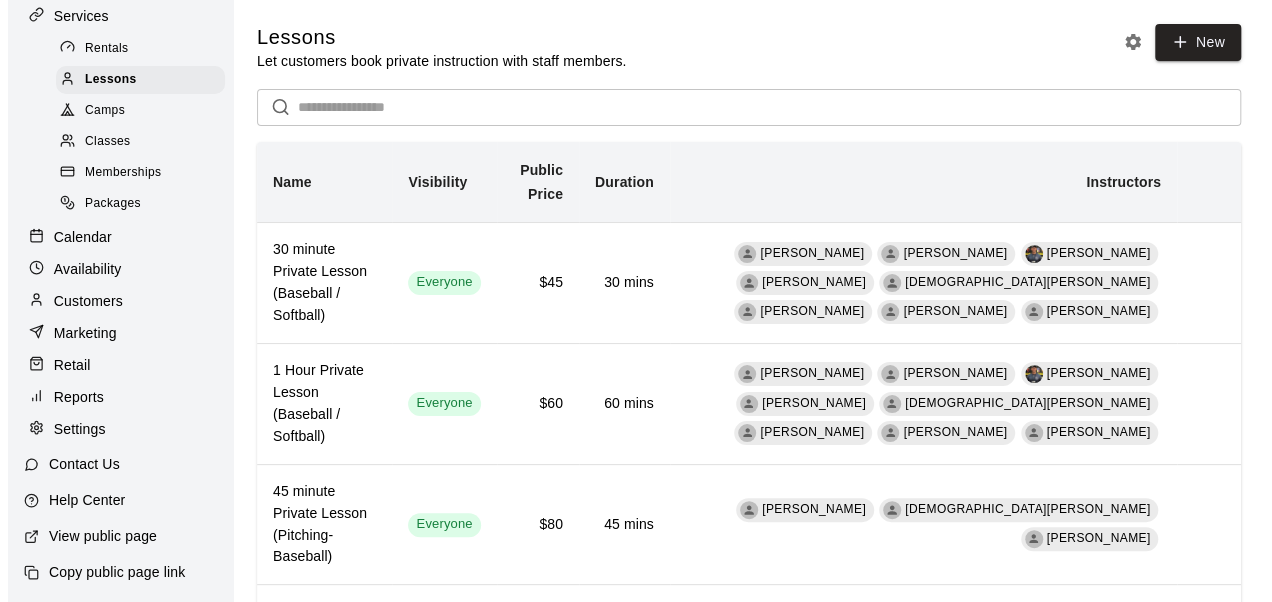 scroll, scrollTop: 125, scrollLeft: 0, axis: vertical 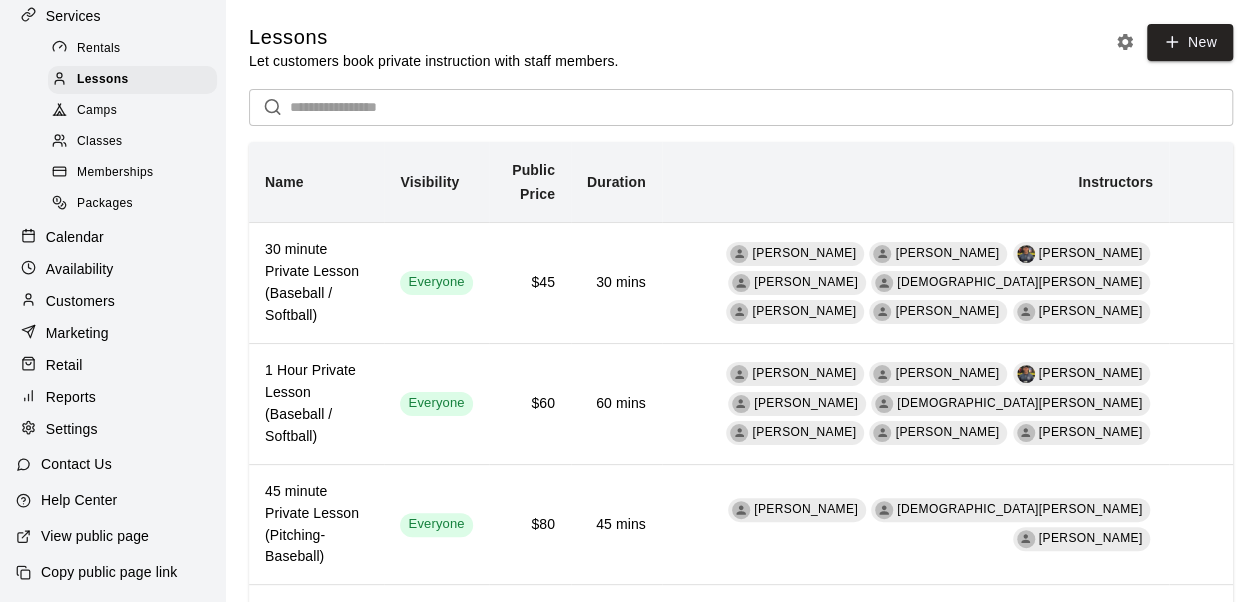 click on "Packages" at bounding box center (105, 204) 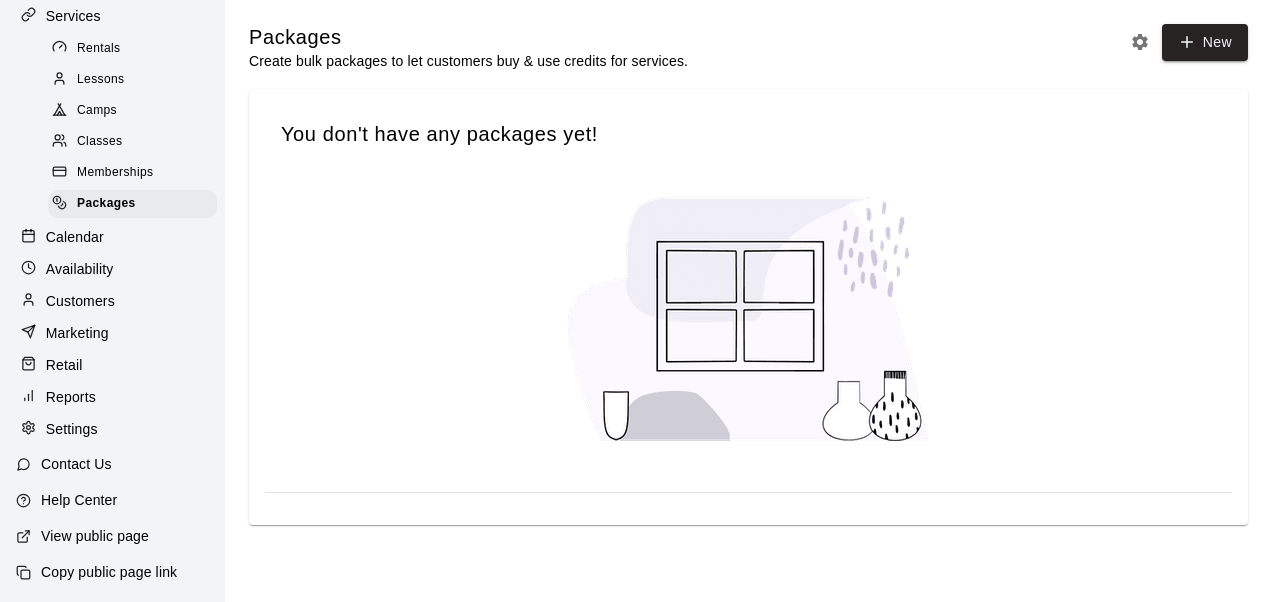 click on "Memberships" at bounding box center [115, 173] 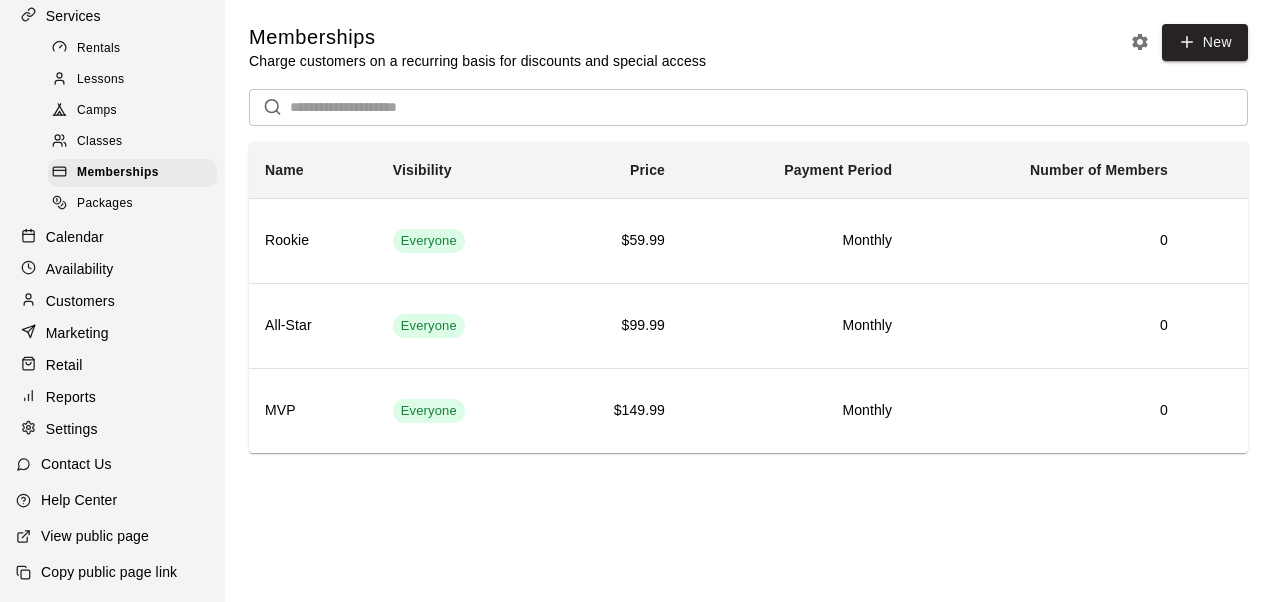 click on "Classes" at bounding box center [99, 142] 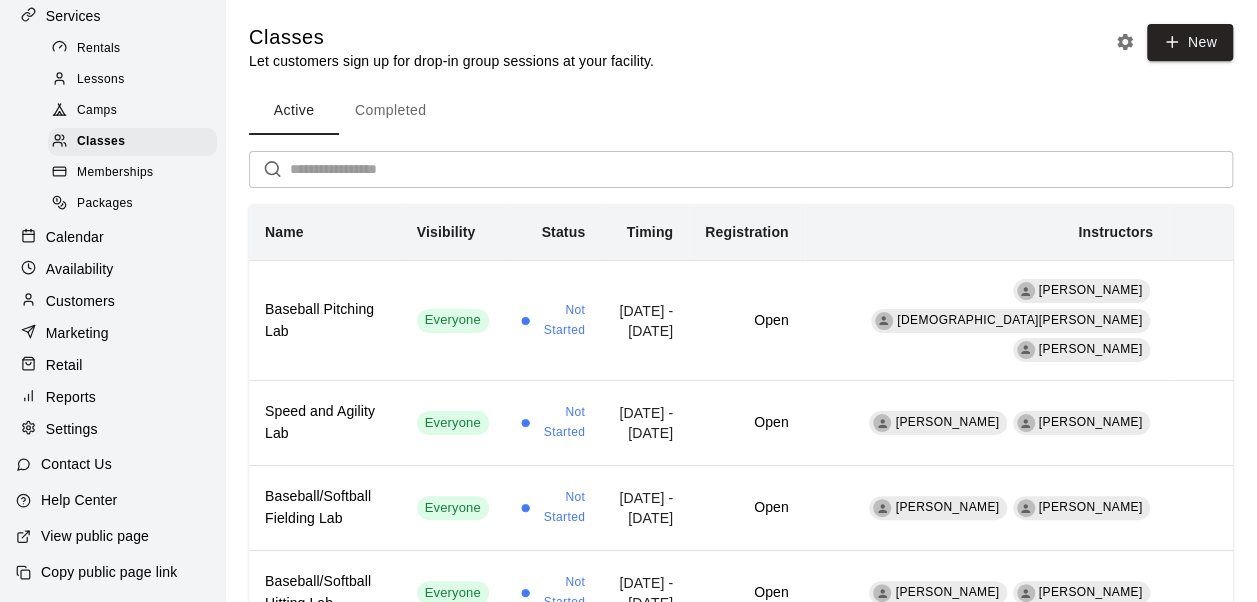 click on "Customers" at bounding box center (80, 301) 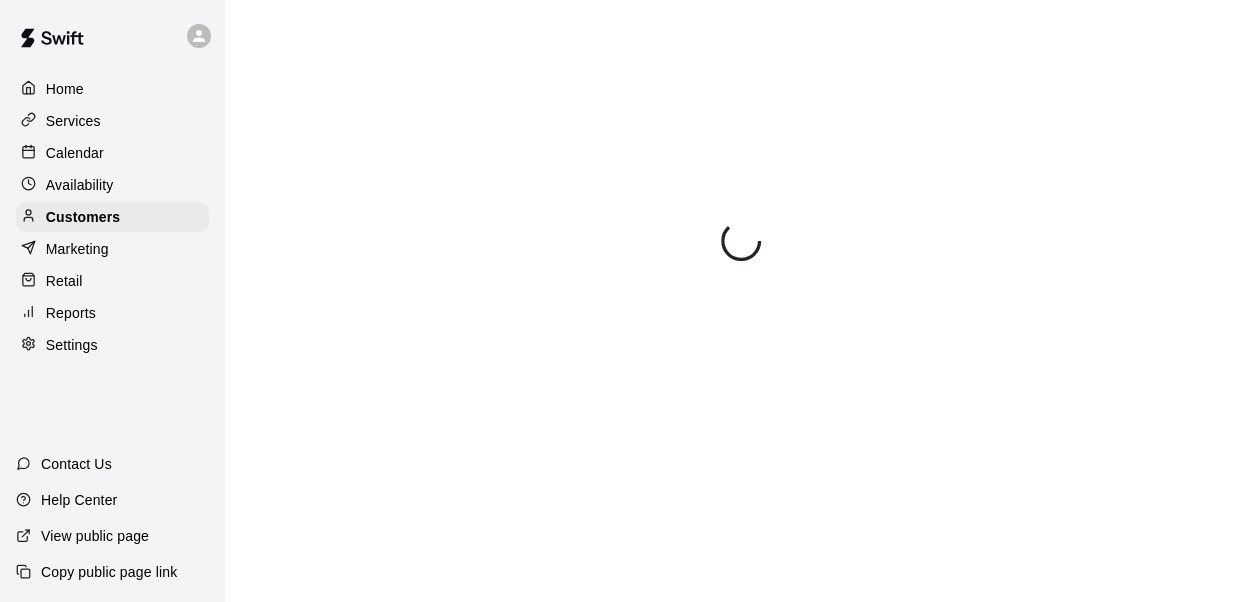 scroll, scrollTop: 0, scrollLeft: 0, axis: both 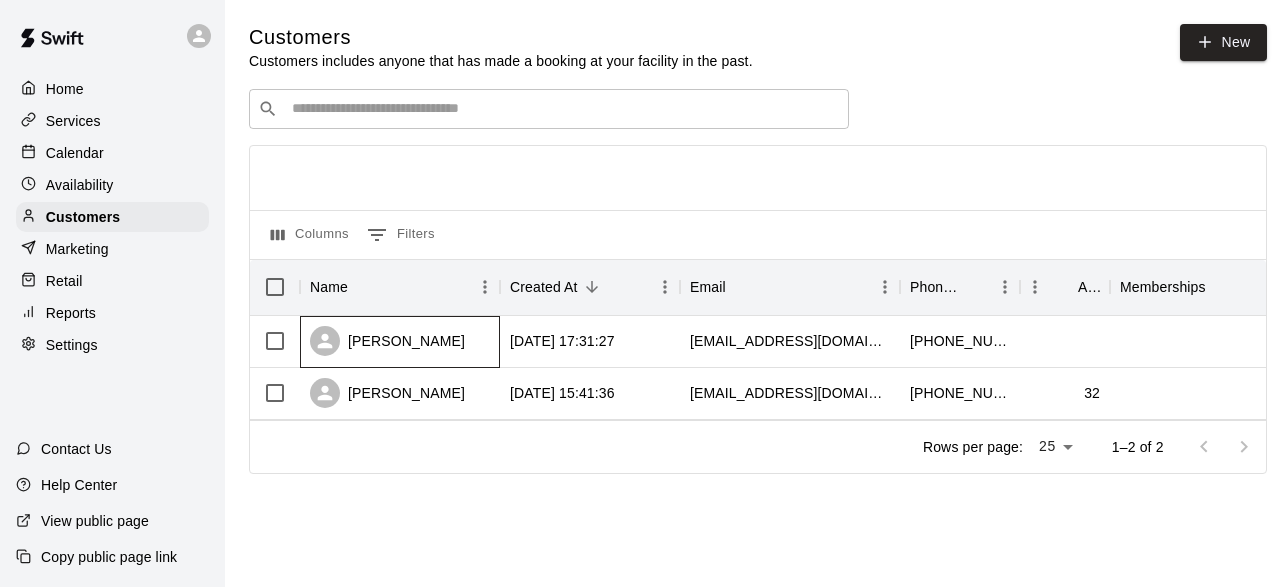 click on "[PERSON_NAME]" at bounding box center (387, 341) 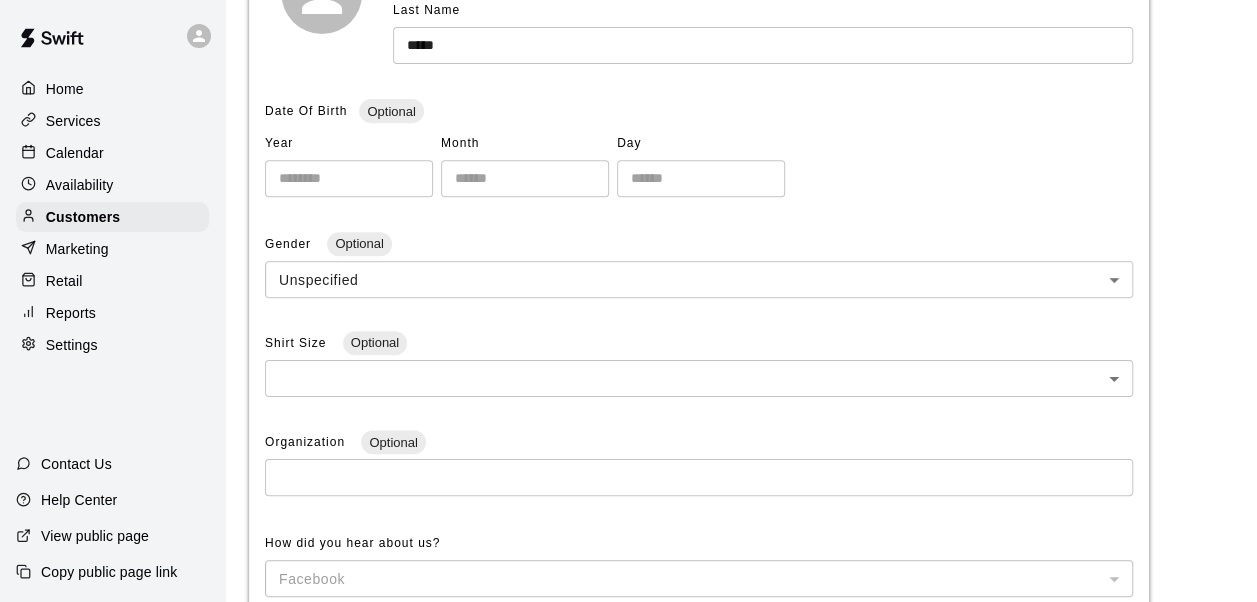 scroll, scrollTop: 0, scrollLeft: 0, axis: both 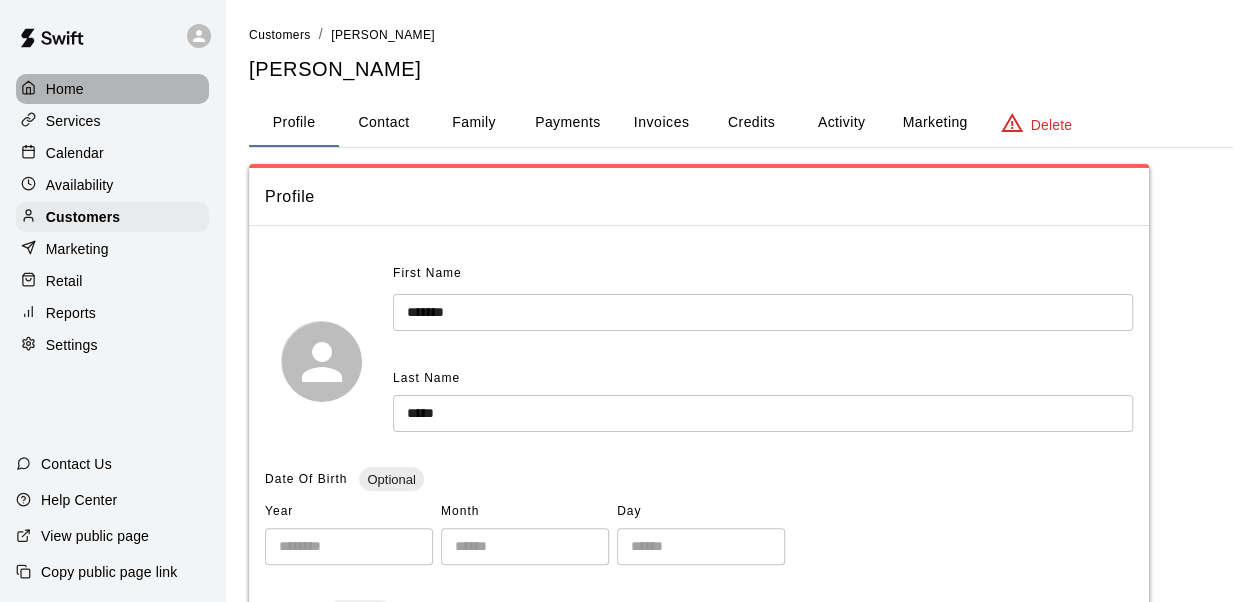 click on "Home" at bounding box center [112, 89] 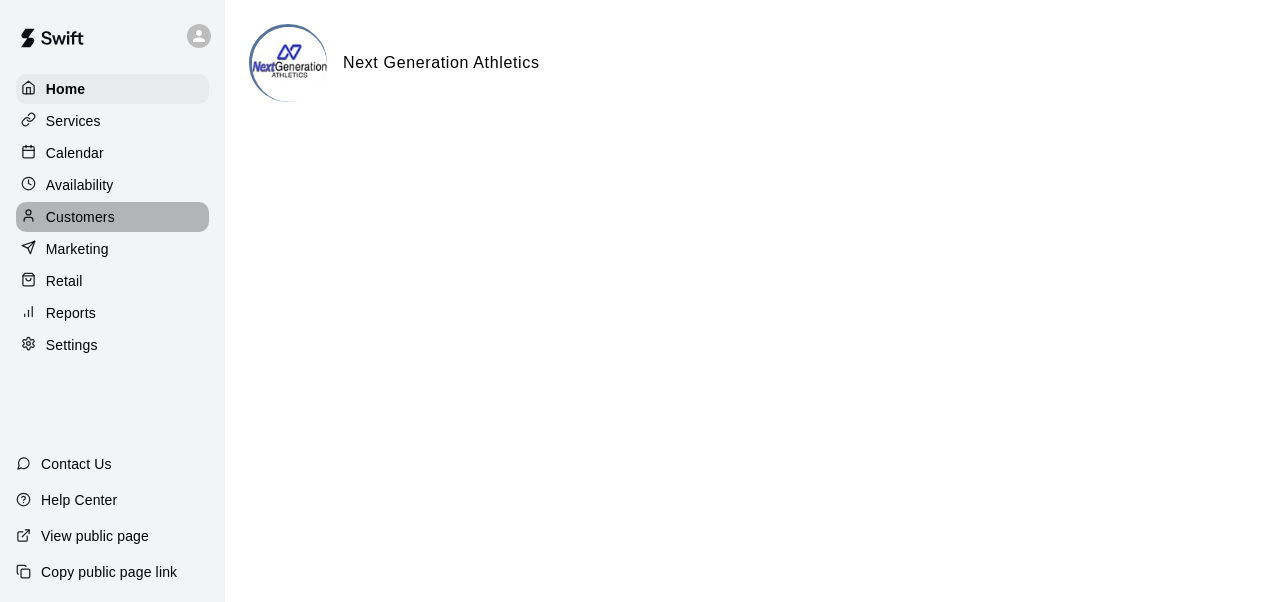 click on "Customers" at bounding box center (80, 217) 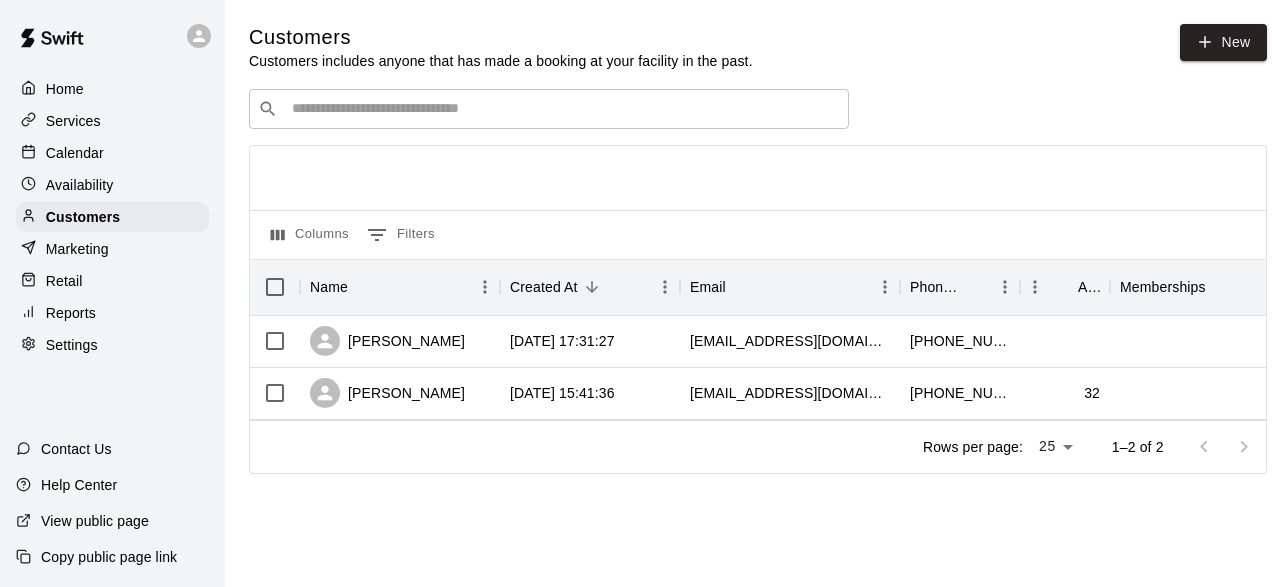 click on "Availability" at bounding box center (80, 185) 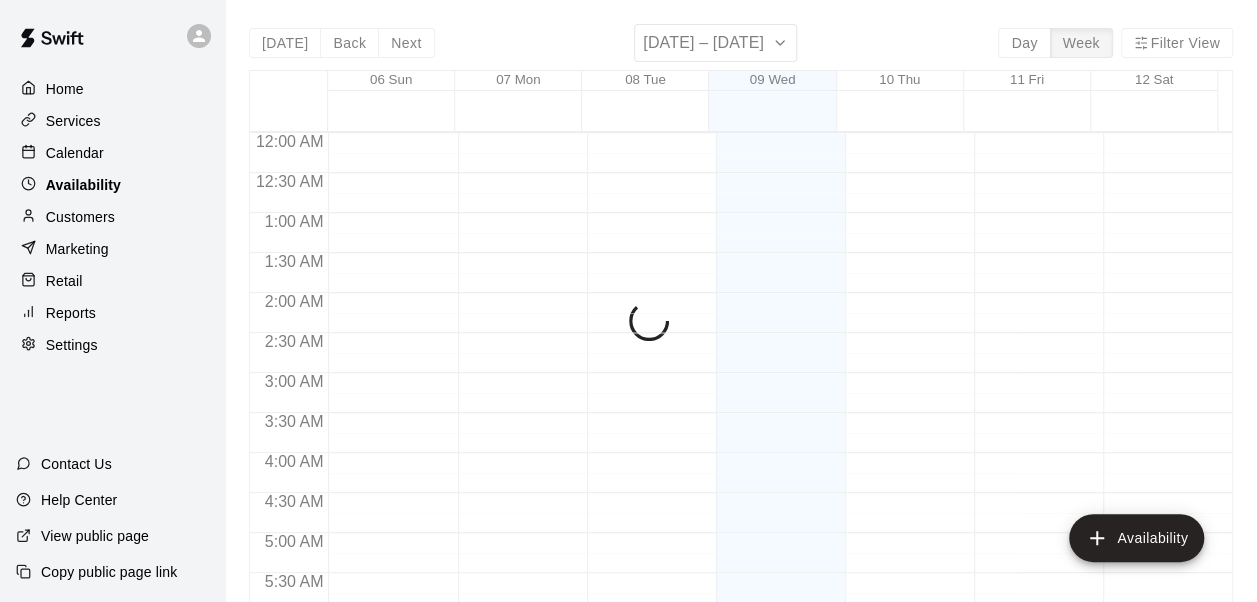 scroll, scrollTop: 1427, scrollLeft: 0, axis: vertical 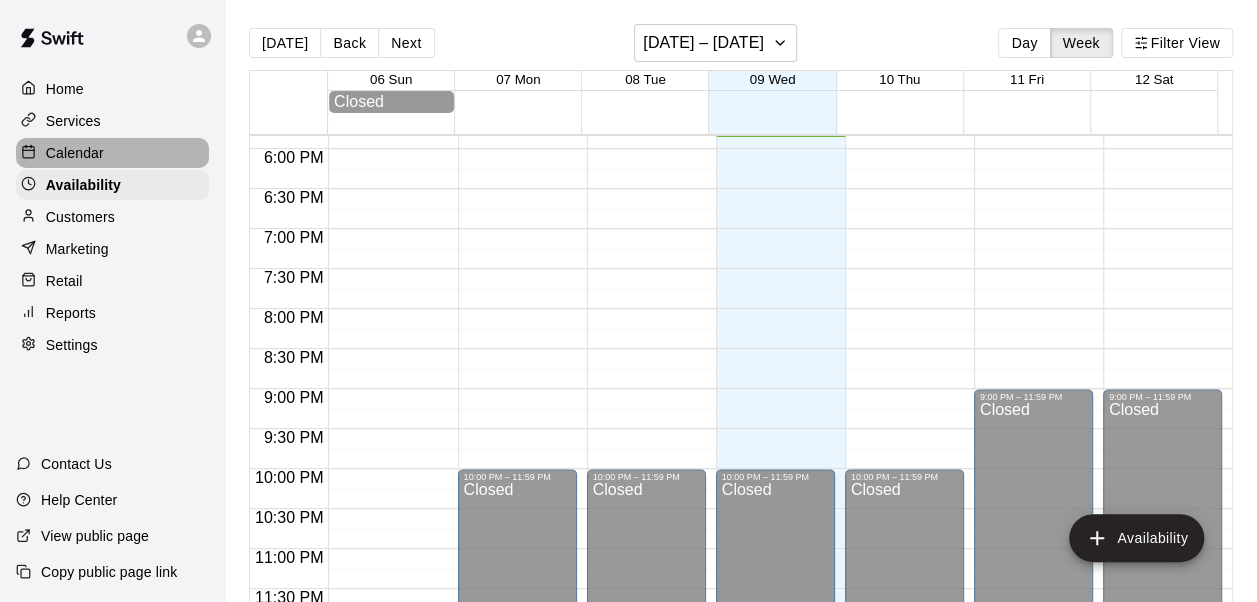 click on "Calendar" at bounding box center [75, 153] 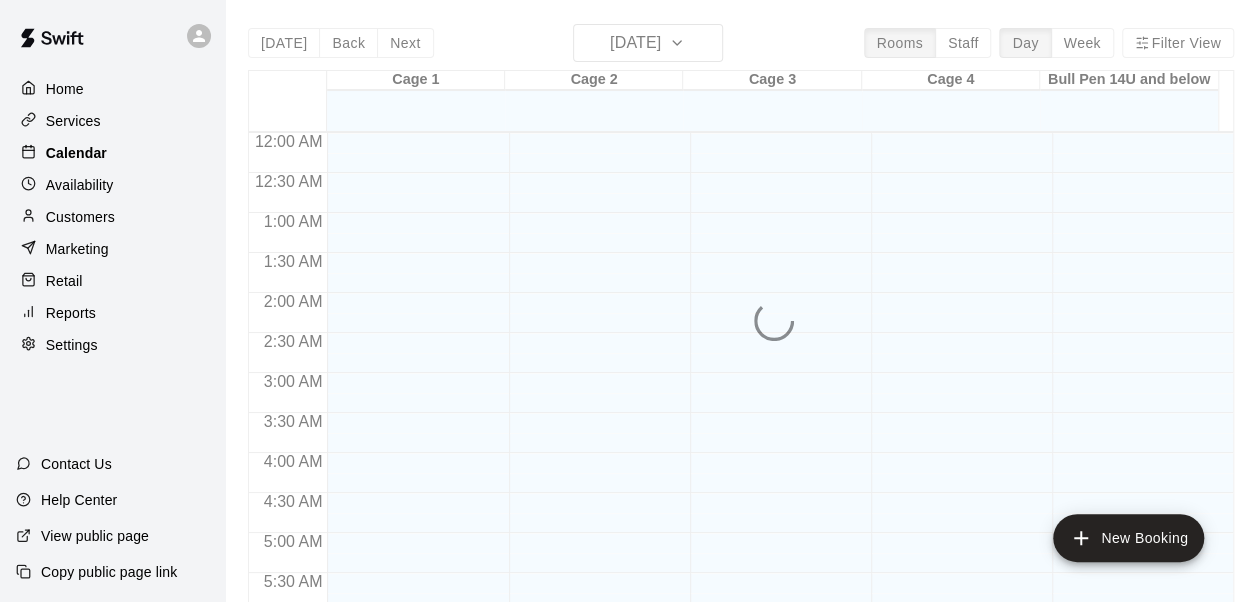 scroll, scrollTop: 1368, scrollLeft: 0, axis: vertical 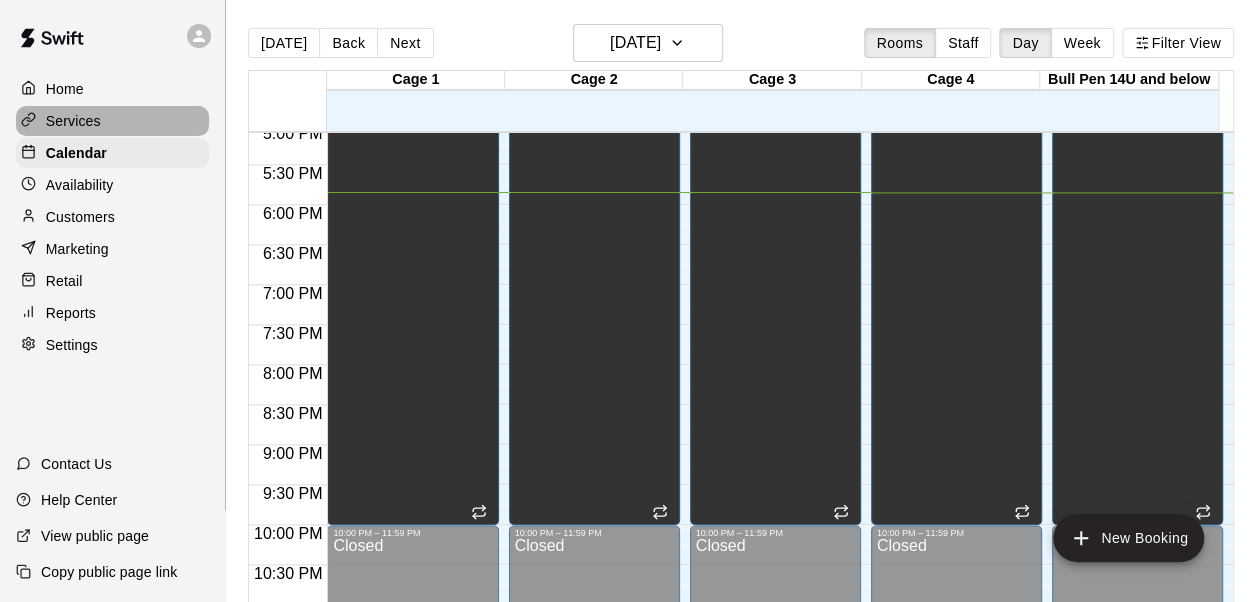 click on "Services" at bounding box center (112, 121) 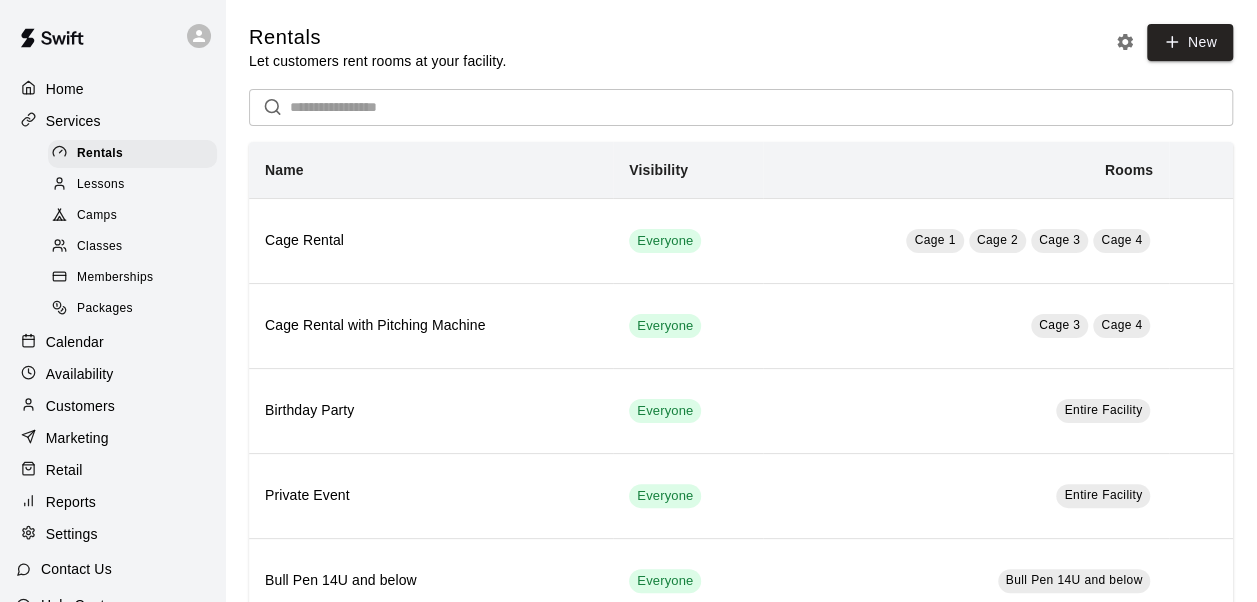 click on "Memberships" at bounding box center [115, 278] 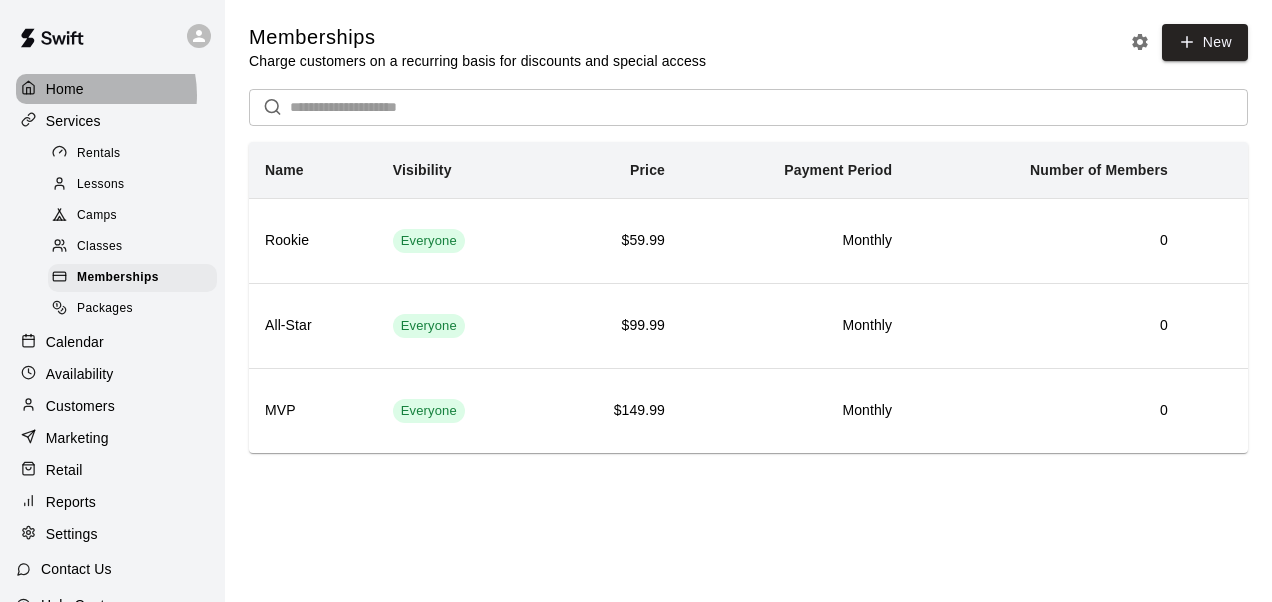 click on "Home" at bounding box center [65, 89] 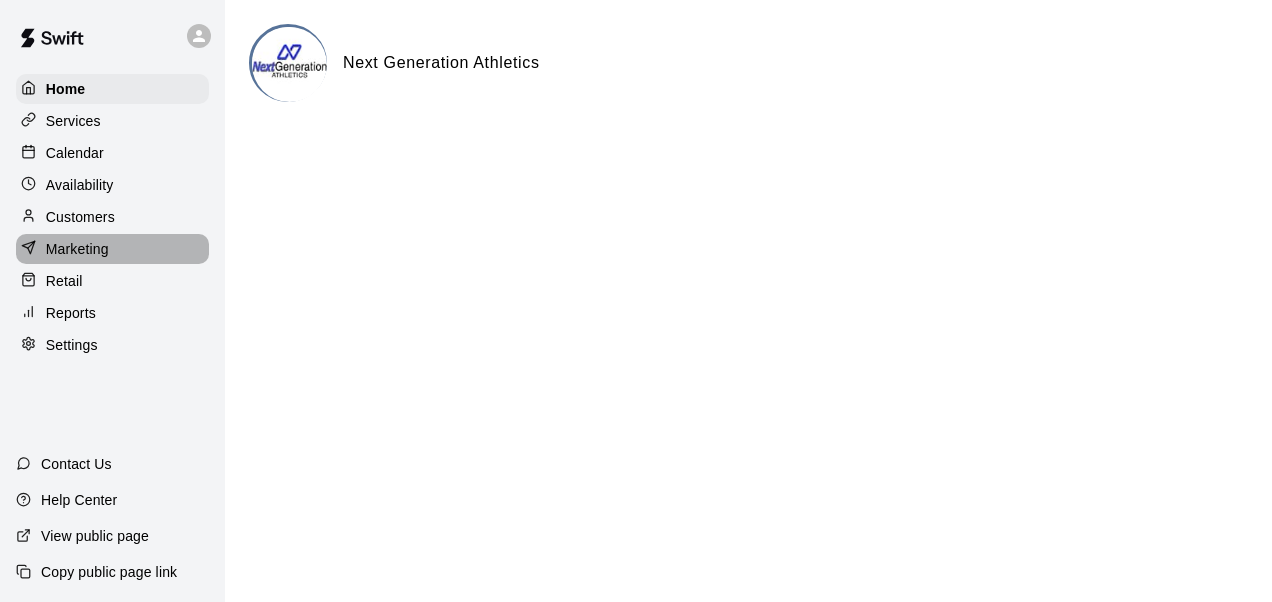 click on "Marketing" at bounding box center (77, 249) 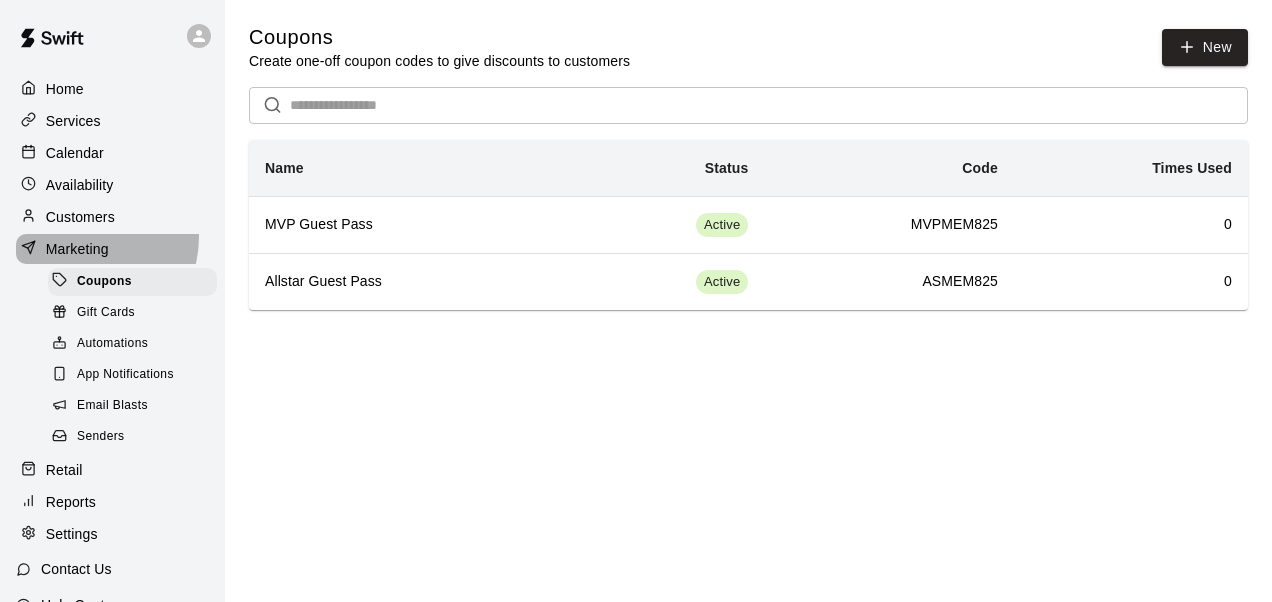 click on "Marketing" at bounding box center [112, 249] 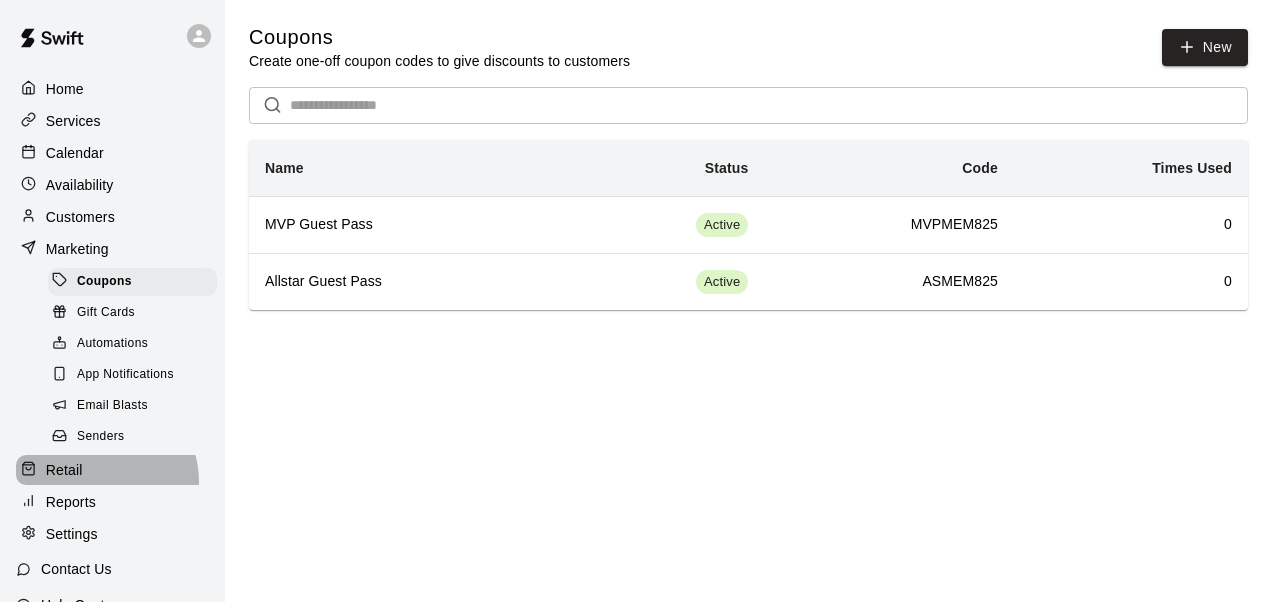 click on "Retail" at bounding box center (112, 470) 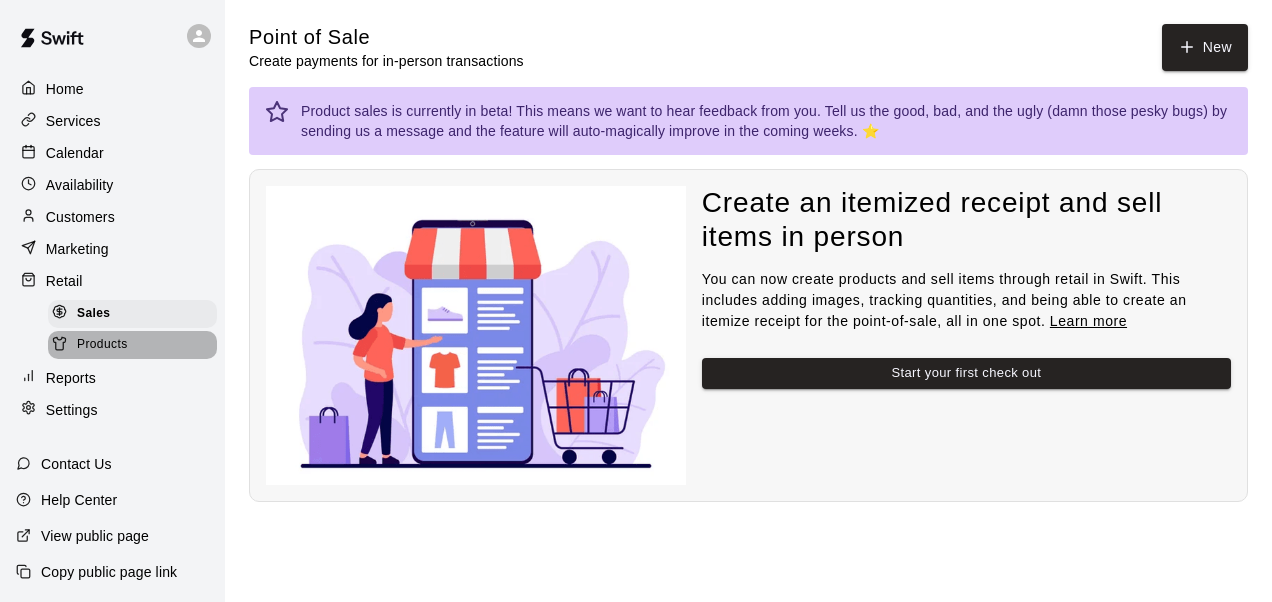 click on "Products" at bounding box center [102, 345] 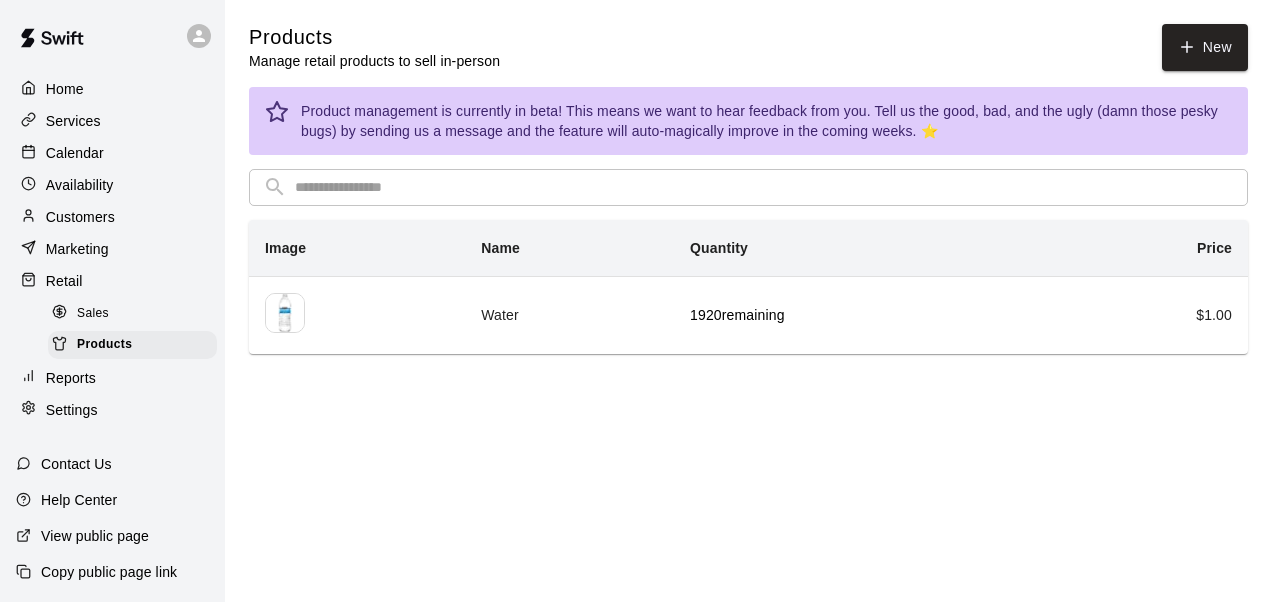 click on "Availability" at bounding box center [80, 185] 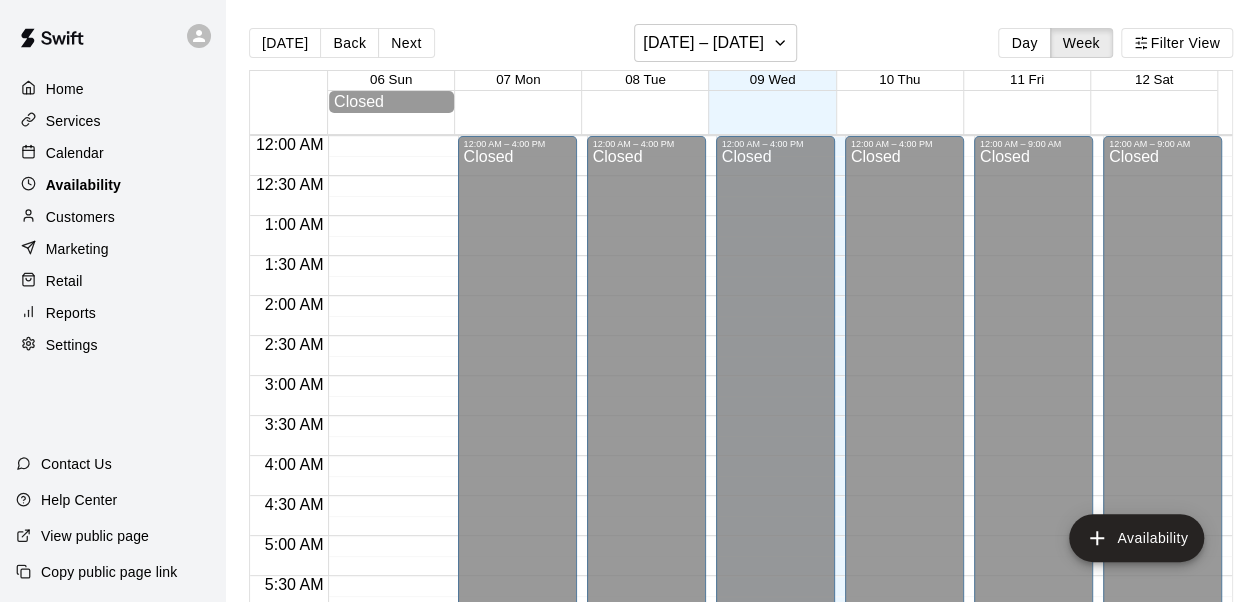 scroll, scrollTop: 1428, scrollLeft: 0, axis: vertical 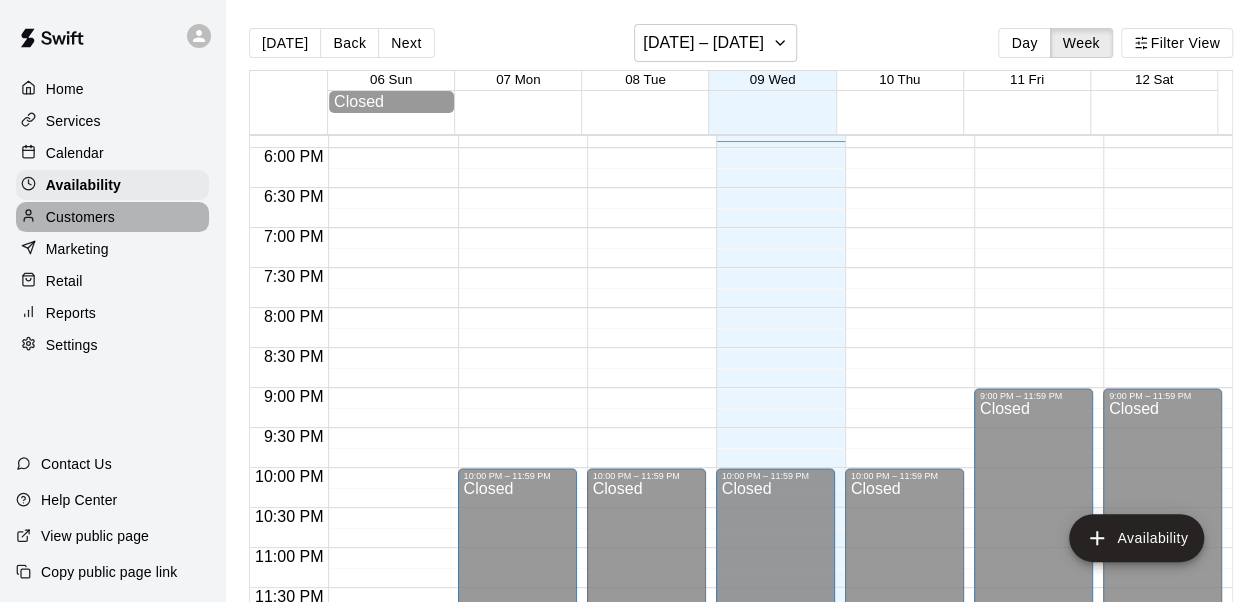 click on "Customers" at bounding box center (80, 217) 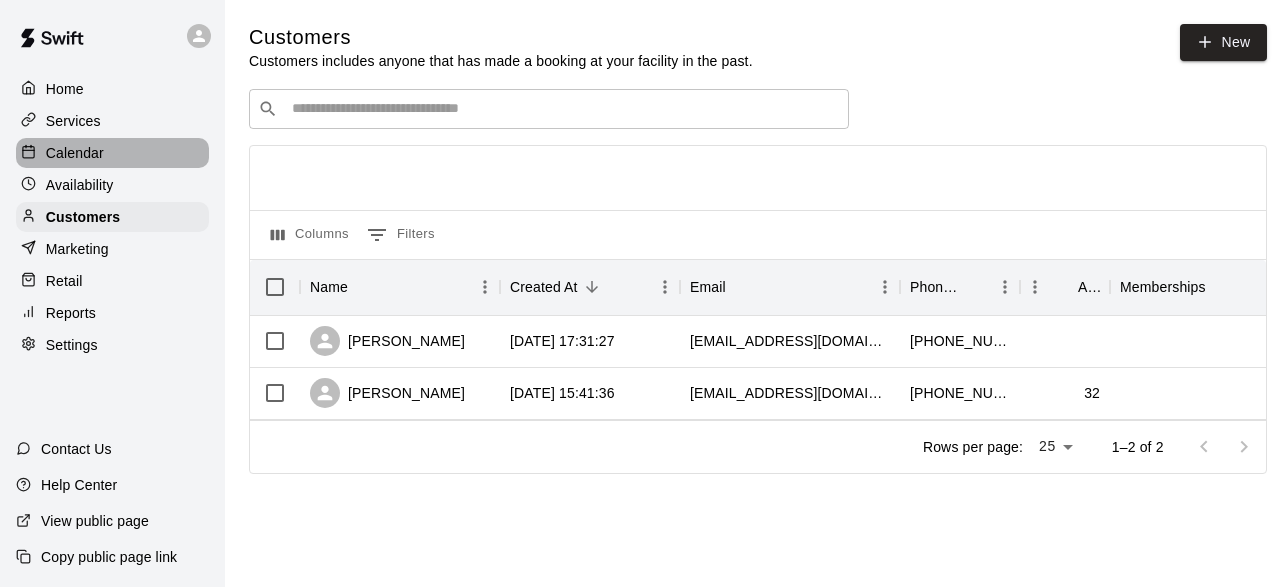 click on "Calendar" at bounding box center (75, 153) 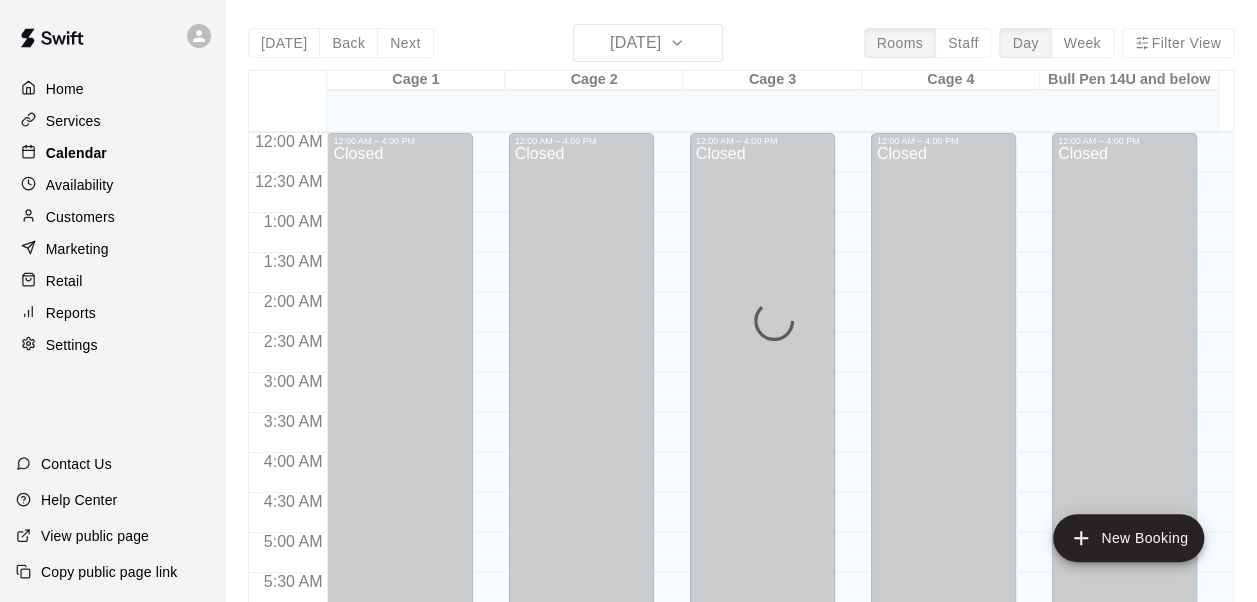 scroll, scrollTop: 1368, scrollLeft: 0, axis: vertical 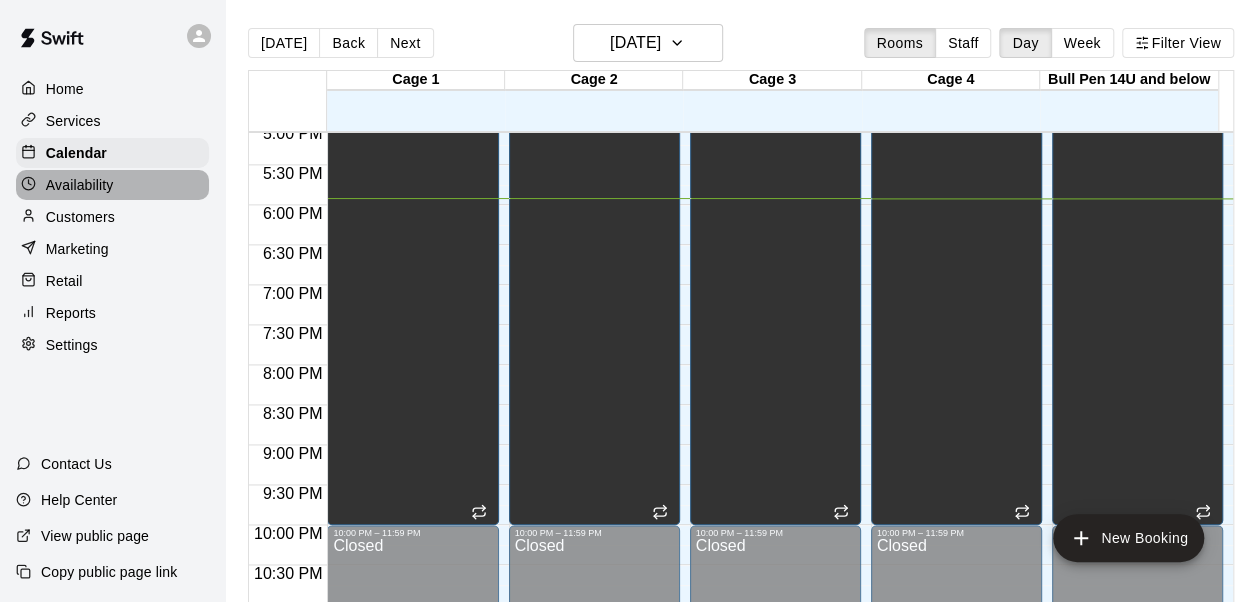 click on "Availability" at bounding box center (112, 185) 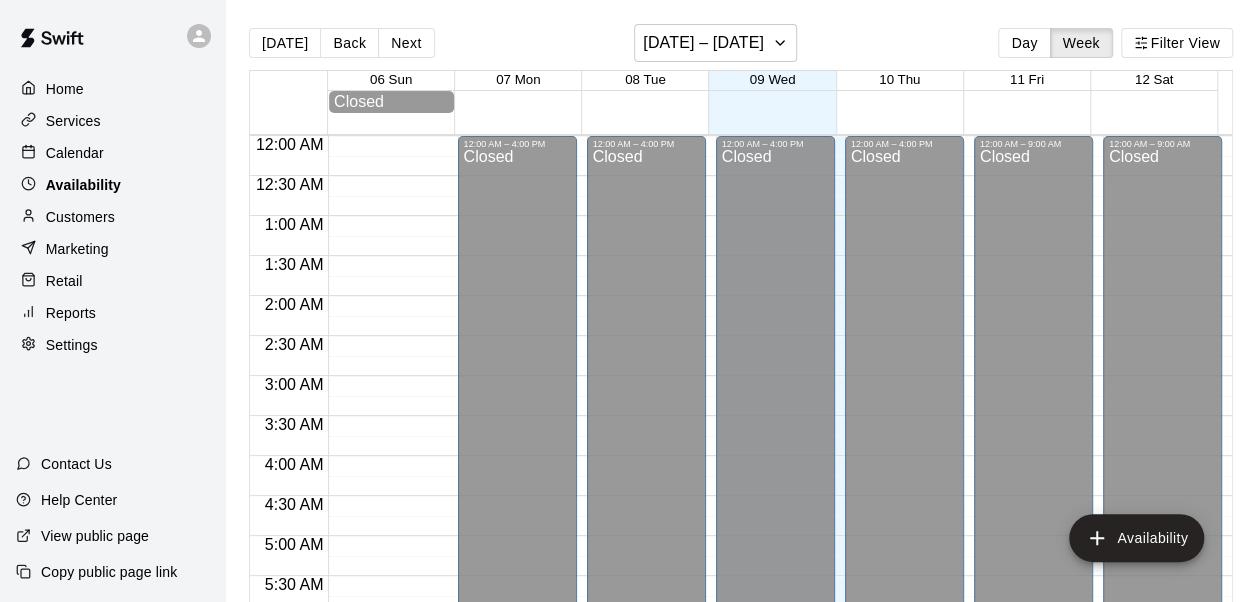scroll, scrollTop: 1428, scrollLeft: 0, axis: vertical 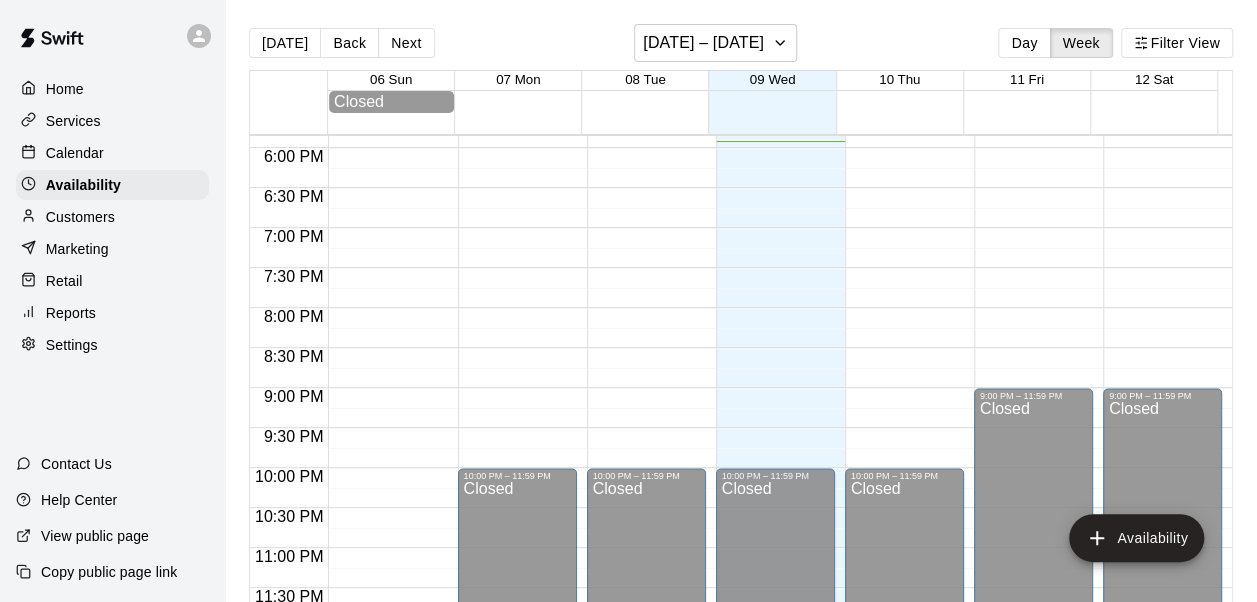 click on "Services" at bounding box center (73, 121) 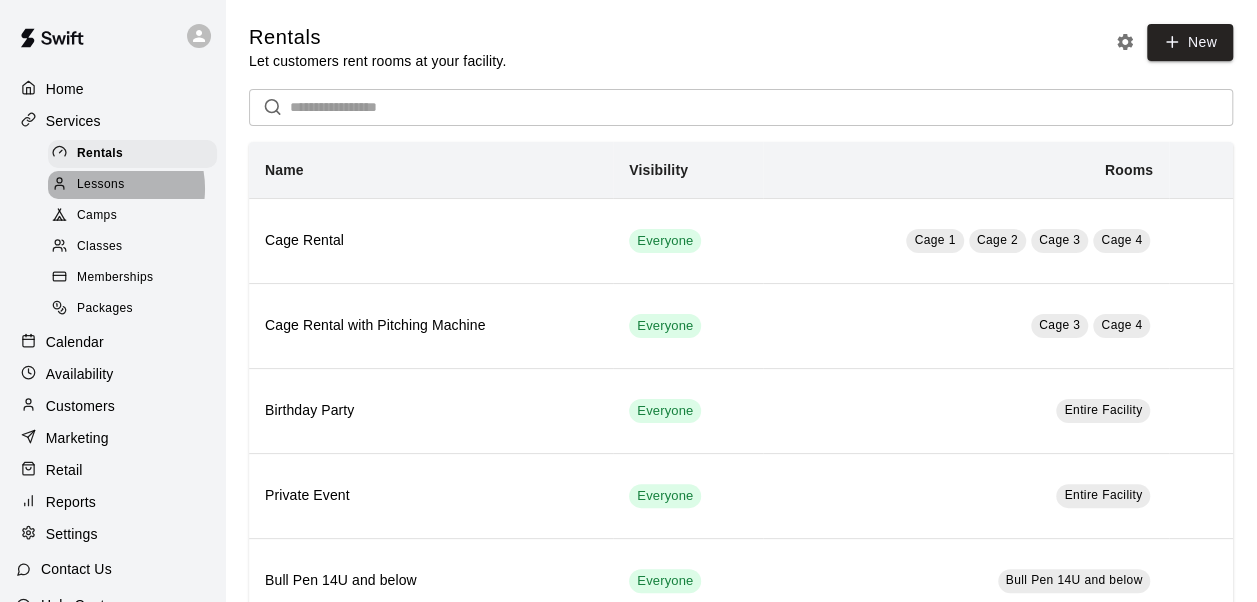 click on "Lessons" at bounding box center [101, 185] 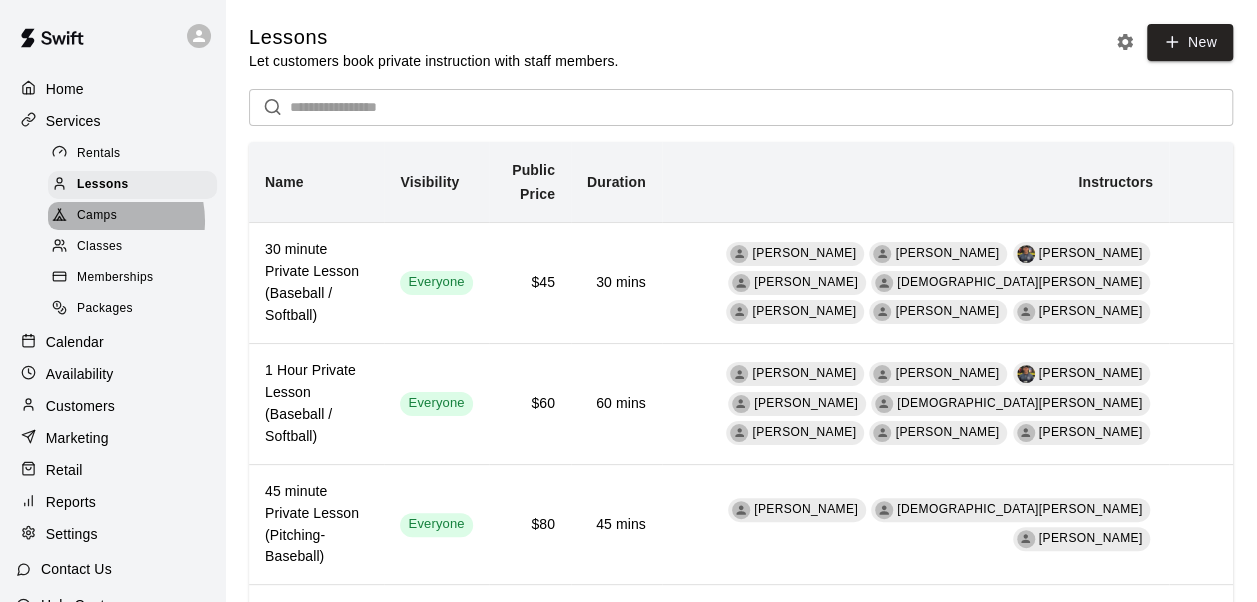 click on "Camps" at bounding box center (97, 216) 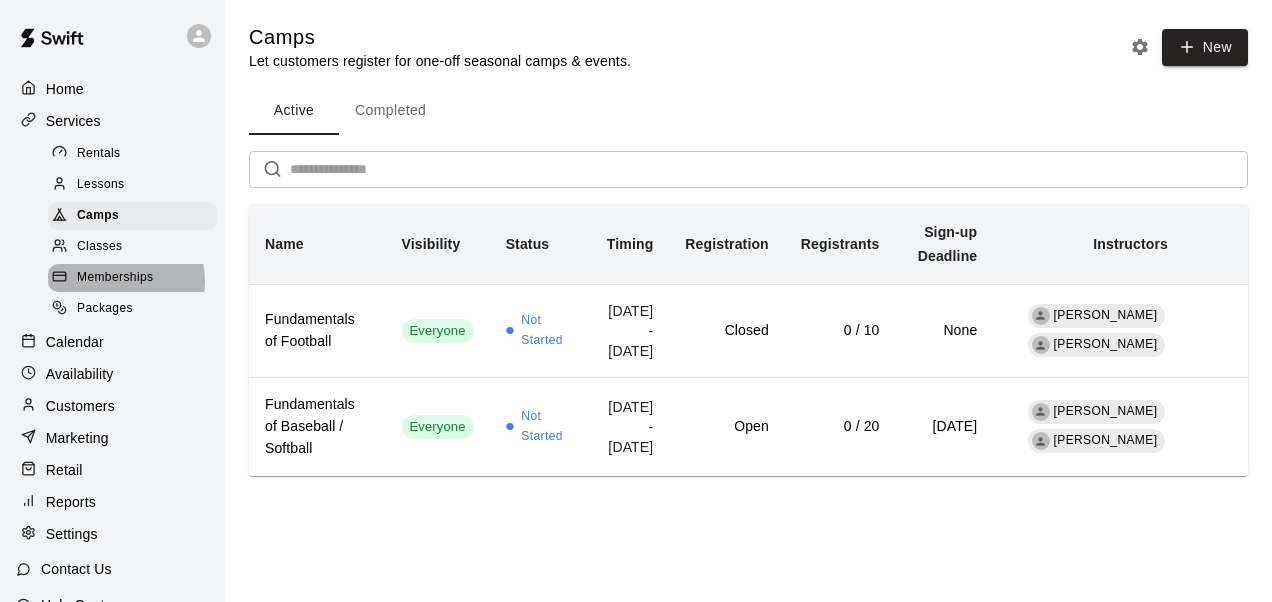 click on "Memberships" at bounding box center [115, 278] 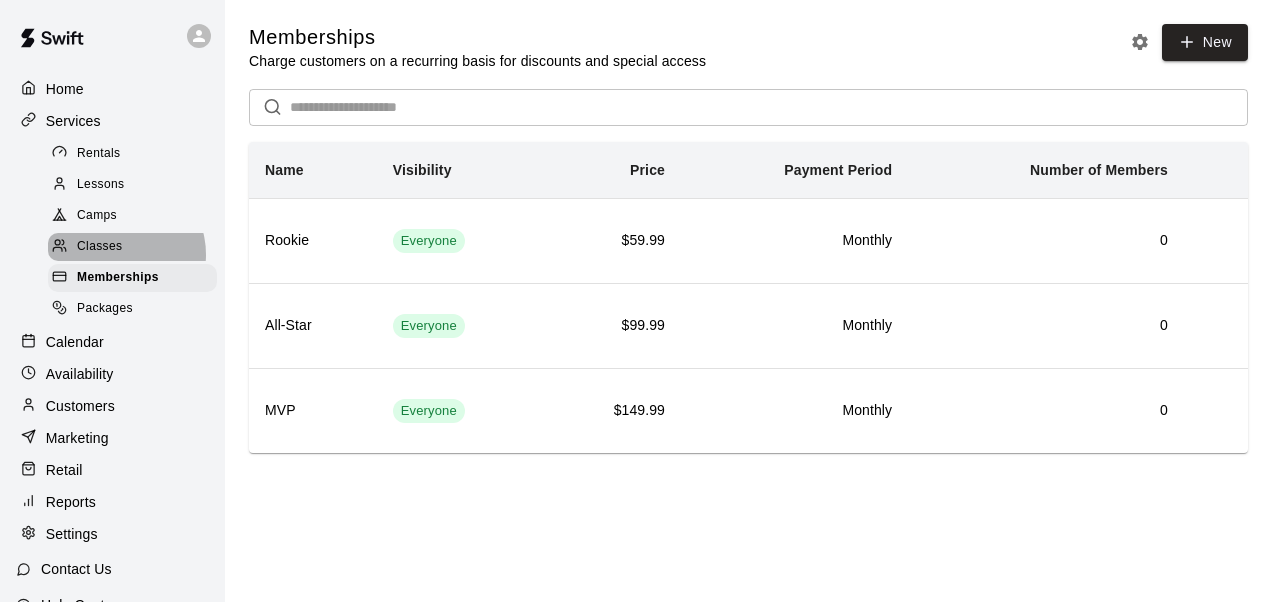 click on "Classes" at bounding box center (99, 247) 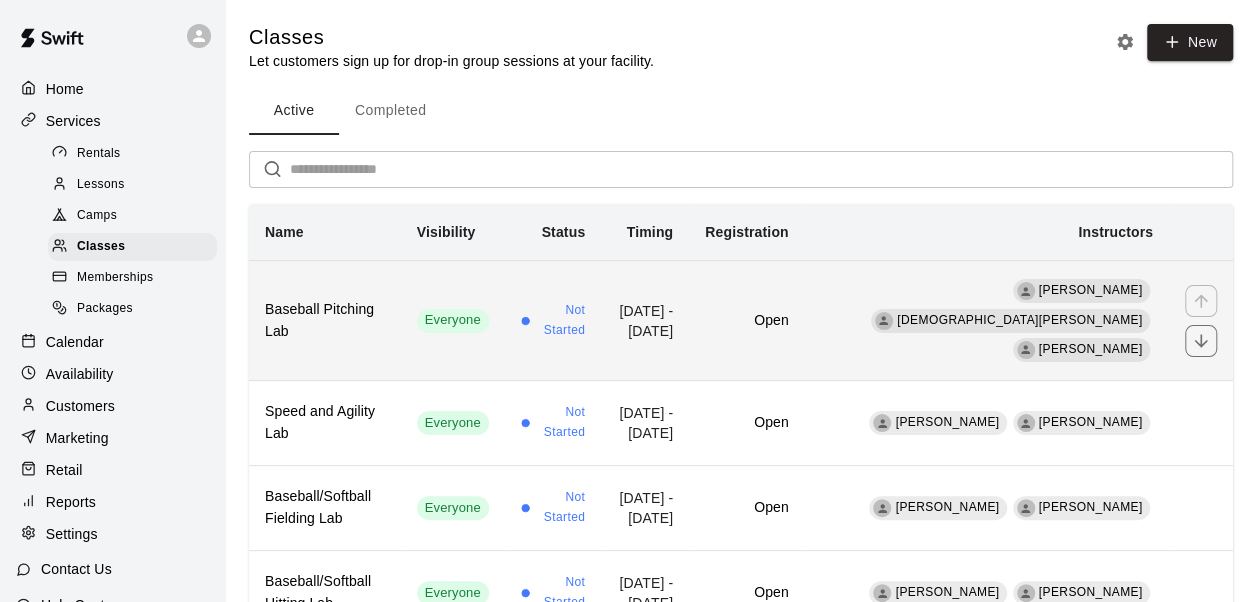 scroll, scrollTop: 84, scrollLeft: 0, axis: vertical 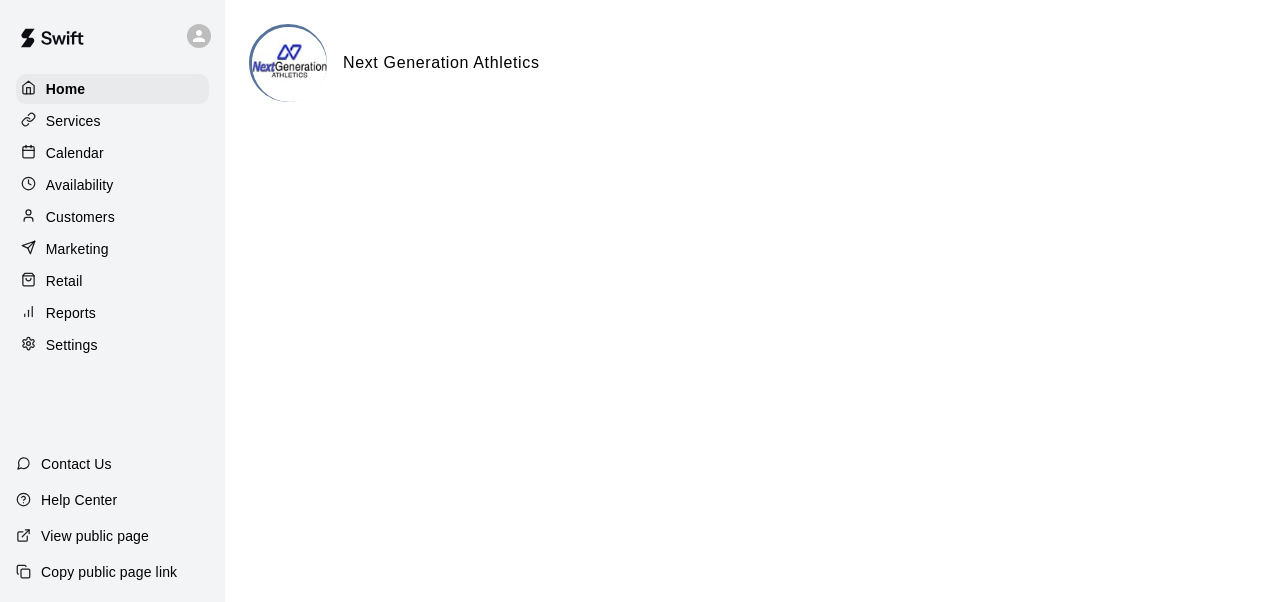 click on "Home Services Calendar Availability Customers Marketing Retail Reports Settings Contact Us Help Center View public page Copy public page link Next Generation Athletics Hide chevron-down" at bounding box center [636, 80] 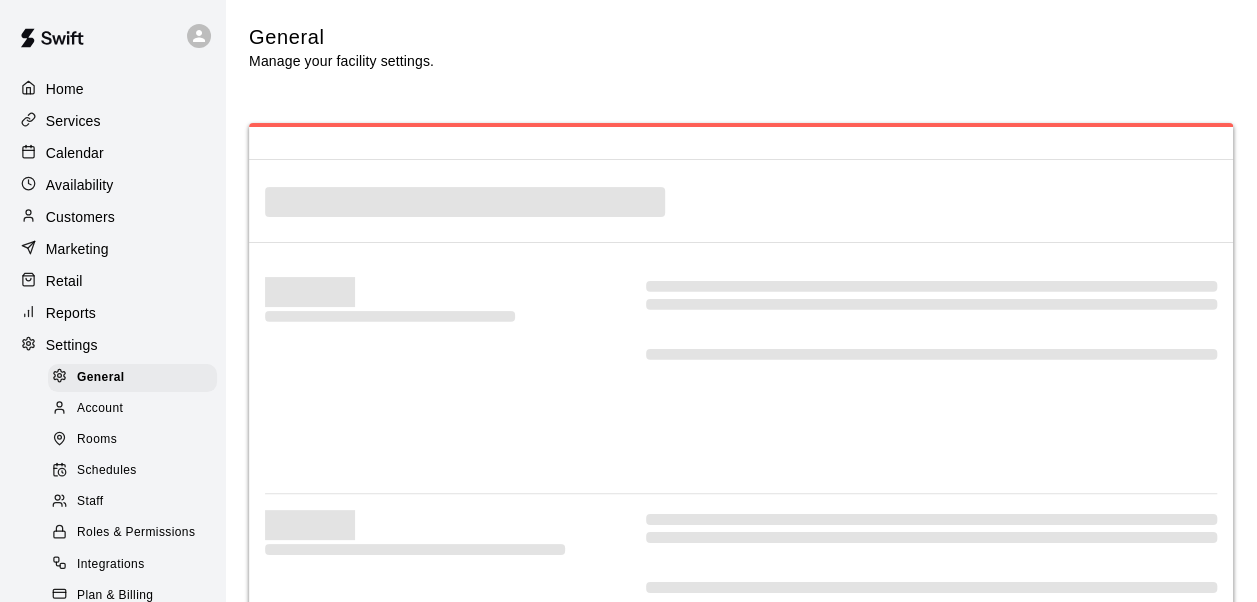 select on "**" 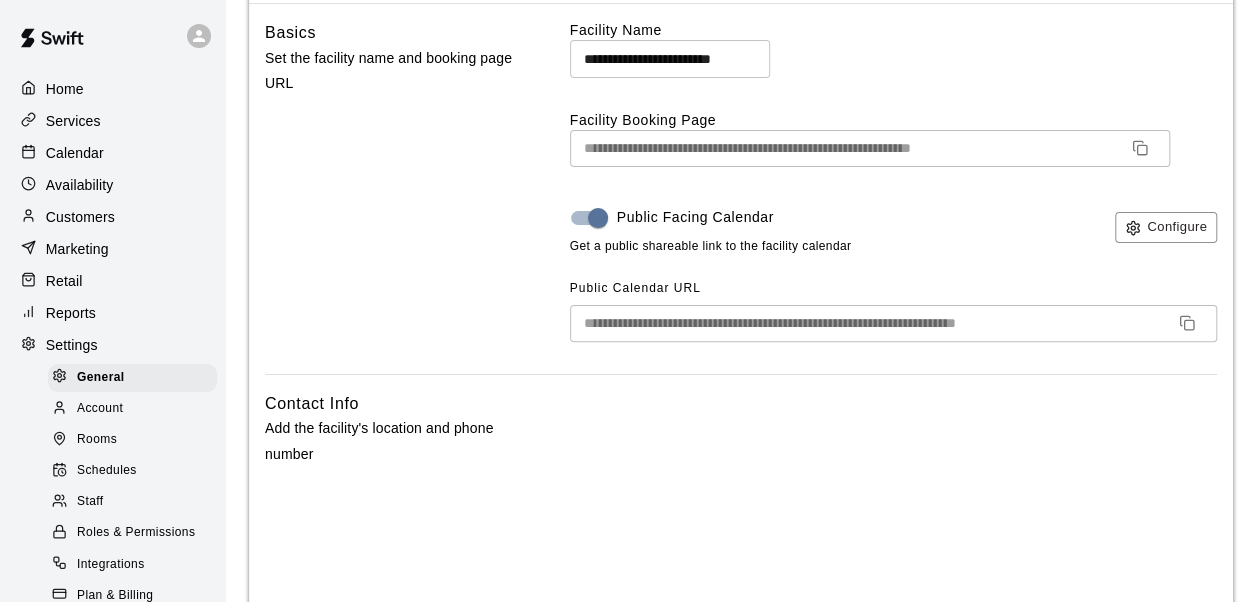 scroll, scrollTop: 0, scrollLeft: 0, axis: both 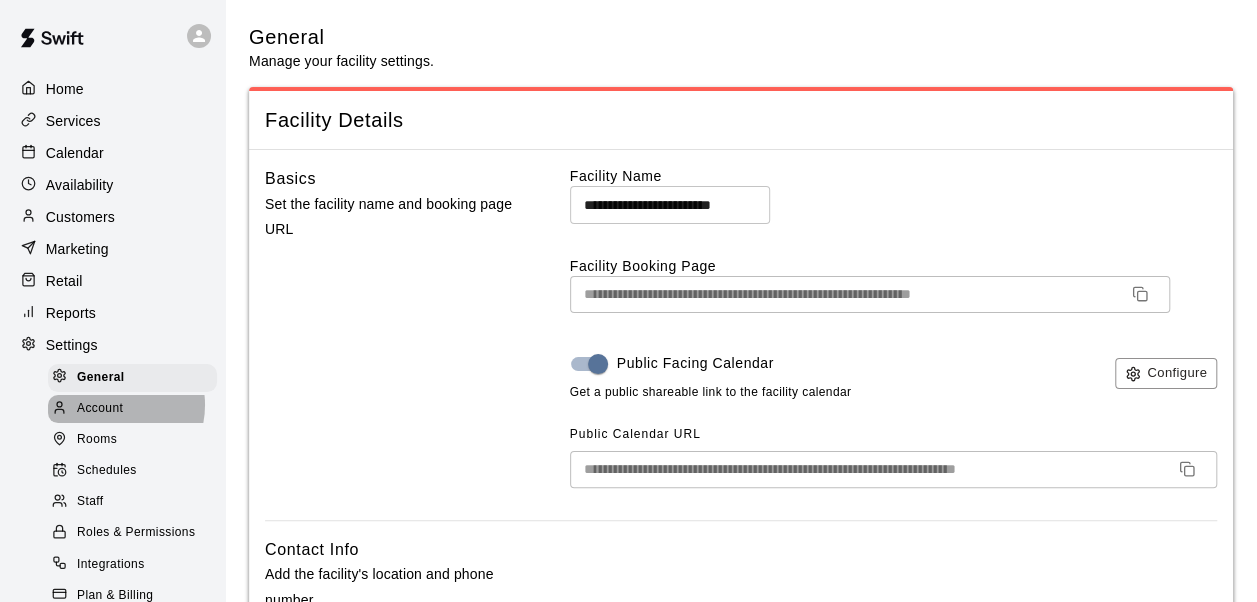click on "Account" at bounding box center [100, 409] 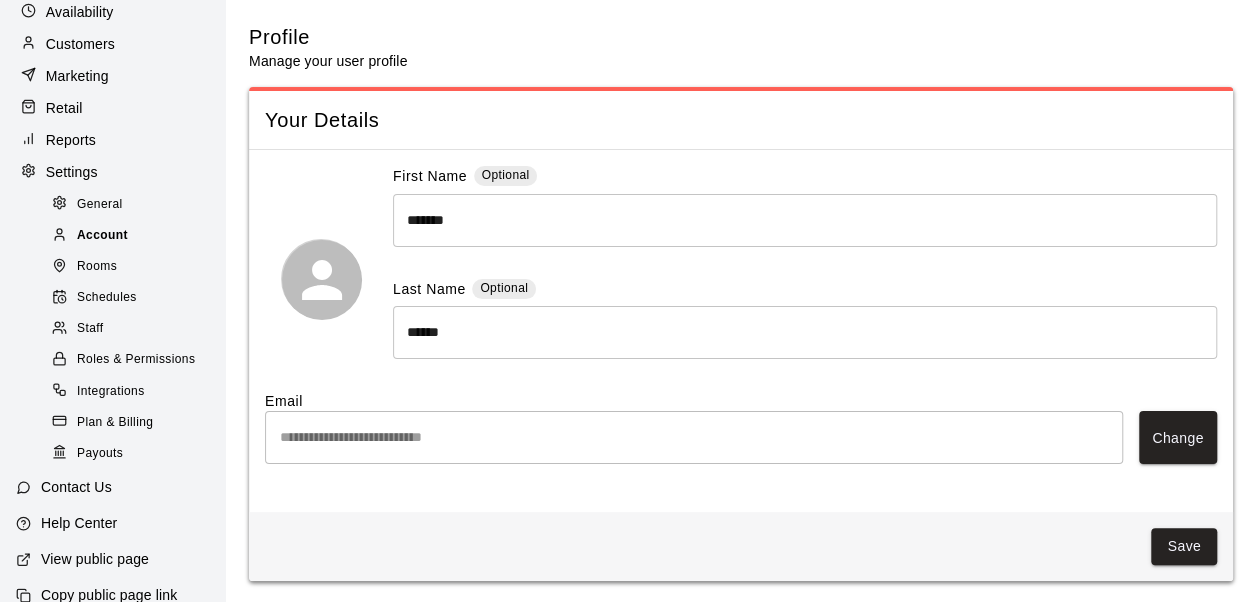 scroll, scrollTop: 172, scrollLeft: 0, axis: vertical 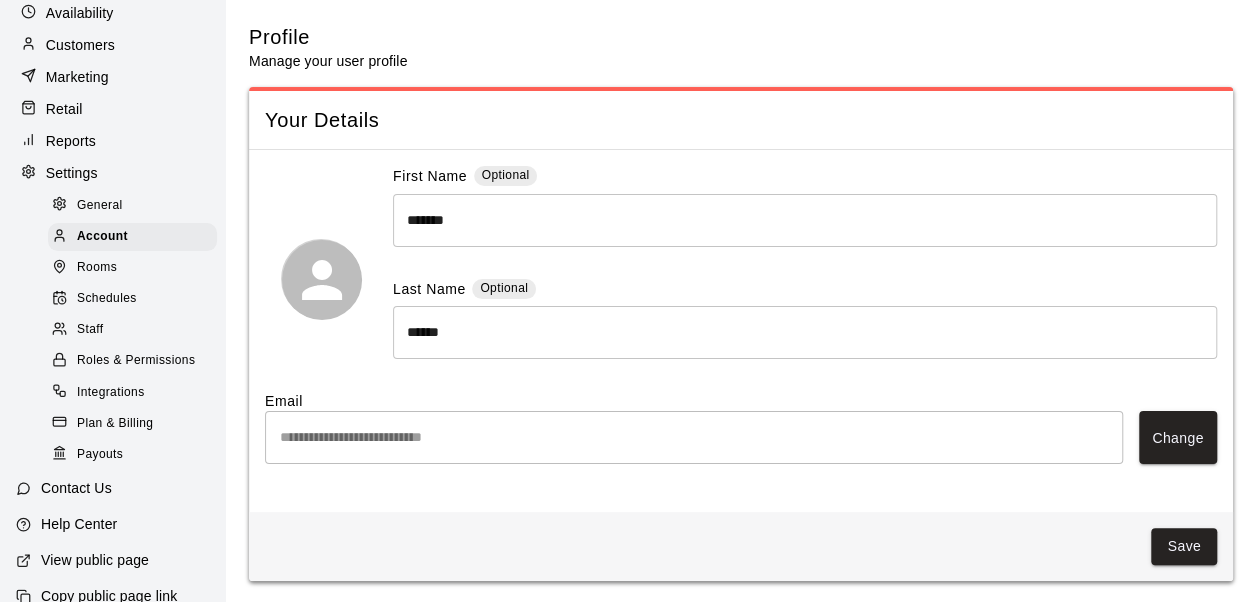 click on "Plan & Billing" at bounding box center (115, 424) 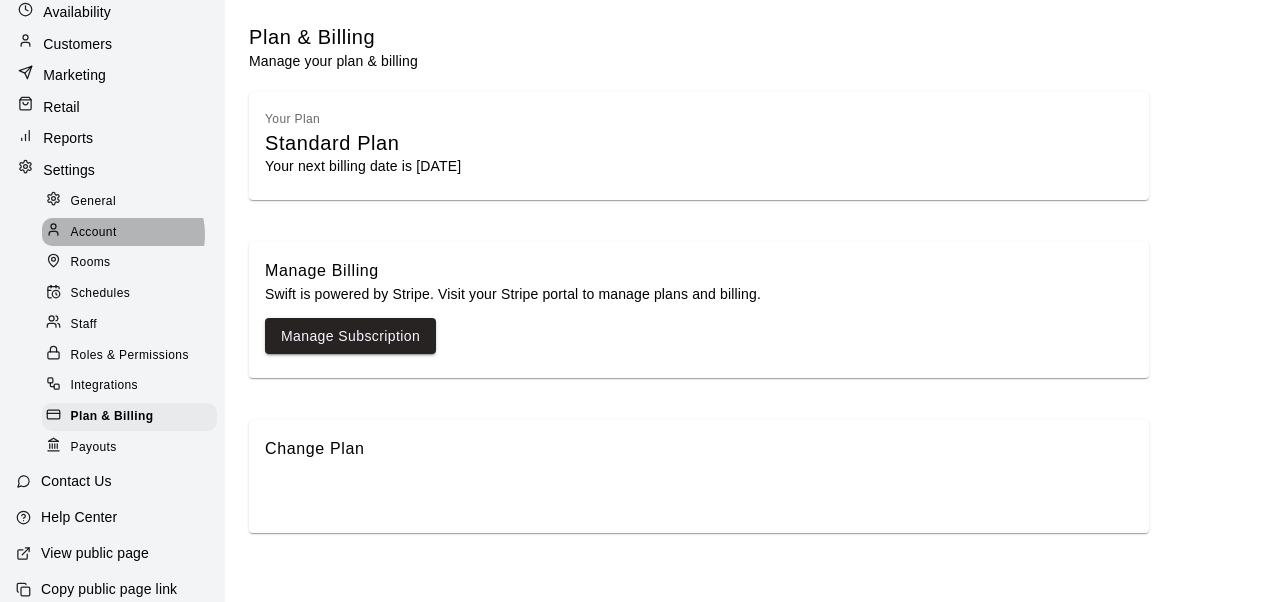 click on "Account" at bounding box center [129, 232] 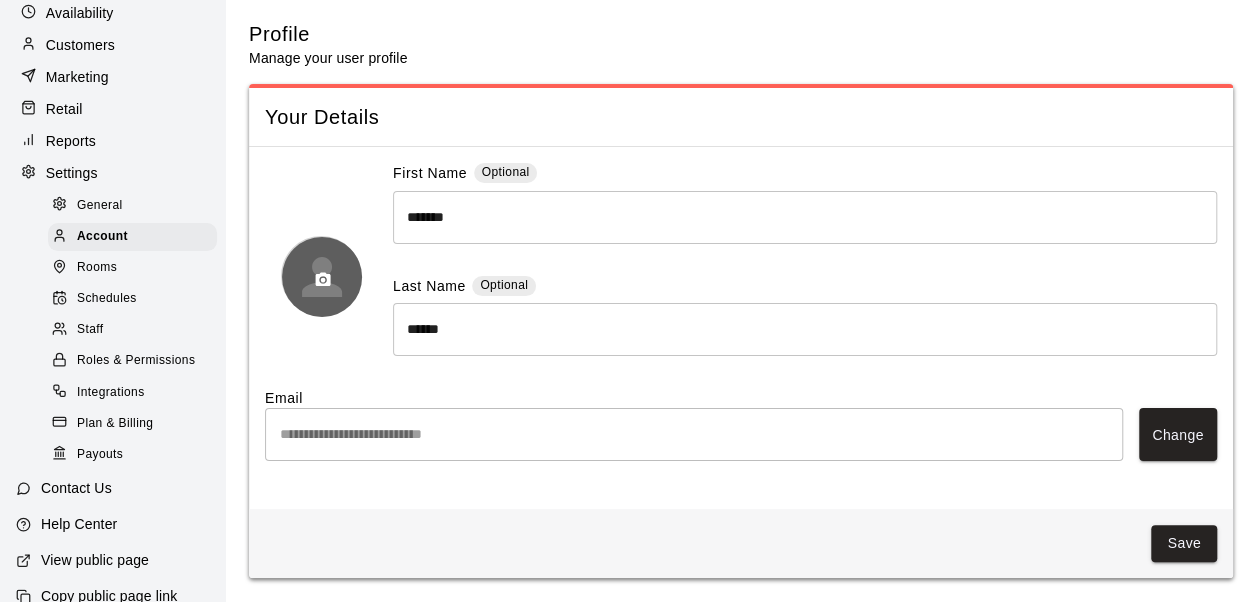 scroll, scrollTop: 5, scrollLeft: 0, axis: vertical 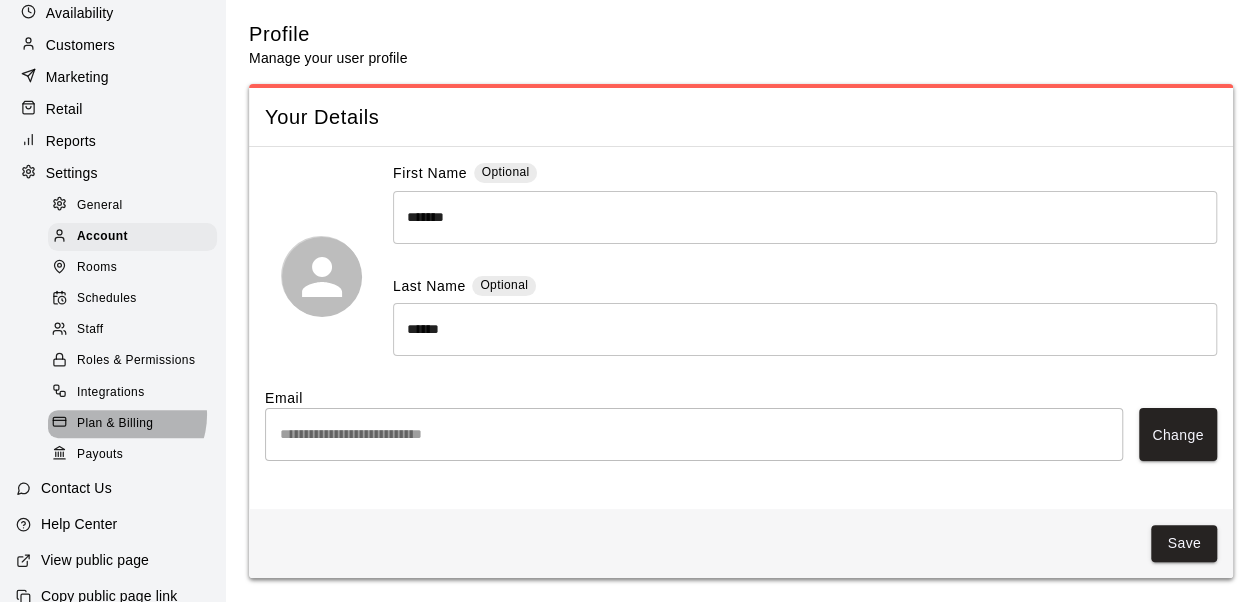click on "Plan & Billing" at bounding box center [115, 424] 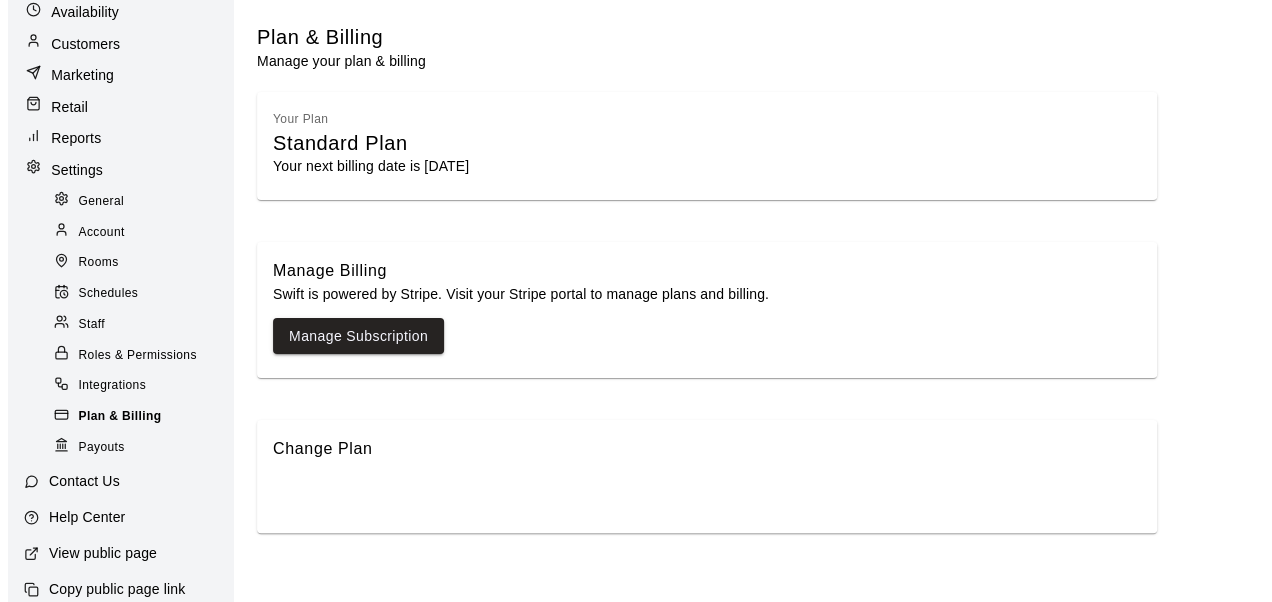 scroll, scrollTop: 0, scrollLeft: 0, axis: both 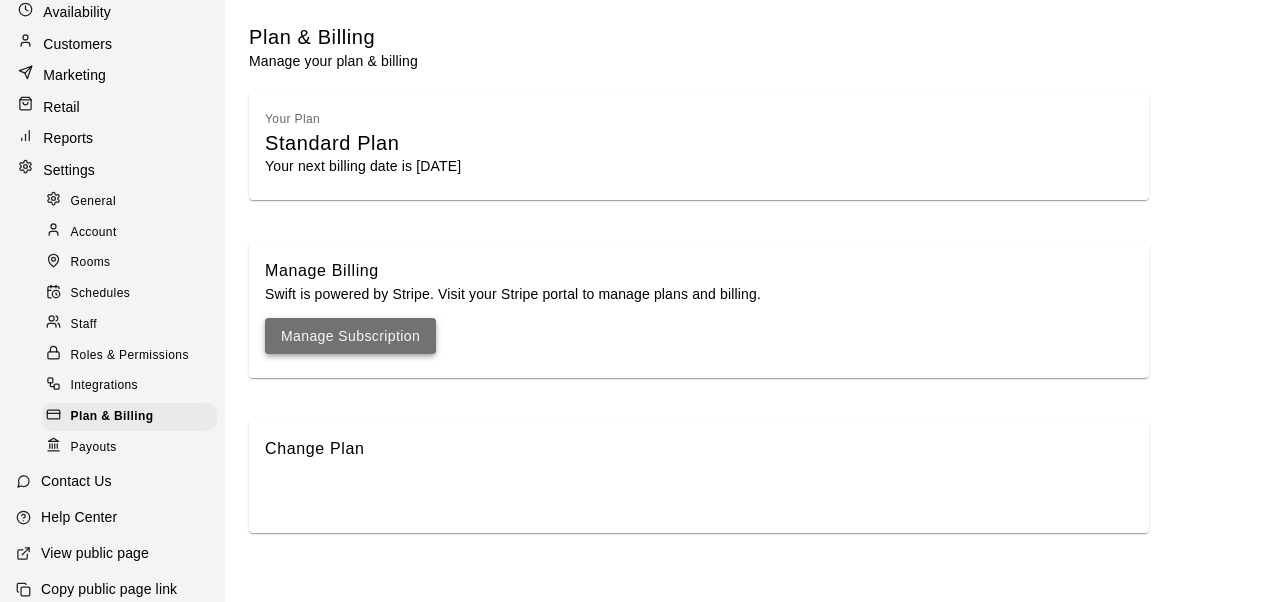 click on "Manage Subscription" at bounding box center (350, 336) 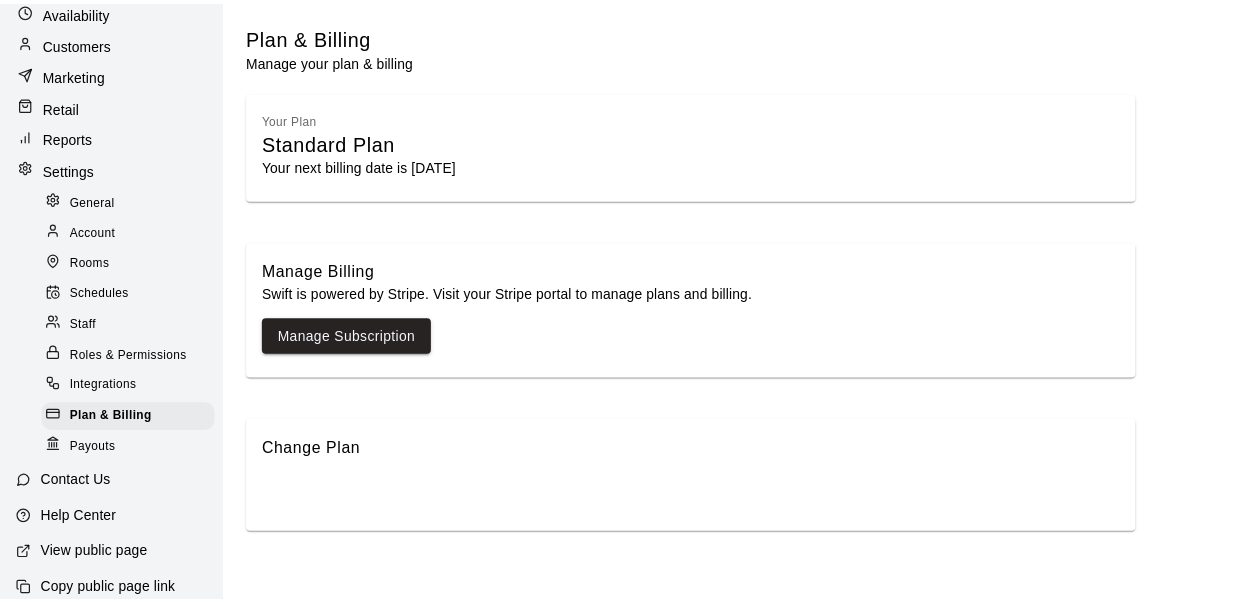 scroll, scrollTop: 0, scrollLeft: 0, axis: both 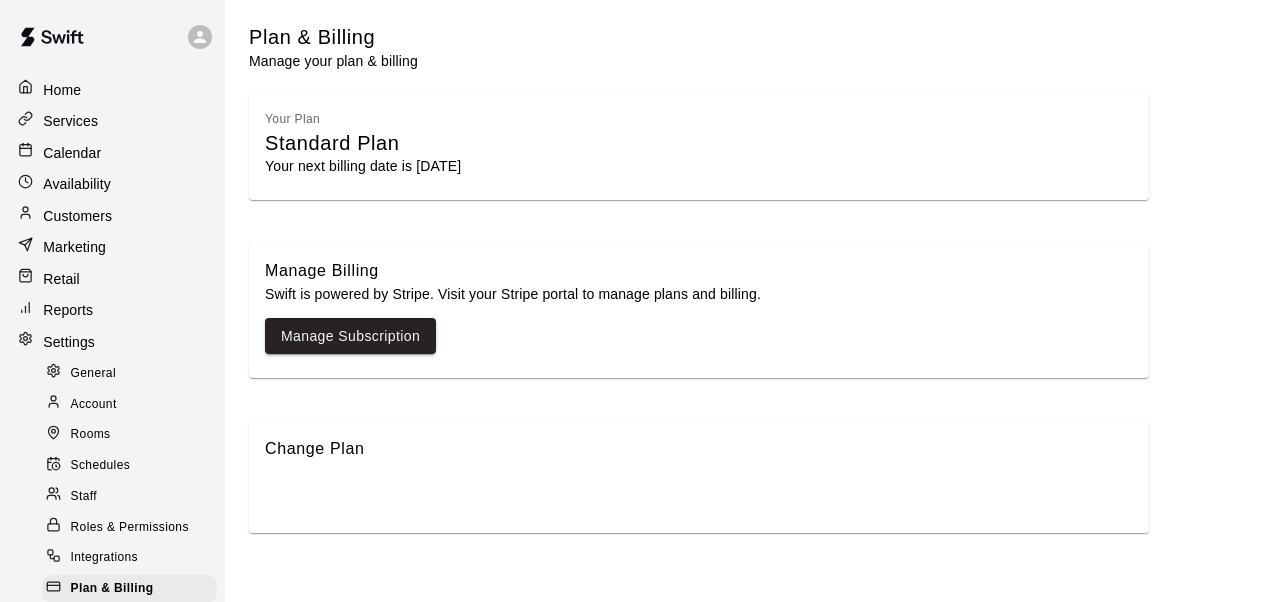click on "Customers" at bounding box center [77, 216] 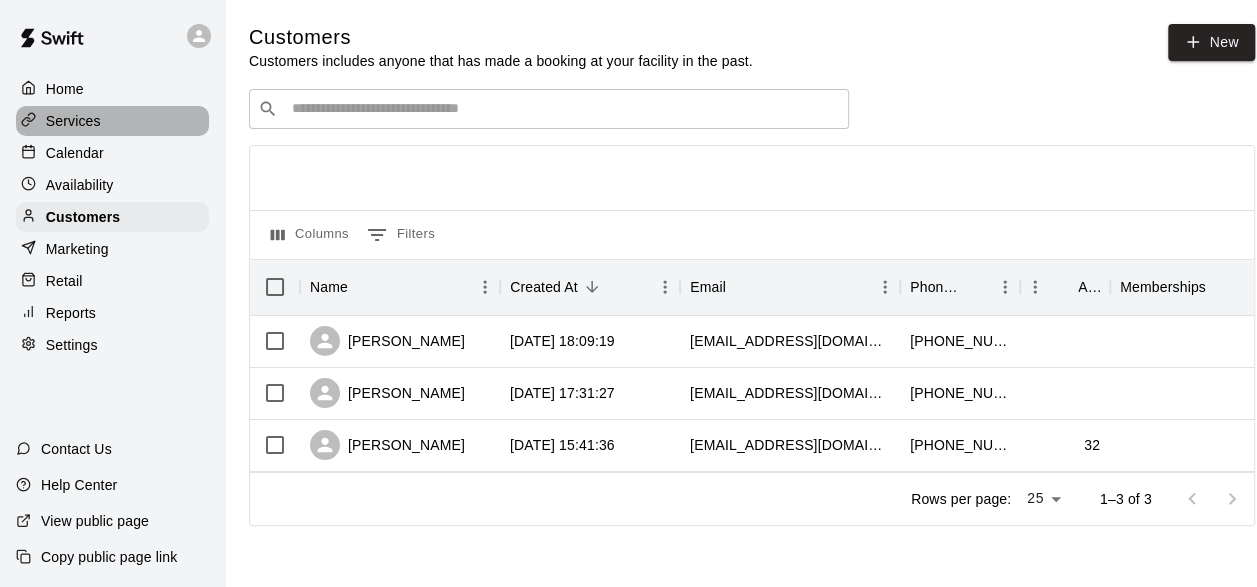 click on "Services" at bounding box center (73, 121) 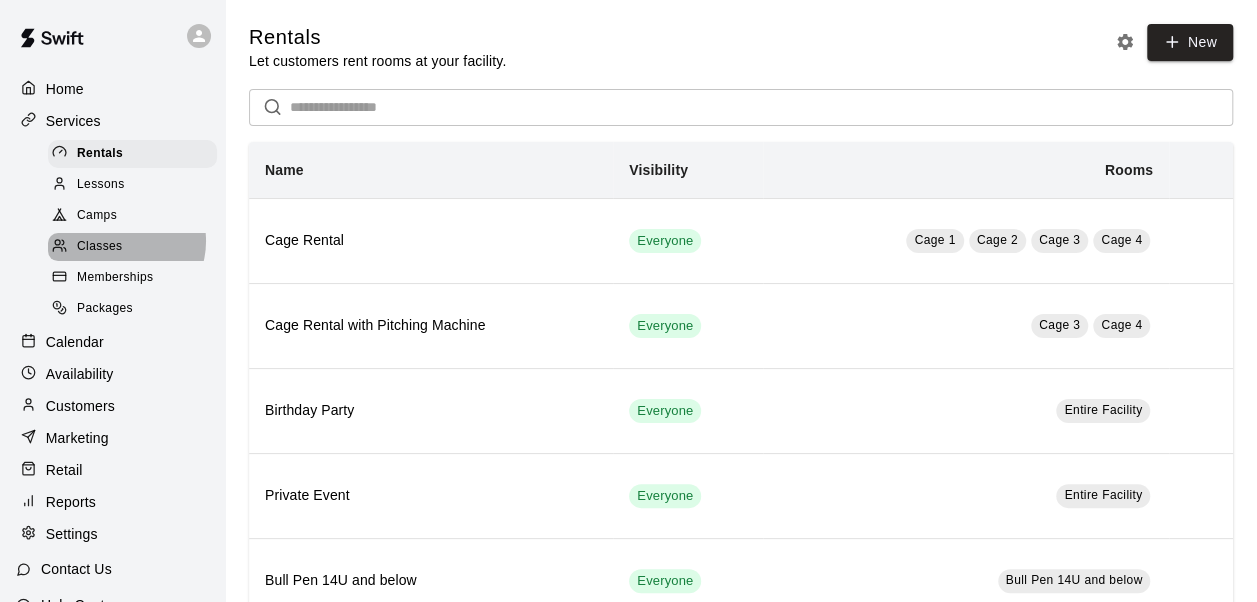 click on "Classes" at bounding box center [99, 247] 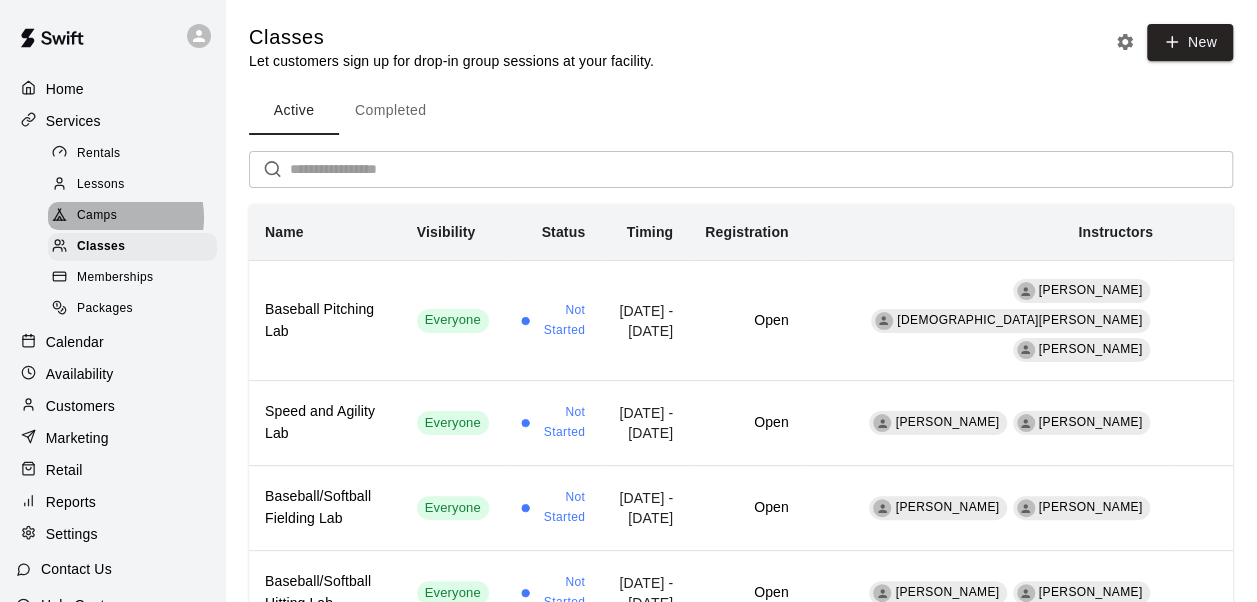 click on "Camps" at bounding box center [97, 216] 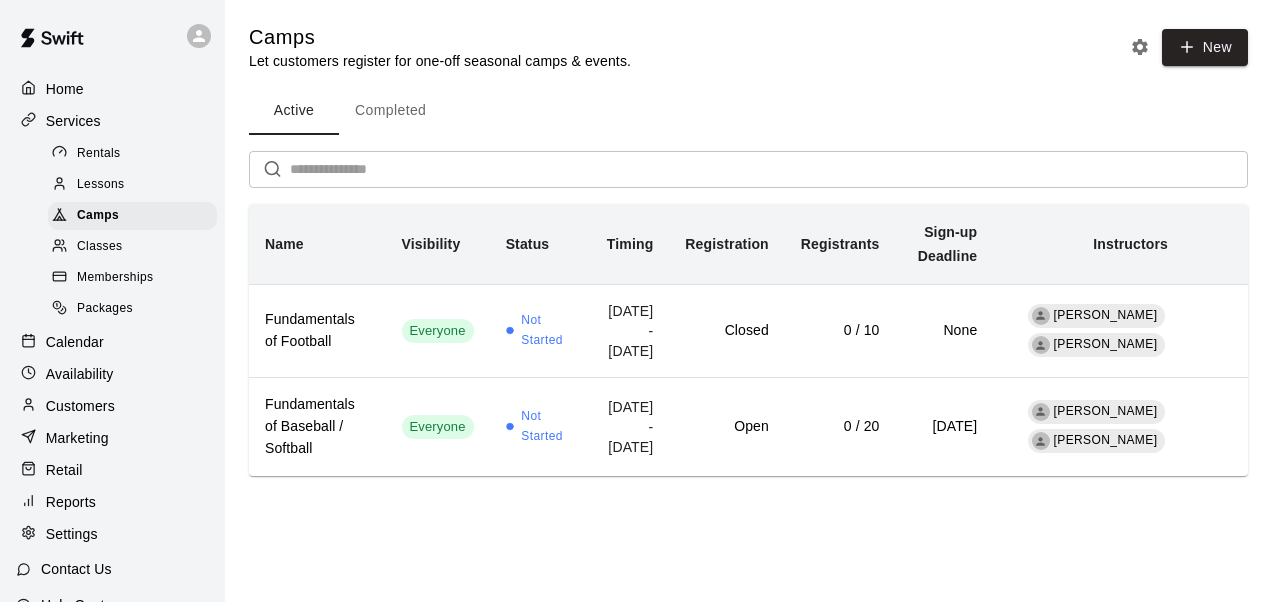 click on "Lessons" at bounding box center [101, 185] 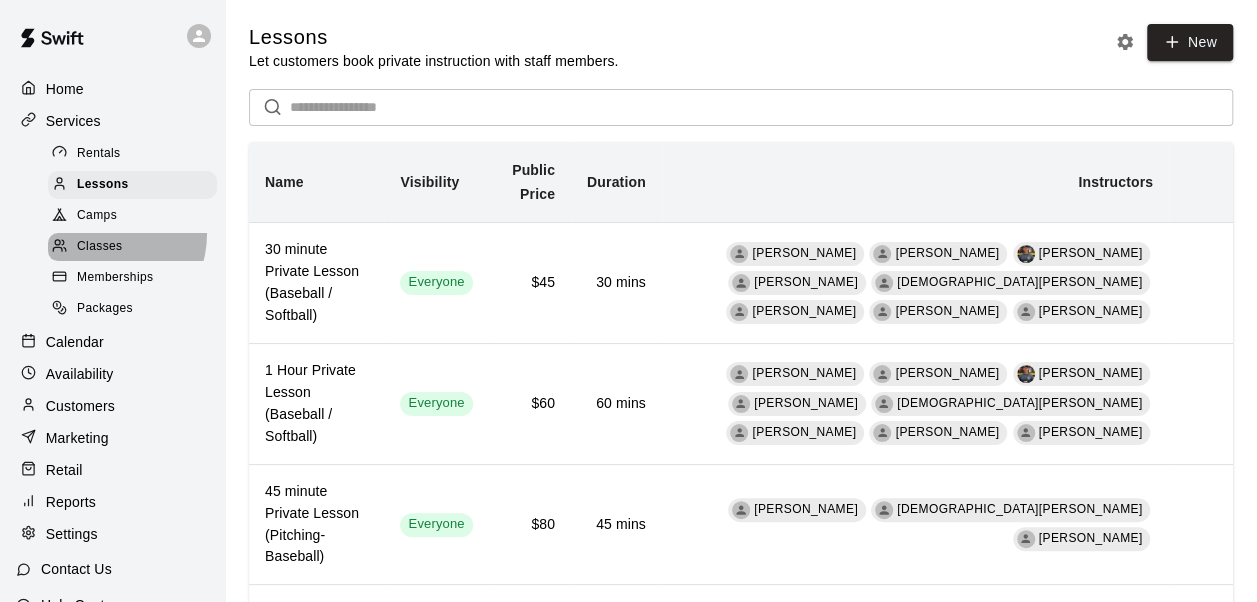 click on "Classes" at bounding box center (132, 247) 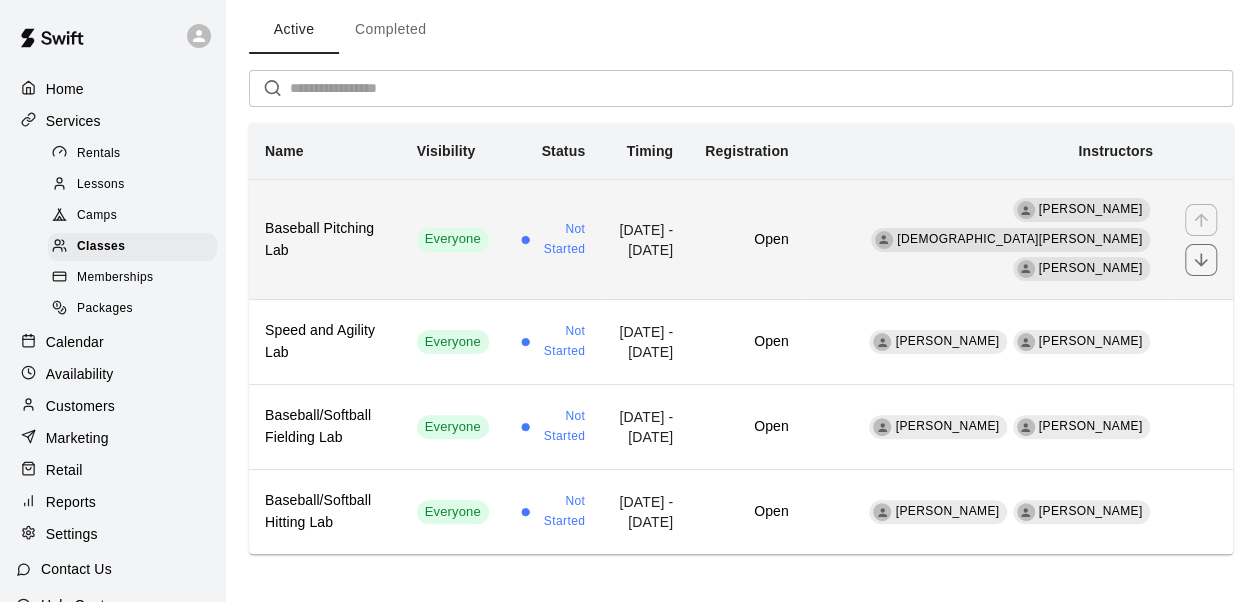 scroll, scrollTop: 82, scrollLeft: 0, axis: vertical 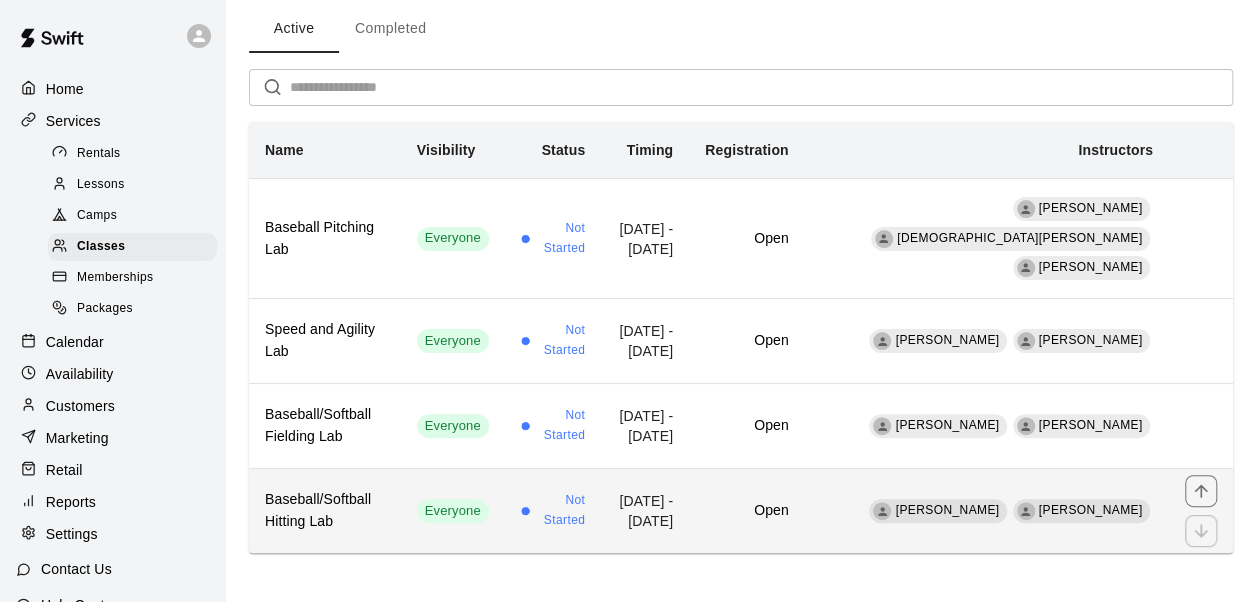 click on "Baseball/Softball Hitting Lab" at bounding box center (325, 511) 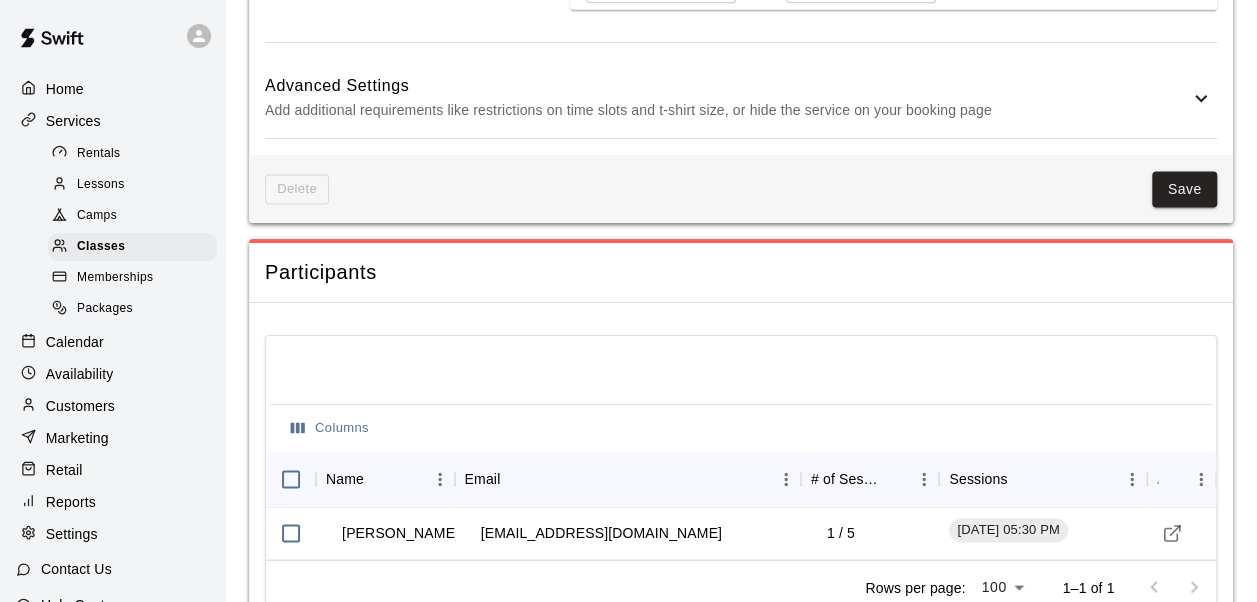 scroll, scrollTop: 1406, scrollLeft: 0, axis: vertical 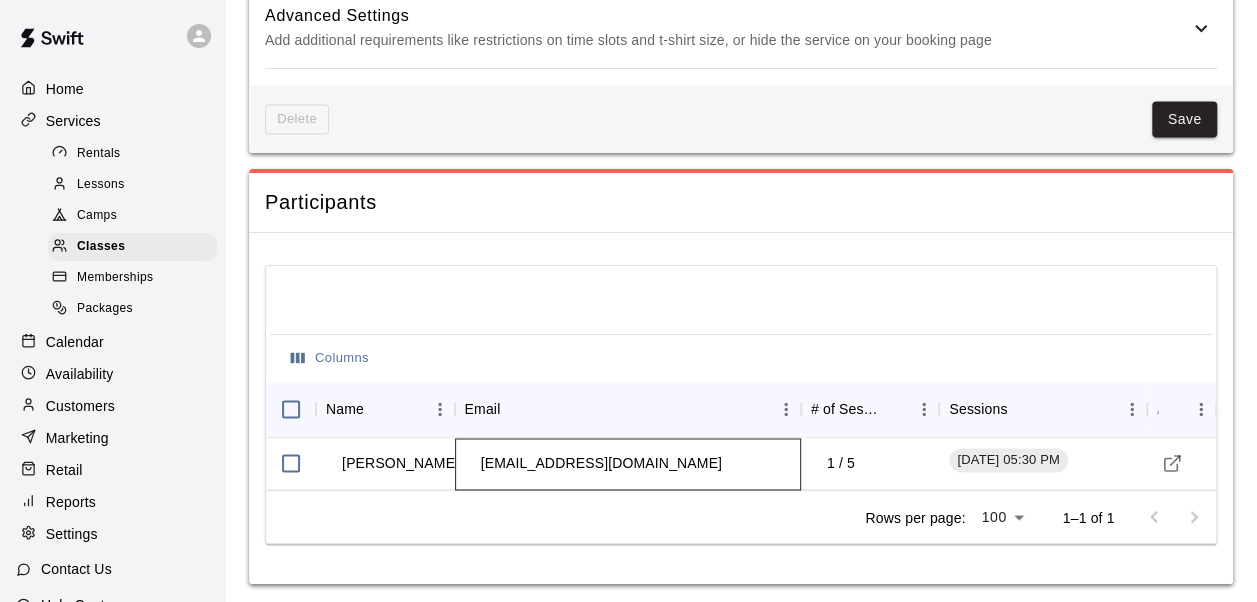 click on "[EMAIL_ADDRESS][DOMAIN_NAME]" at bounding box center [601, 463] 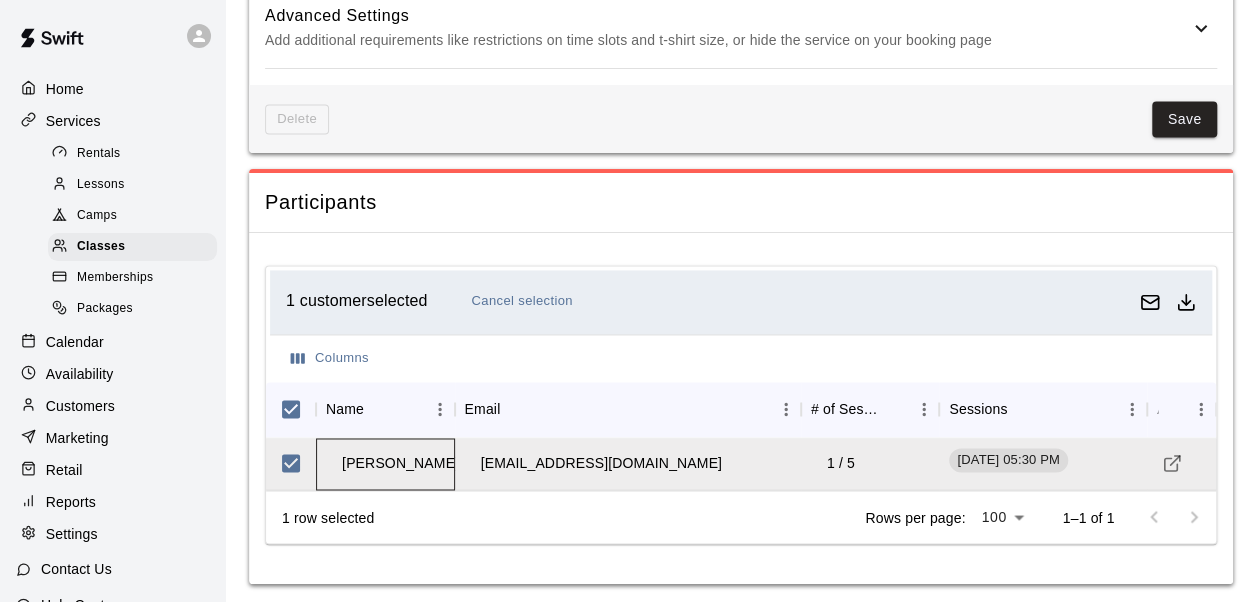 click on "[PERSON_NAME]" at bounding box center (400, 463) 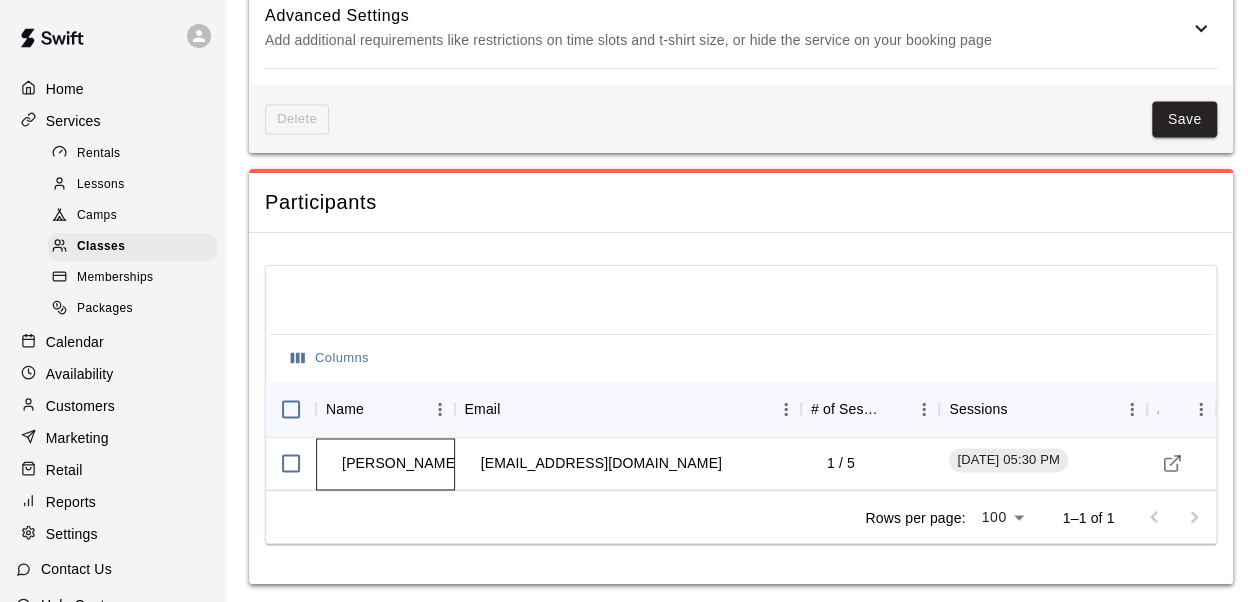 click on "[PERSON_NAME]" at bounding box center (400, 463) 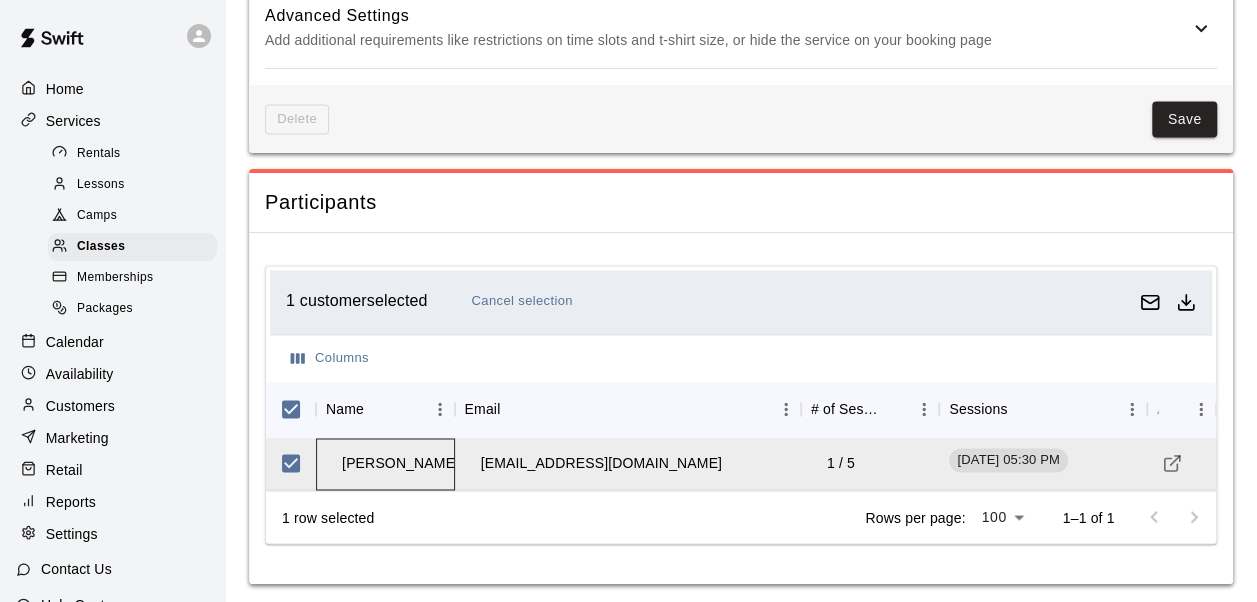 click on "[PERSON_NAME]" at bounding box center (400, 463) 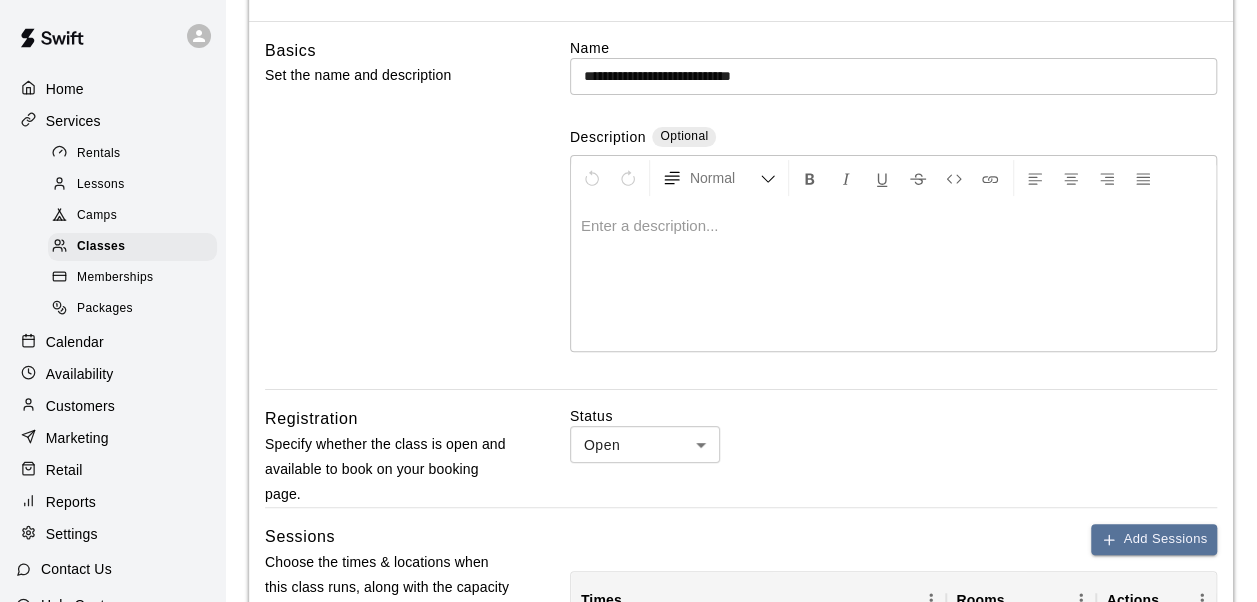 scroll, scrollTop: 0, scrollLeft: 0, axis: both 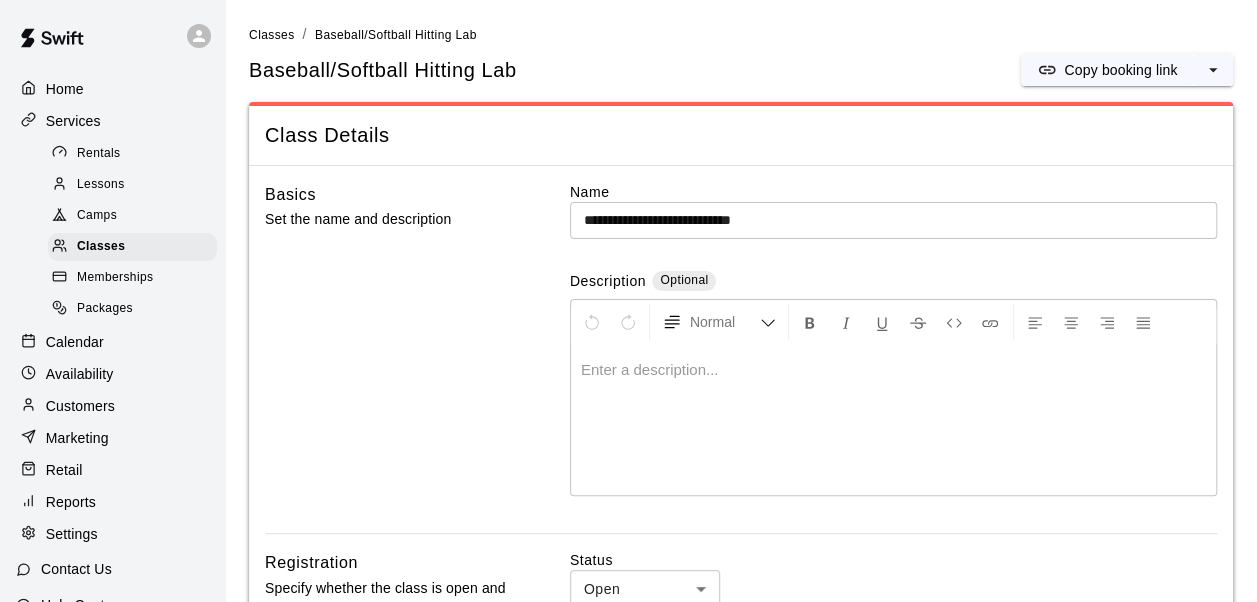 click on "Memberships" at bounding box center [115, 278] 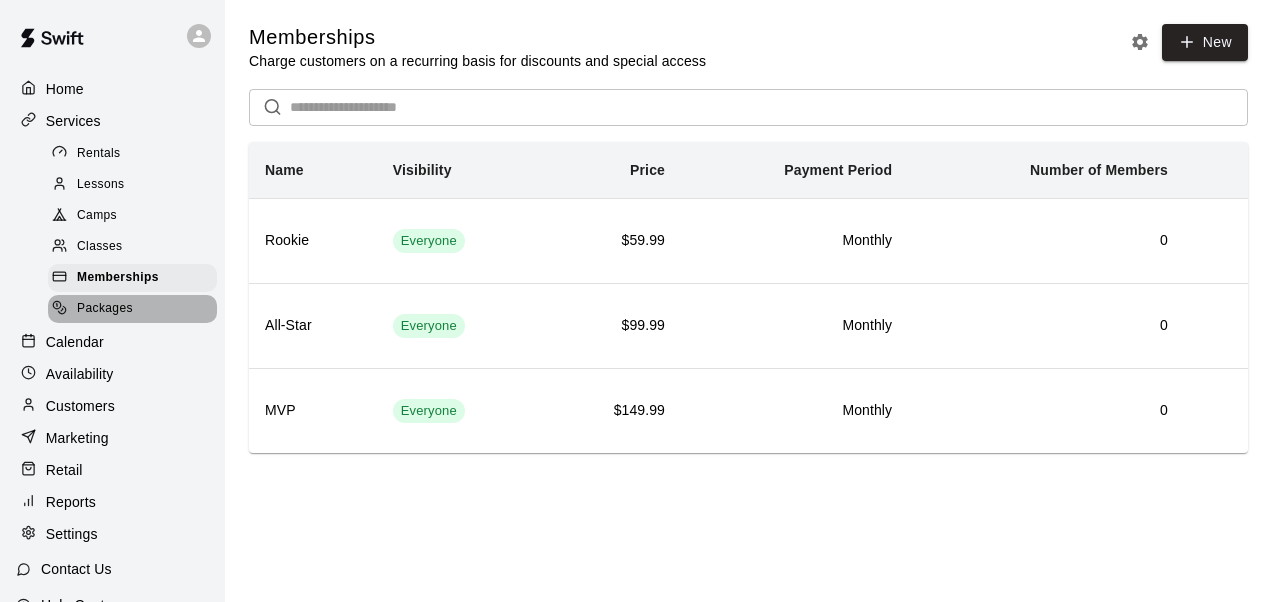 click on "Packages" at bounding box center (132, 309) 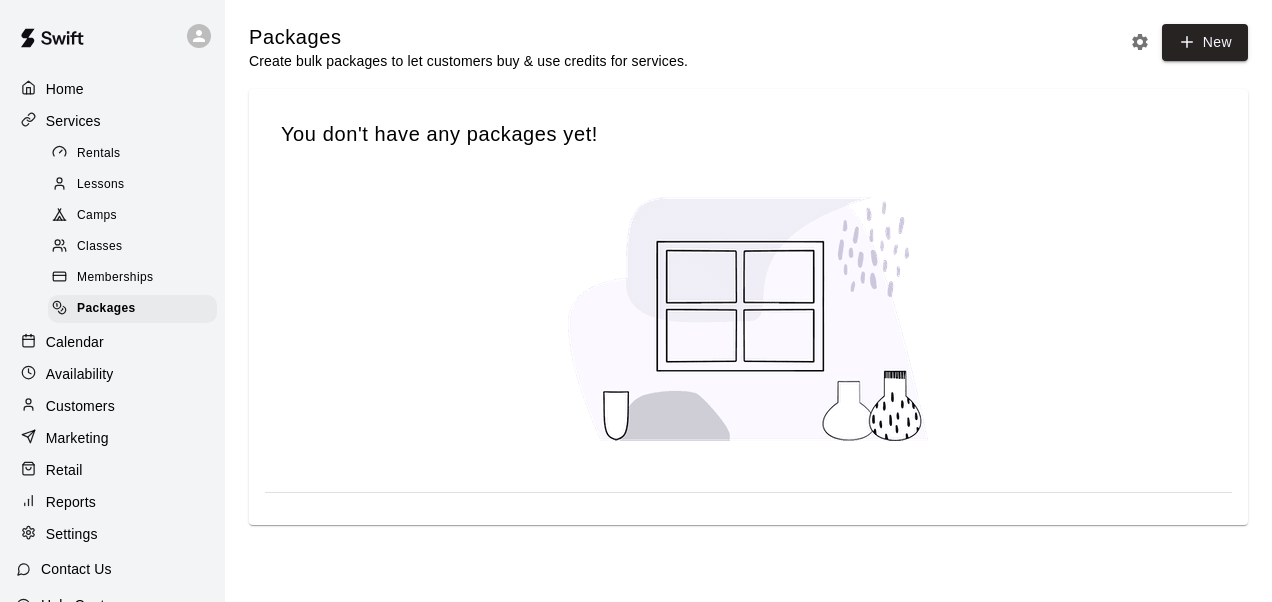 click on "Memberships" at bounding box center [115, 278] 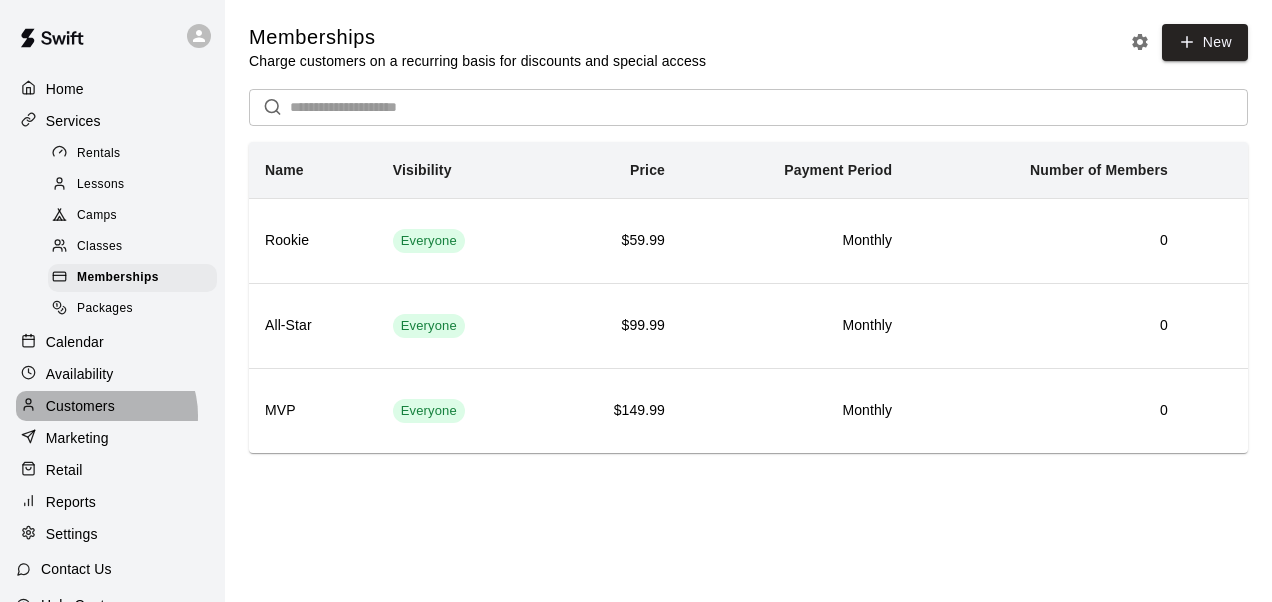 click on "Customers" at bounding box center [80, 406] 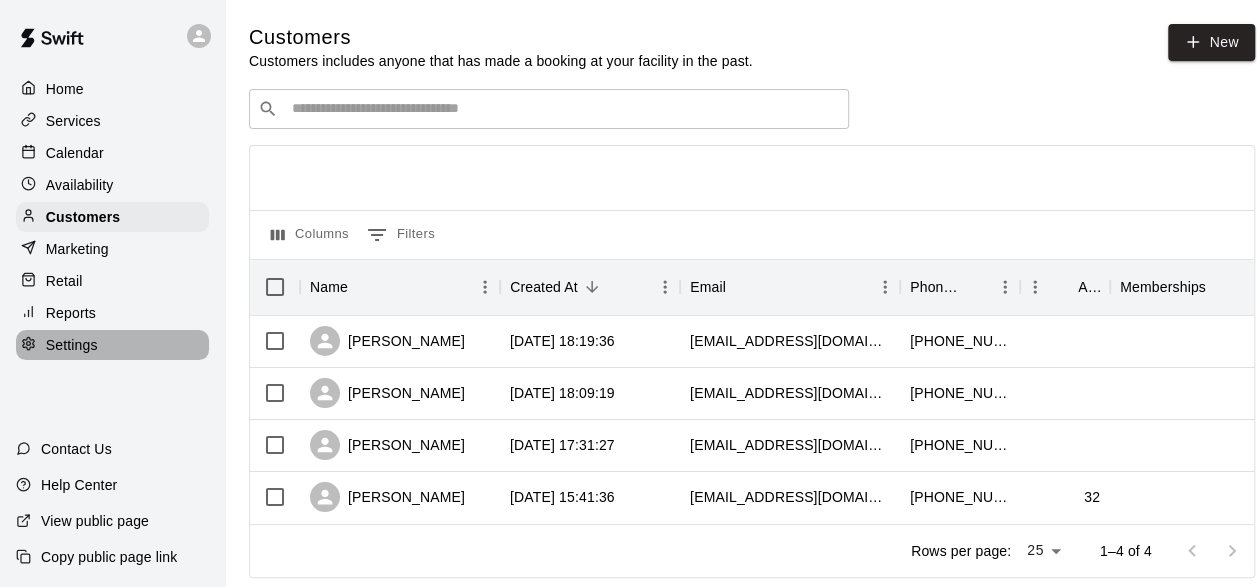 click on "Settings" at bounding box center [72, 345] 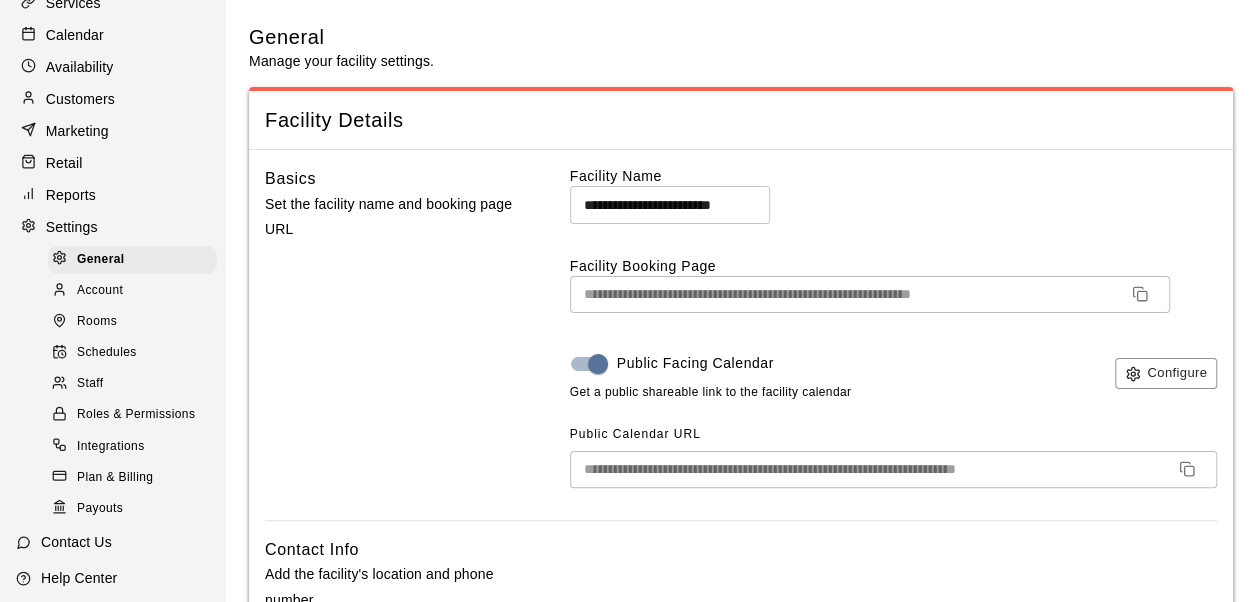 scroll, scrollTop: 197, scrollLeft: 0, axis: vertical 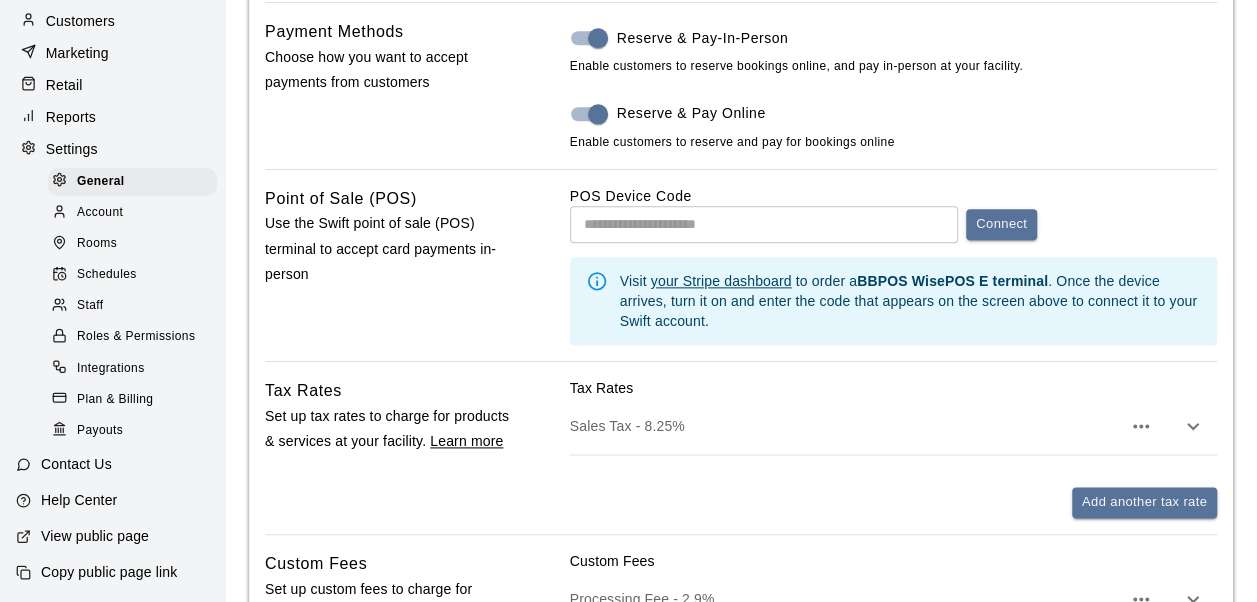 click on "your Stripe dashboard" at bounding box center [721, 281] 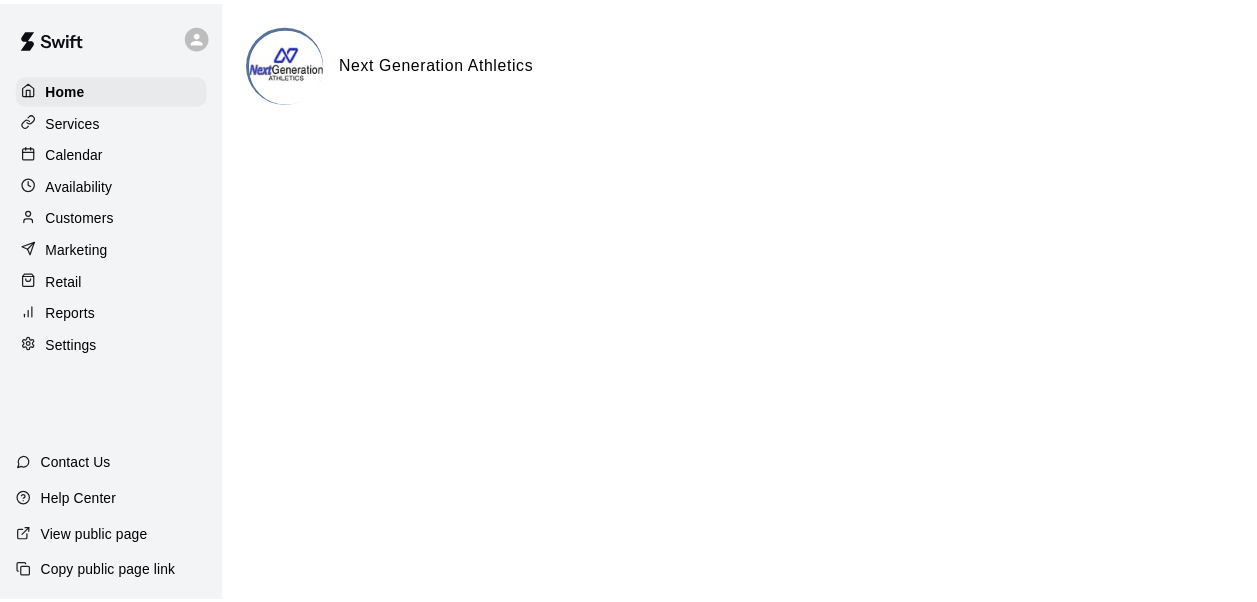 scroll, scrollTop: 0, scrollLeft: 0, axis: both 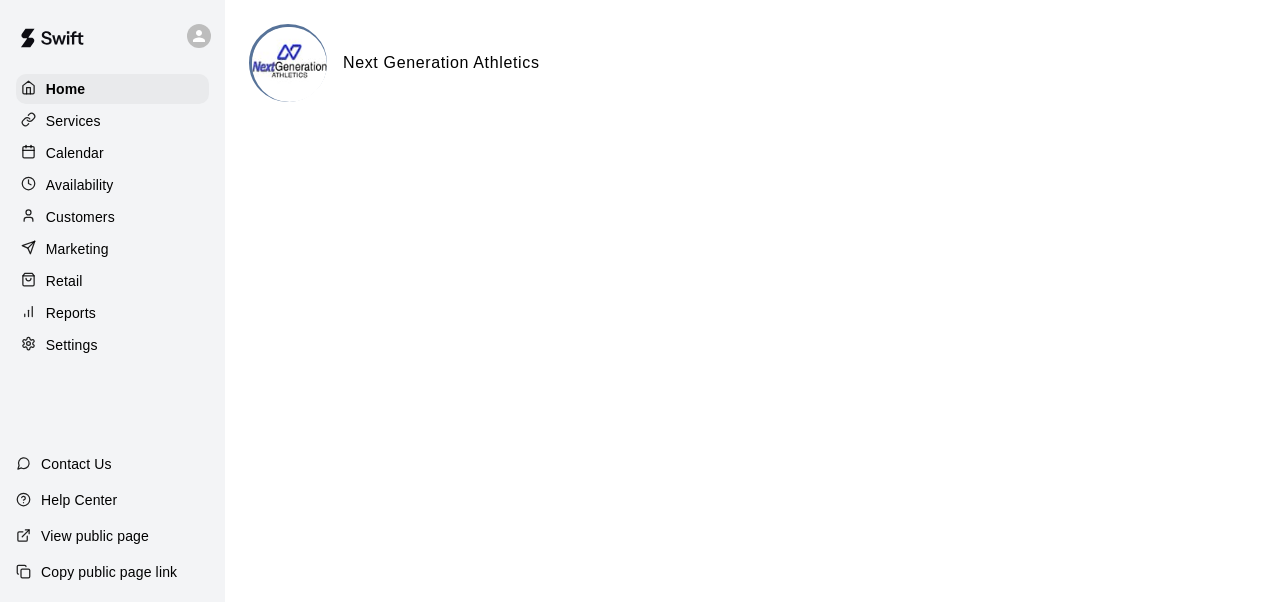 click on "Settings" at bounding box center [112, 345] 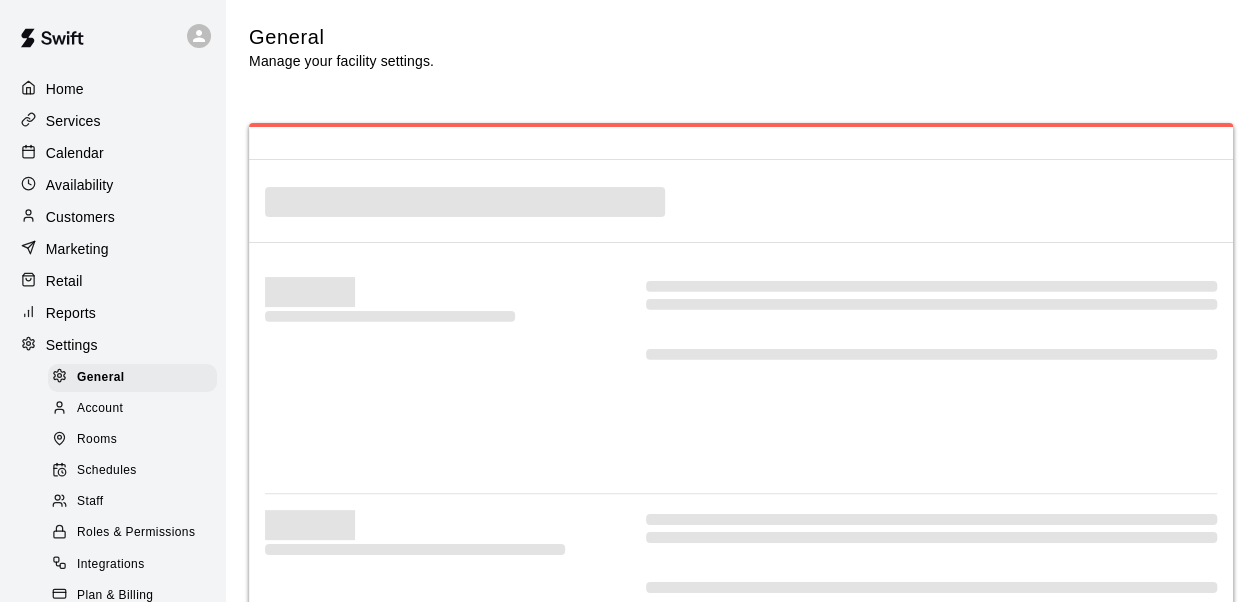select on "**" 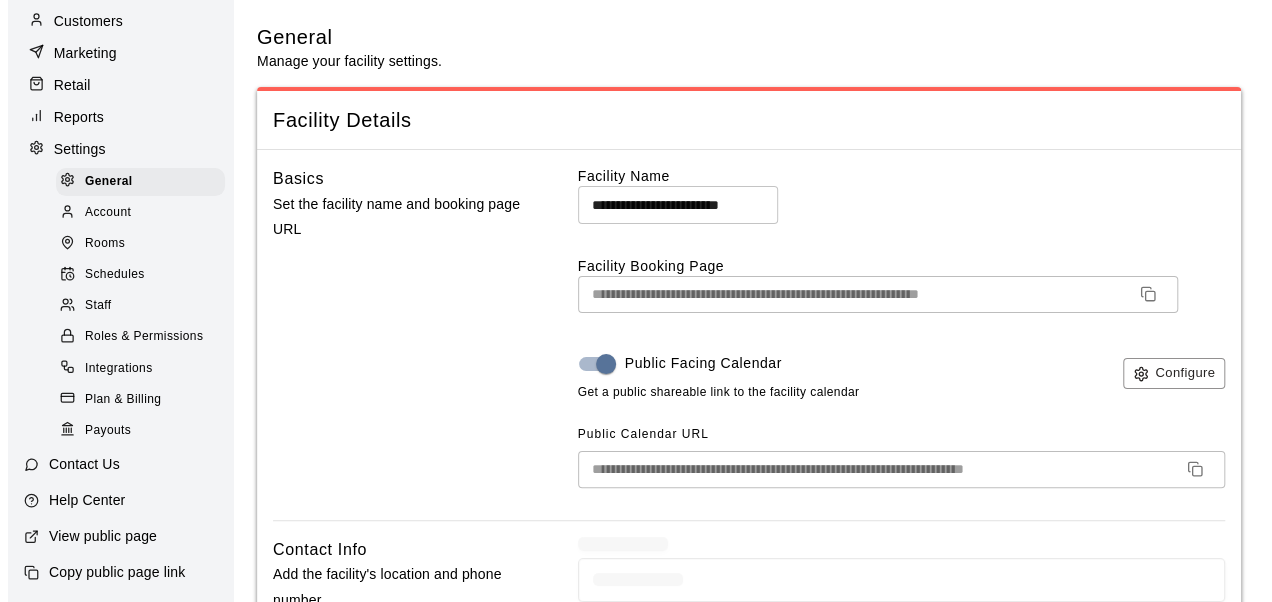 scroll, scrollTop: 218, scrollLeft: 0, axis: vertical 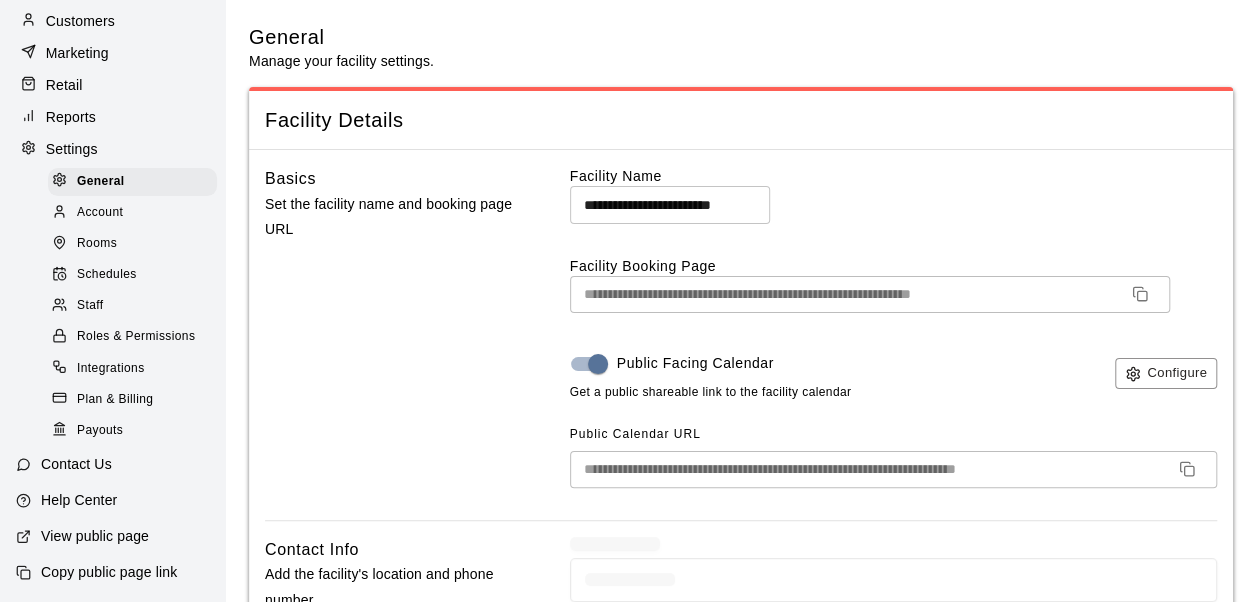 click on "Plan & Billing" at bounding box center (115, 400) 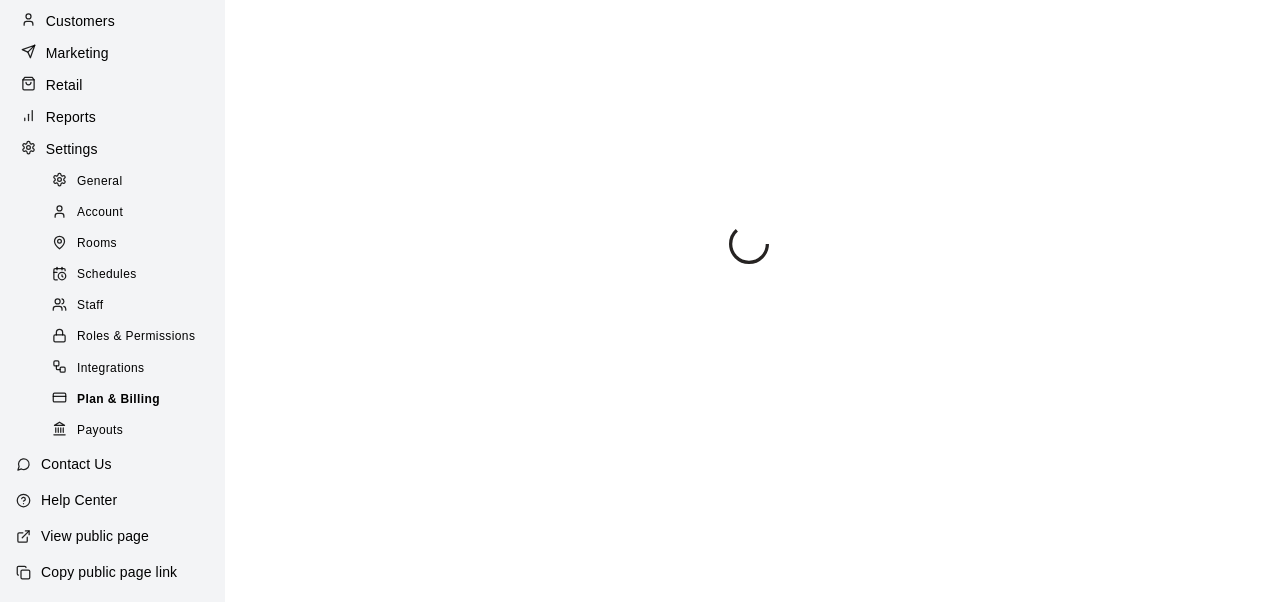 scroll, scrollTop: 189, scrollLeft: 0, axis: vertical 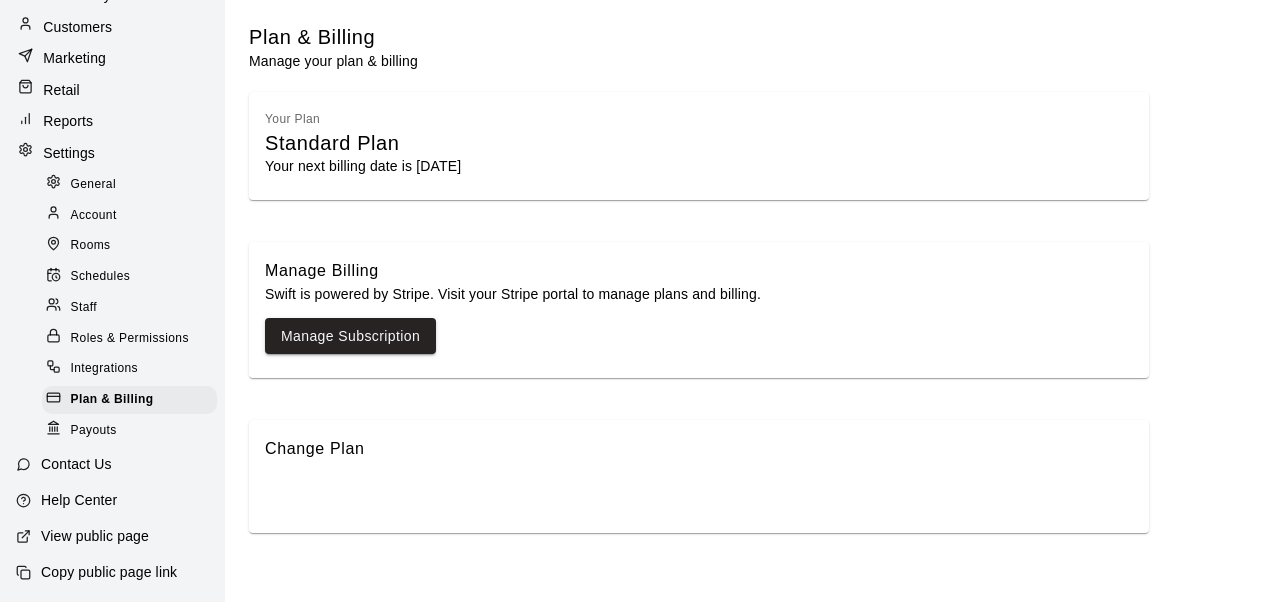 click on "Payouts" at bounding box center [94, 431] 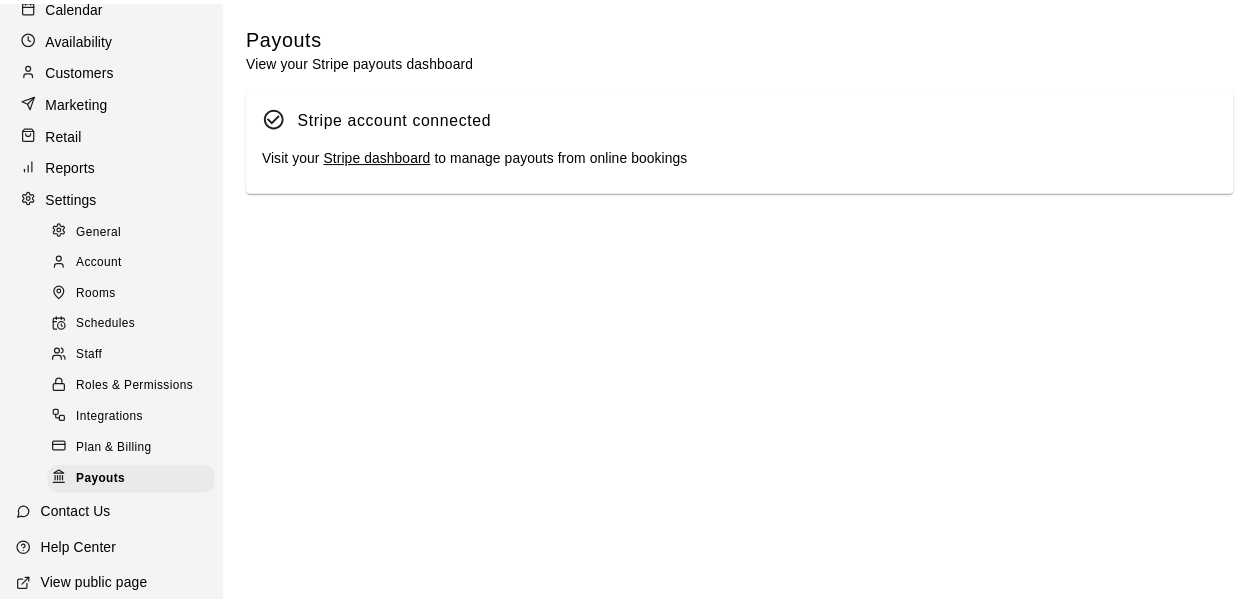 scroll, scrollTop: 146, scrollLeft: 0, axis: vertical 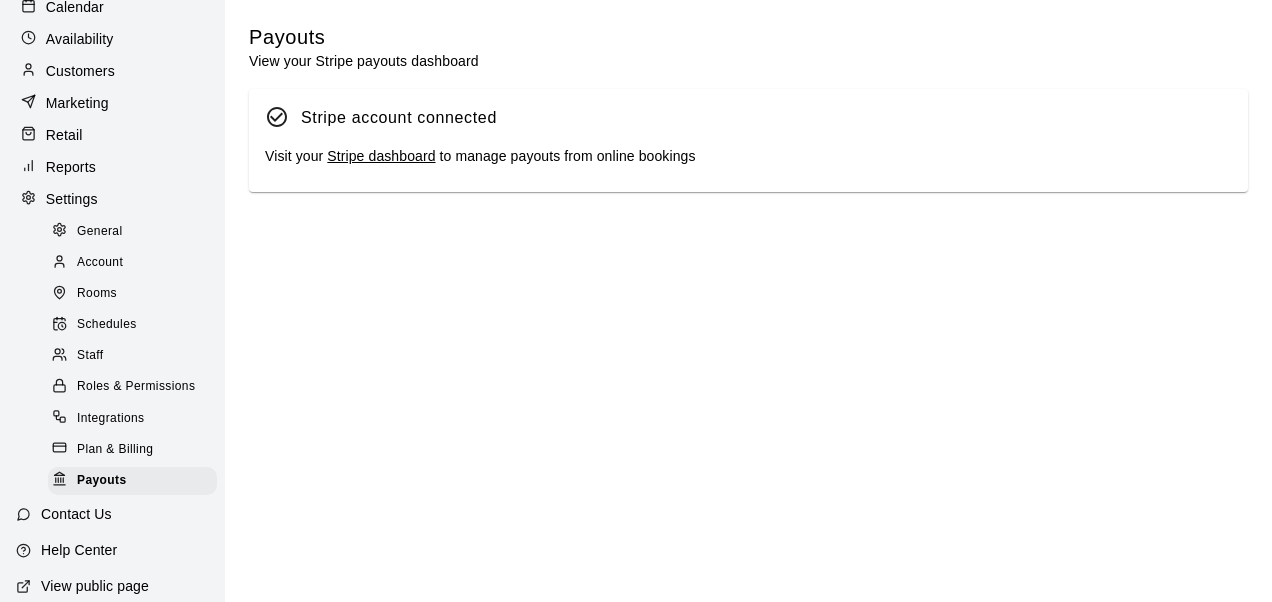 click on "Availability" at bounding box center [80, 39] 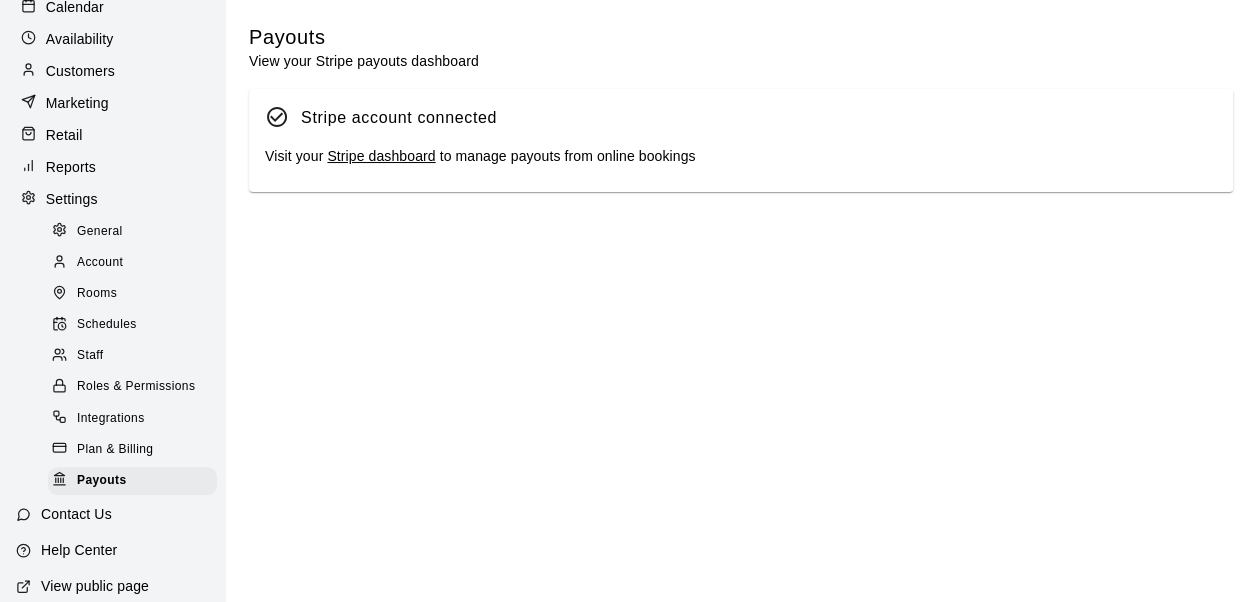 scroll, scrollTop: 0, scrollLeft: 0, axis: both 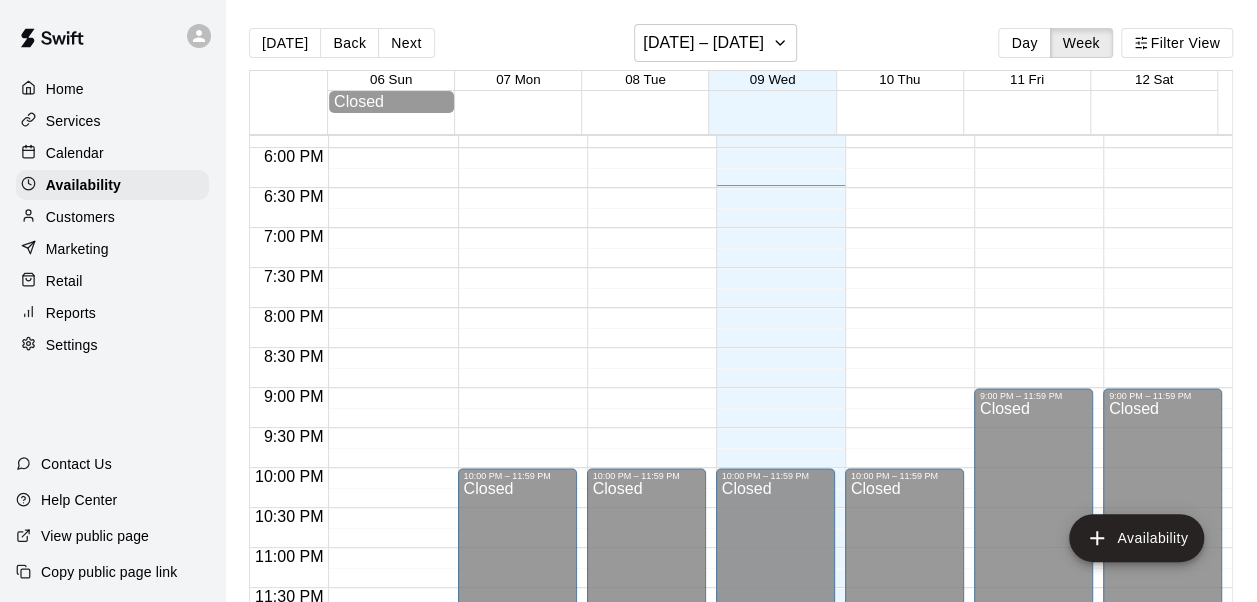 click on "Services" at bounding box center (73, 121) 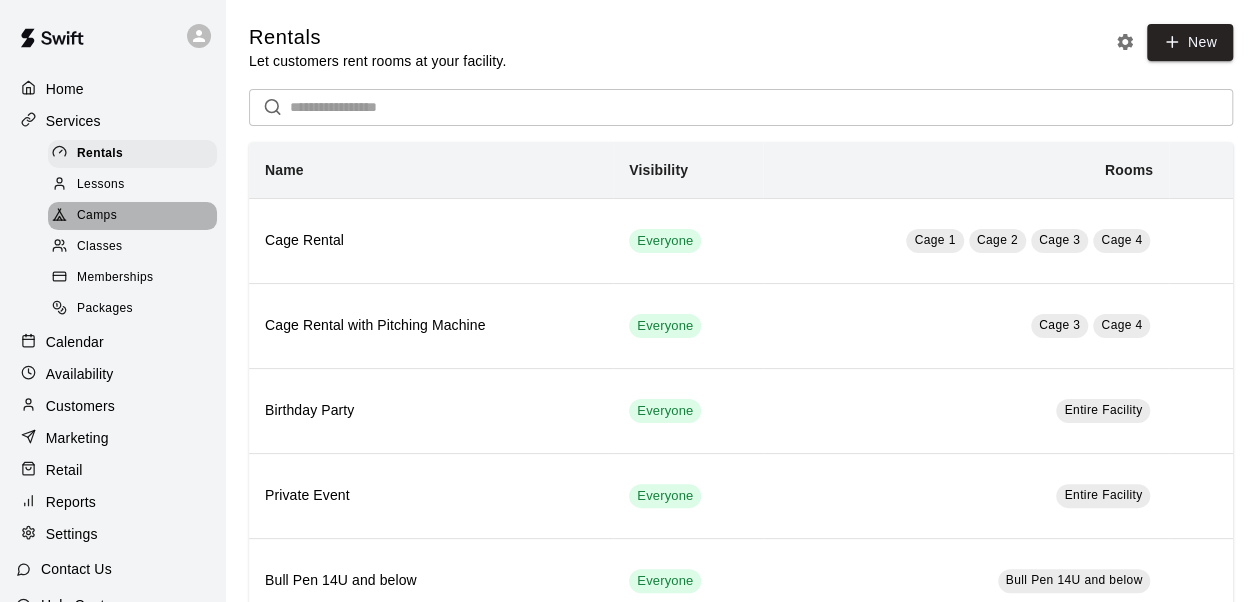 click on "Camps" at bounding box center (132, 216) 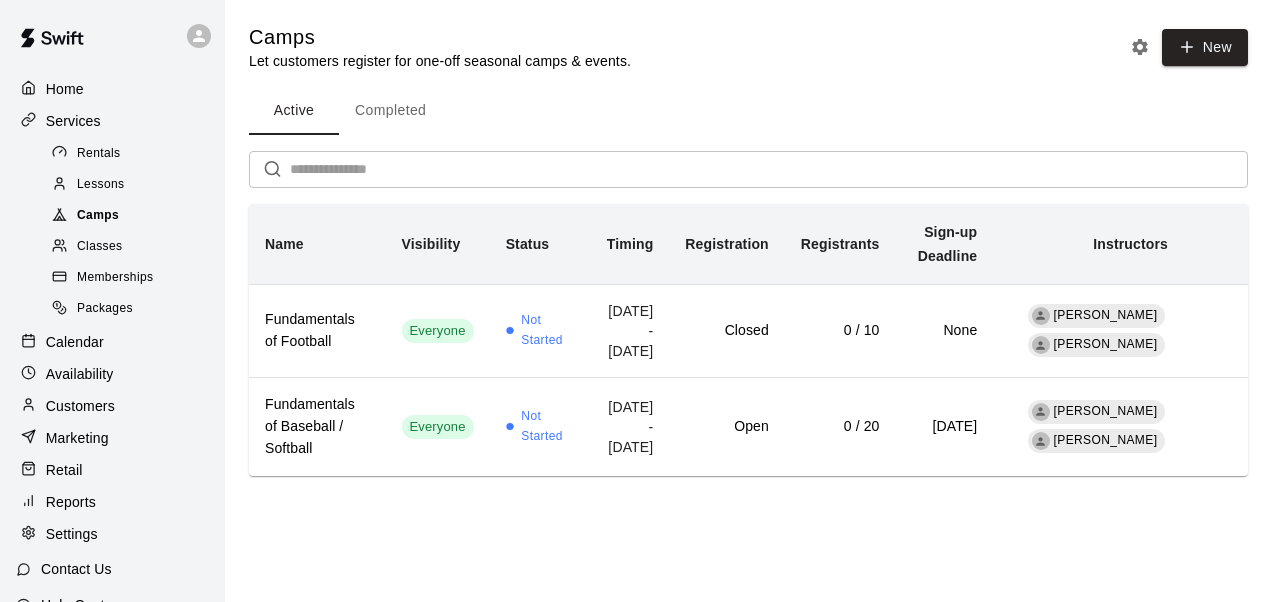 click on "Camps" at bounding box center (132, 216) 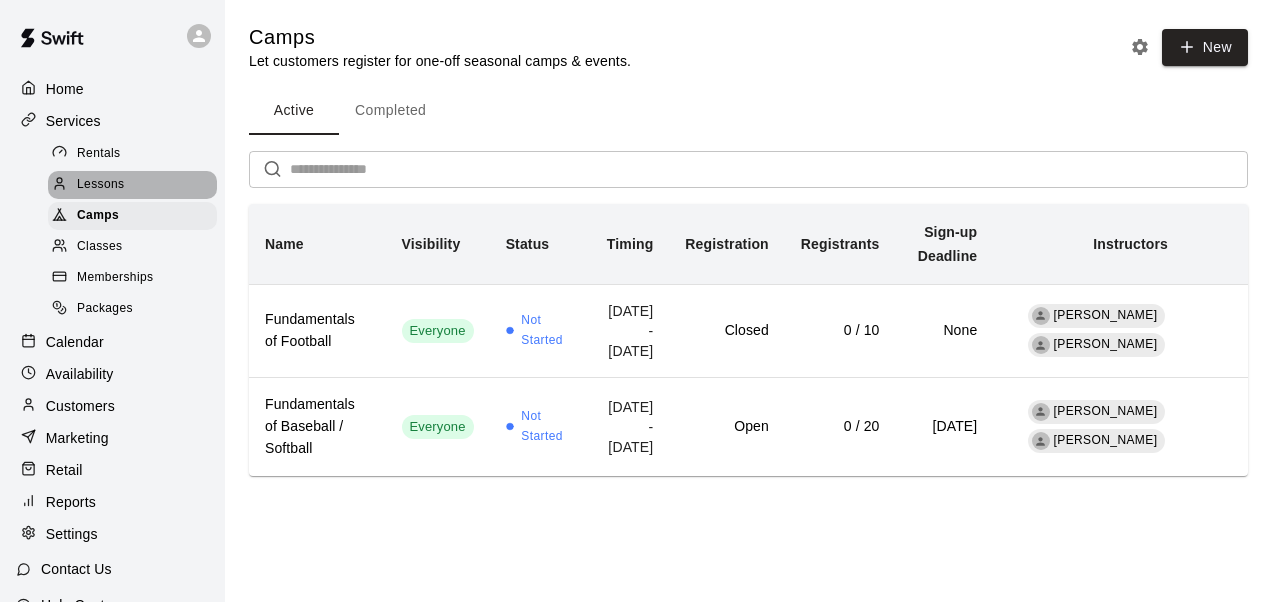 click on "Lessons" at bounding box center (132, 185) 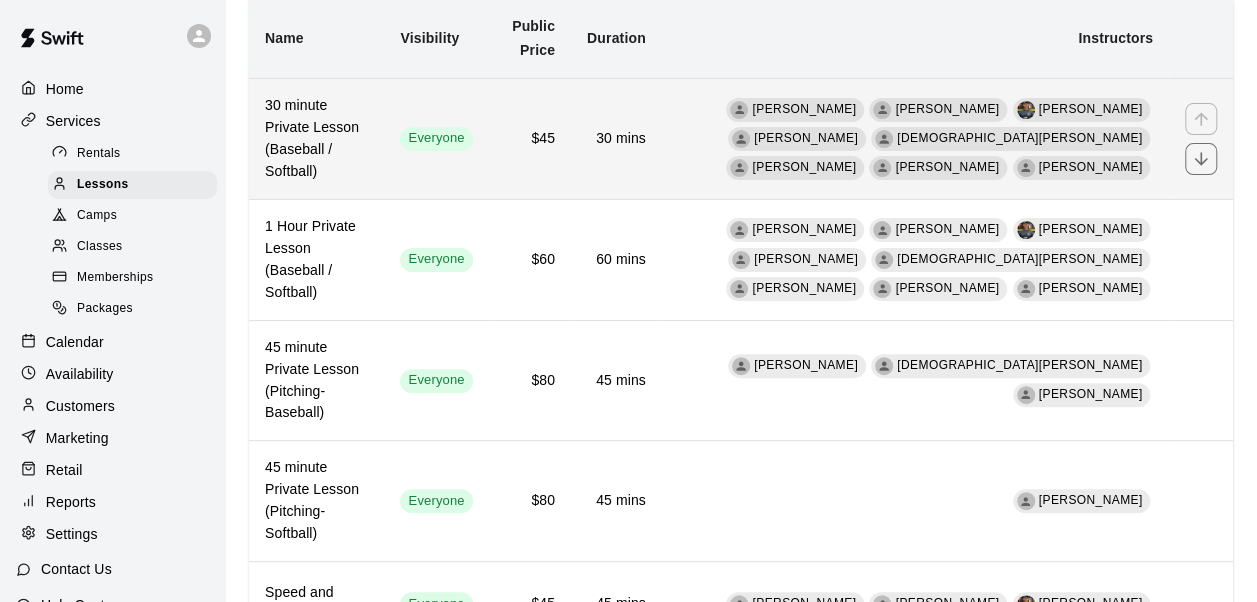scroll, scrollTop: 200, scrollLeft: 0, axis: vertical 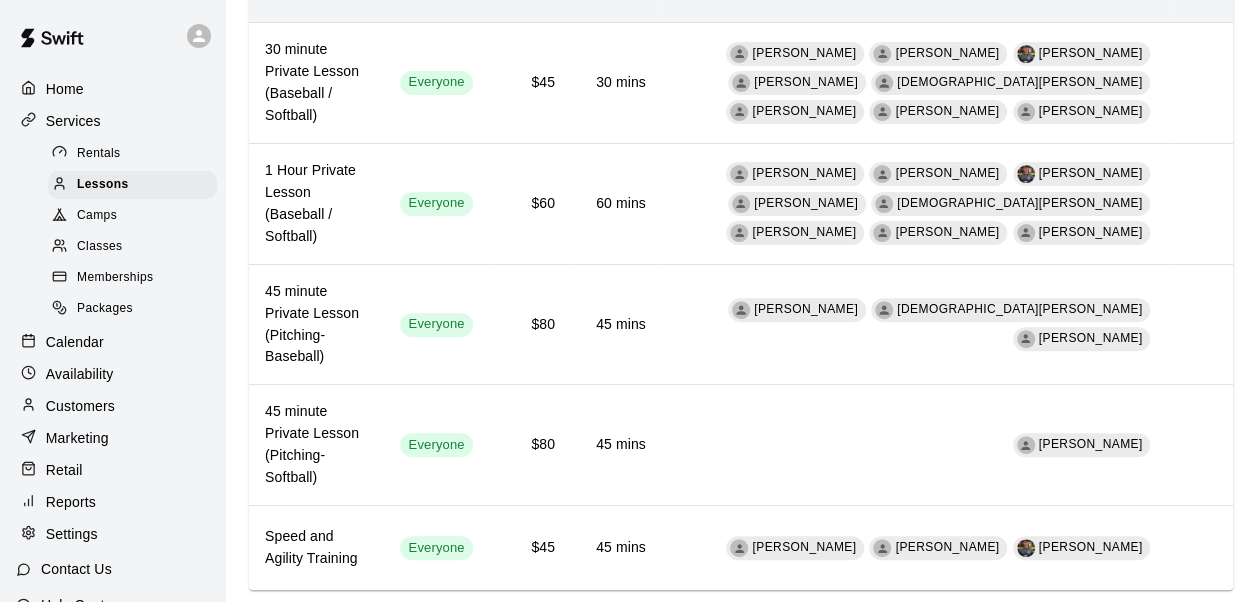 click on "Classes" at bounding box center [132, 247] 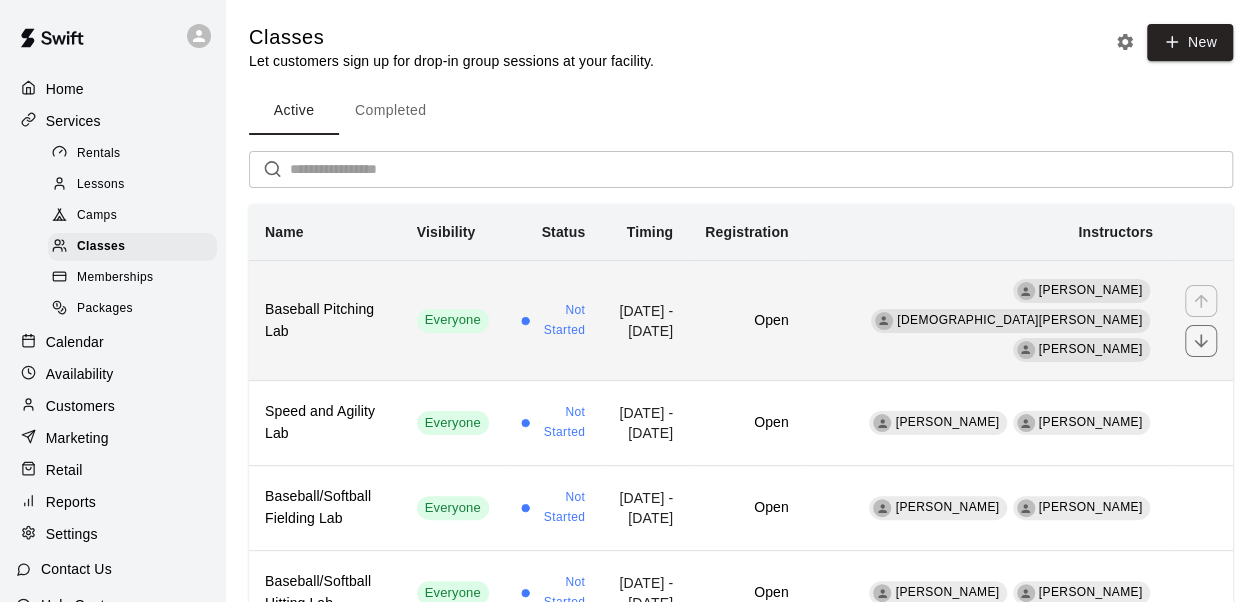 scroll, scrollTop: 84, scrollLeft: 0, axis: vertical 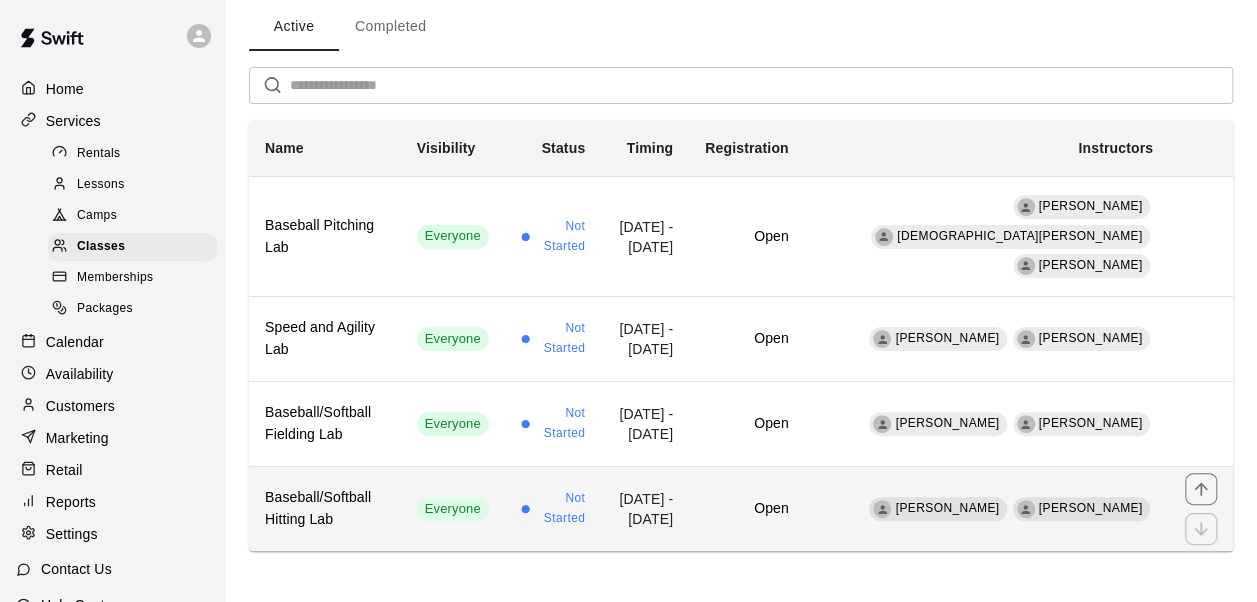 click on "Not Started" at bounding box center [553, 509] 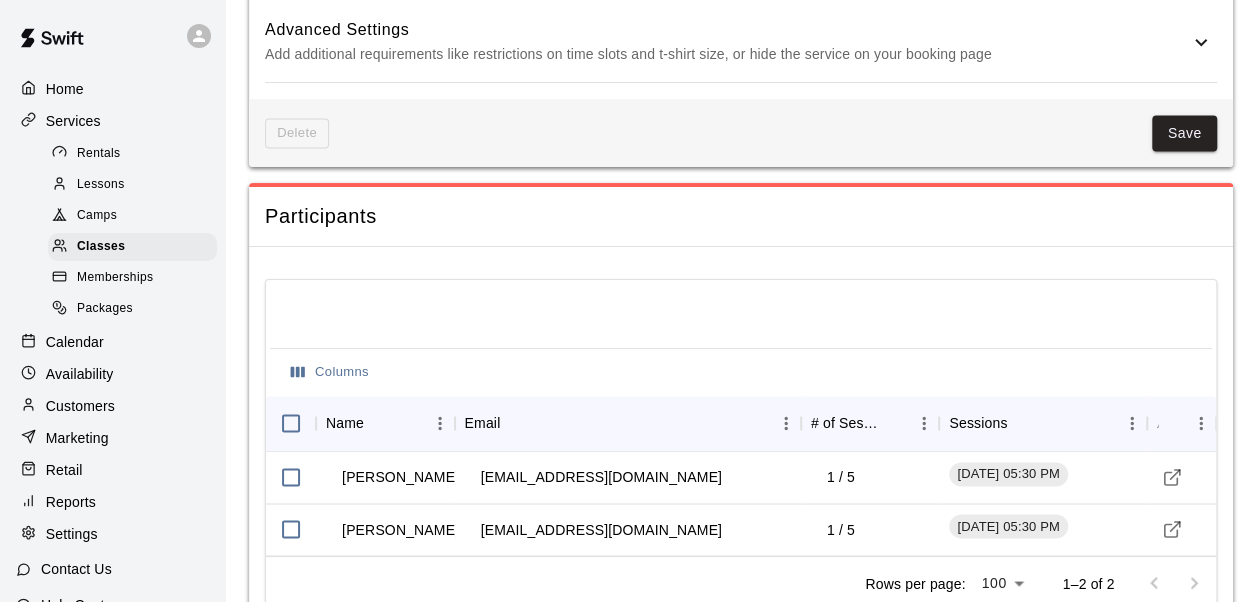 scroll, scrollTop: 1458, scrollLeft: 0, axis: vertical 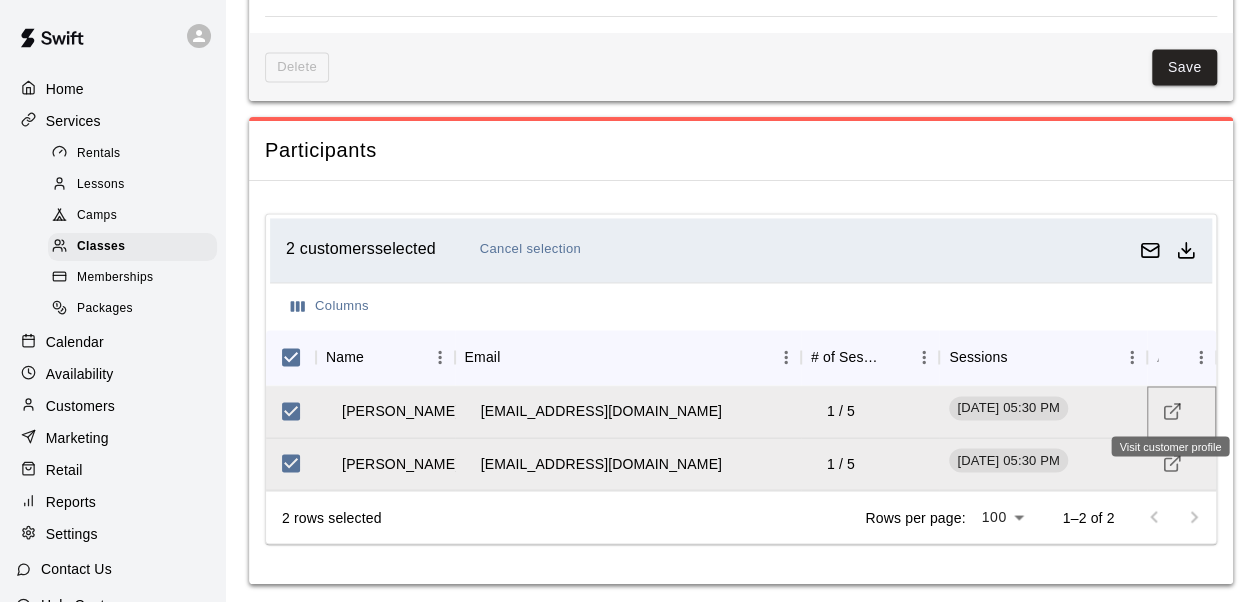 click 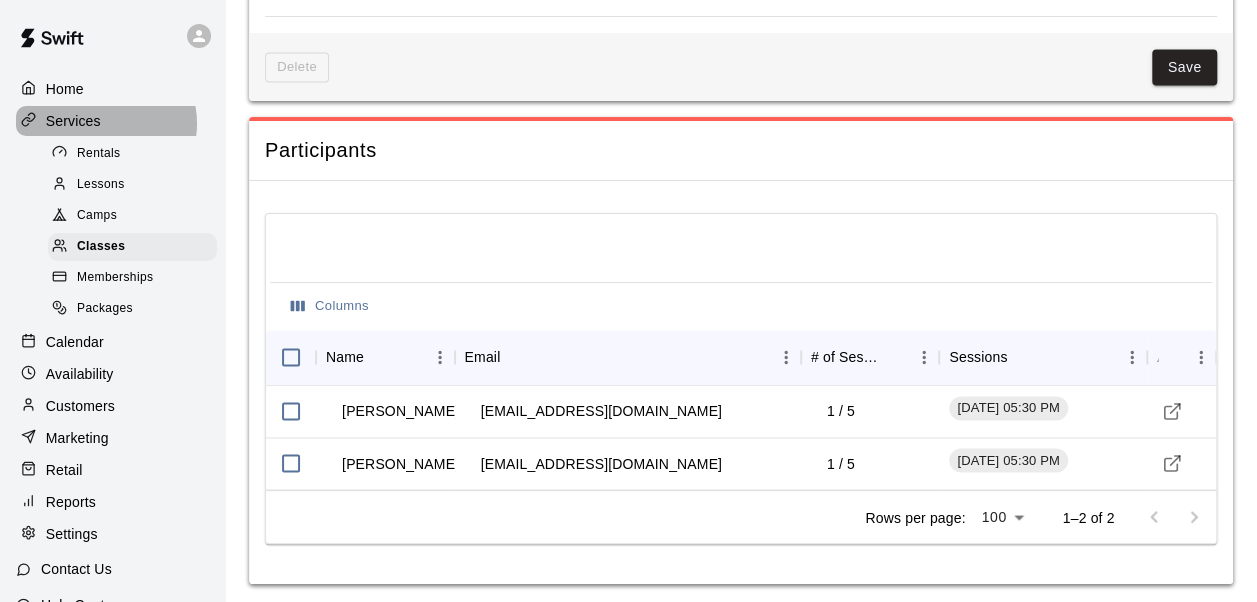 click on "Services" at bounding box center [112, 121] 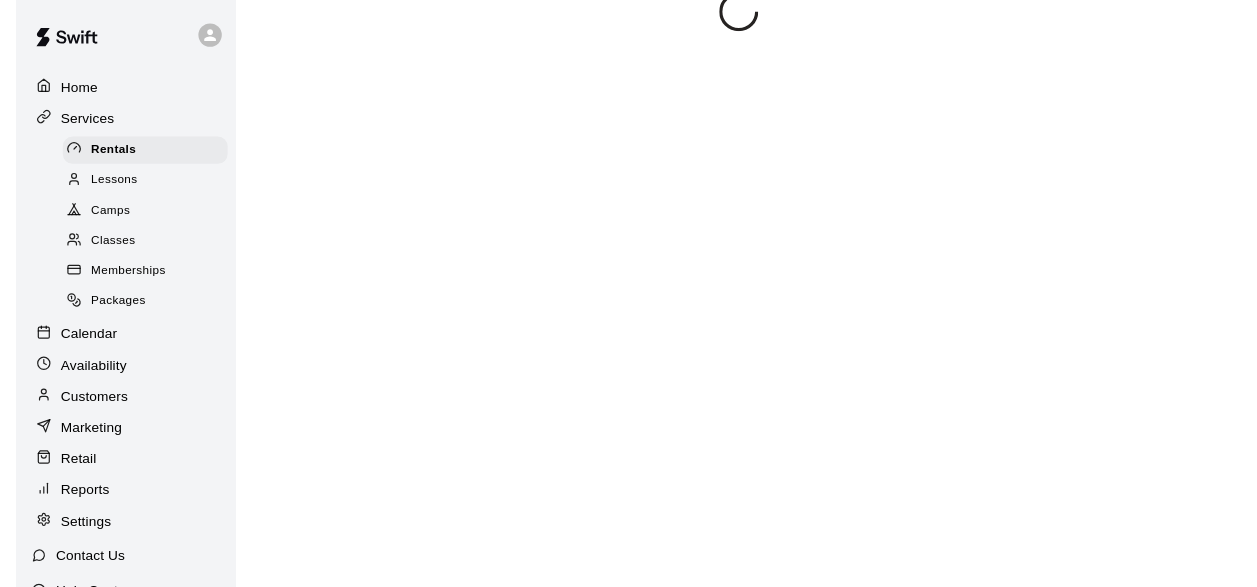 scroll, scrollTop: 0, scrollLeft: 0, axis: both 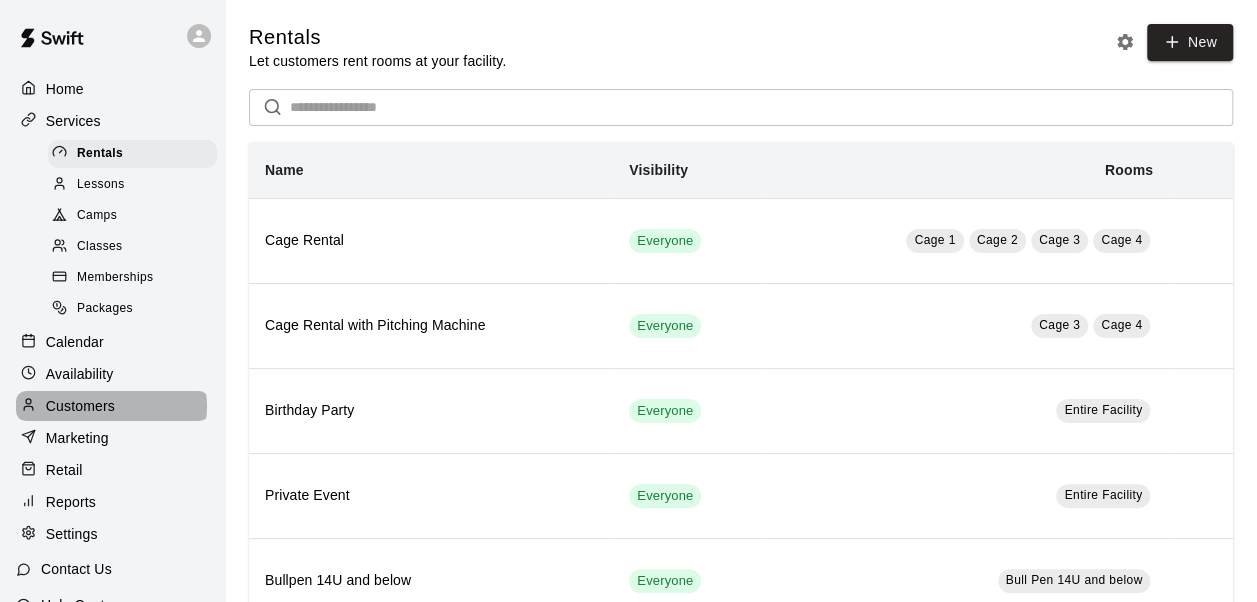 click on "Customers" at bounding box center (80, 406) 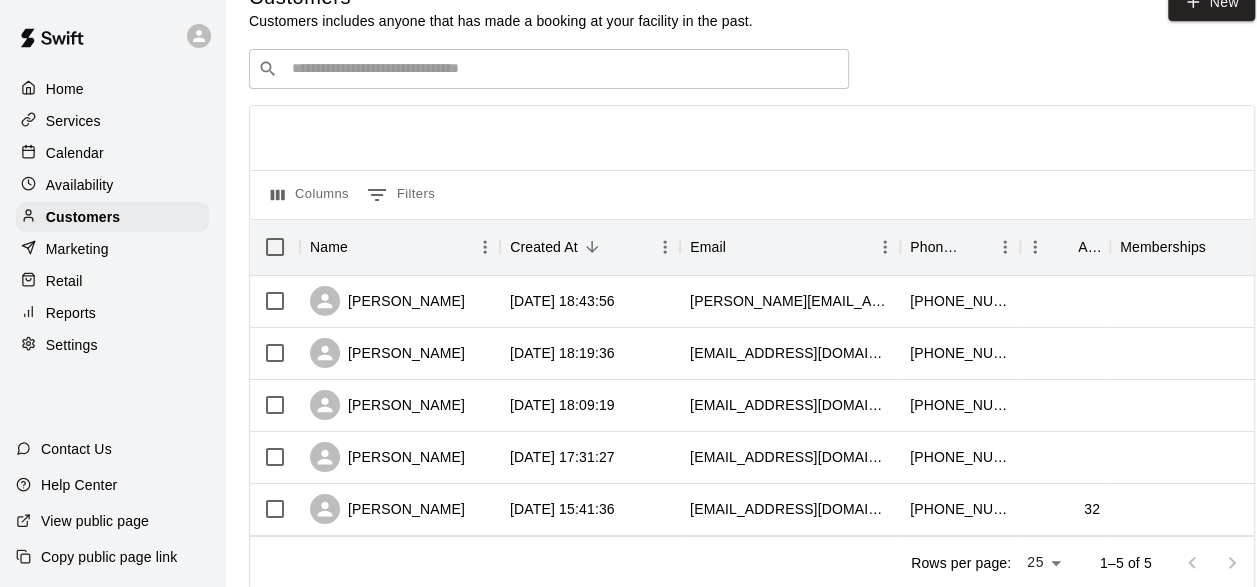 scroll, scrollTop: 43, scrollLeft: 0, axis: vertical 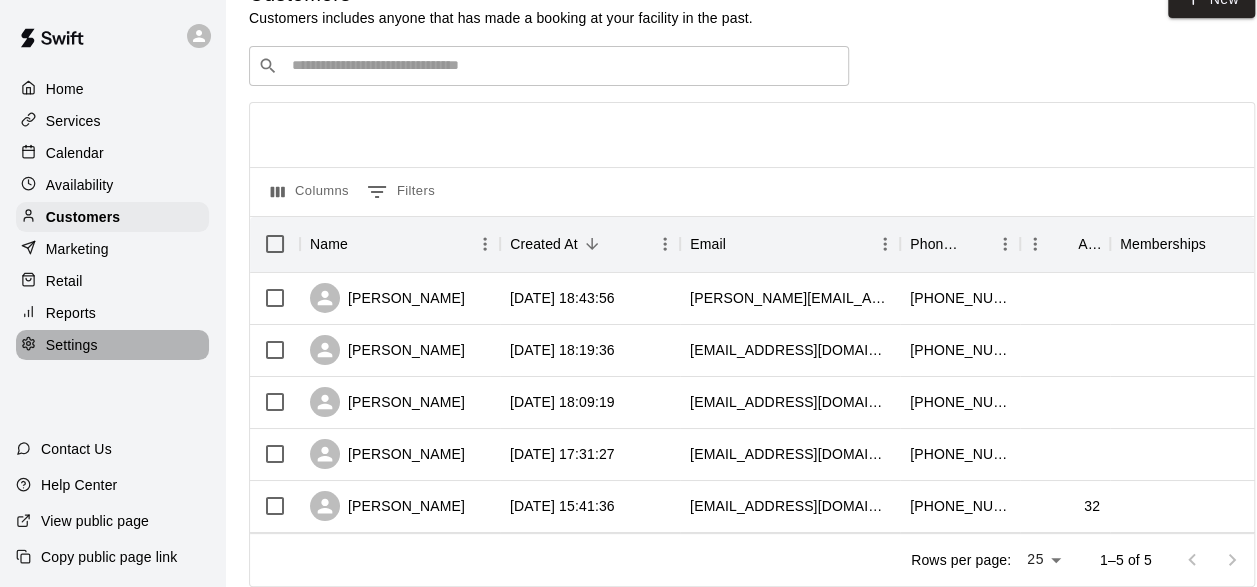 click on "Settings" at bounding box center [72, 345] 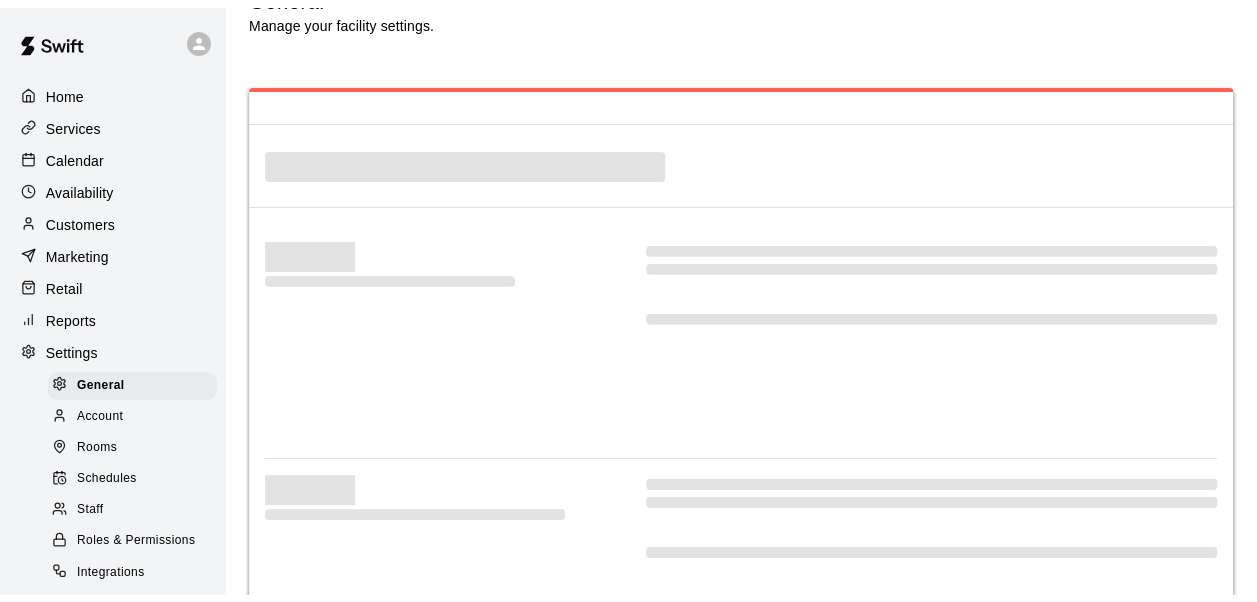 scroll, scrollTop: 0, scrollLeft: 0, axis: both 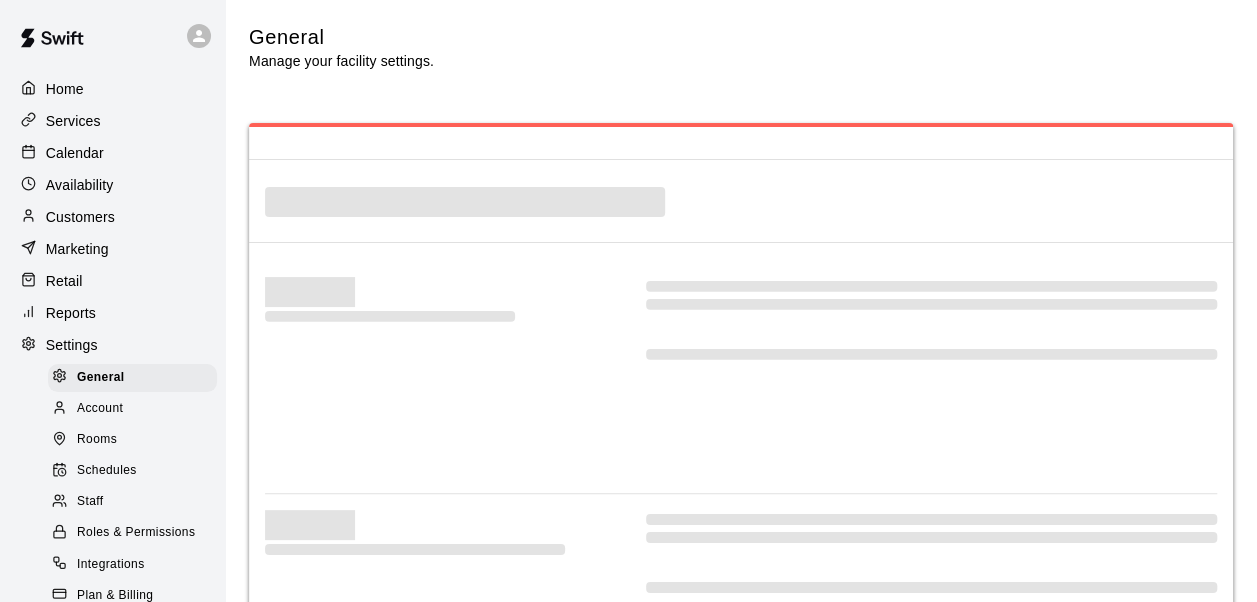 select on "**" 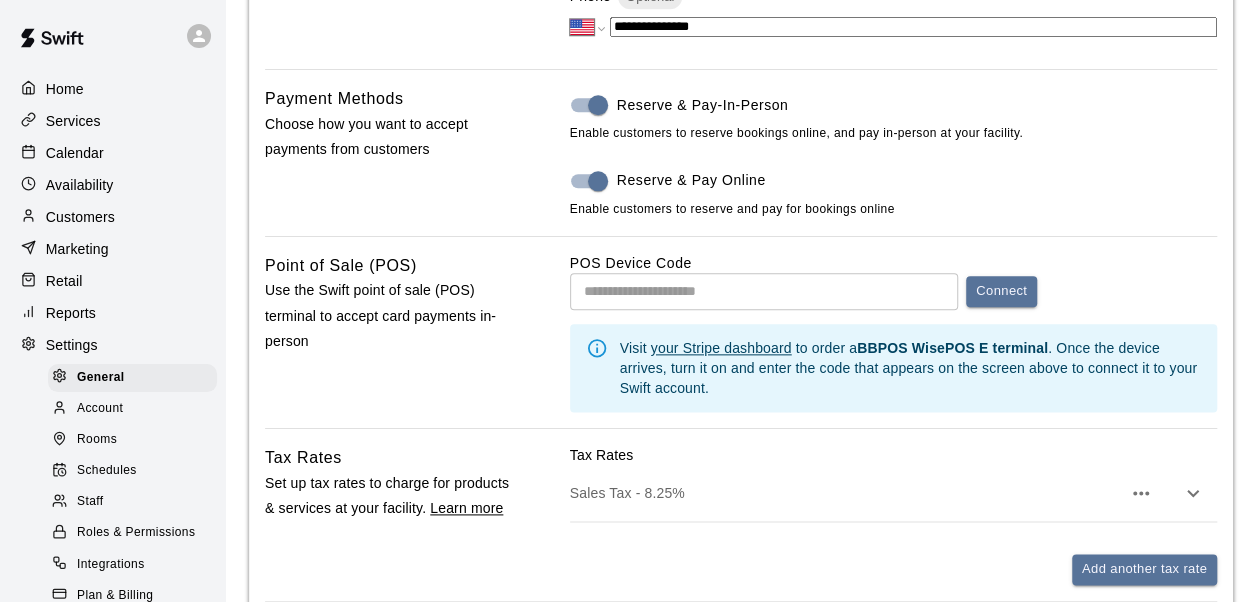 scroll, scrollTop: 1034, scrollLeft: 0, axis: vertical 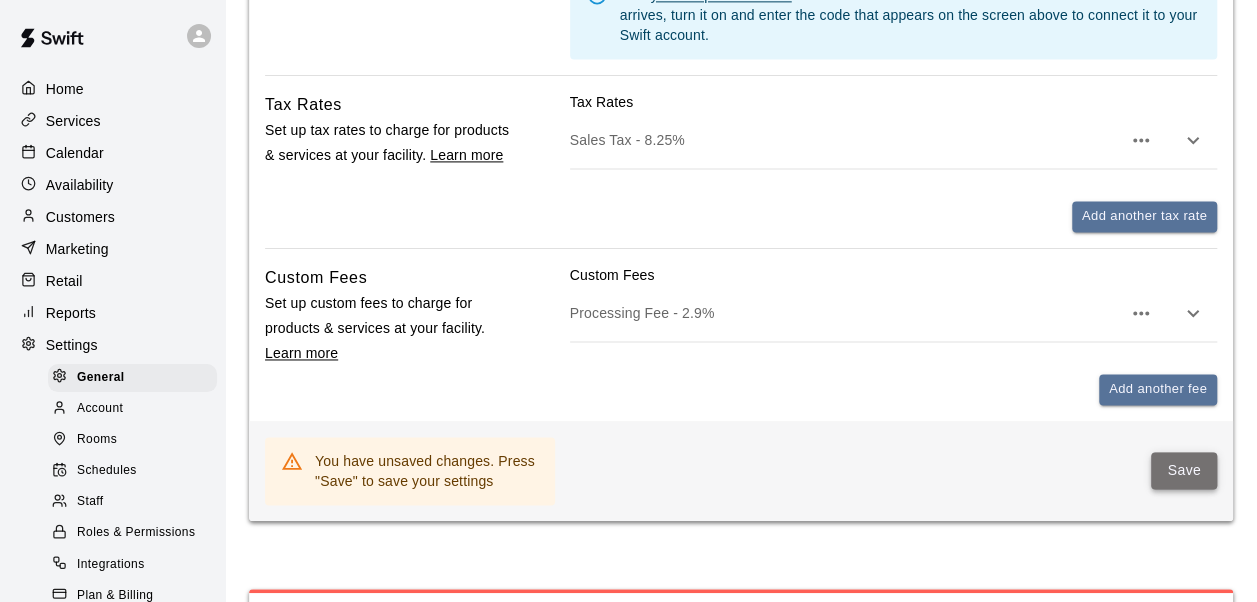 click on "Save" at bounding box center (1184, 470) 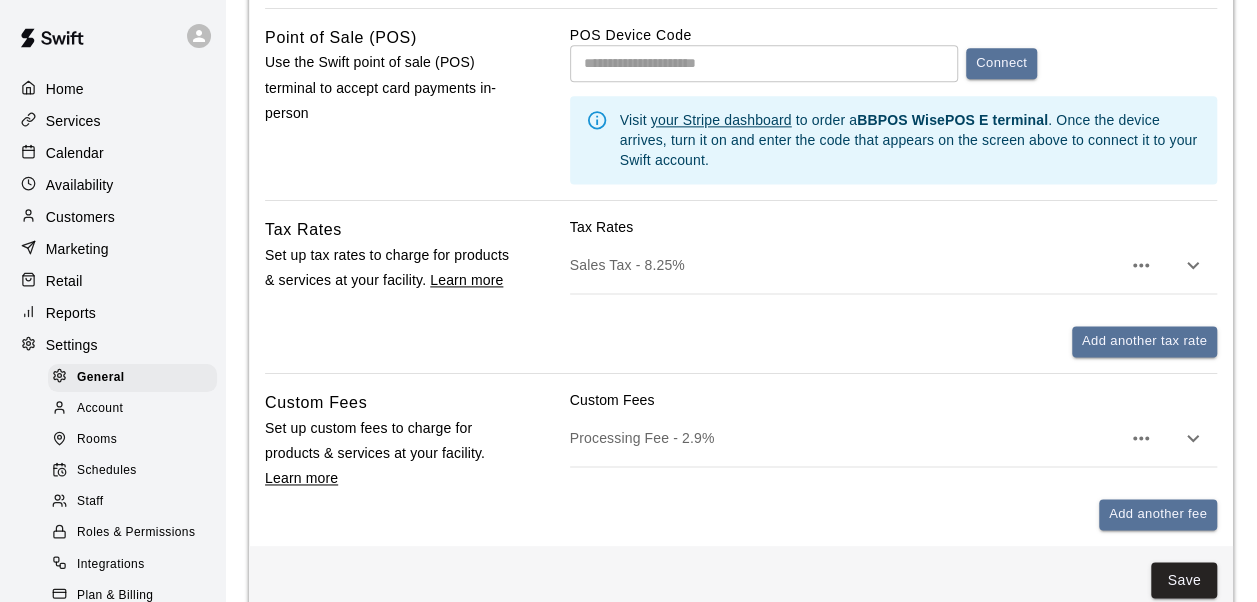 scroll, scrollTop: 1260, scrollLeft: 0, axis: vertical 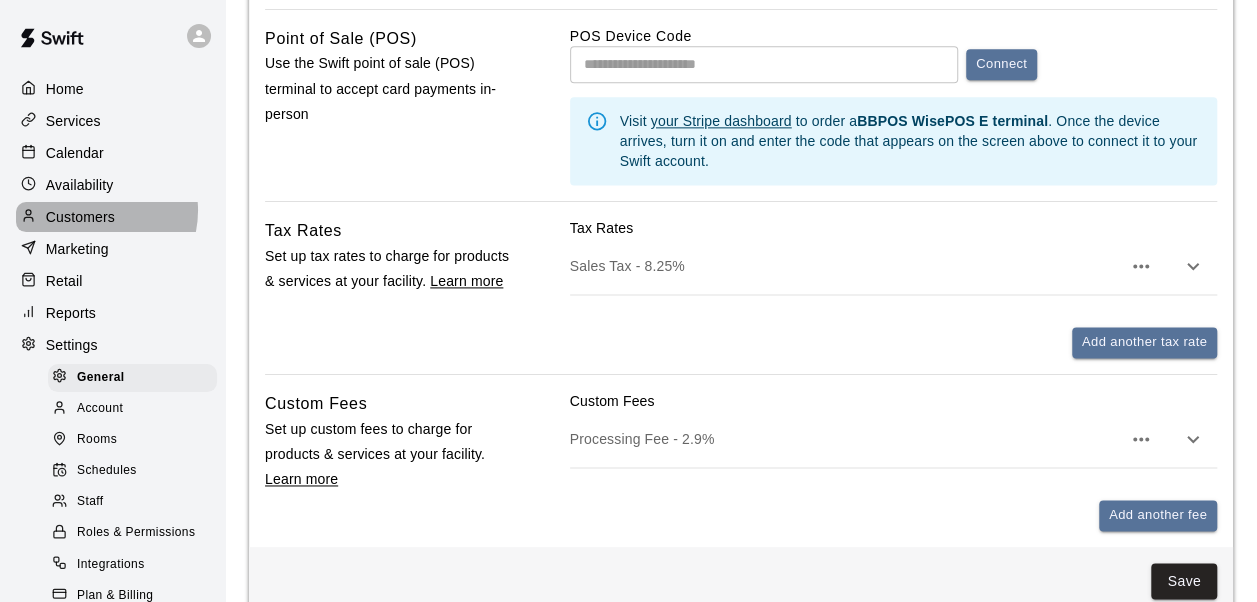 click on "Customers" at bounding box center [80, 217] 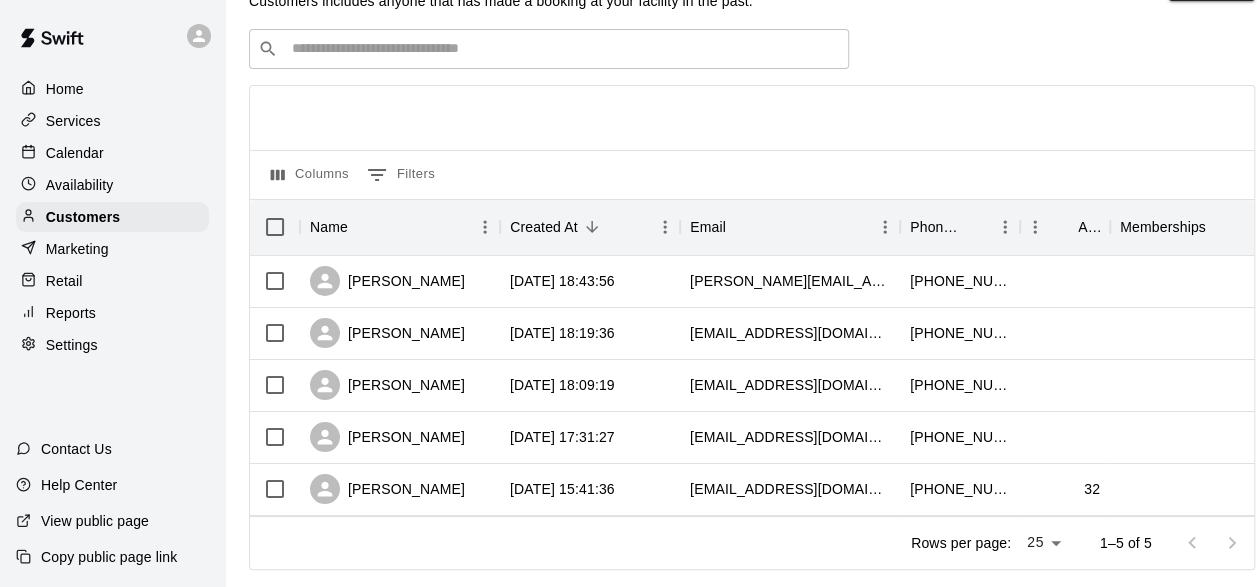 scroll, scrollTop: 61, scrollLeft: 0, axis: vertical 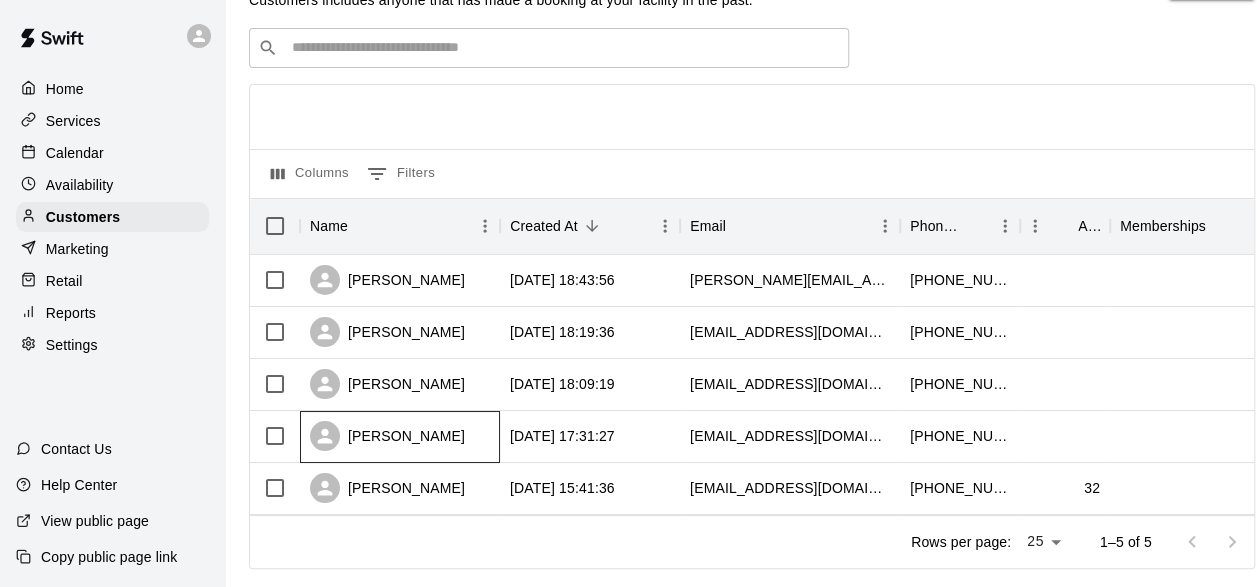 click on "[PERSON_NAME]" at bounding box center (387, 436) 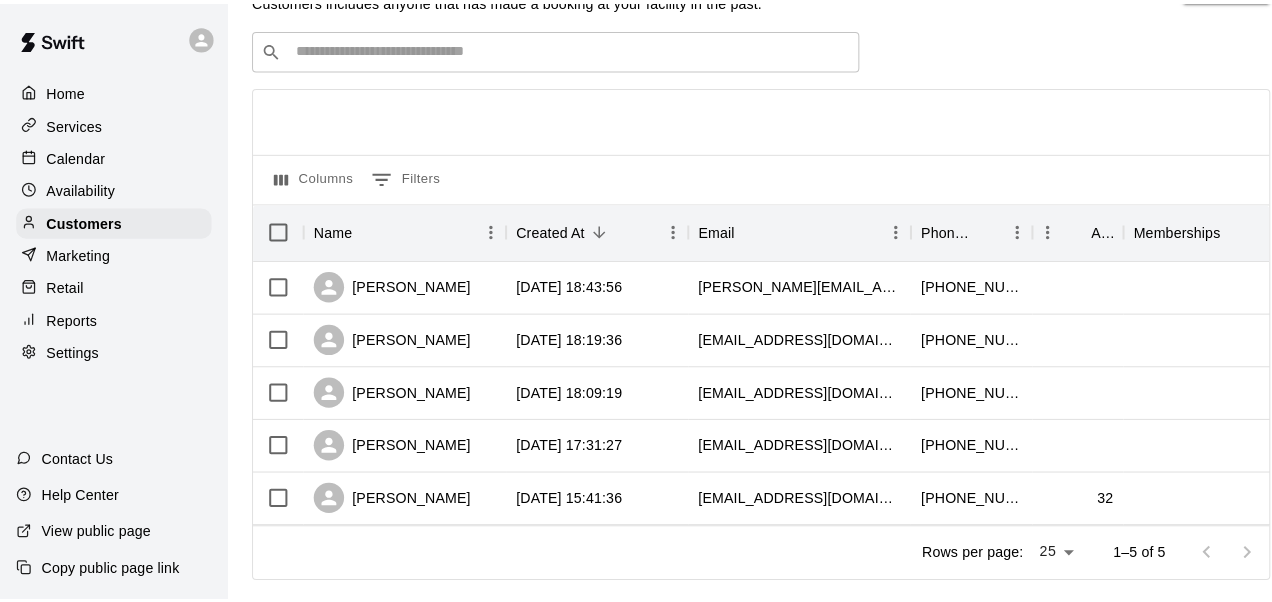 scroll, scrollTop: 0, scrollLeft: 0, axis: both 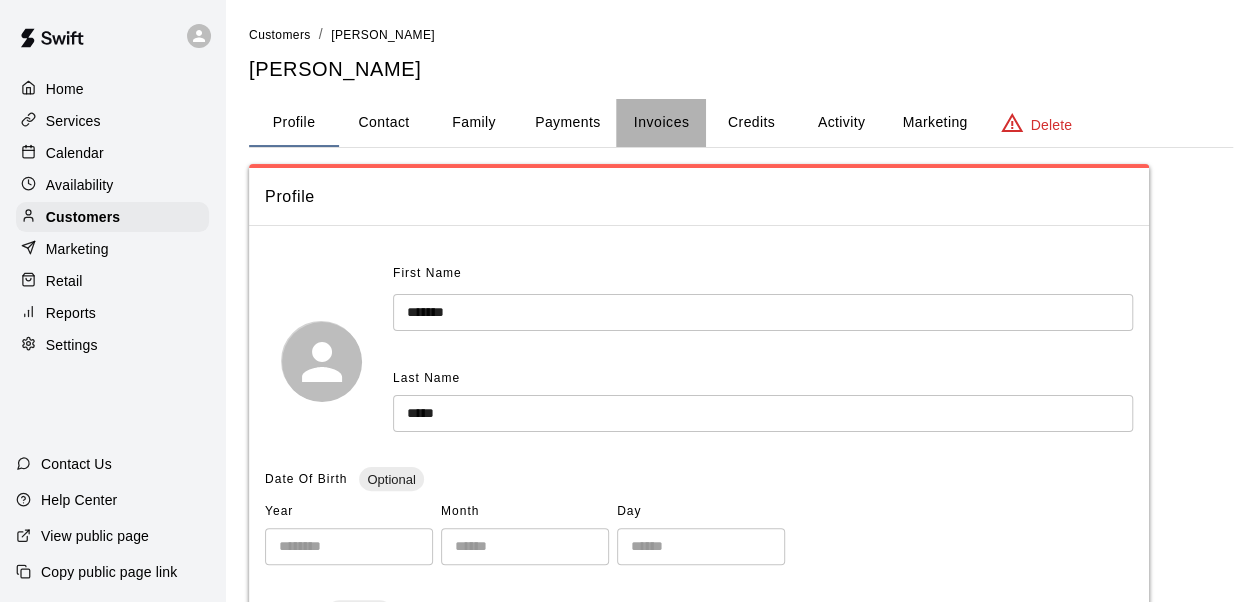 click on "Invoices" at bounding box center (662, 122) 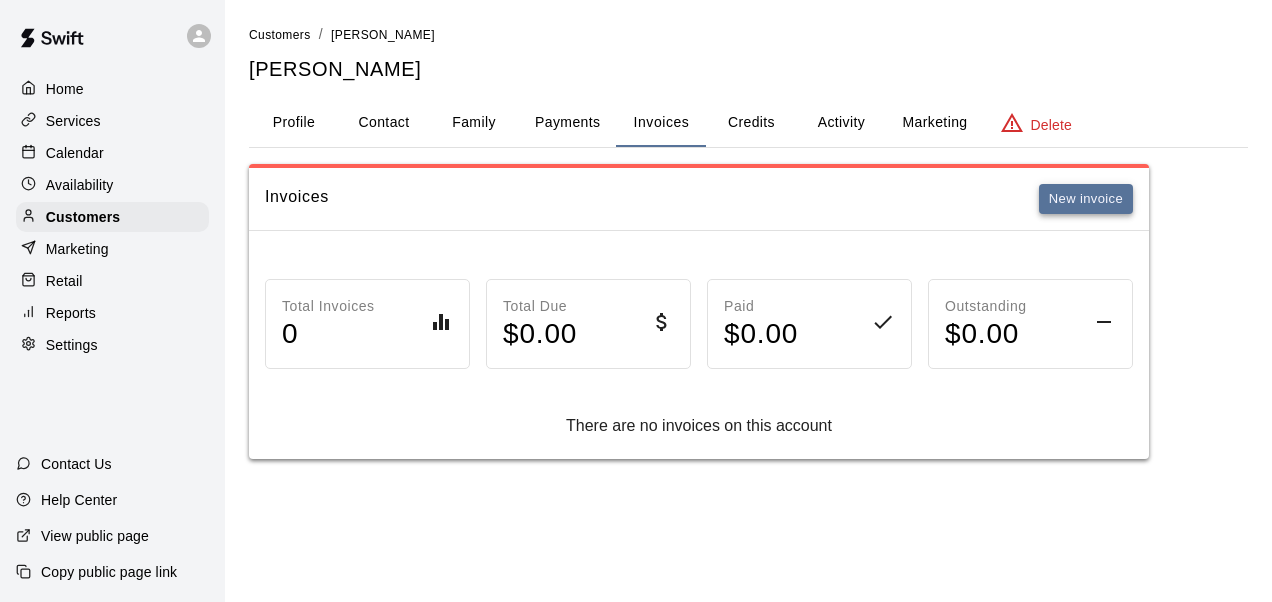 click on "New invoice" at bounding box center [1086, 199] 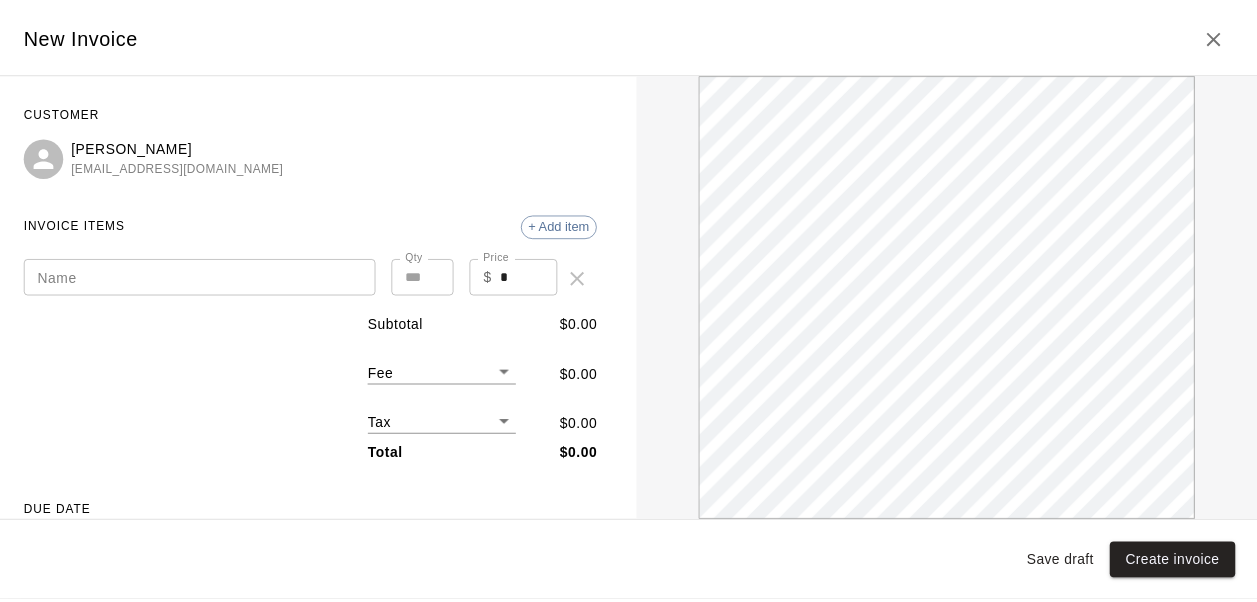 scroll, scrollTop: 0, scrollLeft: 0, axis: both 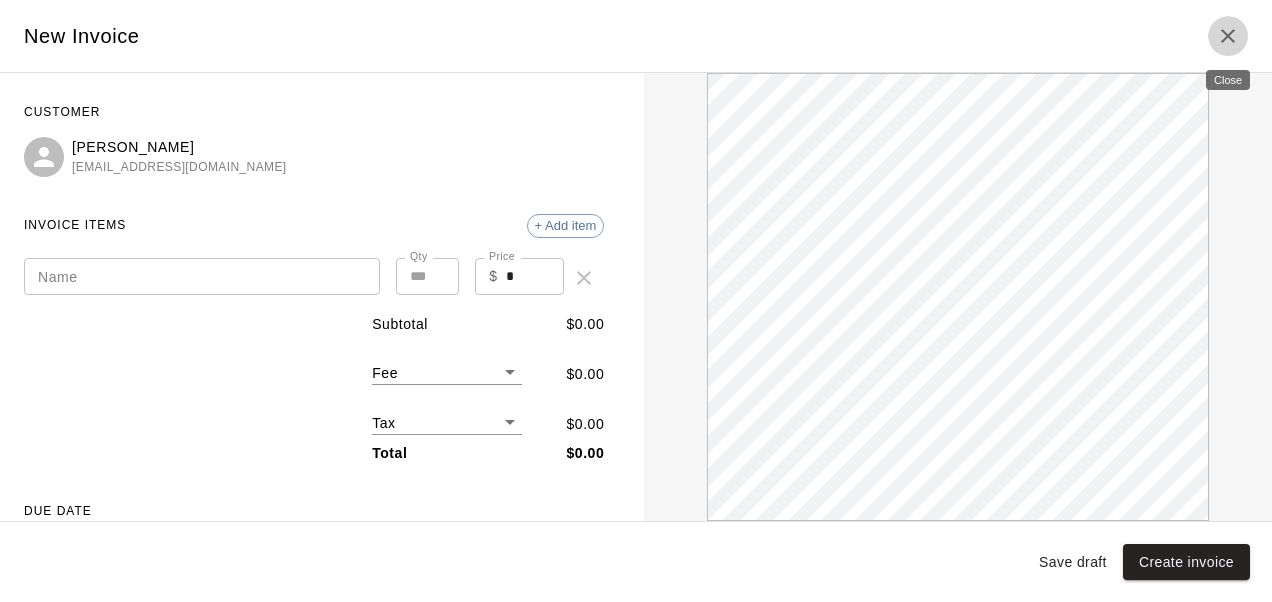 click 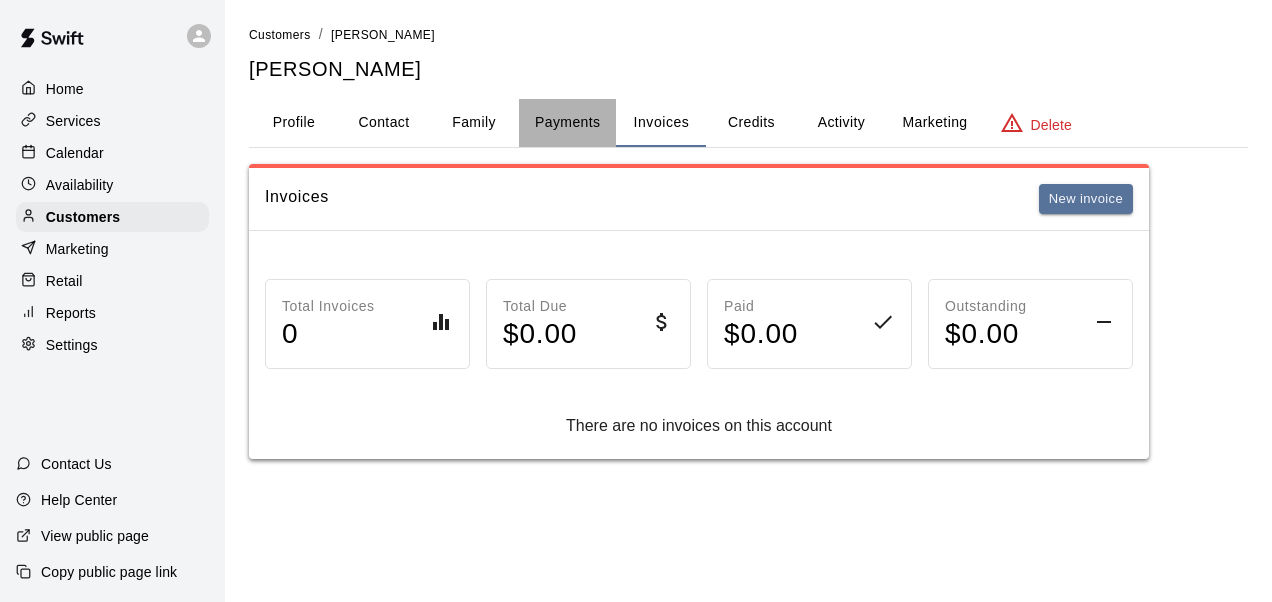 click on "Payments" at bounding box center [567, 123] 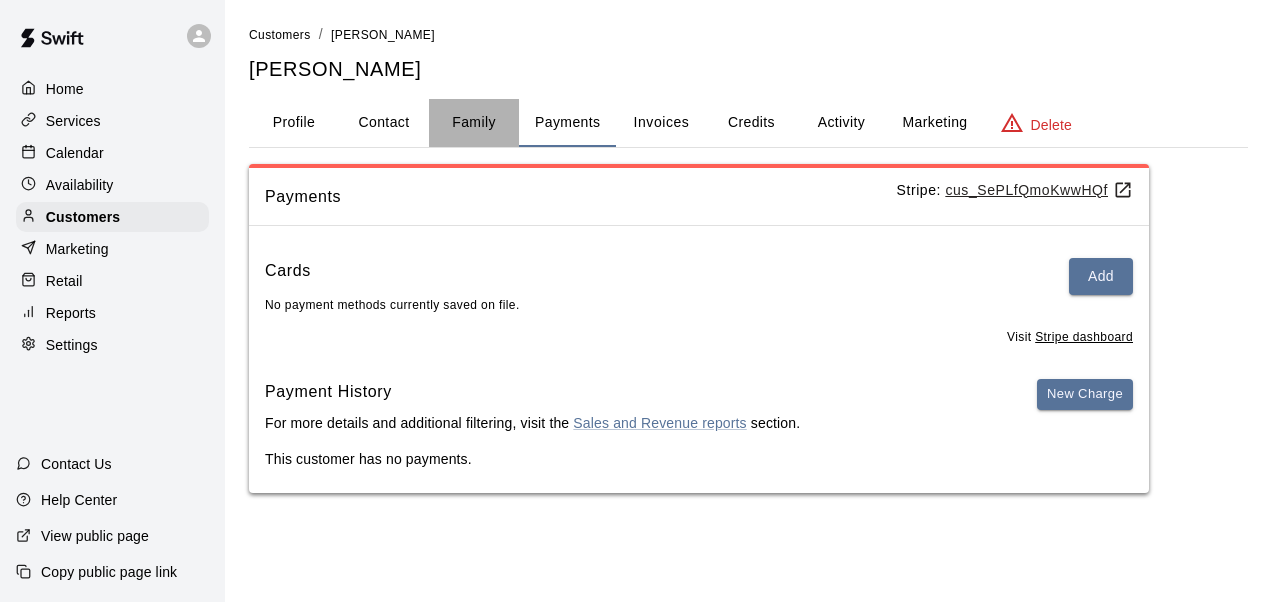 click on "Family" at bounding box center (474, 123) 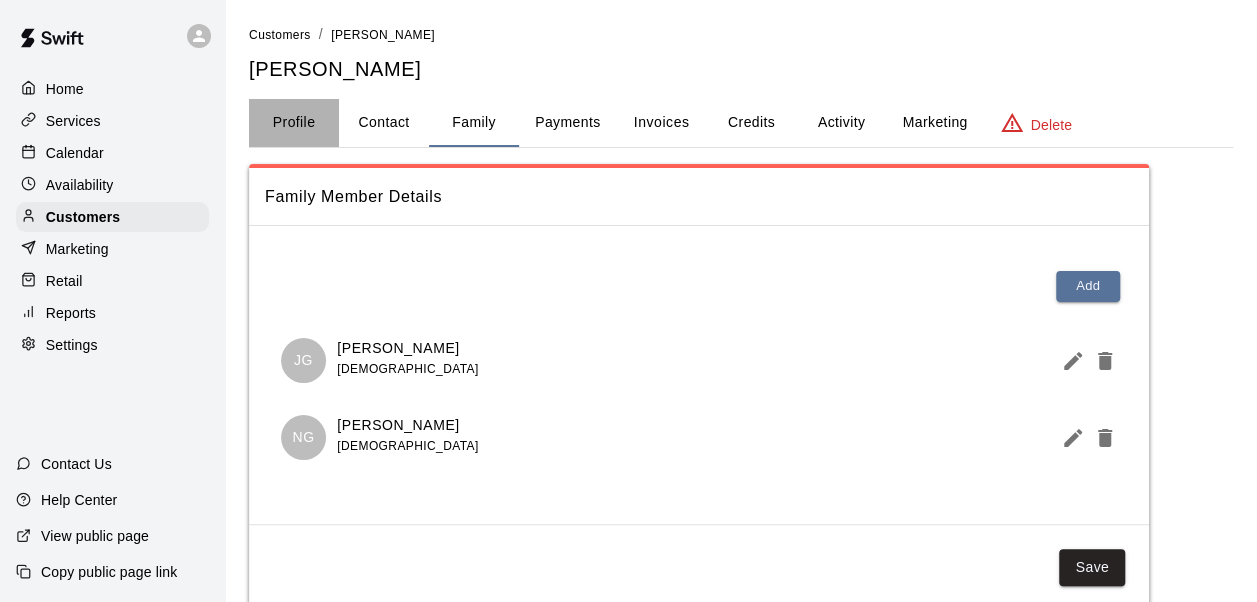 click on "Profile" at bounding box center (294, 123) 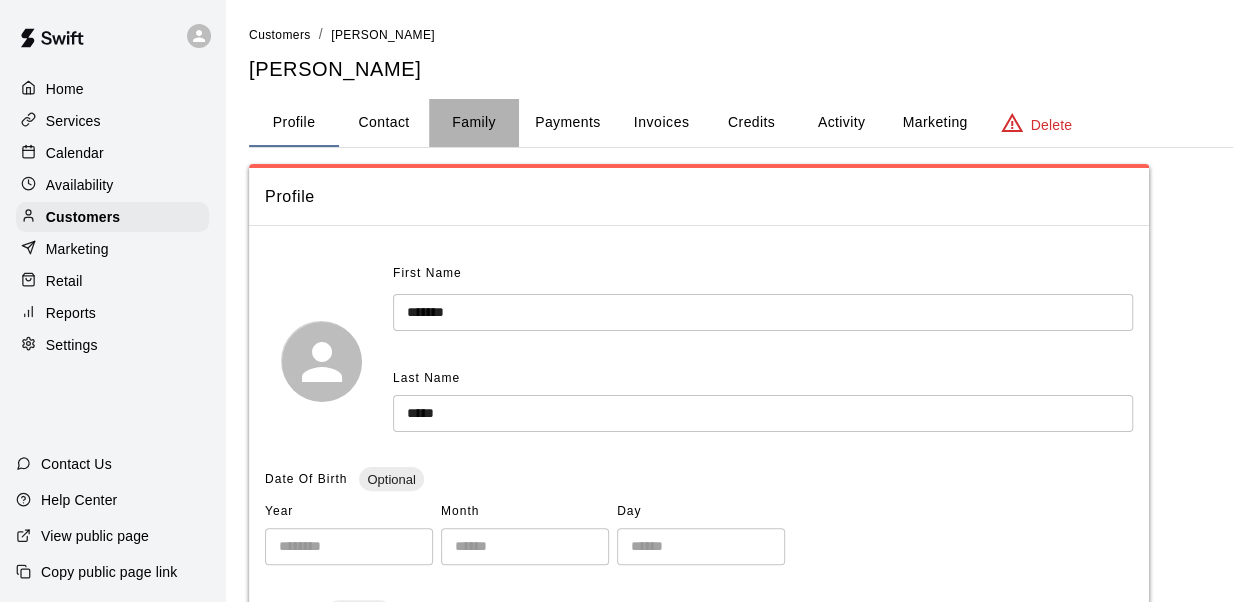 click on "Family" at bounding box center [474, 123] 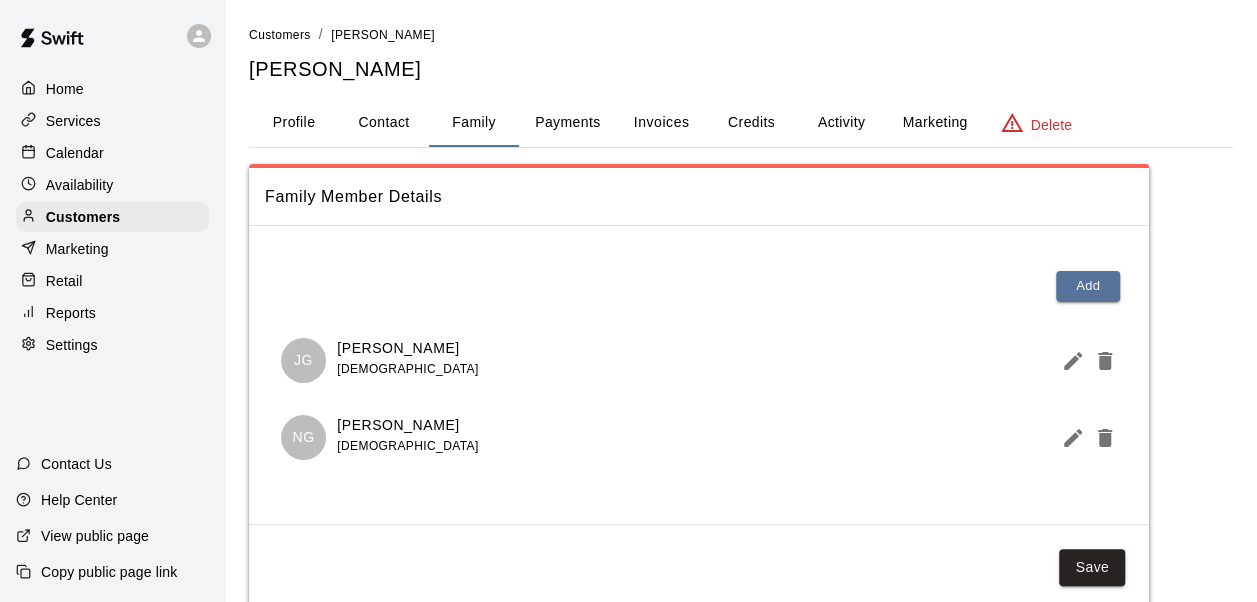click on "Services" at bounding box center (112, 121) 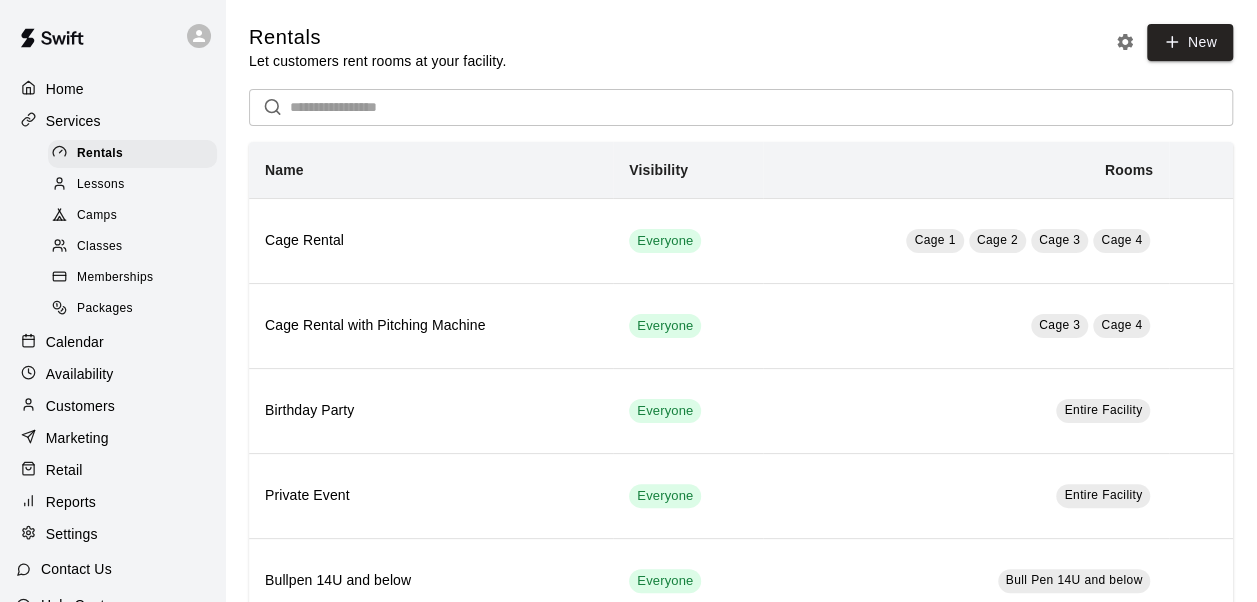 click on "Memberships" at bounding box center (136, 278) 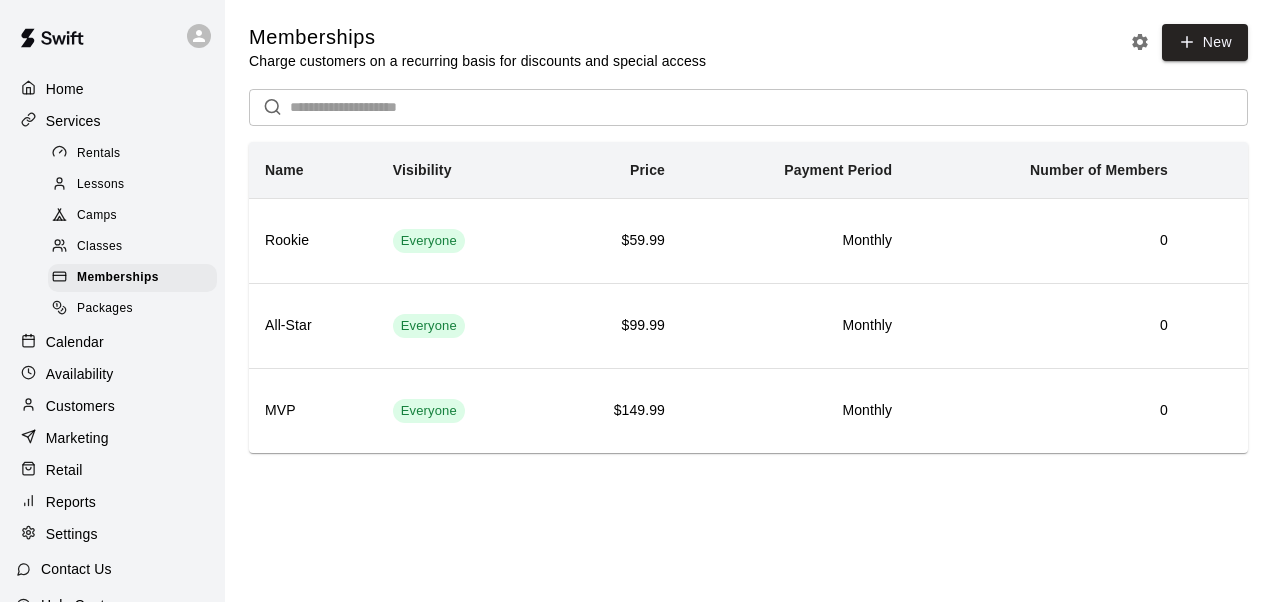 click on "Classes" at bounding box center (132, 247) 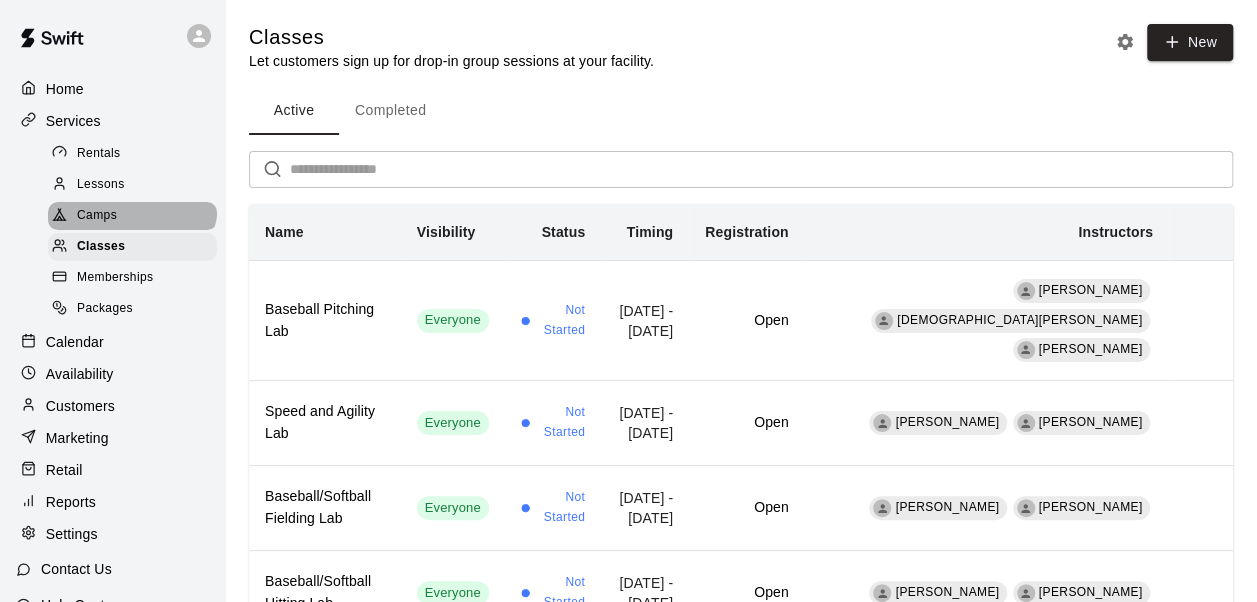 click on "Camps" at bounding box center [132, 216] 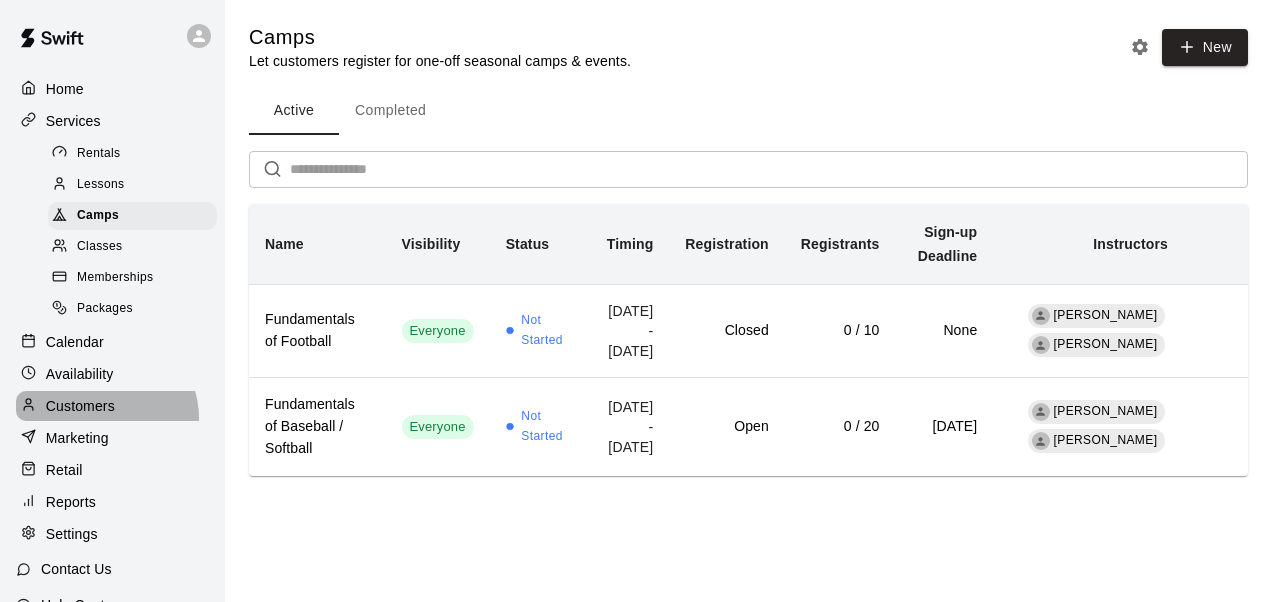 click on "Customers" at bounding box center (112, 406) 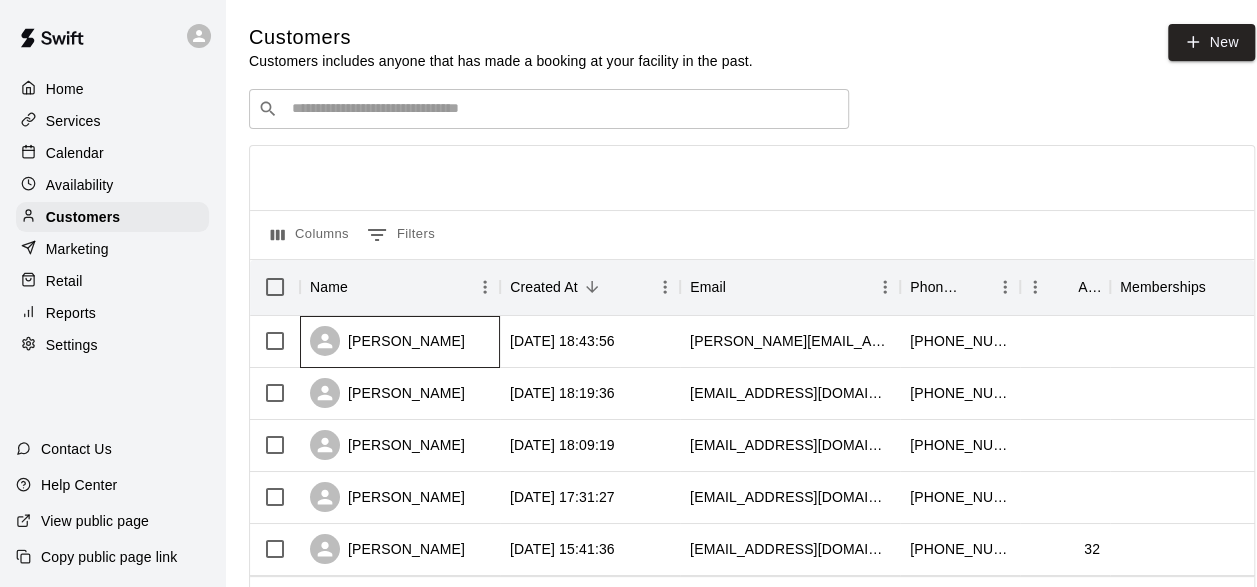 click on "[PERSON_NAME]" at bounding box center (387, 341) 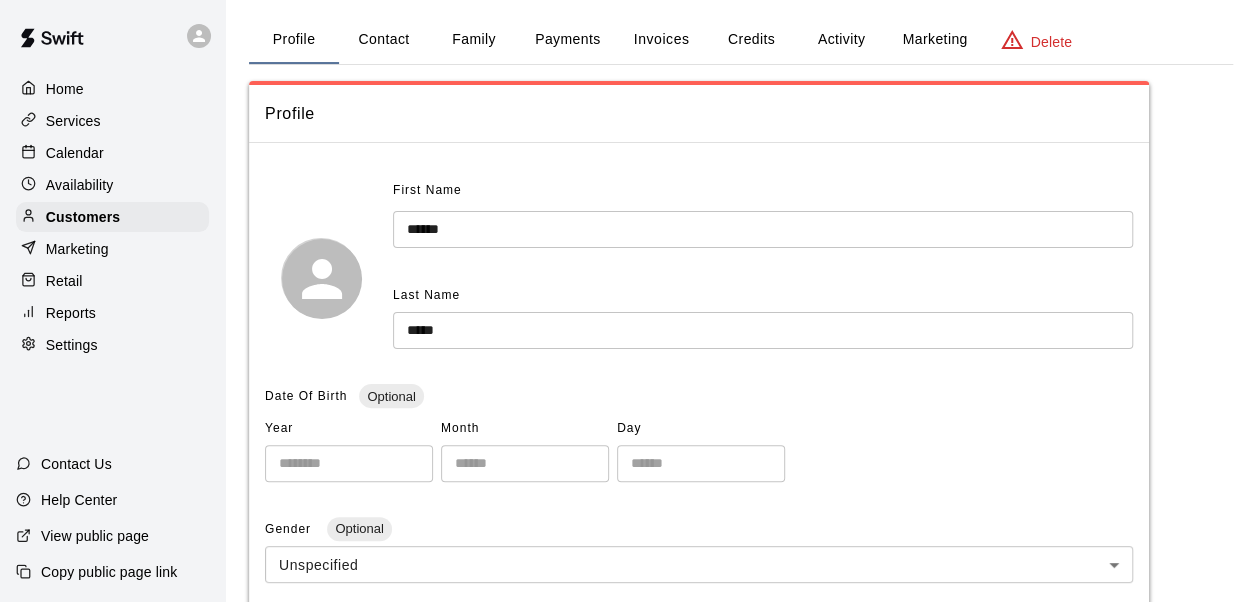 scroll, scrollTop: 80, scrollLeft: 0, axis: vertical 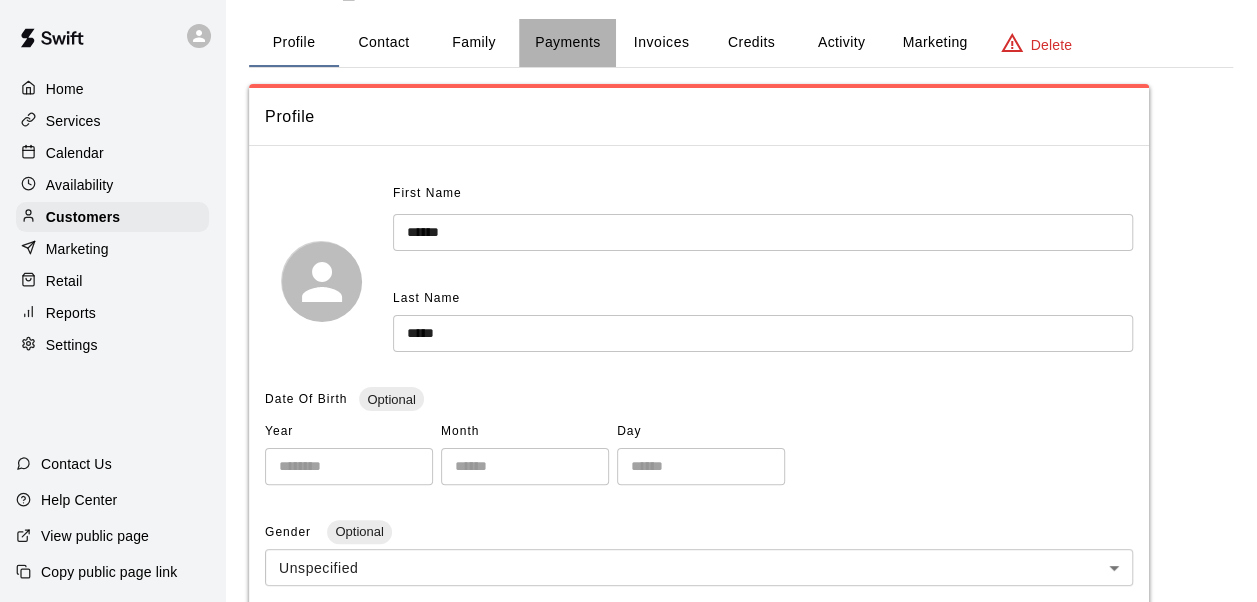 click on "Payments" at bounding box center (567, 43) 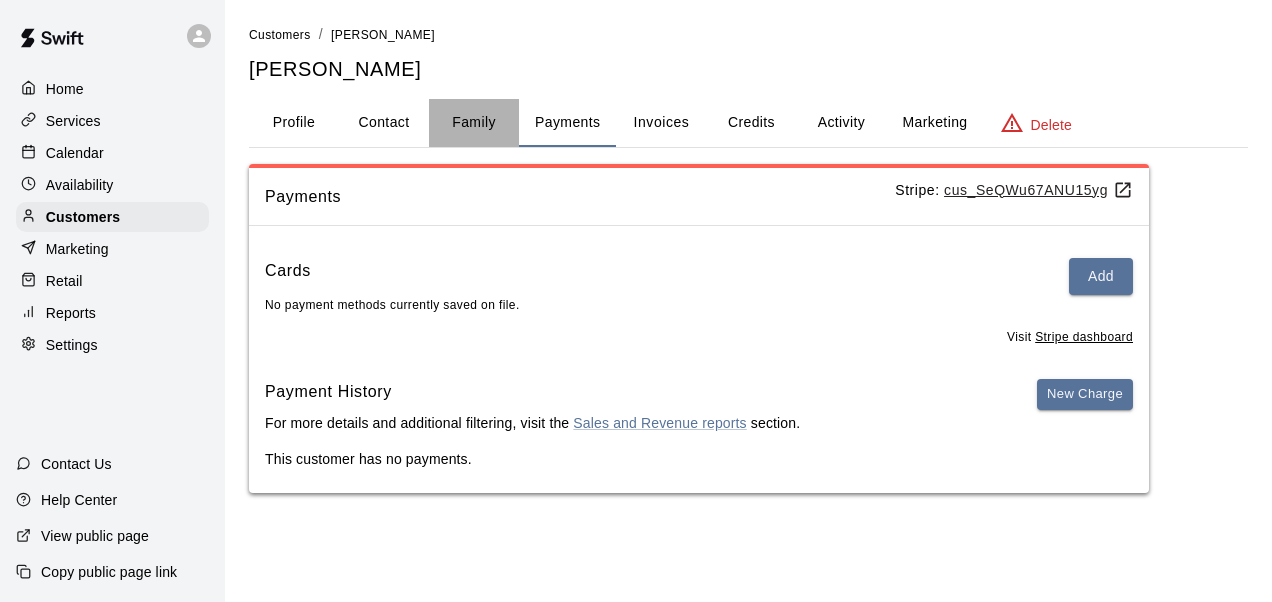 click on "Family" at bounding box center [474, 123] 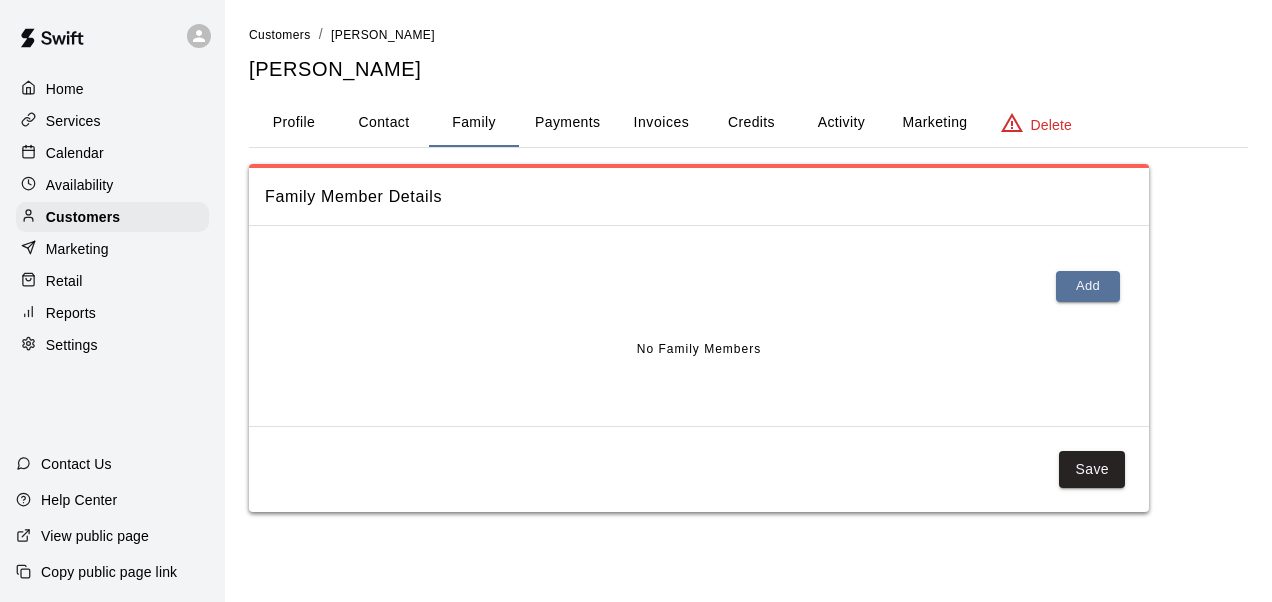 click on "Profile" at bounding box center (294, 123) 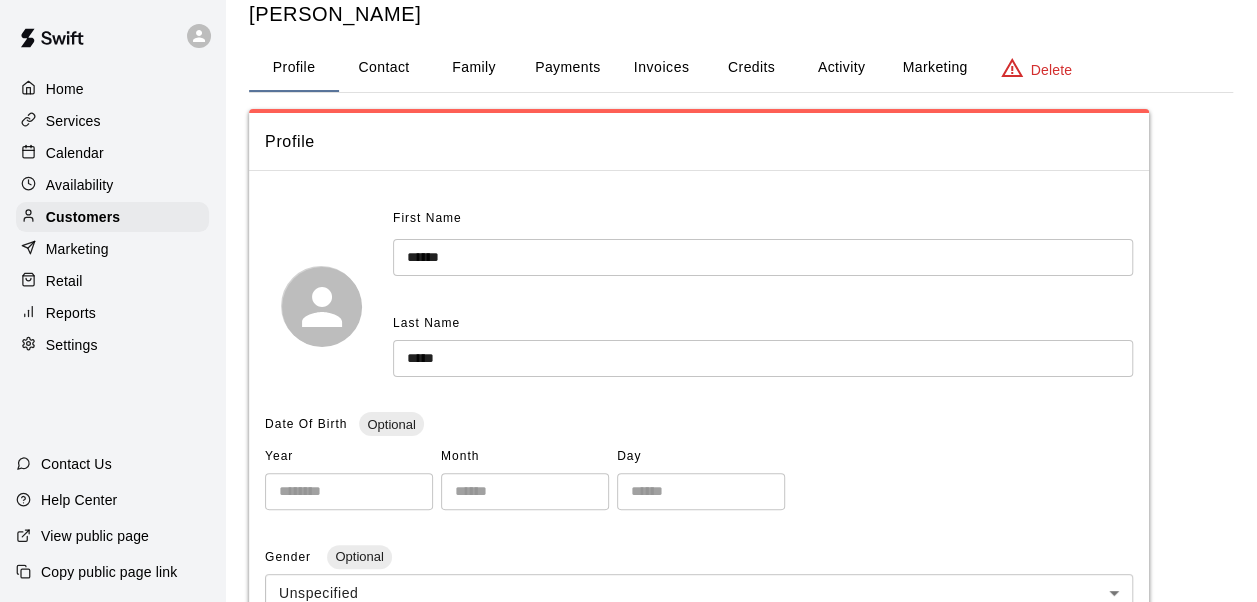 scroll, scrollTop: 0, scrollLeft: 0, axis: both 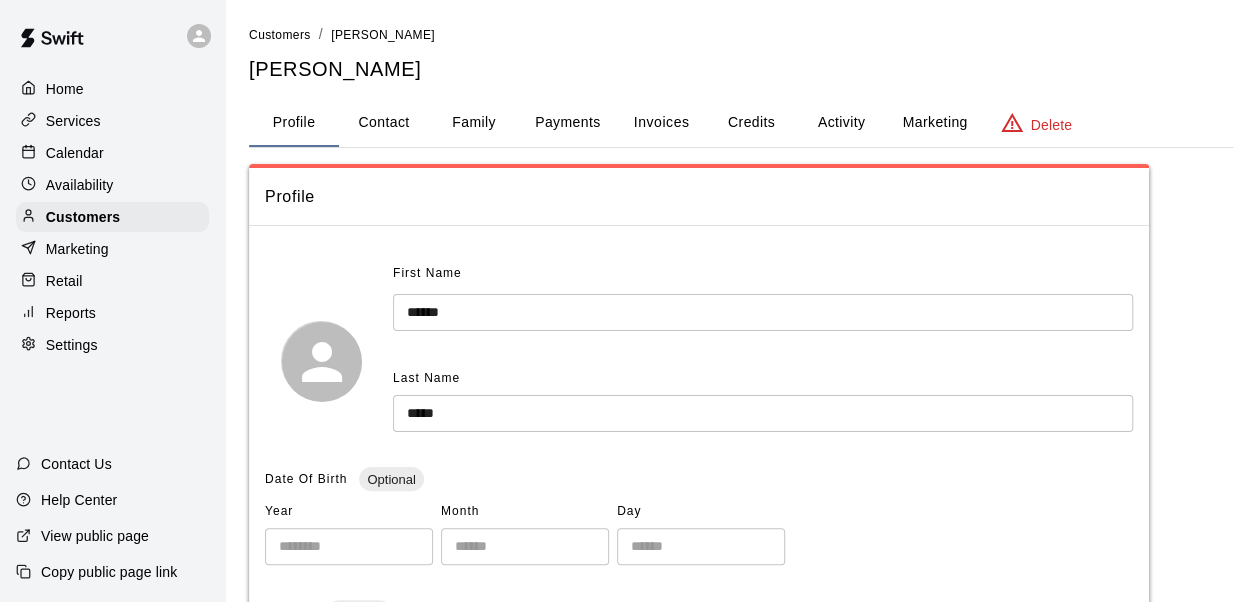 click on "Home" at bounding box center [112, 89] 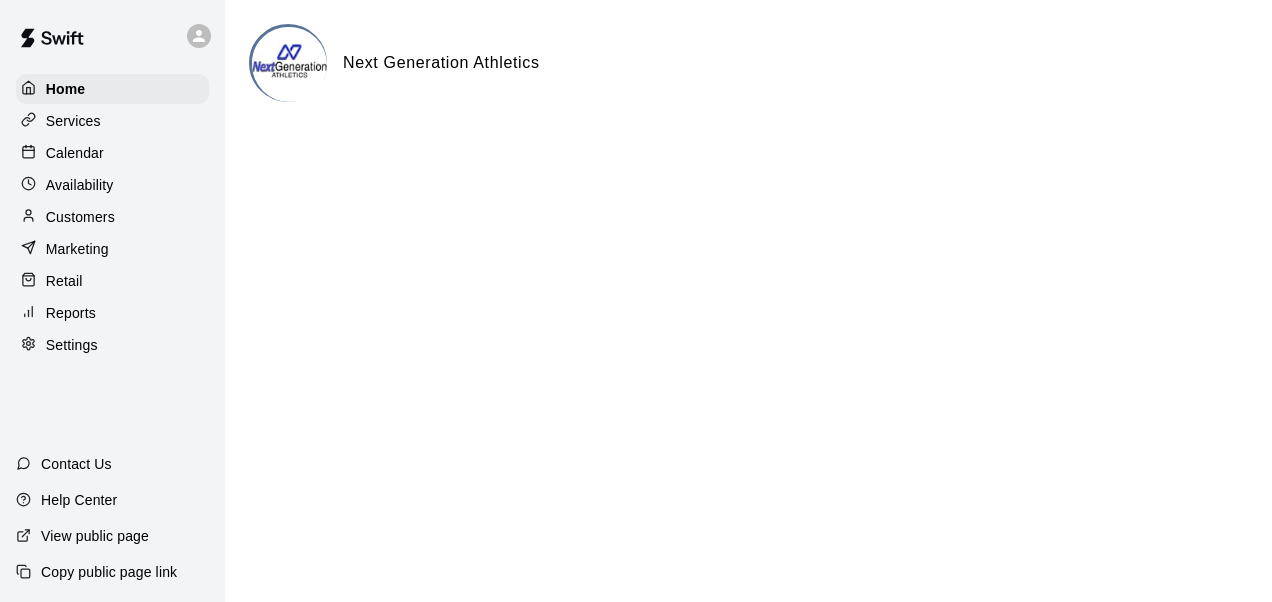click on "Availability" at bounding box center (112, 185) 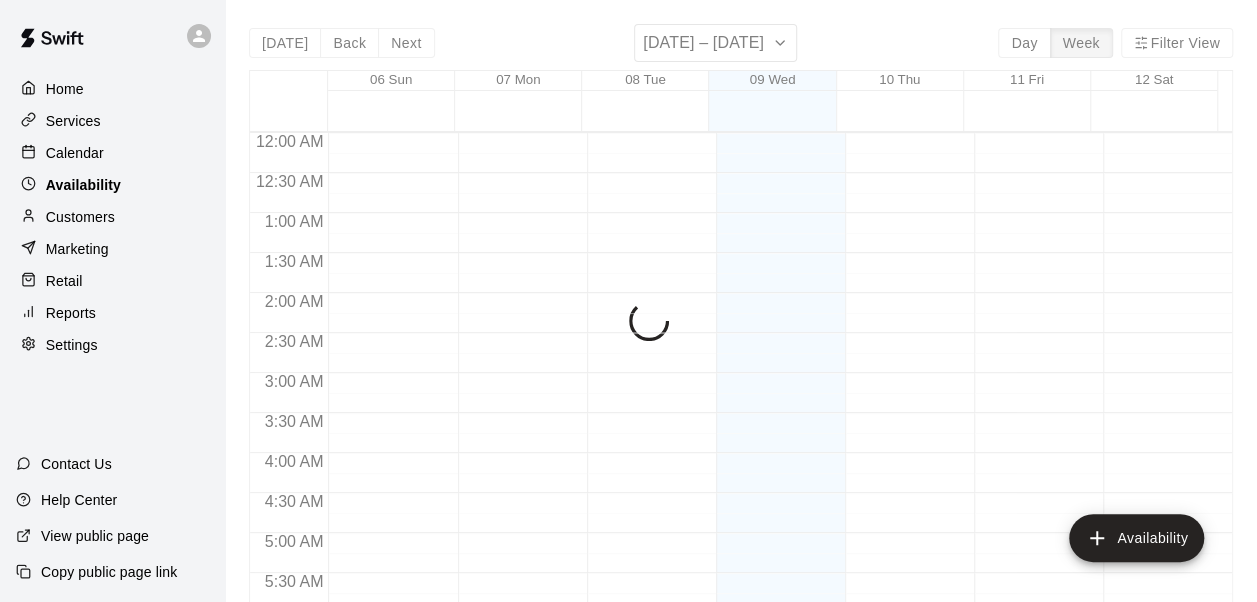 scroll, scrollTop: 1428, scrollLeft: 0, axis: vertical 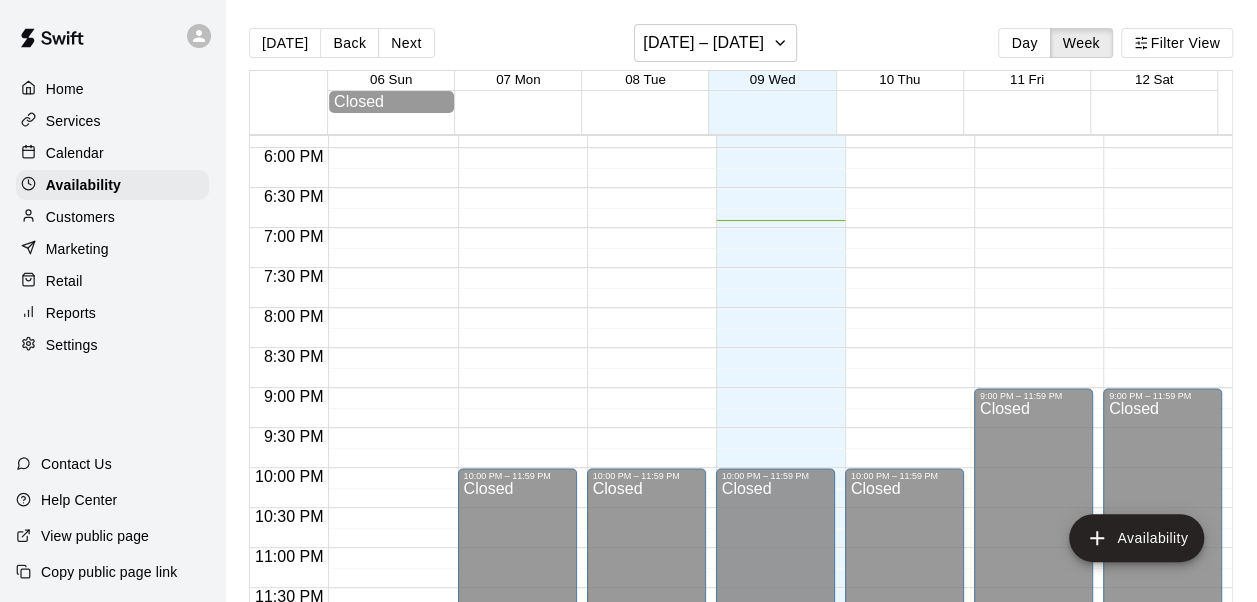 click on "Calendar" at bounding box center (75, 153) 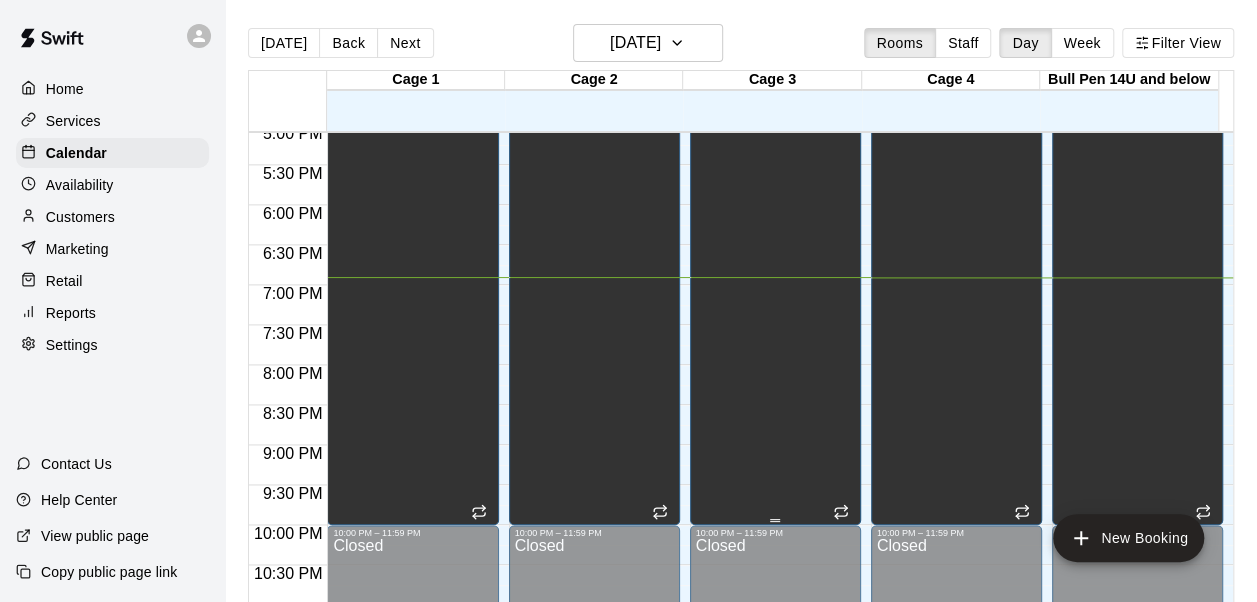 scroll, scrollTop: 1428, scrollLeft: 0, axis: vertical 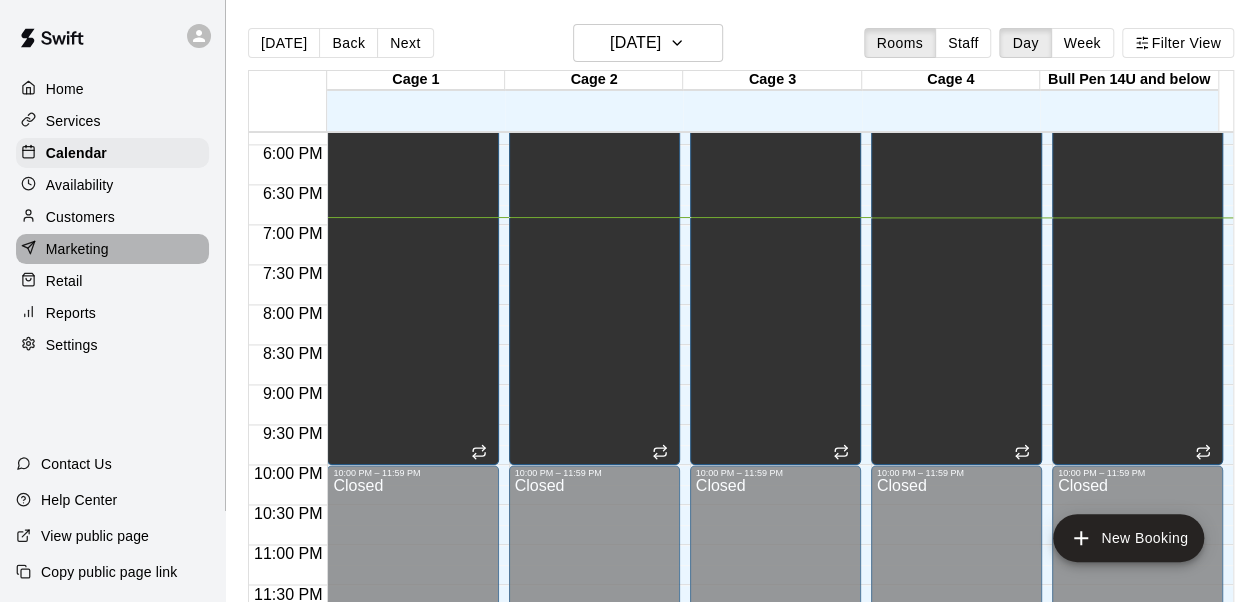 click on "Marketing" at bounding box center [77, 249] 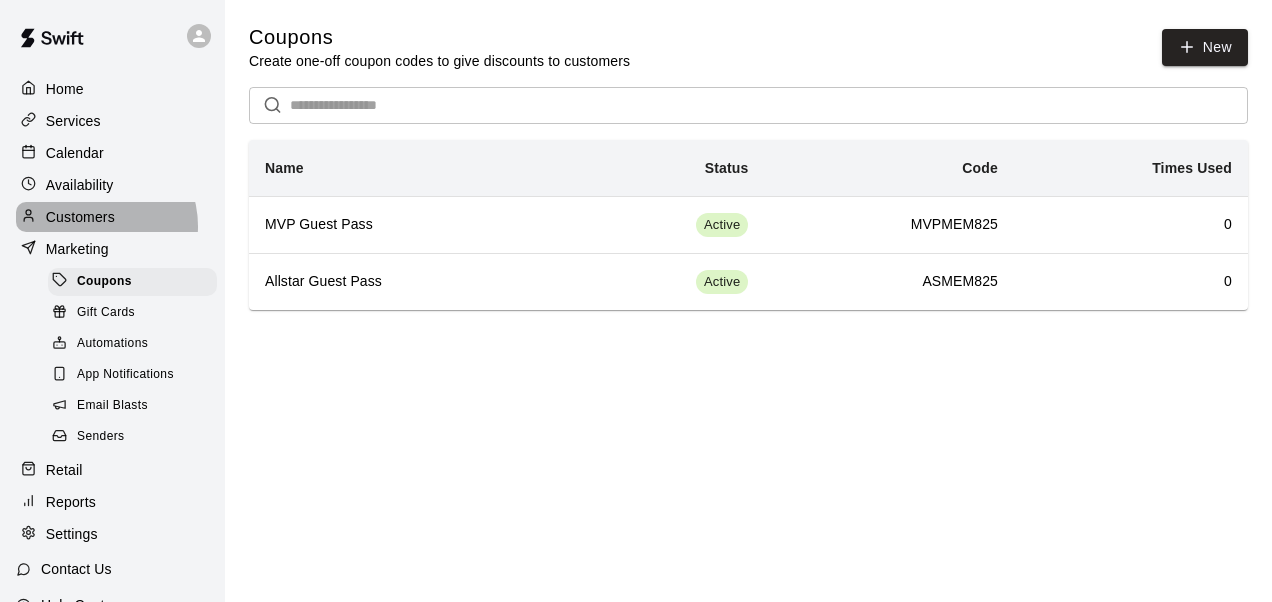 click on "Customers" at bounding box center (80, 217) 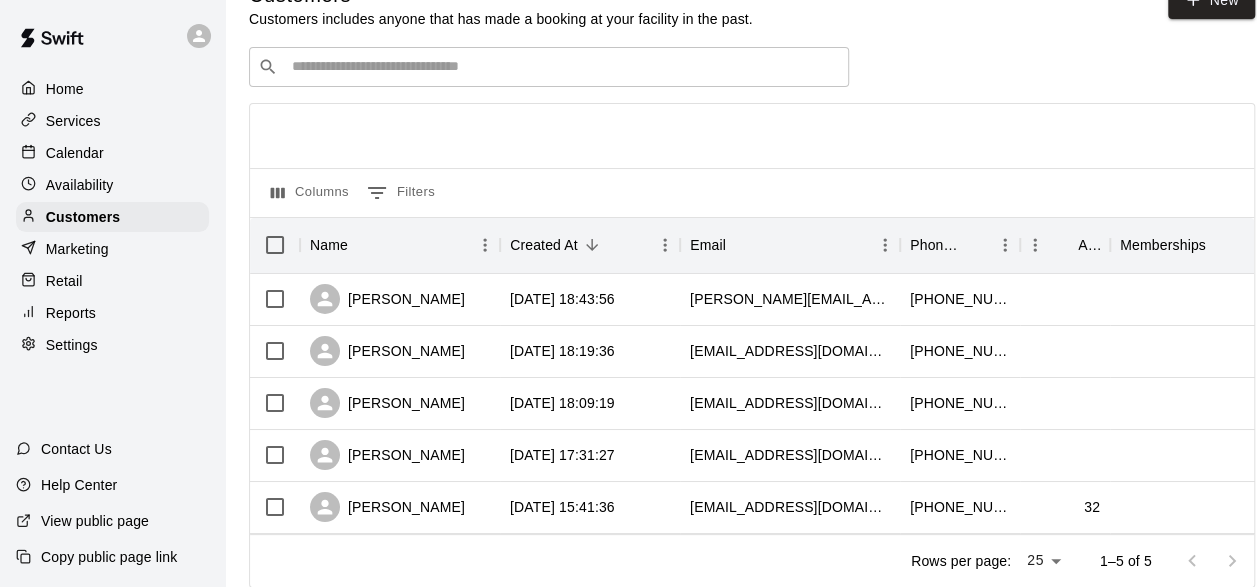 scroll, scrollTop: 43, scrollLeft: 0, axis: vertical 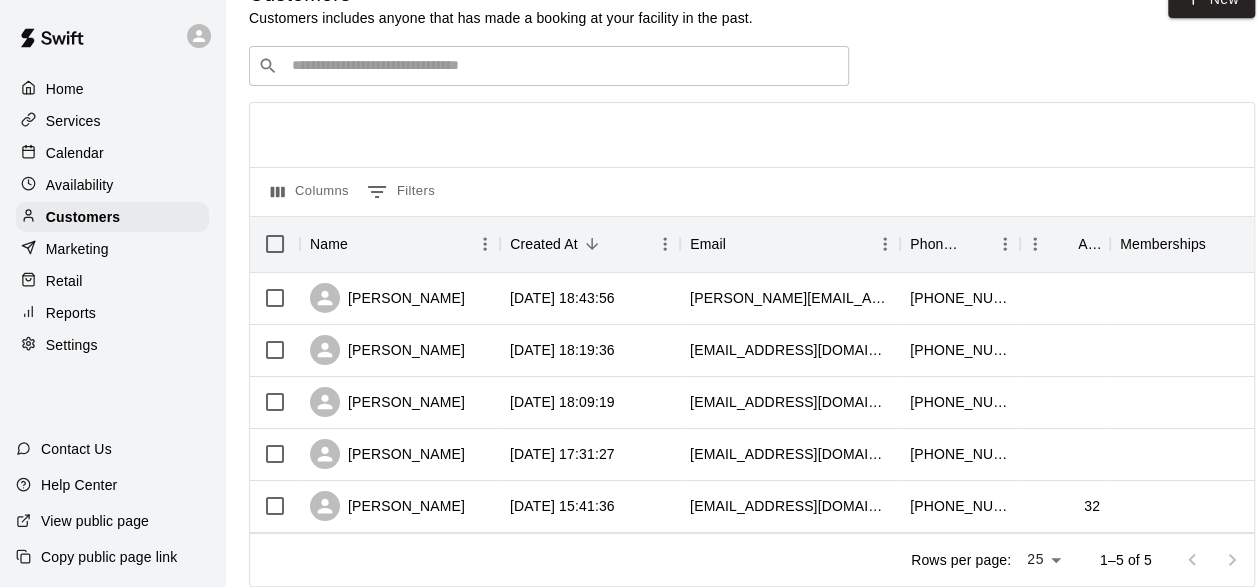 click on "Services" at bounding box center [73, 121] 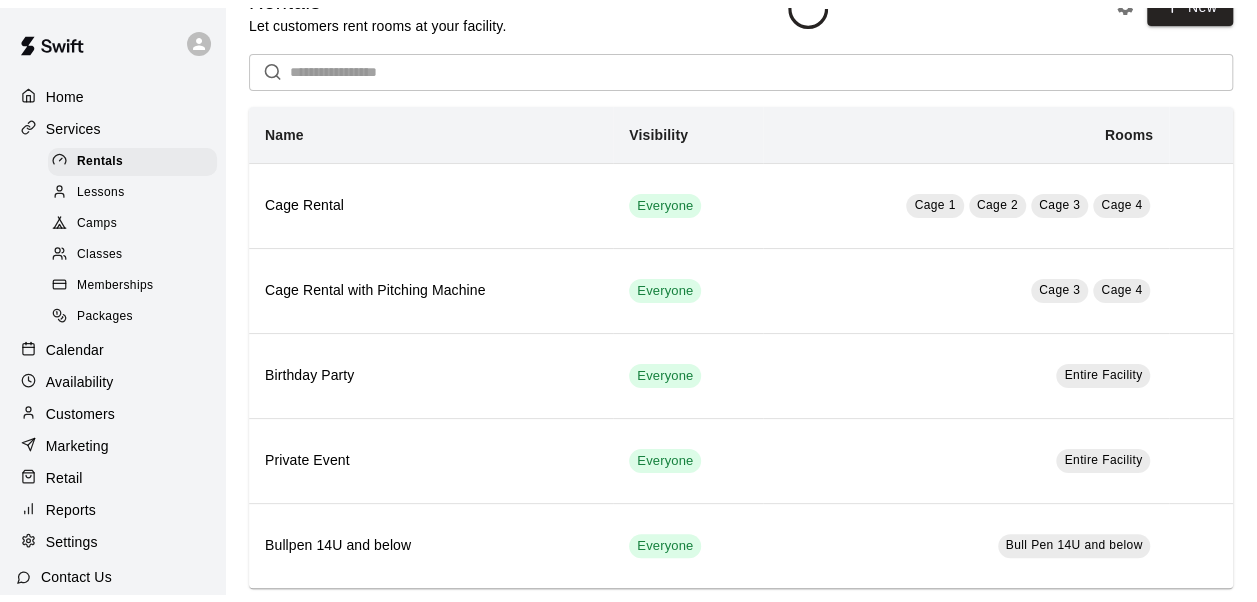 scroll, scrollTop: 0, scrollLeft: 0, axis: both 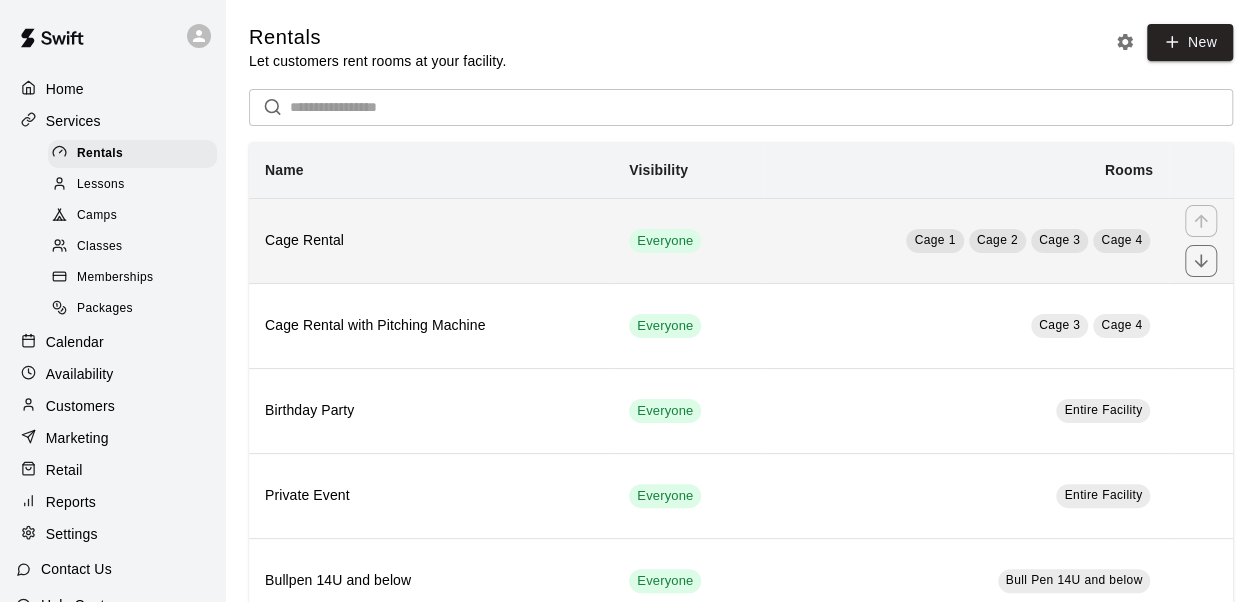 click on "Cage Rental" at bounding box center [431, 240] 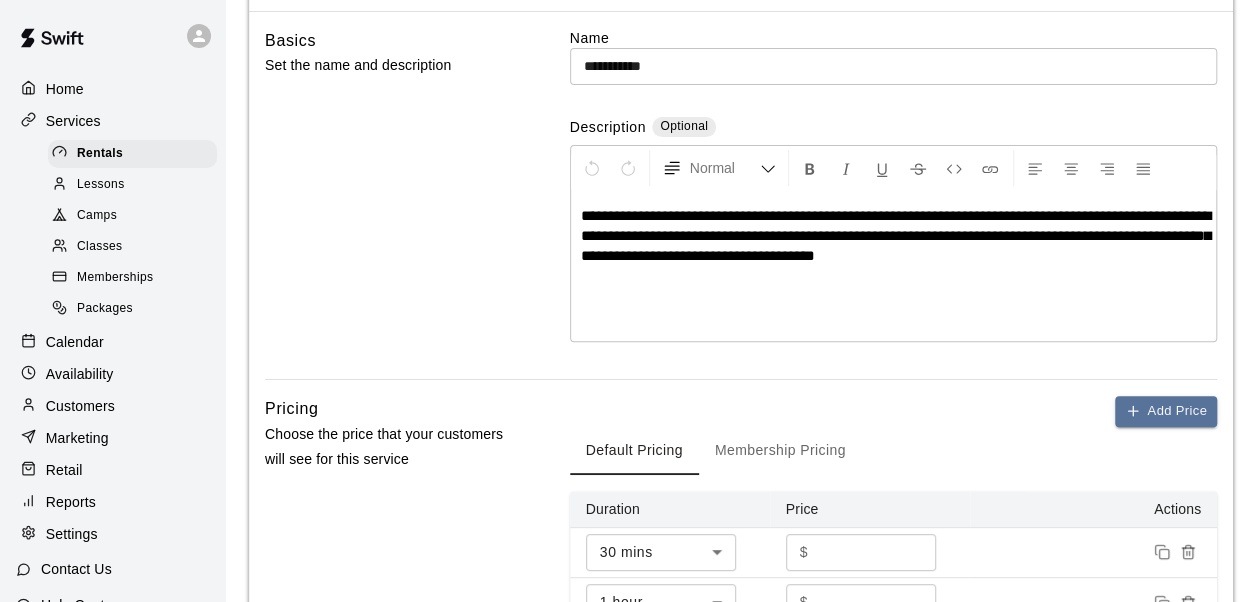 scroll, scrollTop: 0, scrollLeft: 0, axis: both 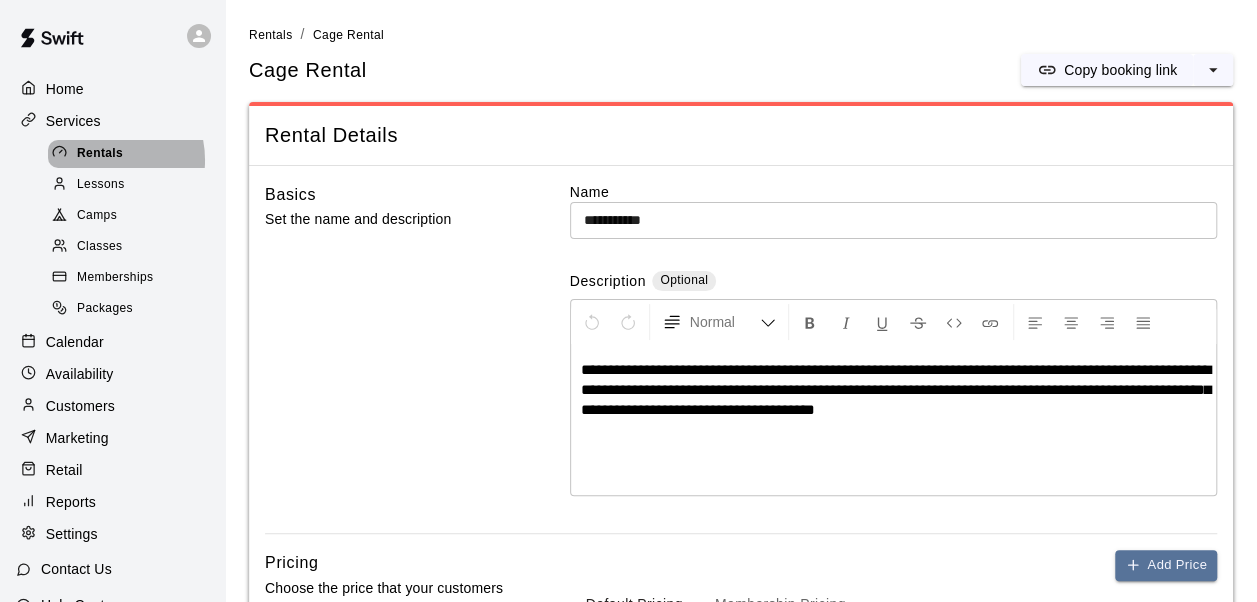 click on "Rentals" at bounding box center [100, 154] 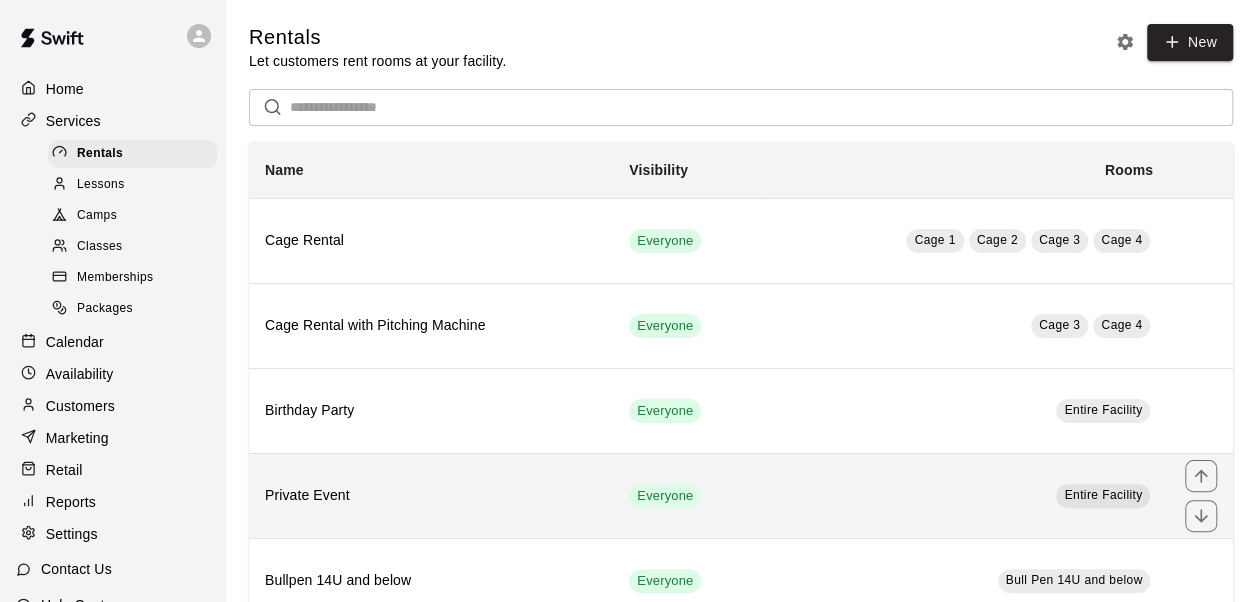 scroll, scrollTop: 56, scrollLeft: 0, axis: vertical 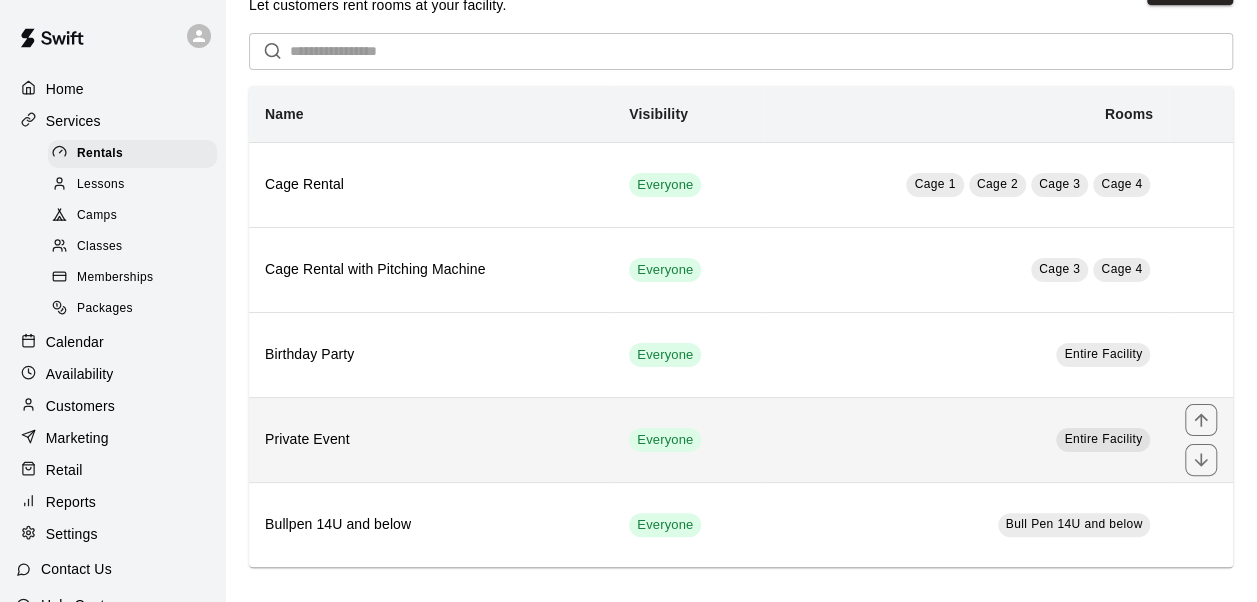 click on "Private Event" at bounding box center [431, 439] 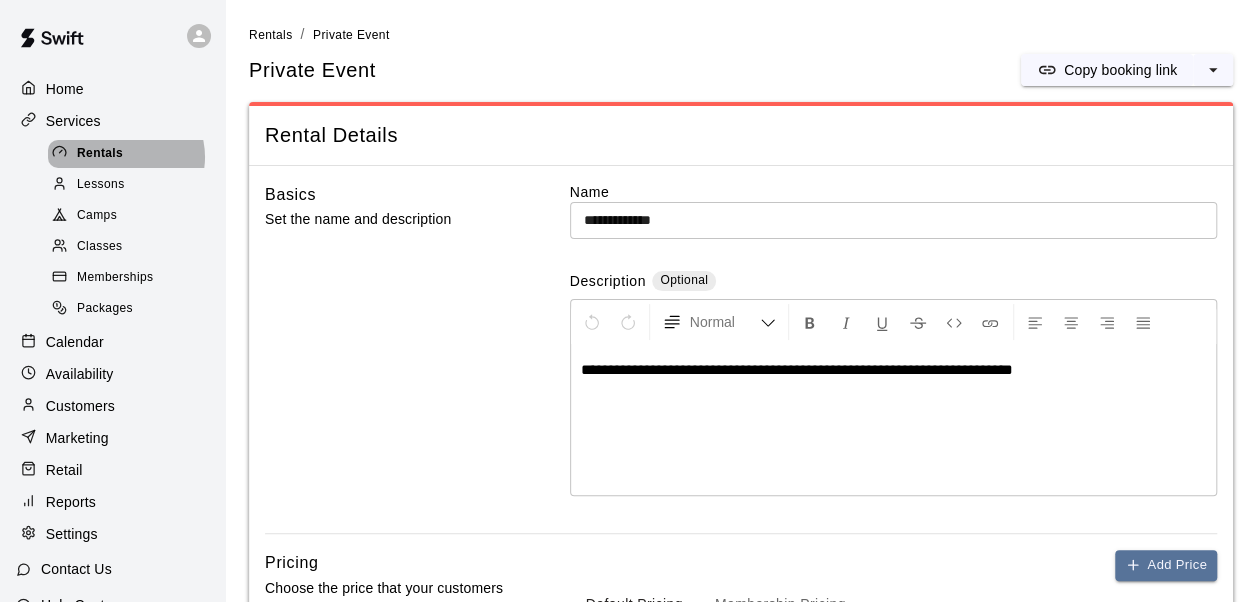 click on "Rentals" at bounding box center (132, 154) 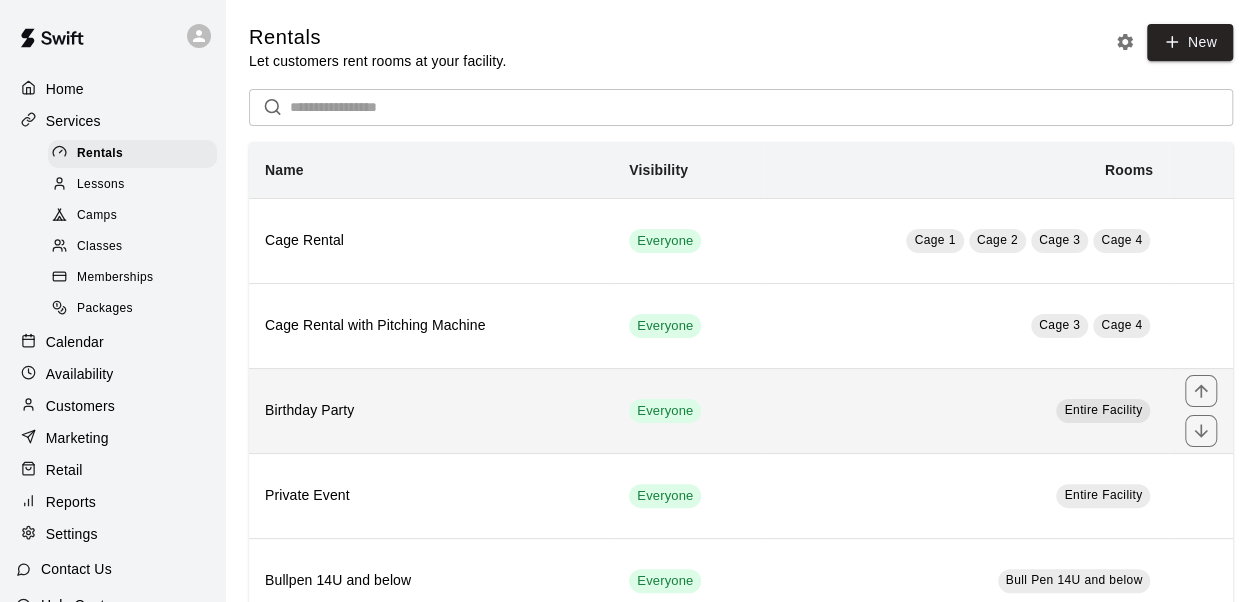 click on "Birthday Party" at bounding box center [431, 410] 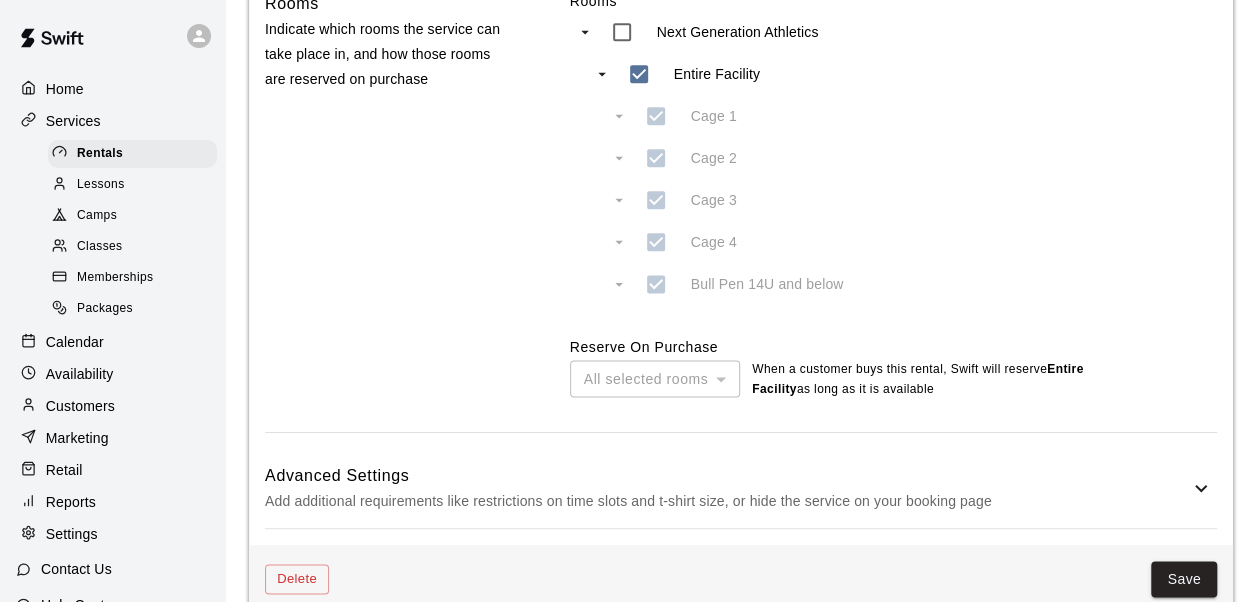 scroll, scrollTop: 1185, scrollLeft: 0, axis: vertical 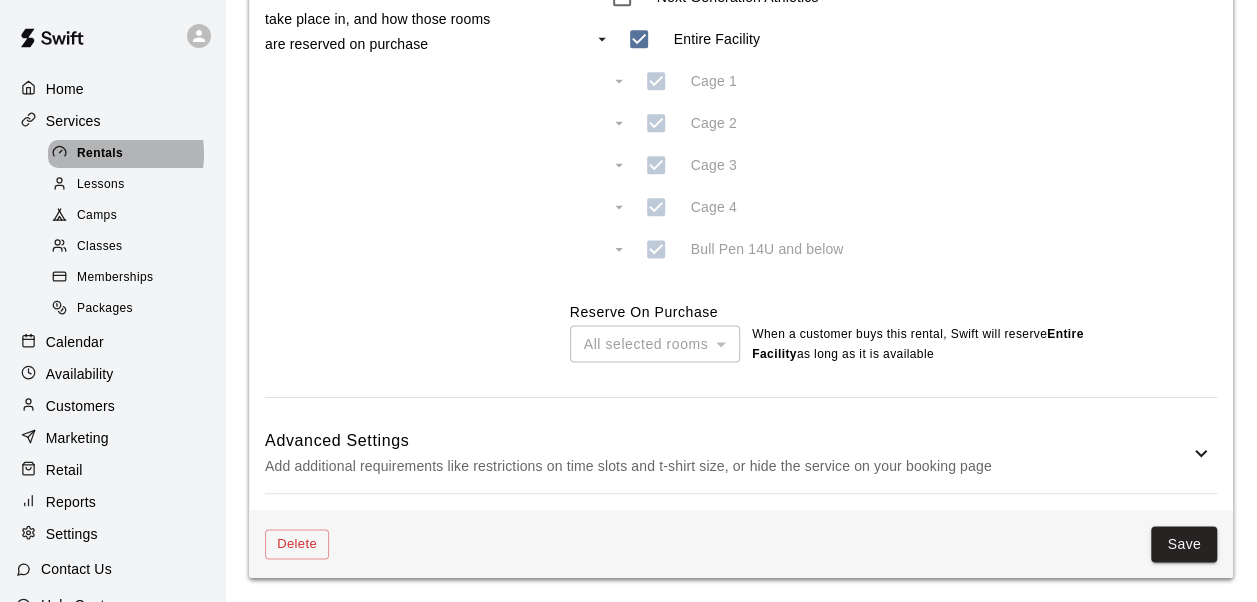 click on "Rentals" at bounding box center [100, 154] 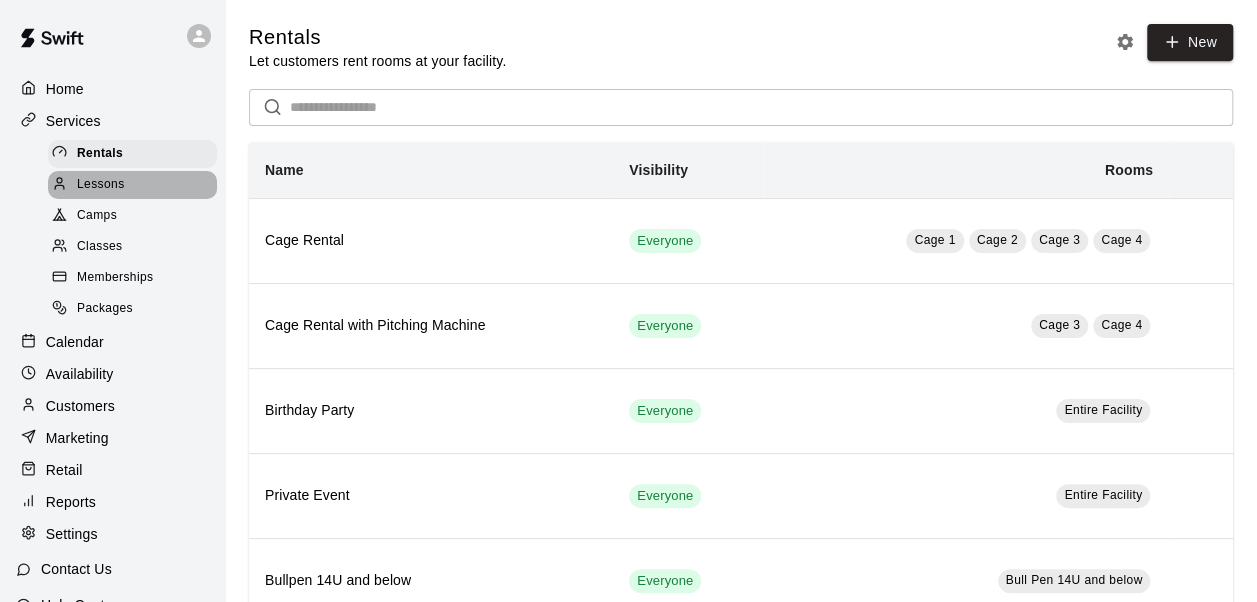 click on "Lessons" at bounding box center (132, 185) 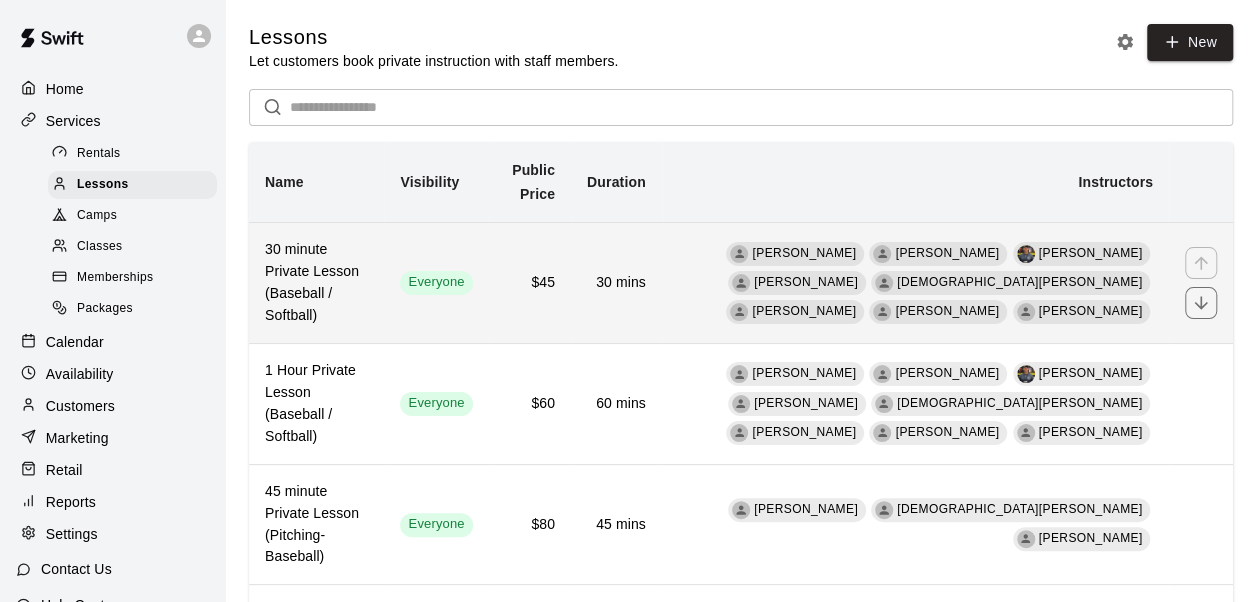 click on "30 minute Private Lesson (Baseball / Softball)" at bounding box center (316, 283) 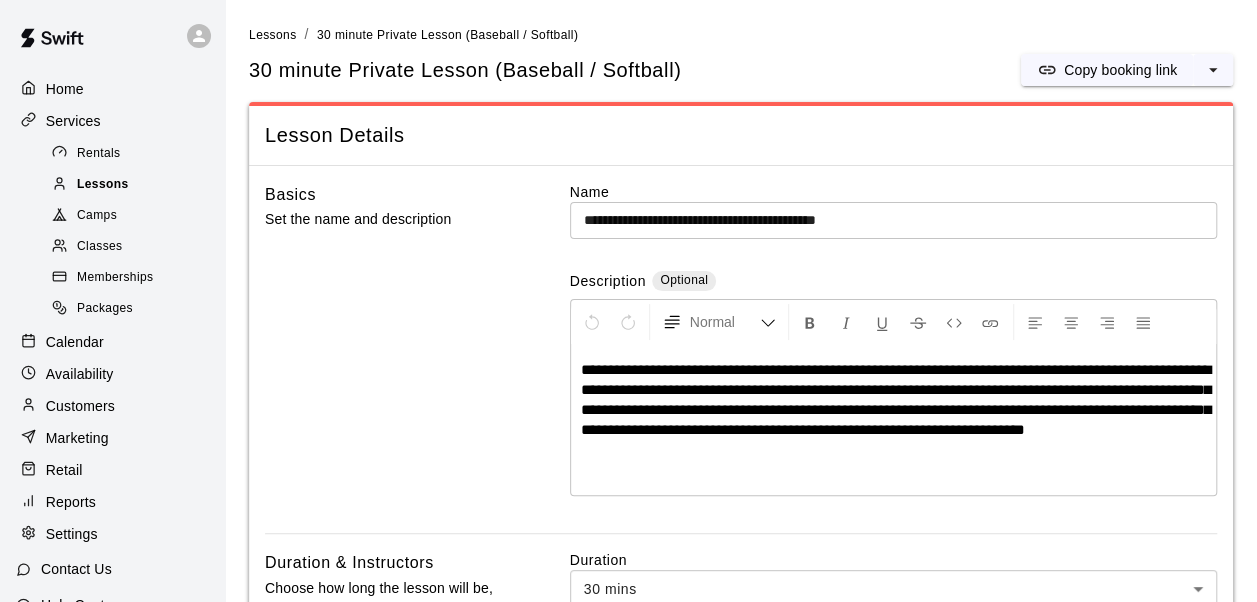 click on "Lessons" at bounding box center (132, 185) 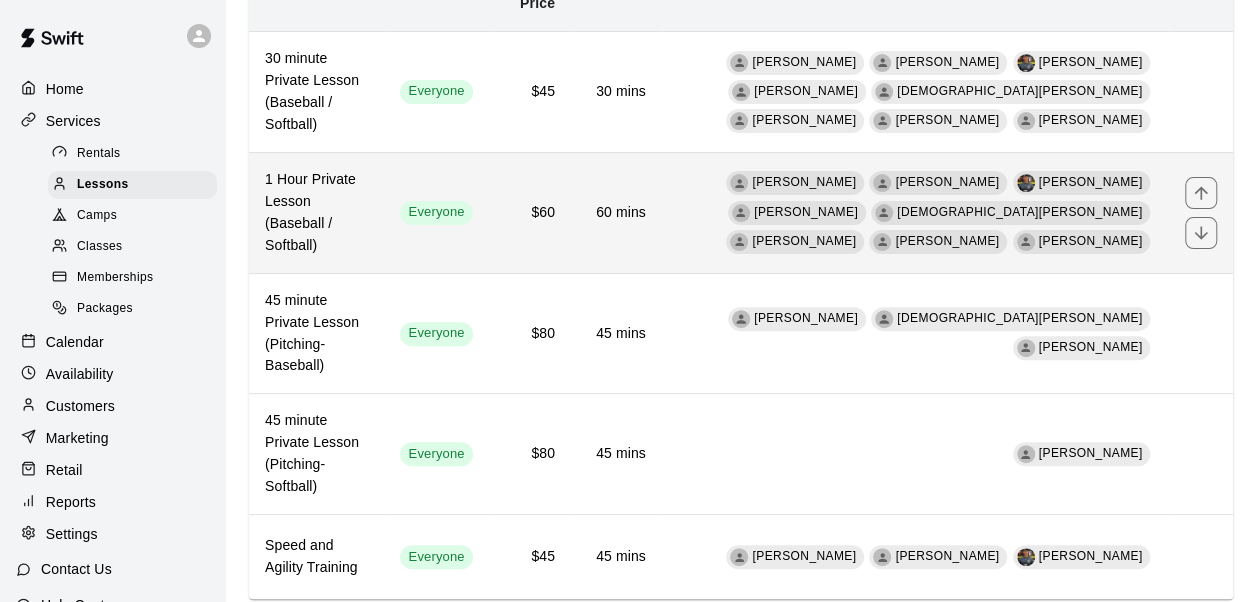 scroll, scrollTop: 200, scrollLeft: 0, axis: vertical 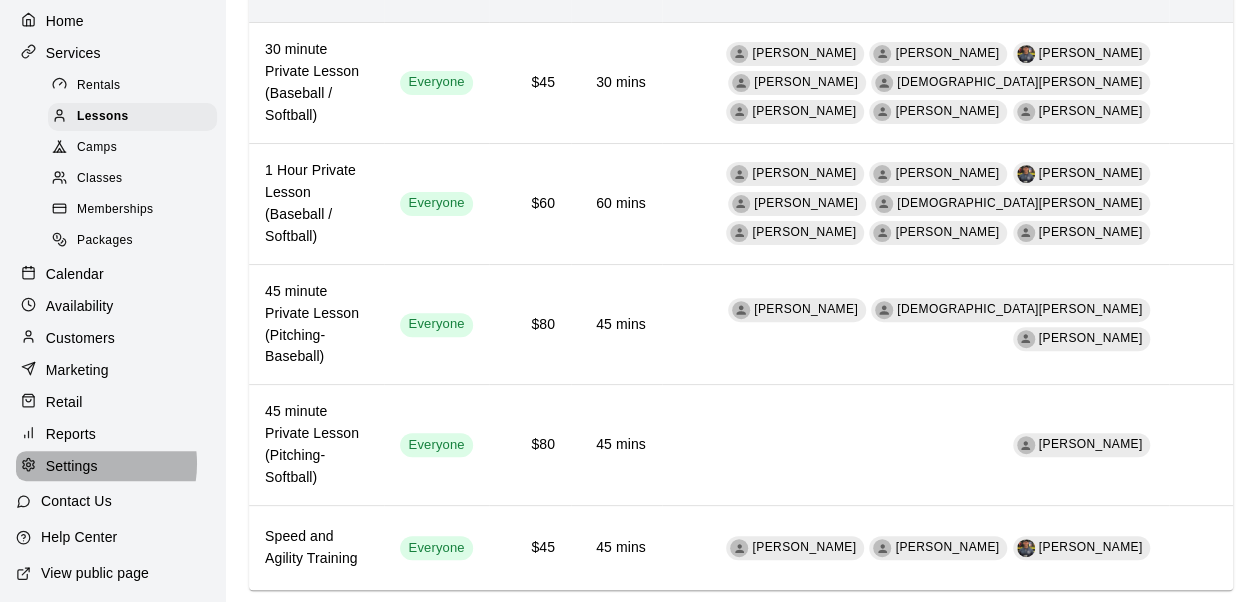 click on "Settings" at bounding box center [72, 466] 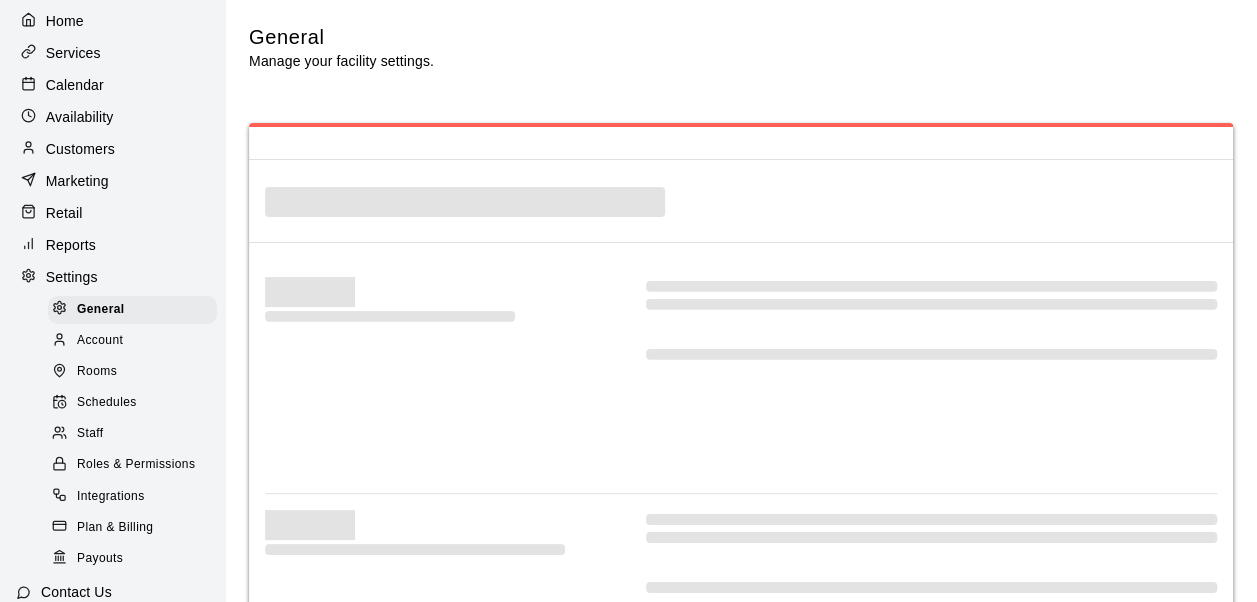 select on "**" 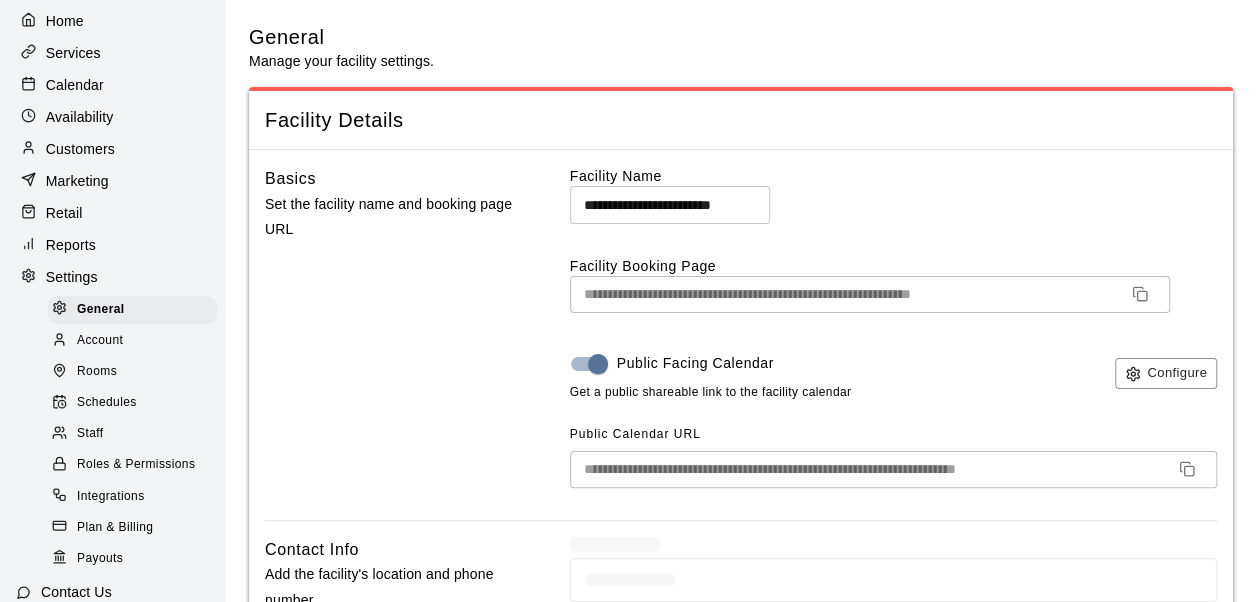 click on "Staff" at bounding box center [90, 434] 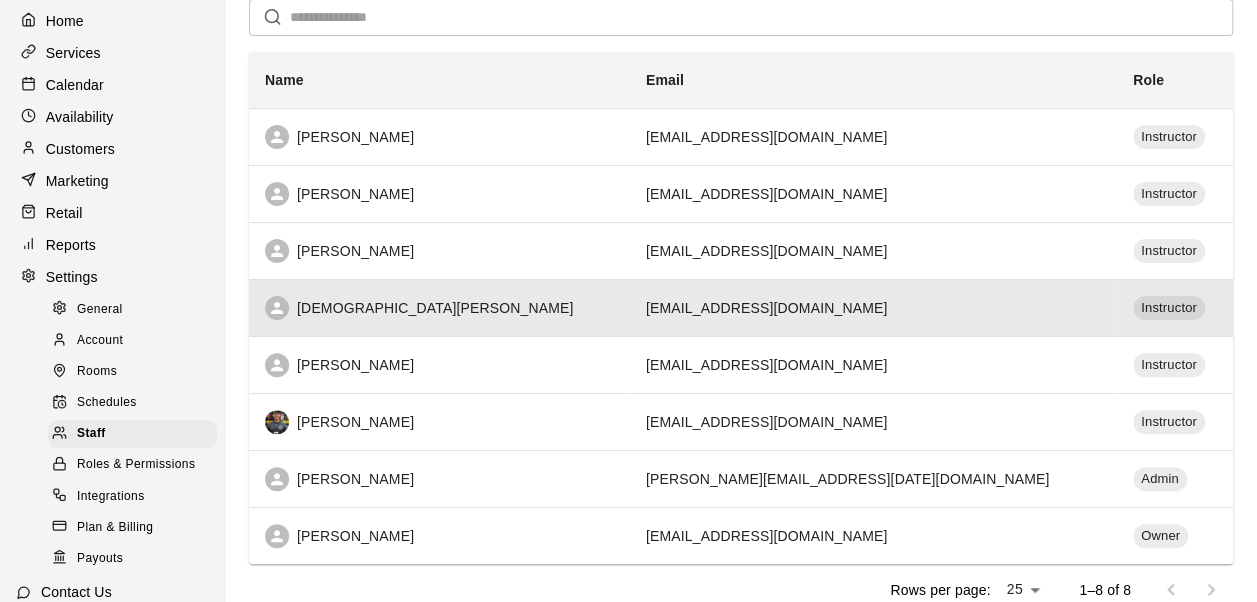 scroll, scrollTop: 157, scrollLeft: 0, axis: vertical 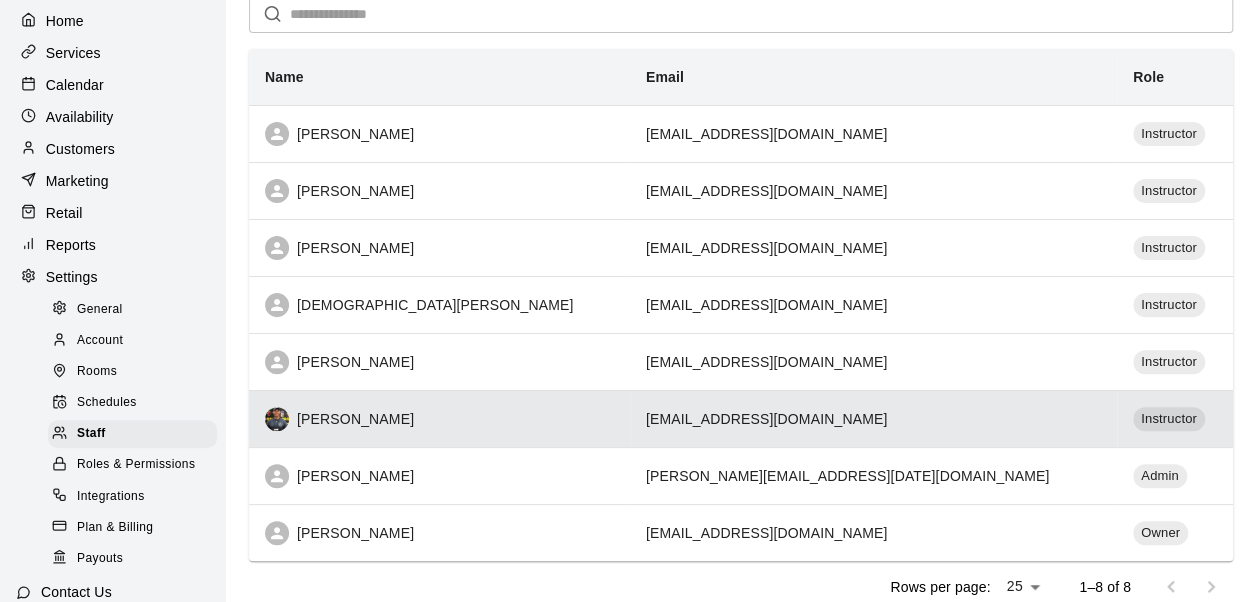 click on "Don McElroy" at bounding box center (439, 418) 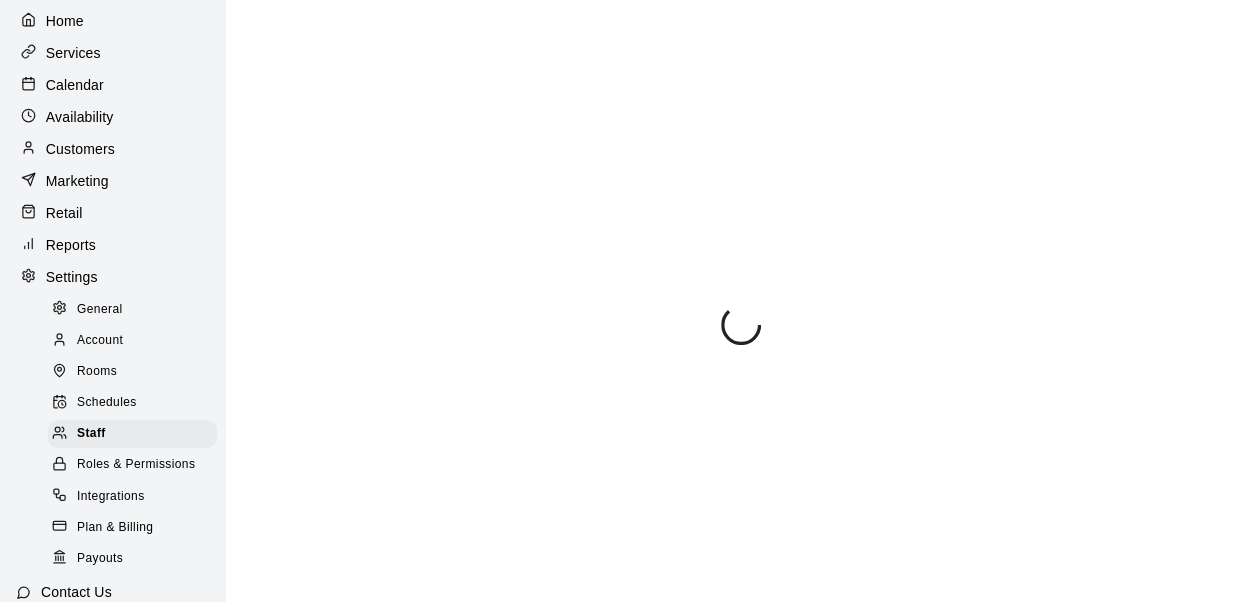 select on "**" 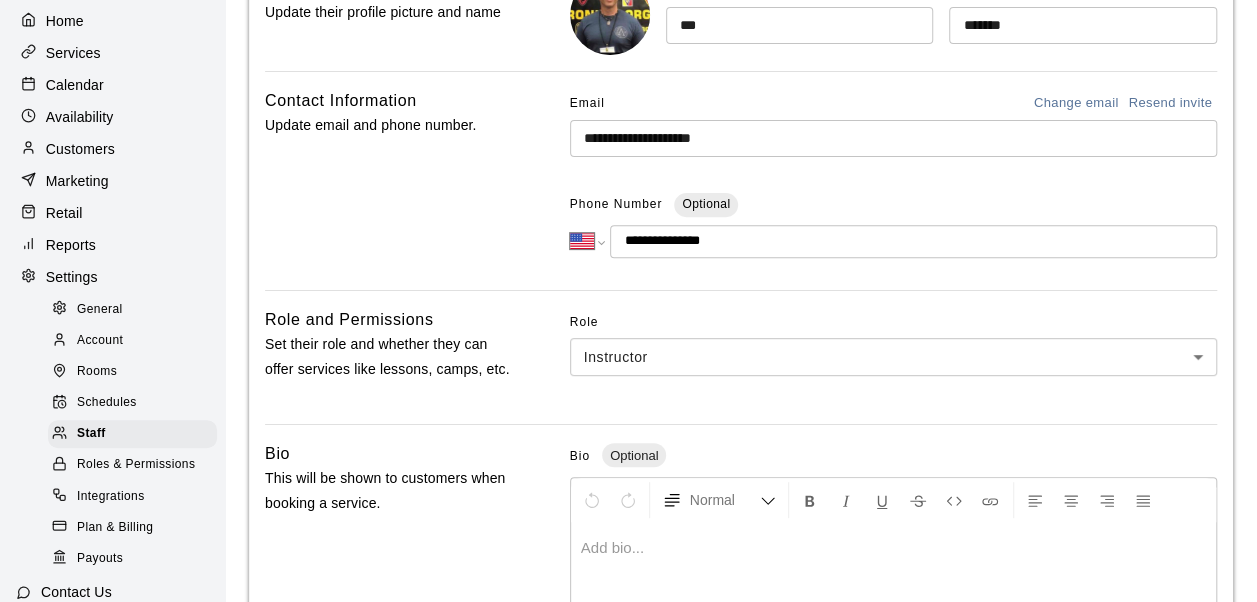 scroll, scrollTop: 255, scrollLeft: 0, axis: vertical 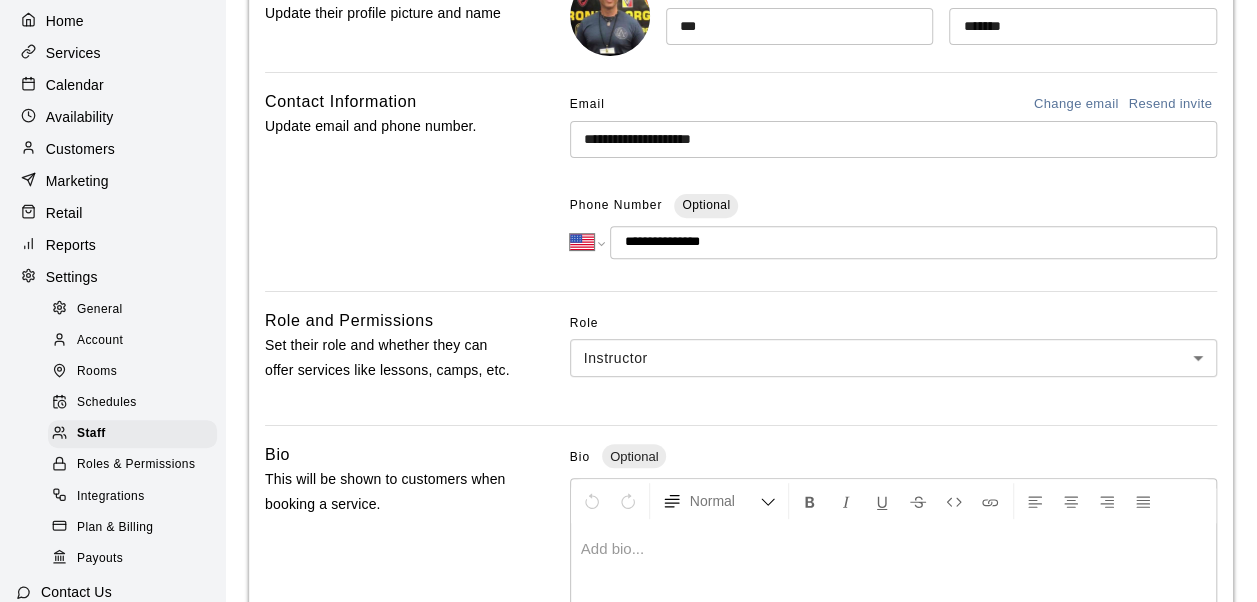click on "**********" at bounding box center (741, 464) 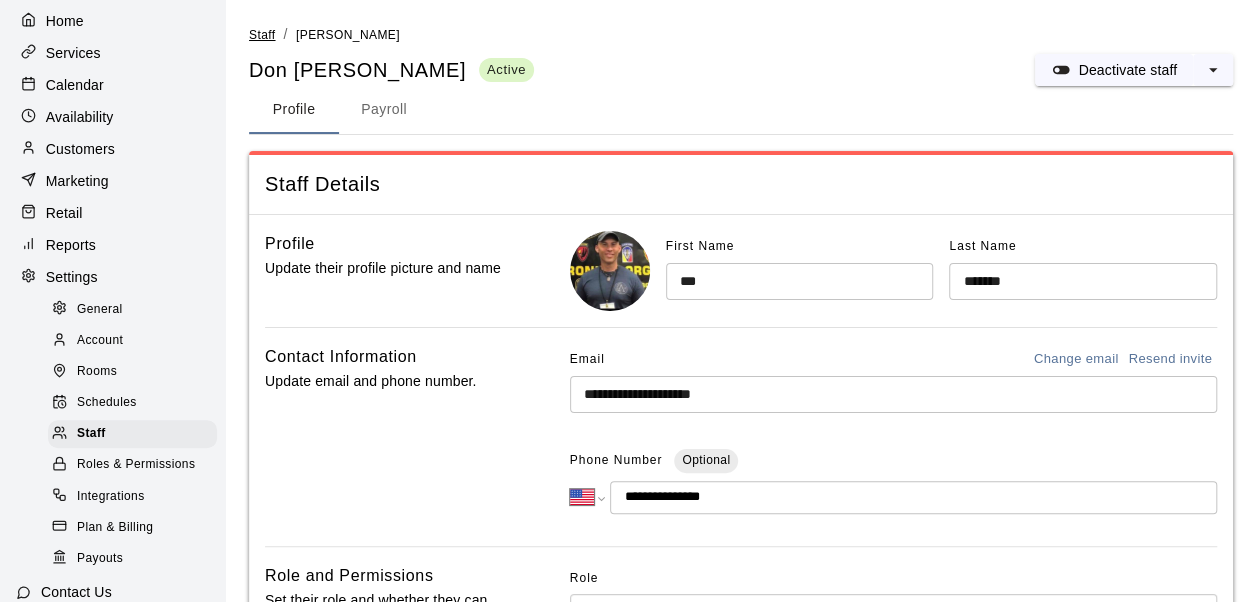 click on "Staff" at bounding box center (262, 35) 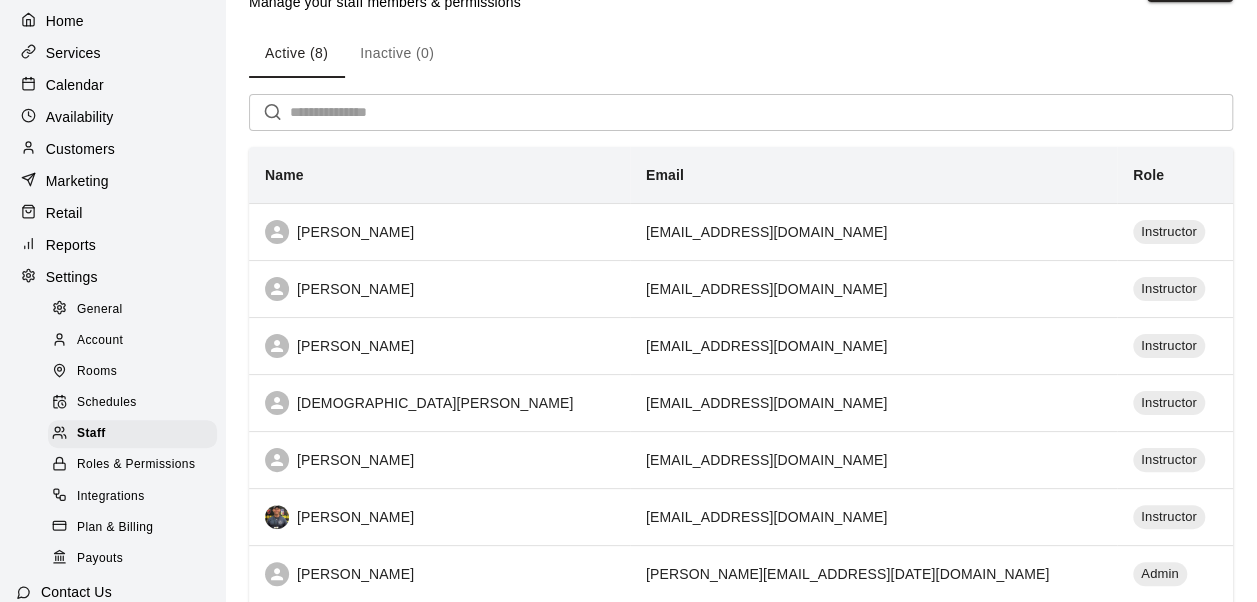 scroll, scrollTop: 60, scrollLeft: 0, axis: vertical 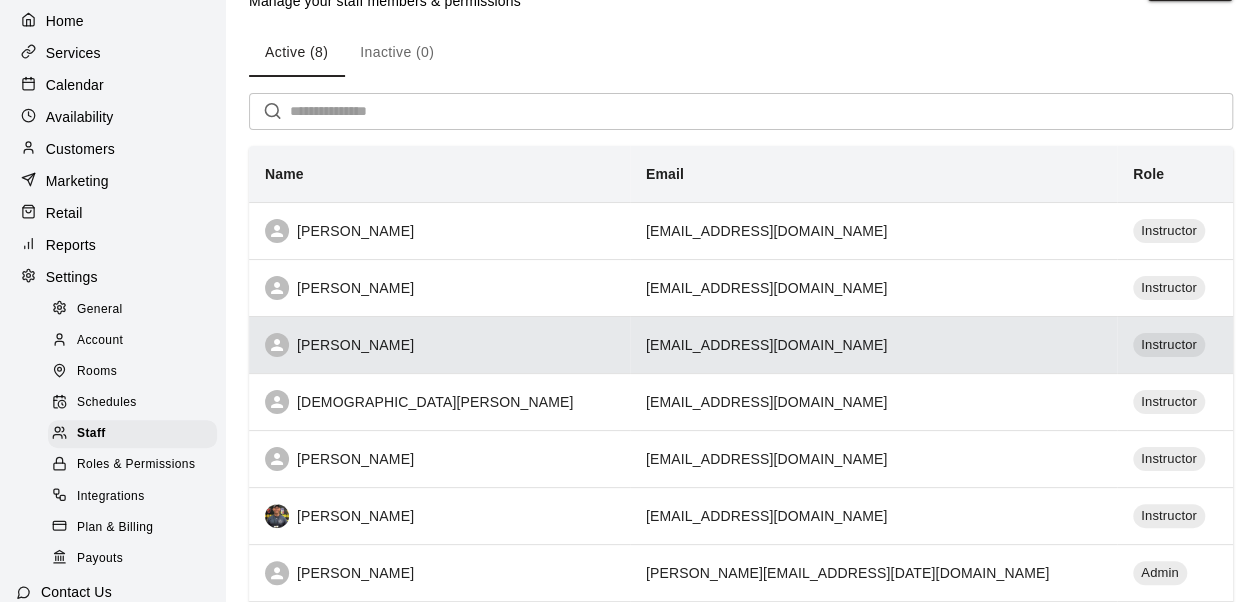click on "Justin Trevino" at bounding box center (439, 345) 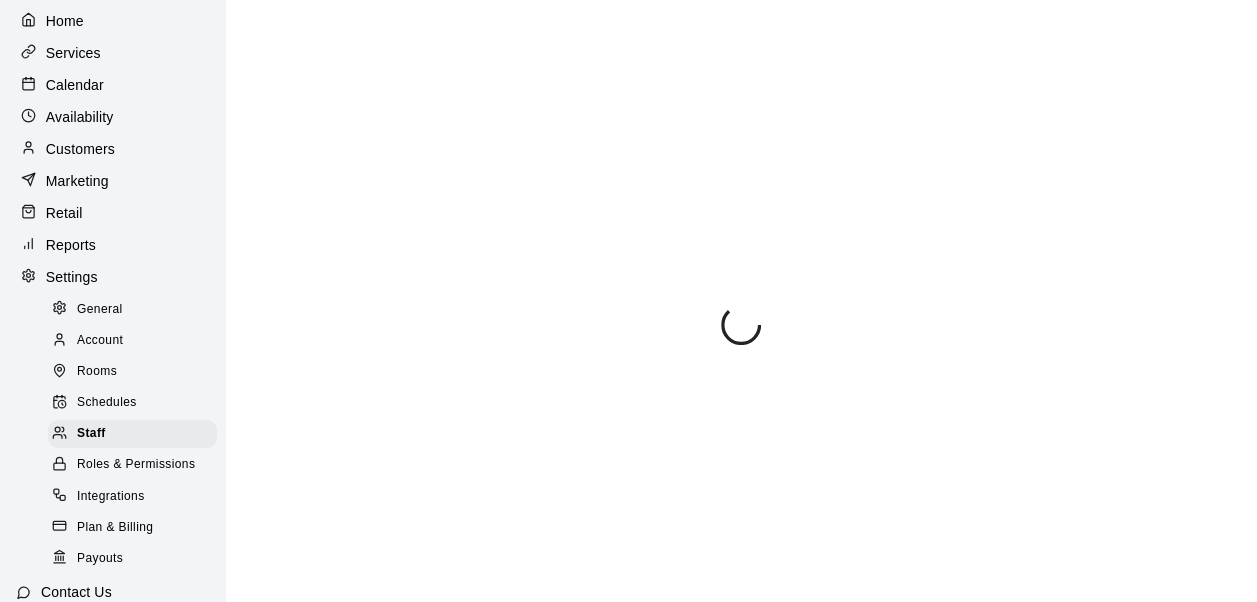 select on "**" 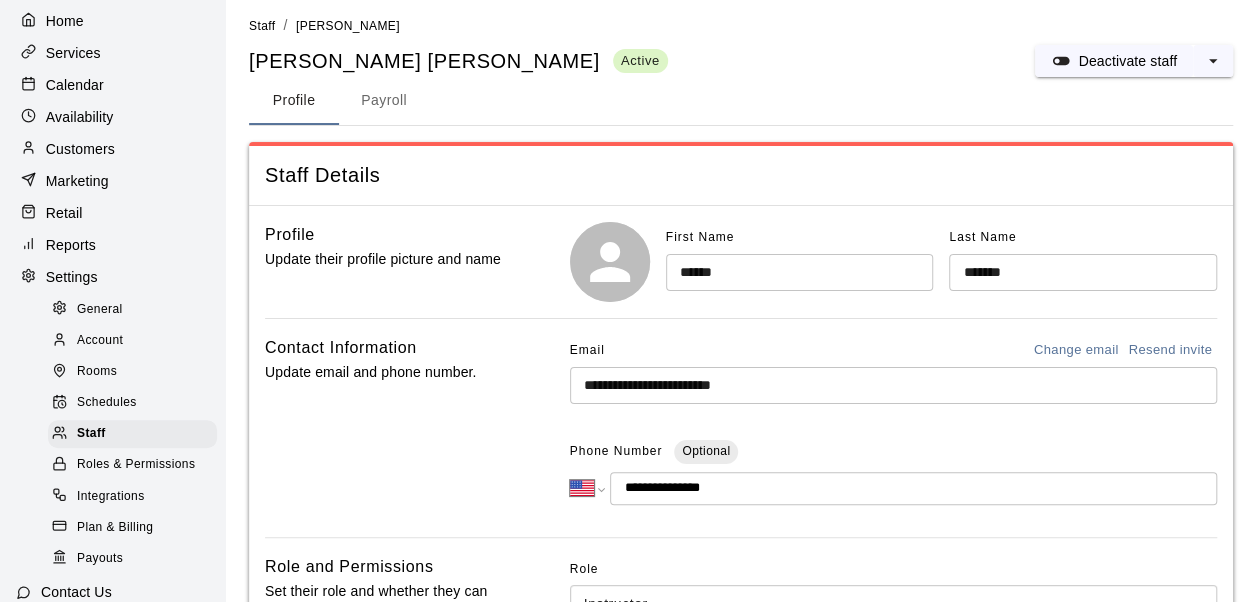 scroll, scrollTop: 0, scrollLeft: 0, axis: both 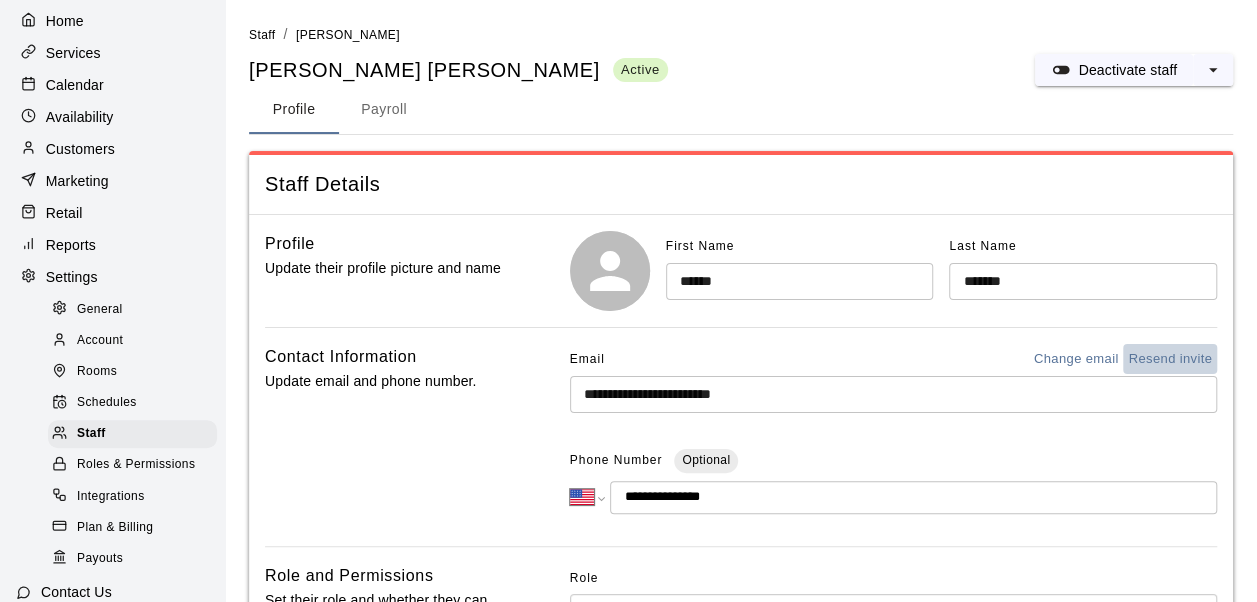 click on "Resend invite" at bounding box center [1170, 359] 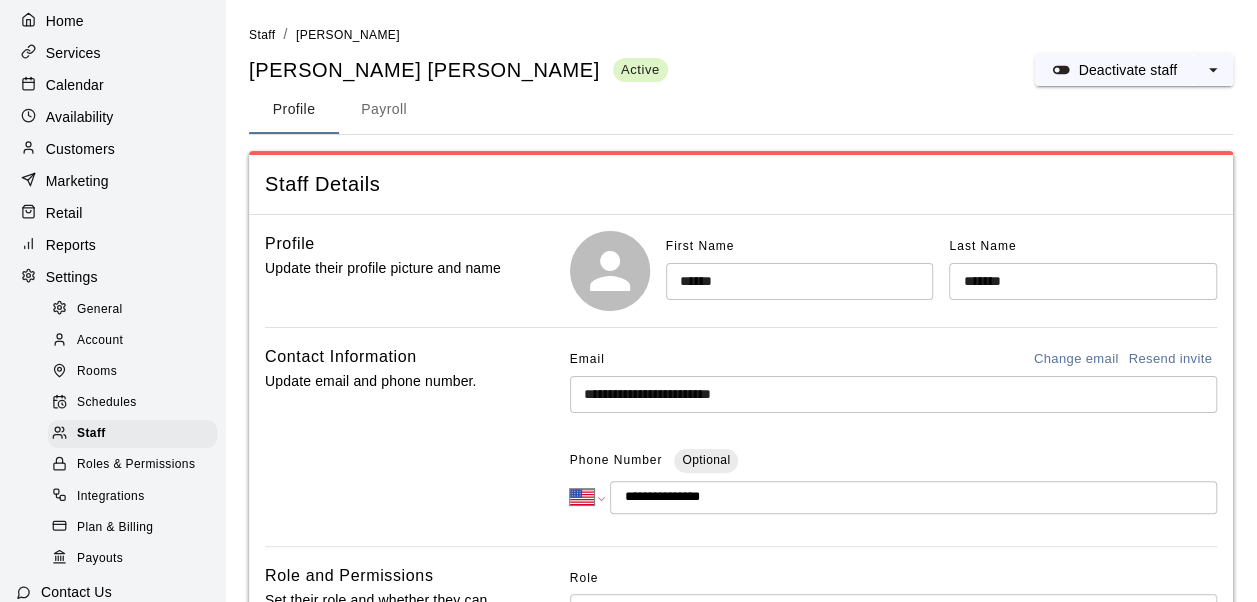 click on "Schedules" at bounding box center [132, 403] 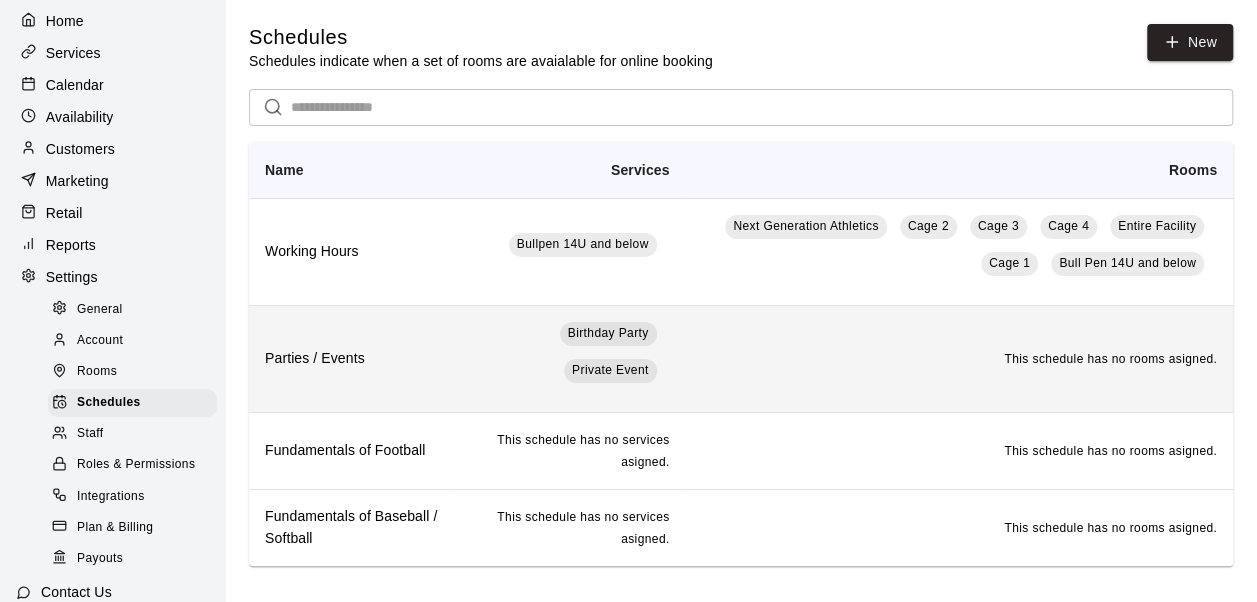 scroll, scrollTop: 20, scrollLeft: 0, axis: vertical 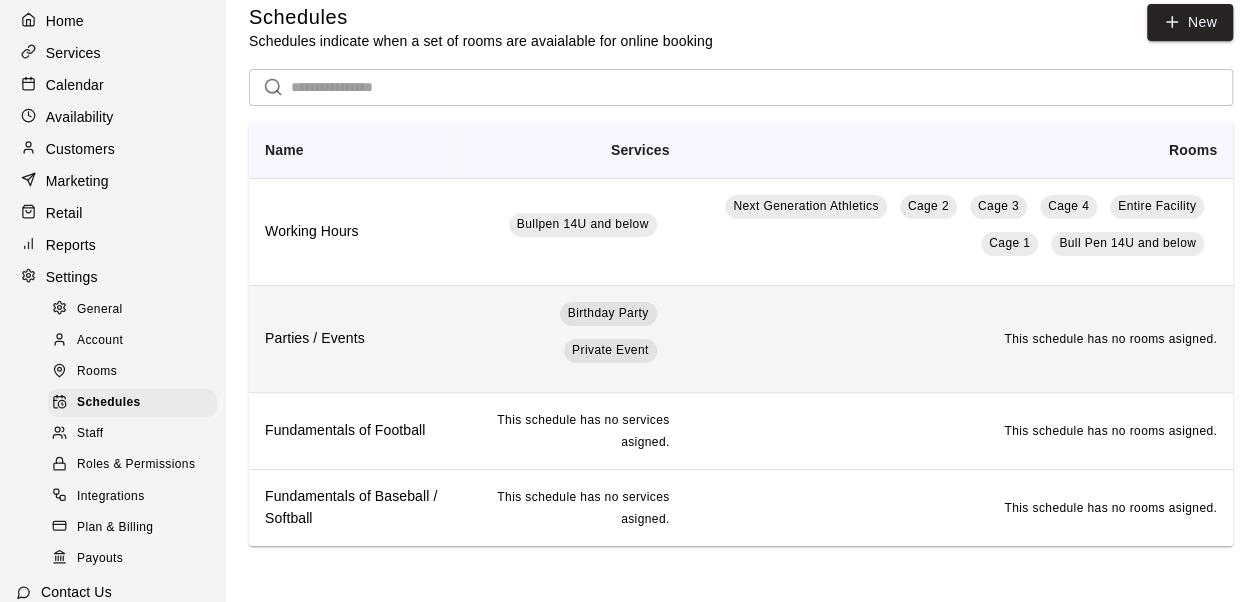 click on "Parties / Events" at bounding box center [351, 339] 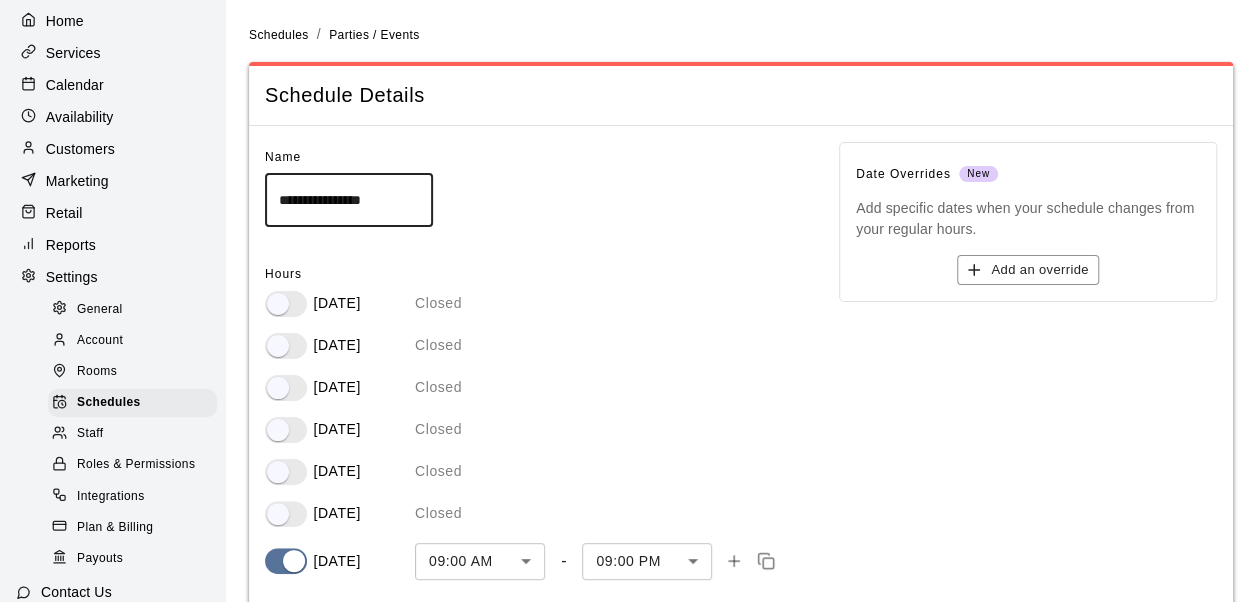 scroll, scrollTop: 110, scrollLeft: 0, axis: vertical 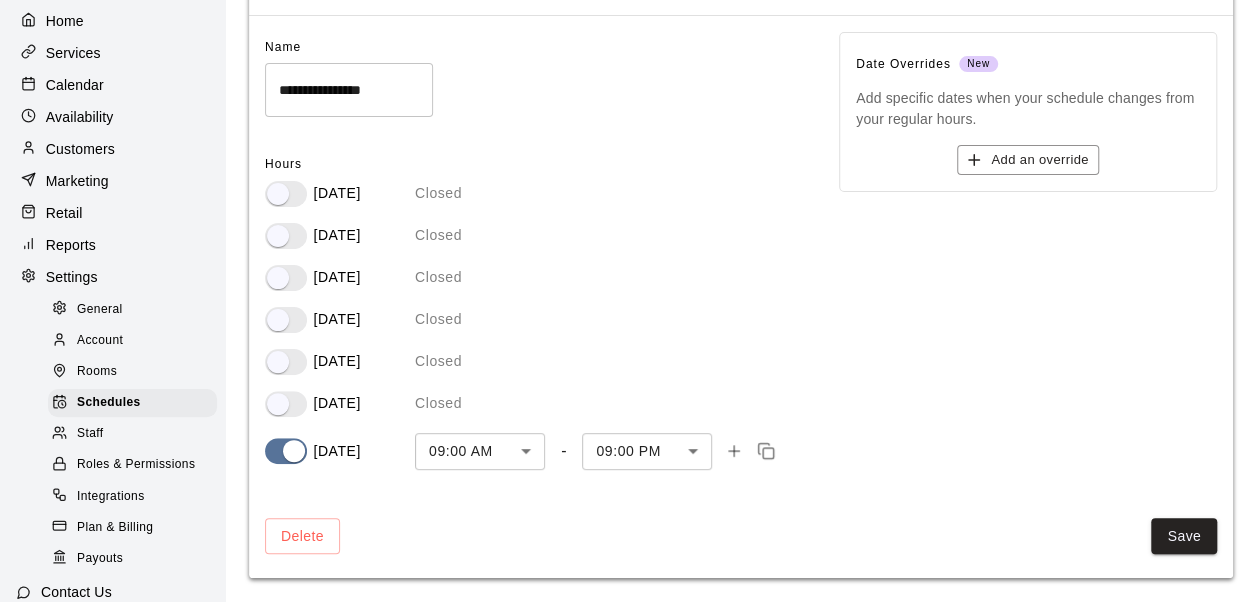 click on "**********" at bounding box center (741, 246) 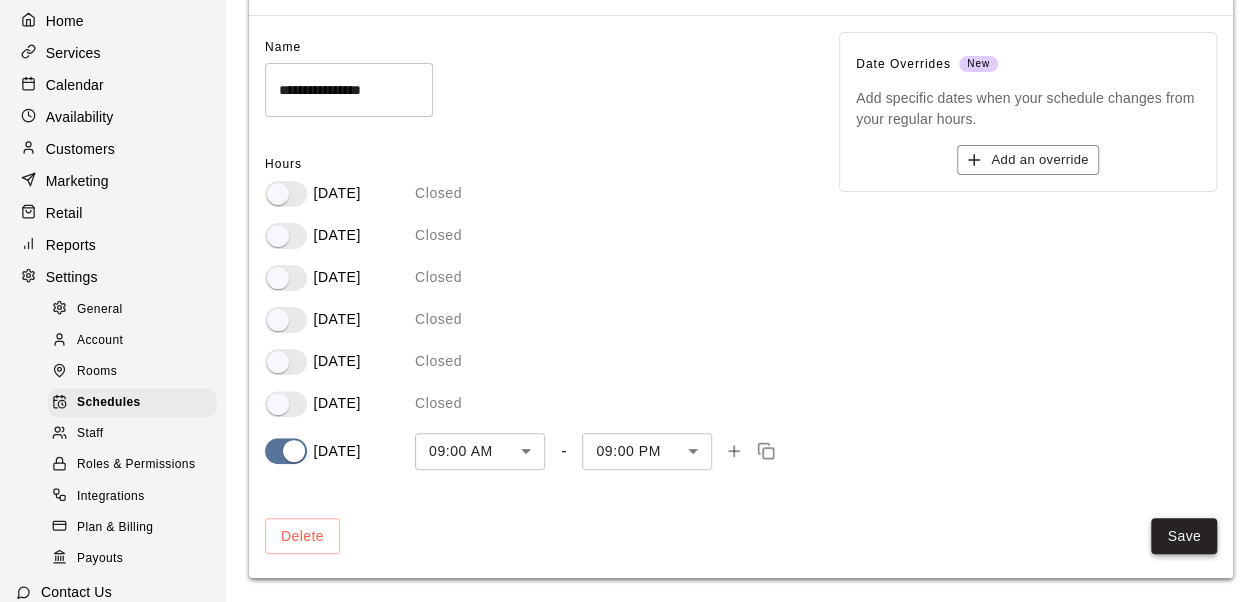 click on "Save" at bounding box center [1184, 536] 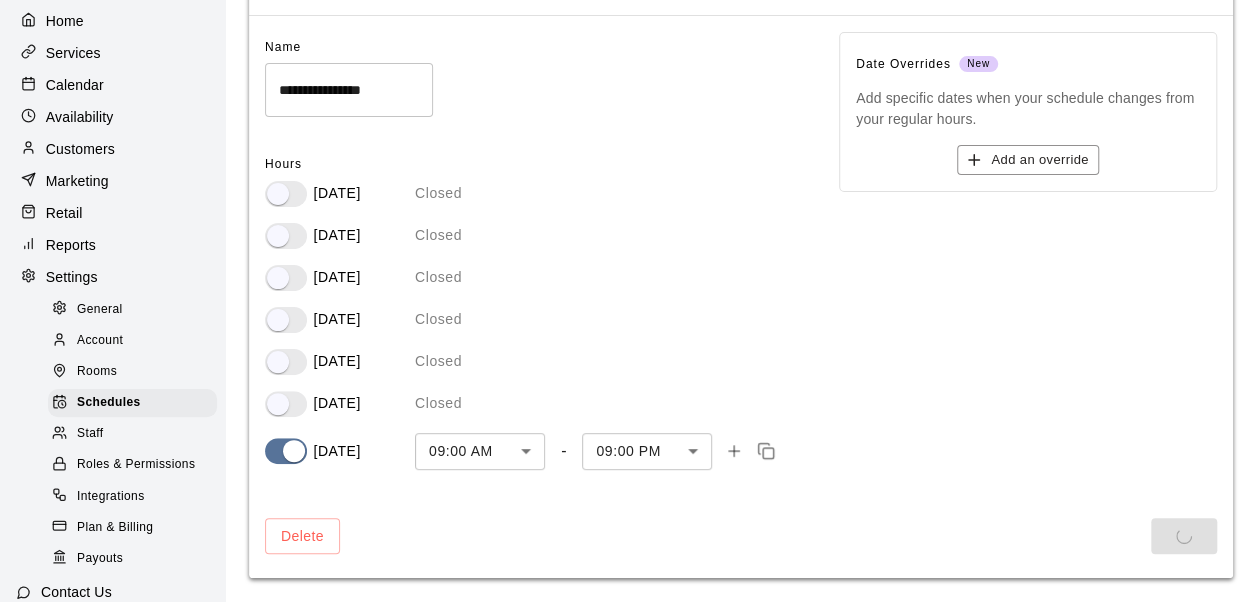 scroll, scrollTop: 0, scrollLeft: 0, axis: both 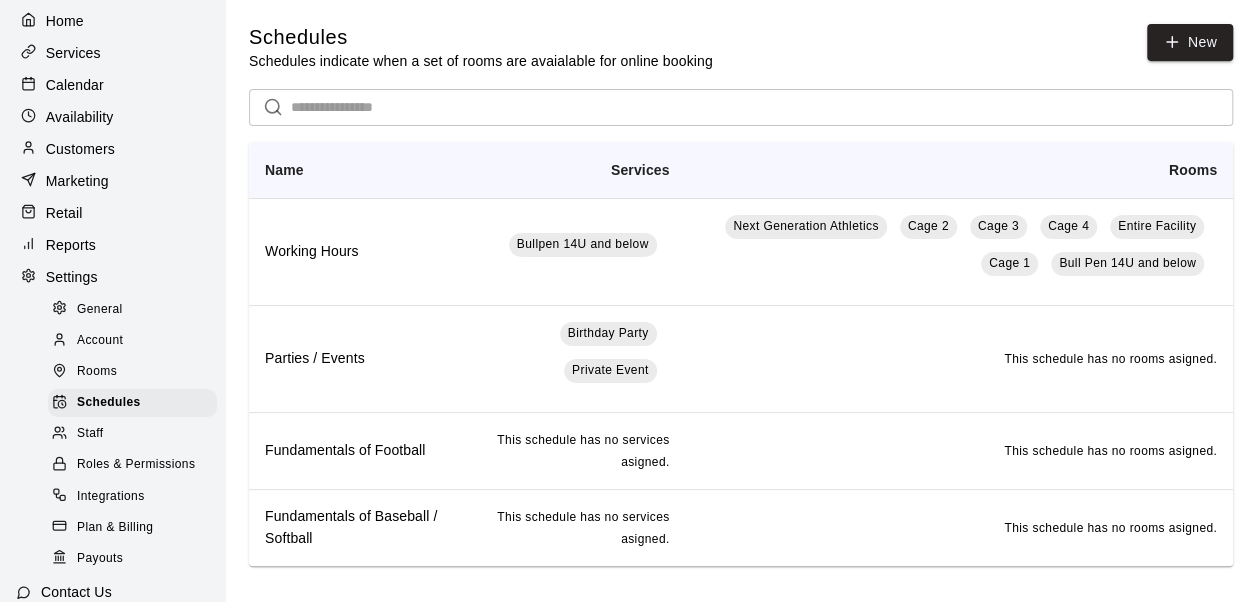 click on "Staff" at bounding box center (132, 434) 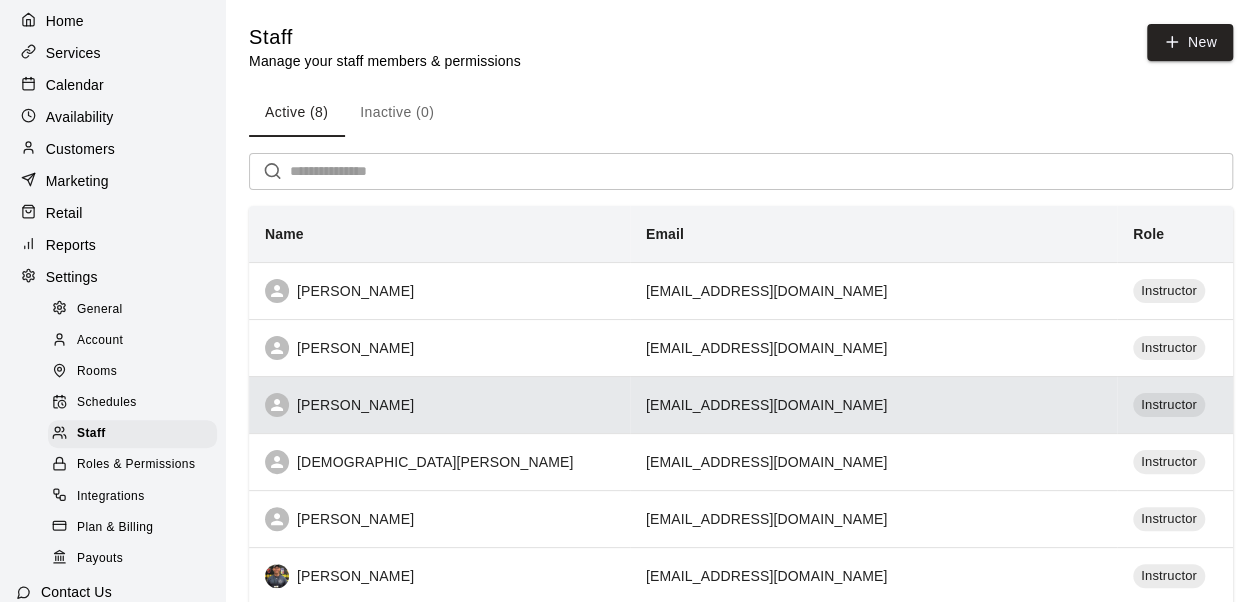 click on "Justin Trevino" at bounding box center (439, 405) 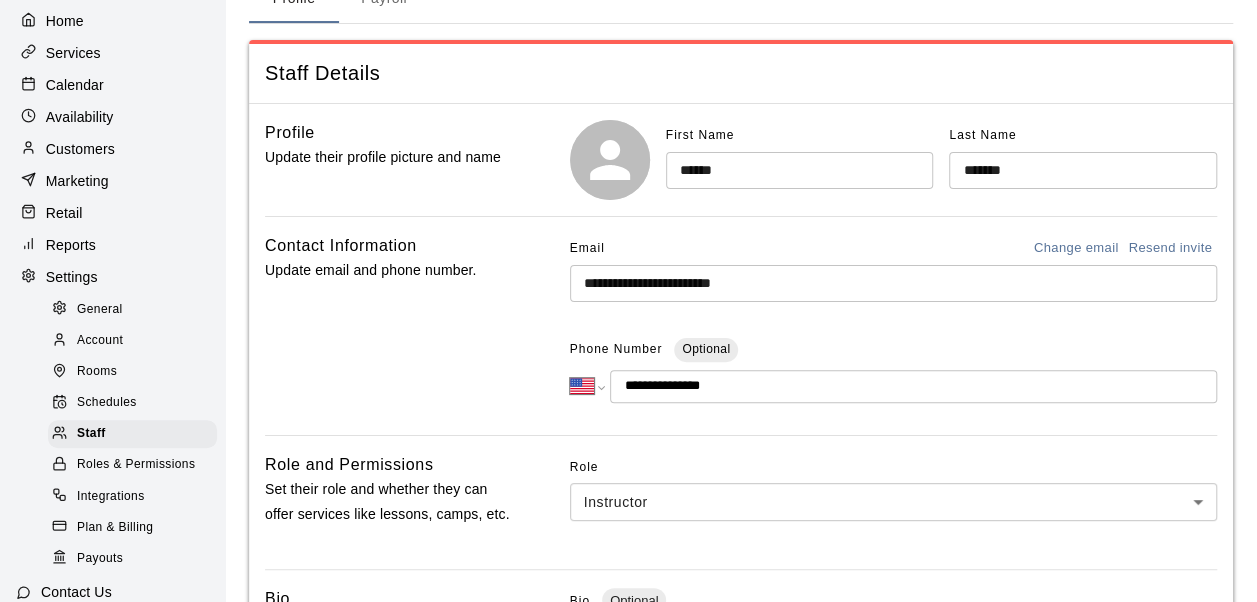 scroll, scrollTop: 0, scrollLeft: 0, axis: both 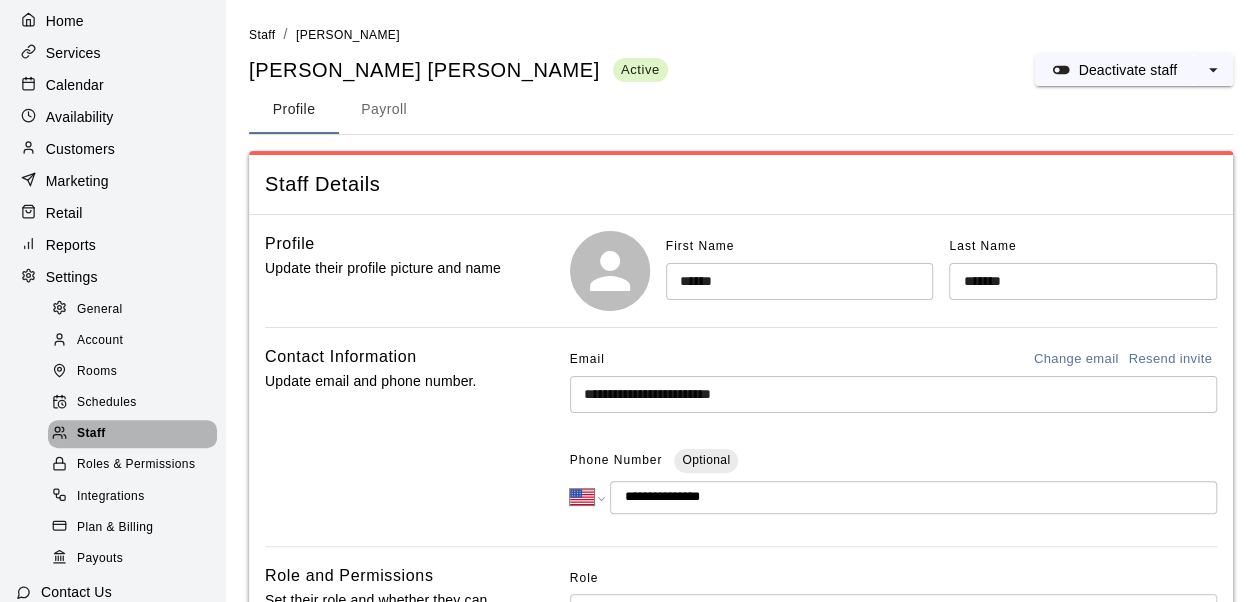 click on "Staff" at bounding box center [132, 434] 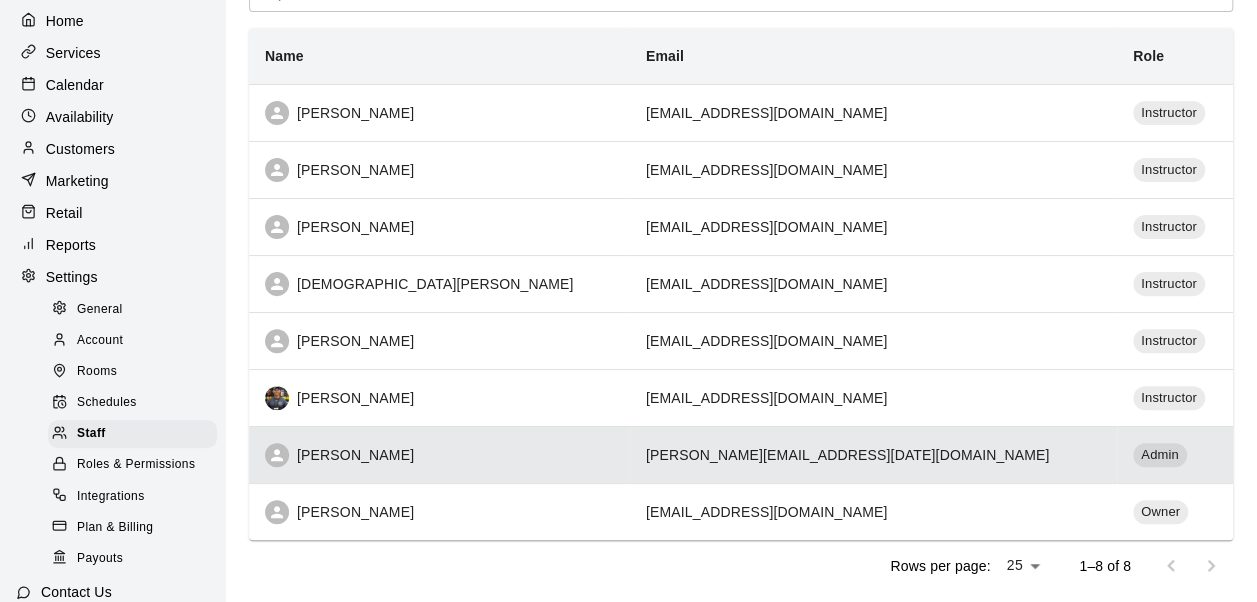 scroll, scrollTop: 178, scrollLeft: 0, axis: vertical 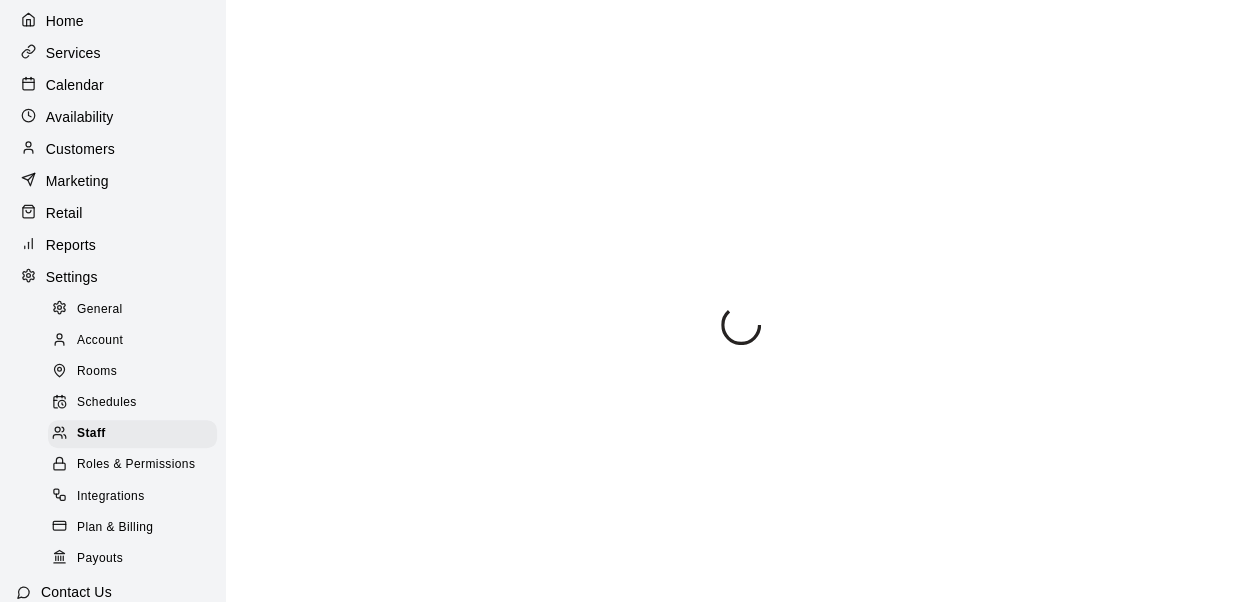 select on "**" 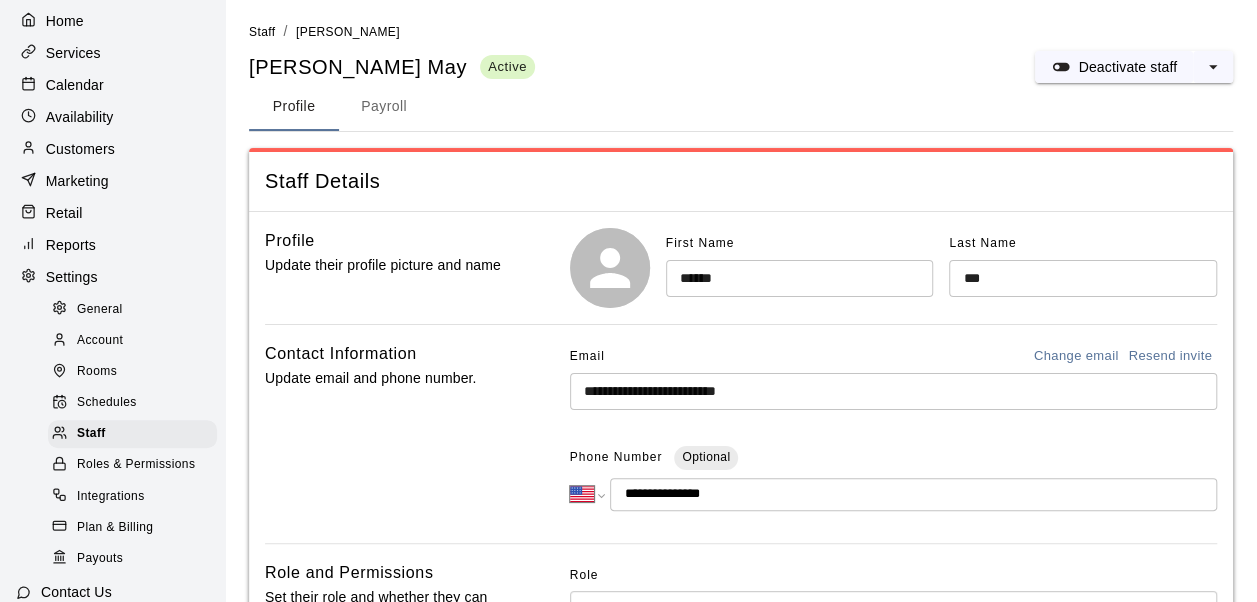 scroll, scrollTop: 0, scrollLeft: 0, axis: both 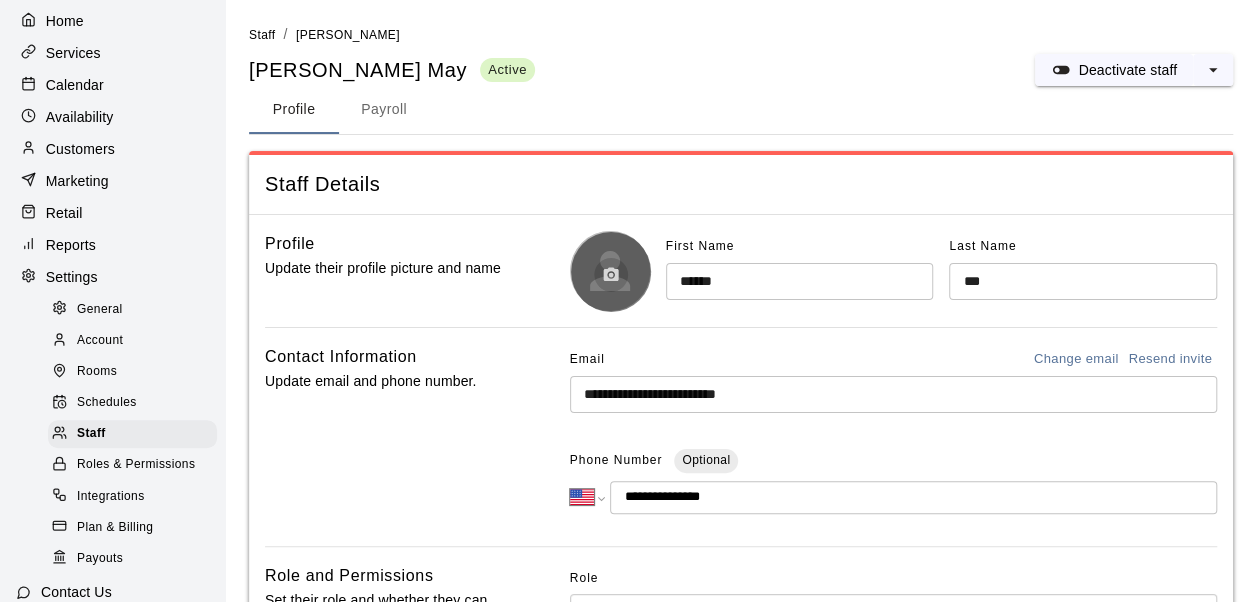 click 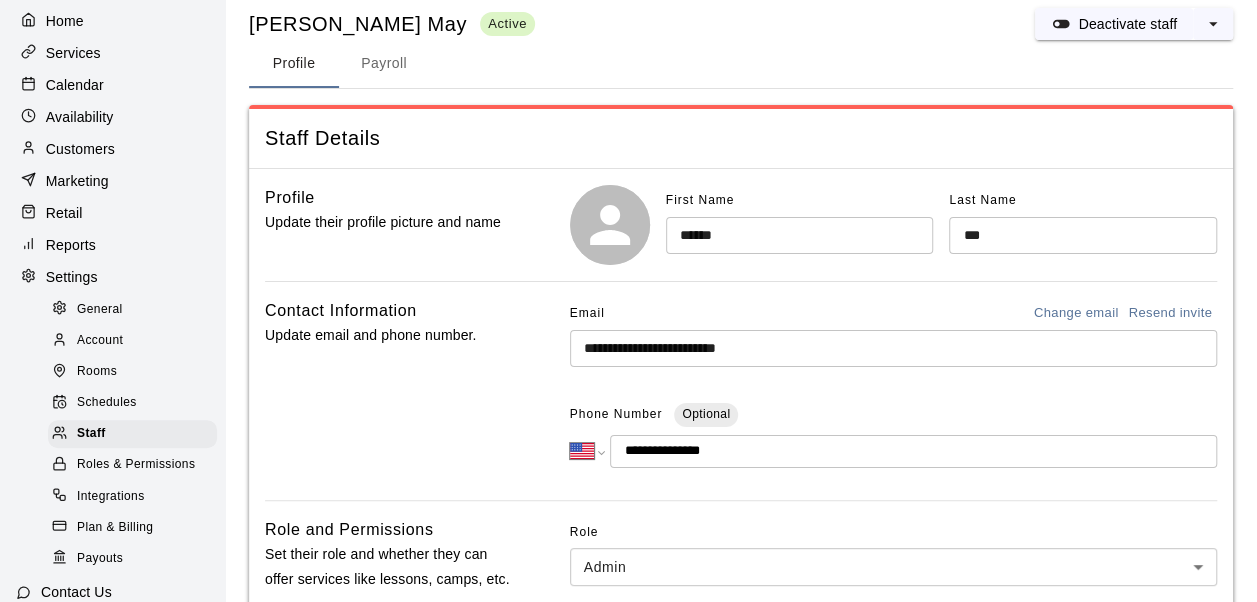scroll, scrollTop: 0, scrollLeft: 0, axis: both 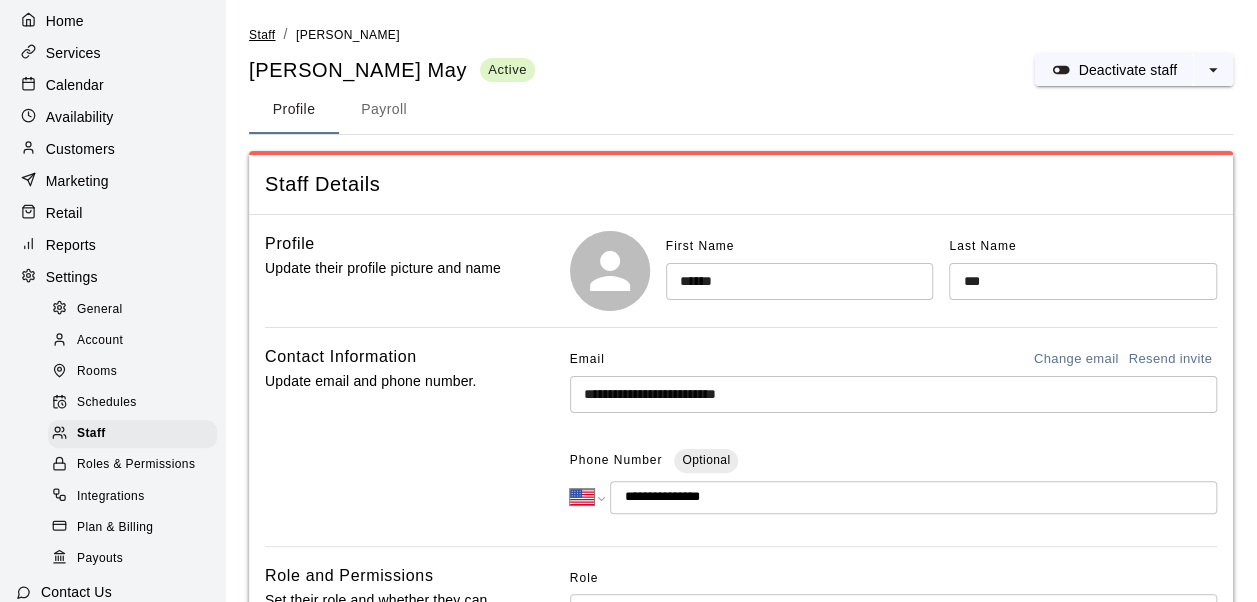 click on "Staff" at bounding box center (262, 35) 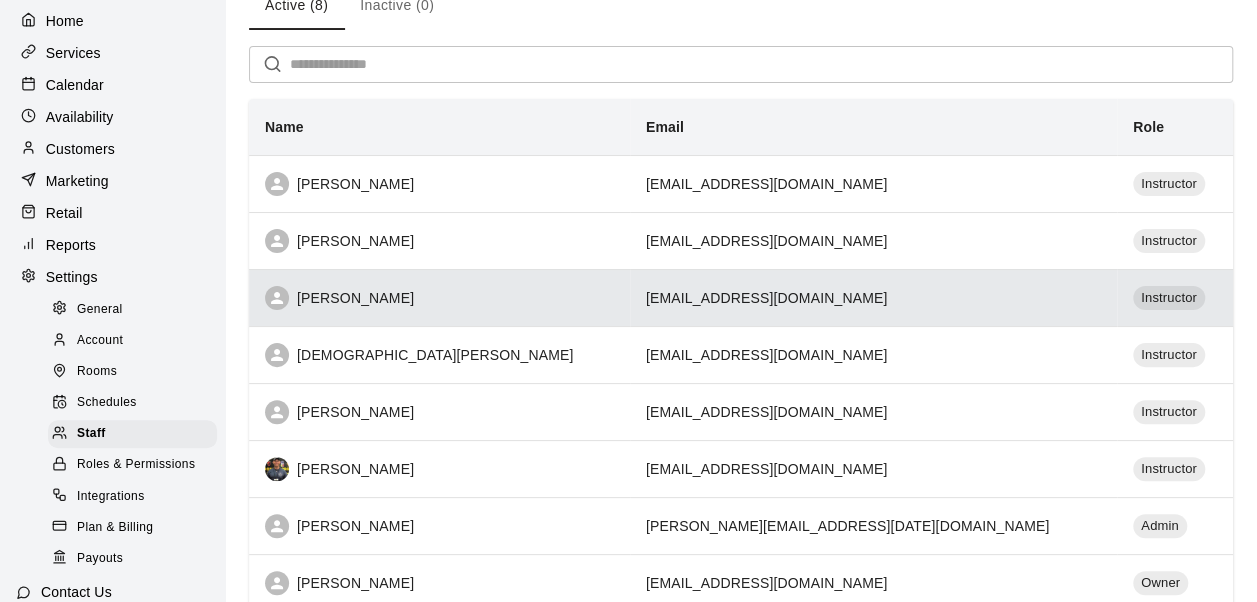 scroll, scrollTop: 108, scrollLeft: 0, axis: vertical 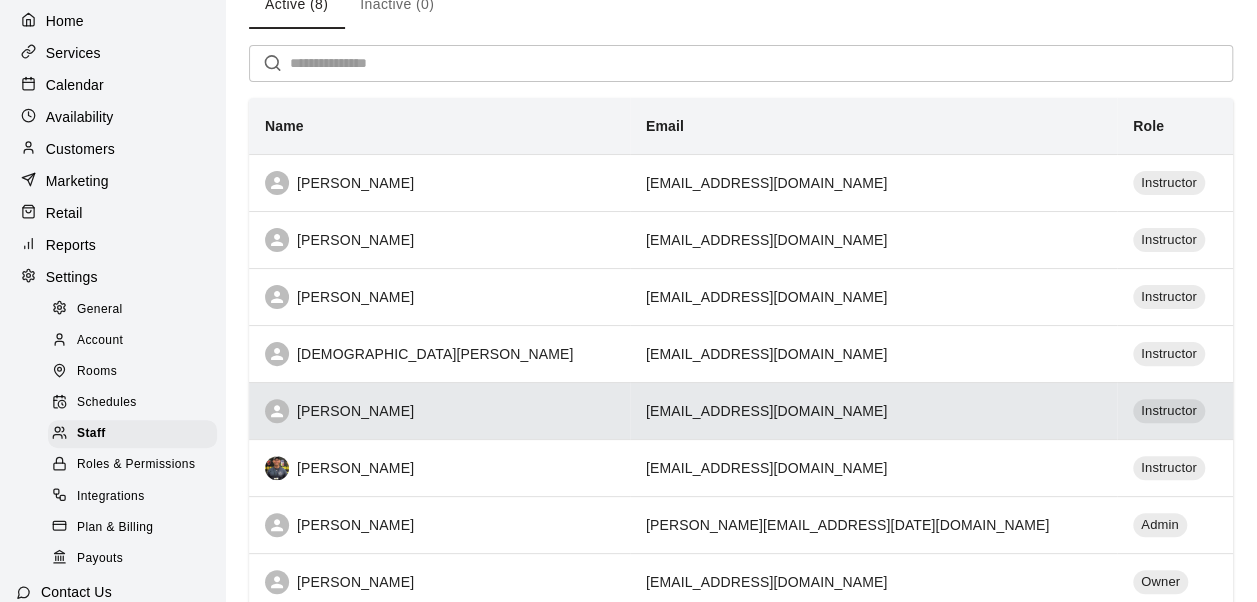 click on "Blake Shepherd" at bounding box center [439, 411] 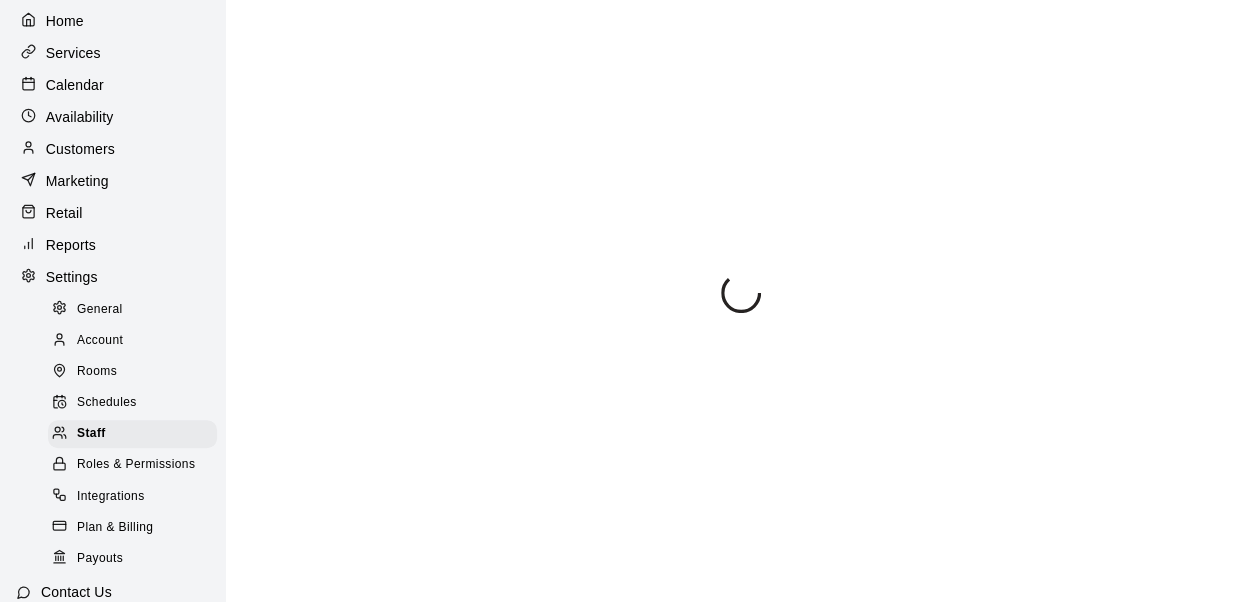 scroll, scrollTop: 0, scrollLeft: 0, axis: both 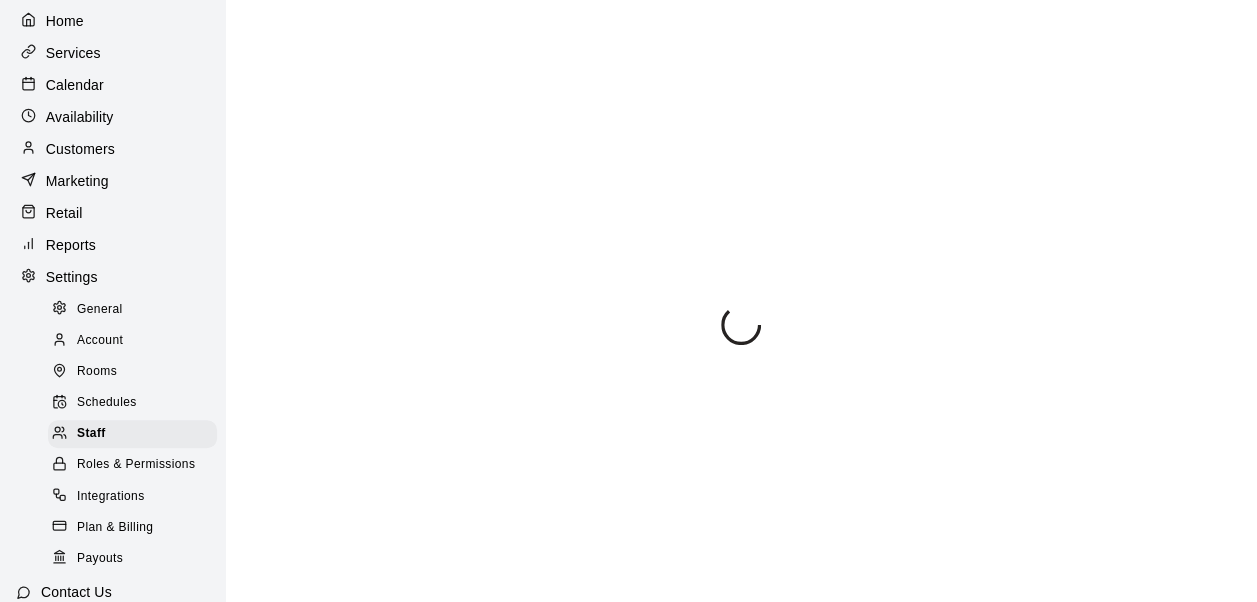 select on "**" 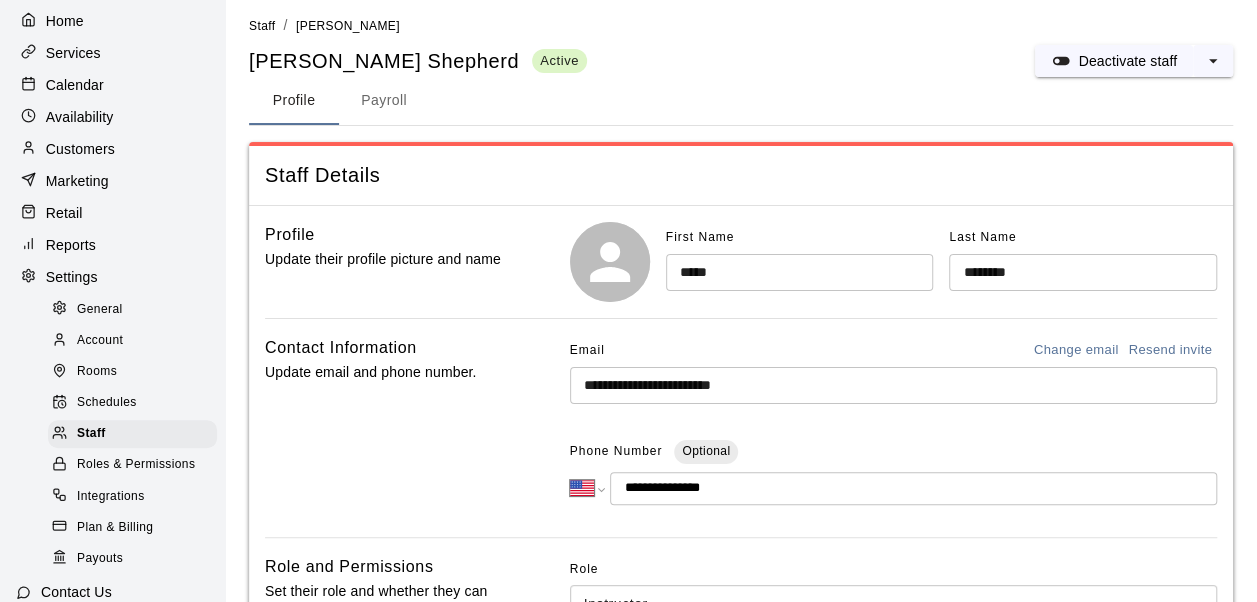 scroll, scrollTop: 0, scrollLeft: 0, axis: both 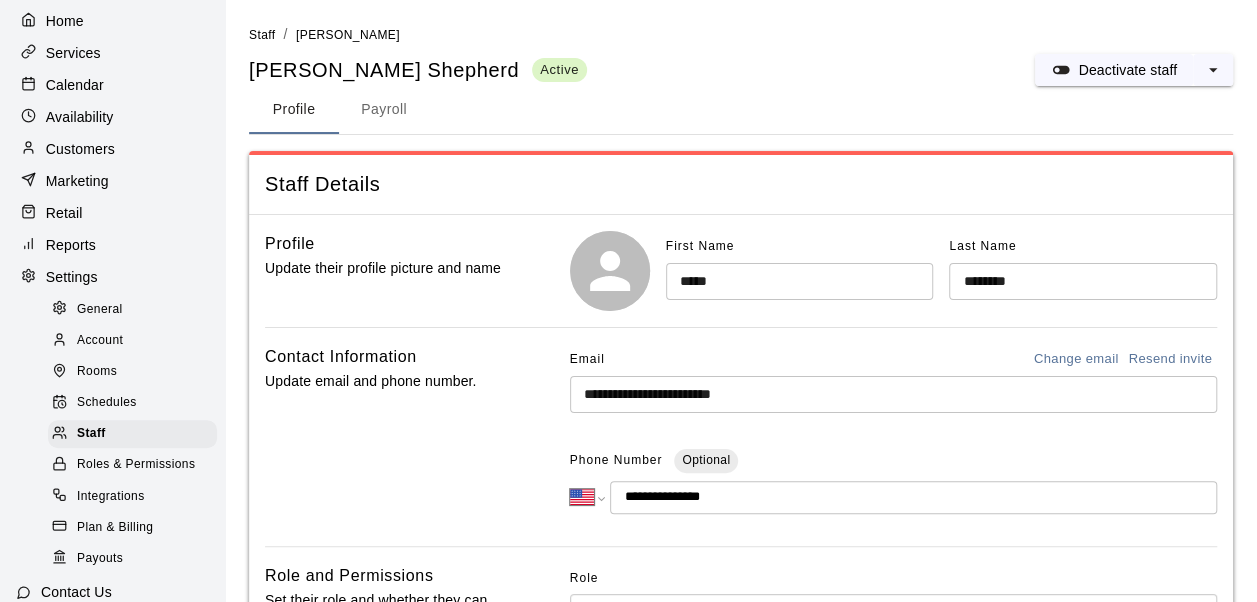 click on "Staff" at bounding box center [262, 35] 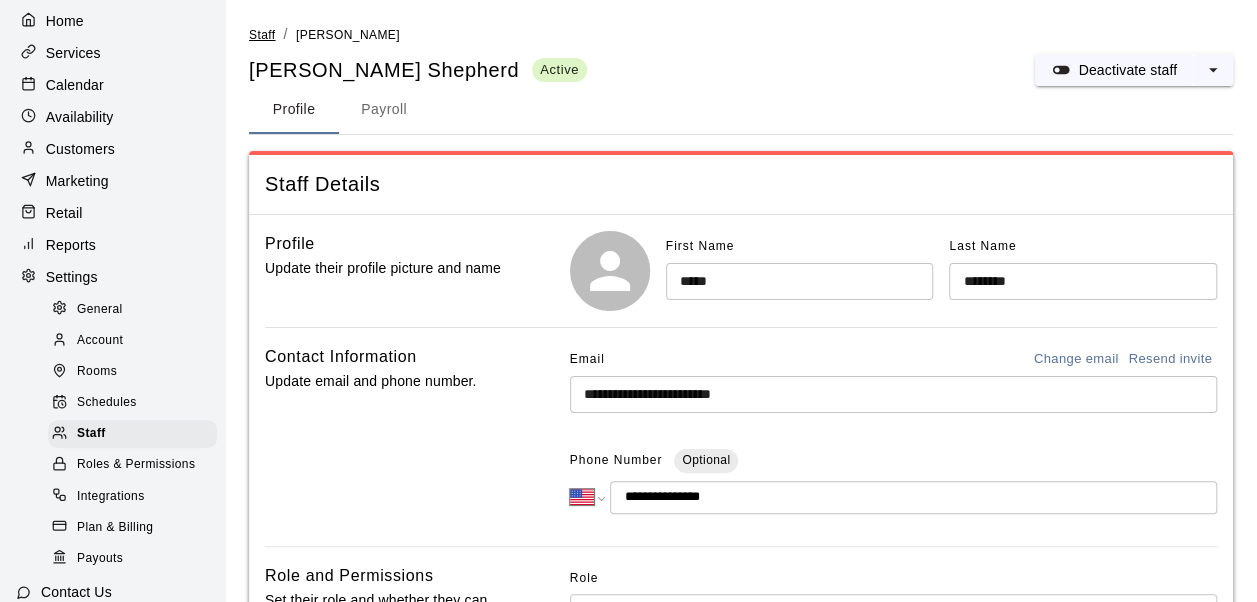 click on "Staff" at bounding box center [262, 35] 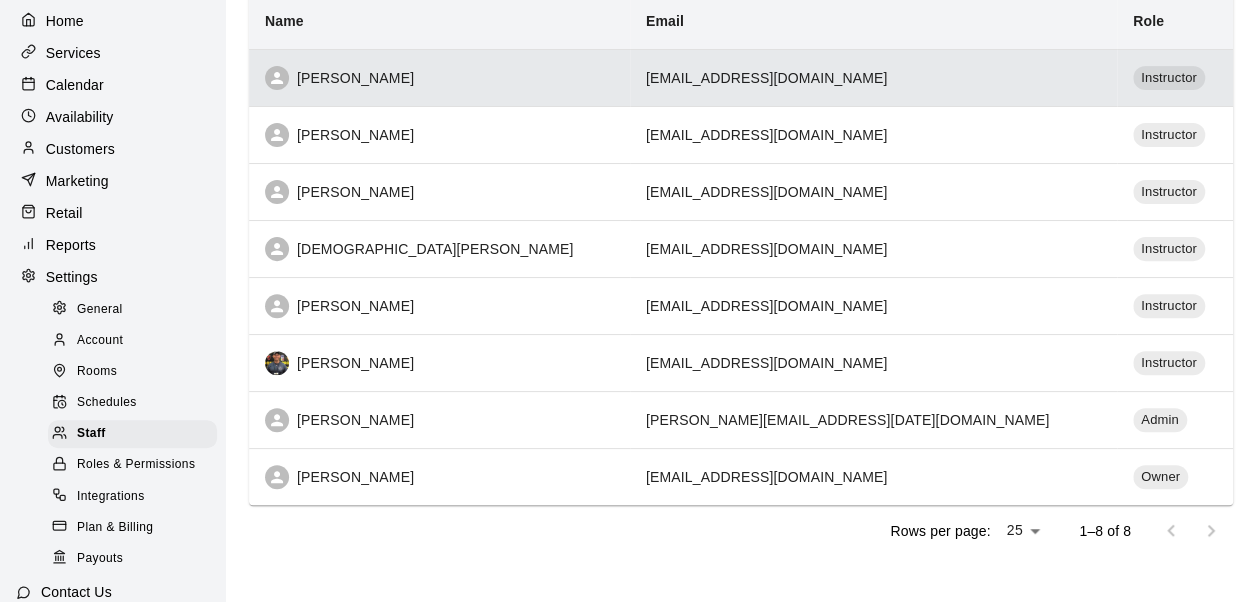 scroll, scrollTop: 224, scrollLeft: 0, axis: vertical 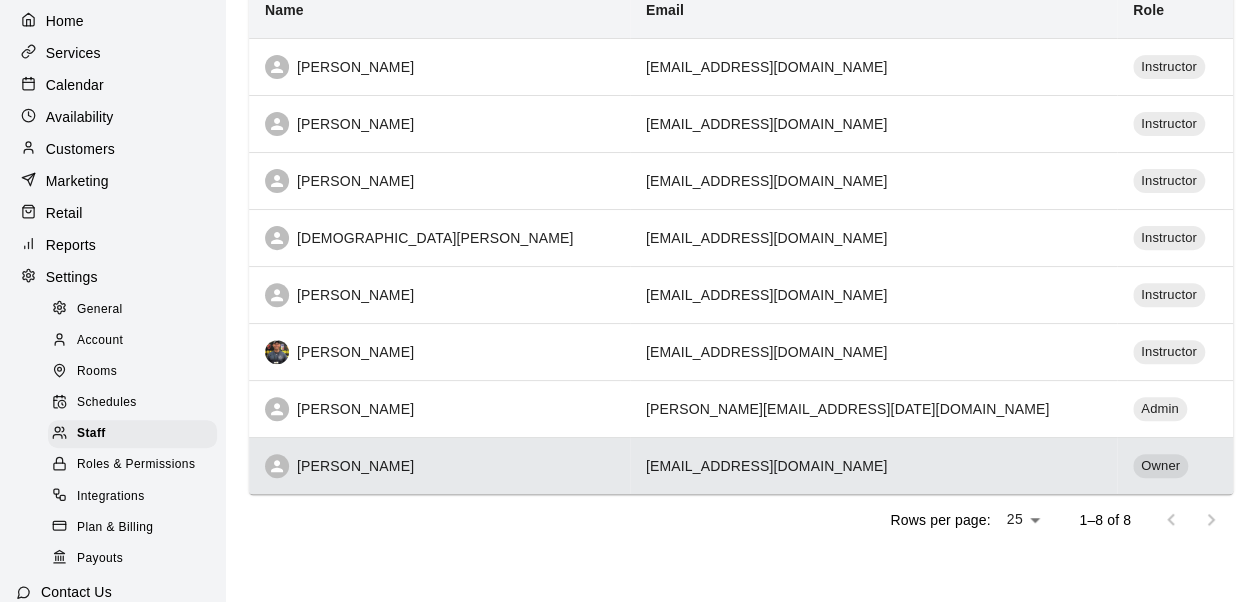 click on "Woodrow Hardin" at bounding box center (439, 466) 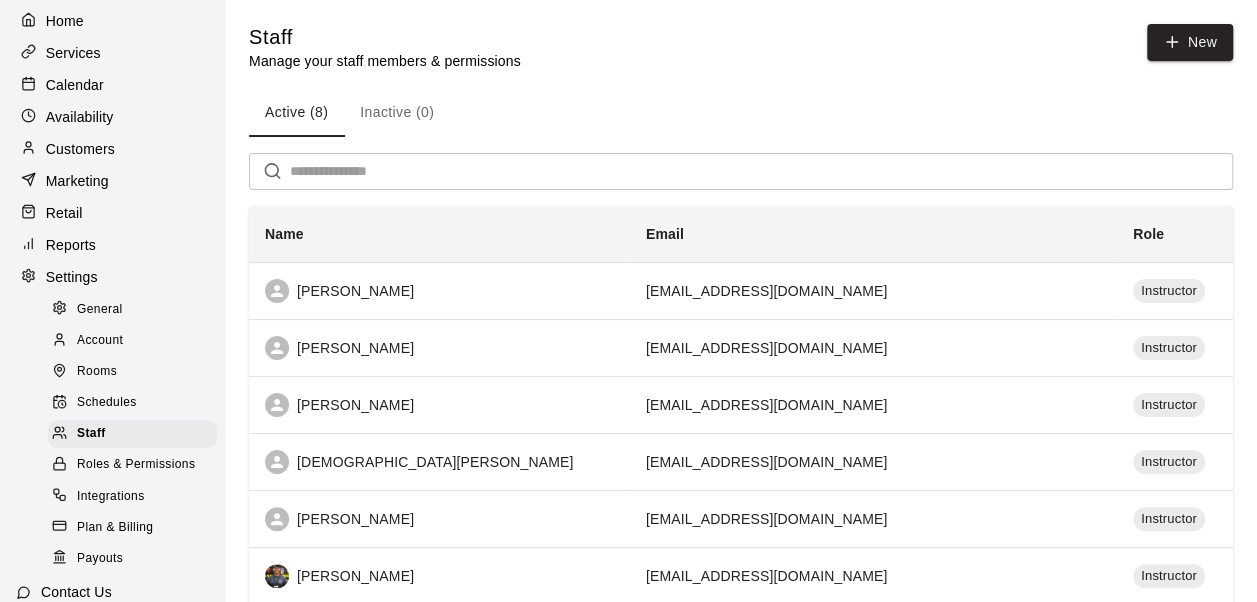 select on "**" 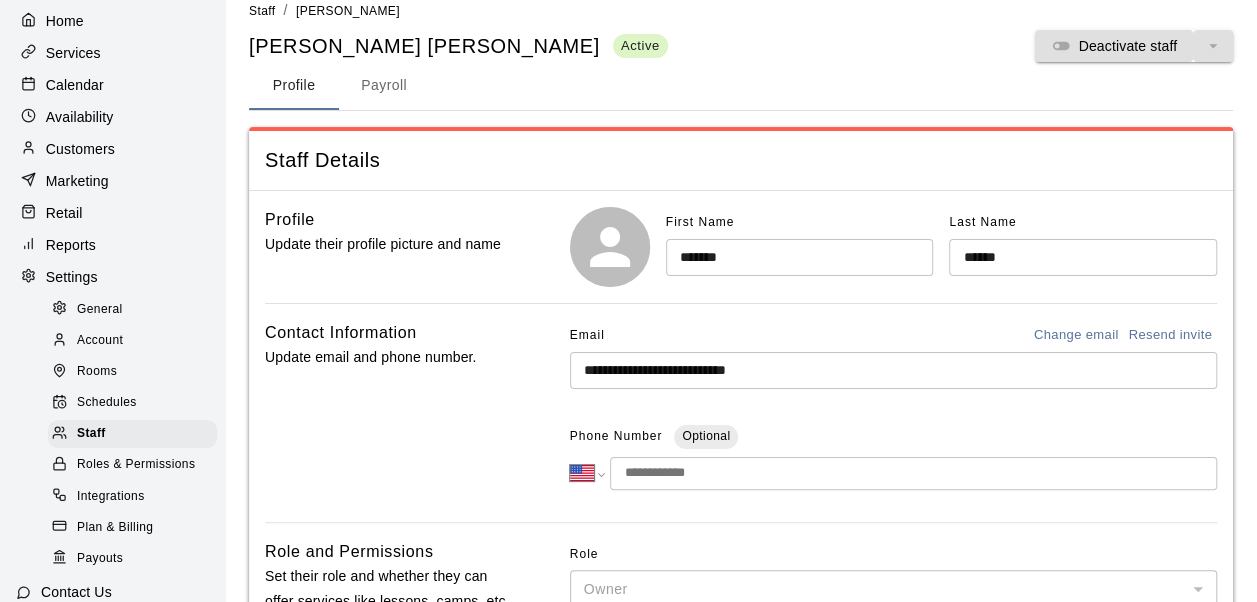 scroll, scrollTop: 23, scrollLeft: 0, axis: vertical 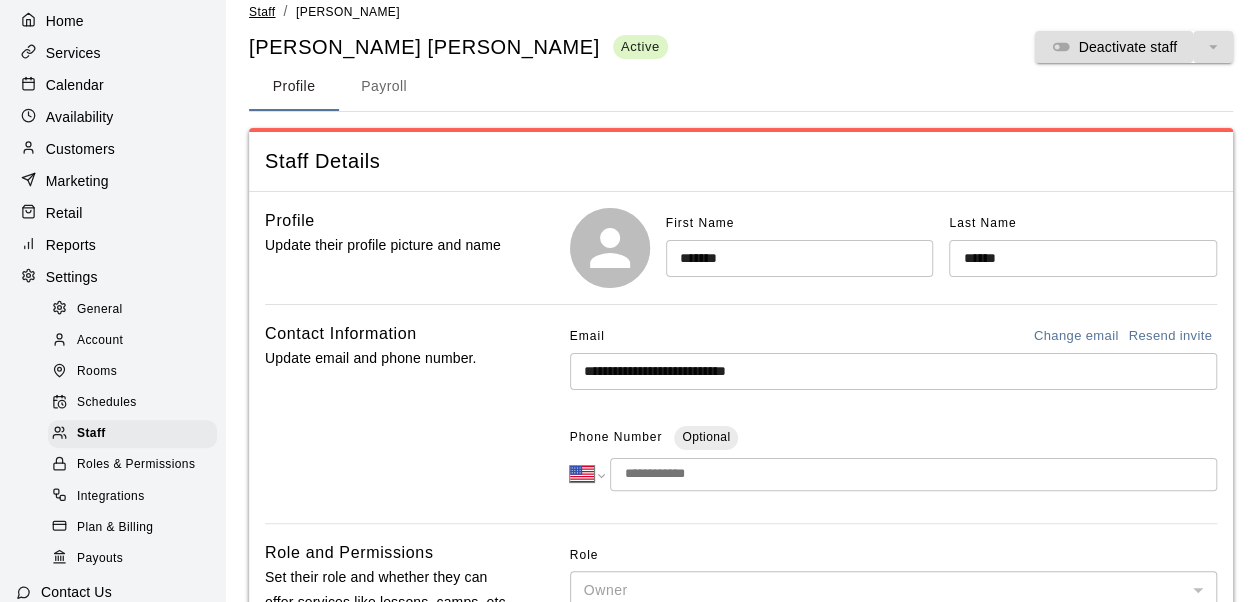 click on "Staff" at bounding box center [262, 12] 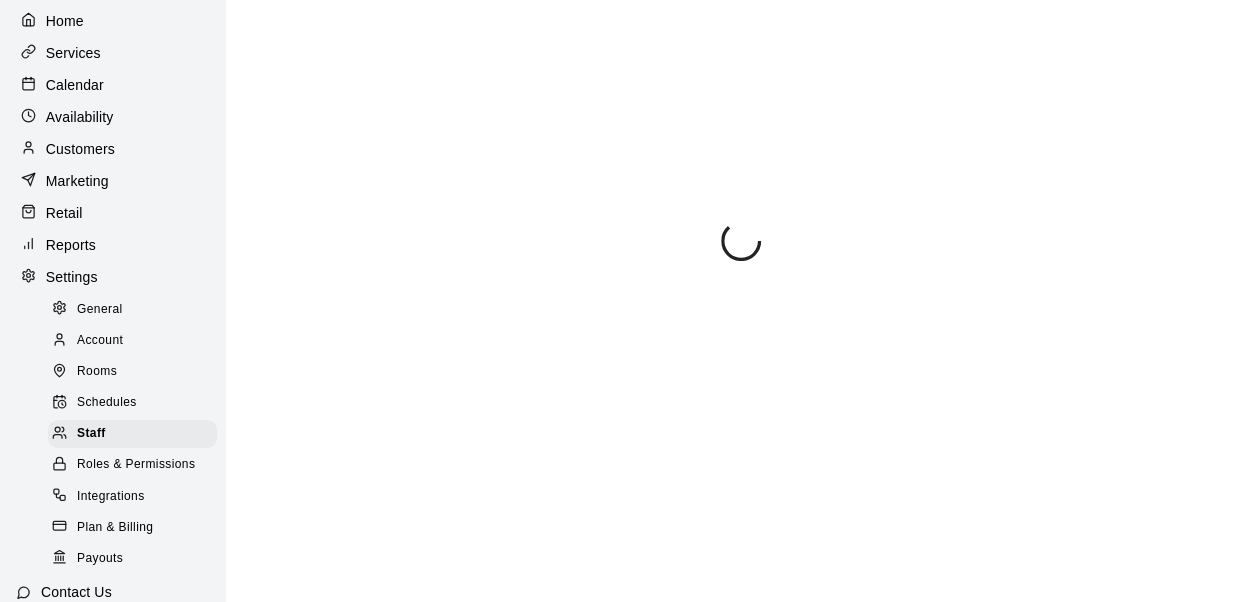 scroll, scrollTop: 0, scrollLeft: 0, axis: both 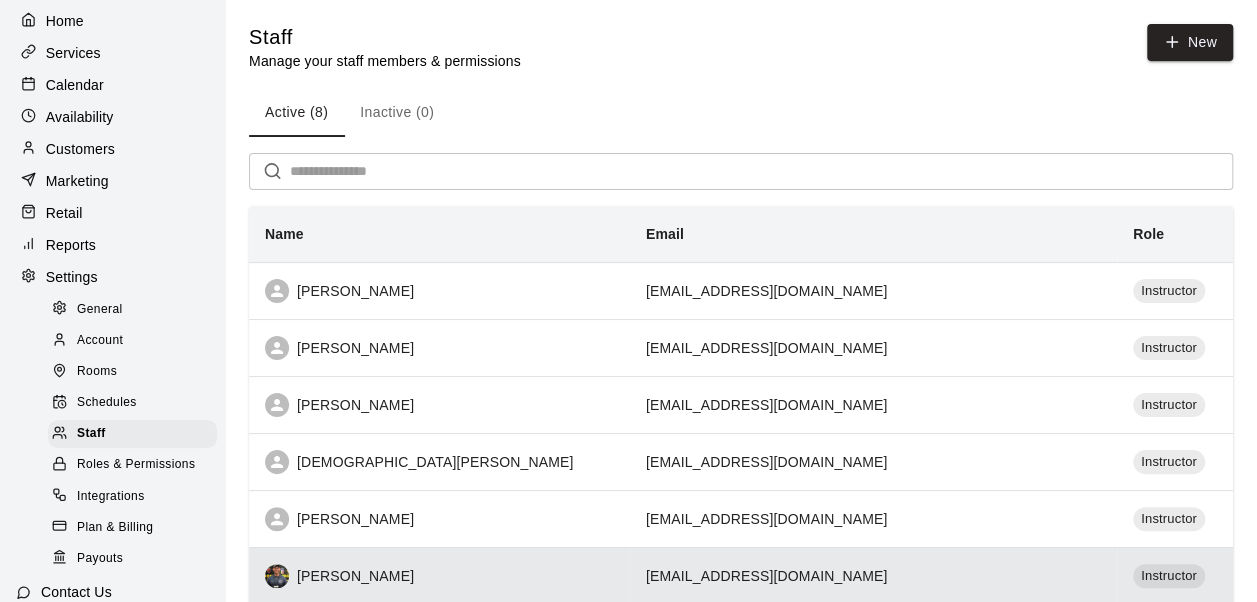 click on "Don McElroy" at bounding box center [439, 575] 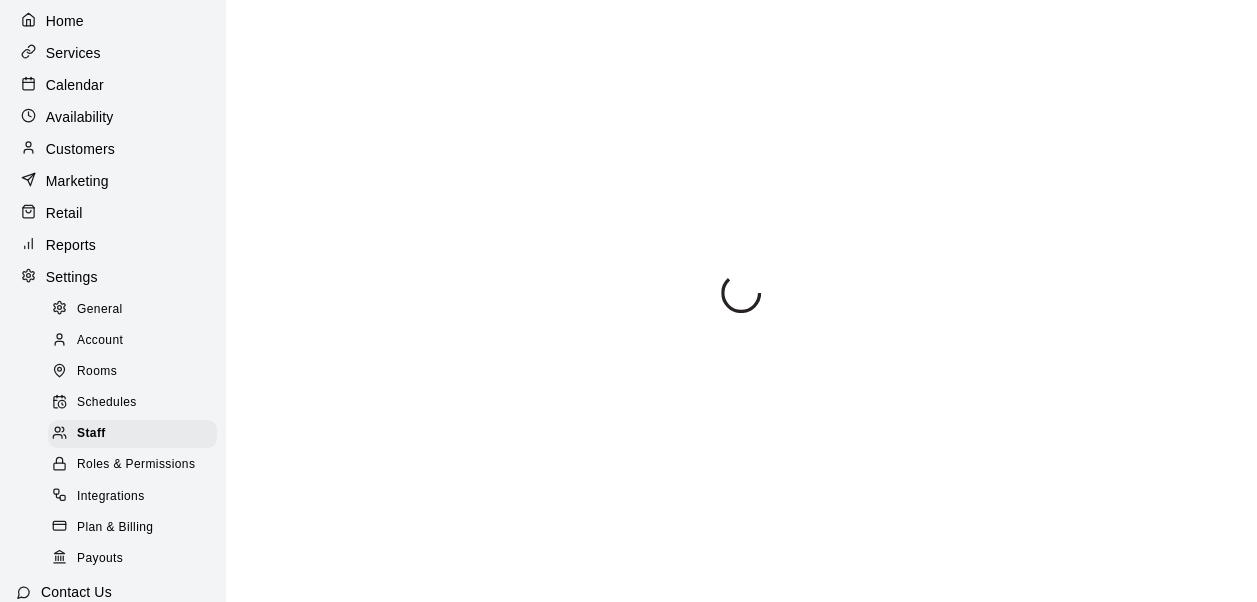 select on "**" 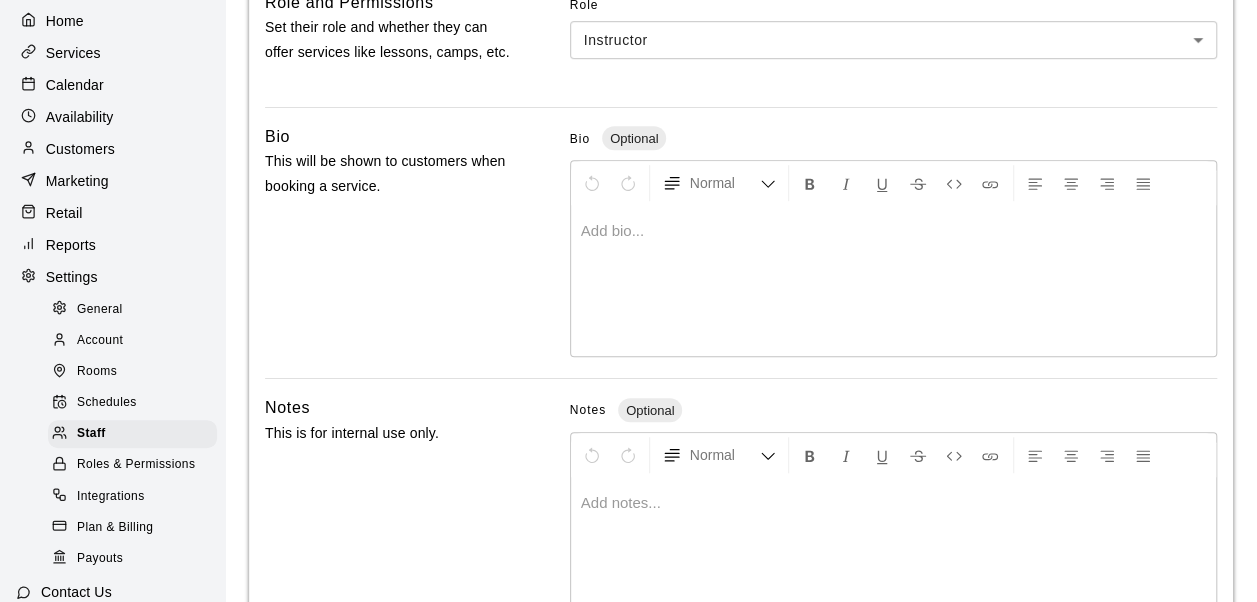 scroll, scrollTop: 574, scrollLeft: 0, axis: vertical 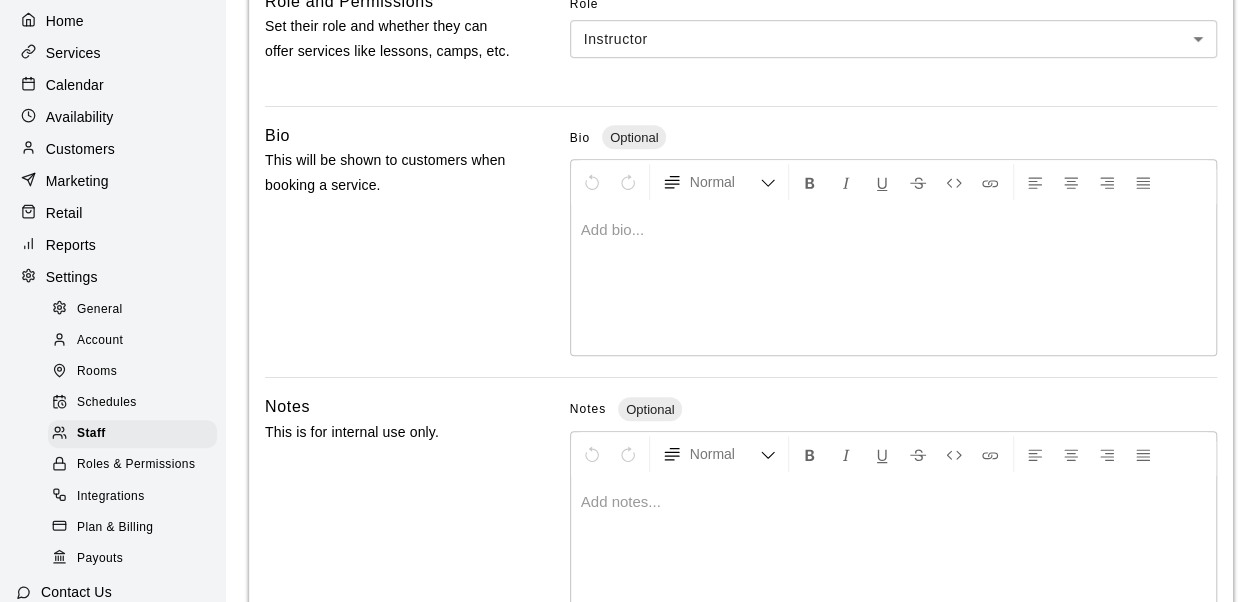 click at bounding box center (893, 280) 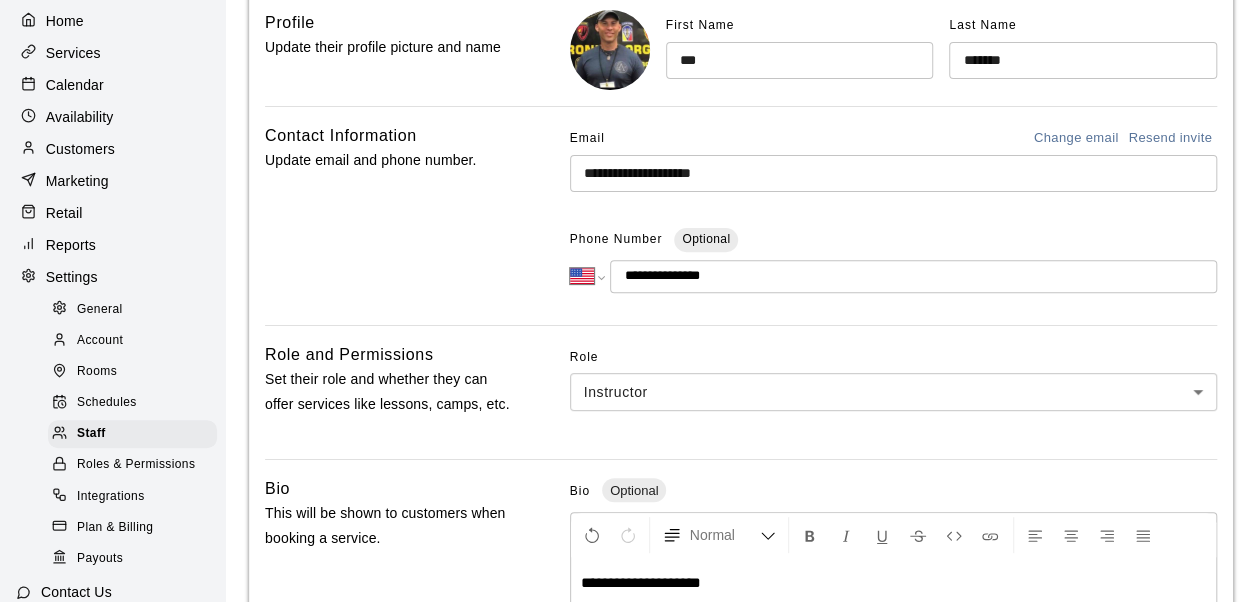 scroll, scrollTop: 751, scrollLeft: 0, axis: vertical 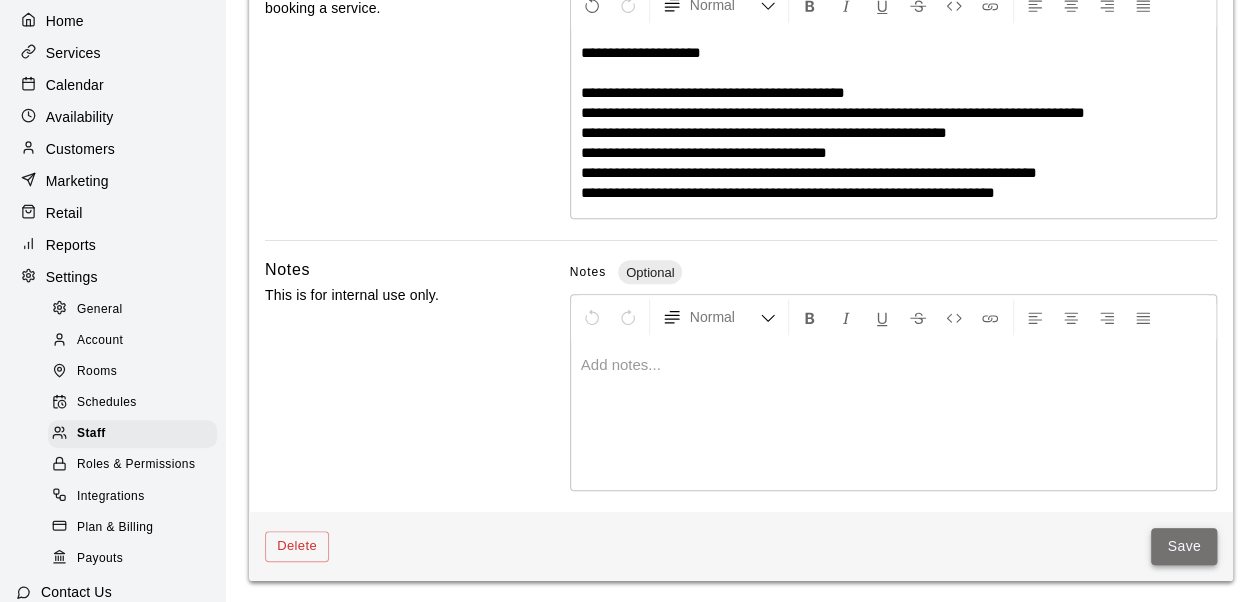 click on "Save" at bounding box center [1184, 546] 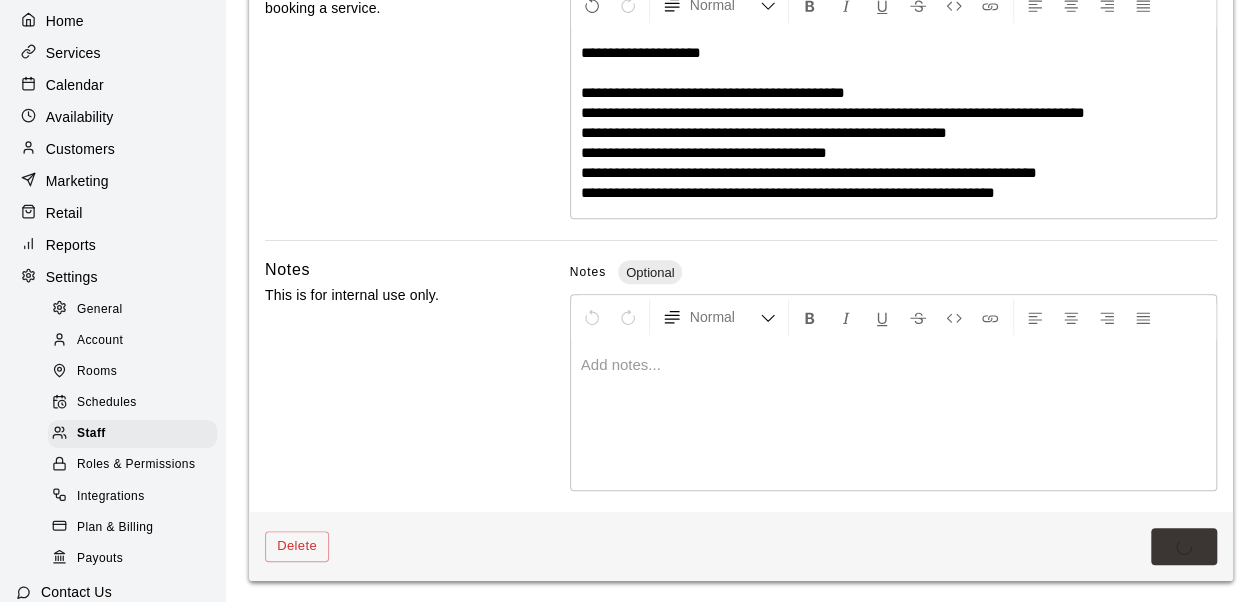 scroll, scrollTop: 0, scrollLeft: 0, axis: both 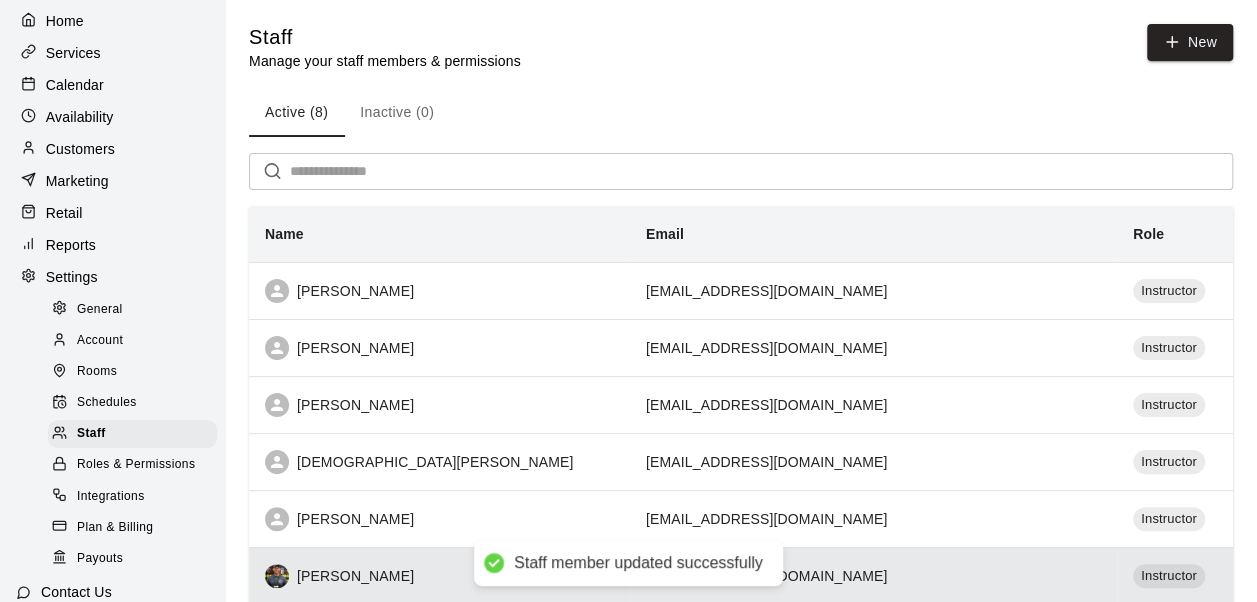 click on "Don McElroy" at bounding box center [439, 576] 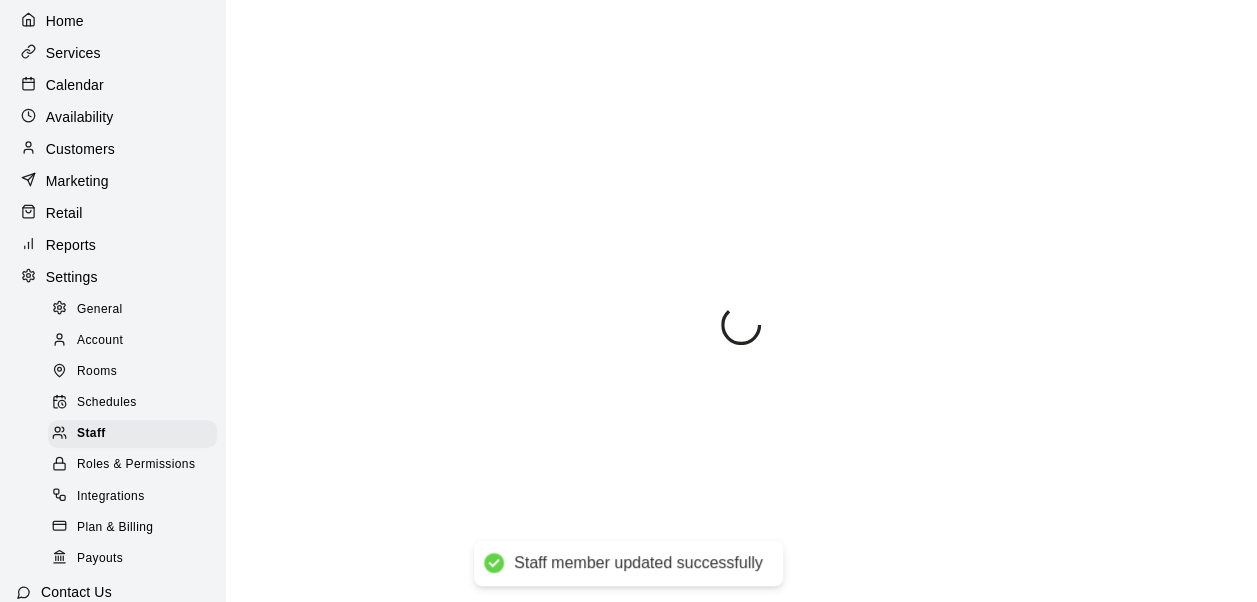 select on "**" 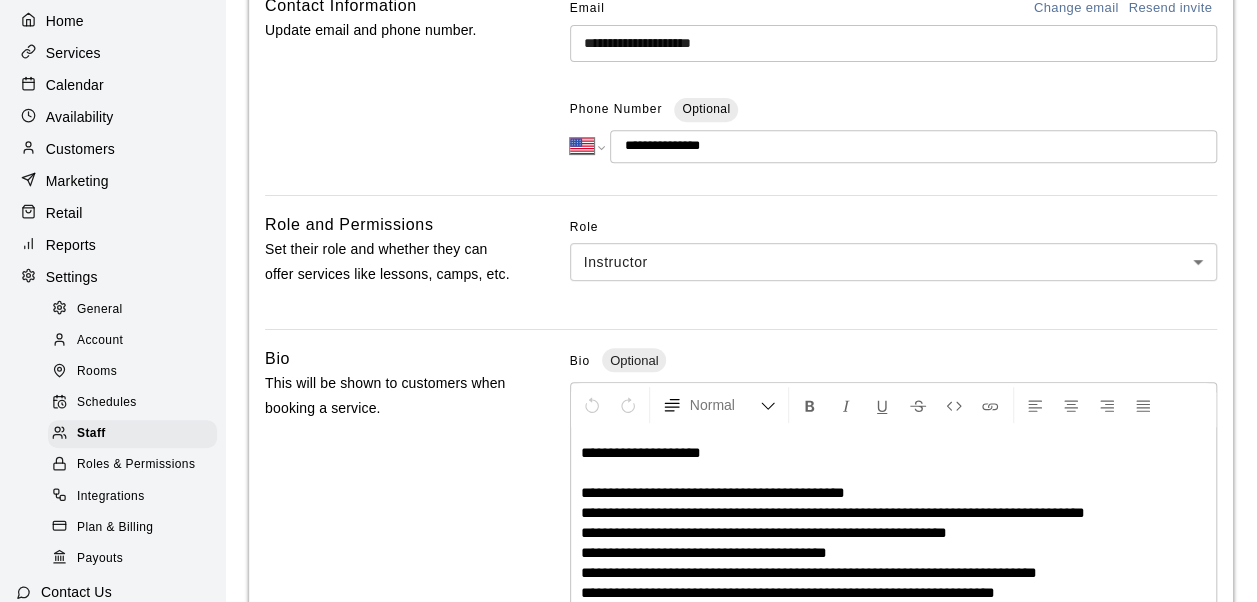 scroll, scrollTop: 0, scrollLeft: 0, axis: both 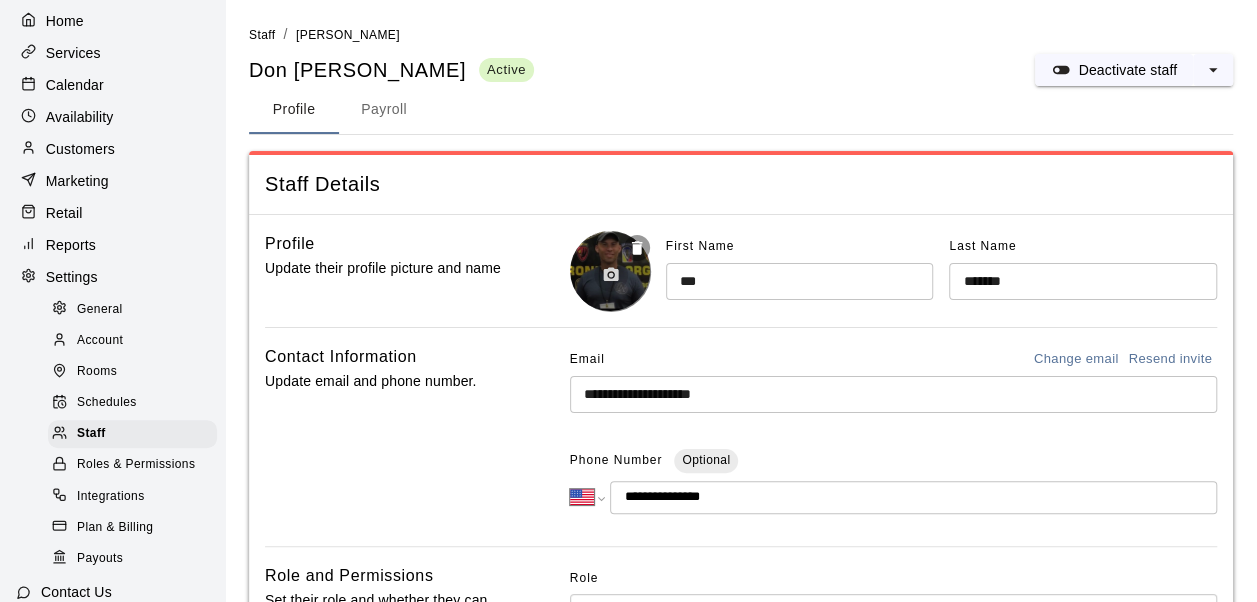 click at bounding box center [611, 275] 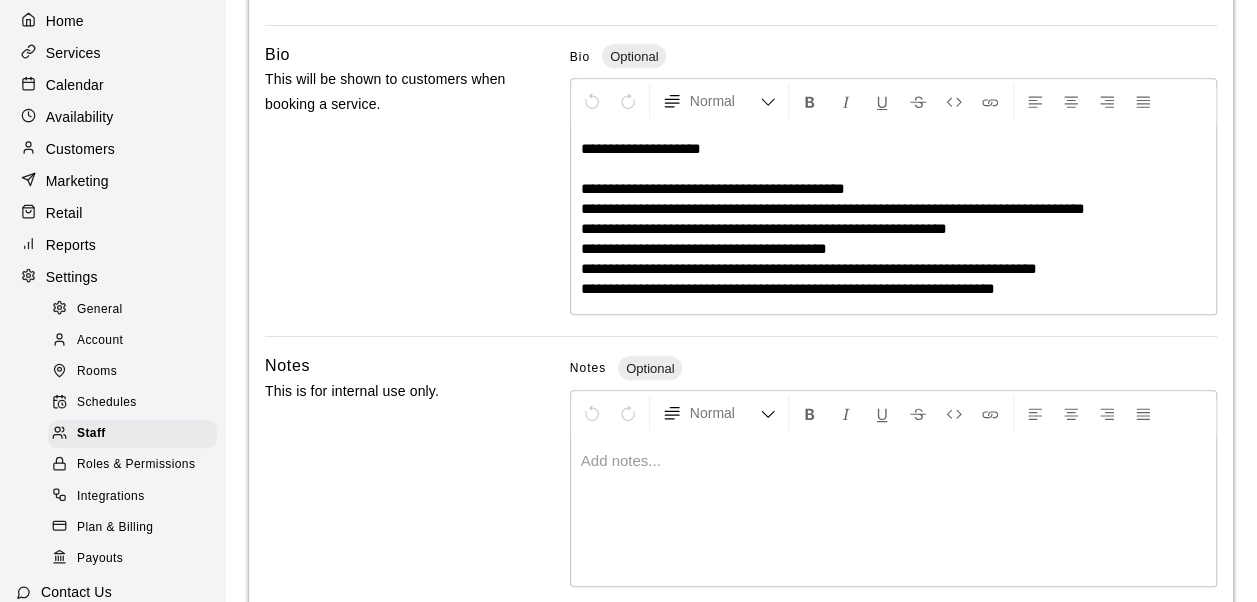 scroll, scrollTop: 751, scrollLeft: 0, axis: vertical 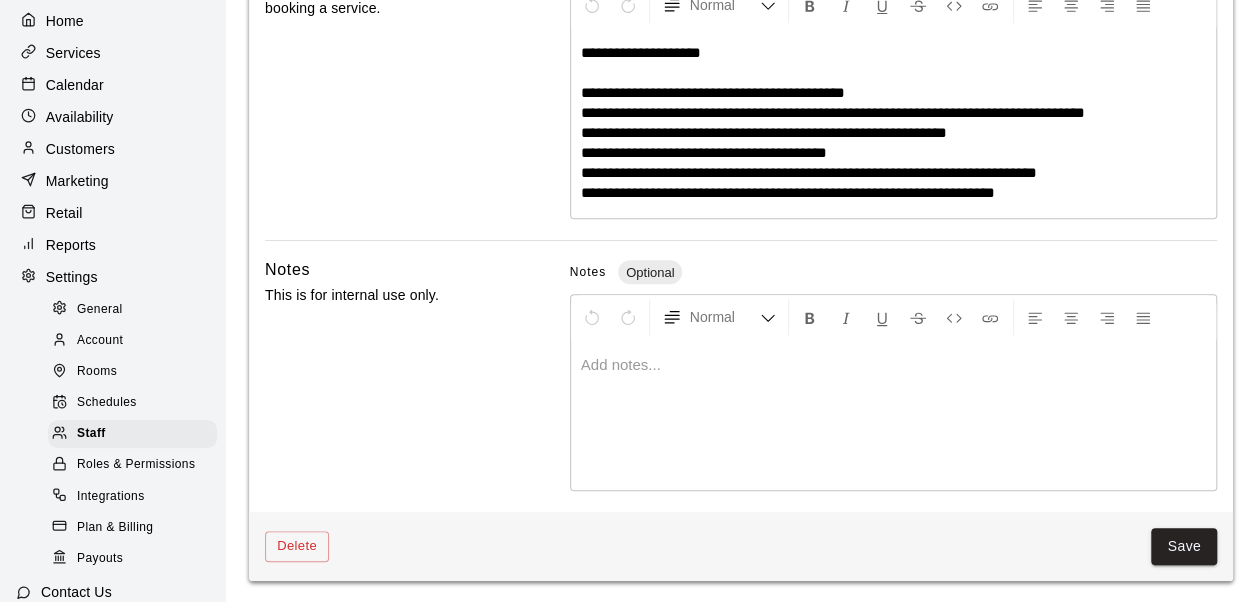 type 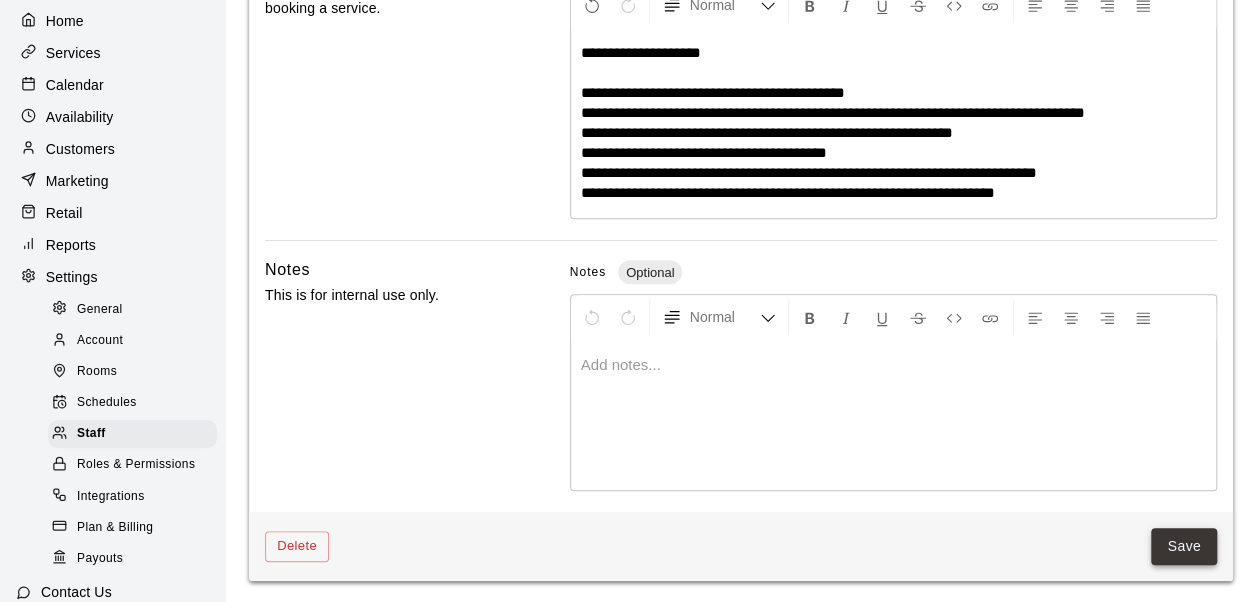 click on "Save" at bounding box center [1184, 546] 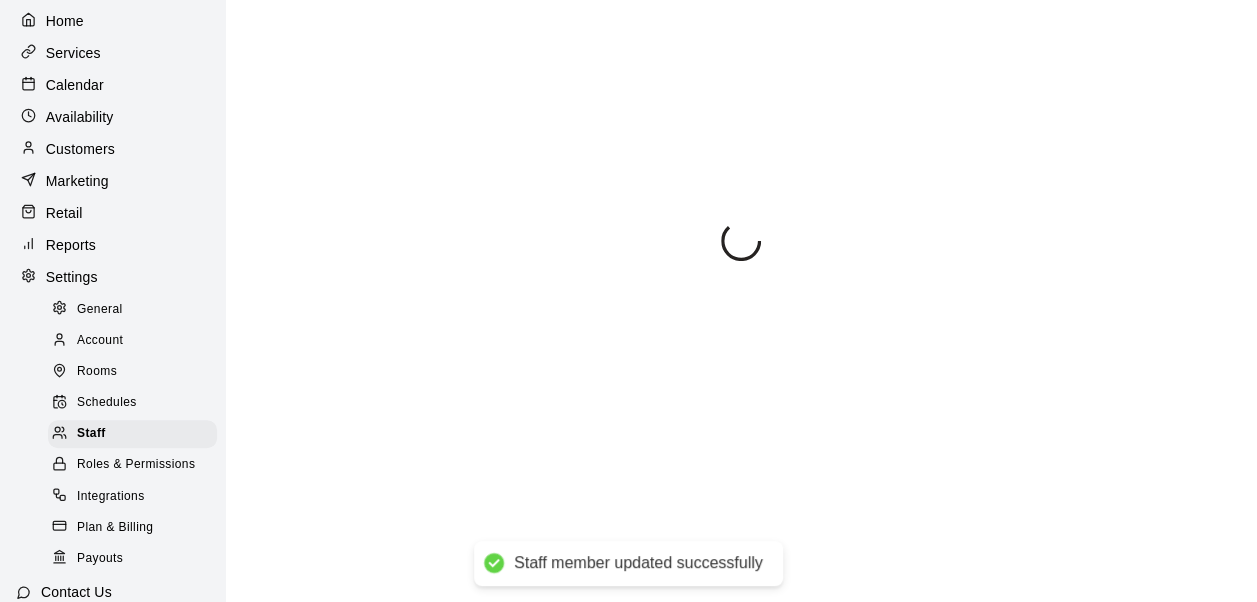scroll, scrollTop: 0, scrollLeft: 0, axis: both 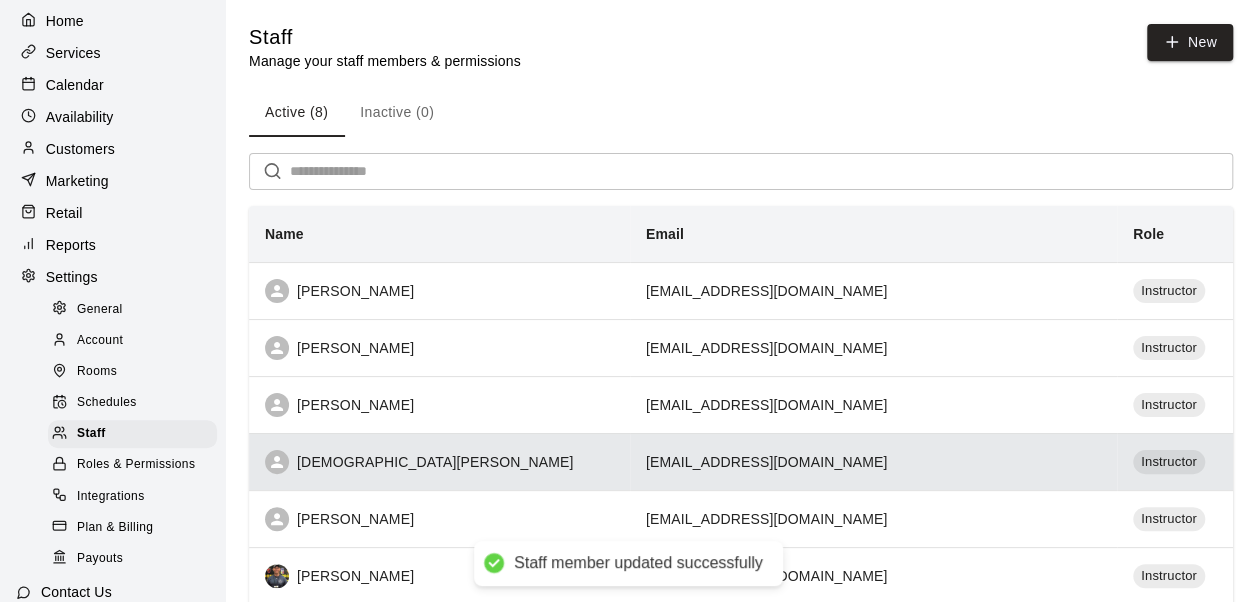 click on "Christian Okerholm" at bounding box center (439, 462) 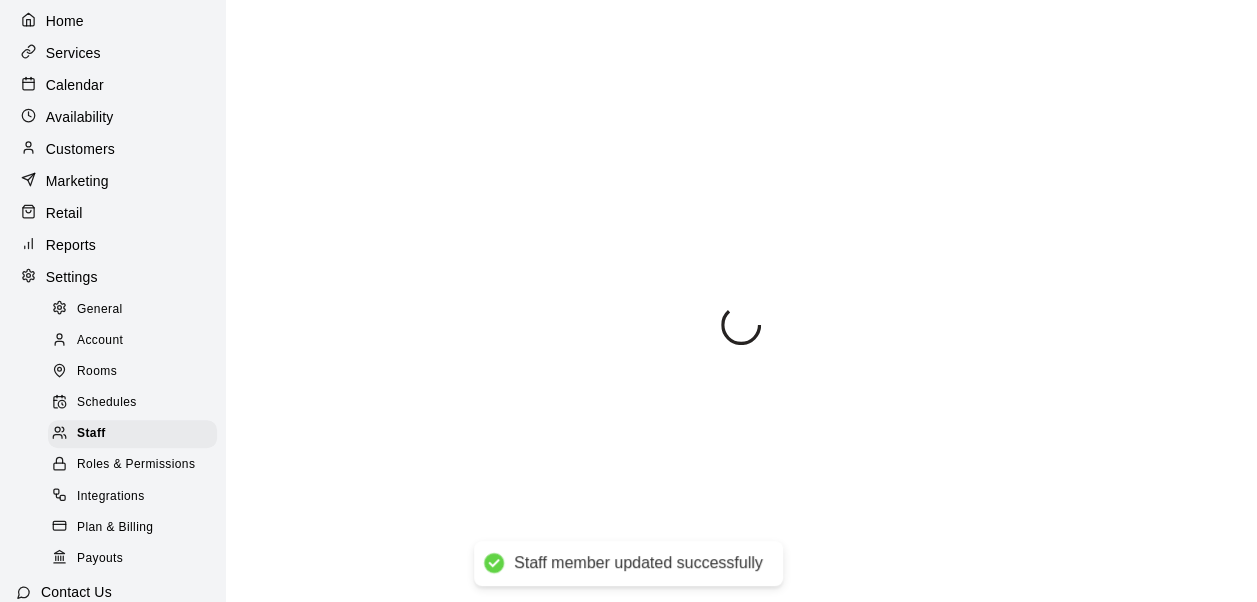 select on "**" 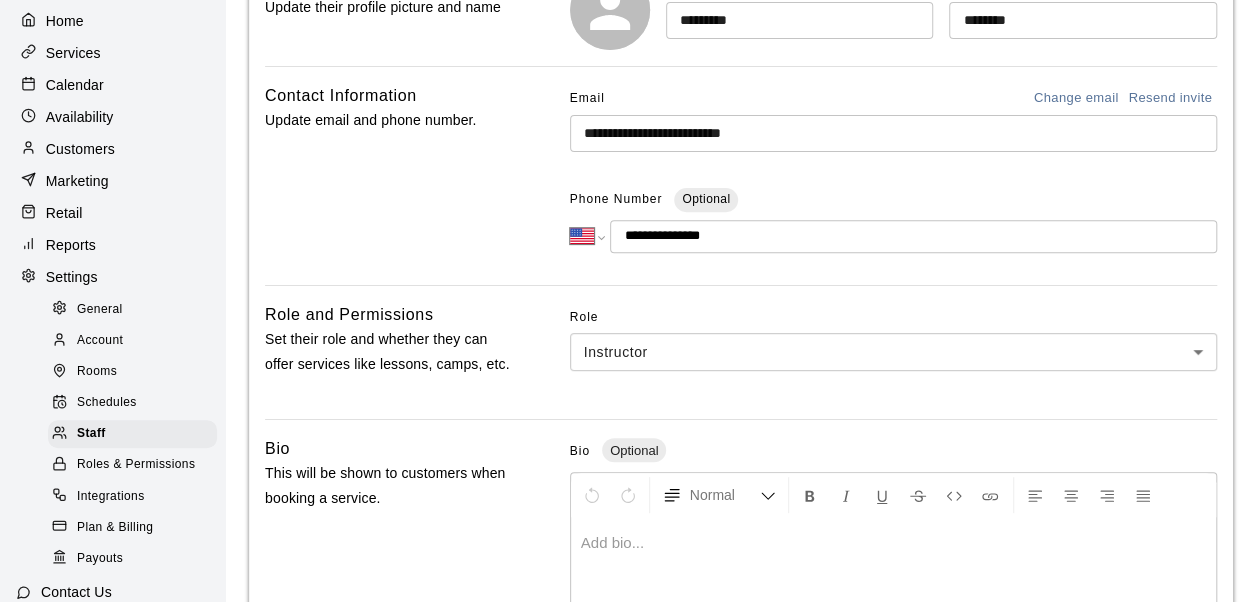 scroll, scrollTop: 263, scrollLeft: 0, axis: vertical 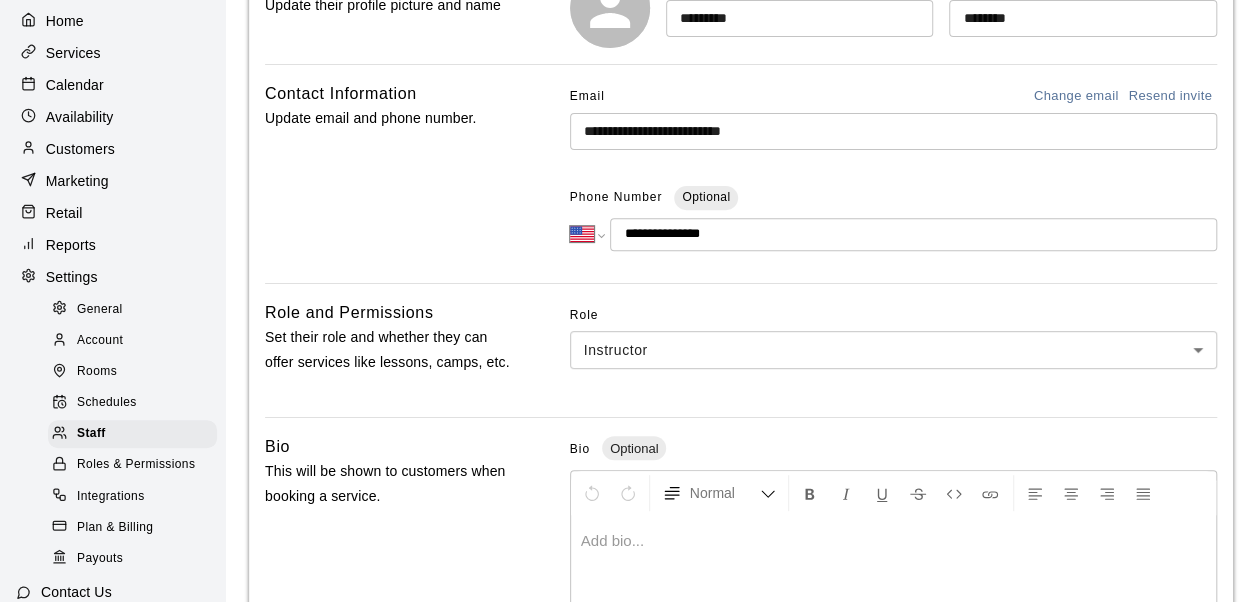 click at bounding box center [893, 541] 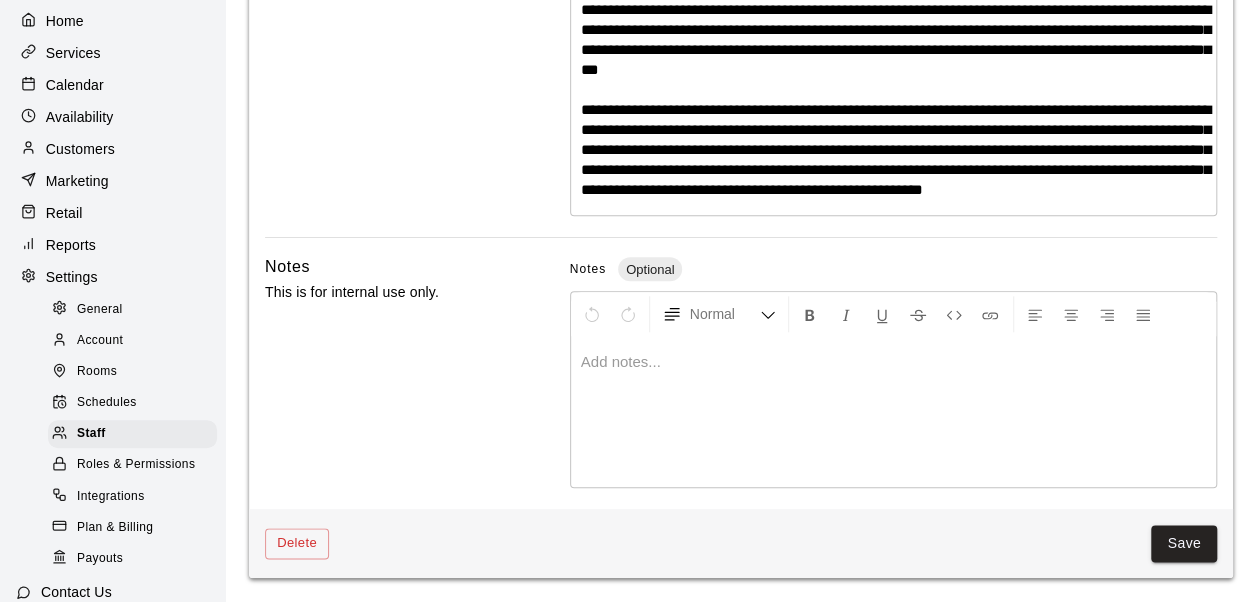 scroll, scrollTop: 944, scrollLeft: 0, axis: vertical 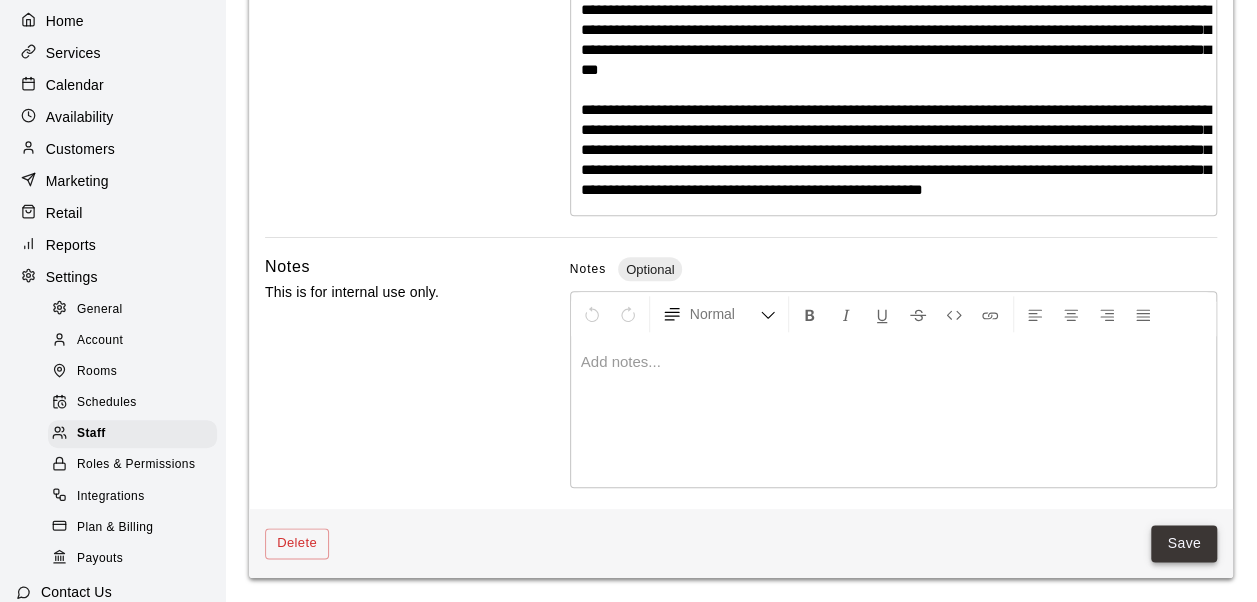 click on "Save" at bounding box center [1184, 543] 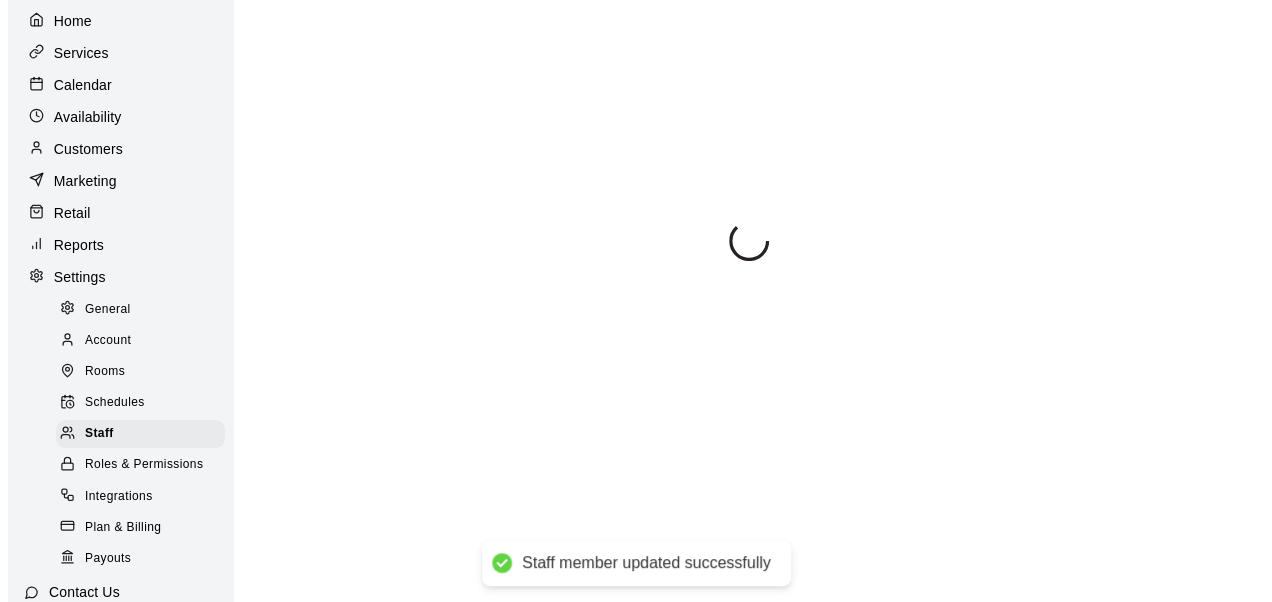 scroll, scrollTop: 0, scrollLeft: 0, axis: both 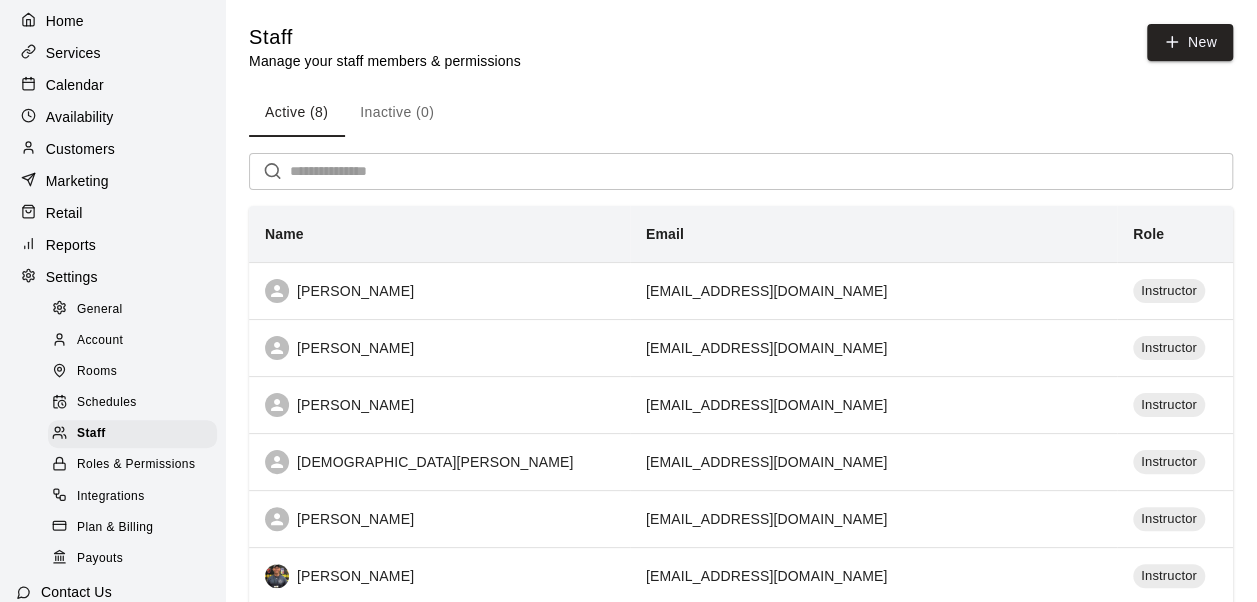 click on "Customers" at bounding box center (80, 149) 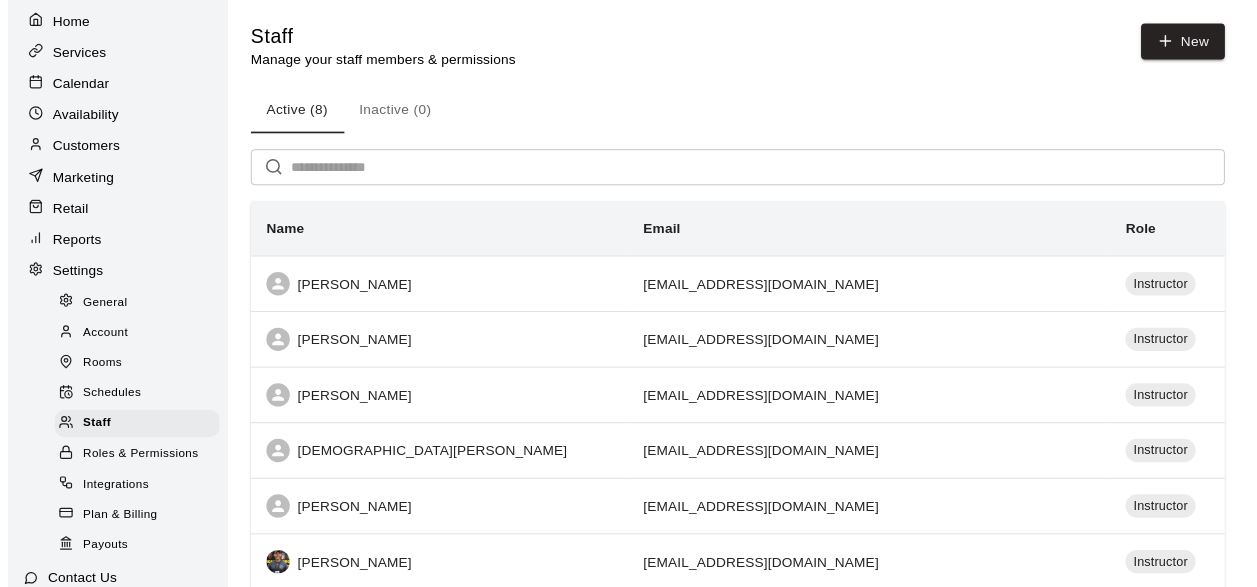 scroll, scrollTop: 0, scrollLeft: 0, axis: both 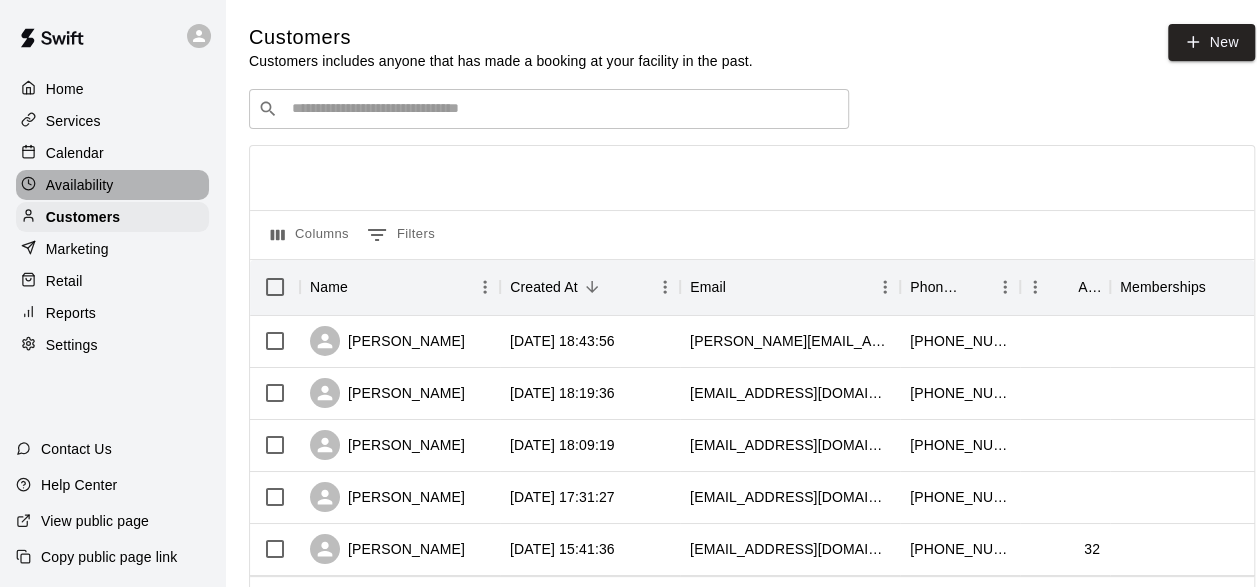 click on "Availability" at bounding box center (80, 185) 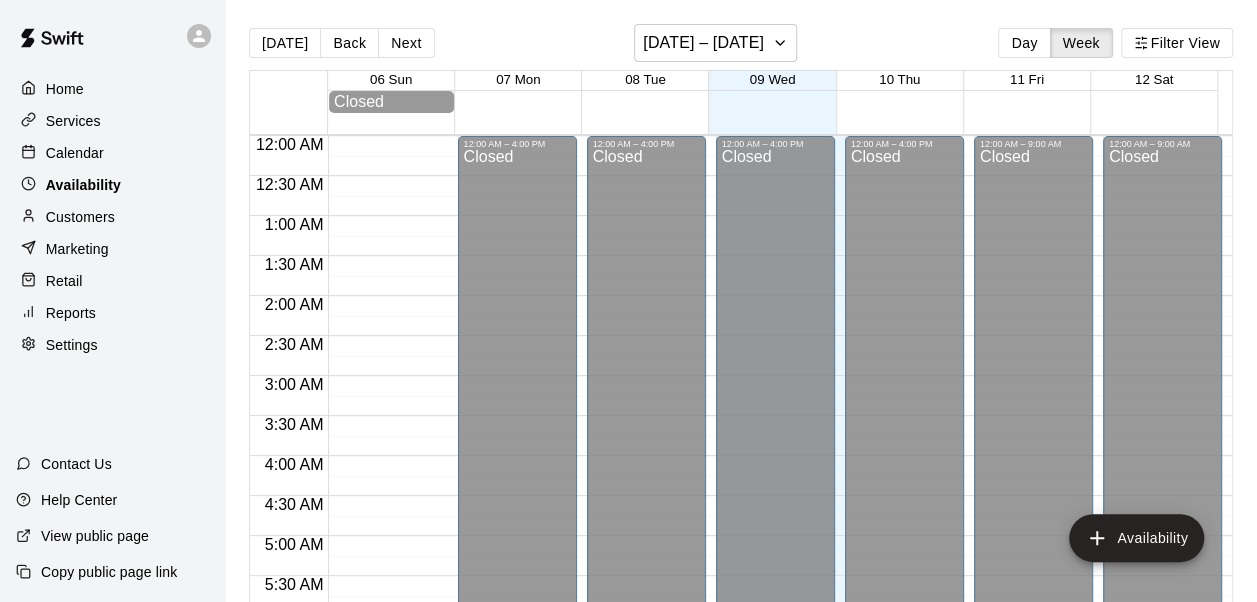 scroll, scrollTop: 1428, scrollLeft: 0, axis: vertical 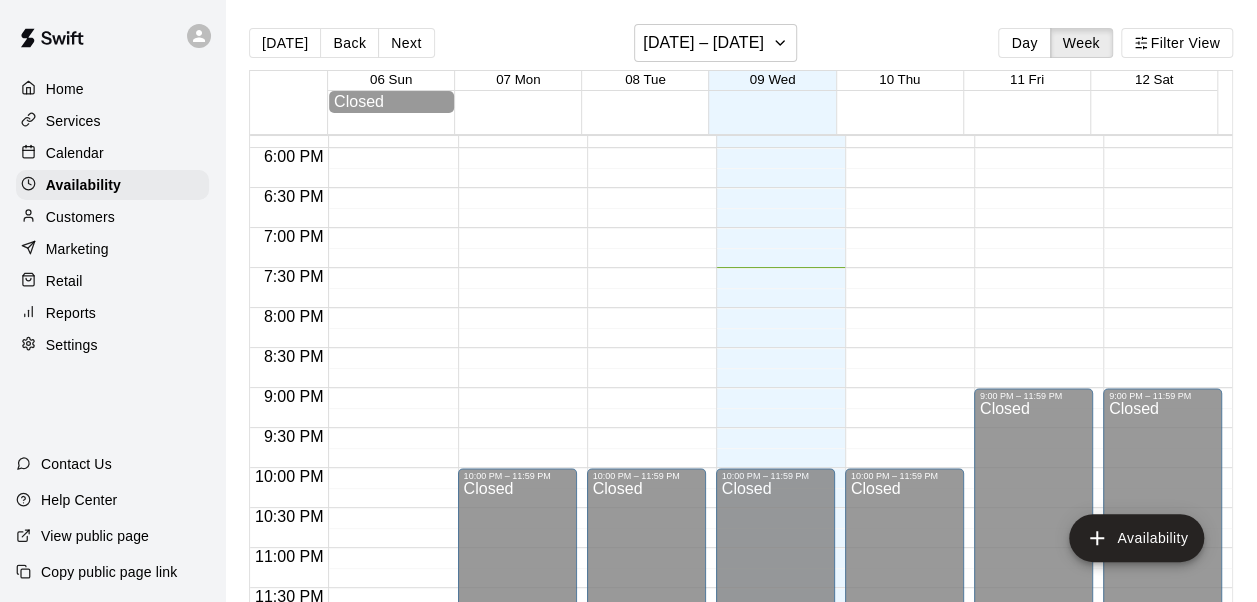 click on "Reports" at bounding box center [112, 313] 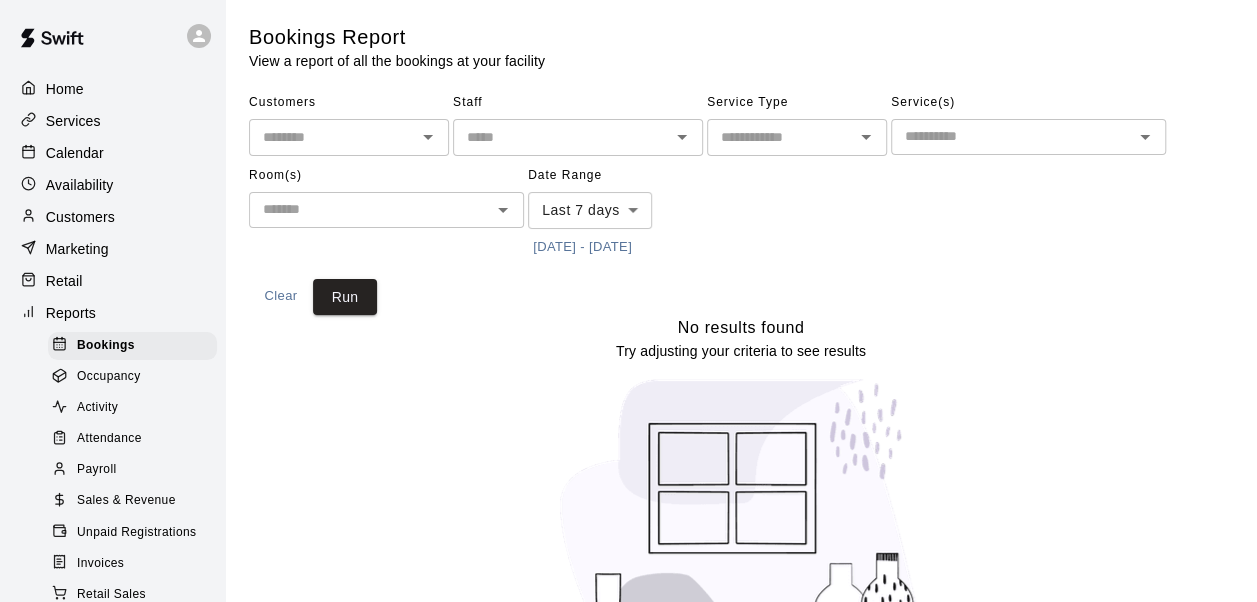 scroll, scrollTop: 47, scrollLeft: 0, axis: vertical 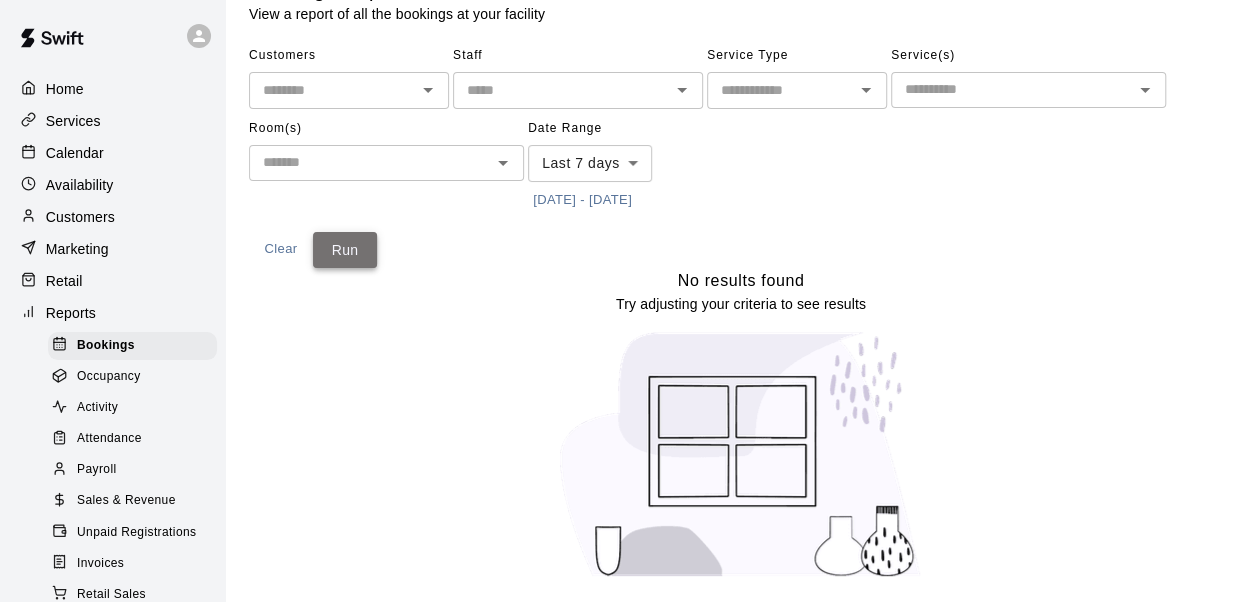 click on "Run" at bounding box center [345, 250] 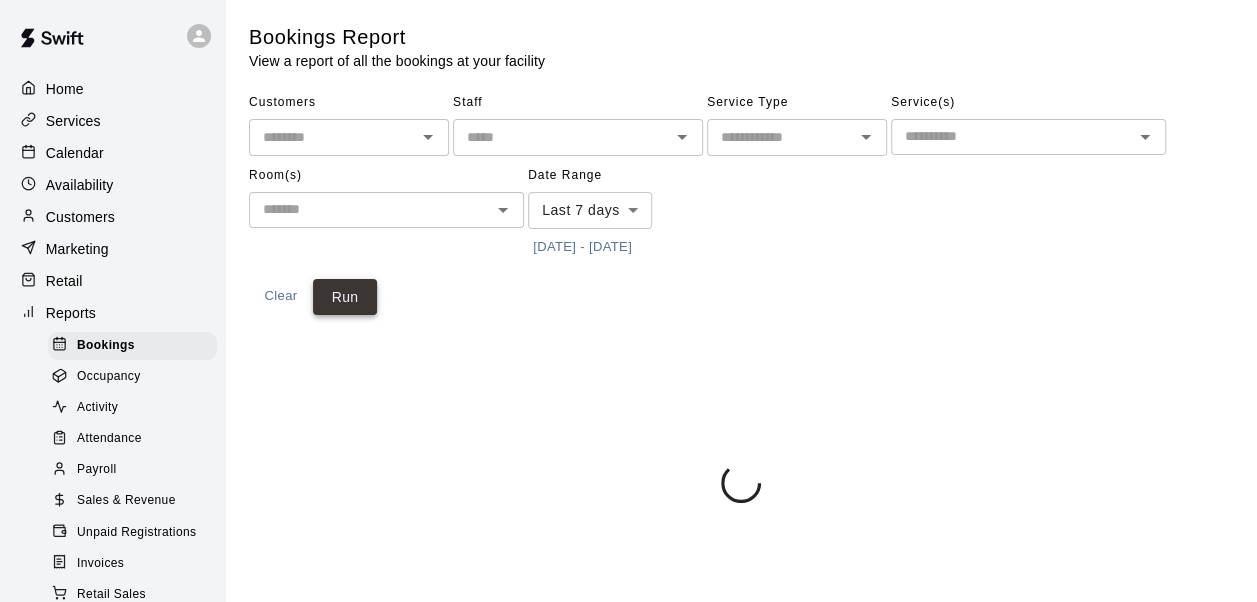 scroll, scrollTop: 0, scrollLeft: 0, axis: both 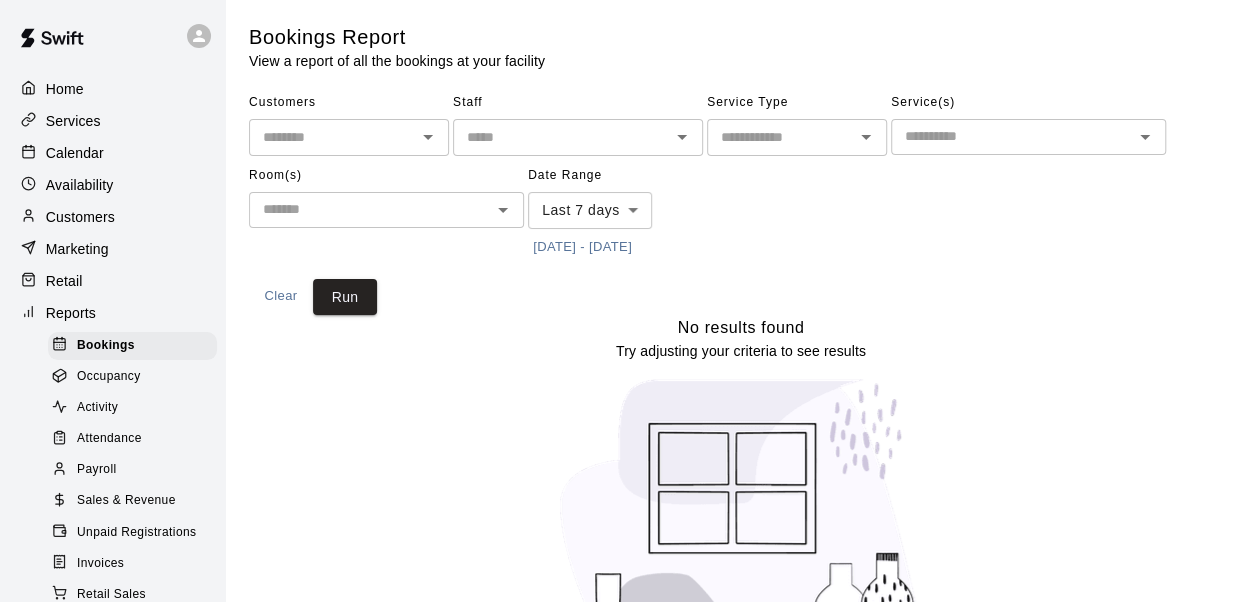 click on "Customers ​ Staff ​ Service Type ​ Service(s) ​ Room(s) ​ Date Range Last 7 days **** ​ 7/2/2025 - 7/9/2025" at bounding box center (741, 175) 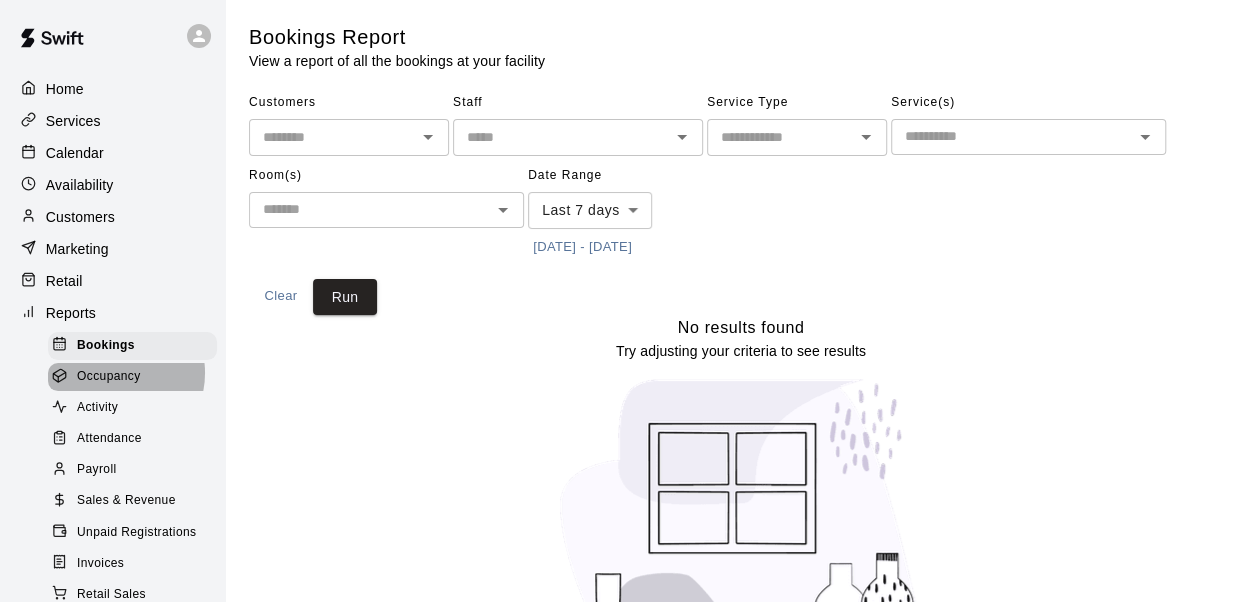 click on "Occupancy" at bounding box center (109, 377) 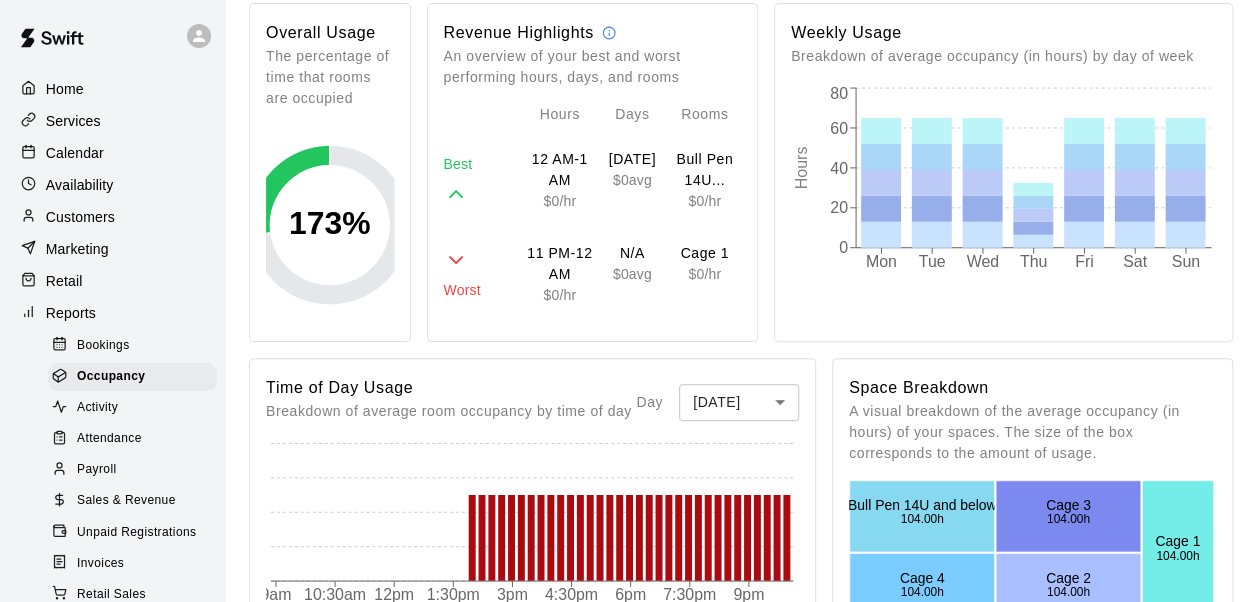 scroll, scrollTop: 201, scrollLeft: 0, axis: vertical 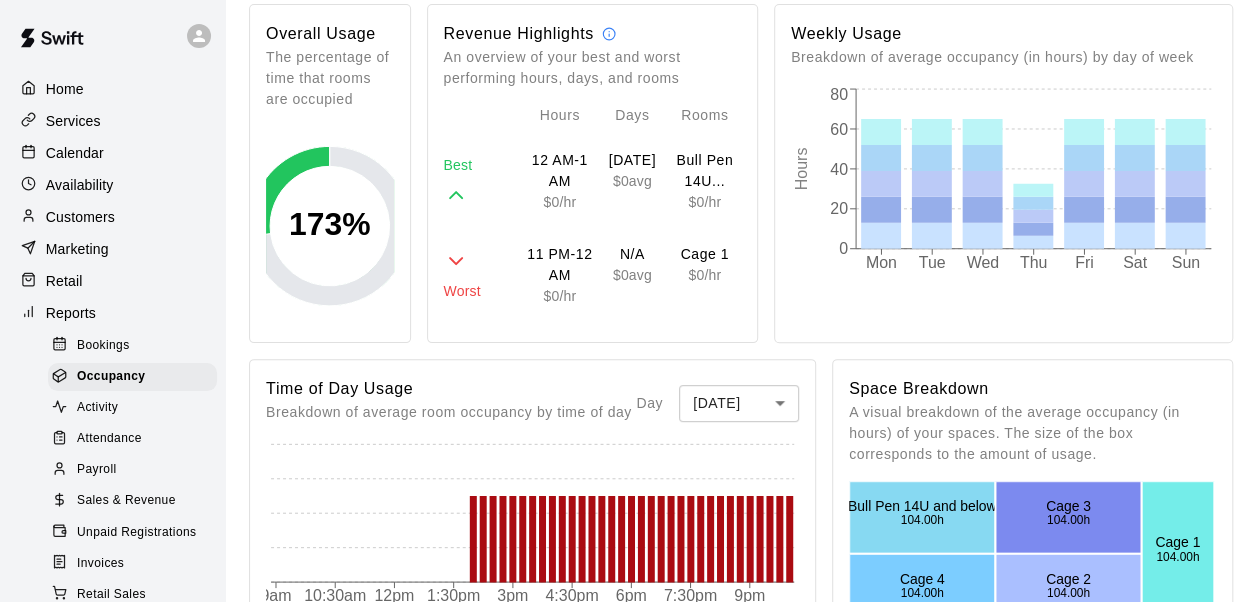 click on "Activity" at bounding box center [97, 408] 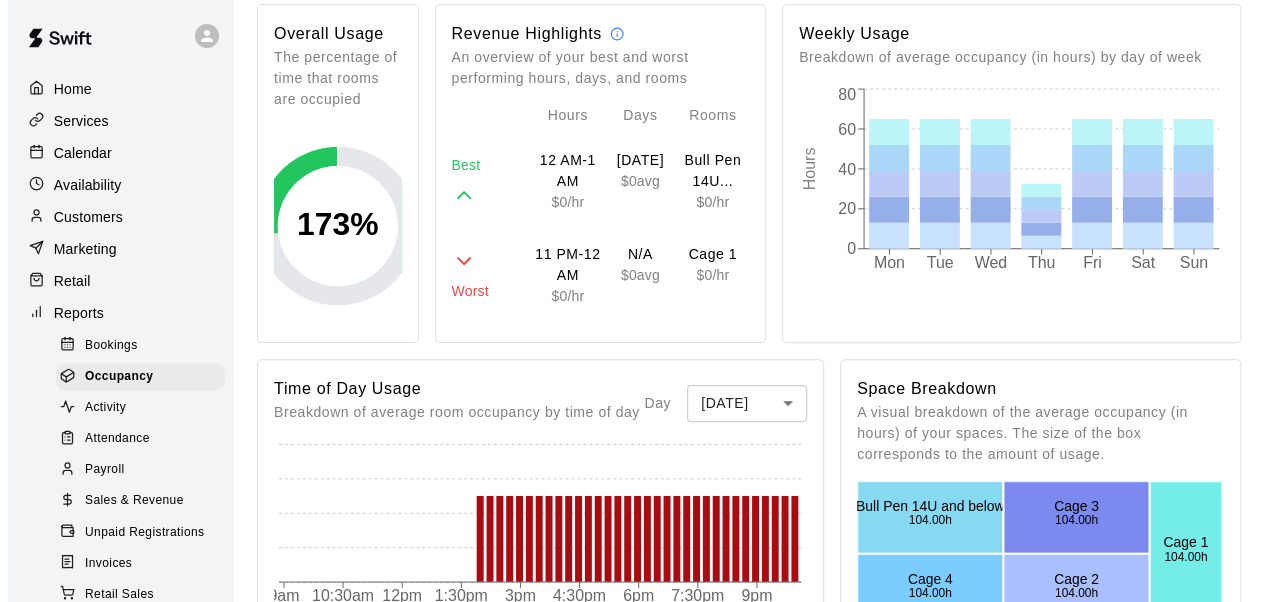 scroll, scrollTop: 0, scrollLeft: 0, axis: both 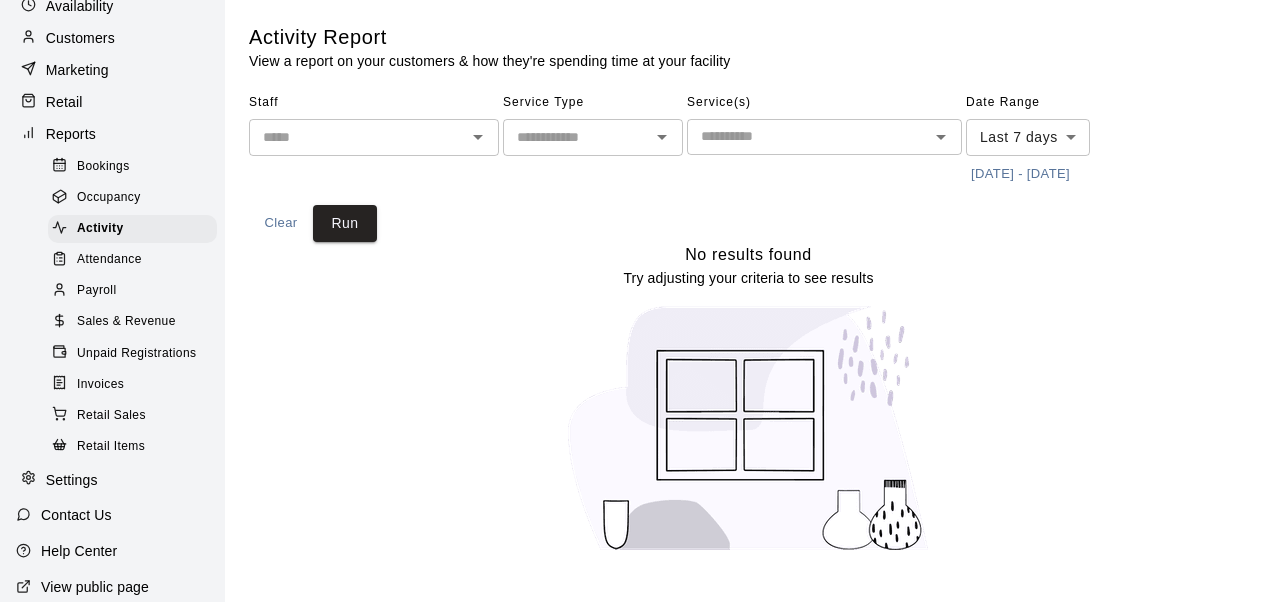click on "​" at bounding box center (374, 137) 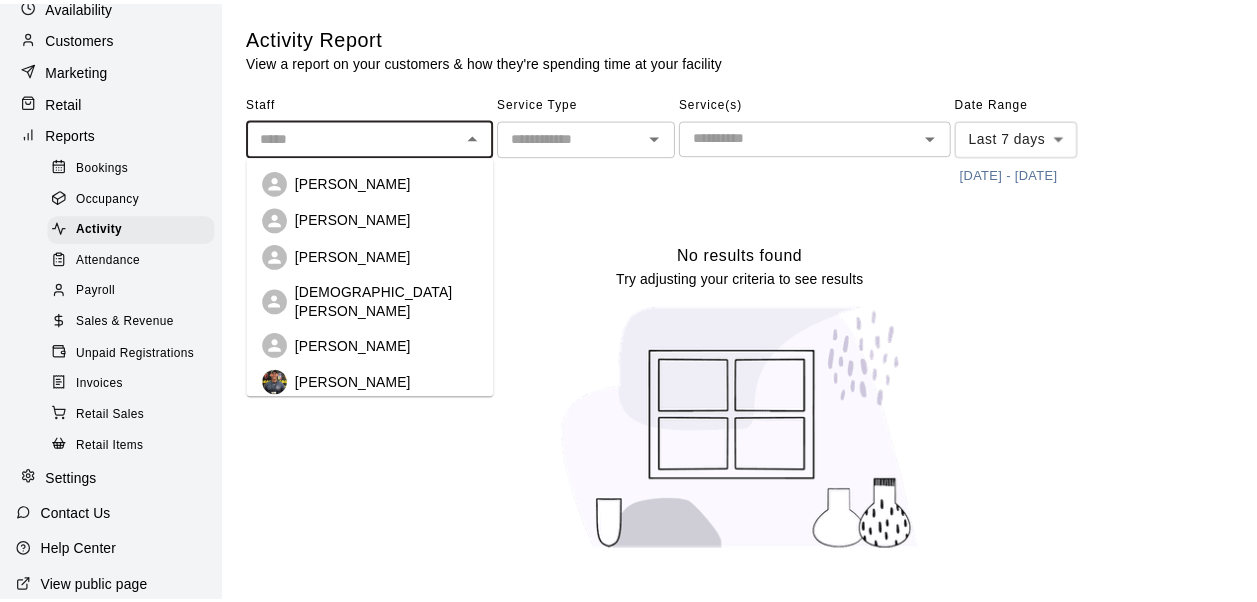 scroll, scrollTop: 71, scrollLeft: 0, axis: vertical 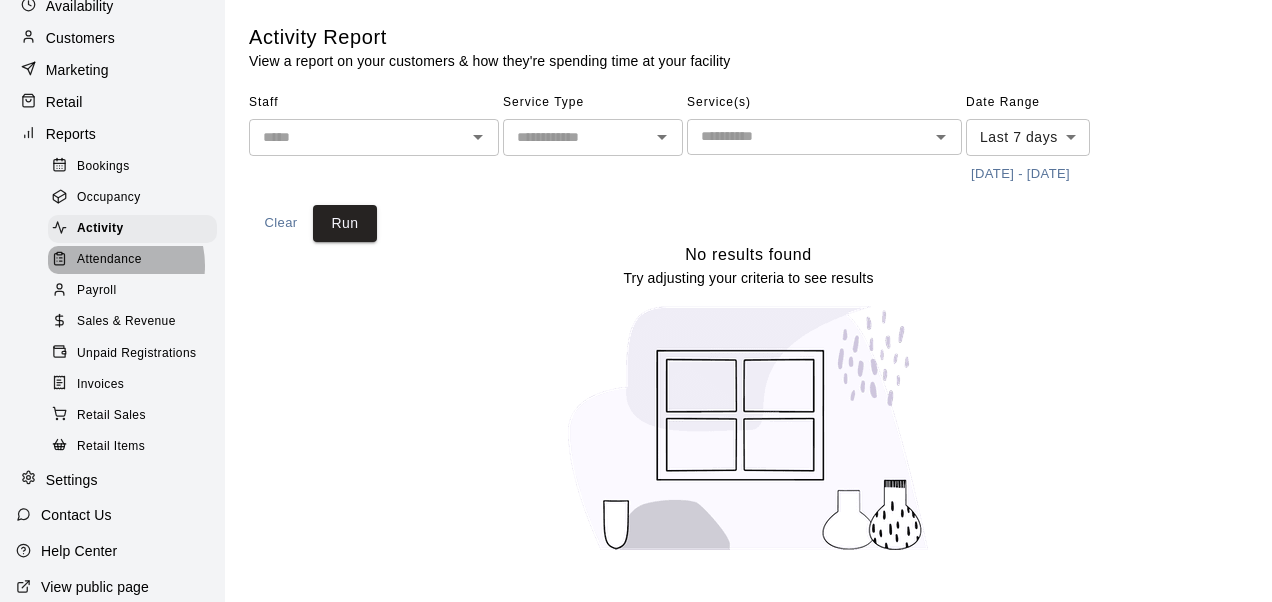 click on "Attendance" at bounding box center (109, 260) 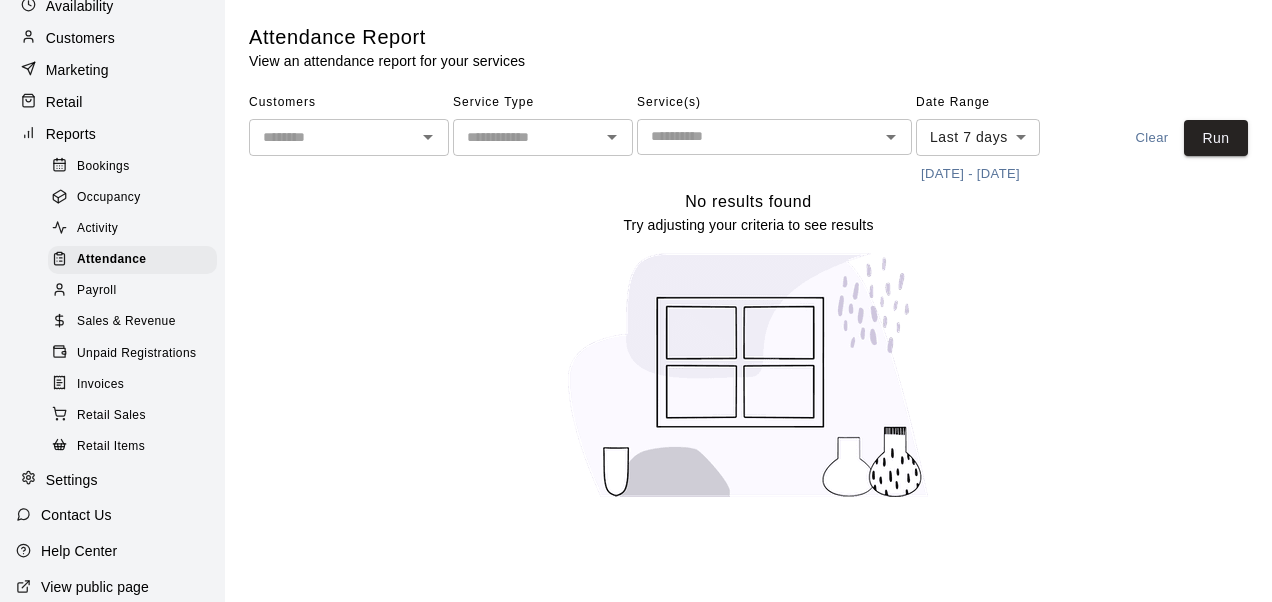 click on "Payroll" at bounding box center (136, 291) 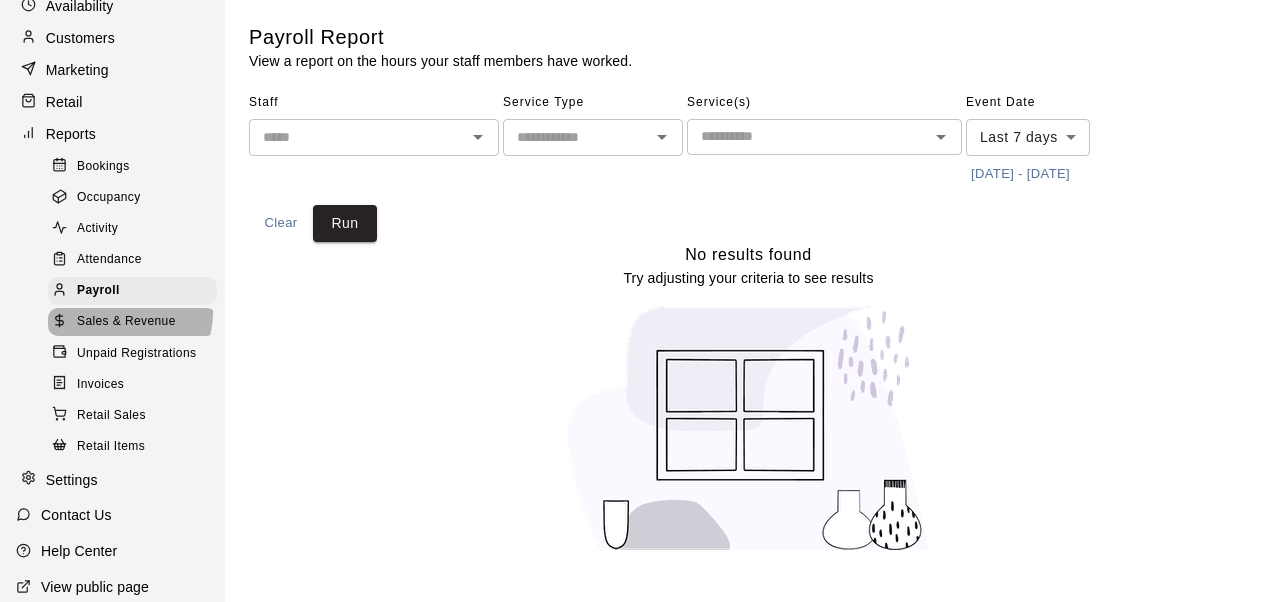 click on "Sales & Revenue" at bounding box center [126, 322] 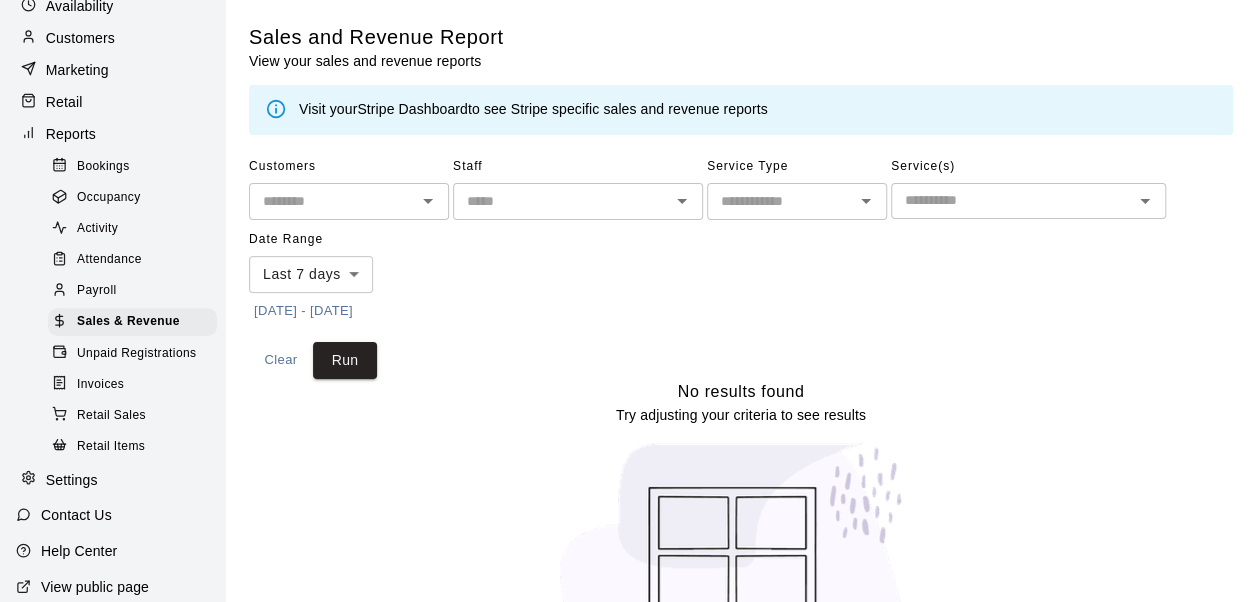 click on "Unpaid Registrations" at bounding box center [136, 353] 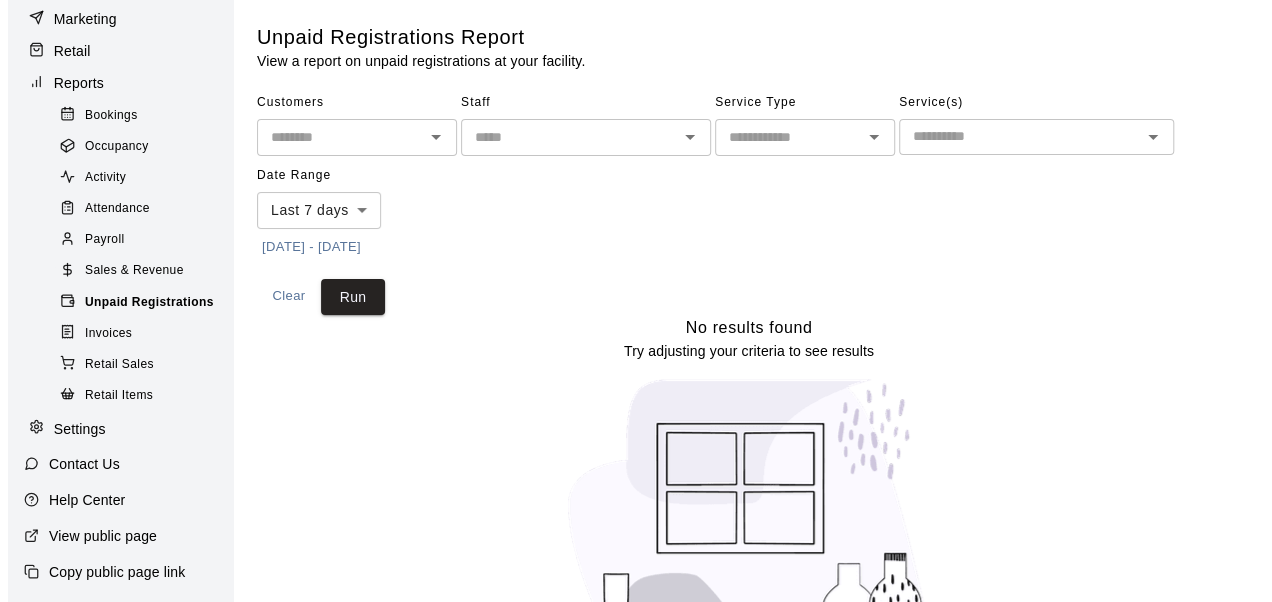 scroll, scrollTop: 243, scrollLeft: 0, axis: vertical 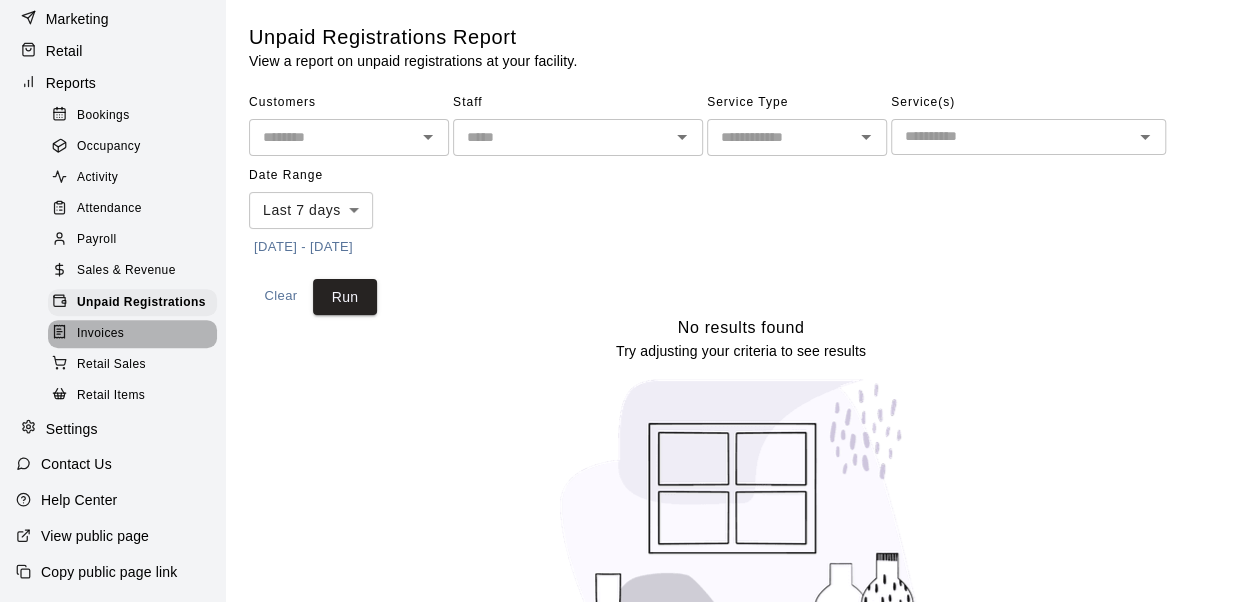 click on "Invoices" at bounding box center (132, 334) 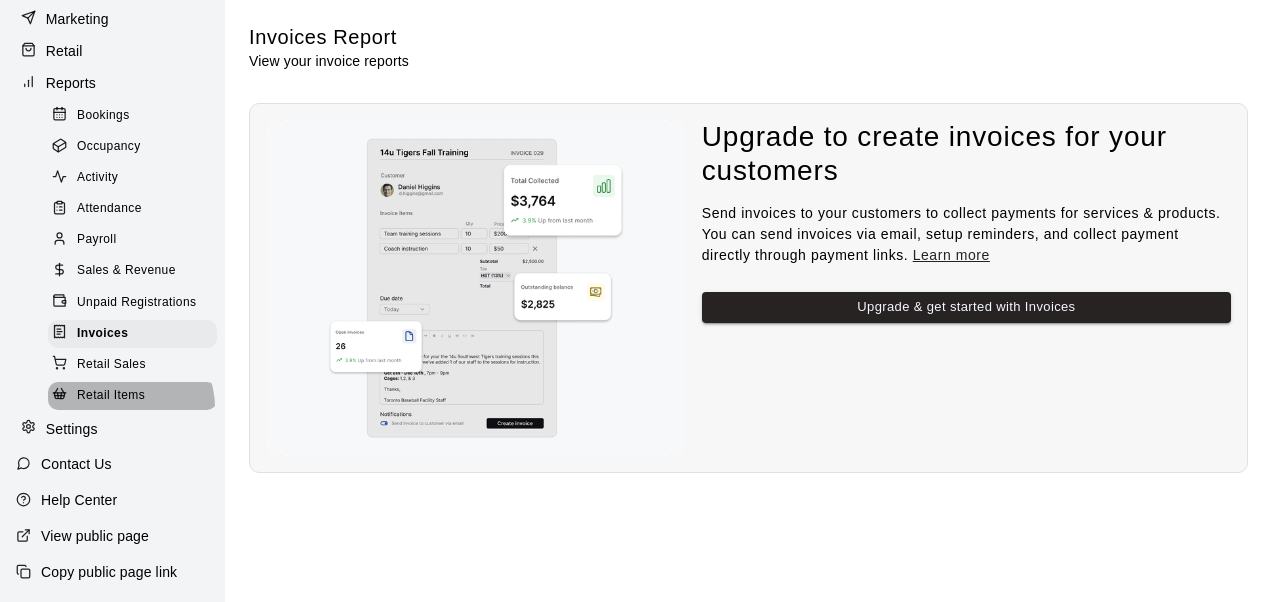 click on "Retail Items" at bounding box center (132, 396) 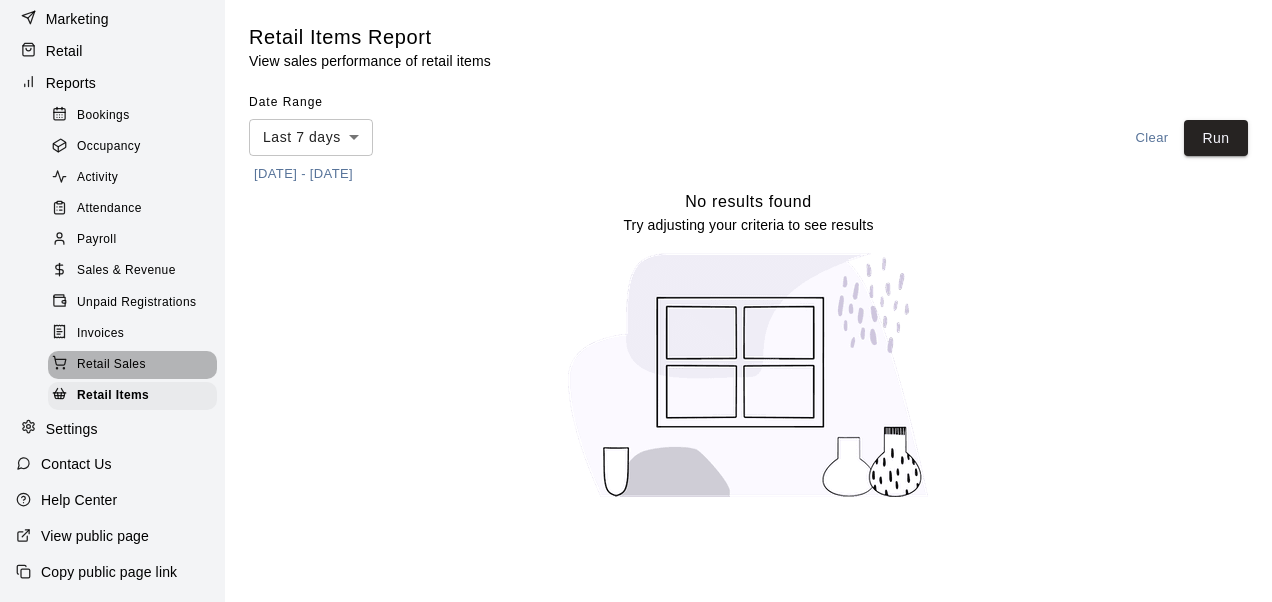 click on "Retail Sales" at bounding box center [132, 365] 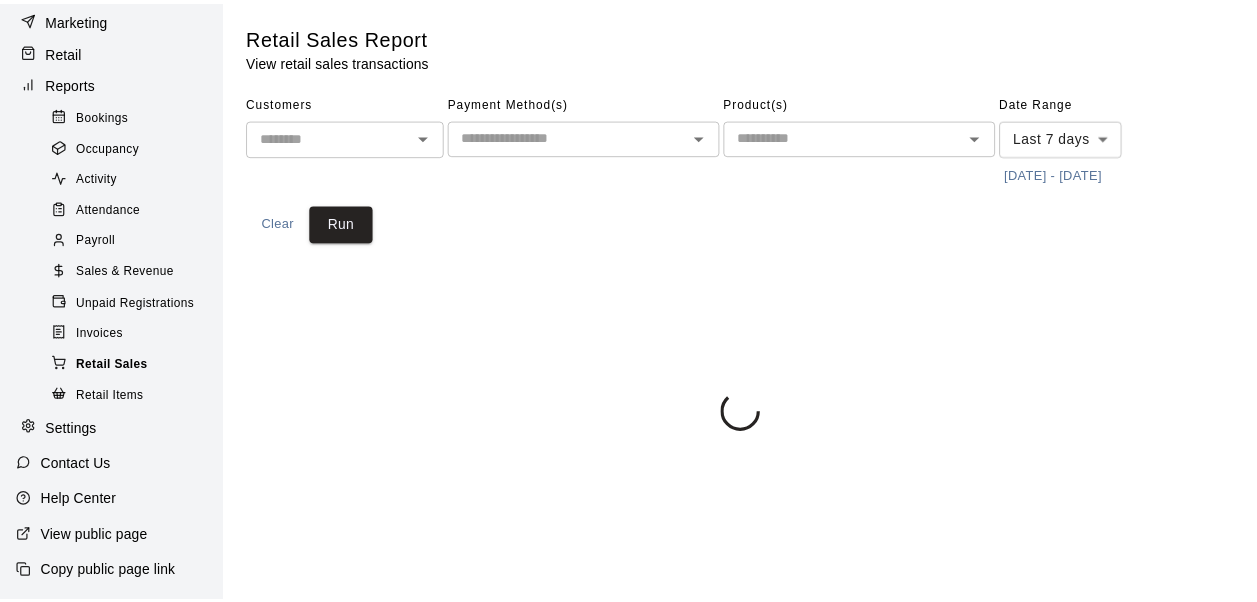 scroll, scrollTop: 256, scrollLeft: 0, axis: vertical 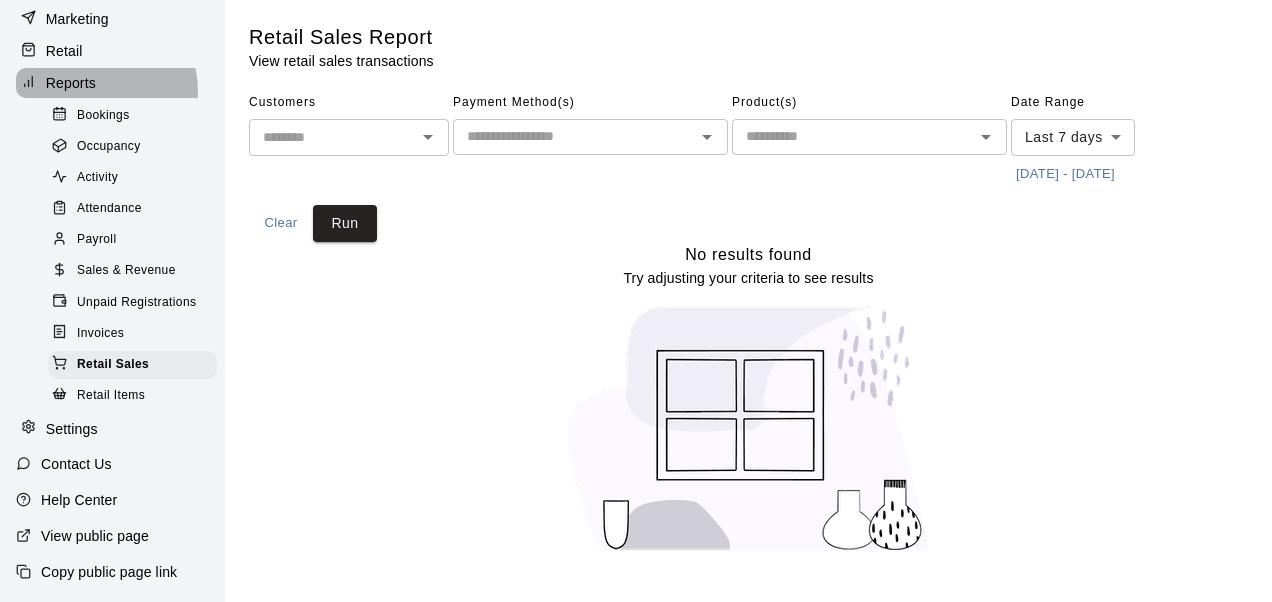 click on "Reports" at bounding box center [112, 83] 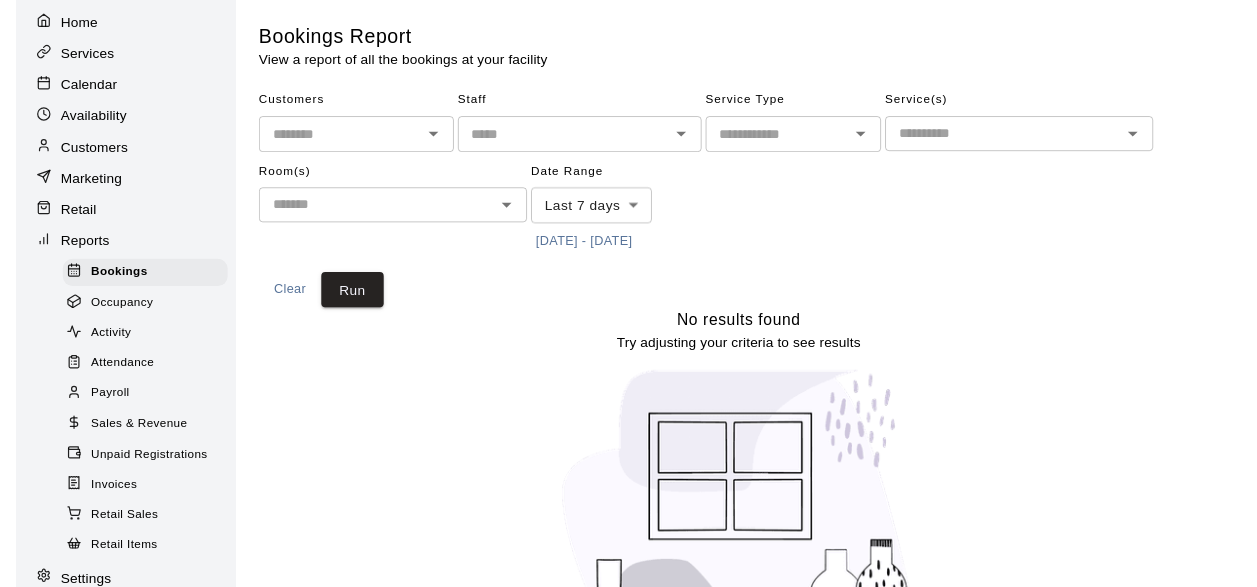scroll, scrollTop: 62, scrollLeft: 0, axis: vertical 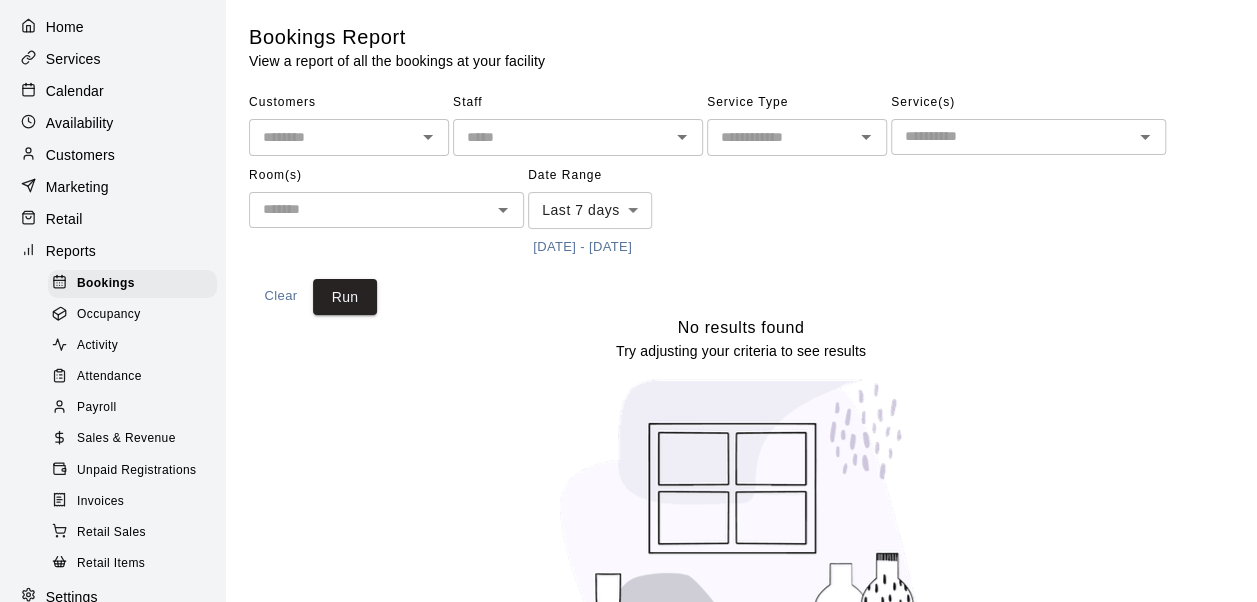 click on "Customers" at bounding box center [112, 155] 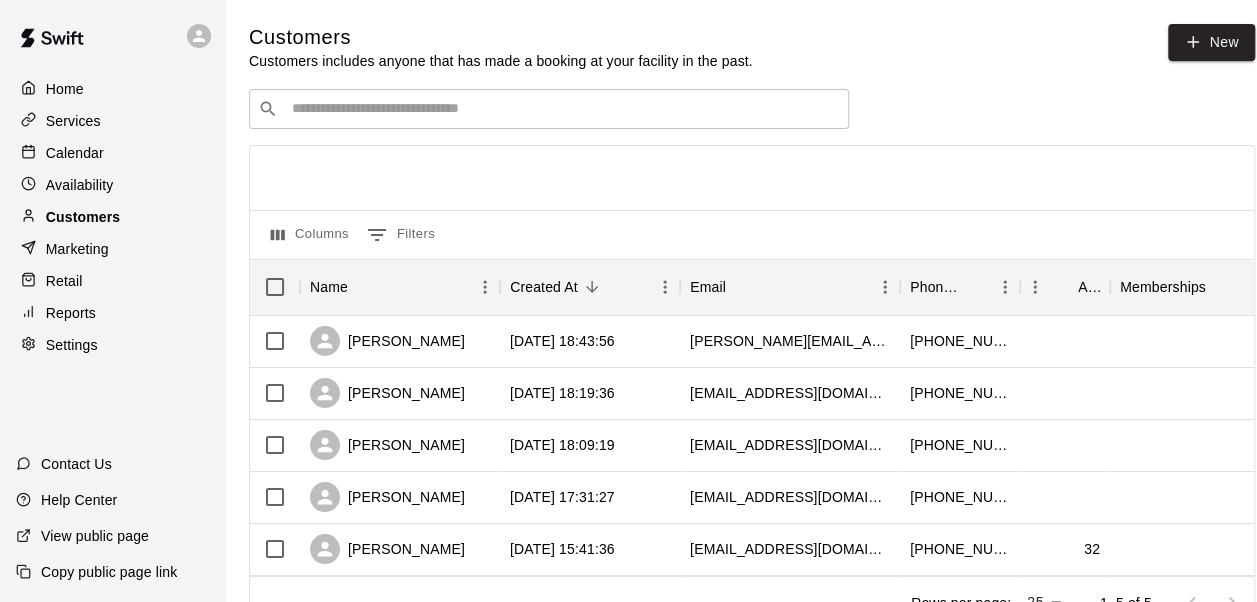 scroll, scrollTop: 0, scrollLeft: 0, axis: both 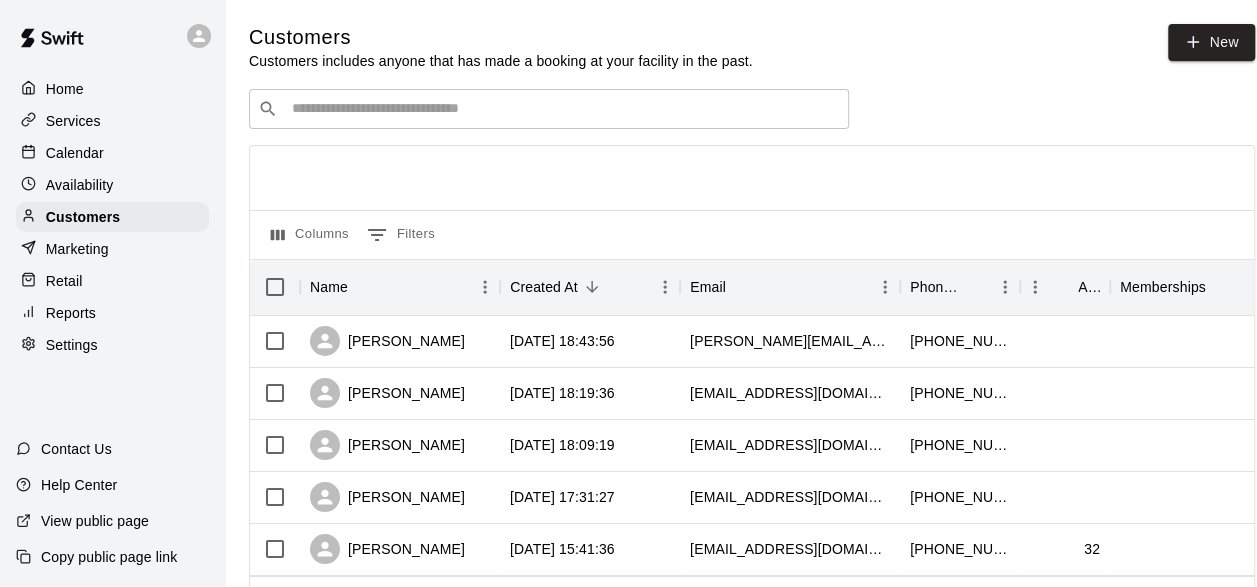 click on "Home Services Calendar Availability Customers Marketing Retail Reports Settings" at bounding box center (112, 217) 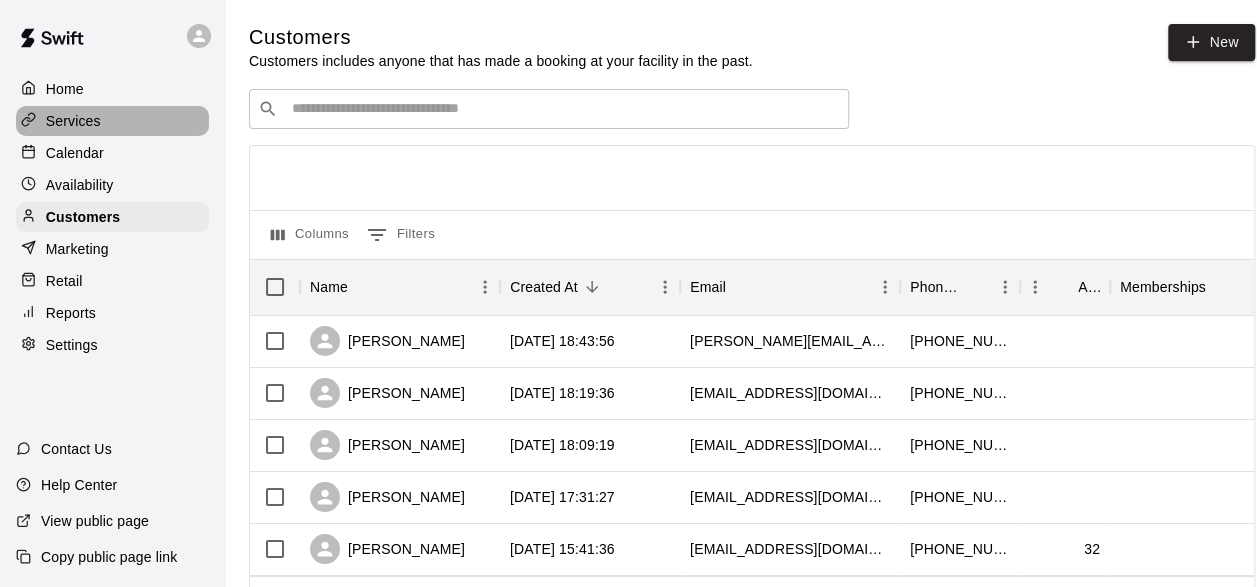 click on "Services" at bounding box center (112, 121) 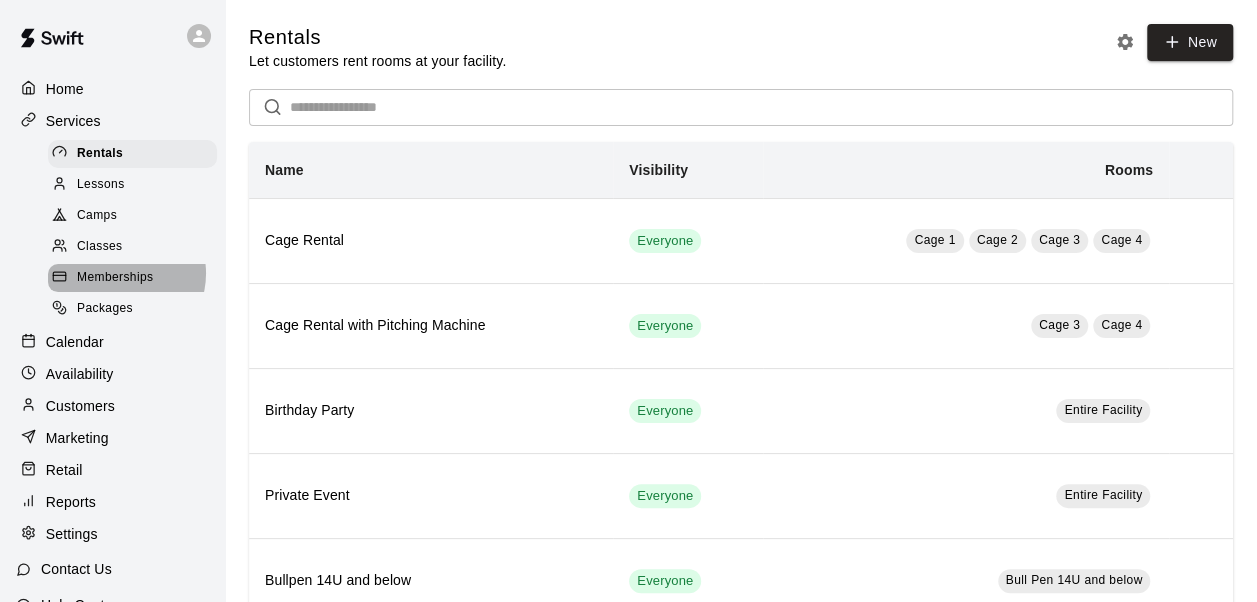 click on "Memberships" at bounding box center (115, 278) 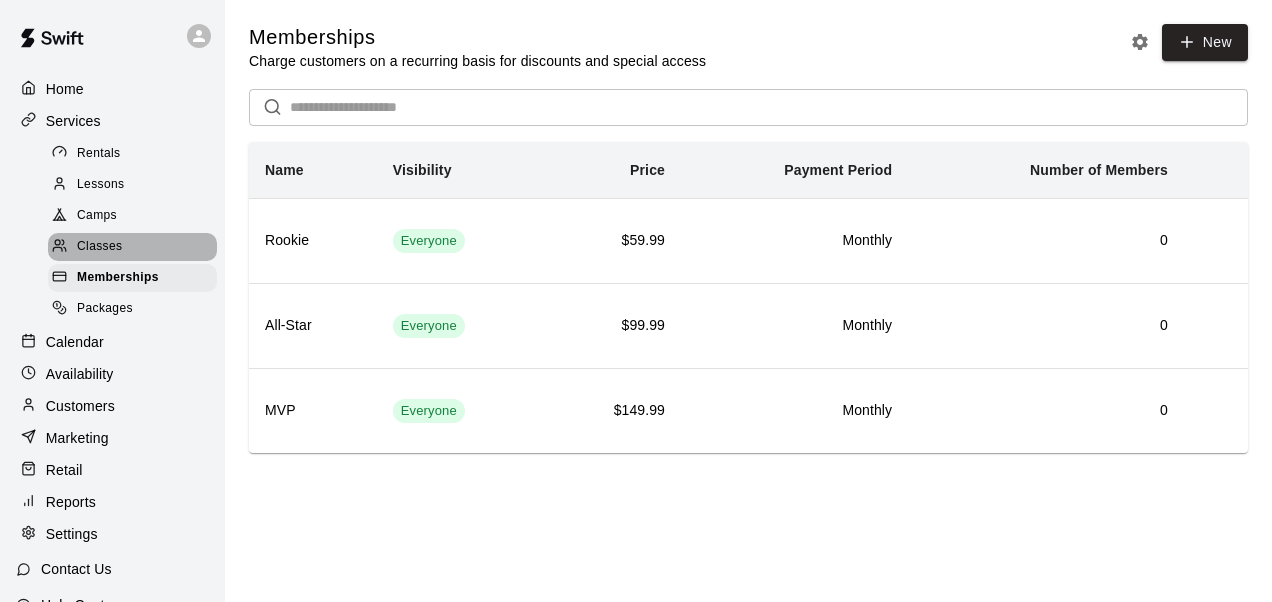 click on "Classes" at bounding box center [132, 247] 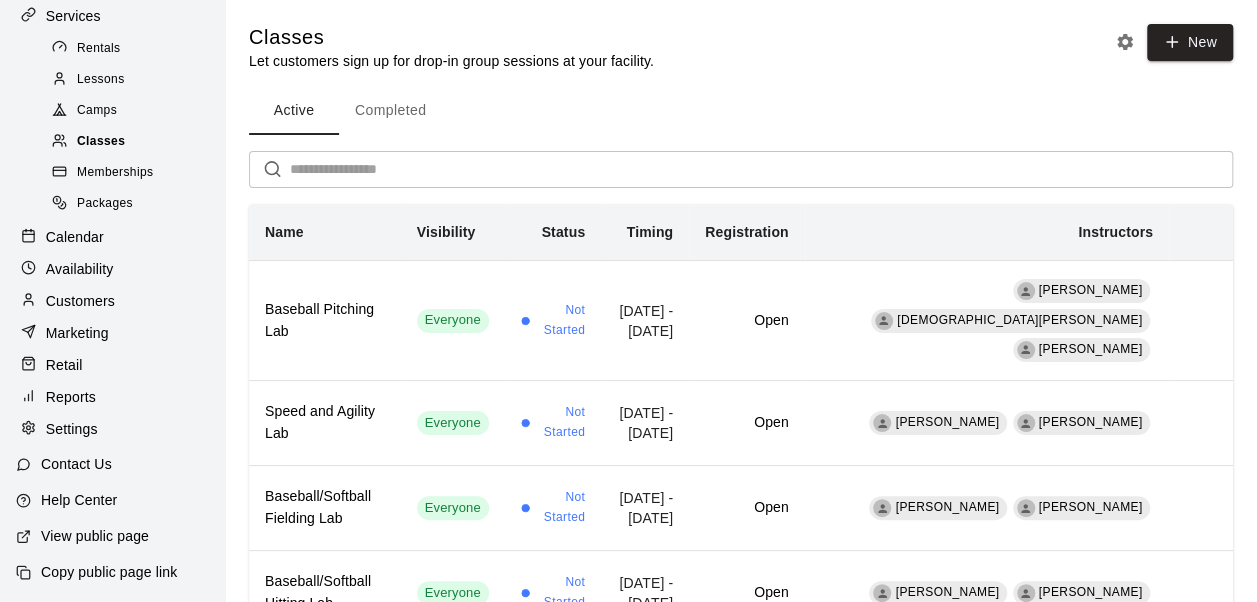 scroll, scrollTop: 122, scrollLeft: 0, axis: vertical 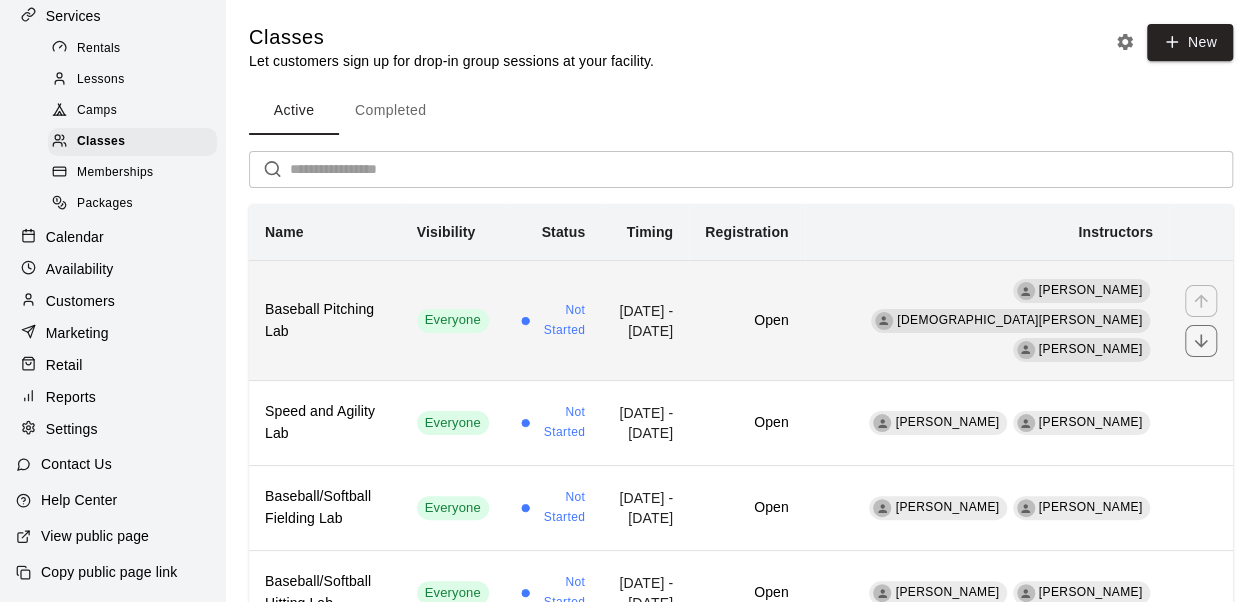 click on "Baseball Pitching Lab" at bounding box center [325, 320] 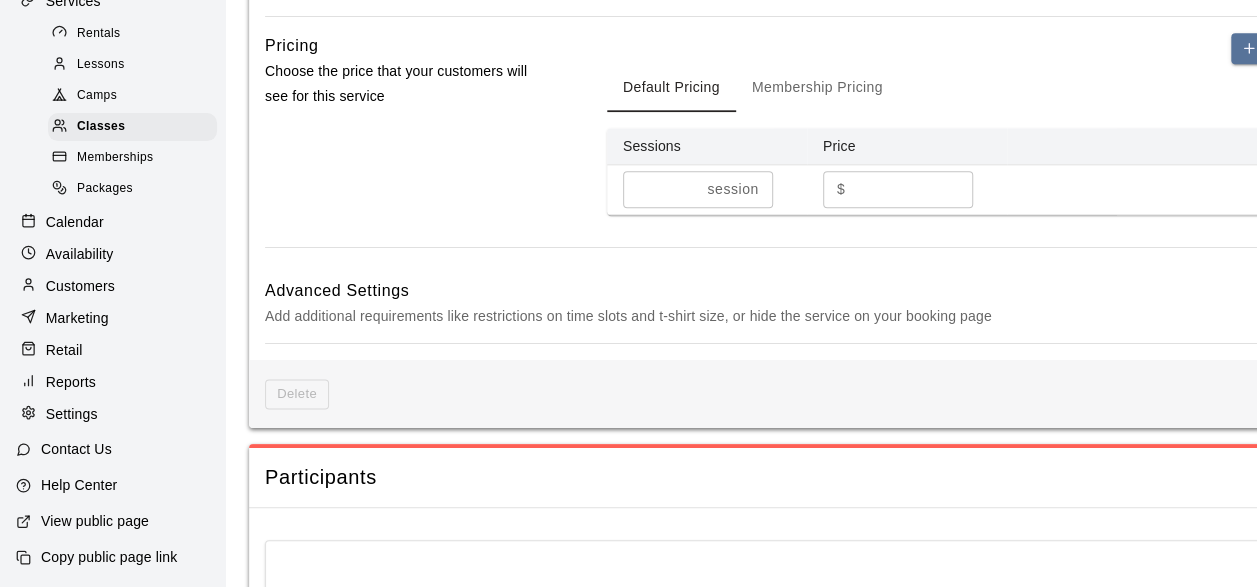 scroll, scrollTop: 1374, scrollLeft: 0, axis: vertical 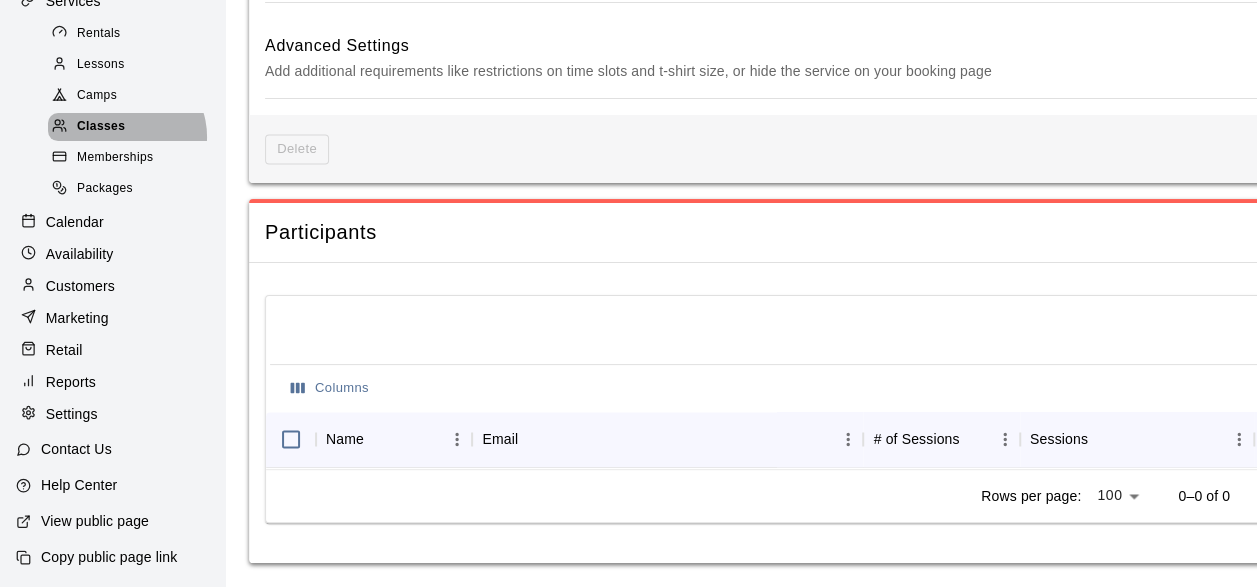 click on "Classes" at bounding box center [132, 127] 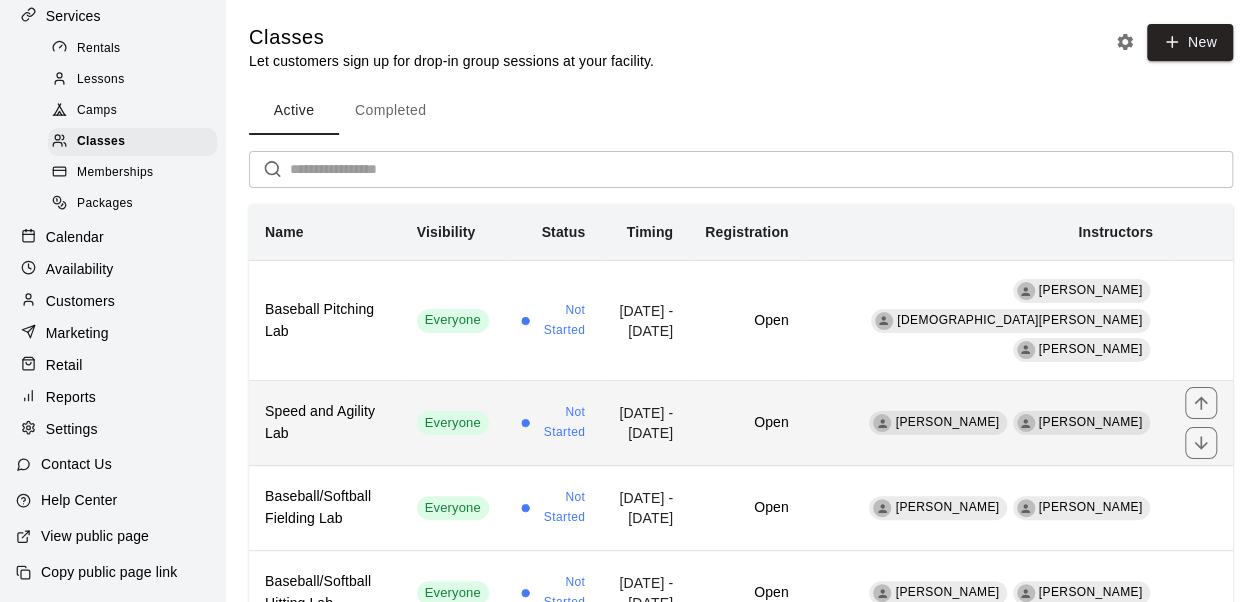 scroll, scrollTop: 84, scrollLeft: 0, axis: vertical 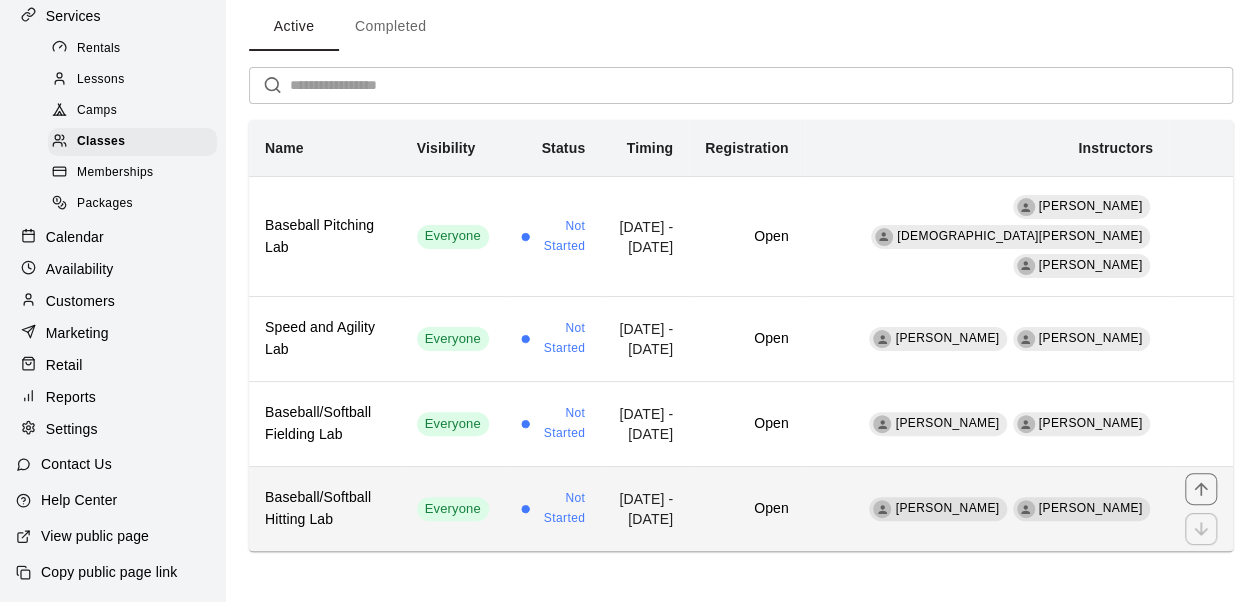 click on "Baseball/Softball Hitting Lab" at bounding box center [325, 509] 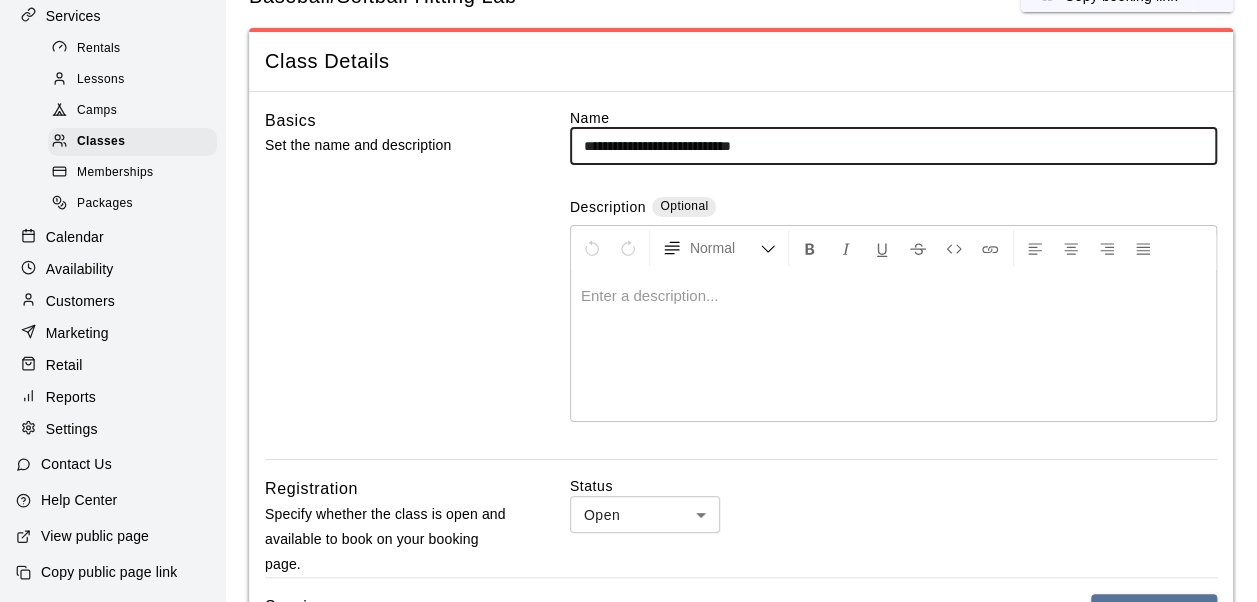 scroll, scrollTop: 0, scrollLeft: 0, axis: both 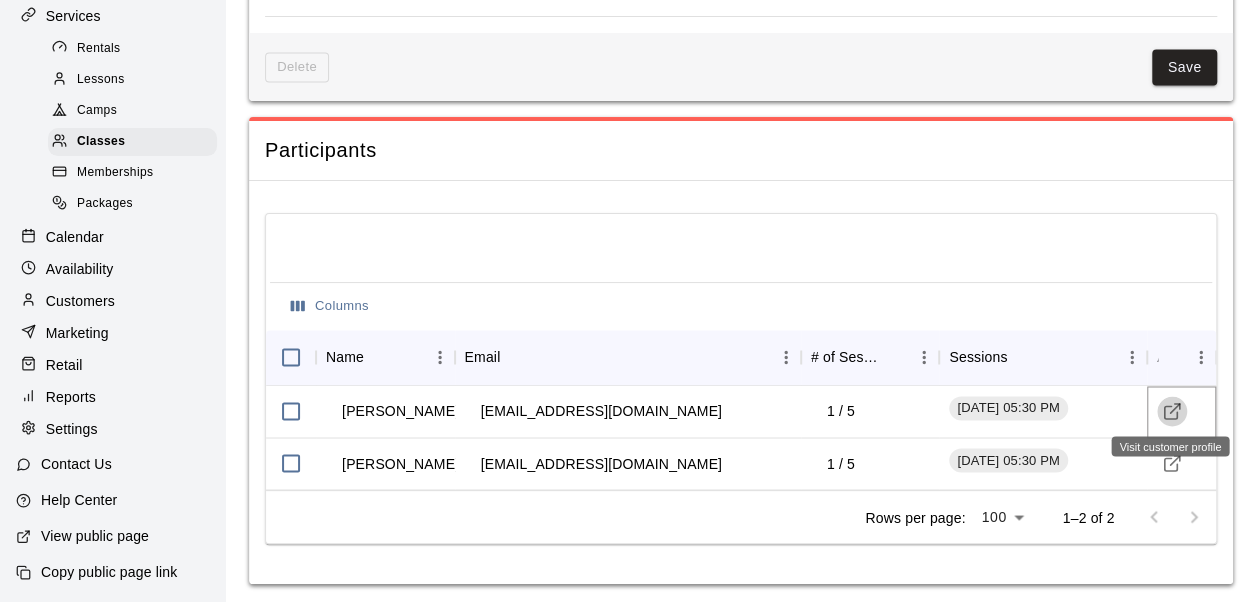 click 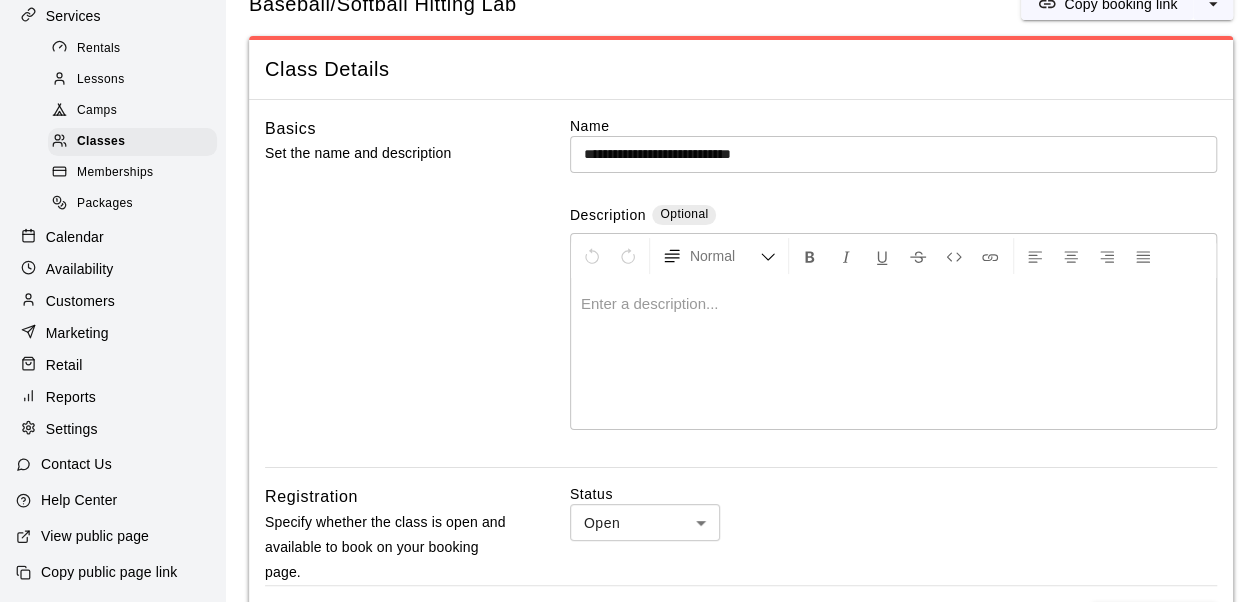 scroll, scrollTop: 0, scrollLeft: 0, axis: both 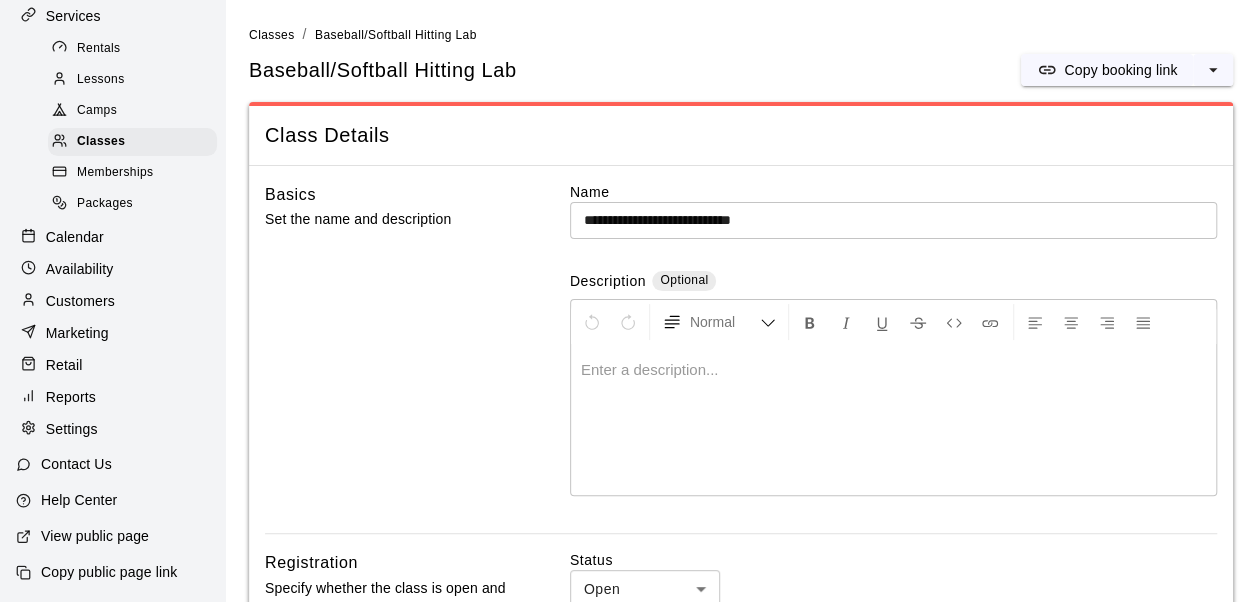 click on "**********" at bounding box center [894, 220] 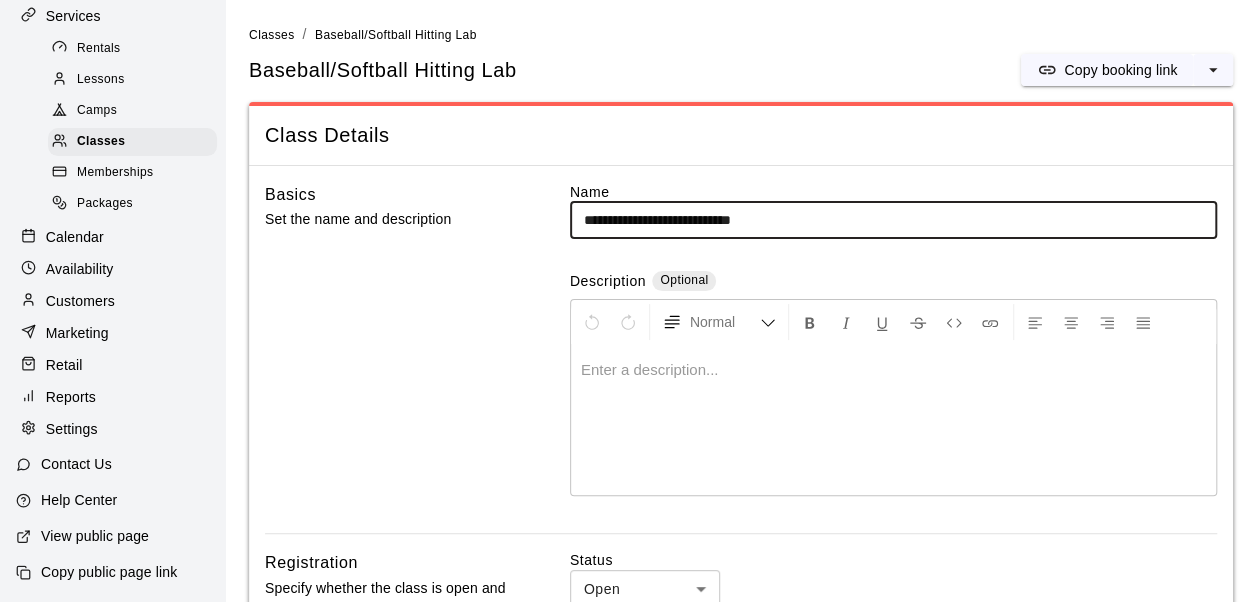 click on "**********" at bounding box center [894, 220] 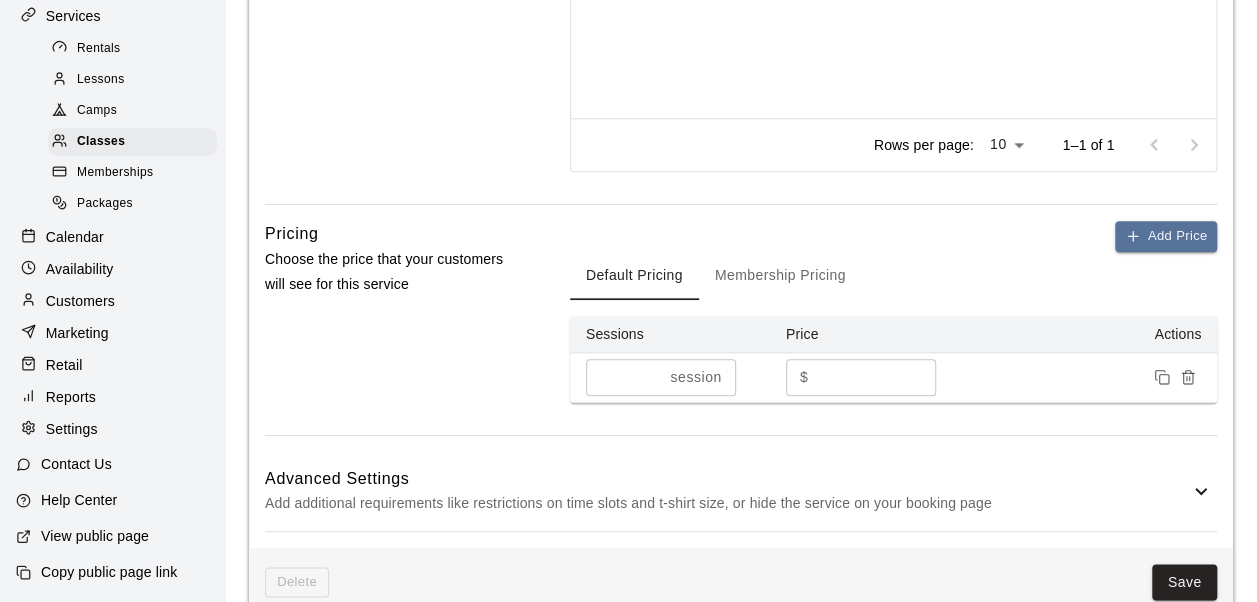 scroll, scrollTop: 944, scrollLeft: 0, axis: vertical 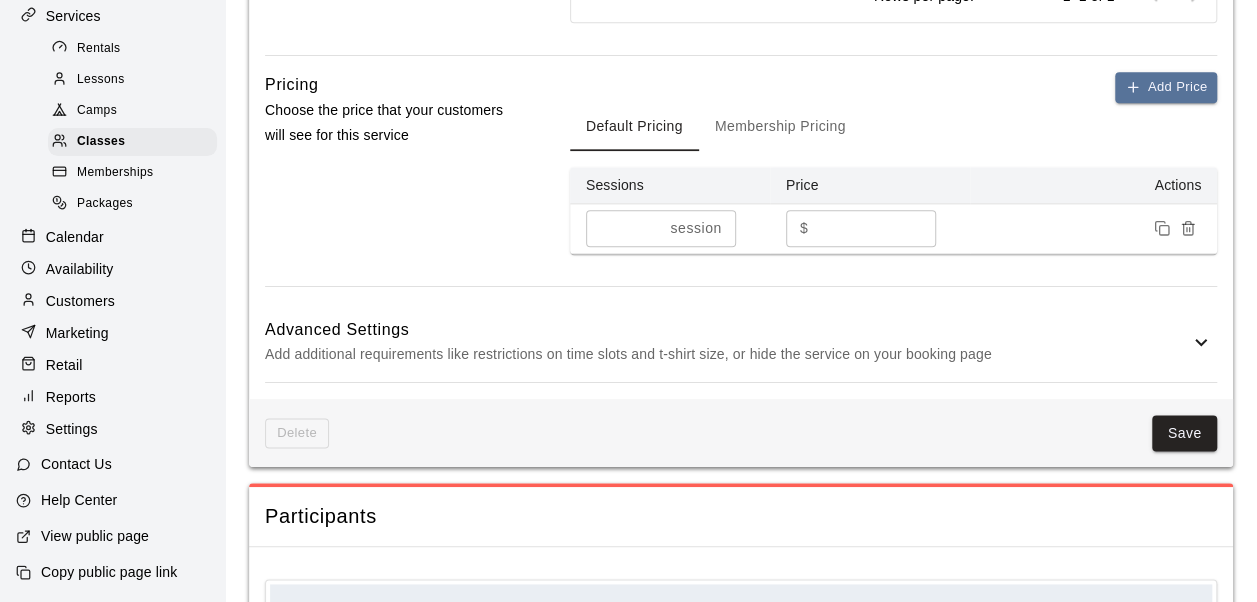 click on "Add additional requirements like restrictions on time slots and t-shirt size, or hide the service on your booking page" at bounding box center (727, 354) 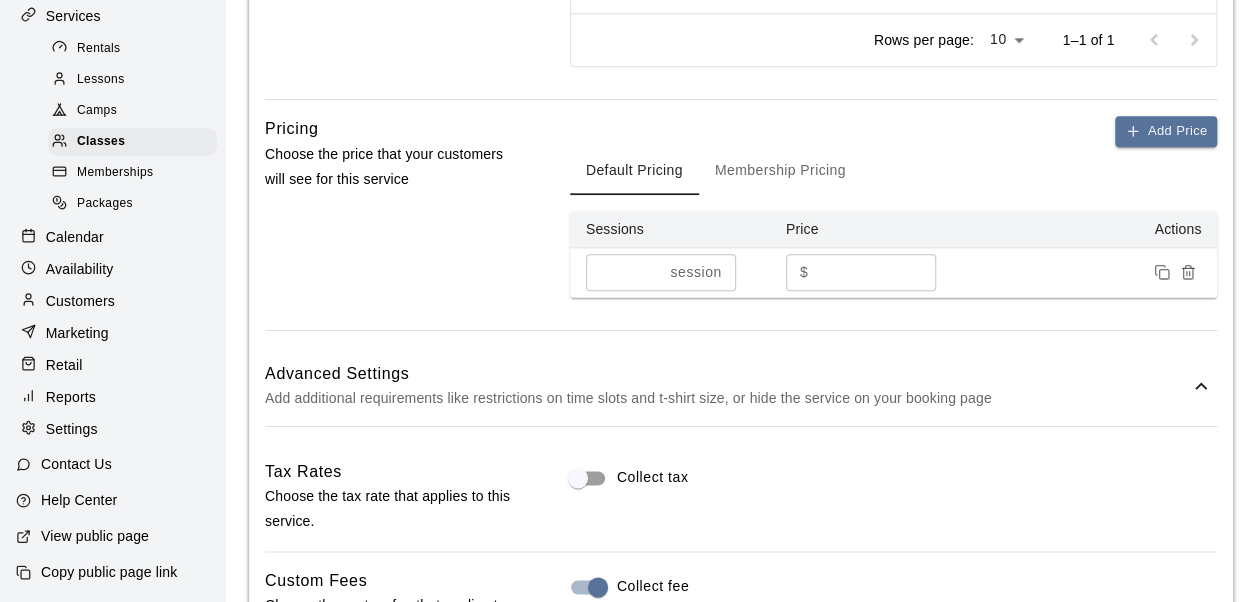 scroll, scrollTop: 1066, scrollLeft: 0, axis: vertical 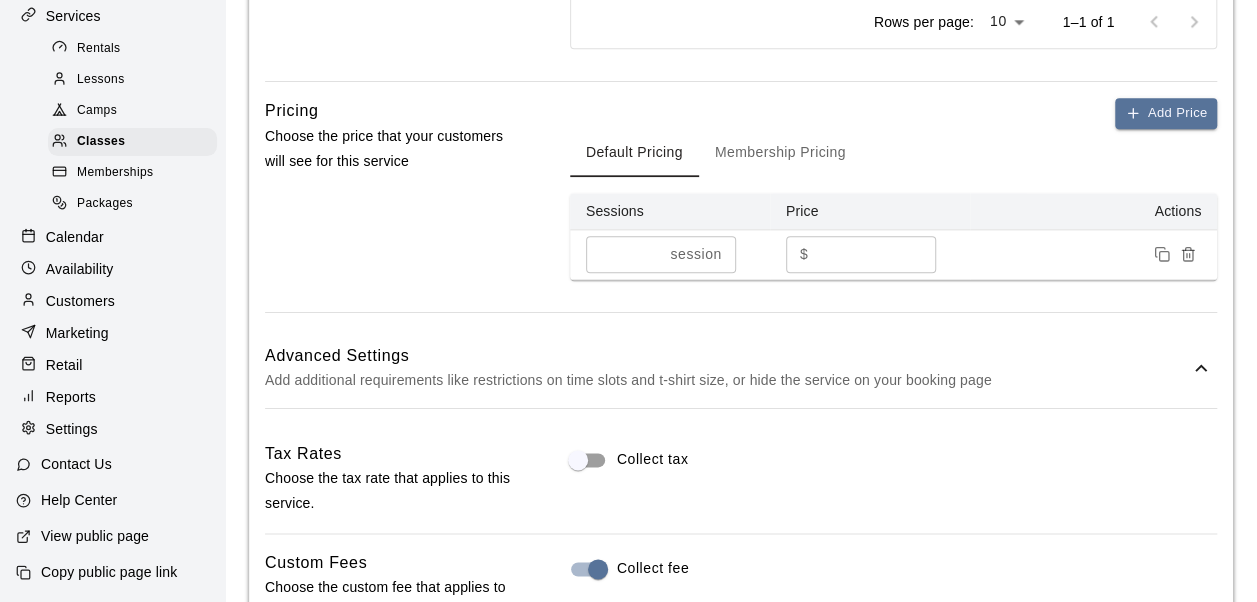 click on "Settings" at bounding box center (72, 429) 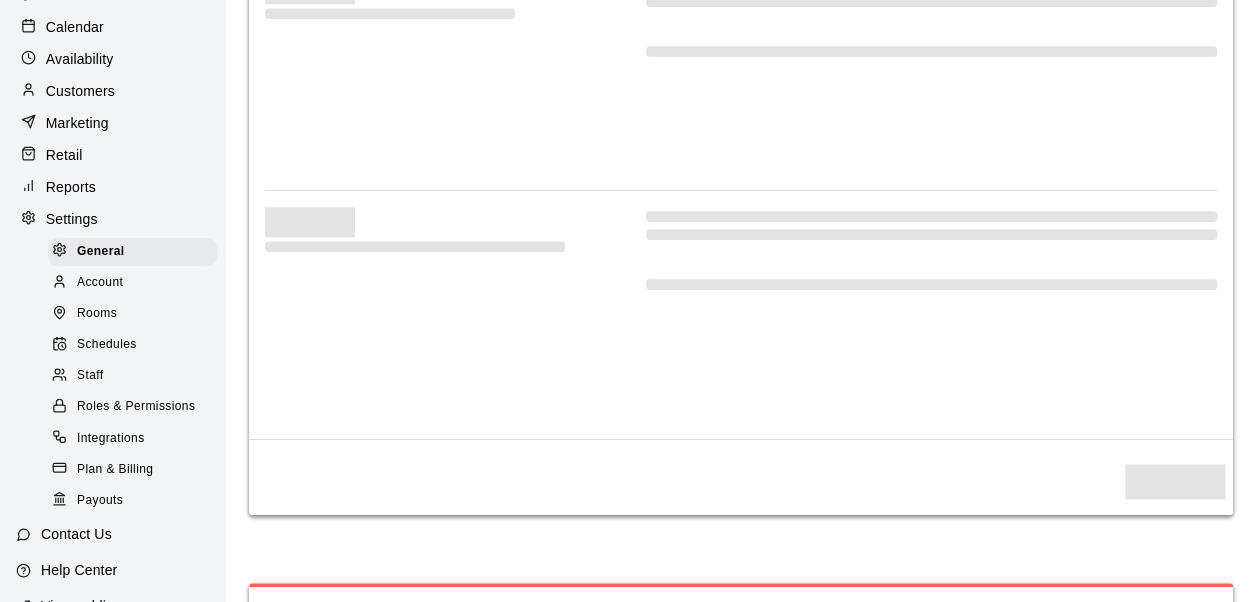 scroll, scrollTop: 0, scrollLeft: 0, axis: both 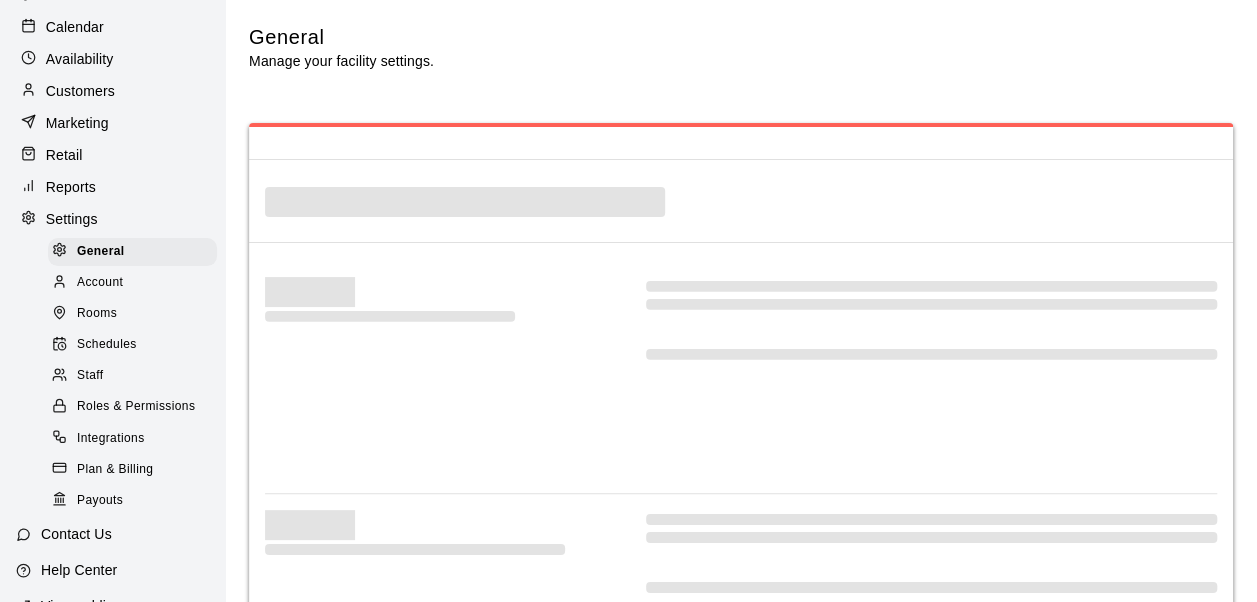 select on "**" 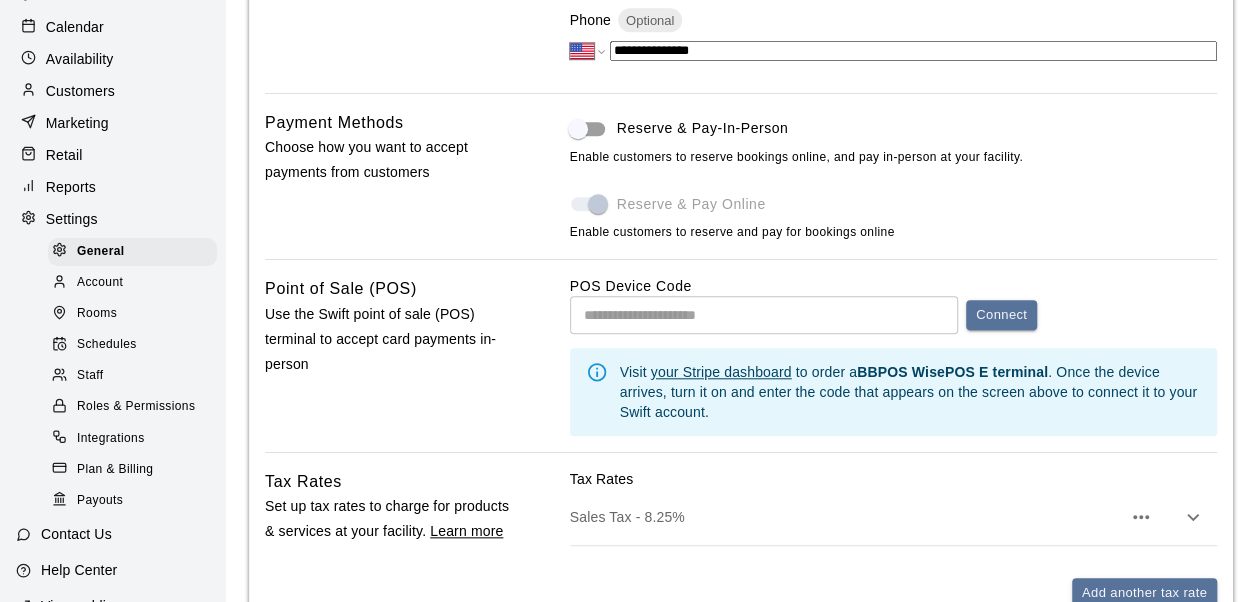 scroll, scrollTop: 786, scrollLeft: 0, axis: vertical 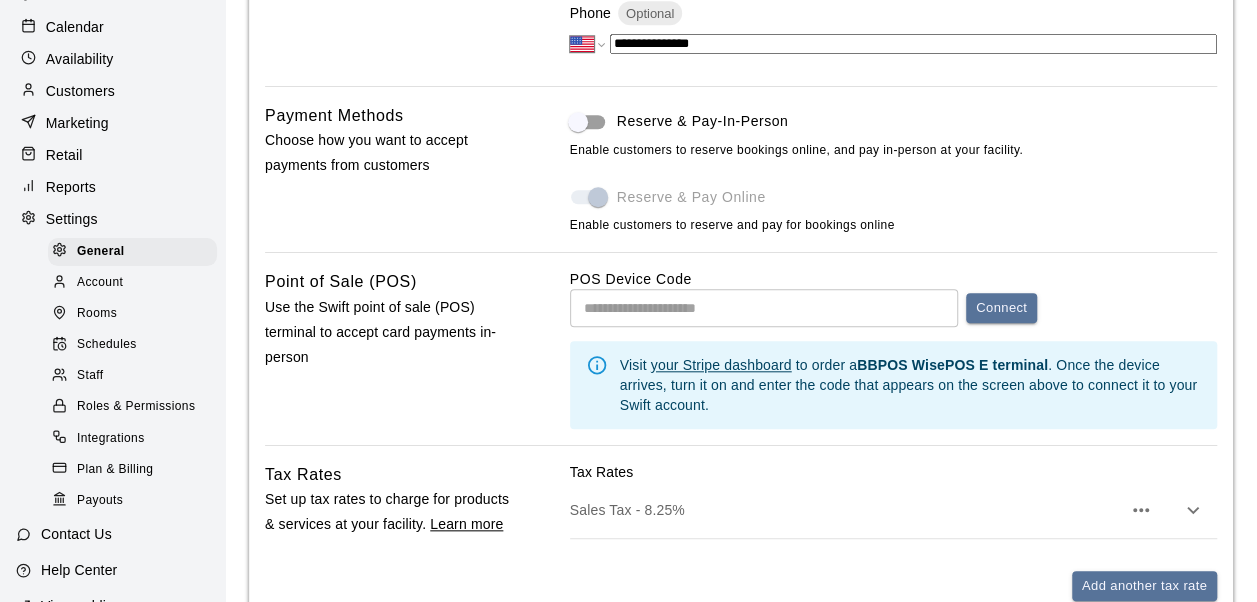 click on "Customers" at bounding box center [80, 91] 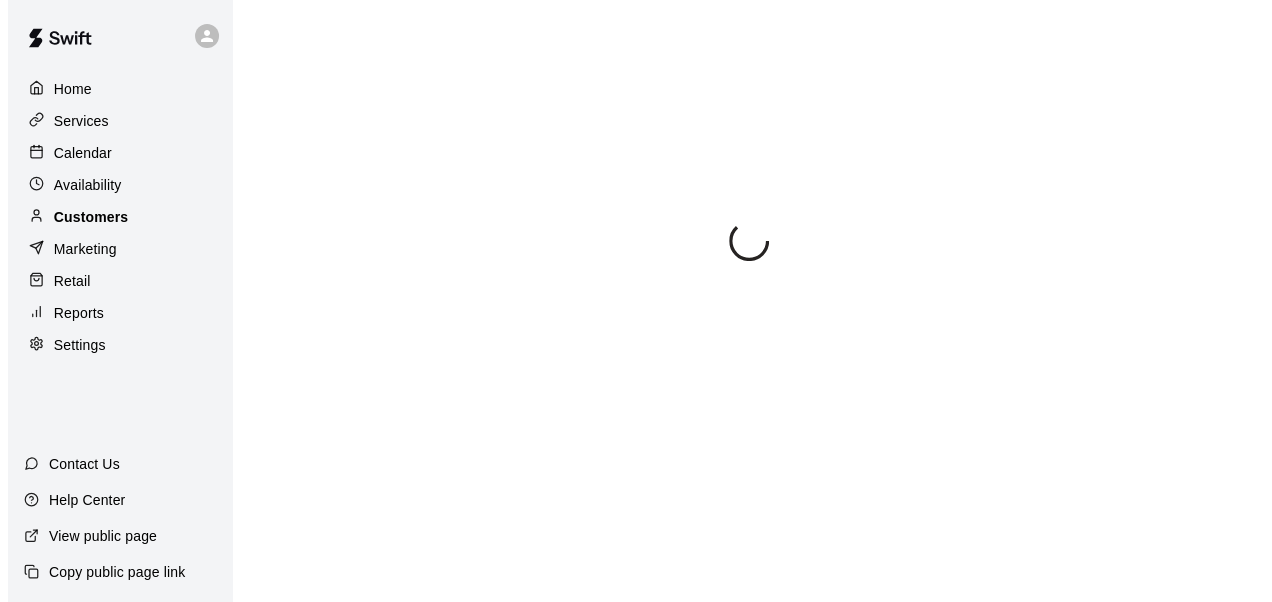 scroll, scrollTop: 0, scrollLeft: 0, axis: both 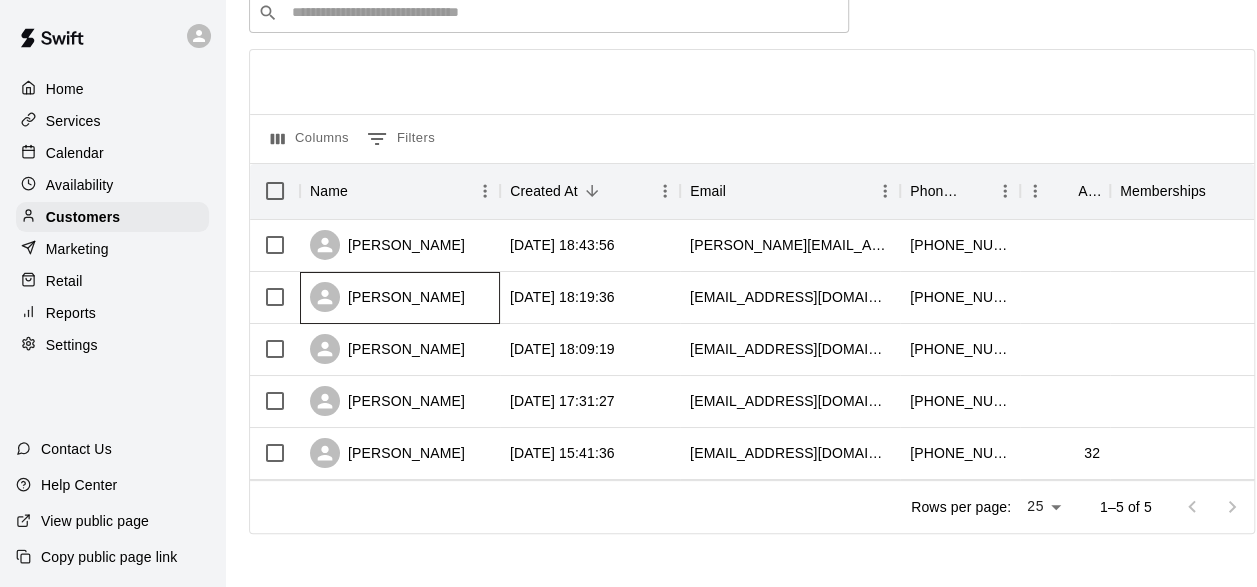 click on "[PERSON_NAME]" at bounding box center (387, 297) 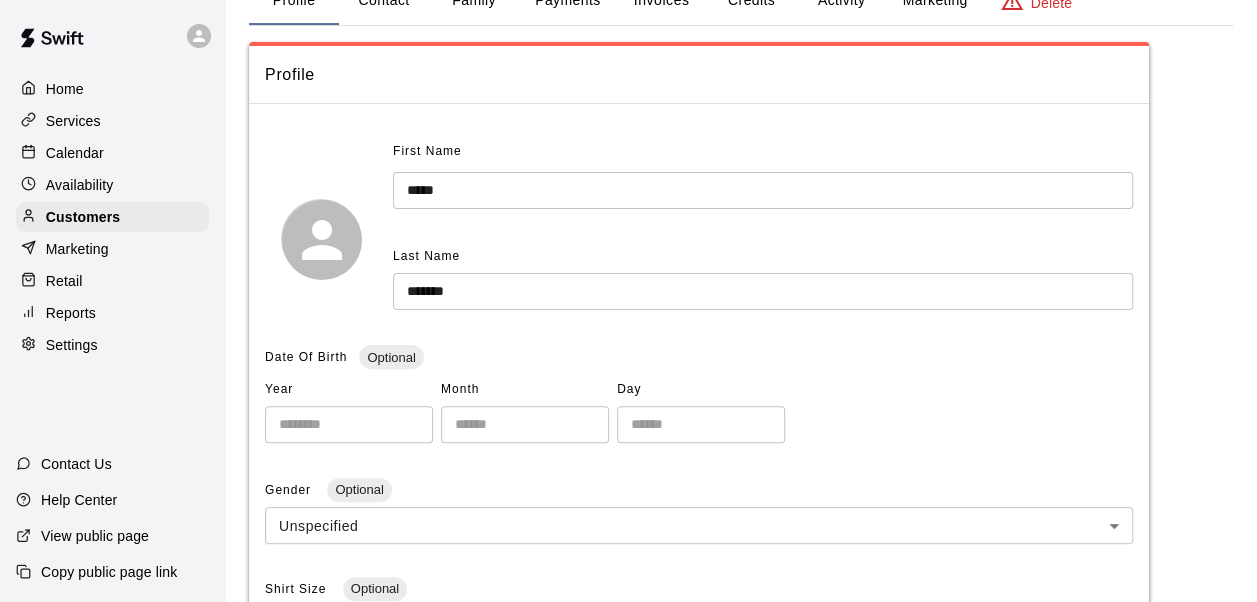 scroll, scrollTop: 0, scrollLeft: 0, axis: both 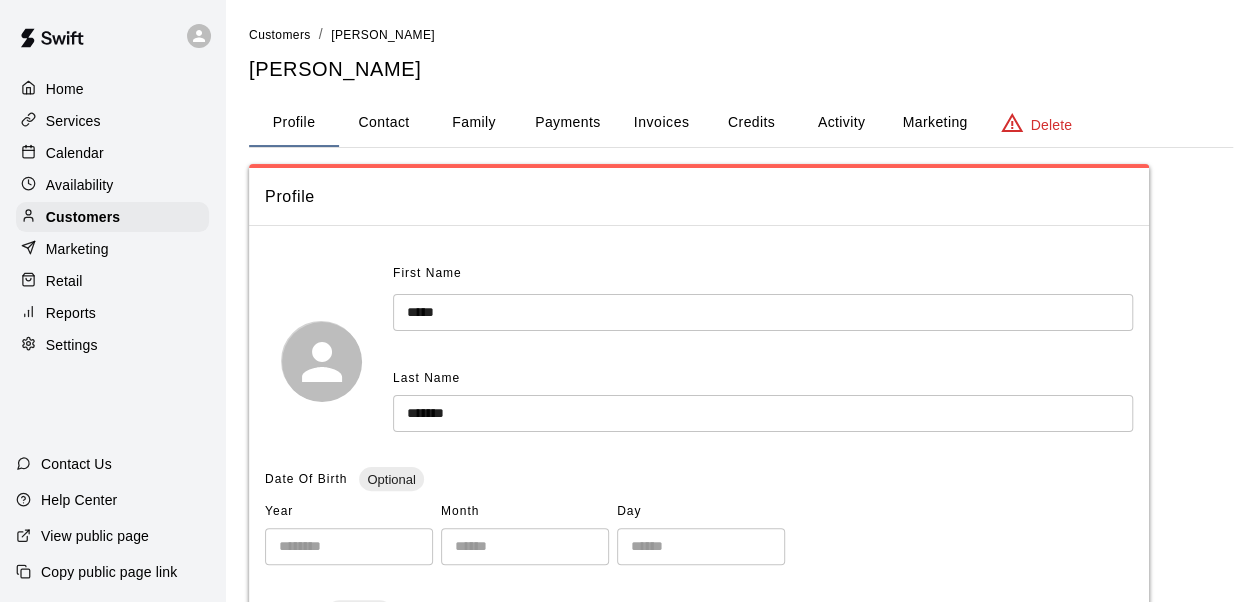 click on "Activity" at bounding box center (841, 123) 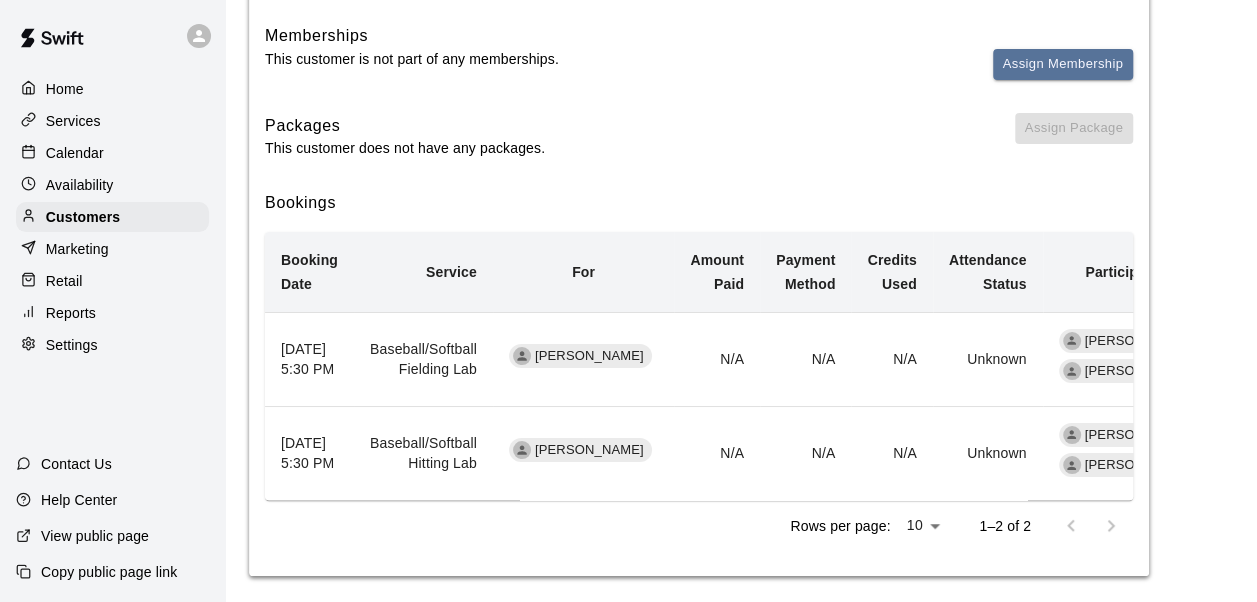 scroll, scrollTop: 236, scrollLeft: 0, axis: vertical 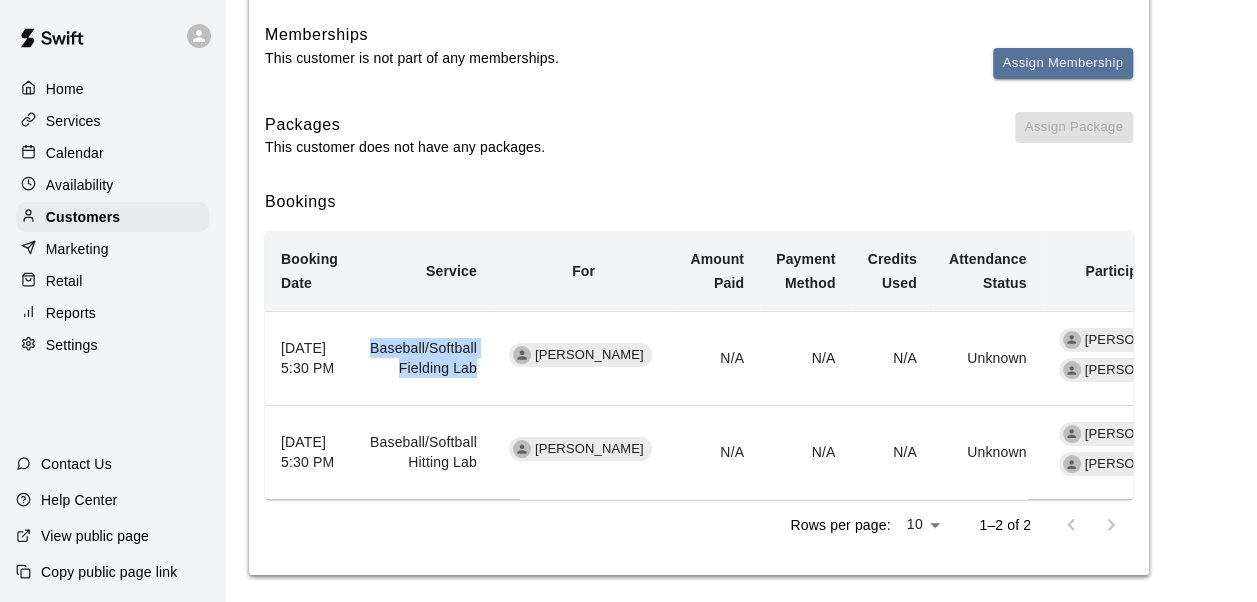 drag, startPoint x: 364, startPoint y: 355, endPoint x: 477, endPoint y: 378, distance: 115.316956 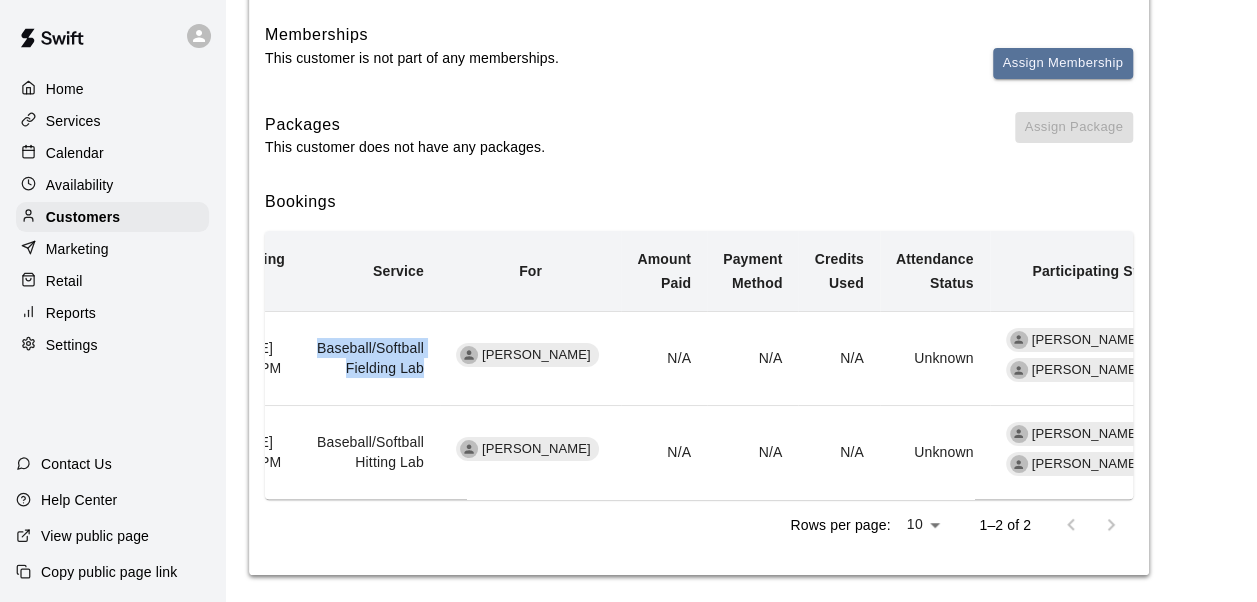 scroll, scrollTop: 0, scrollLeft: 0, axis: both 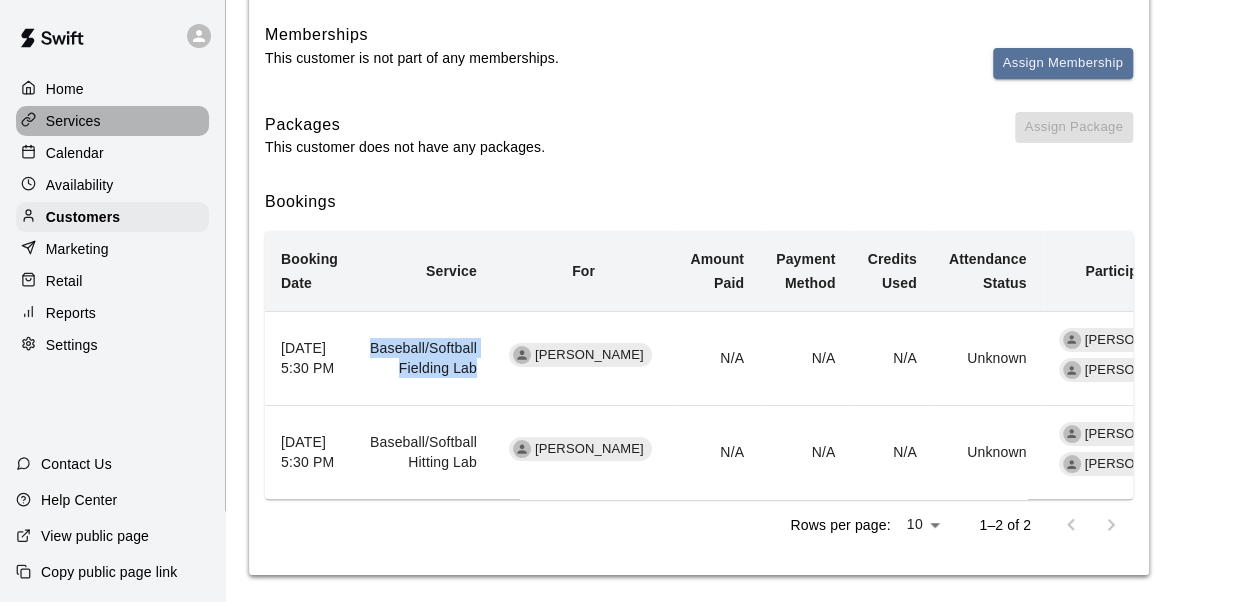 click on "Services" at bounding box center (73, 121) 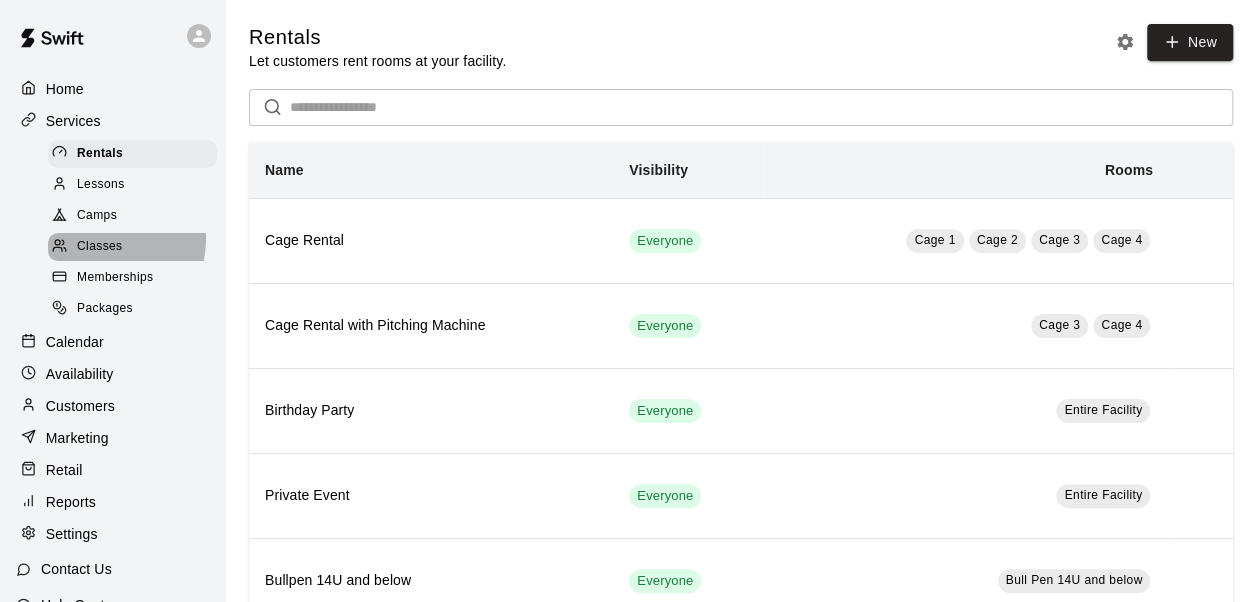 click on "Classes" at bounding box center (99, 247) 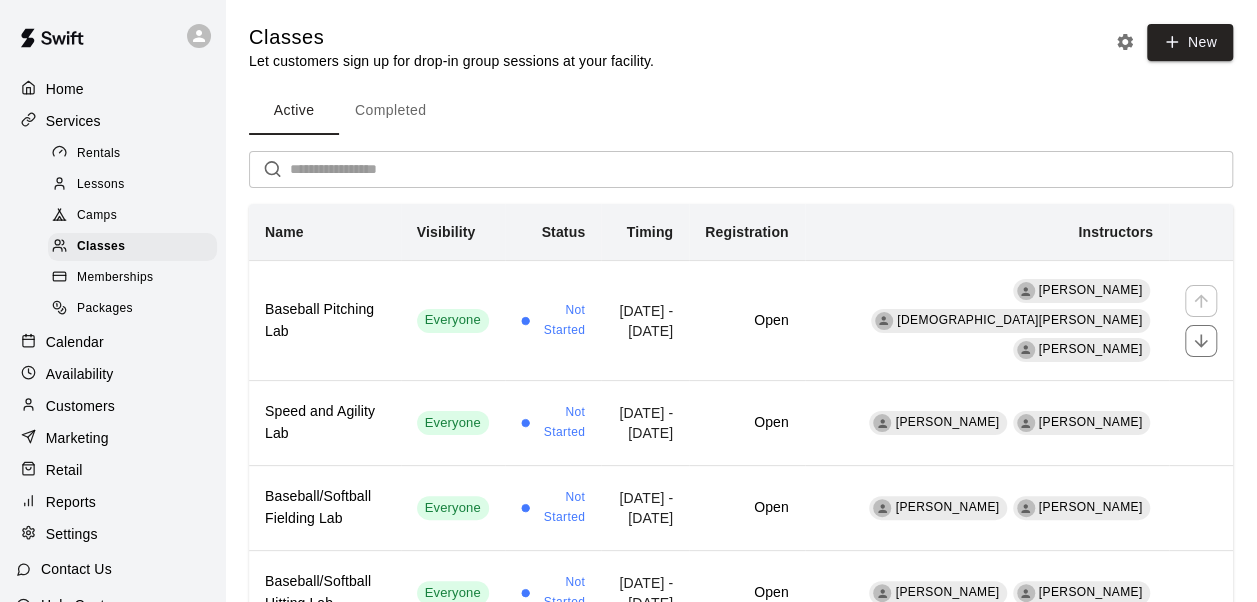 scroll, scrollTop: 84, scrollLeft: 0, axis: vertical 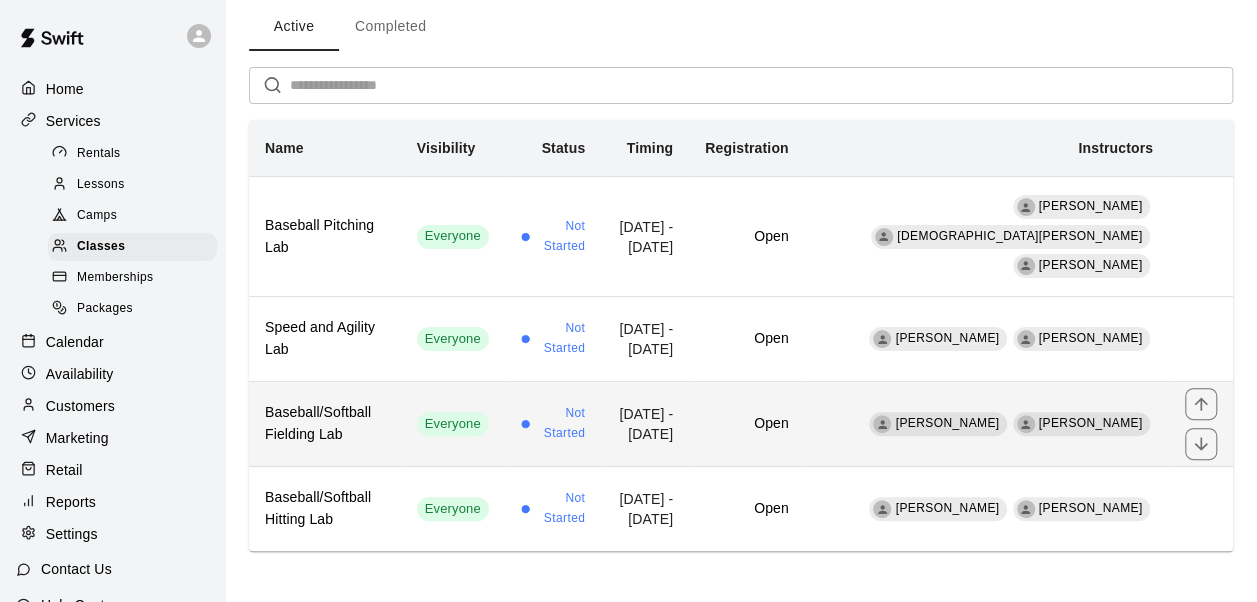 click on "Baseball/Softball Fielding Lab" at bounding box center [325, 424] 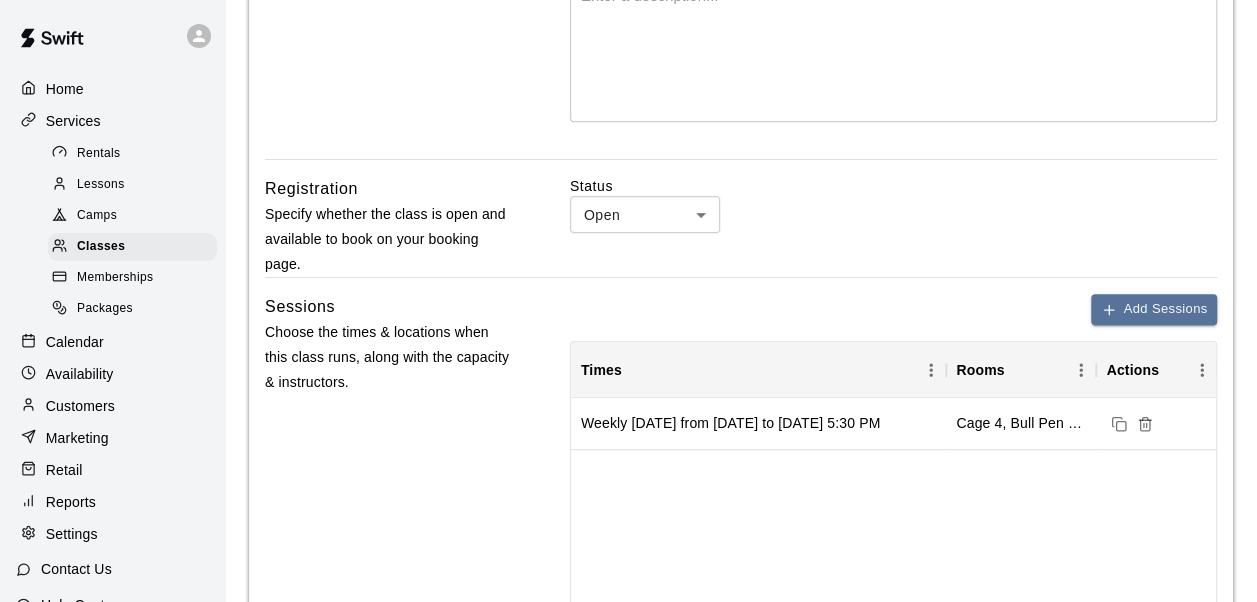 scroll, scrollTop: 354, scrollLeft: 0, axis: vertical 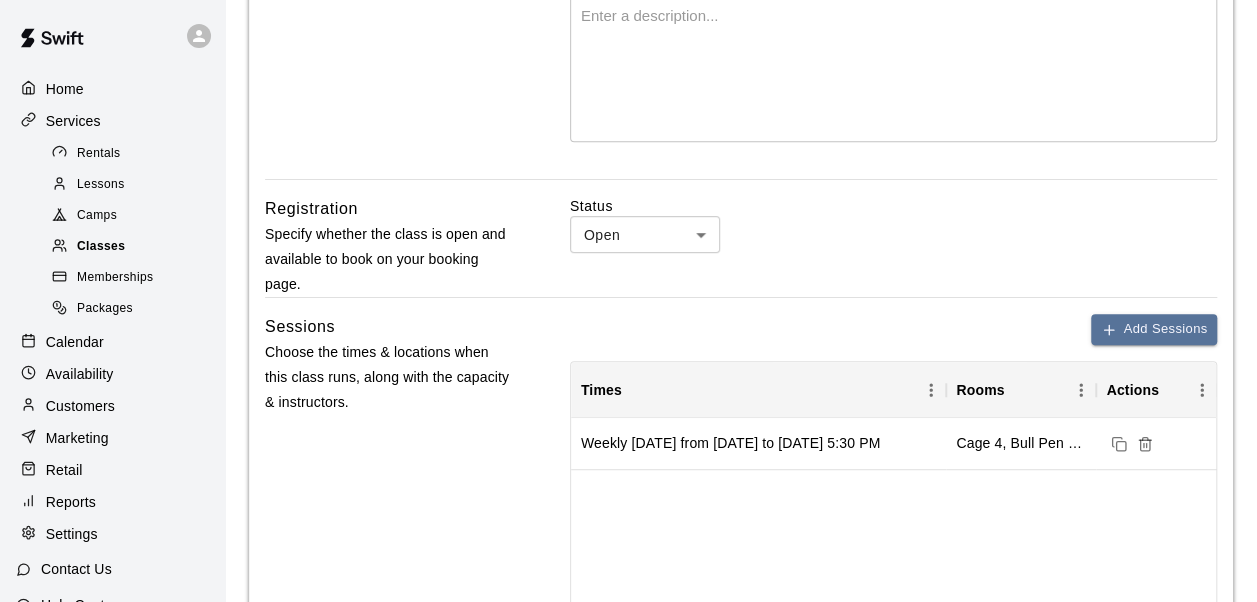 click on "Classes" at bounding box center [101, 247] 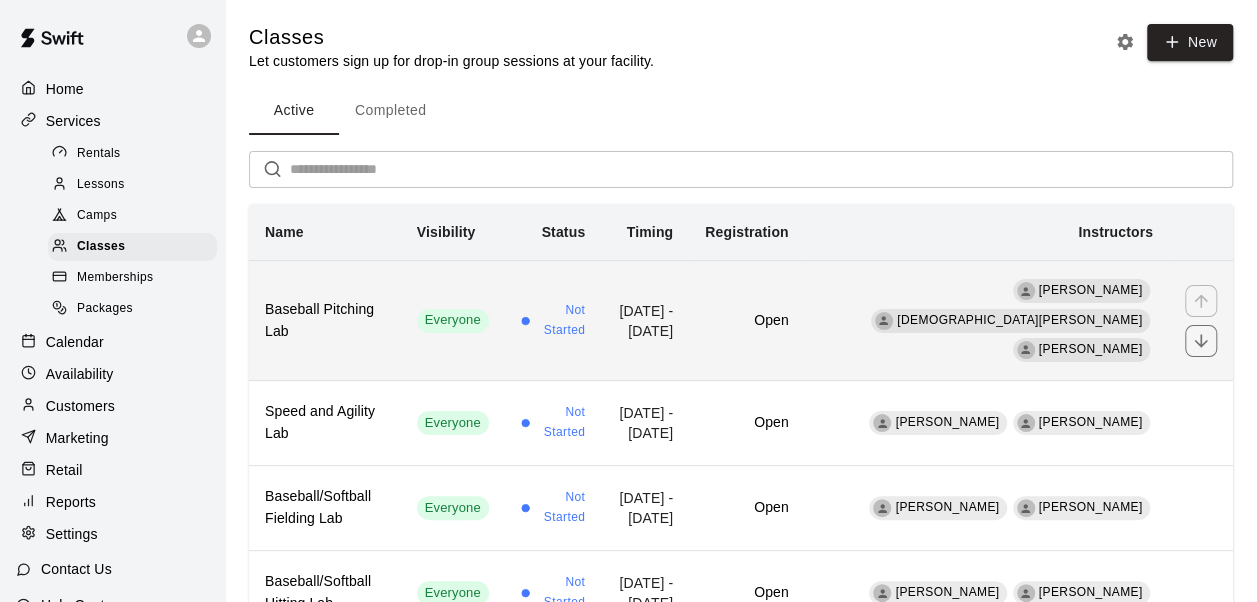 scroll, scrollTop: 84, scrollLeft: 0, axis: vertical 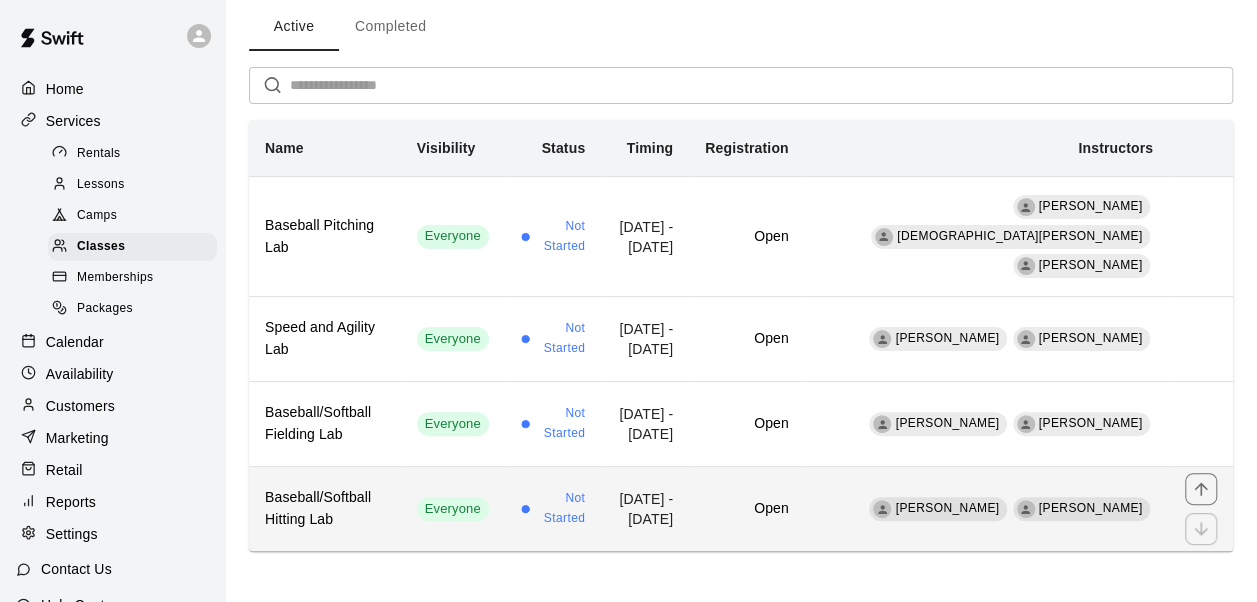 click on "Baseball/Softball Hitting Lab" at bounding box center [325, 509] 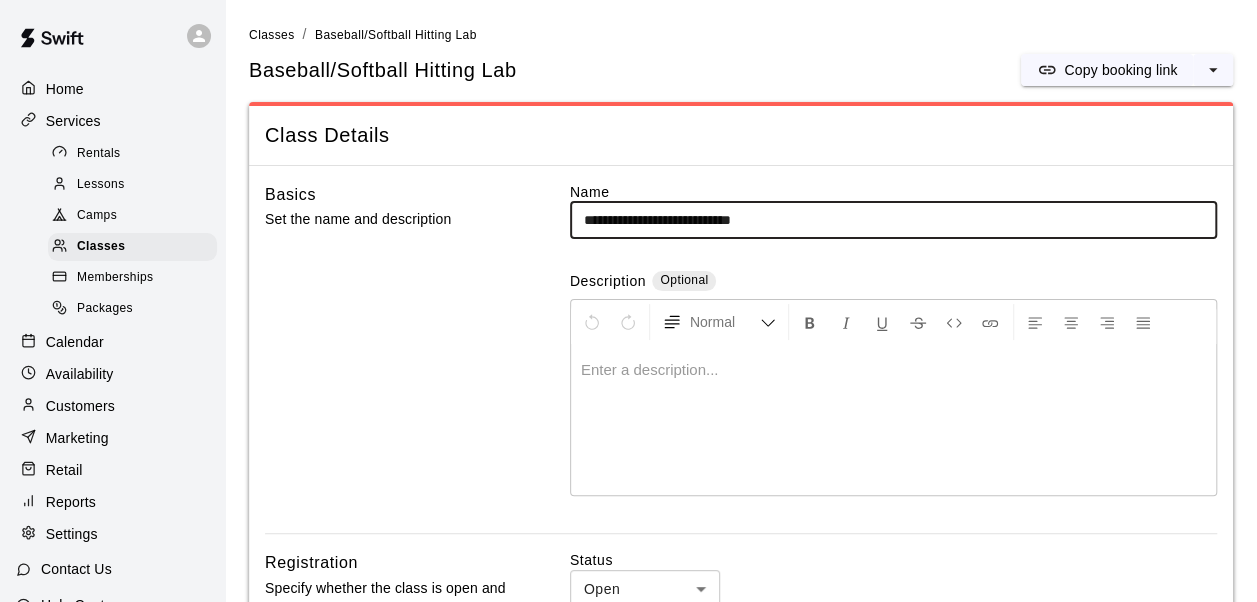 click on "**********" at bounding box center [894, 220] 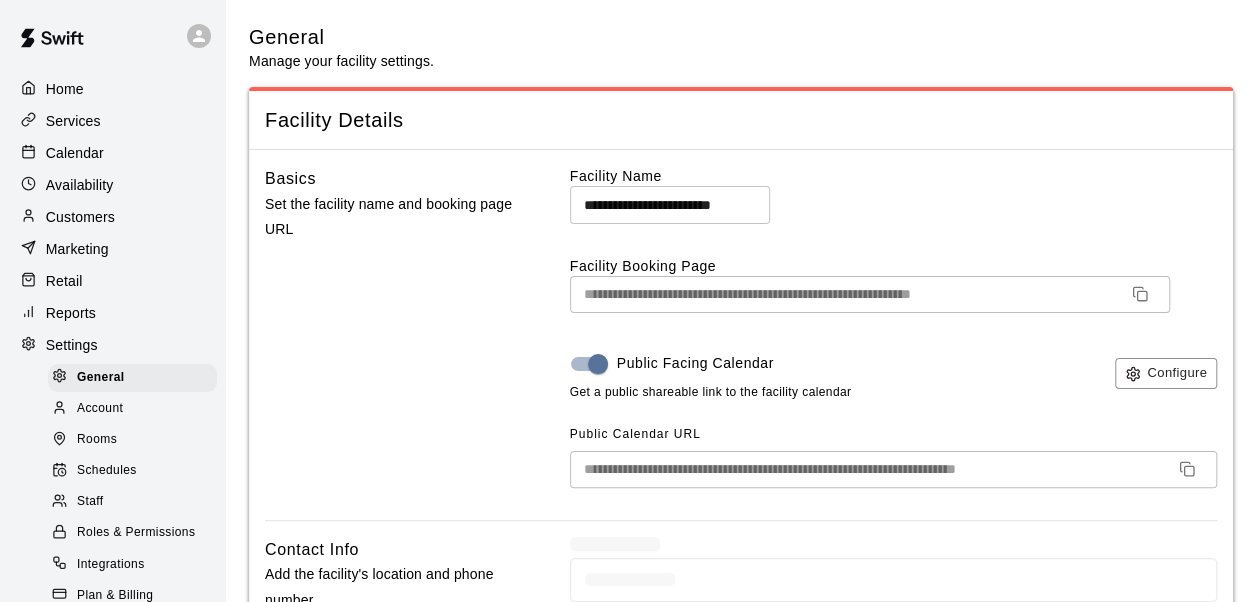 scroll, scrollTop: 7, scrollLeft: 0, axis: vertical 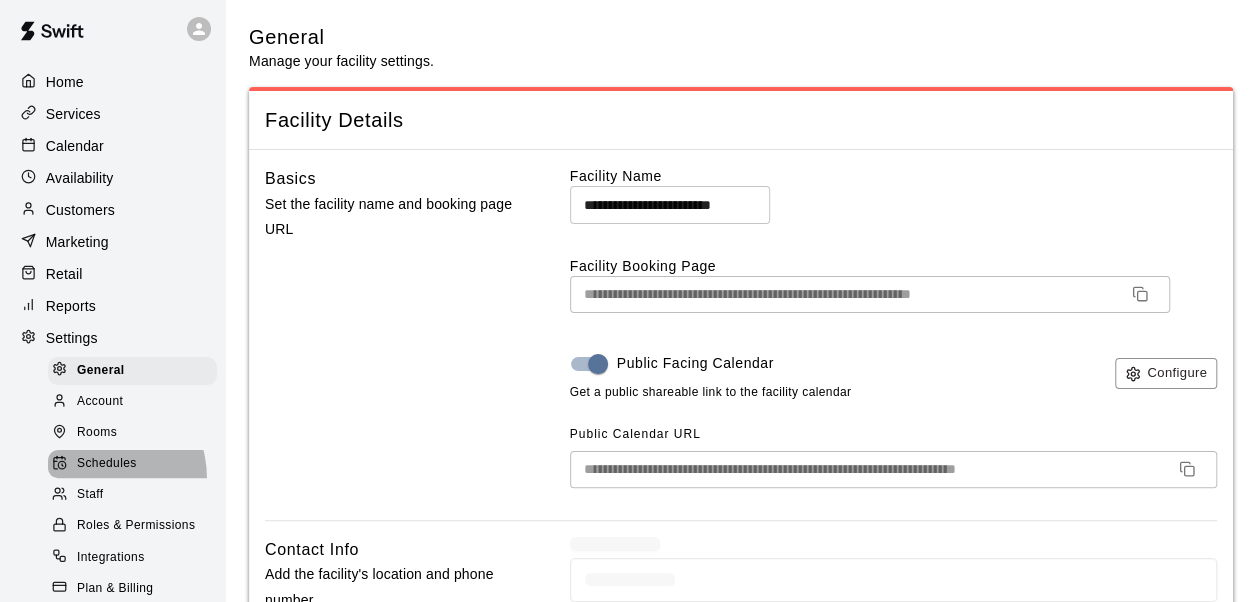 click on "Schedules" at bounding box center (132, 464) 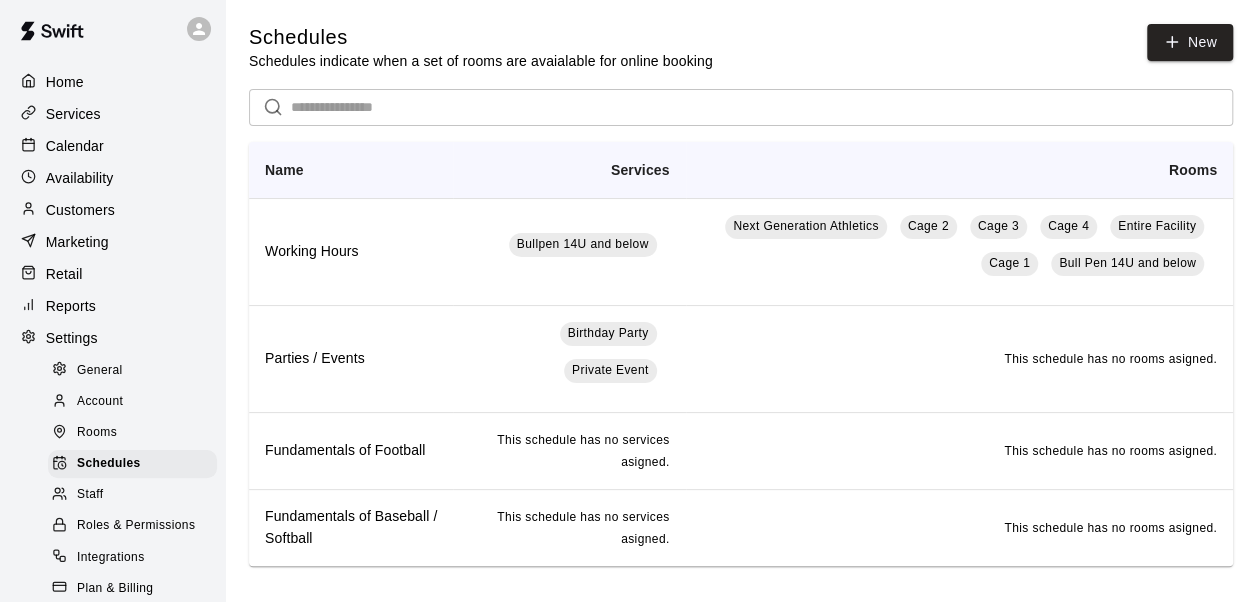 click on "Staff" at bounding box center (90, 495) 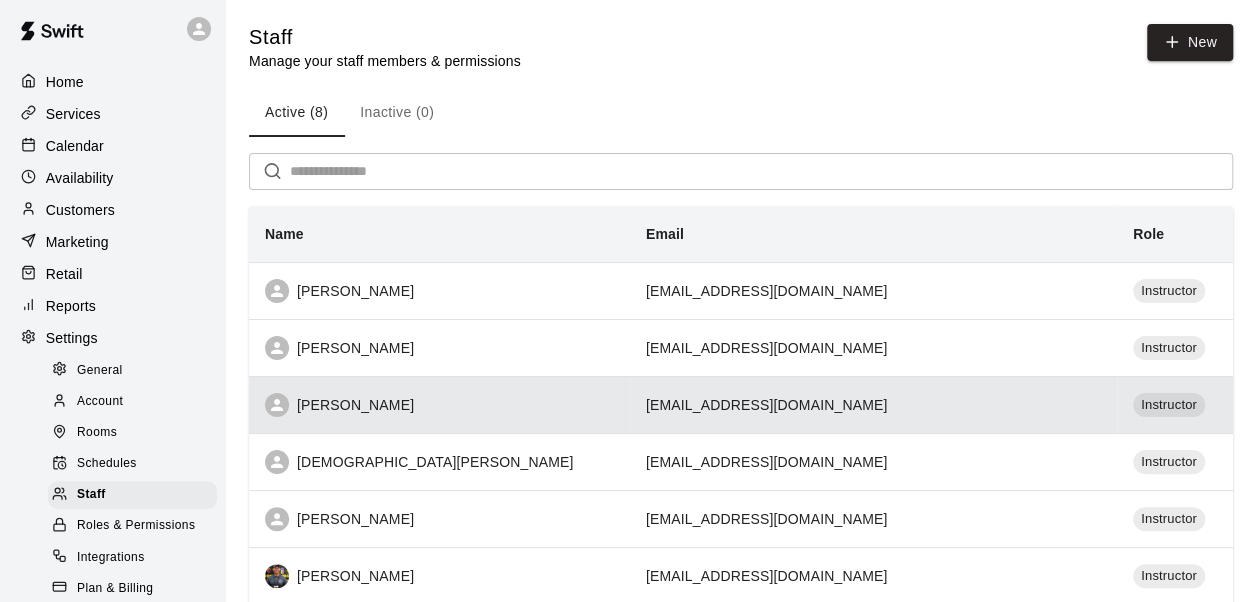 click on "Justin Trevino" at bounding box center [439, 405] 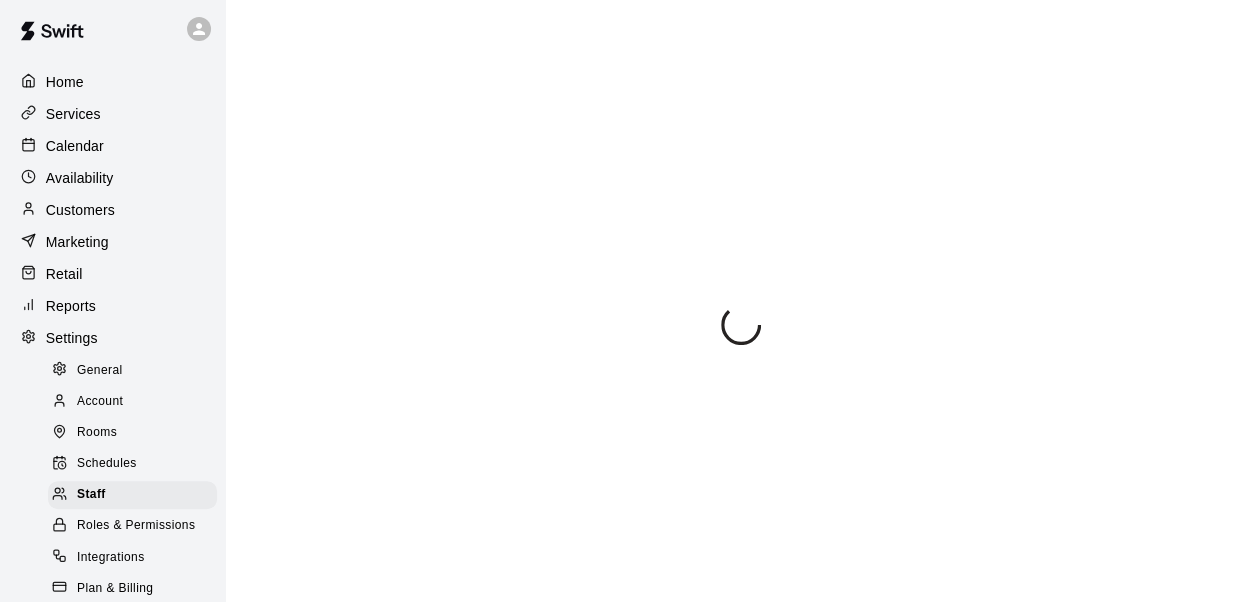 select on "**" 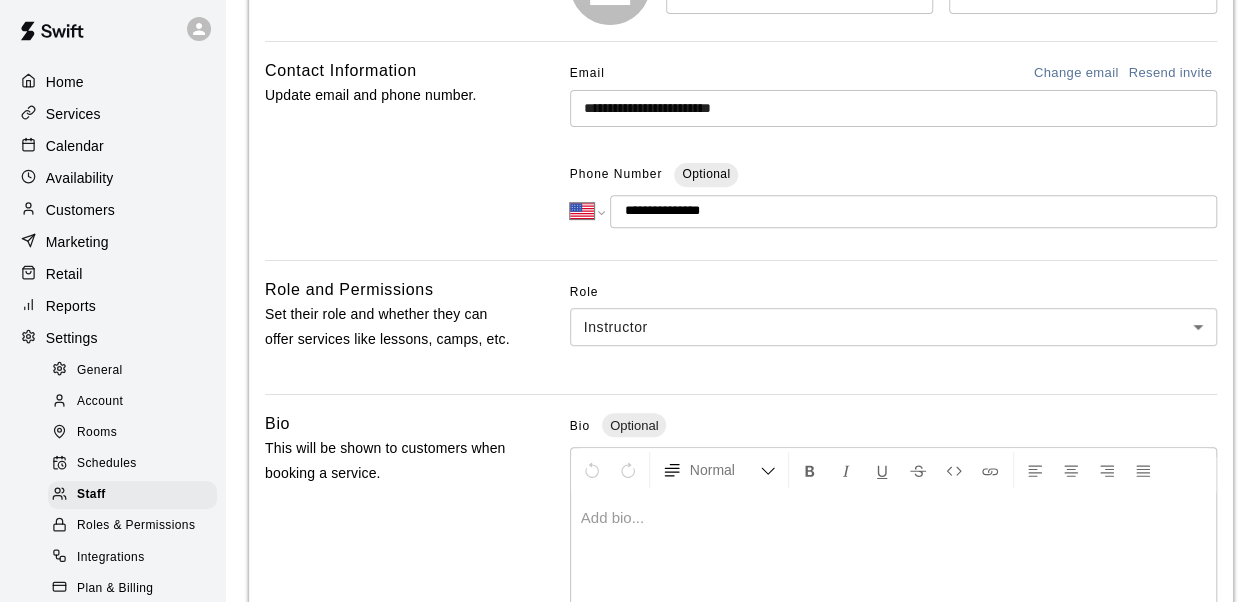 scroll, scrollTop: 312, scrollLeft: 0, axis: vertical 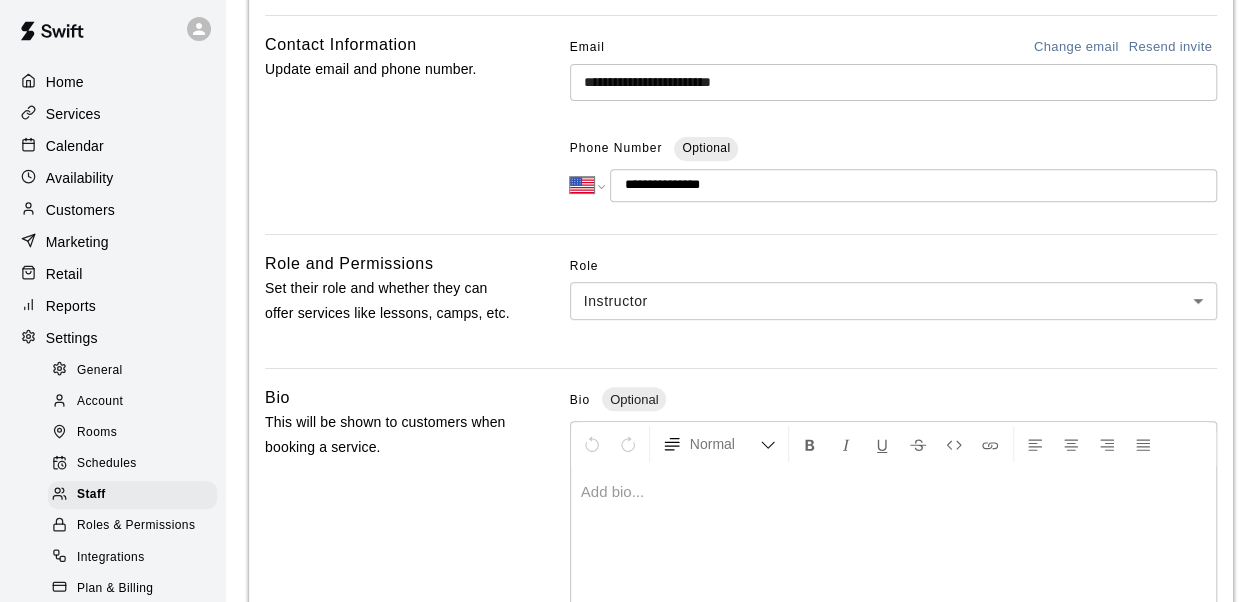 click at bounding box center (893, 542) 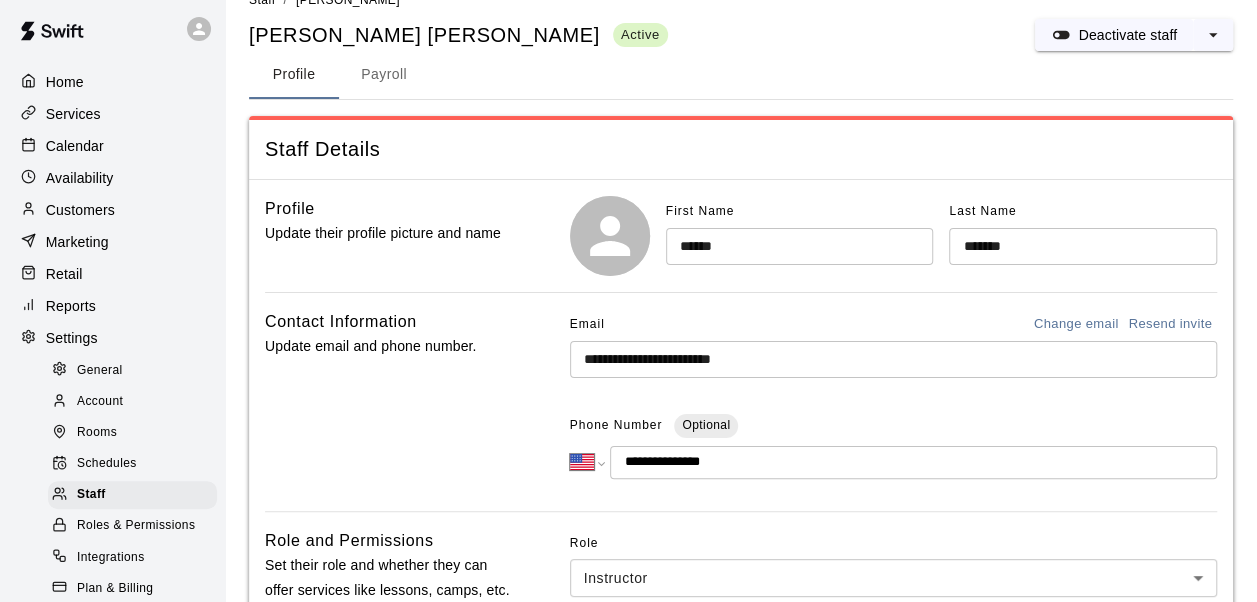 scroll, scrollTop: 0, scrollLeft: 0, axis: both 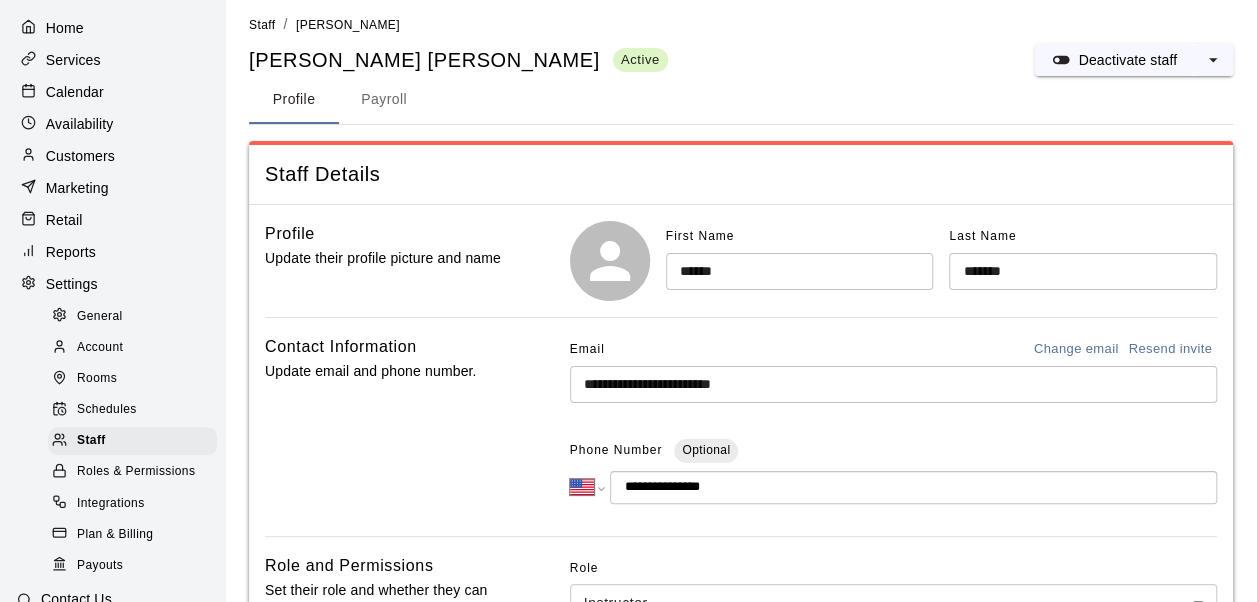 drag, startPoint x: 138, startPoint y: 255, endPoint x: 99, endPoint y: 258, distance: 39.115215 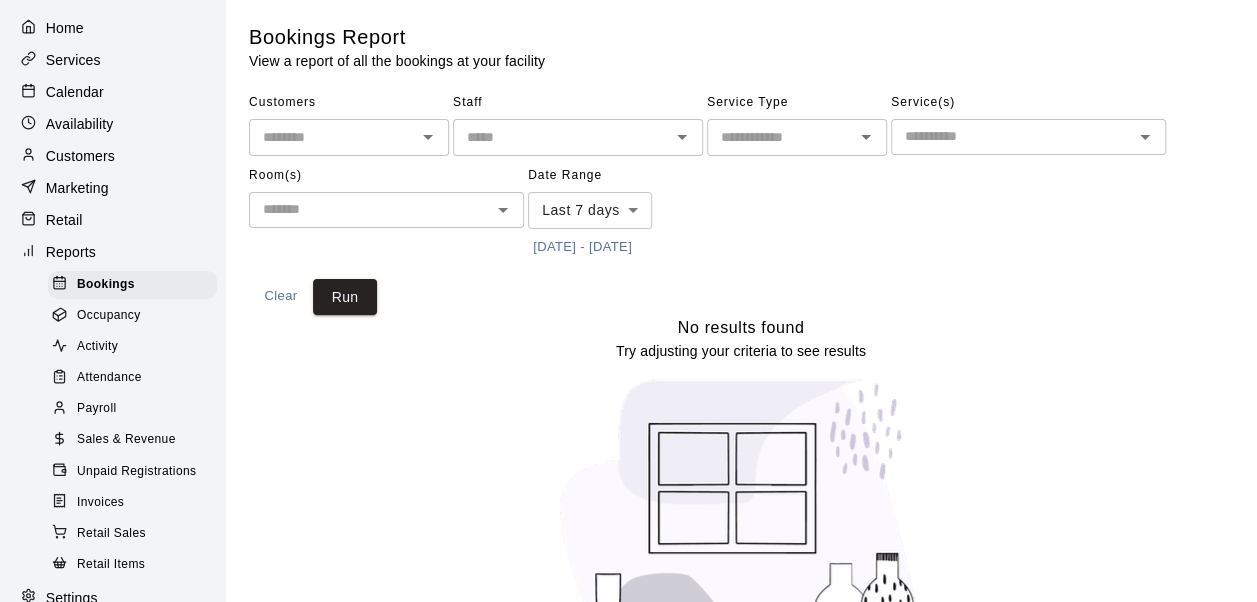 click on "Sales & Revenue" at bounding box center [126, 440] 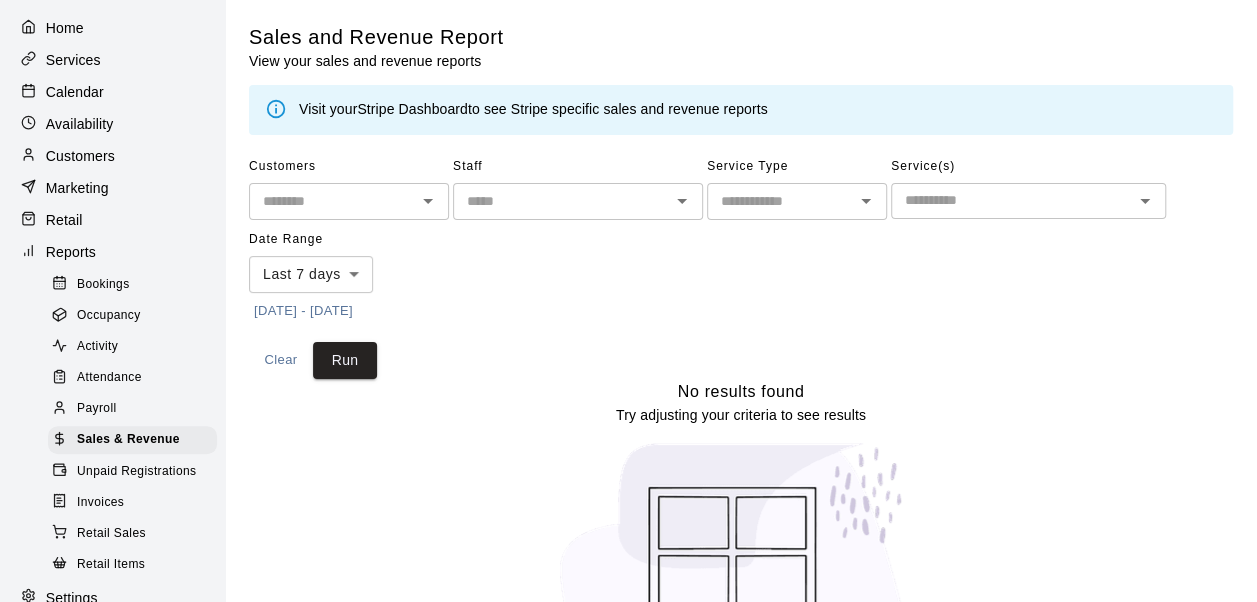 scroll, scrollTop: 256, scrollLeft: 0, axis: vertical 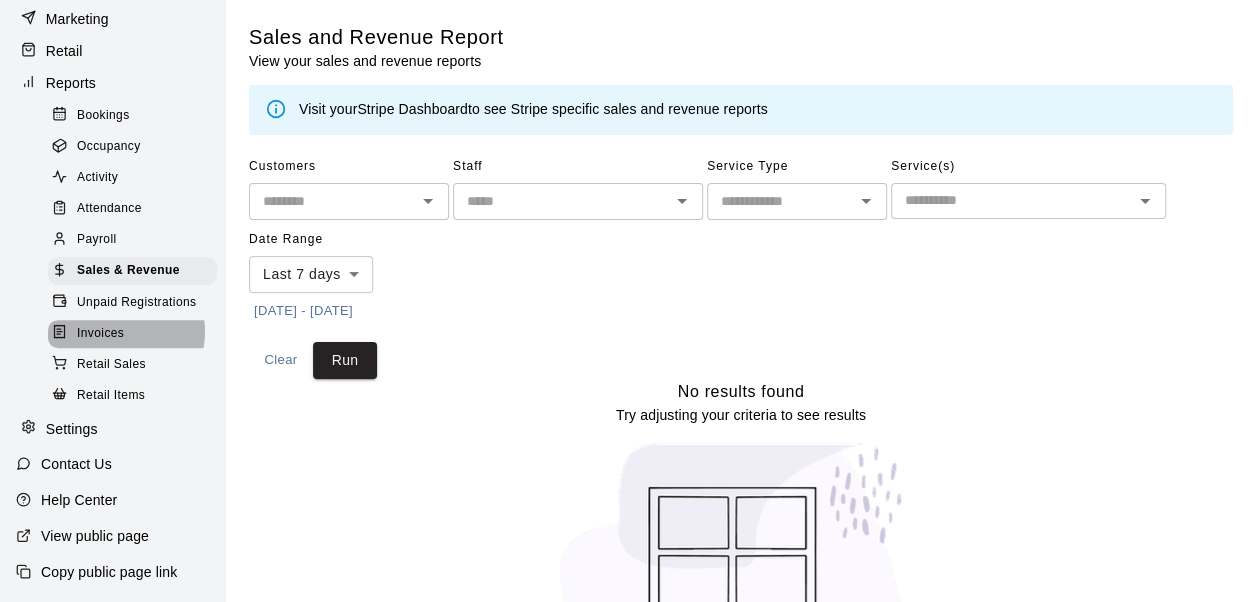 click on "Invoices" at bounding box center (100, 334) 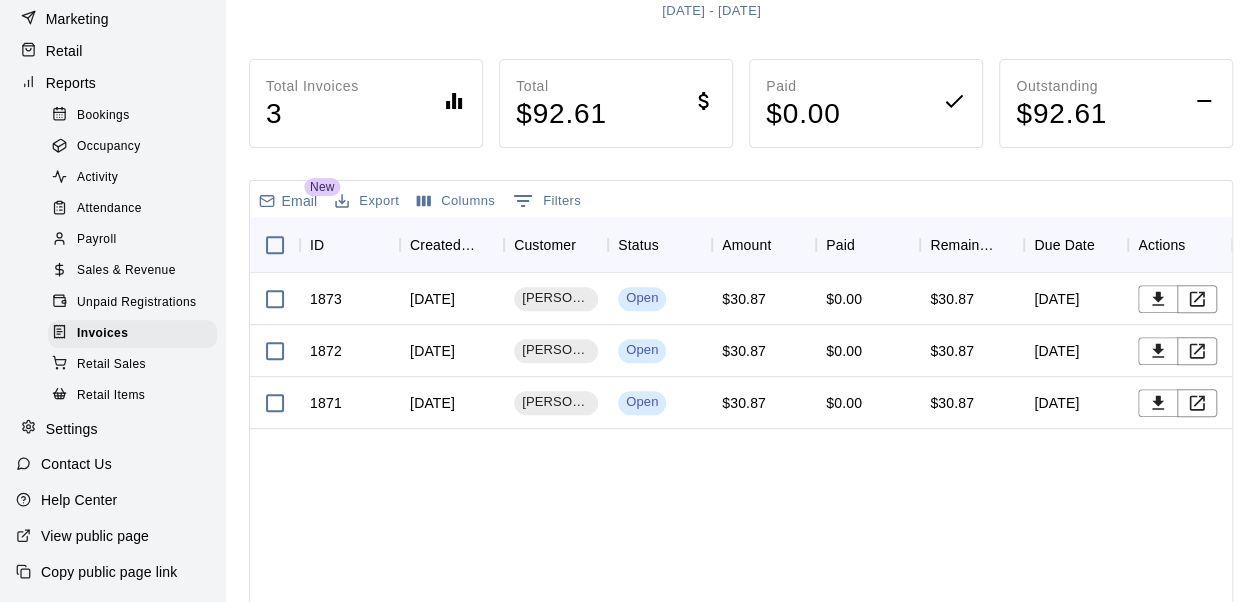 scroll, scrollTop: 244, scrollLeft: 0, axis: vertical 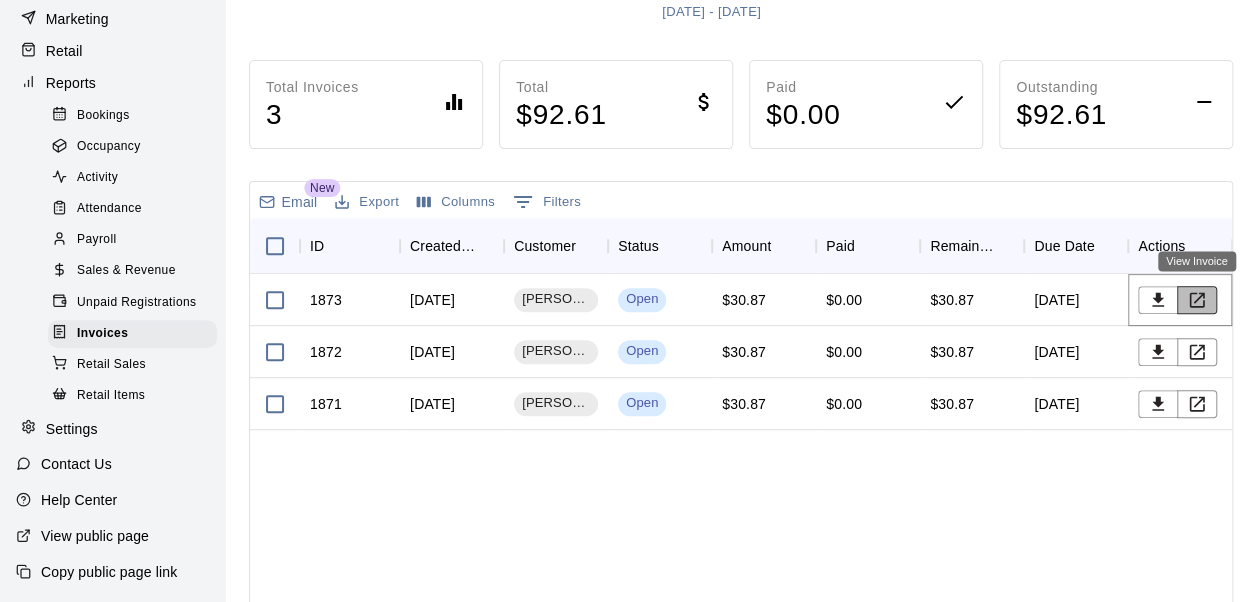 click 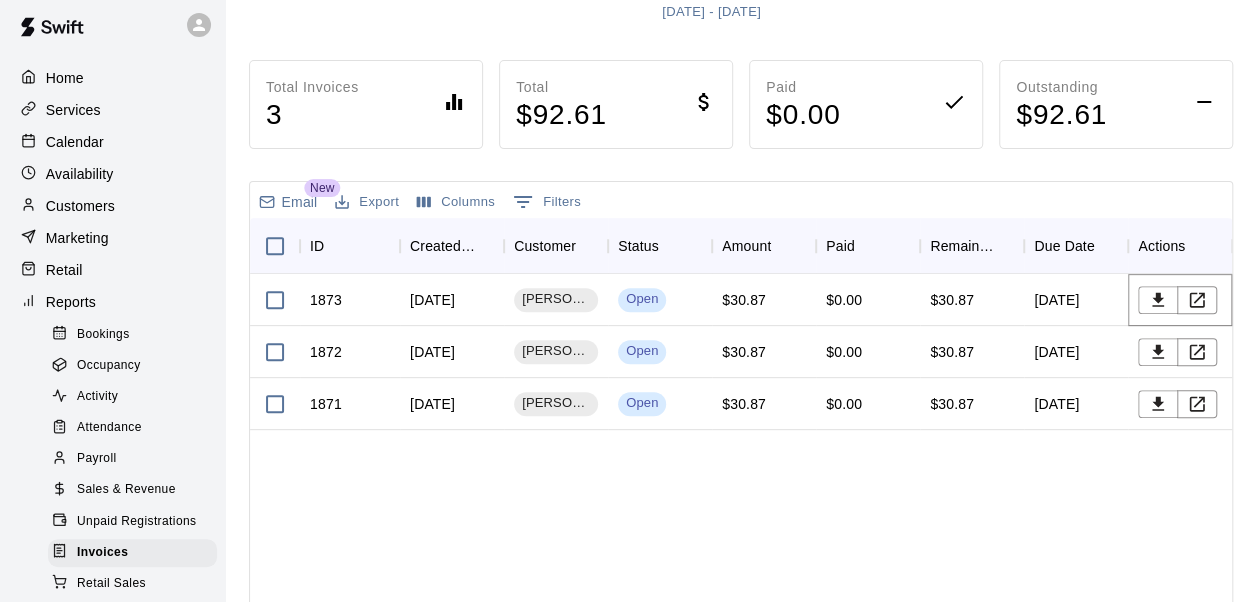 scroll, scrollTop: 0, scrollLeft: 0, axis: both 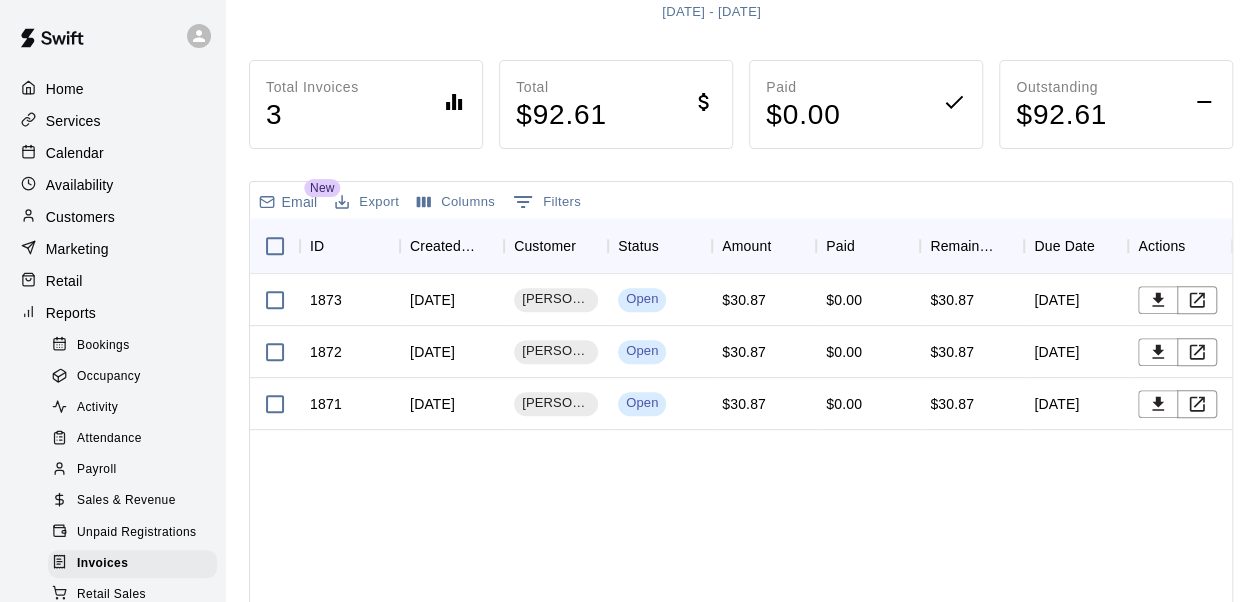 click on "Customers" at bounding box center [80, 217] 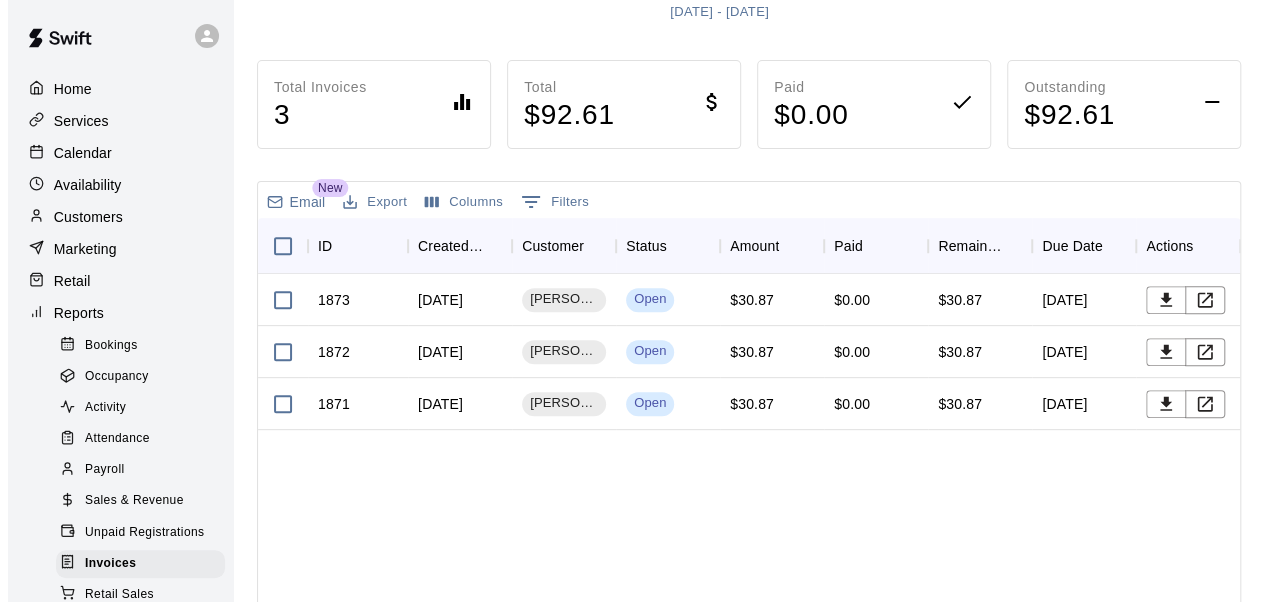 scroll, scrollTop: 0, scrollLeft: 0, axis: both 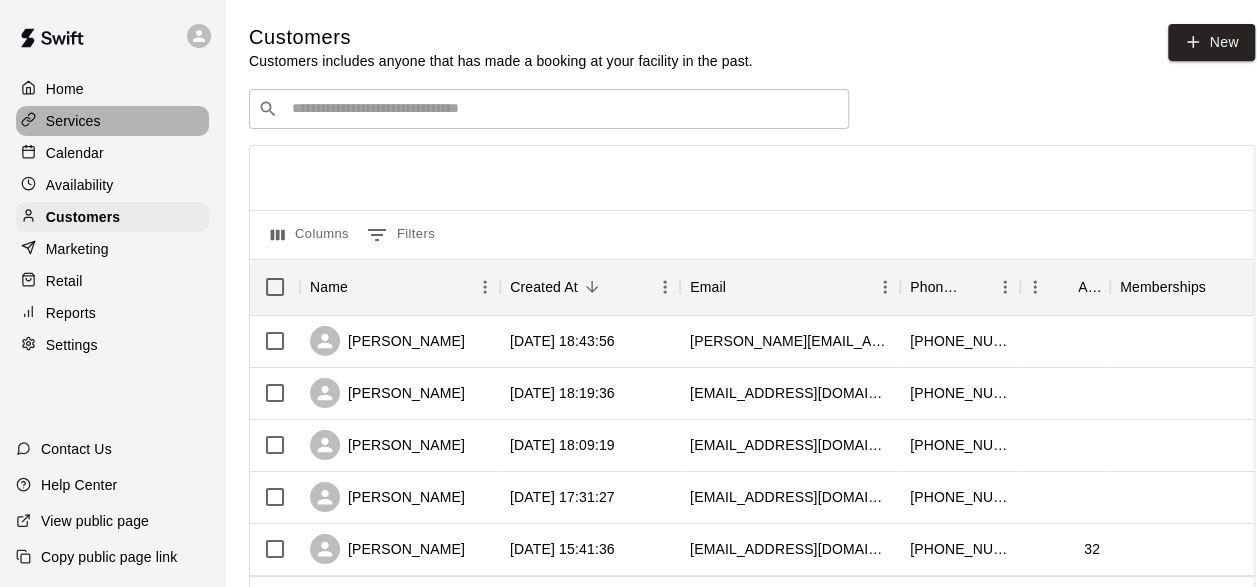 click on "Services" at bounding box center [73, 121] 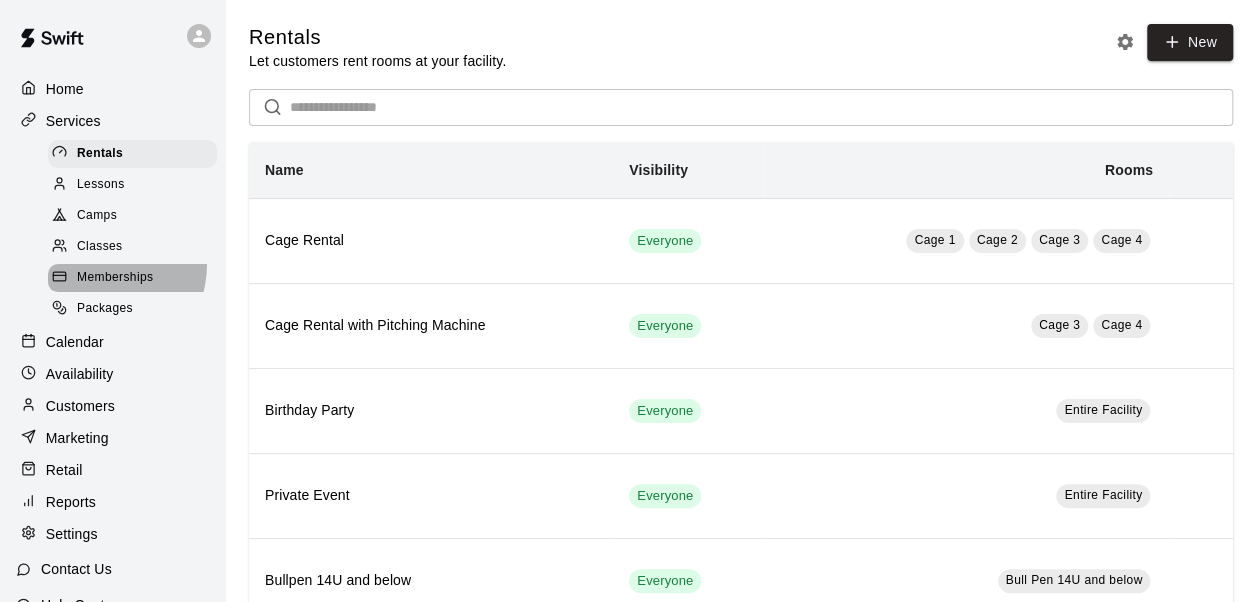 click on "Memberships" at bounding box center [132, 278] 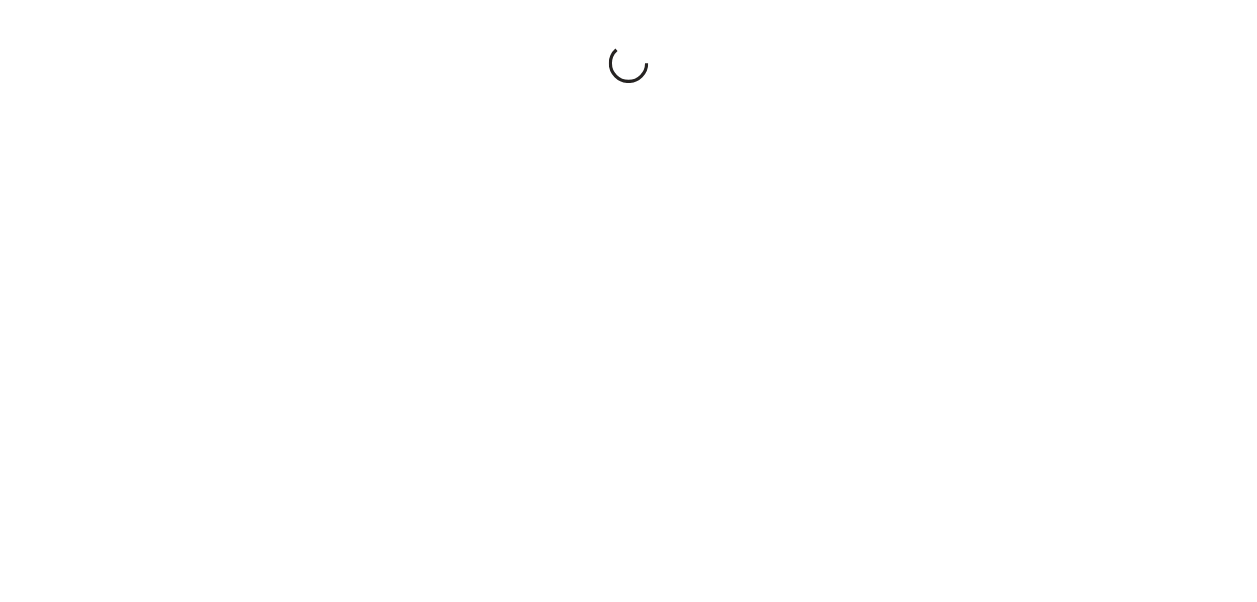 scroll, scrollTop: 0, scrollLeft: 0, axis: both 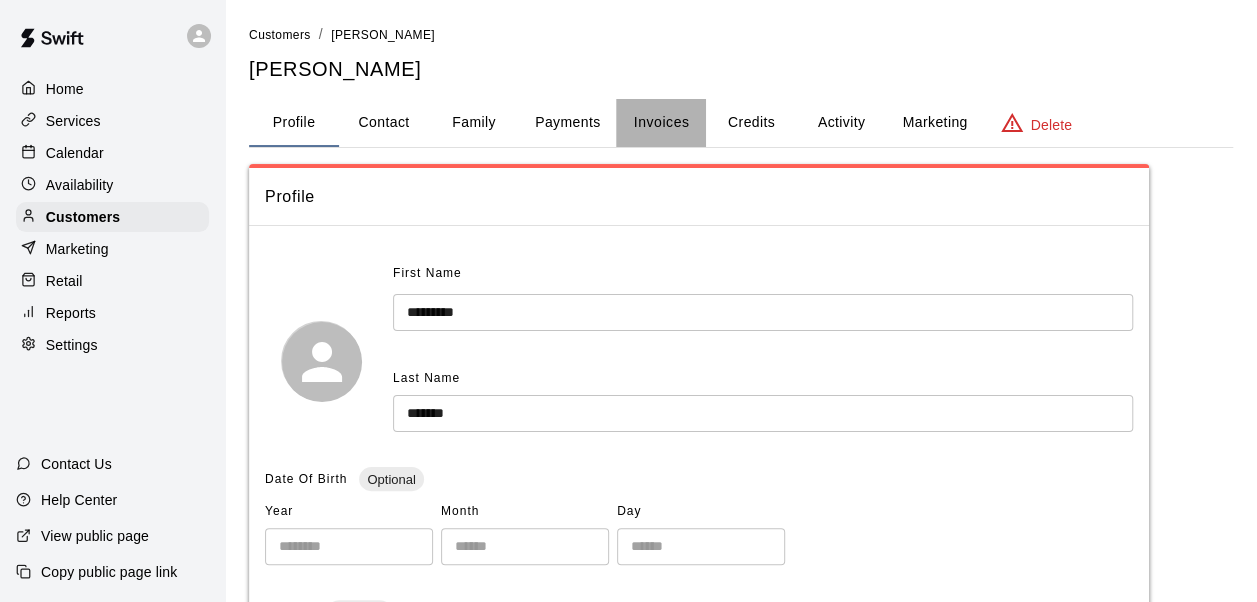 click on "Invoices" at bounding box center [662, 122] 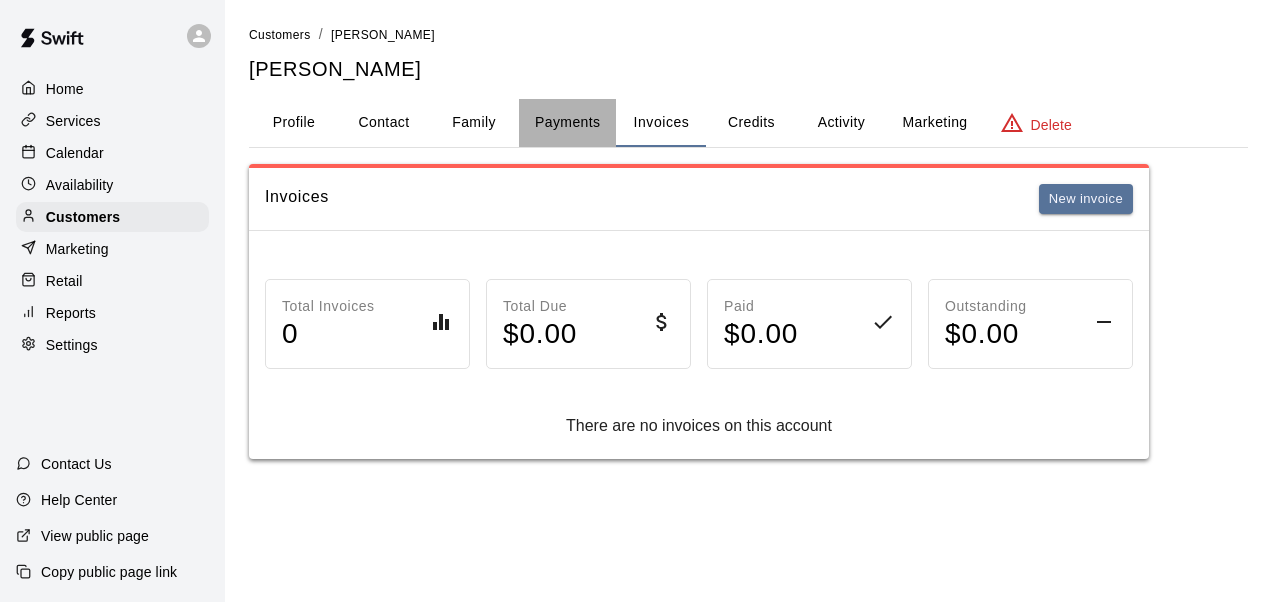 click on "Payments" at bounding box center [567, 123] 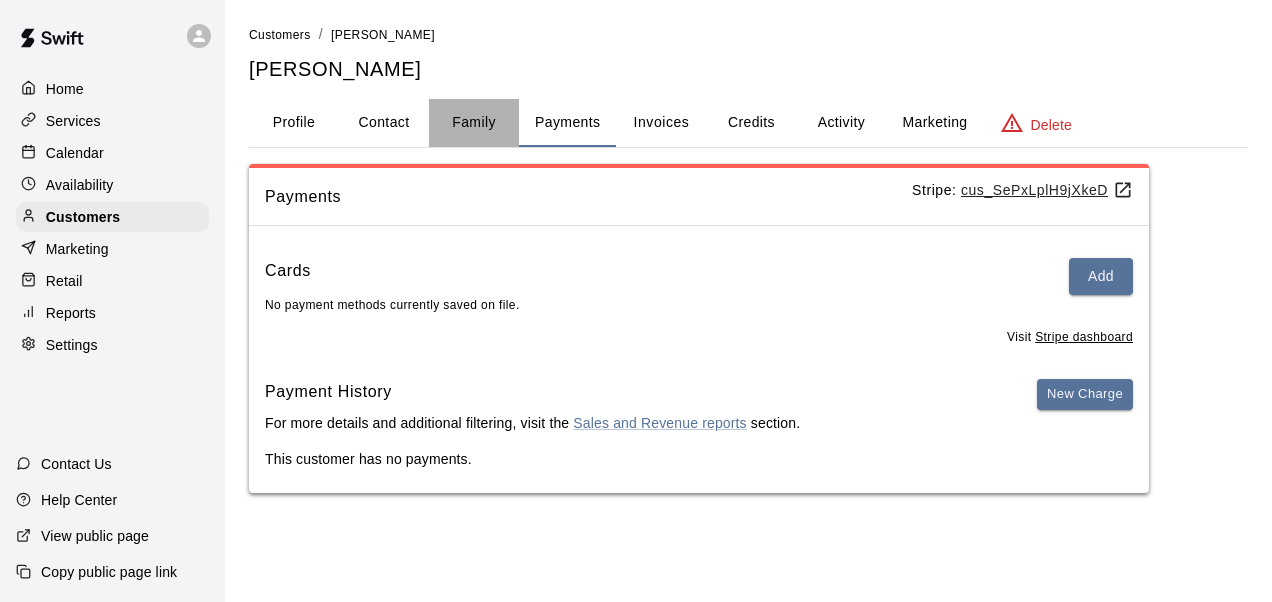 click on "Family" at bounding box center (474, 123) 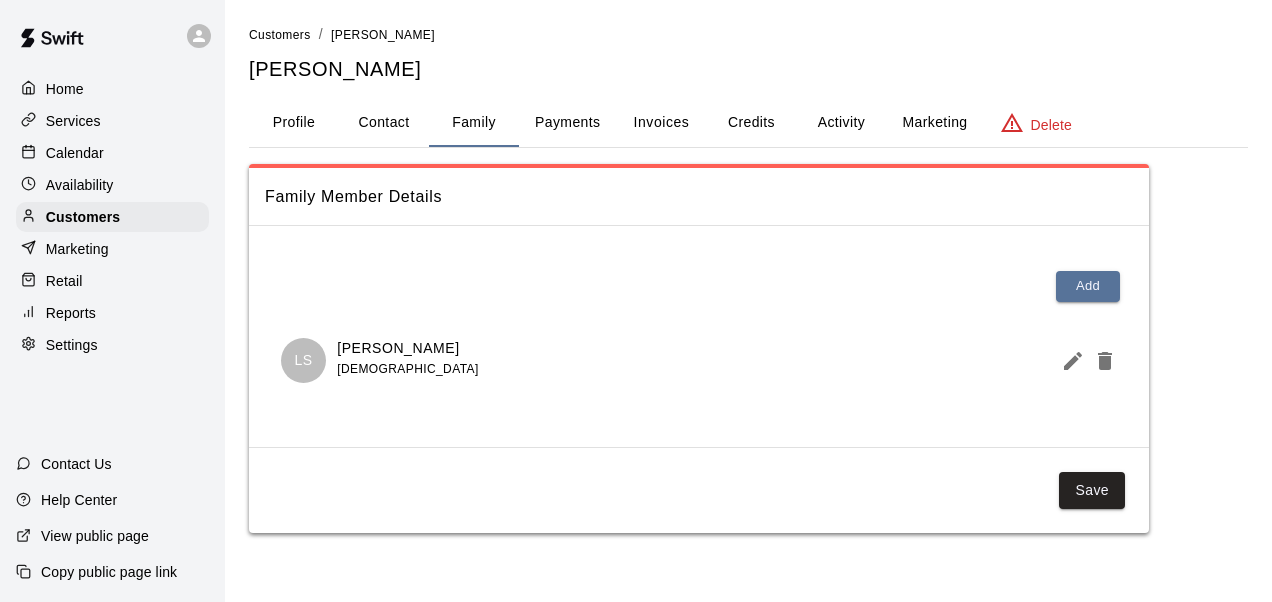 click on "Contact" at bounding box center [384, 123] 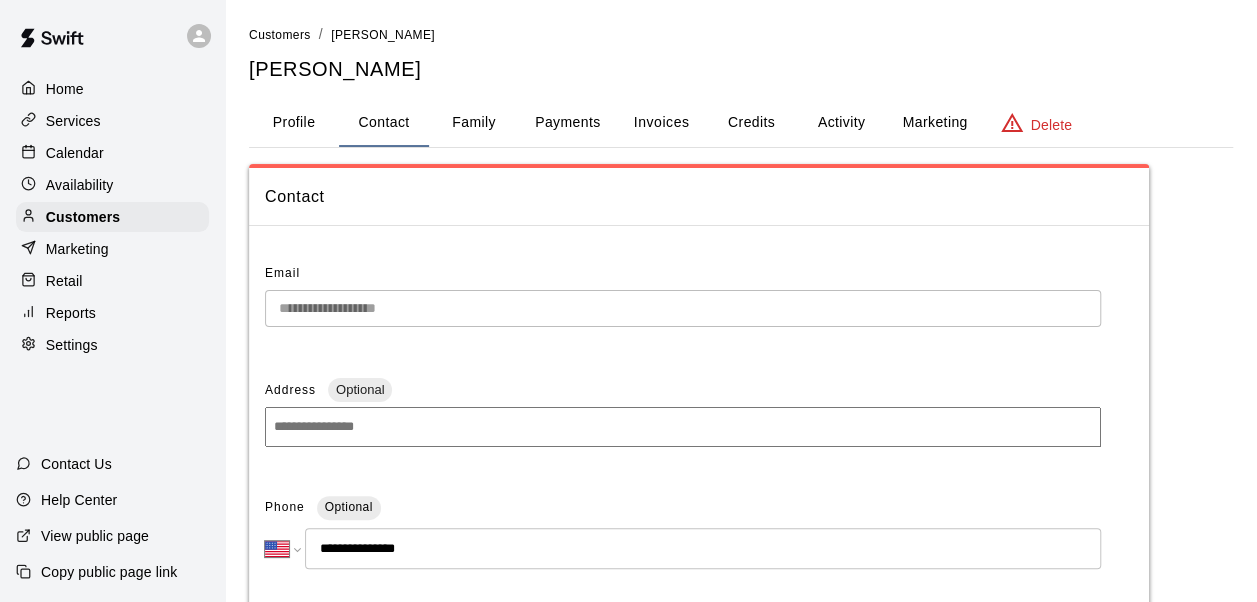 click on "Profile" at bounding box center [294, 123] 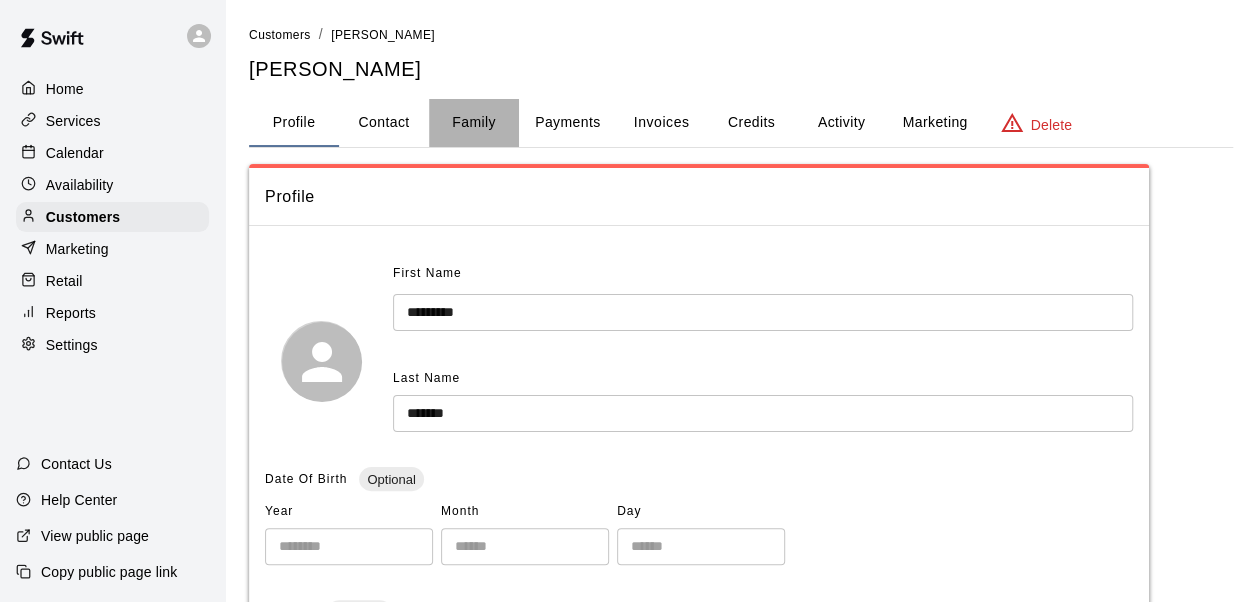 click on "Family" at bounding box center (474, 123) 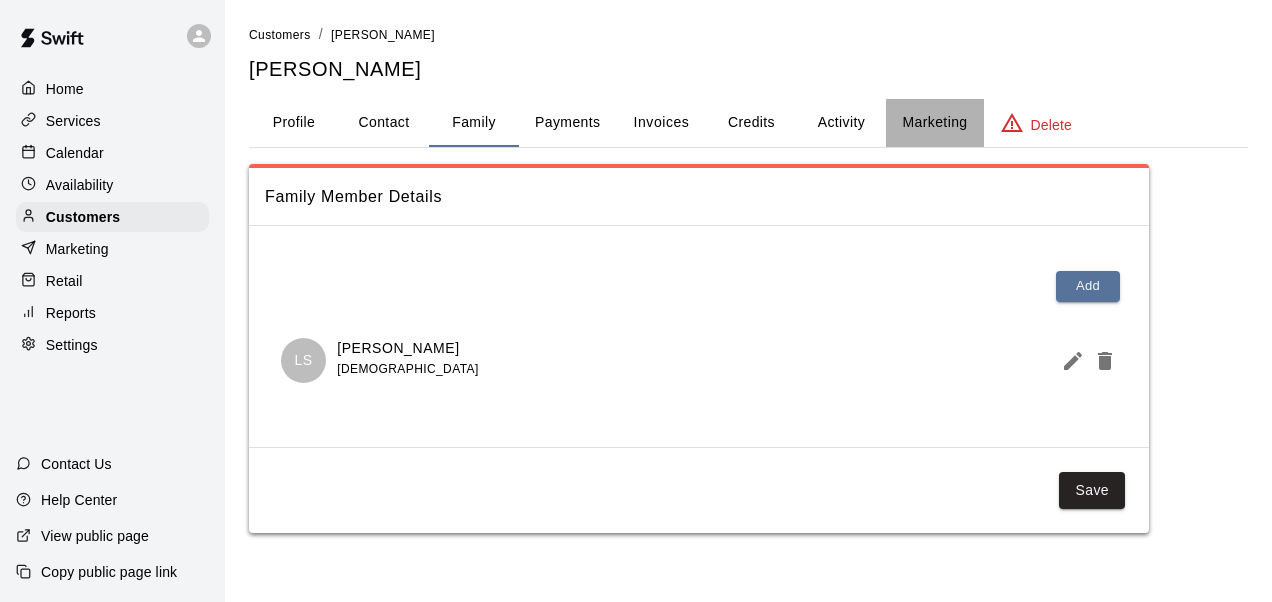 click on "Marketing" at bounding box center (934, 123) 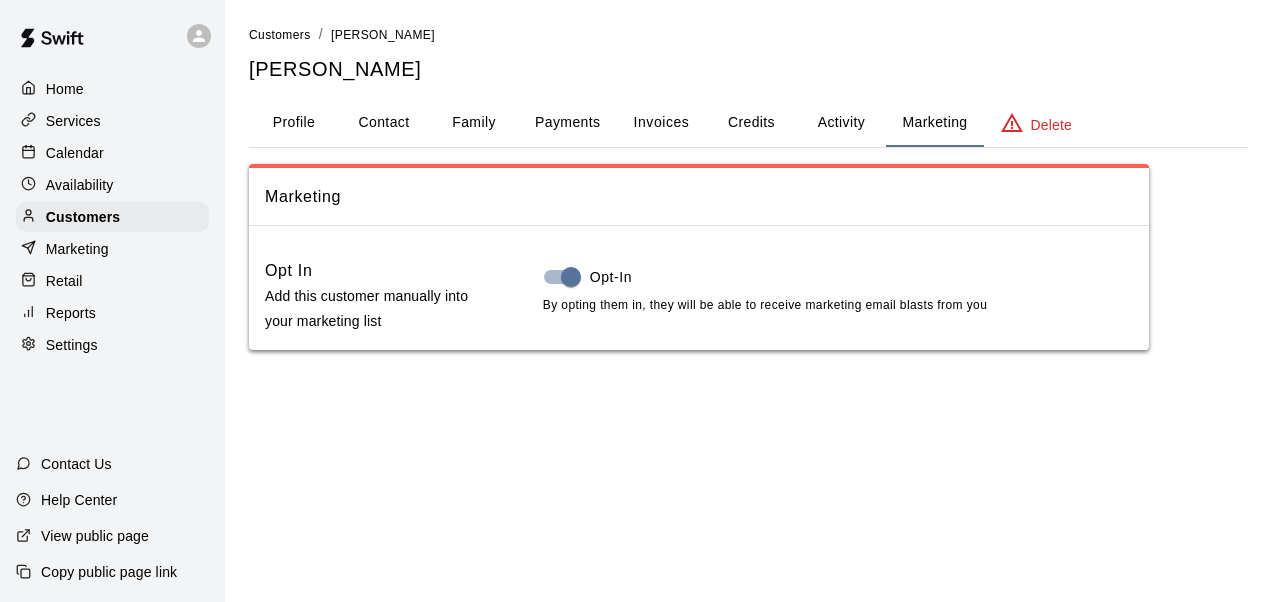 click on "Activity" at bounding box center (841, 123) 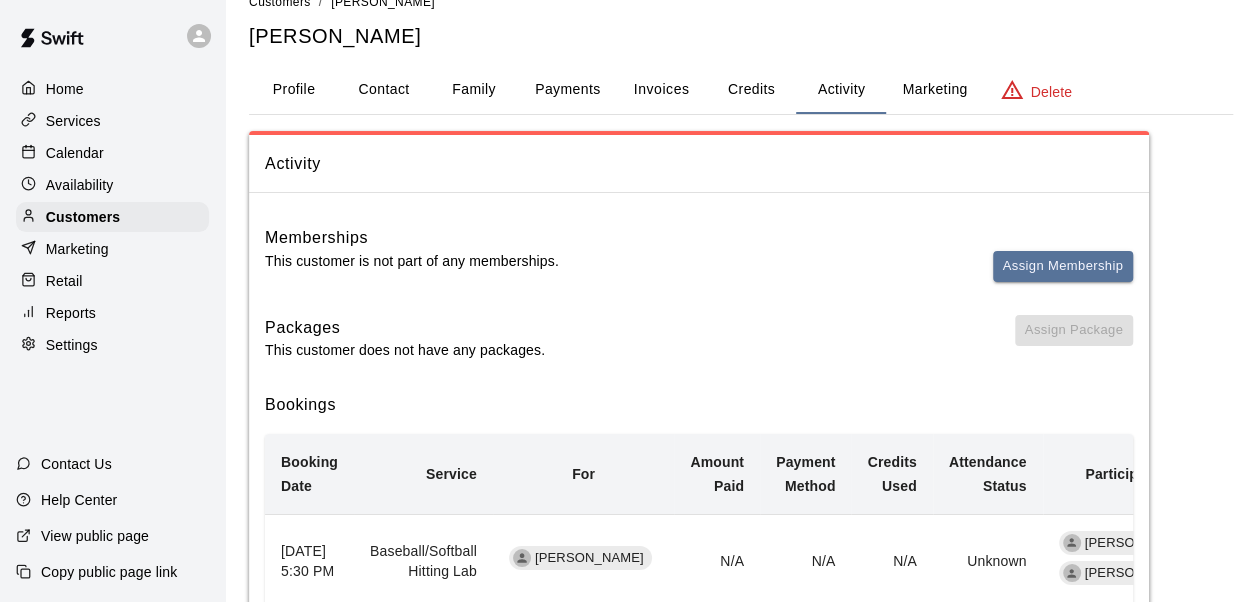 scroll, scrollTop: 31, scrollLeft: 0, axis: vertical 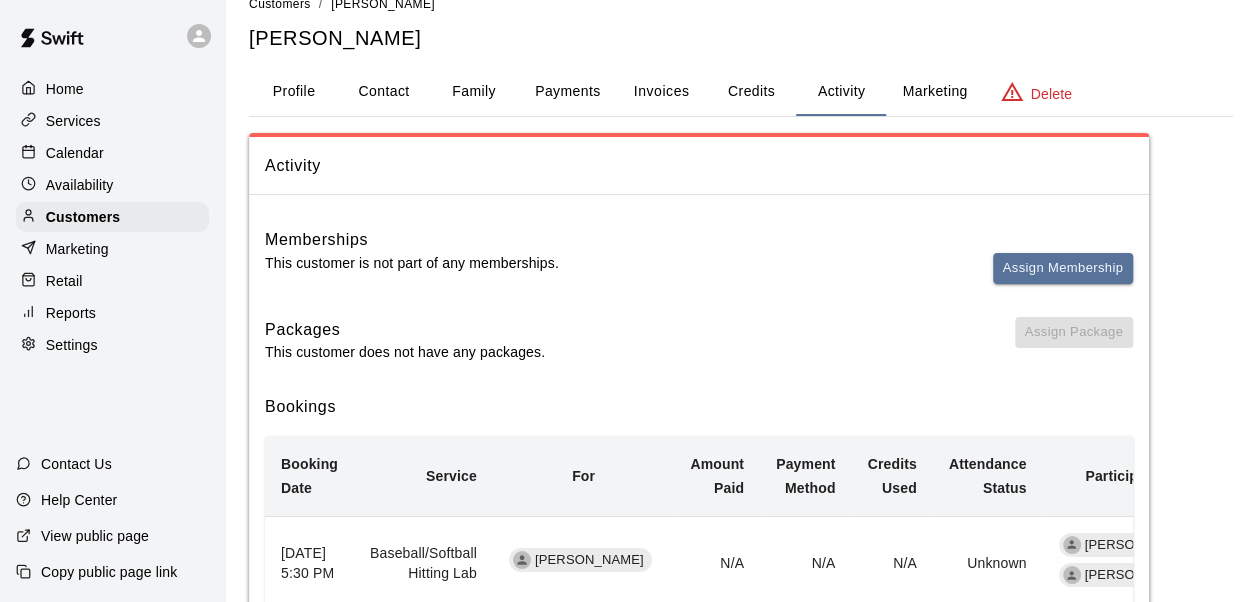 click on "Reports" at bounding box center [71, 313] 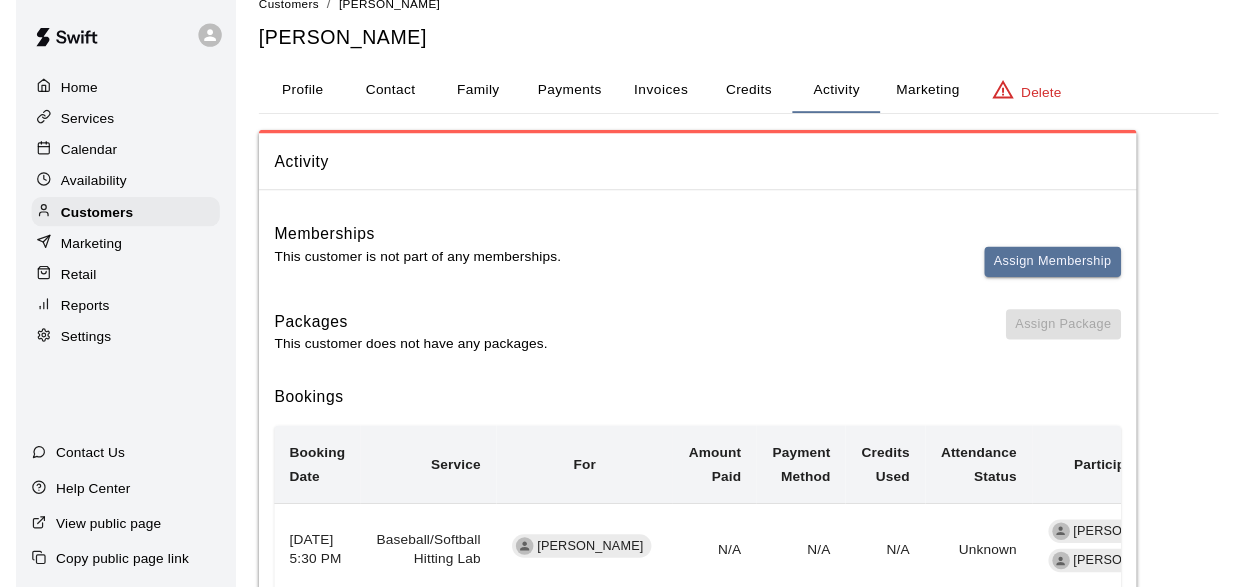 scroll, scrollTop: 0, scrollLeft: 0, axis: both 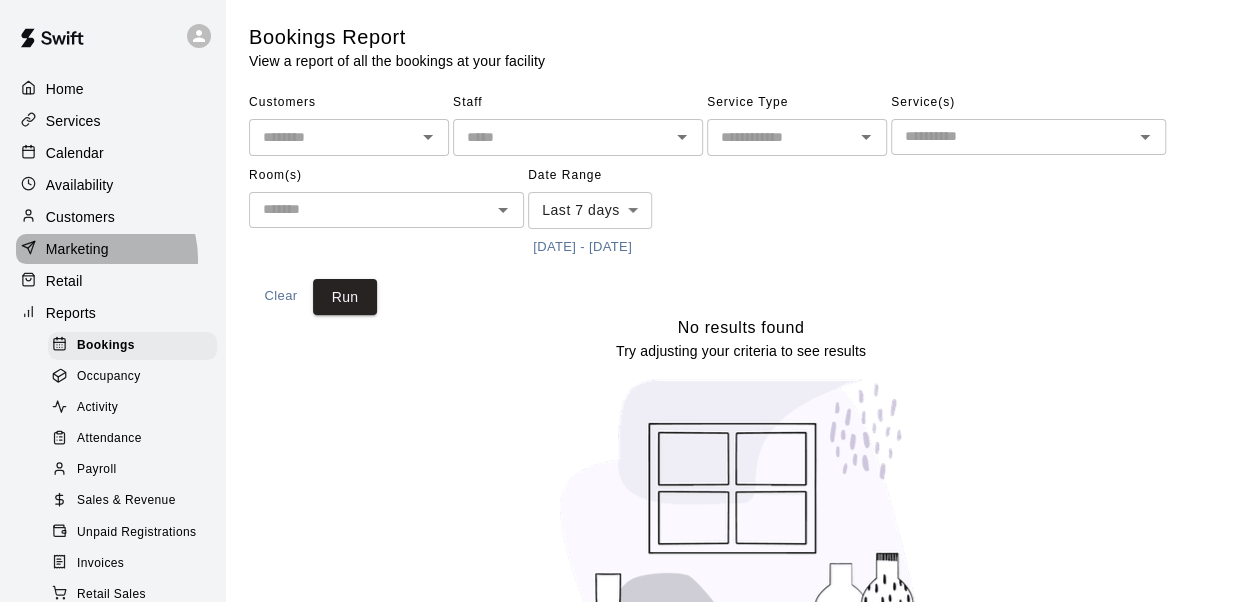 click on "Marketing" at bounding box center [77, 249] 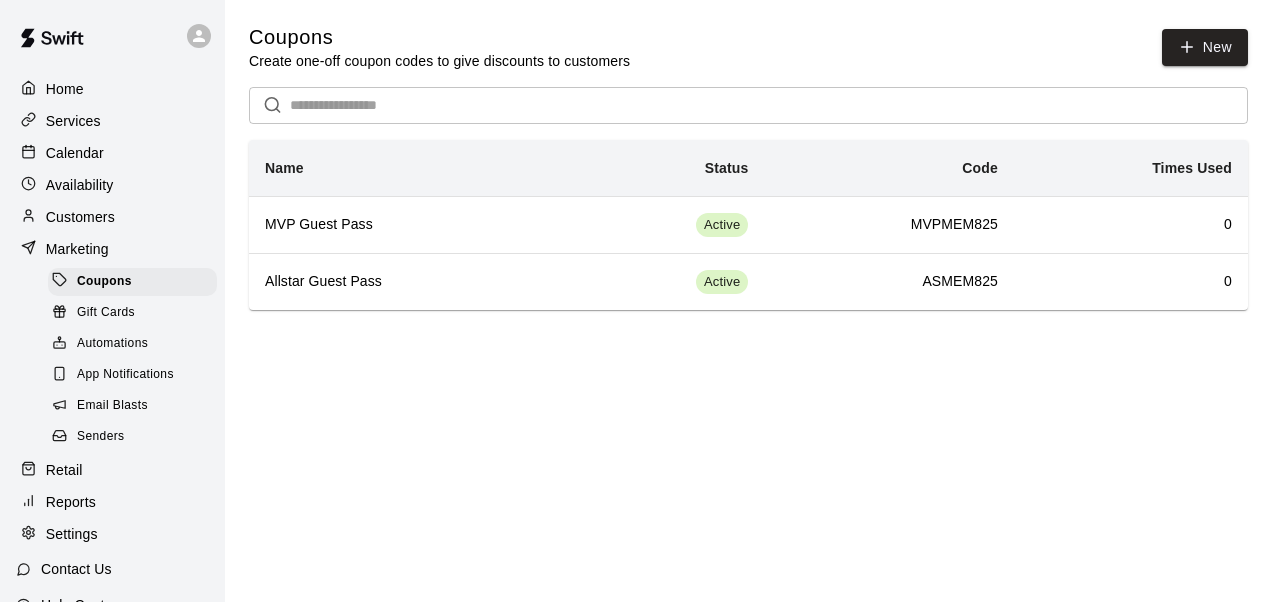 click on "Customers" at bounding box center (80, 217) 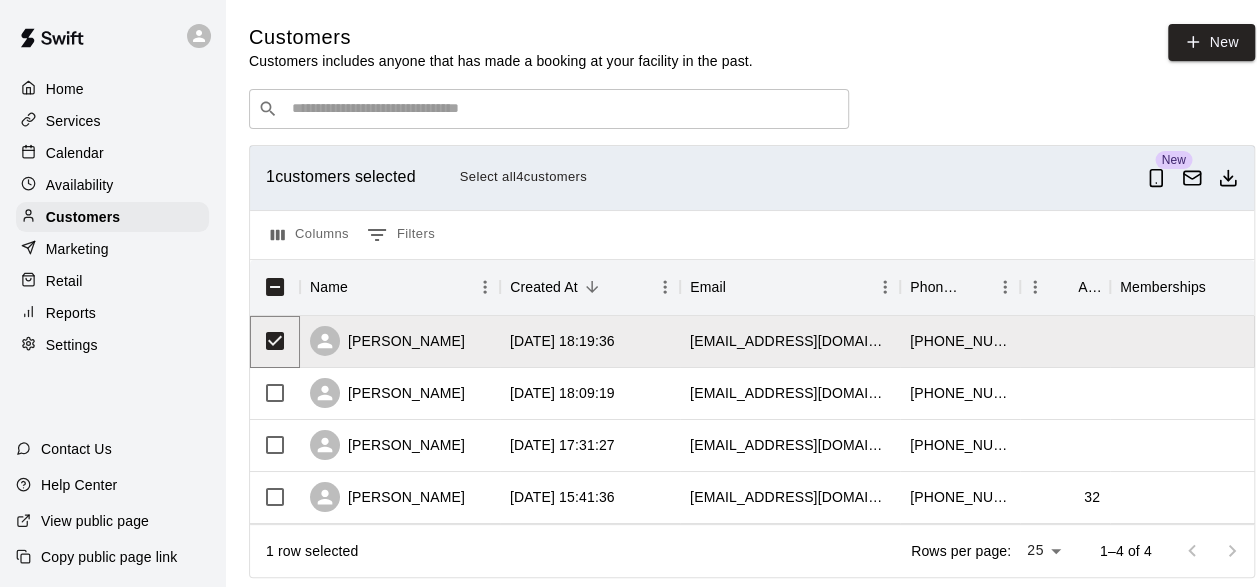 scroll, scrollTop: 0, scrollLeft: 144, axis: horizontal 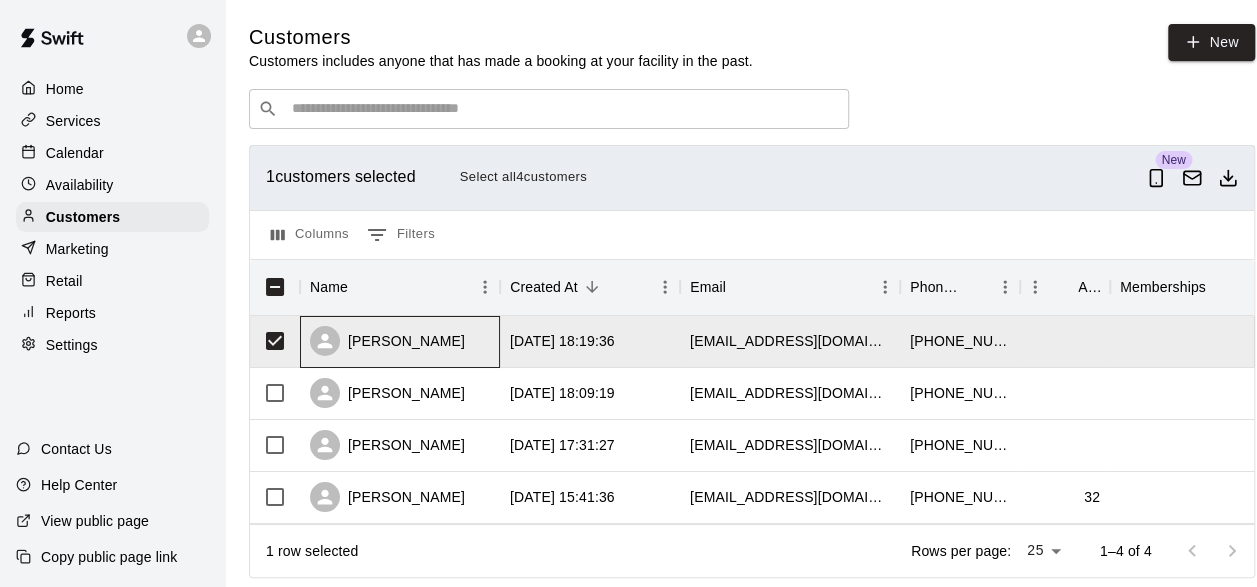 click on "[PERSON_NAME]" at bounding box center (387, 341) 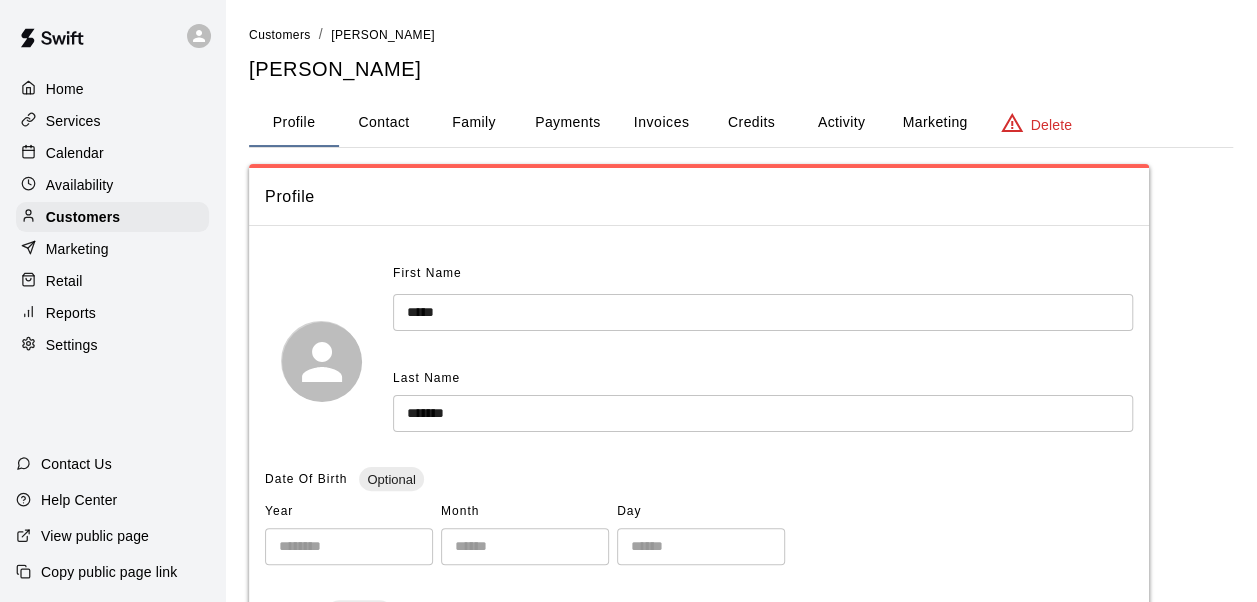 click on "Contact" at bounding box center [384, 123] 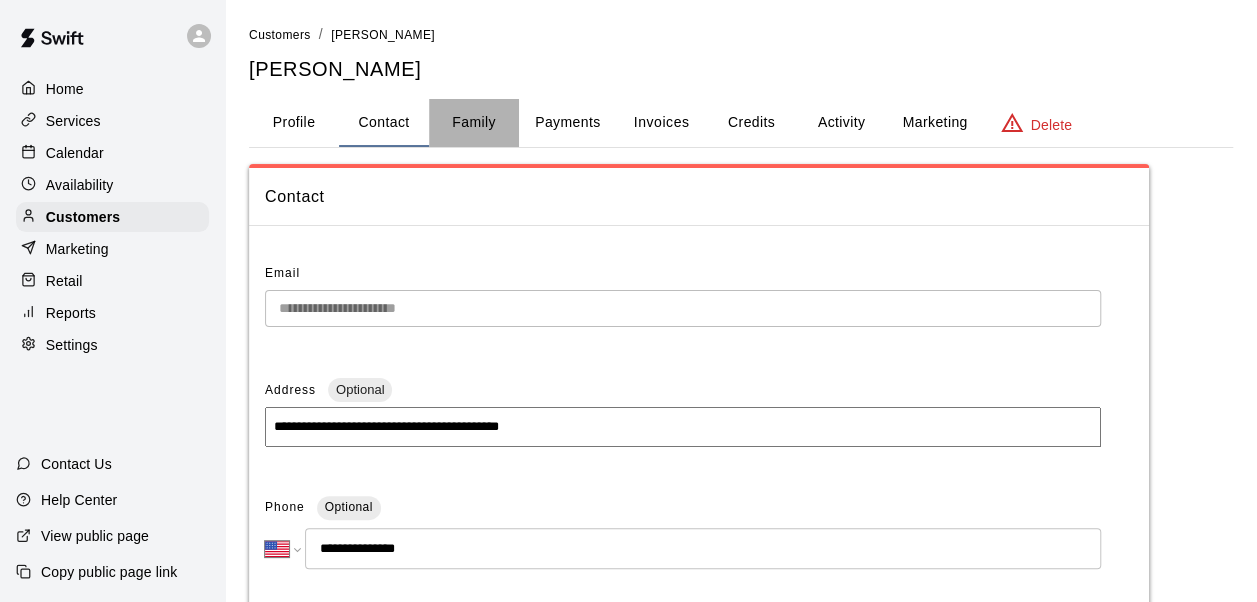 click on "Family" at bounding box center (474, 123) 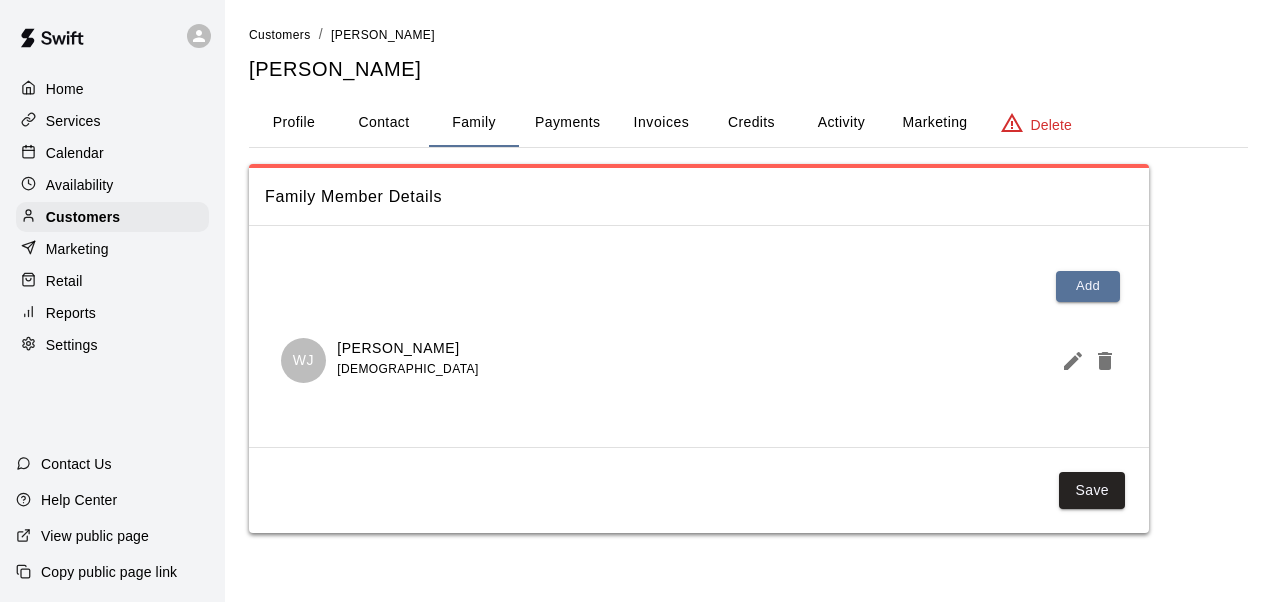 click on "Payments" at bounding box center (567, 123) 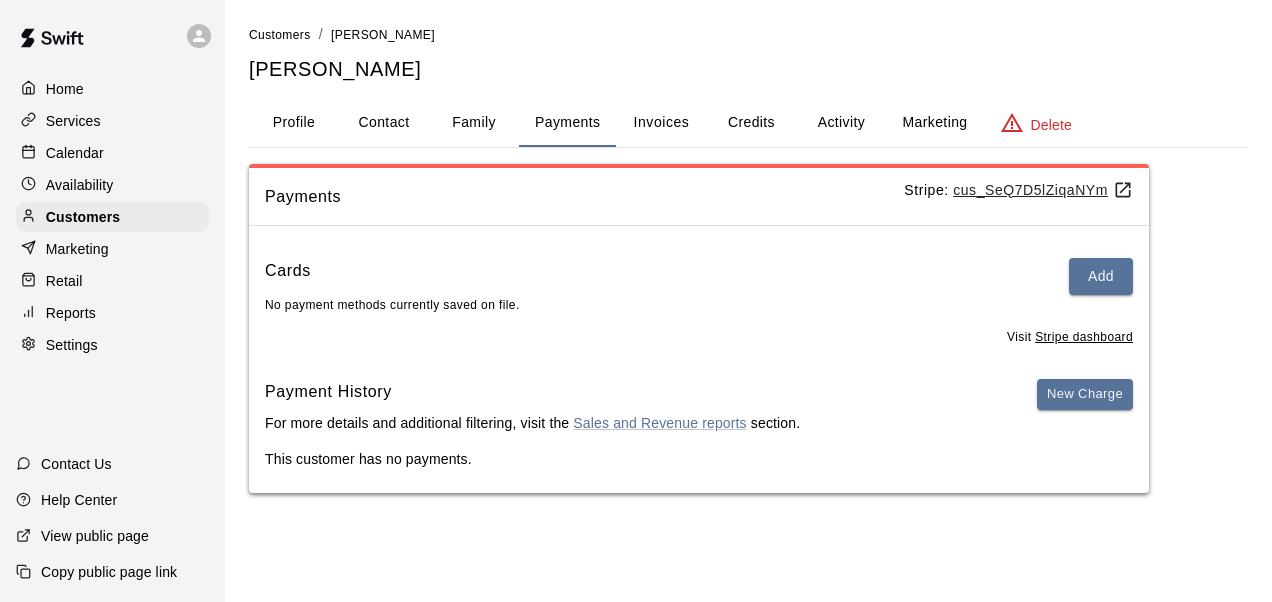 click on "Invoices" at bounding box center [662, 122] 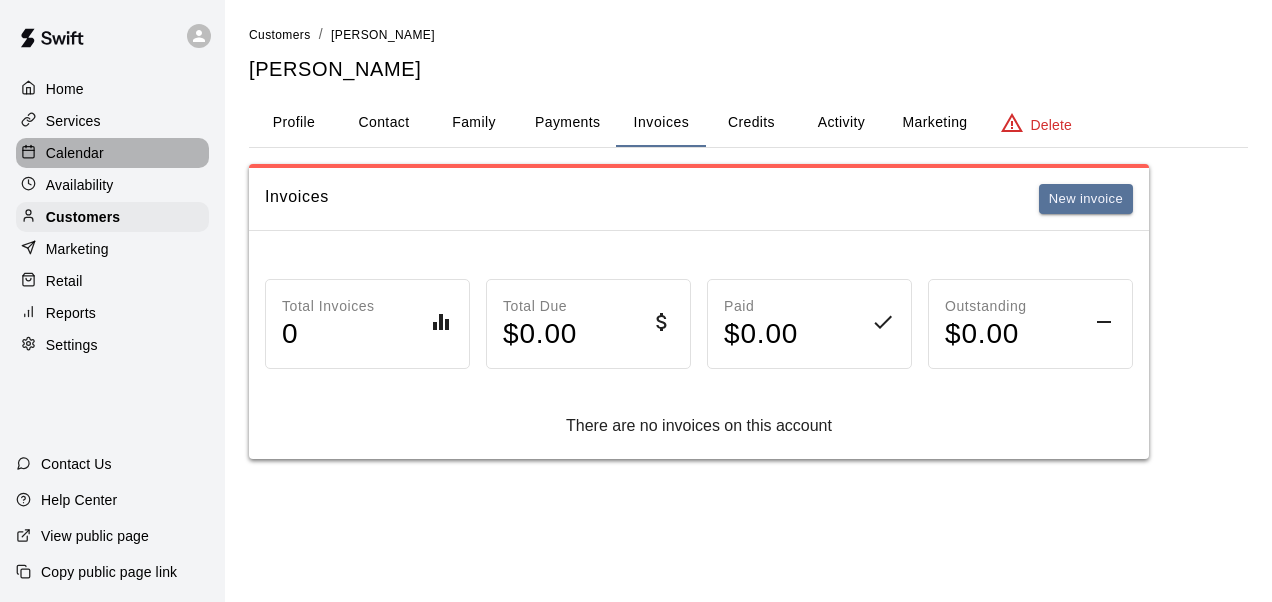 click on "Calendar" at bounding box center [75, 153] 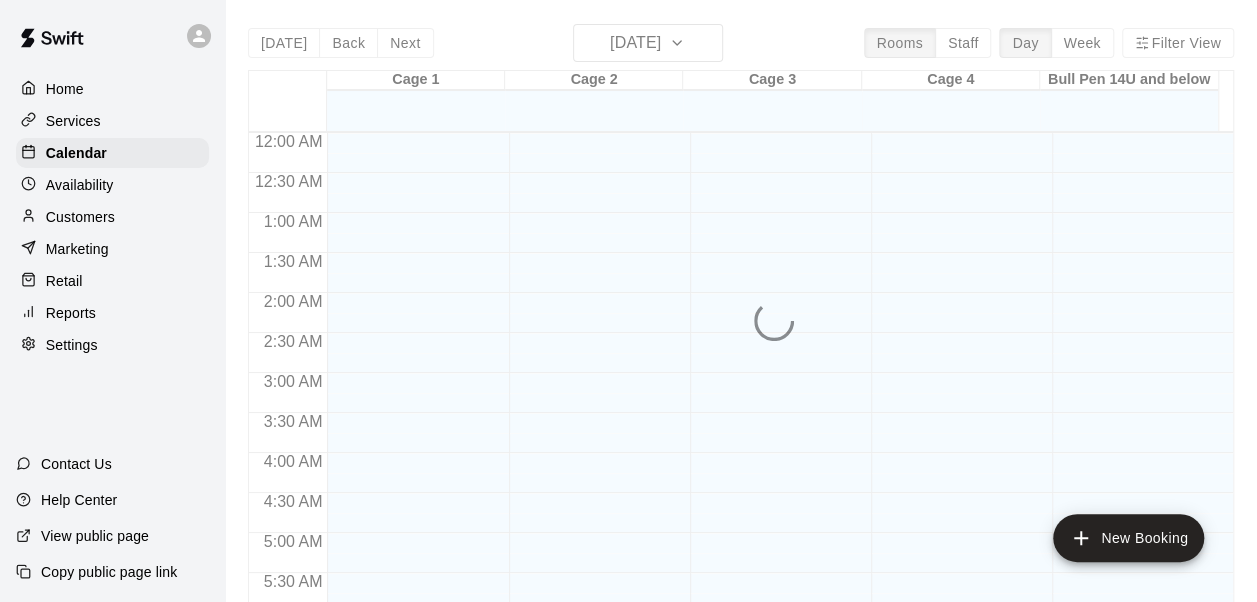 scroll, scrollTop: 1368, scrollLeft: 0, axis: vertical 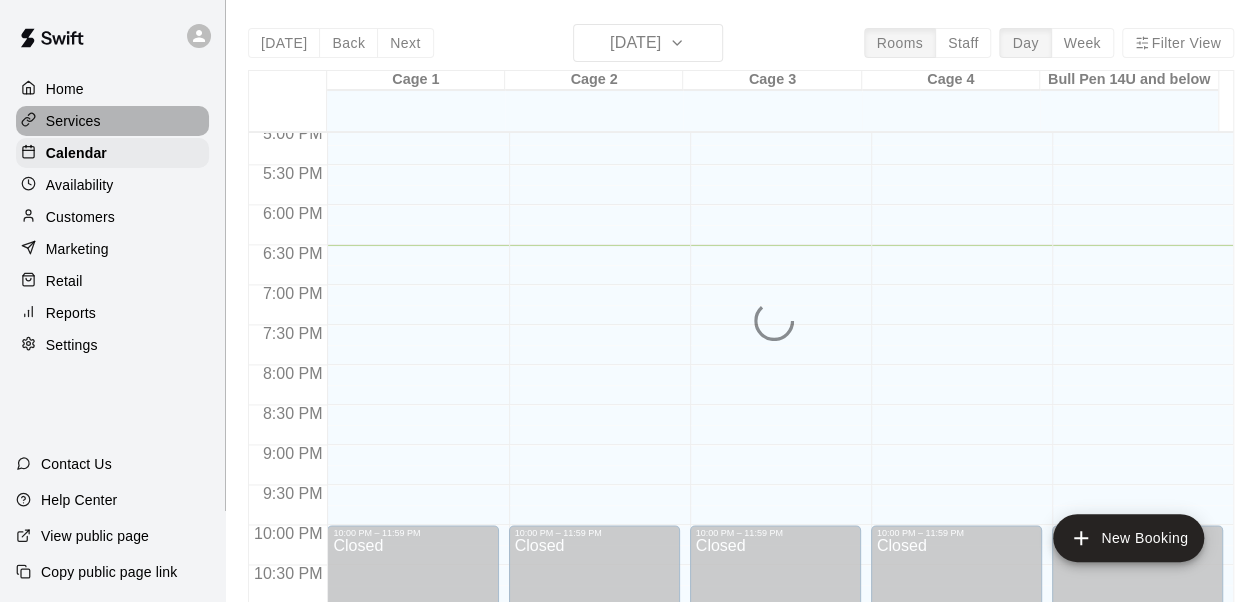 click on "Services" at bounding box center [73, 121] 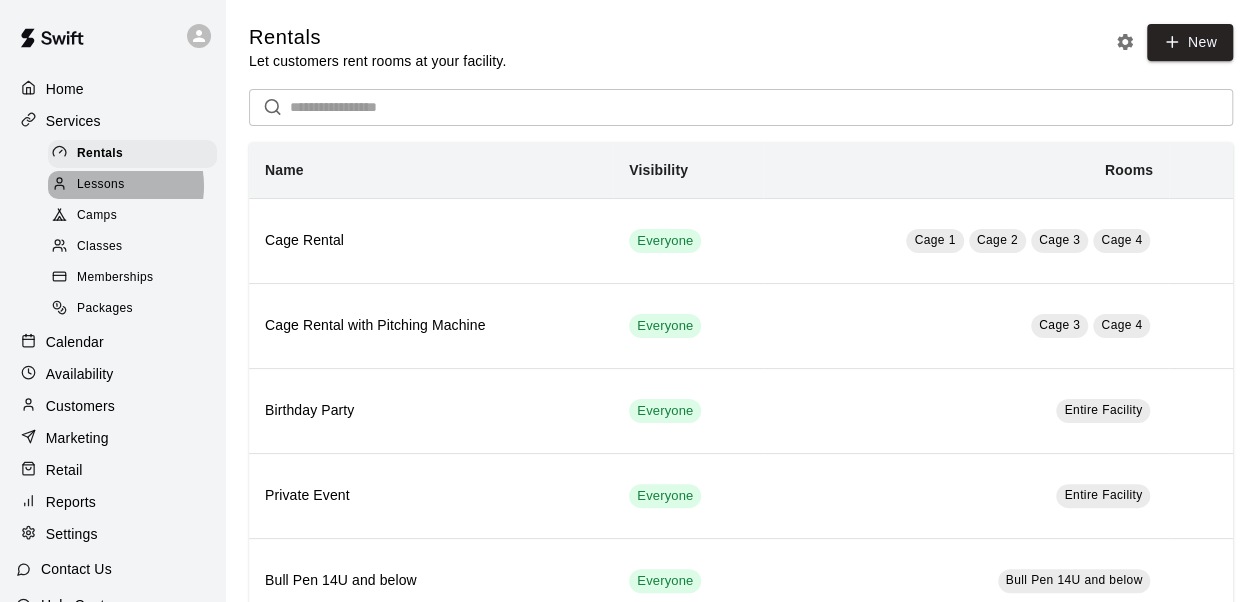 click on "Lessons" at bounding box center [101, 185] 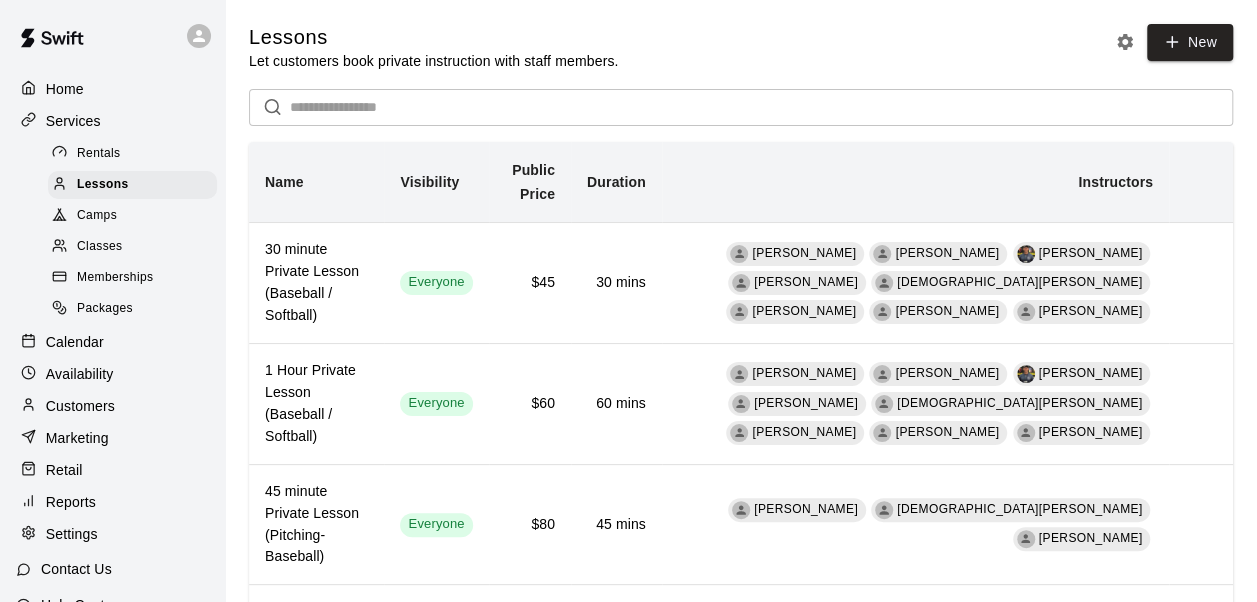 click on "Camps" at bounding box center (132, 216) 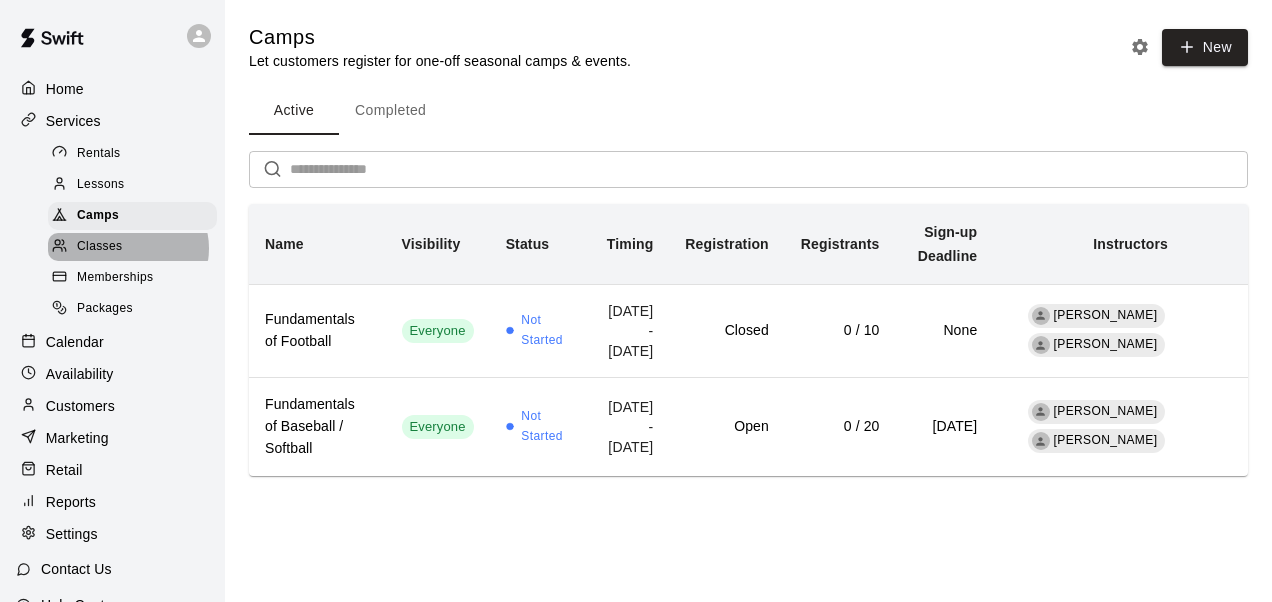 click on "Classes" at bounding box center [132, 247] 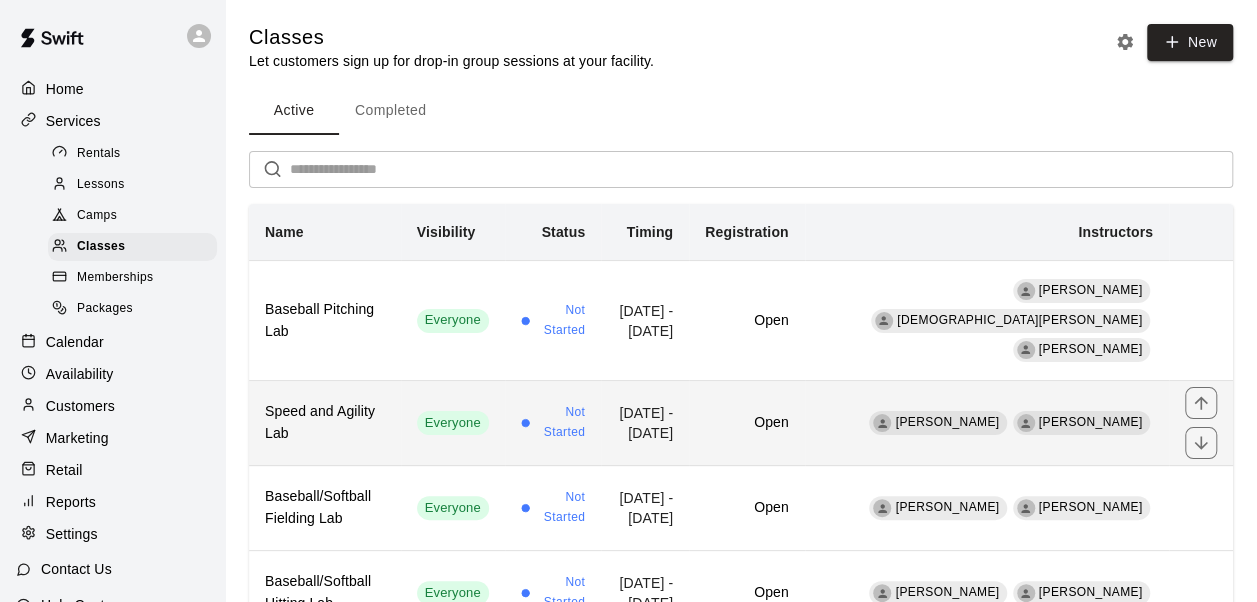 scroll, scrollTop: 84, scrollLeft: 0, axis: vertical 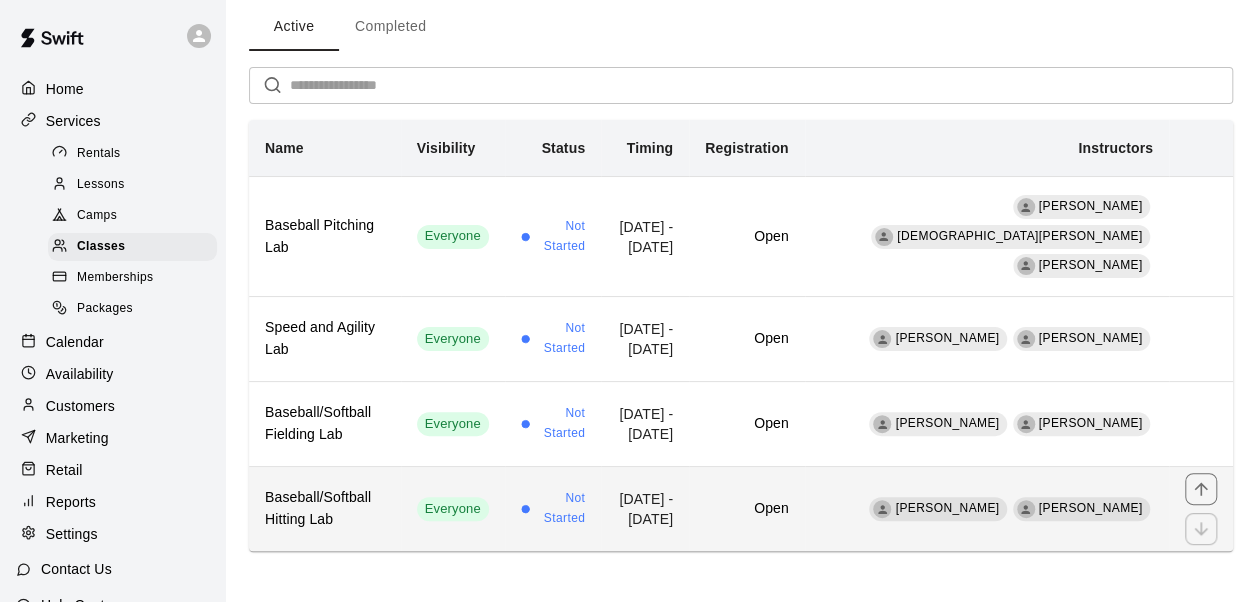 click on "Not Started" at bounding box center [561, 509] 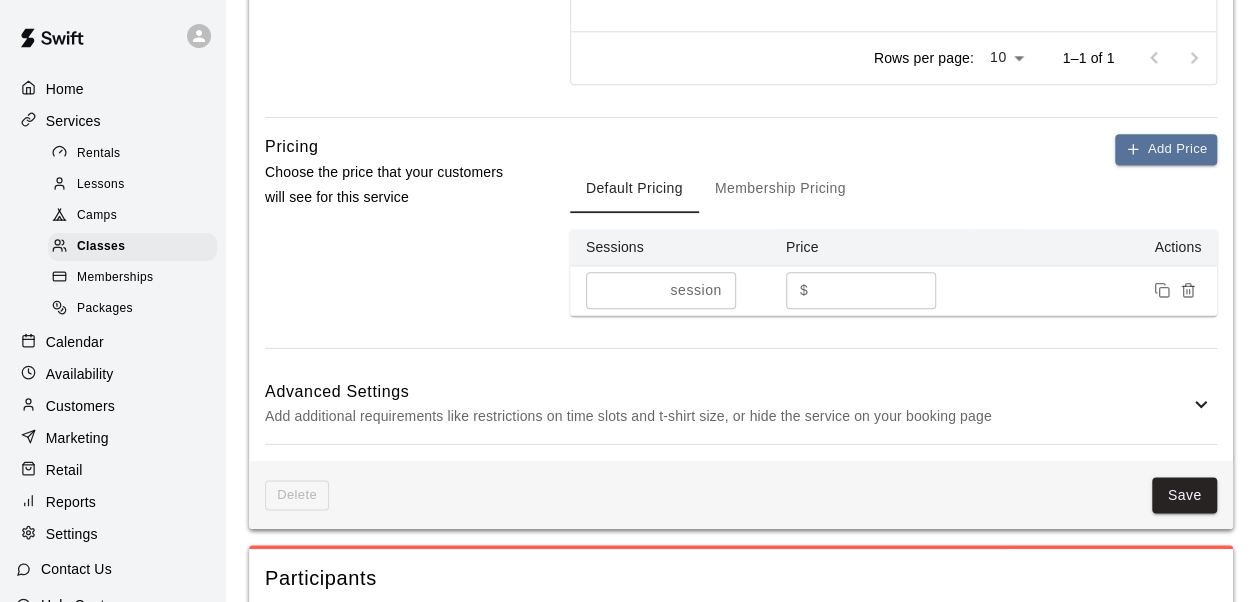scroll, scrollTop: 1030, scrollLeft: 0, axis: vertical 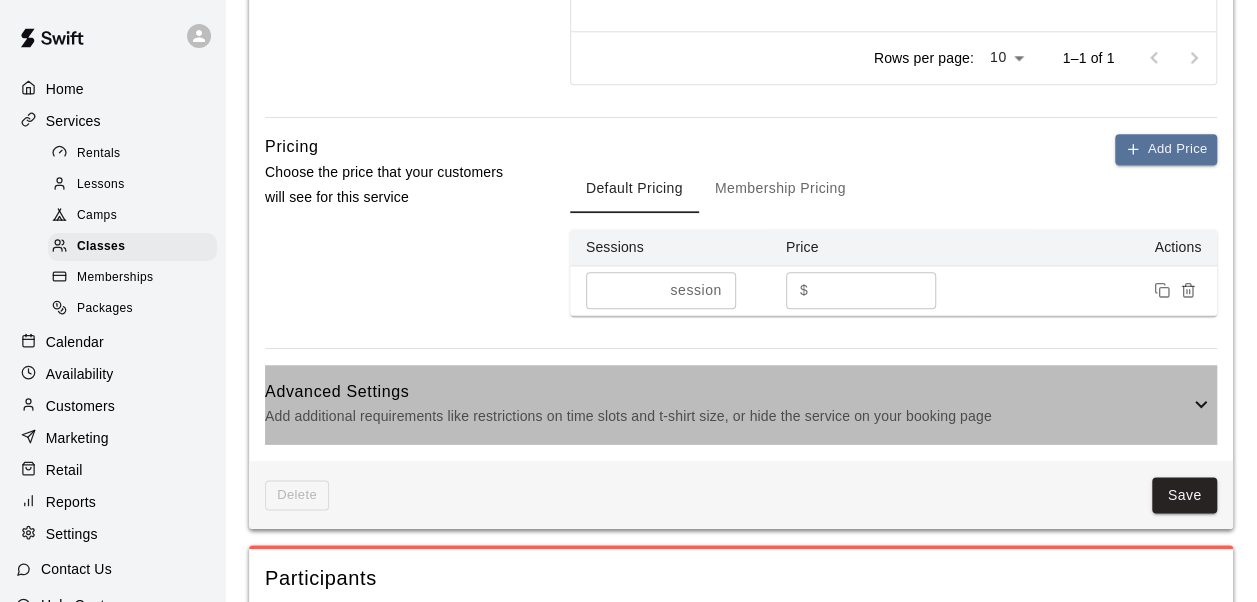 click on "Add additional requirements like restrictions on time slots and t-shirt size, or hide the service on your booking page" at bounding box center (727, 416) 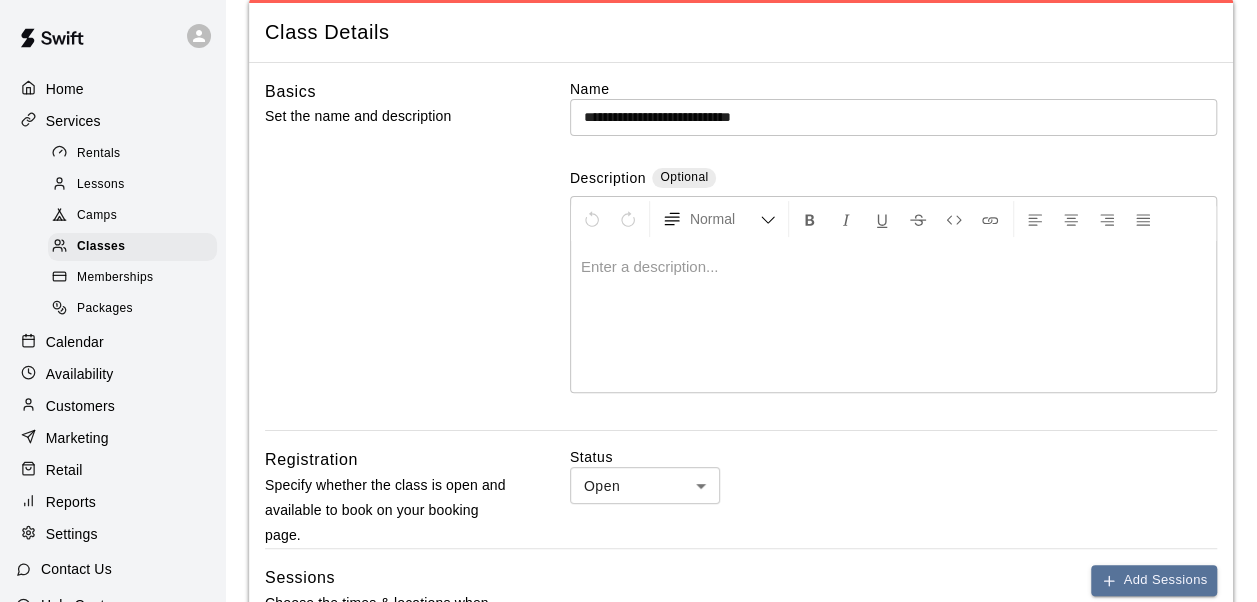 scroll, scrollTop: 102, scrollLeft: 0, axis: vertical 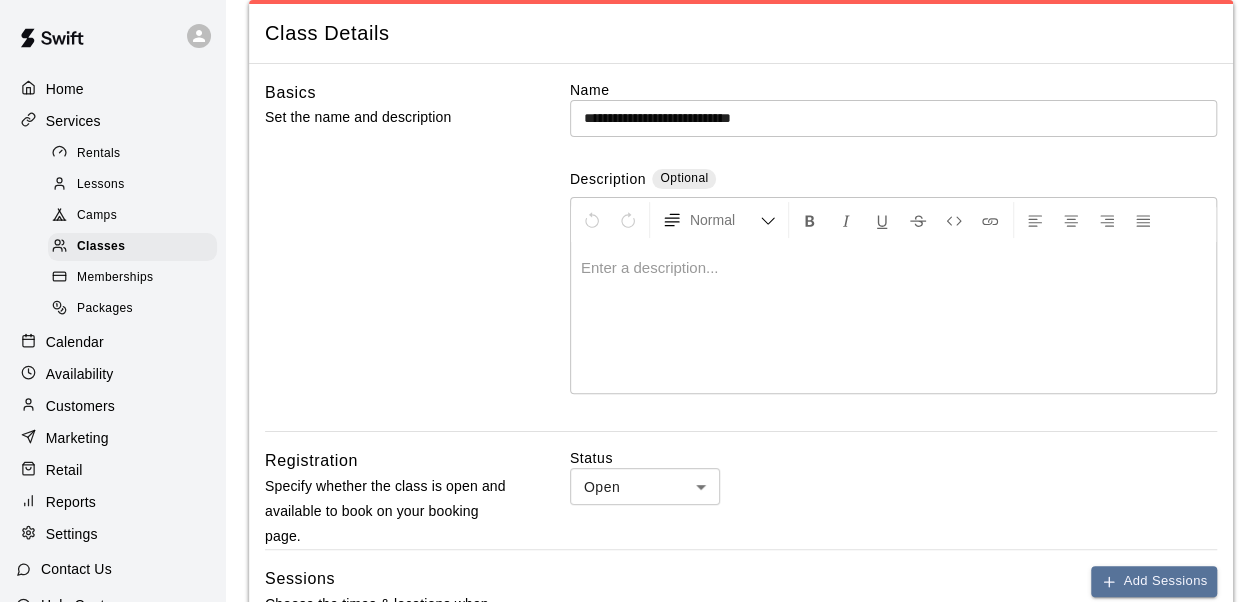 click on "Memberships" at bounding box center (115, 278) 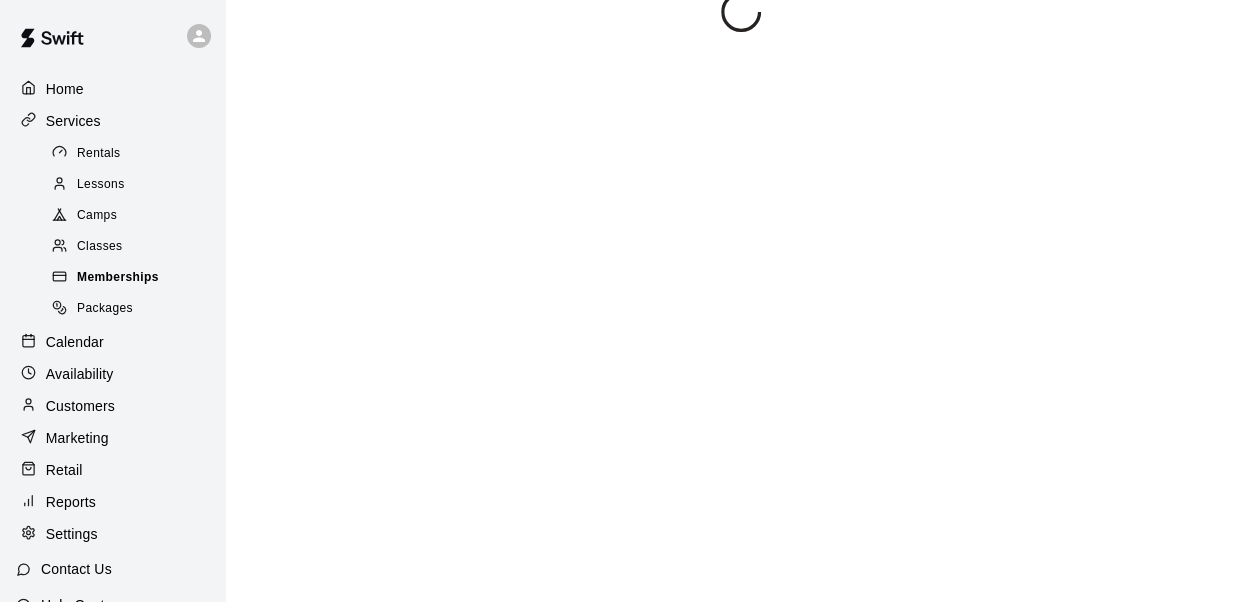 scroll, scrollTop: 0, scrollLeft: 0, axis: both 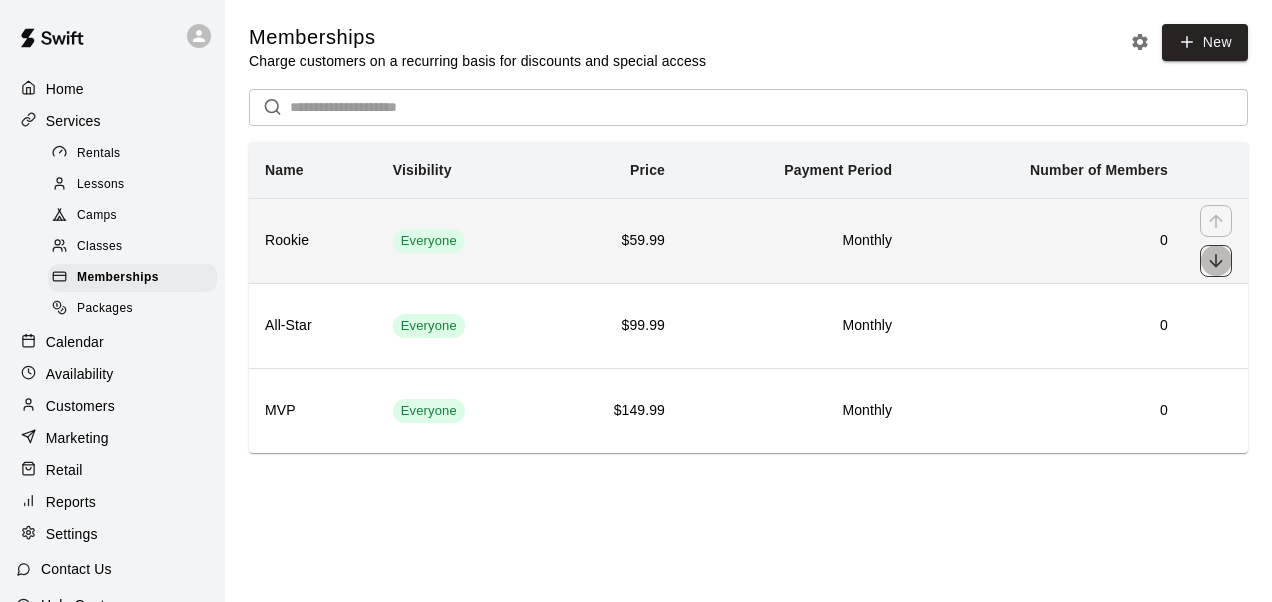click 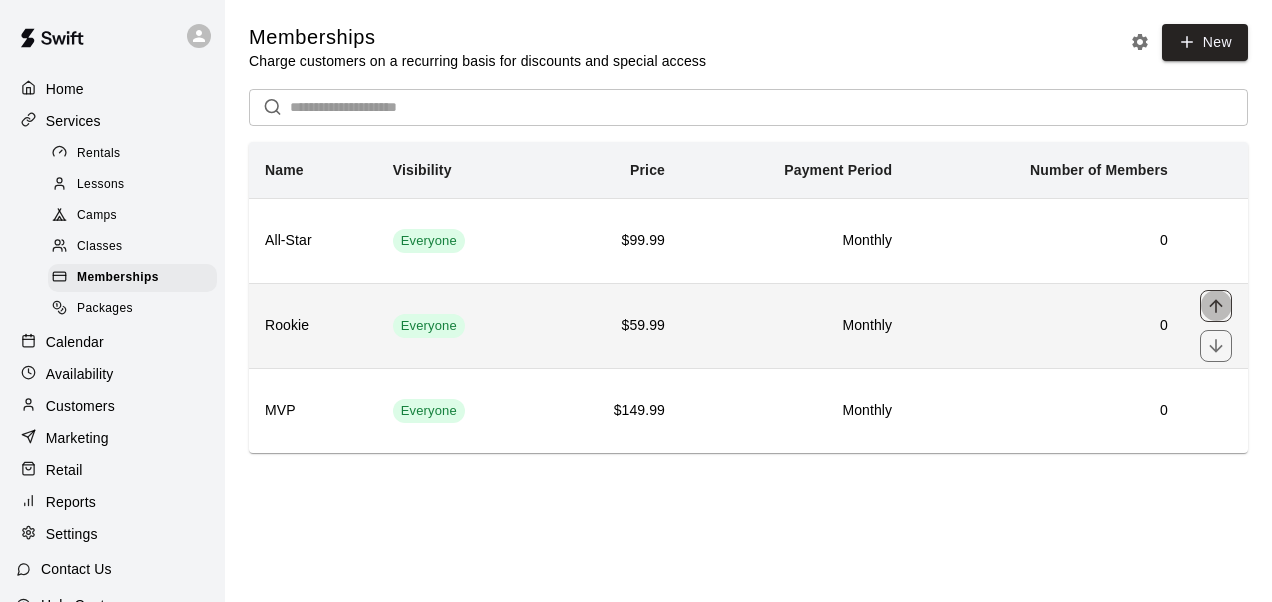 click 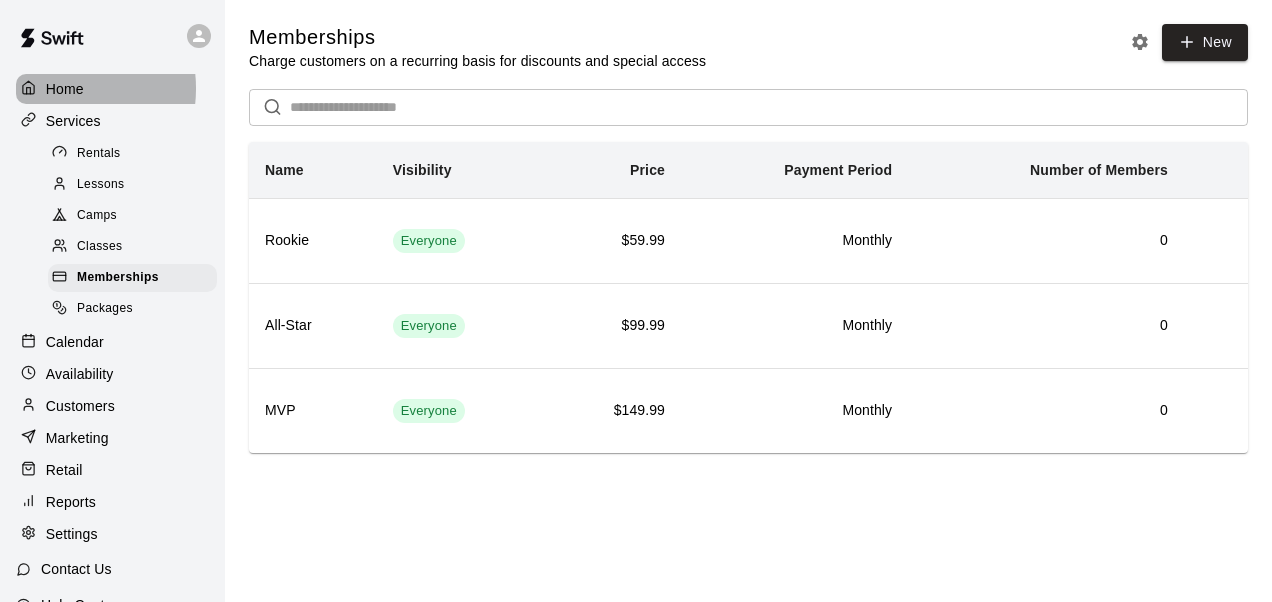 click on "Home" at bounding box center [65, 89] 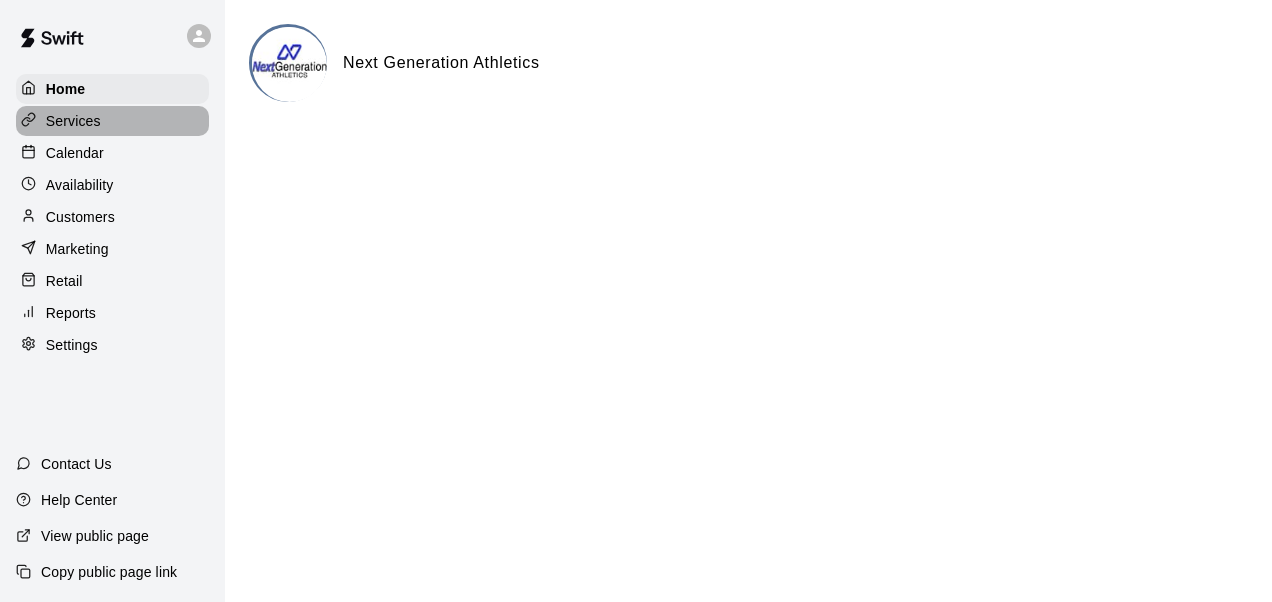 click on "Services" at bounding box center (112, 121) 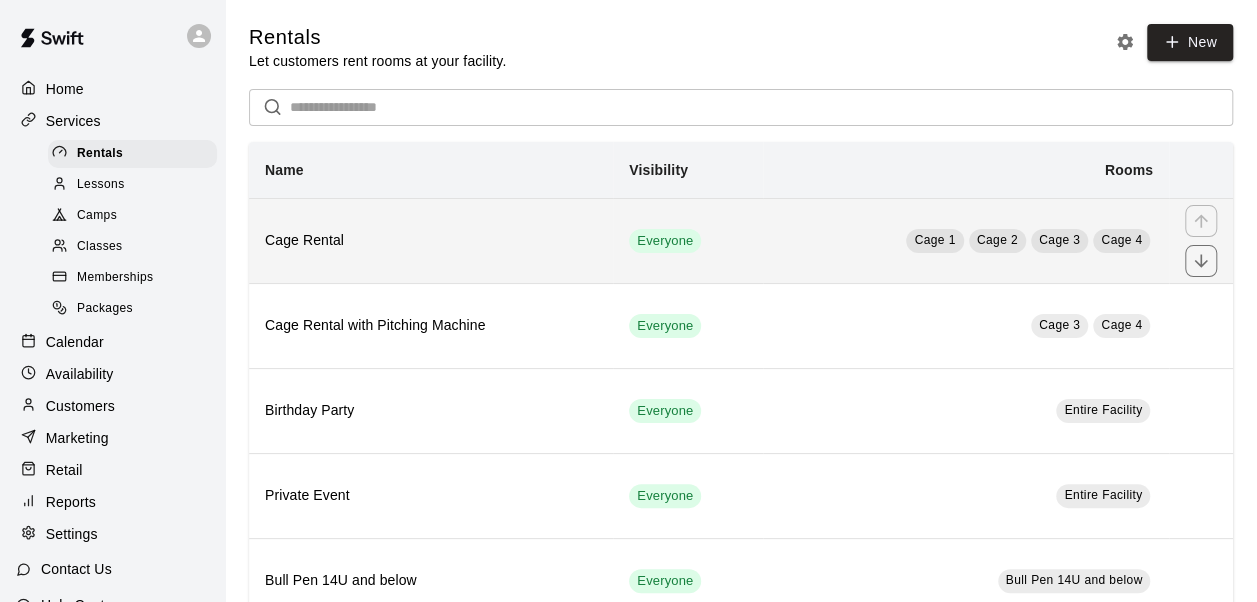 scroll, scrollTop: 56, scrollLeft: 0, axis: vertical 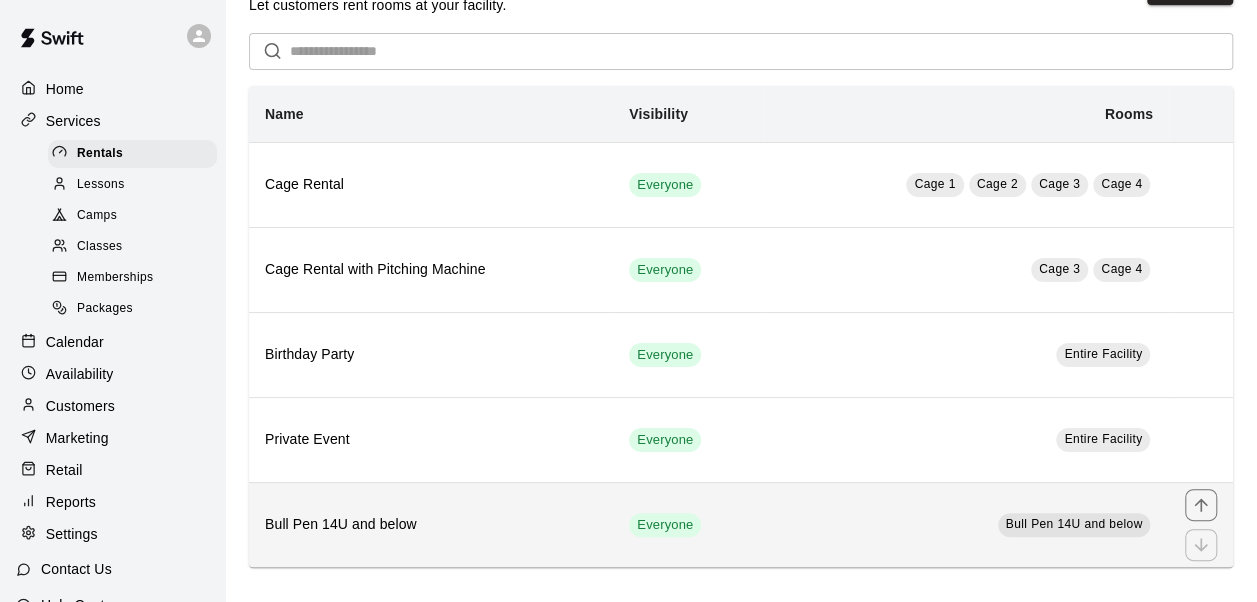 click on "Bull Pen 14U and below" at bounding box center (431, 525) 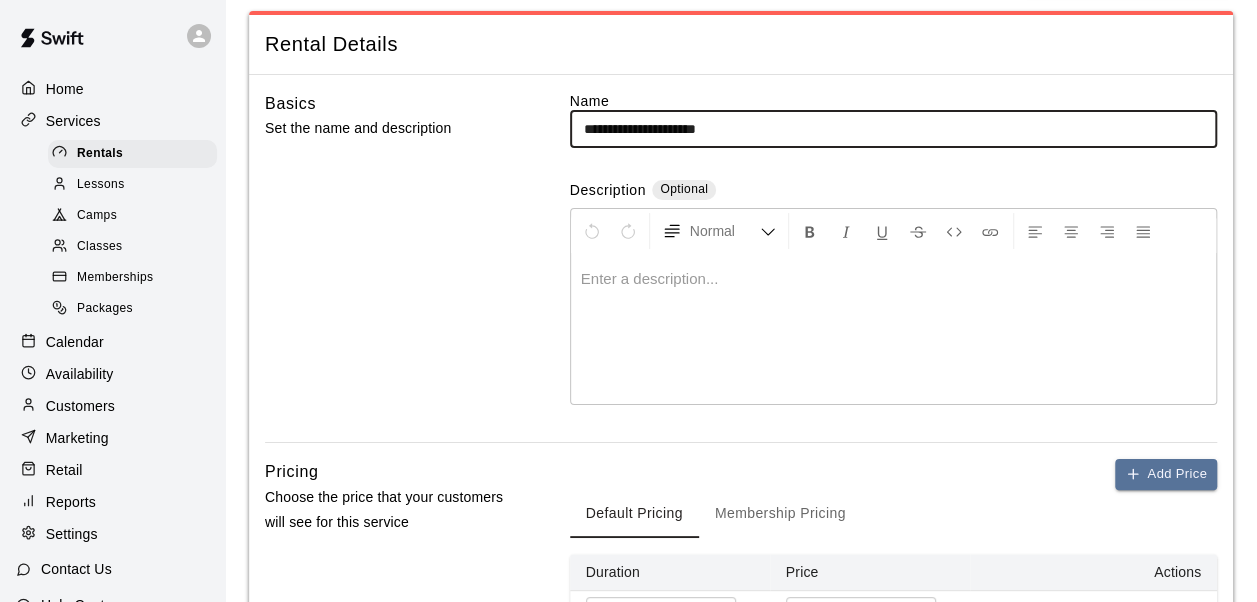scroll, scrollTop: 90, scrollLeft: 0, axis: vertical 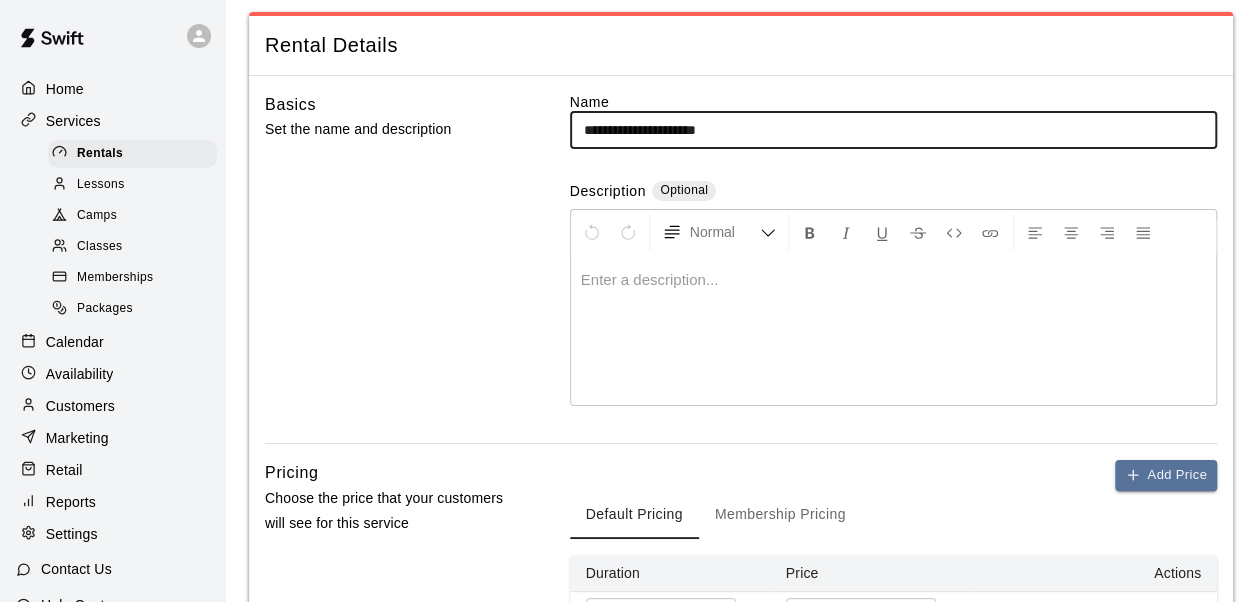click at bounding box center (893, 330) 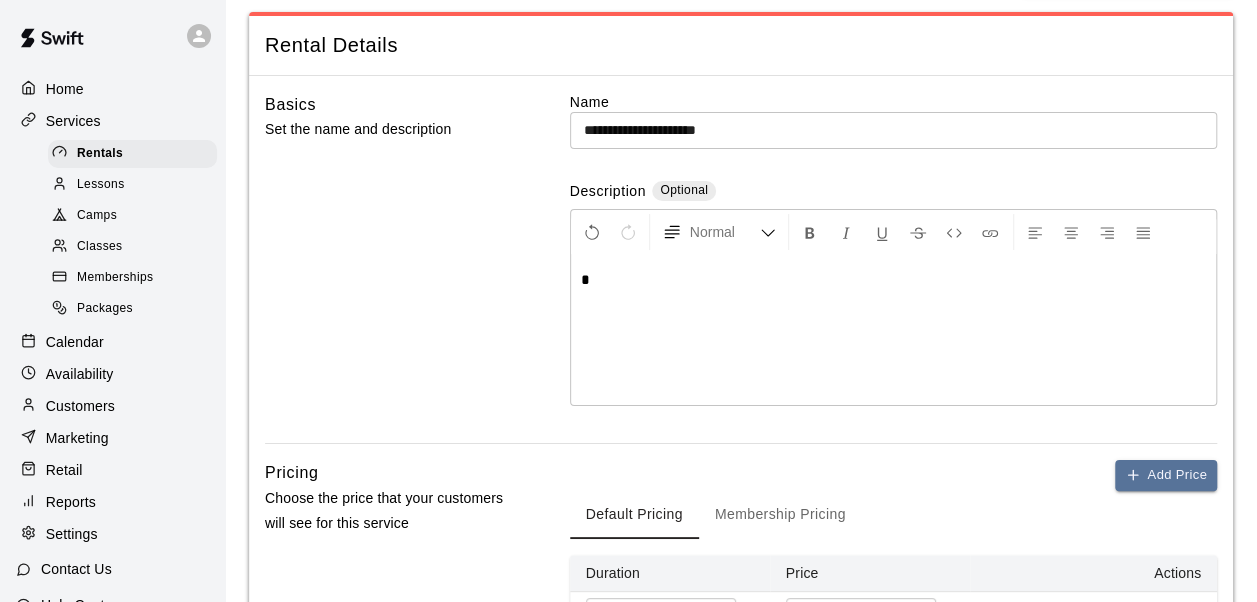 type 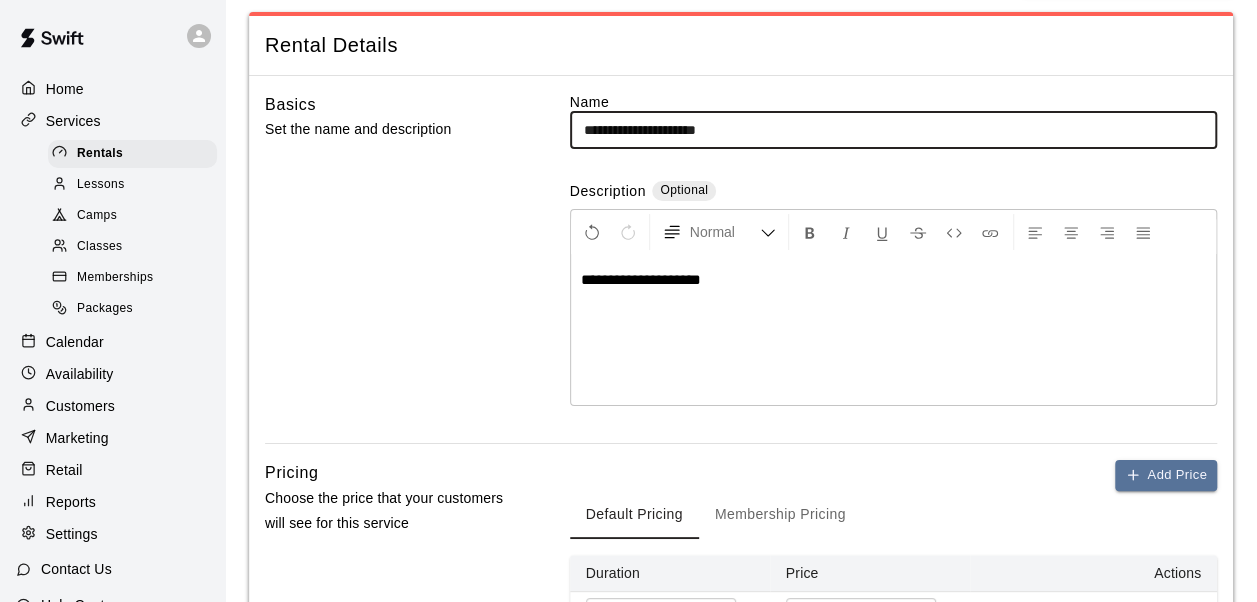 click on "**********" at bounding box center [893, 130] 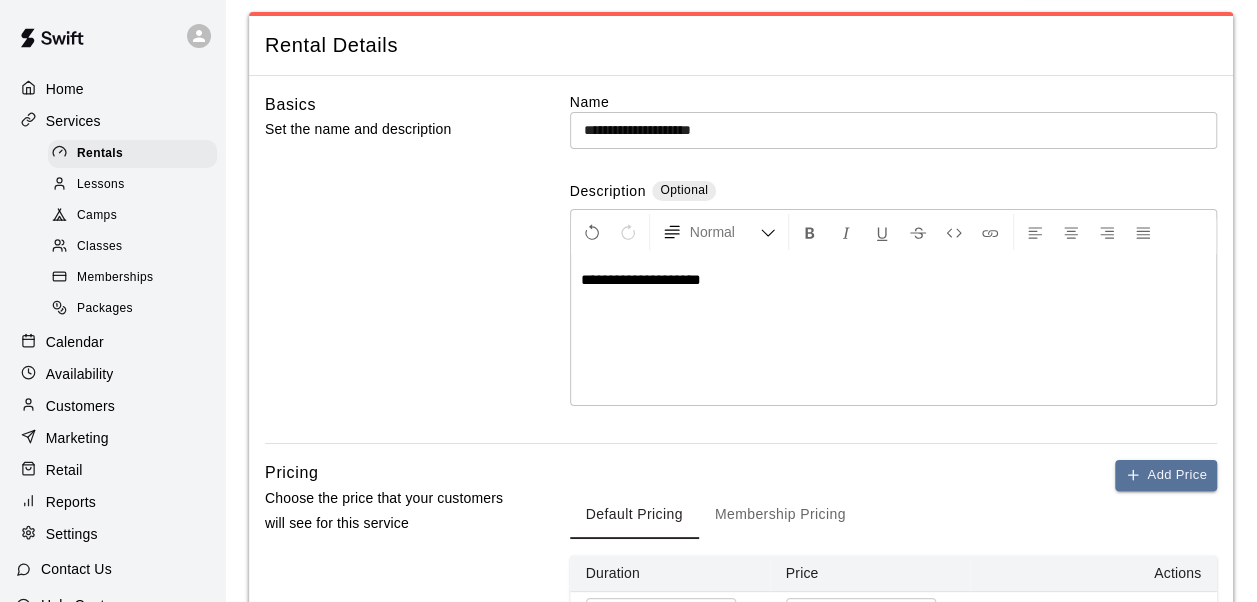 click on "**********" at bounding box center (893, 330) 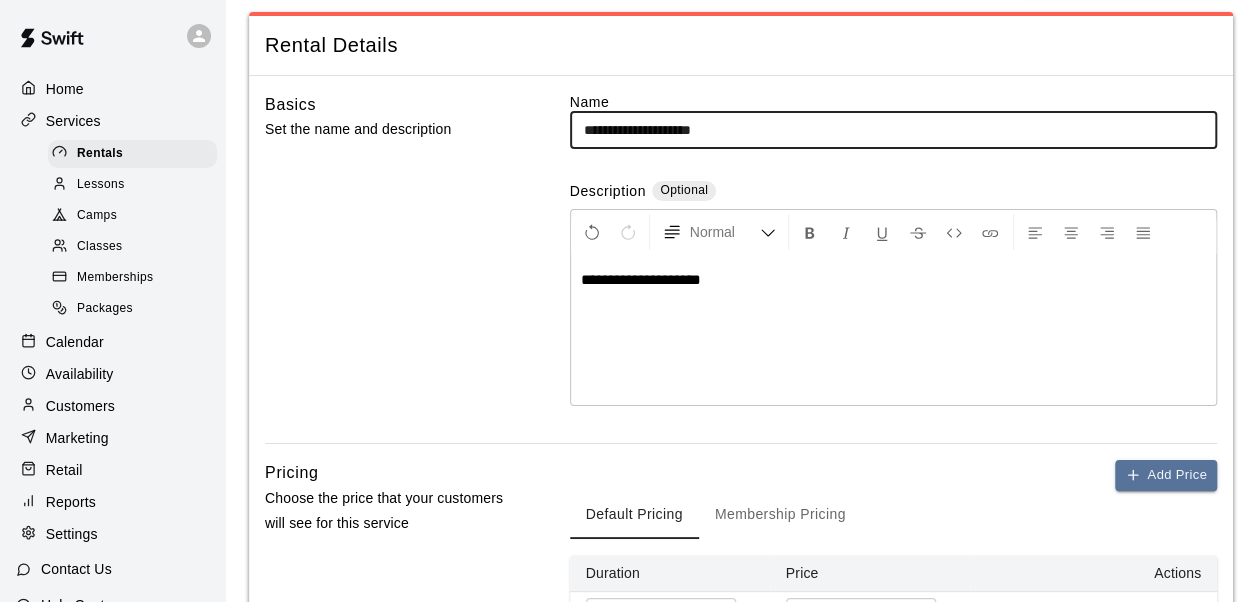 type on "**********" 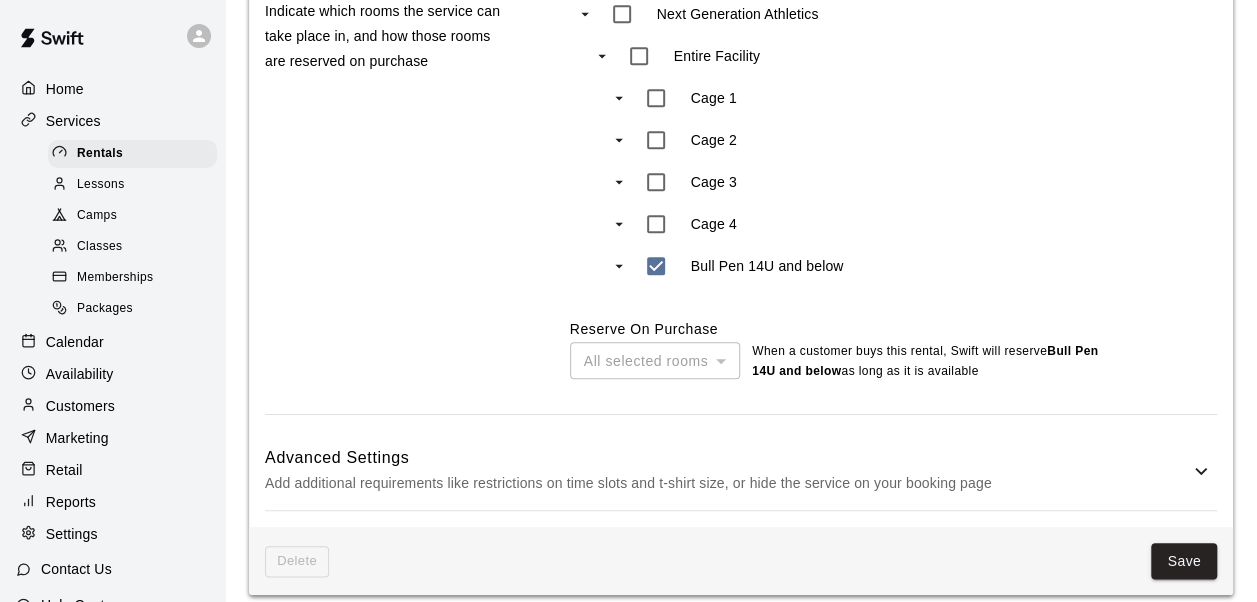 scroll, scrollTop: 874, scrollLeft: 0, axis: vertical 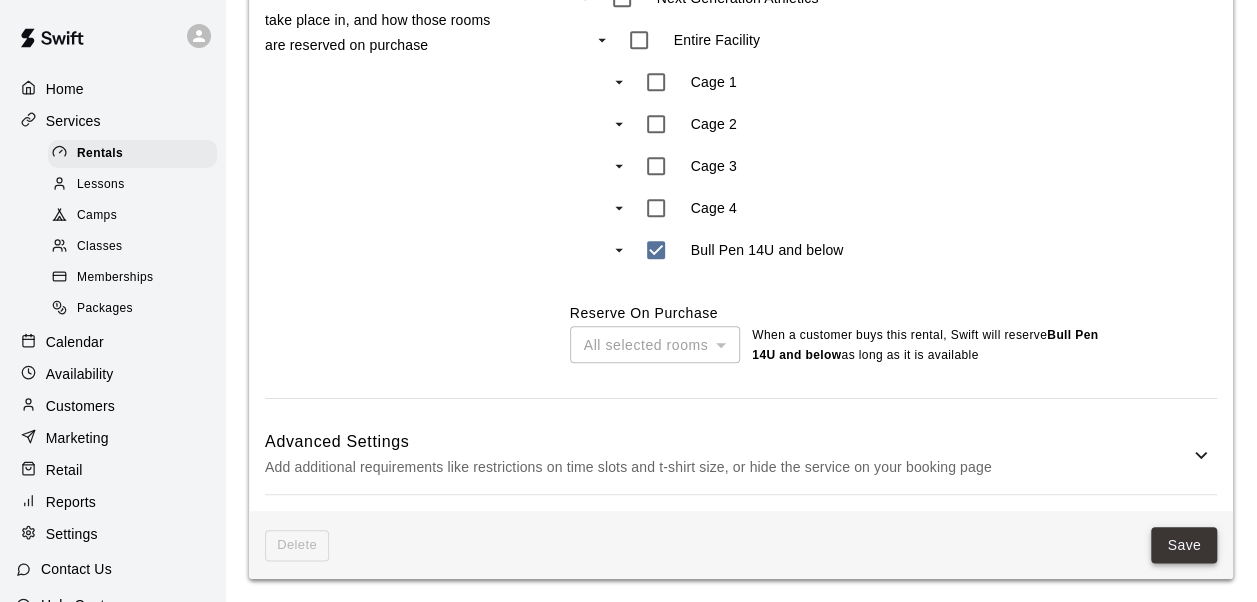 click on "Save" at bounding box center (1184, 545) 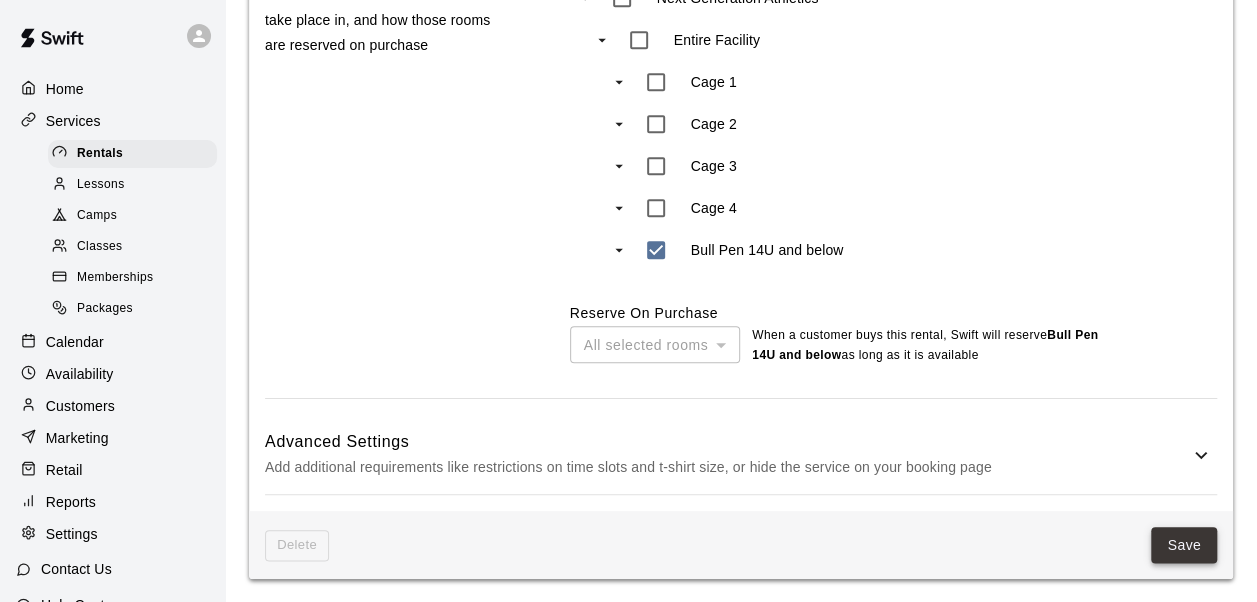 scroll, scrollTop: 0, scrollLeft: 0, axis: both 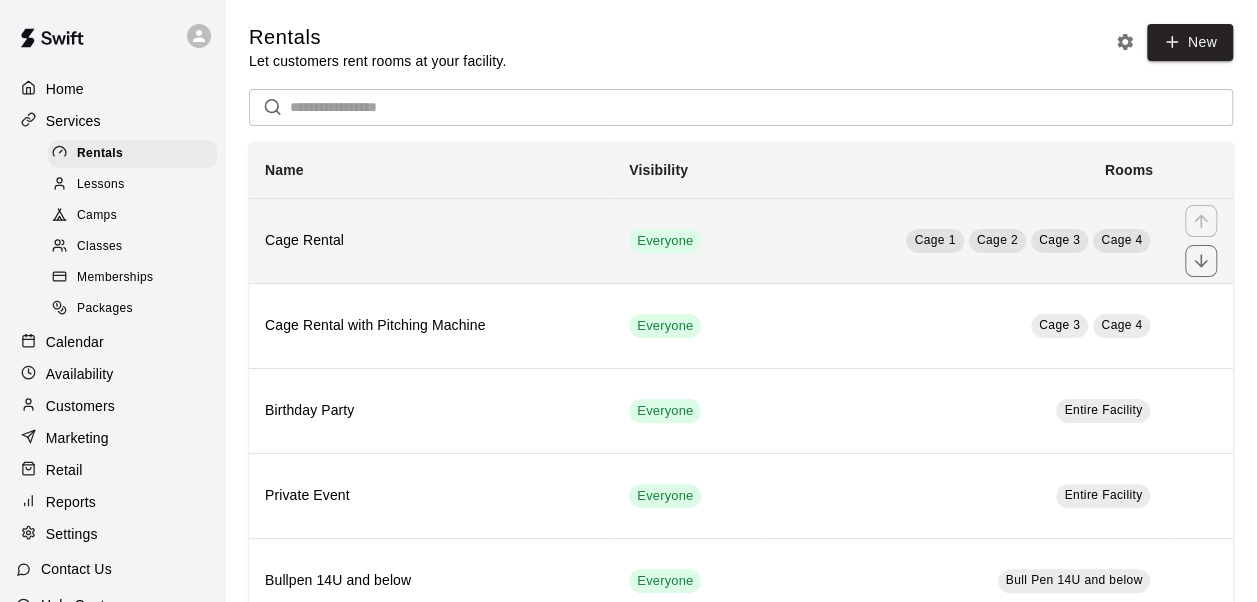 click on "Cage Rental" at bounding box center [431, 240] 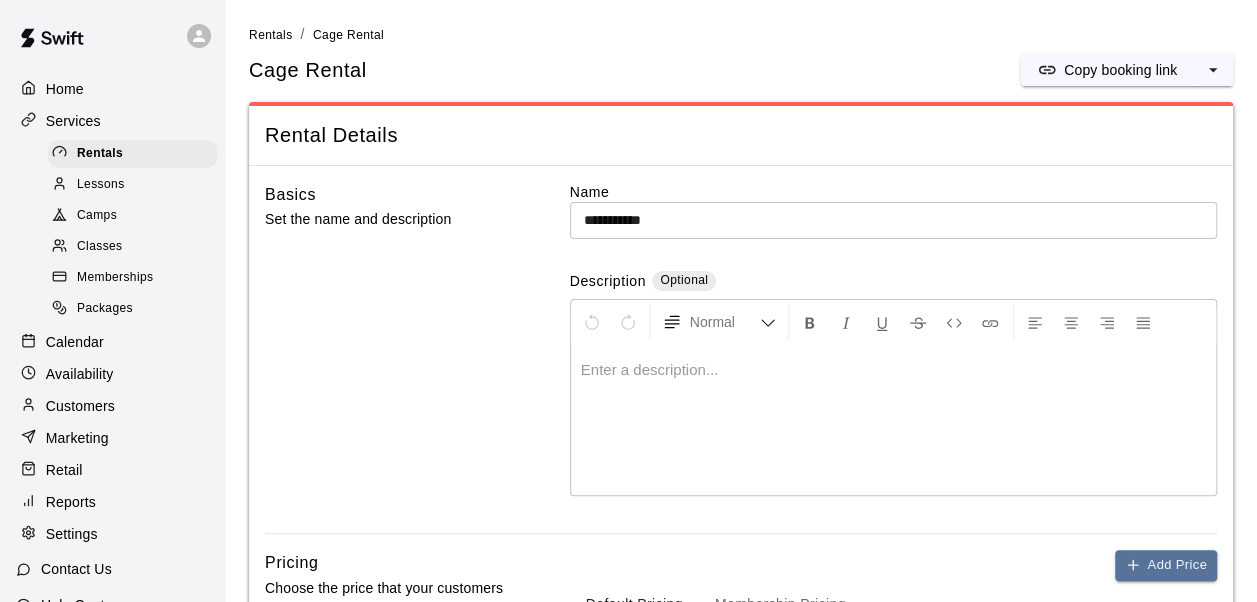 click at bounding box center (893, 420) 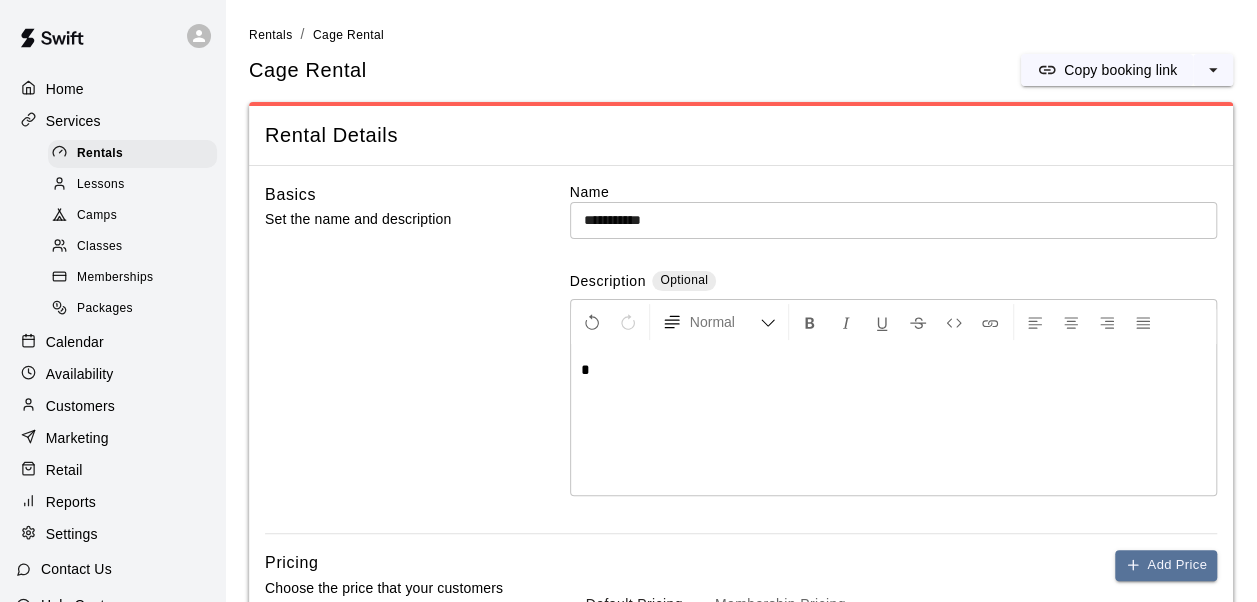 type 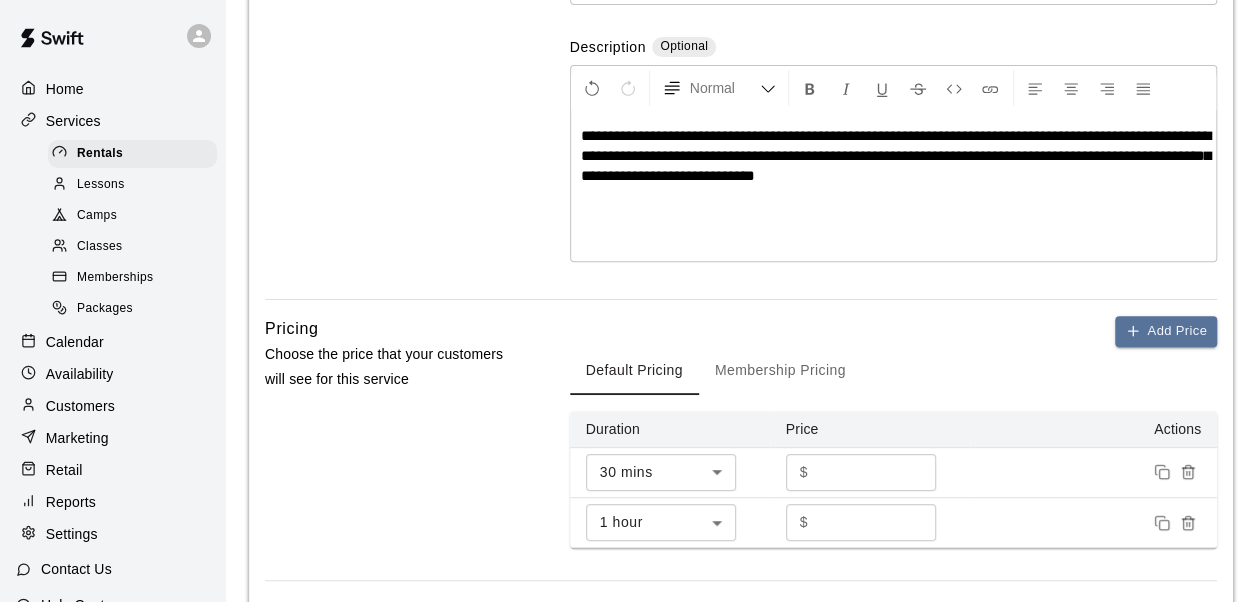 scroll, scrollTop: 235, scrollLeft: 0, axis: vertical 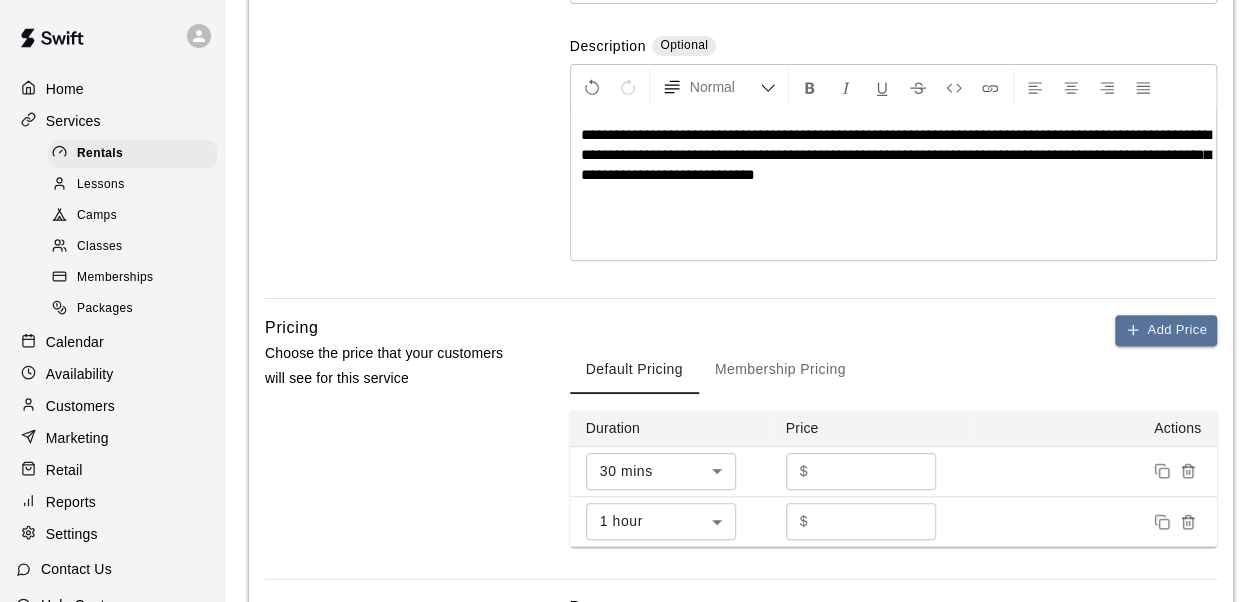click on "**********" at bounding box center [896, 154] 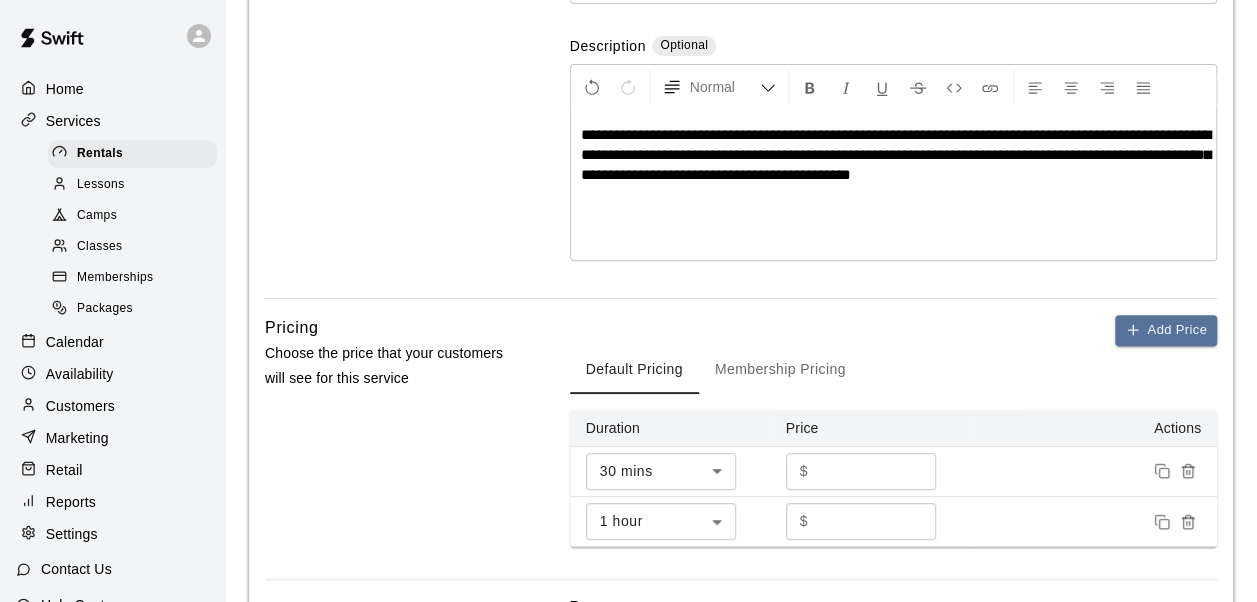 click on "**********" at bounding box center [896, 154] 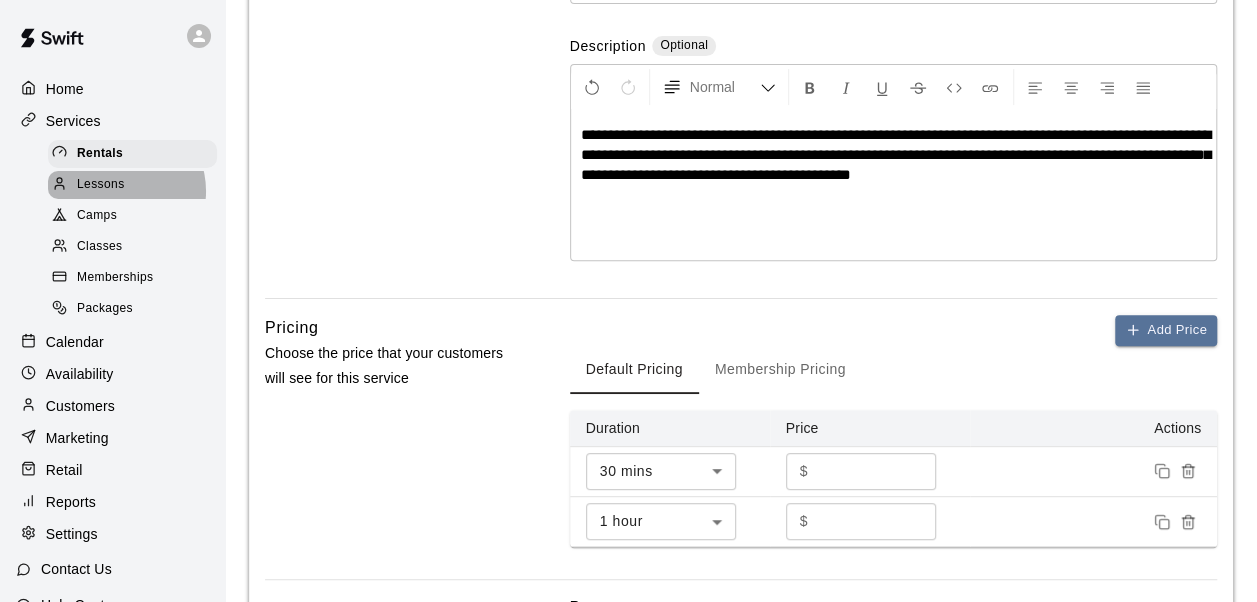 click on "Lessons" at bounding box center [101, 185] 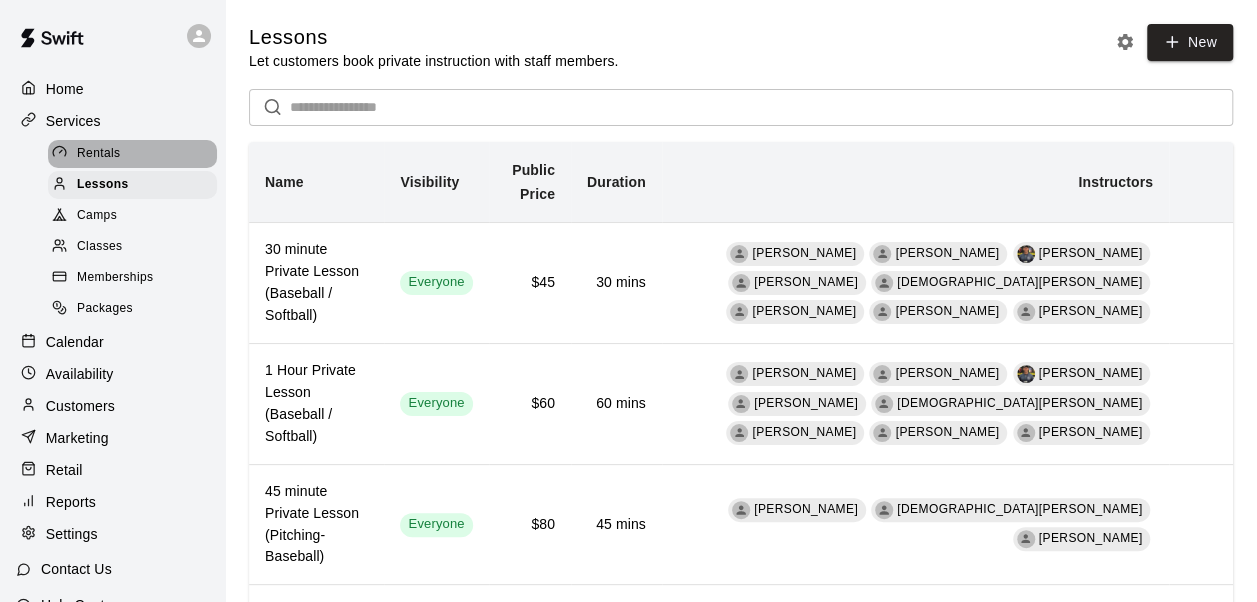 click on "Rentals" at bounding box center (132, 154) 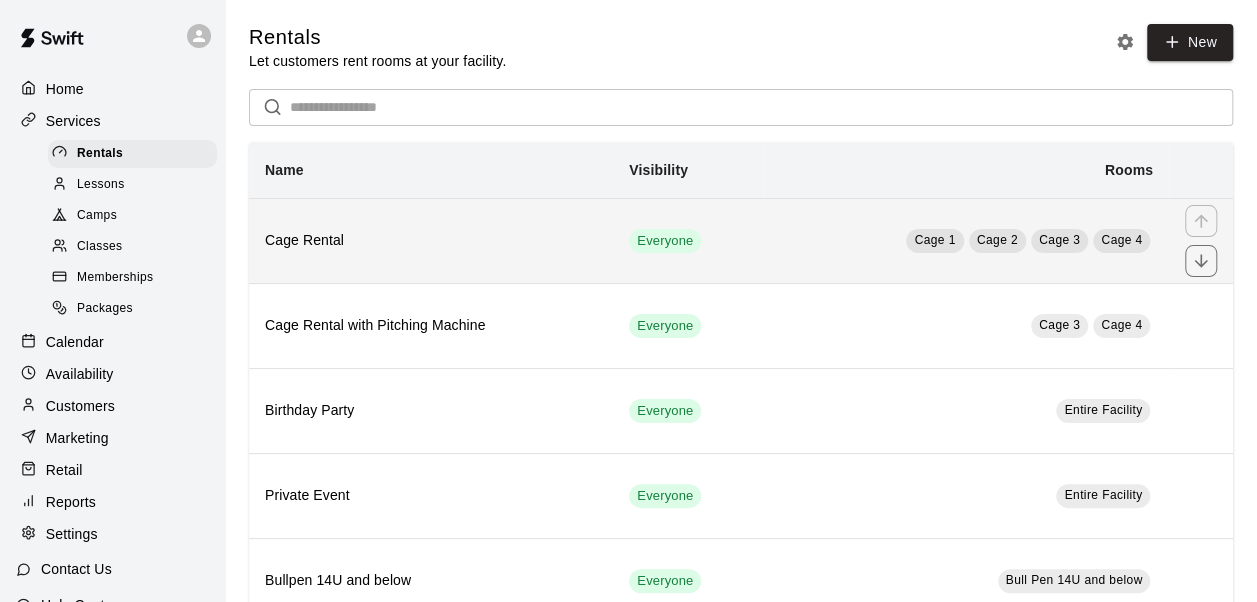 click on "Cage Rental" at bounding box center [431, 240] 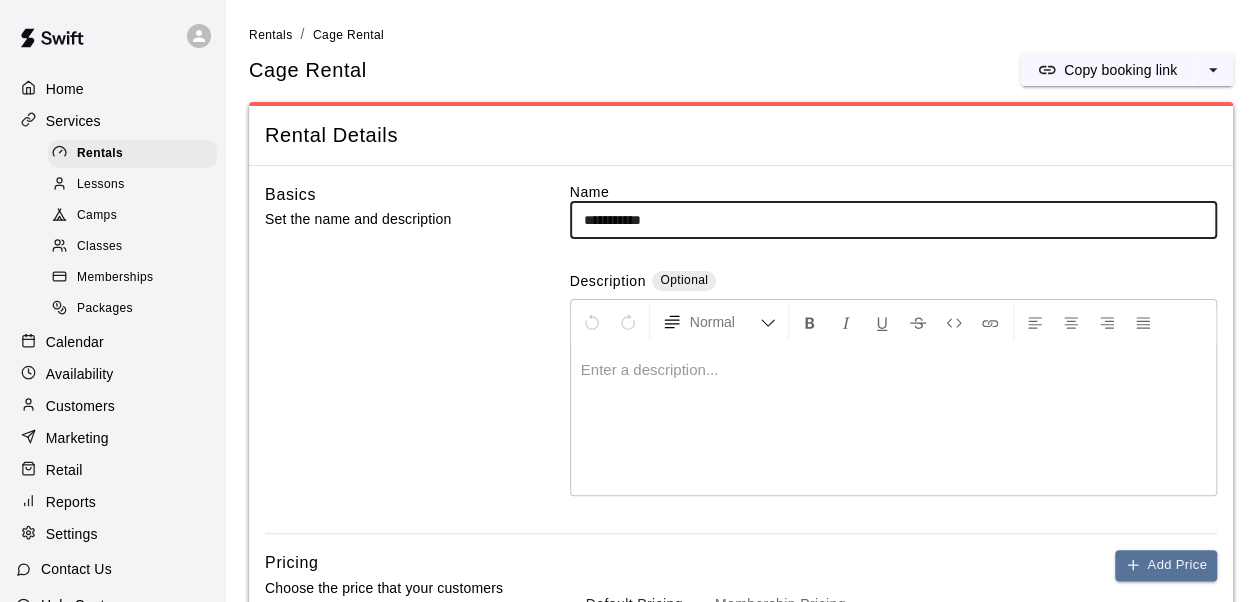 click at bounding box center [893, 420] 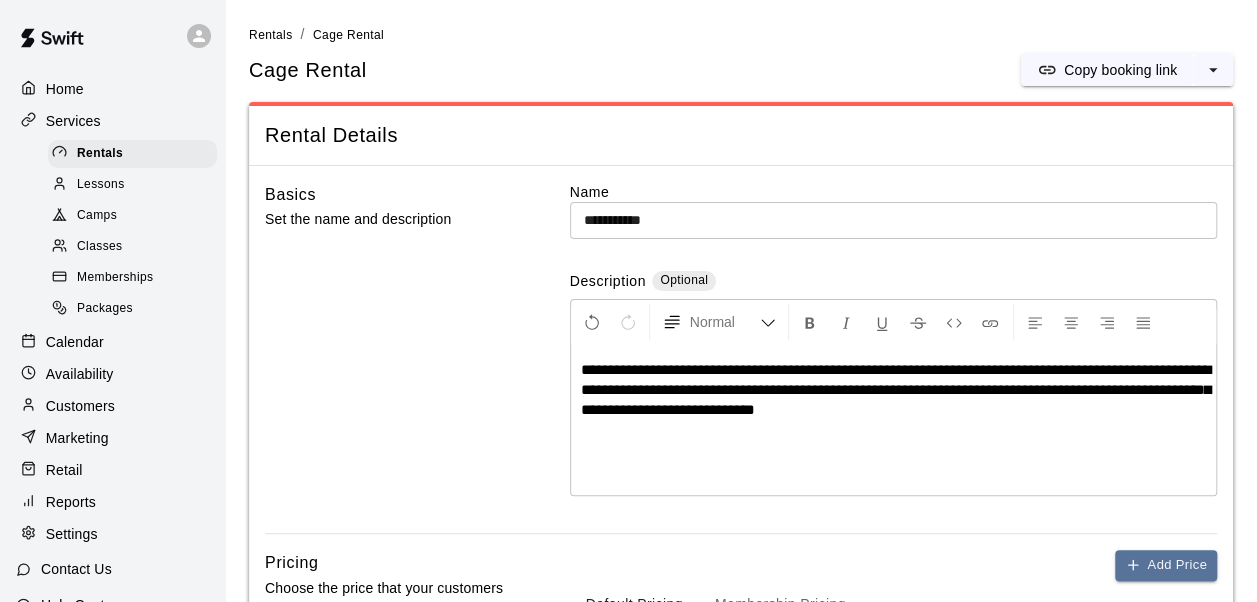 click on "**********" at bounding box center (896, 389) 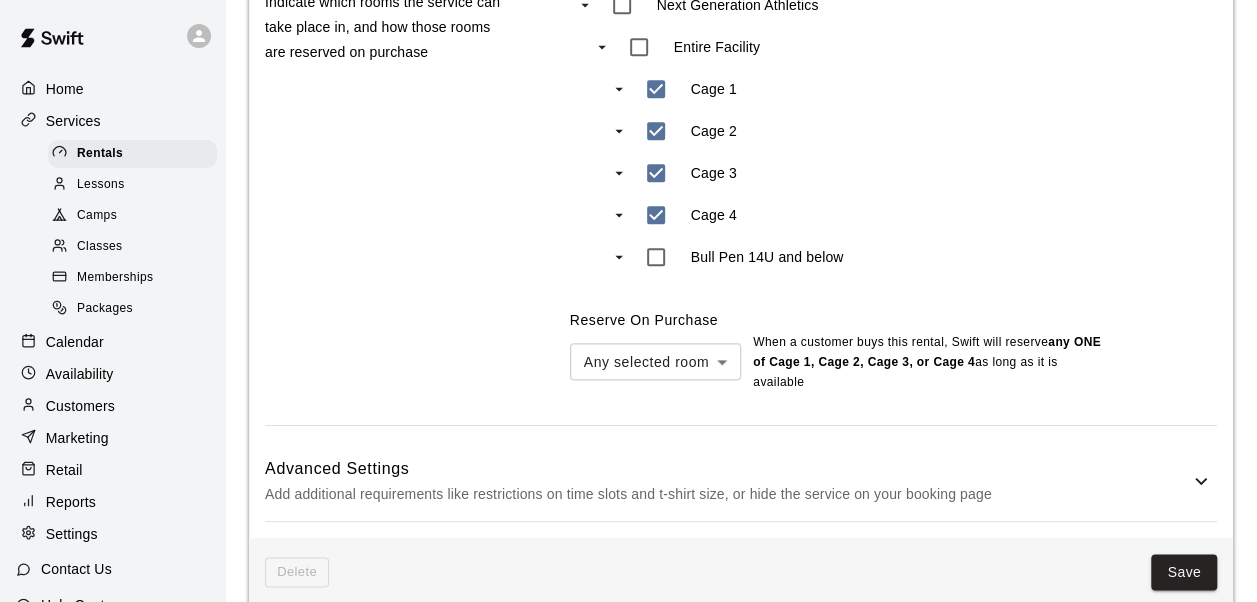 scroll, scrollTop: 894, scrollLeft: 0, axis: vertical 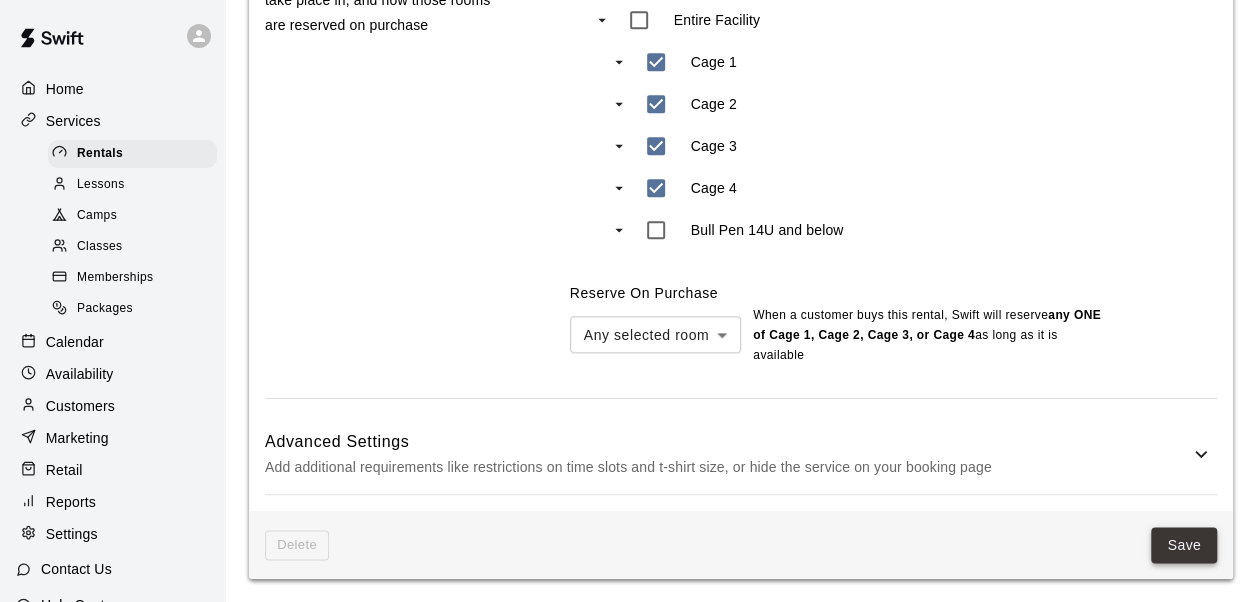 click on "Save" at bounding box center (1184, 545) 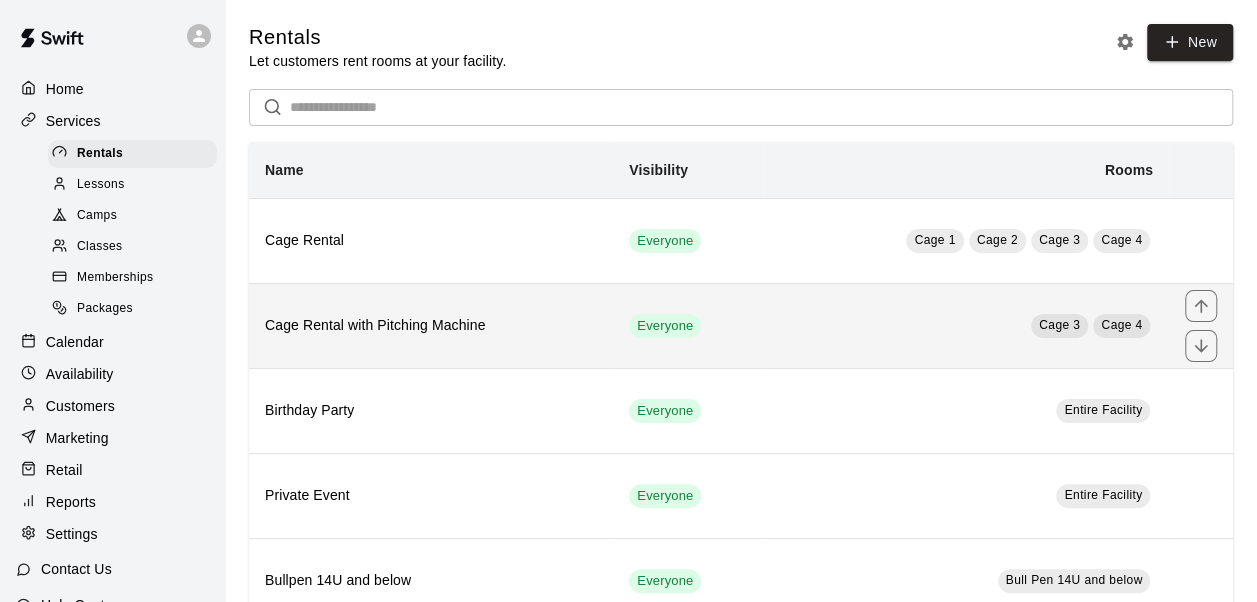 click on "Cage Rental with Pitching Machine" at bounding box center [431, 326] 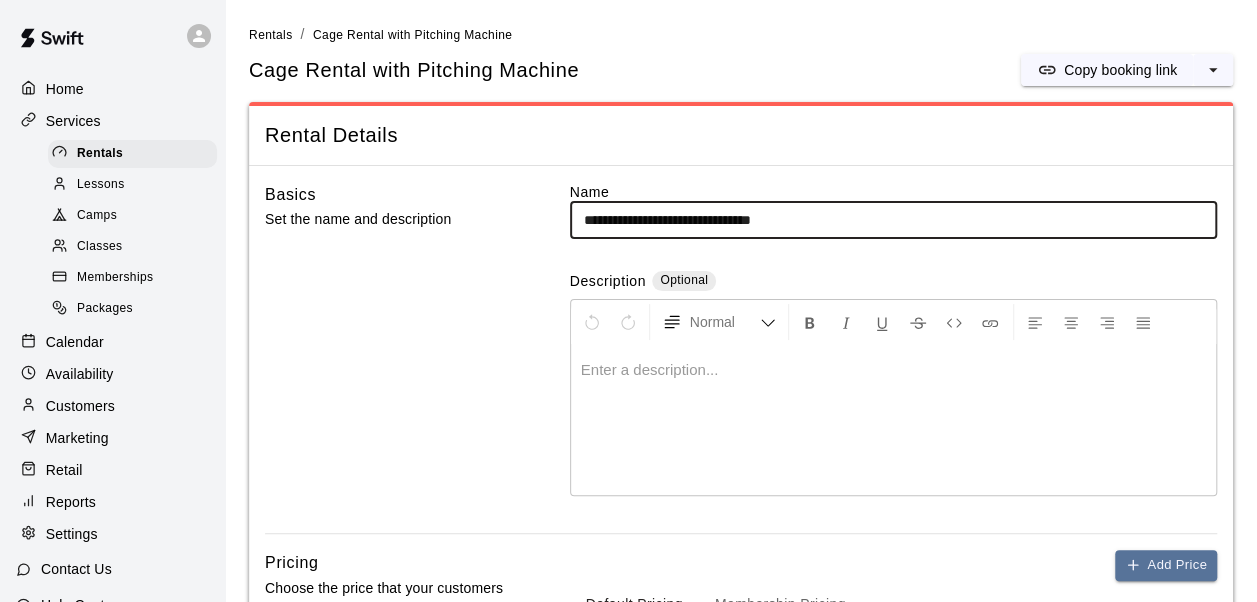click at bounding box center (893, 420) 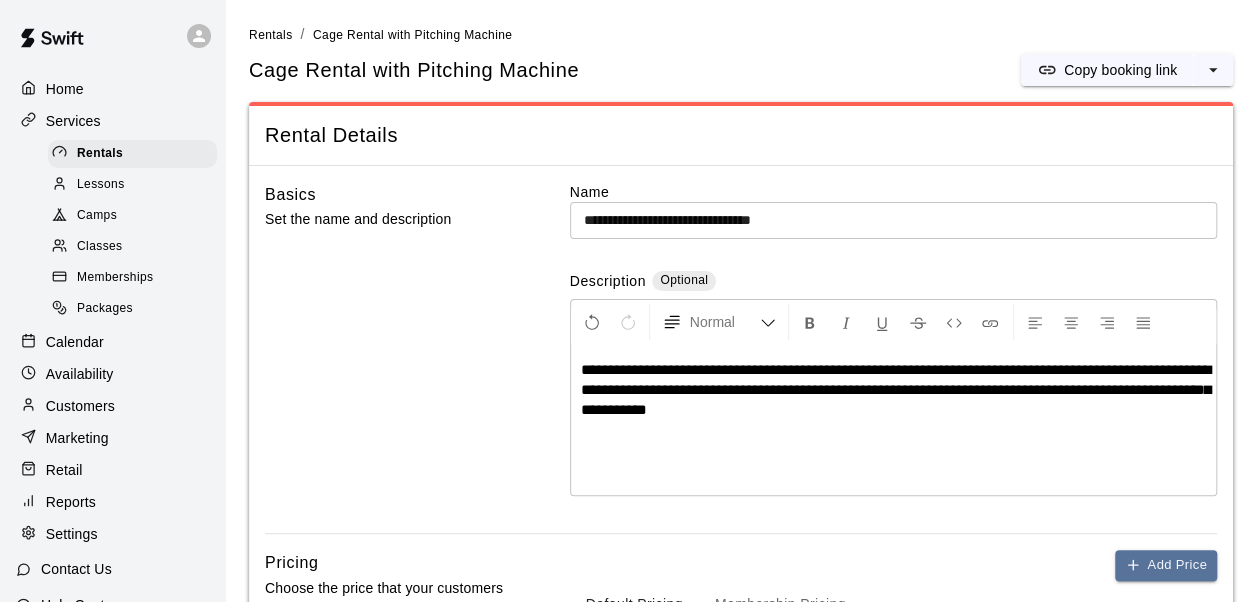 type 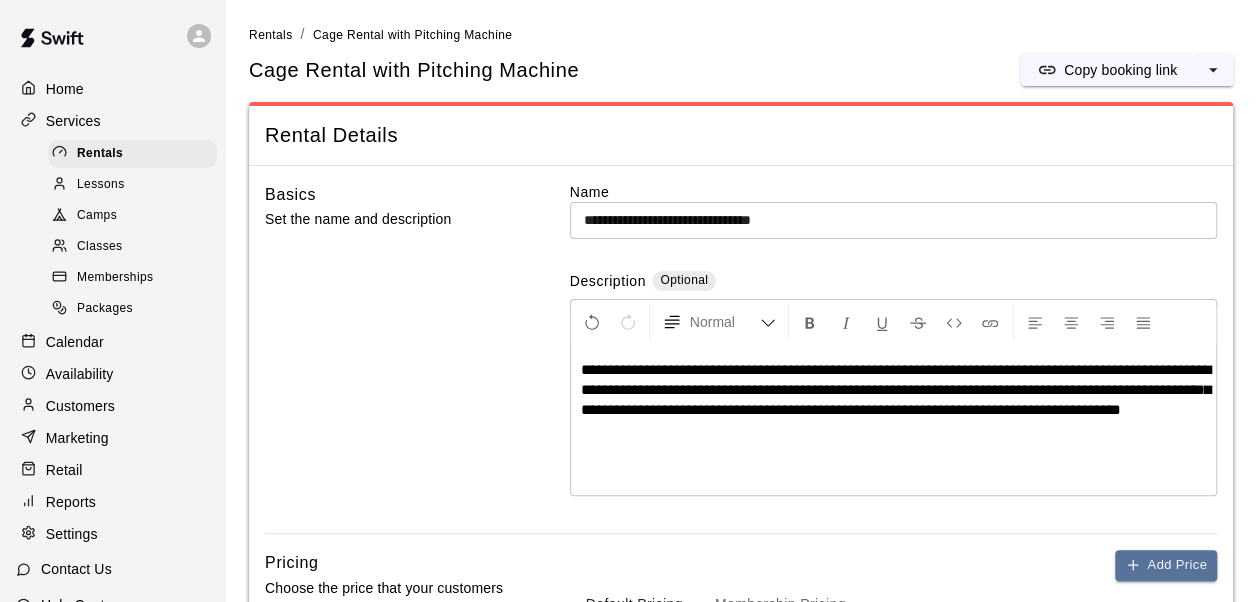 click on "**********" at bounding box center [896, 389] 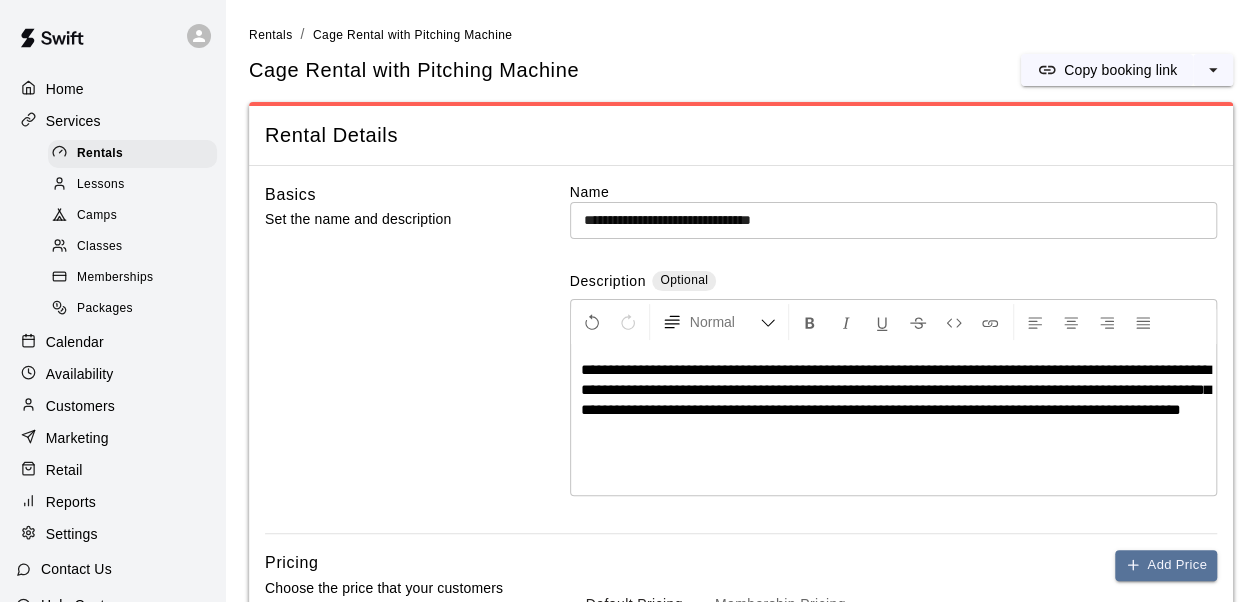 click on "**********" at bounding box center (896, 389) 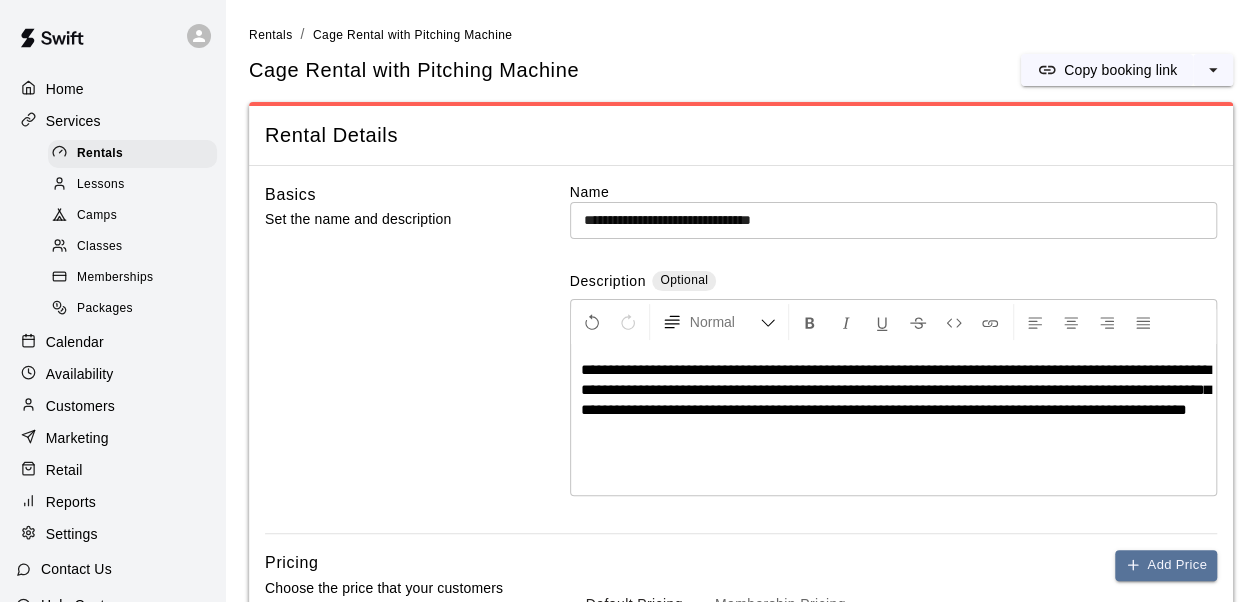 click on "**********" at bounding box center (893, 420) 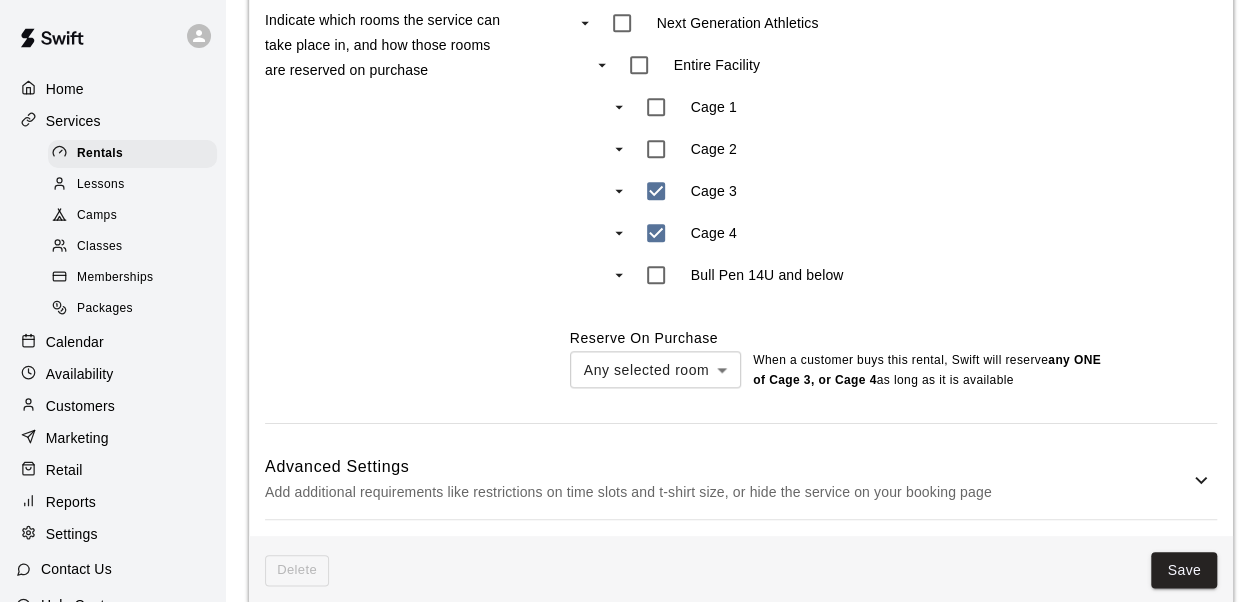 scroll, scrollTop: 874, scrollLeft: 0, axis: vertical 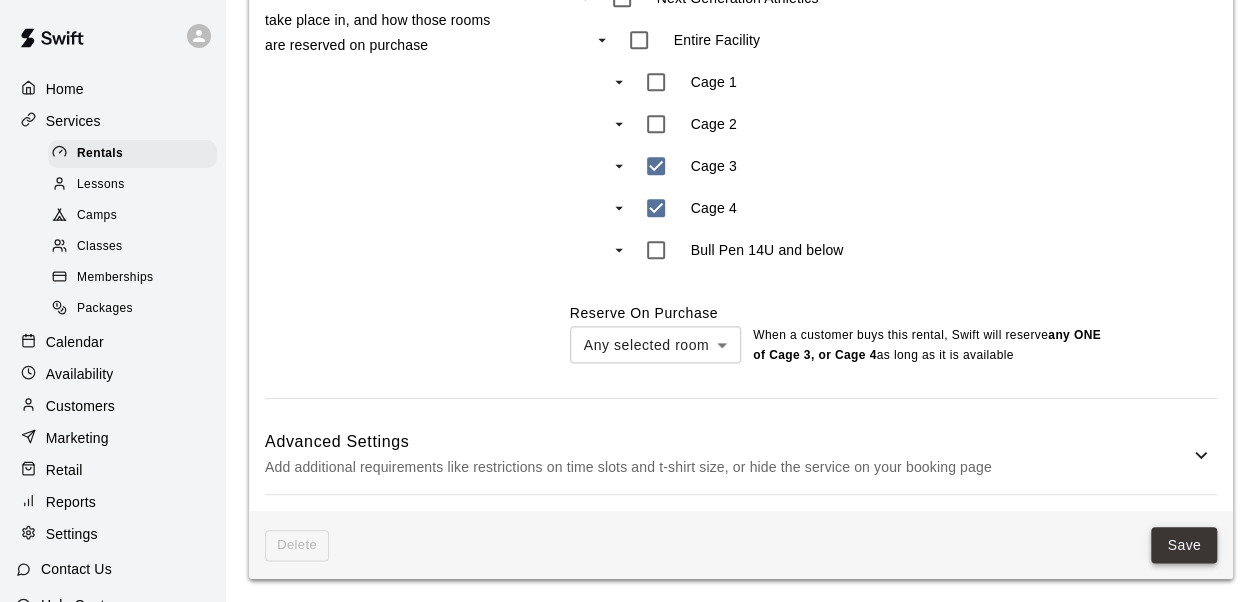click on "Save" at bounding box center (1184, 545) 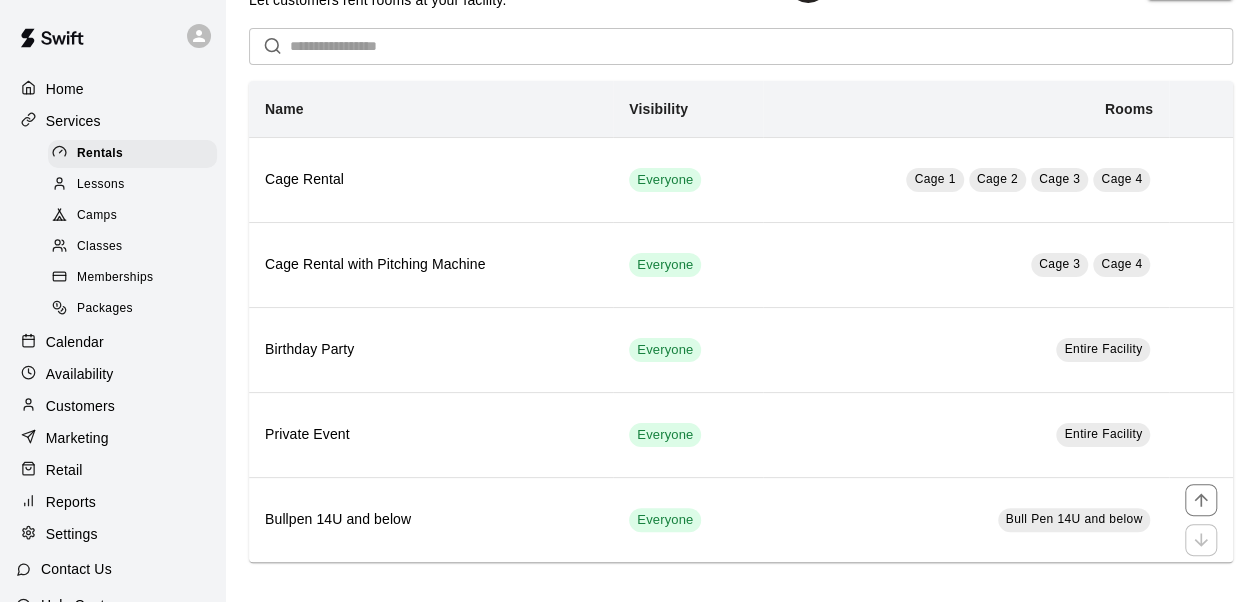 scroll, scrollTop: 0, scrollLeft: 0, axis: both 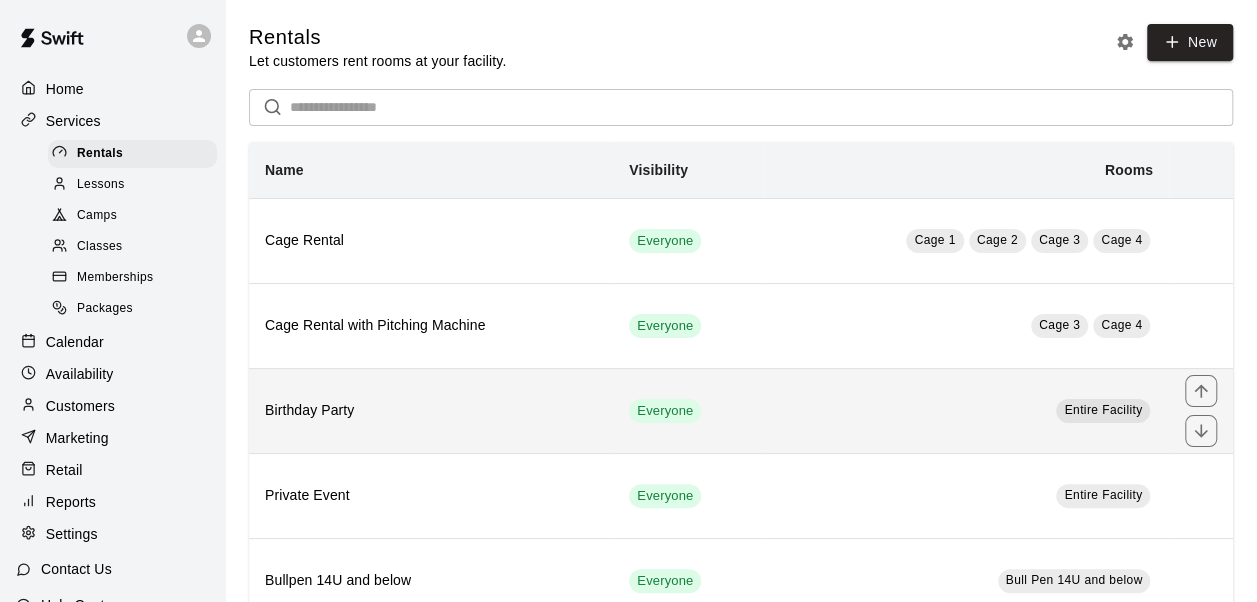 click on "Birthday Party" at bounding box center (431, 410) 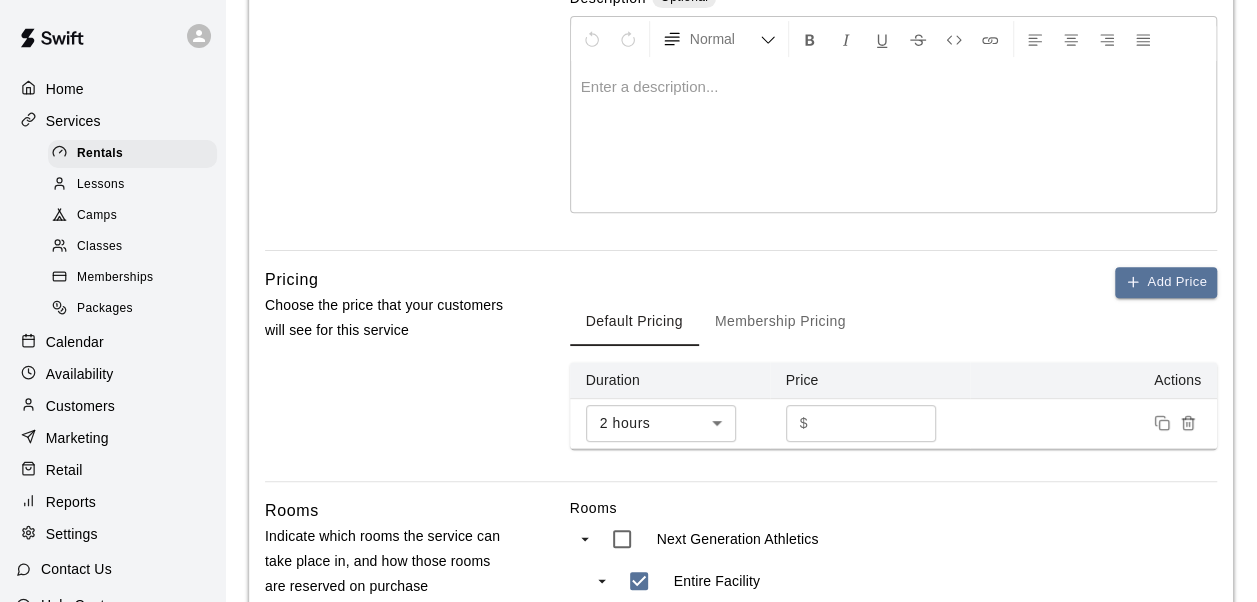 scroll, scrollTop: 279, scrollLeft: 0, axis: vertical 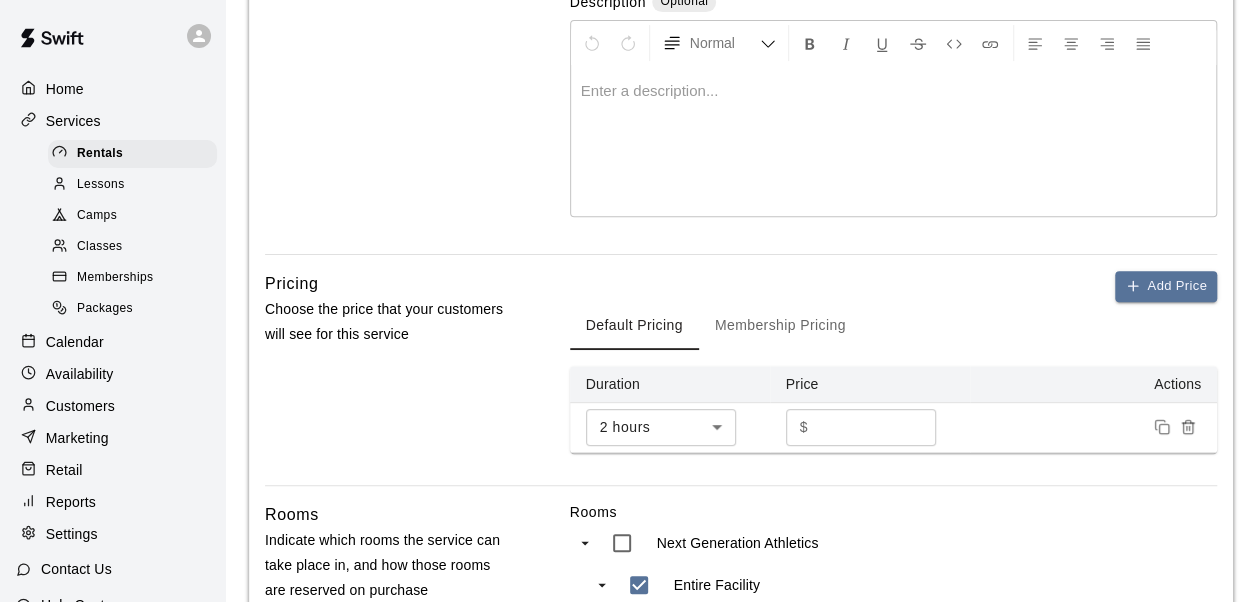 click at bounding box center (893, 141) 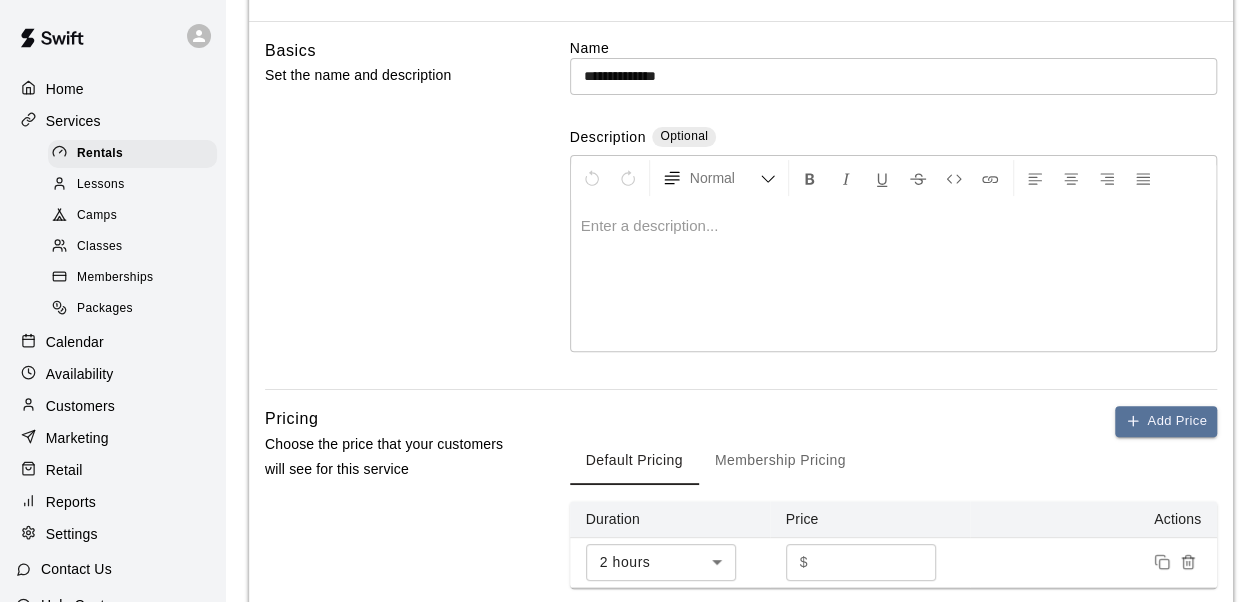 scroll, scrollTop: 143, scrollLeft: 0, axis: vertical 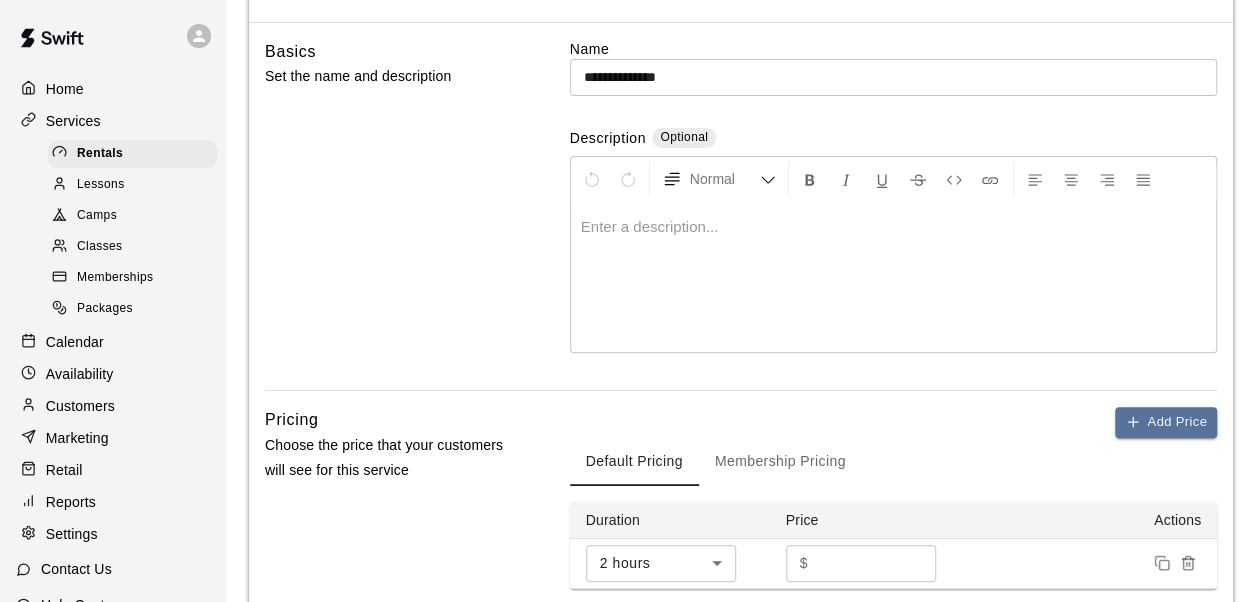click at bounding box center [893, 277] 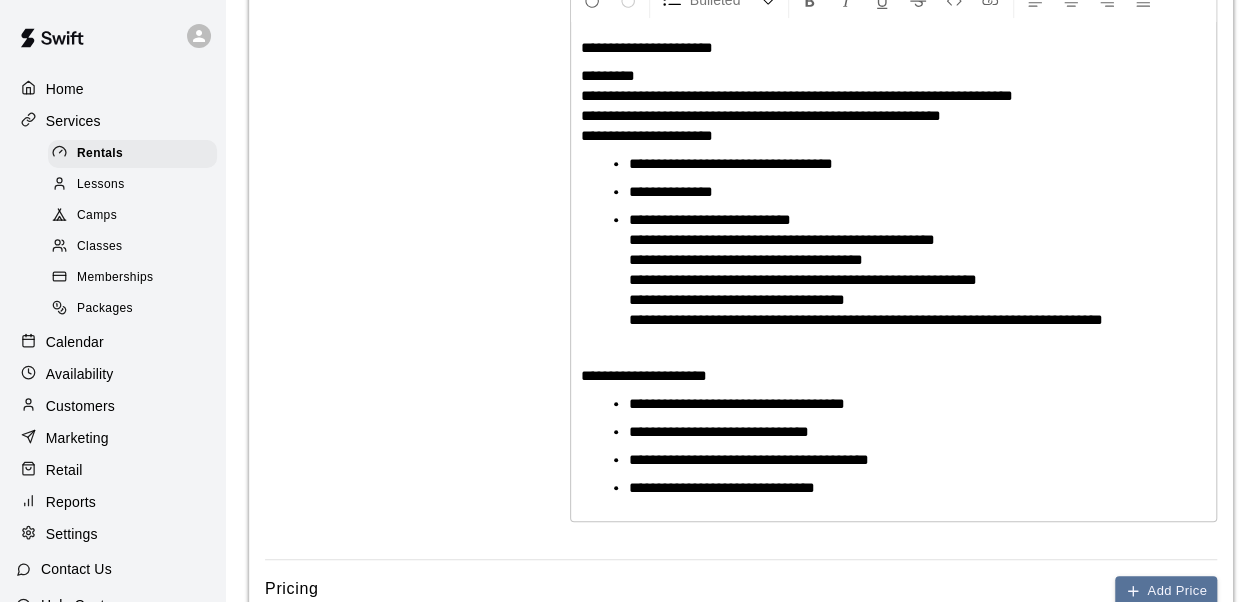 scroll, scrollTop: 325, scrollLeft: 0, axis: vertical 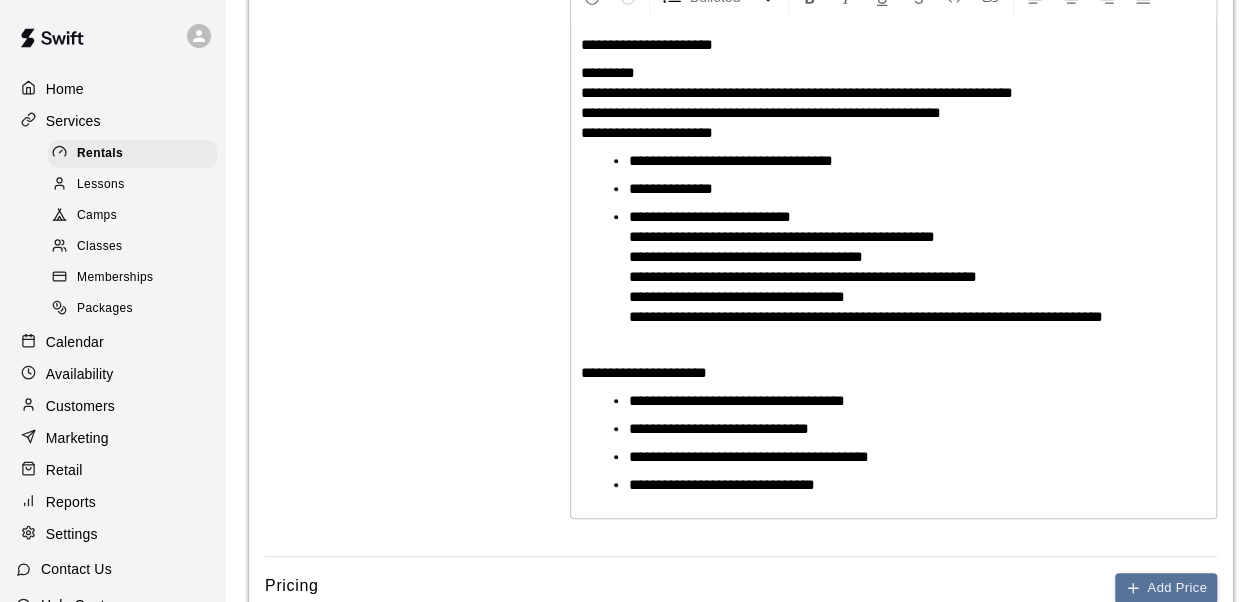 click on "**********" at bounding box center (901, 239) 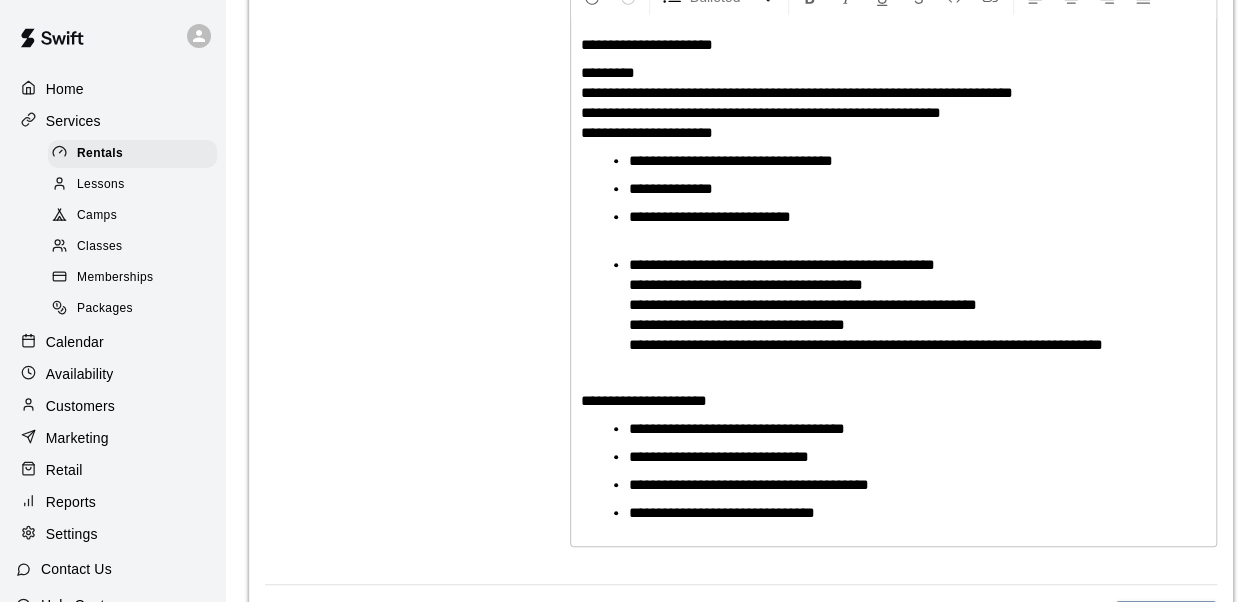 click on "**********" at bounding box center (901, 253) 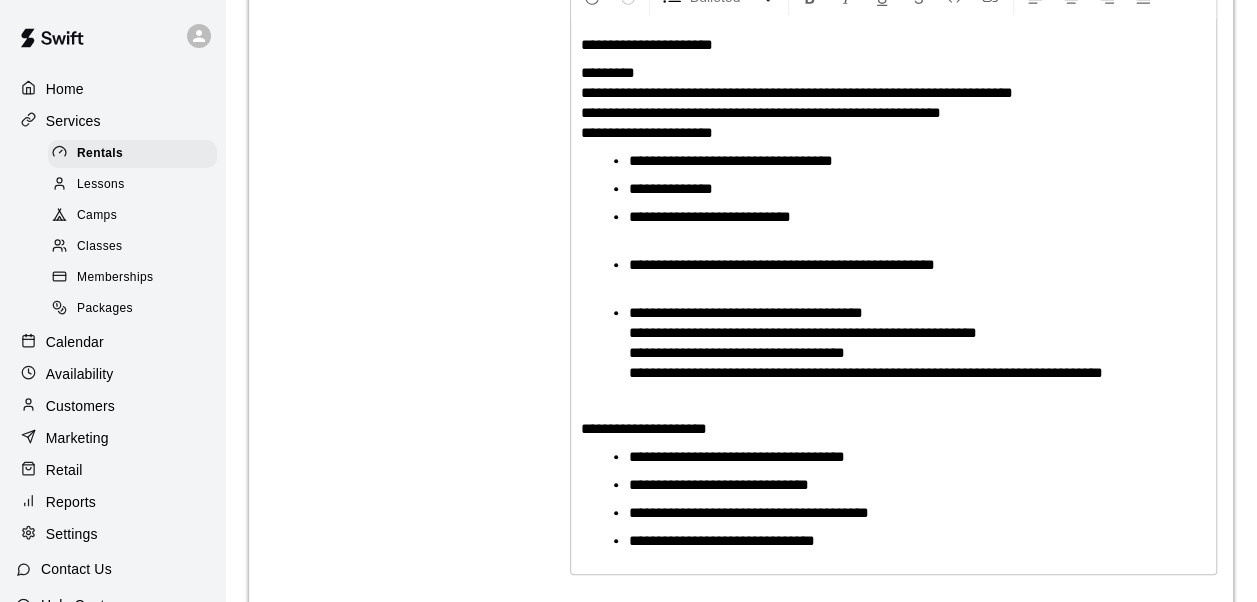 click on "**********" at bounding box center [901, 267] 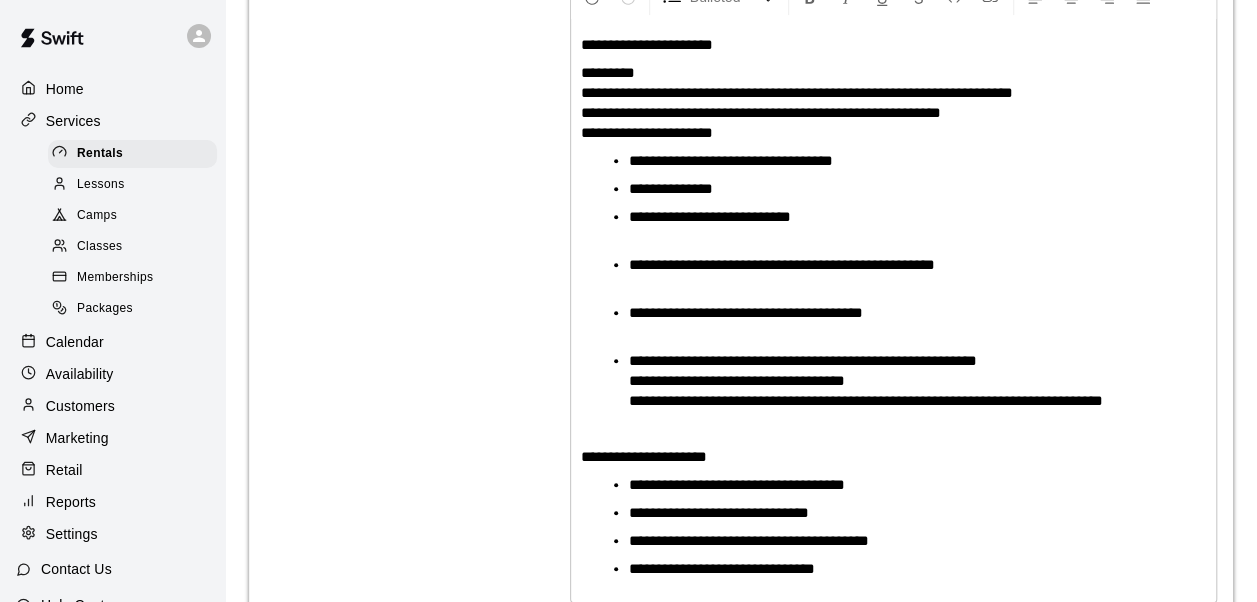 click on "**********" at bounding box center [901, 381] 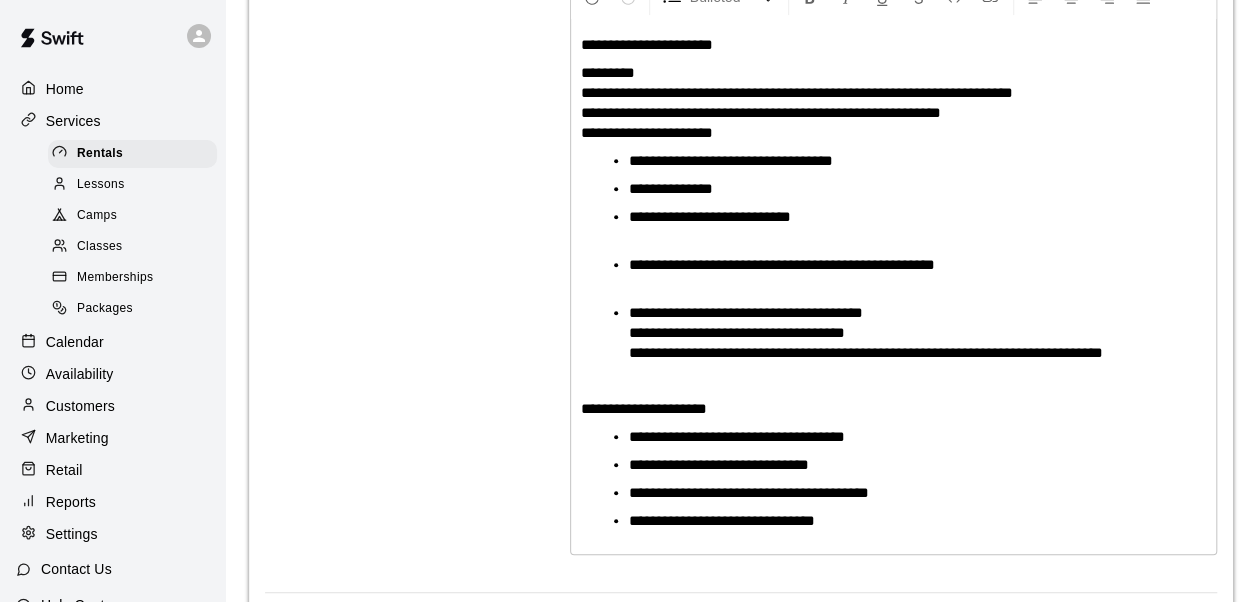 click on "**********" at bounding box center [737, 332] 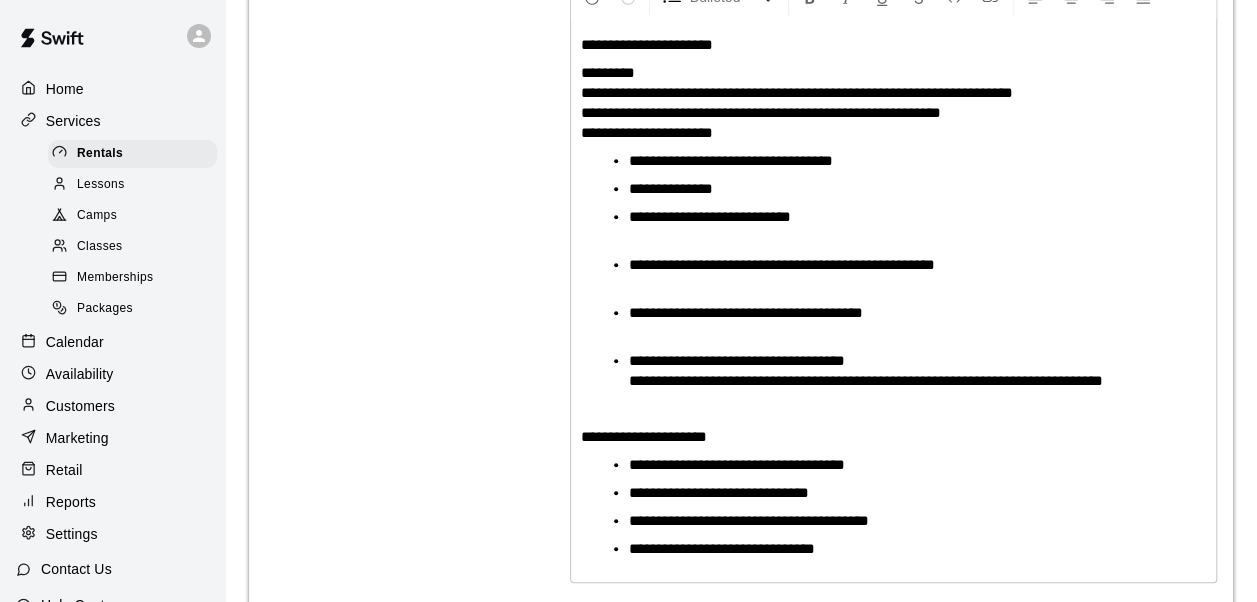 click on "**********" at bounding box center (901, 271) 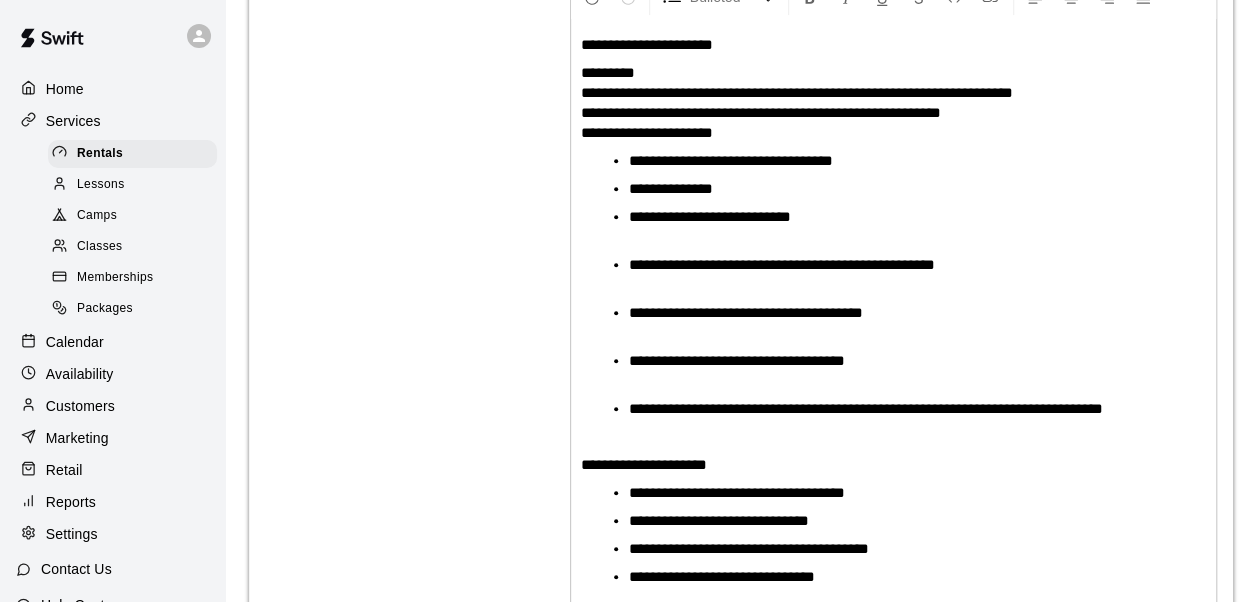 click on "**********" at bounding box center (901, 371) 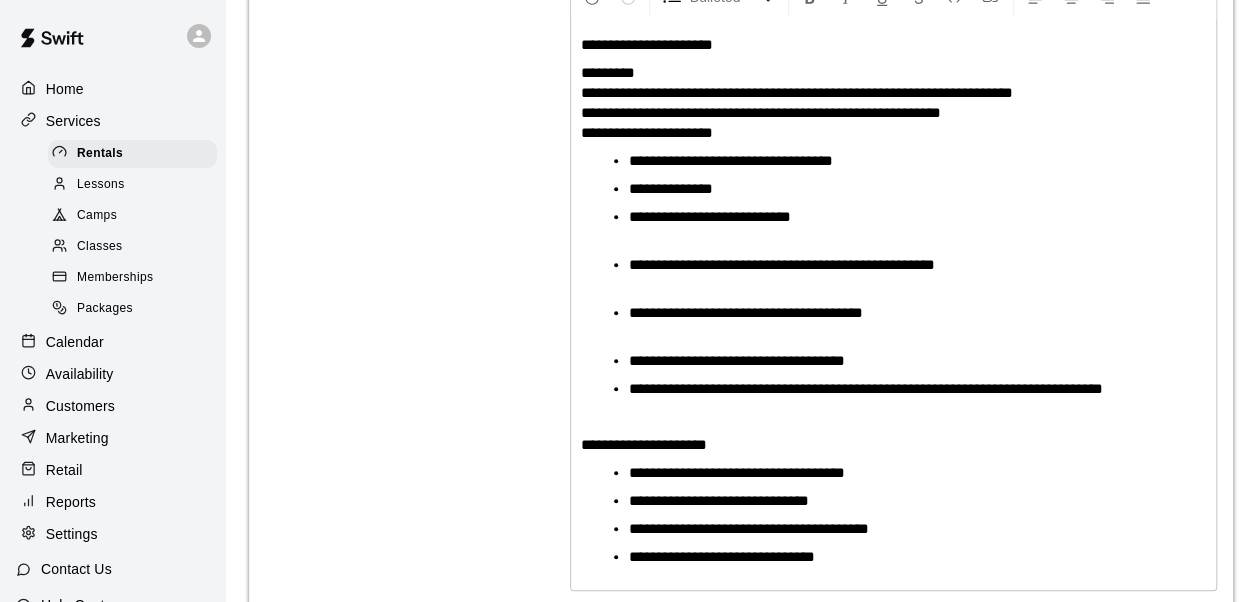 click on "**********" at bounding box center (901, 323) 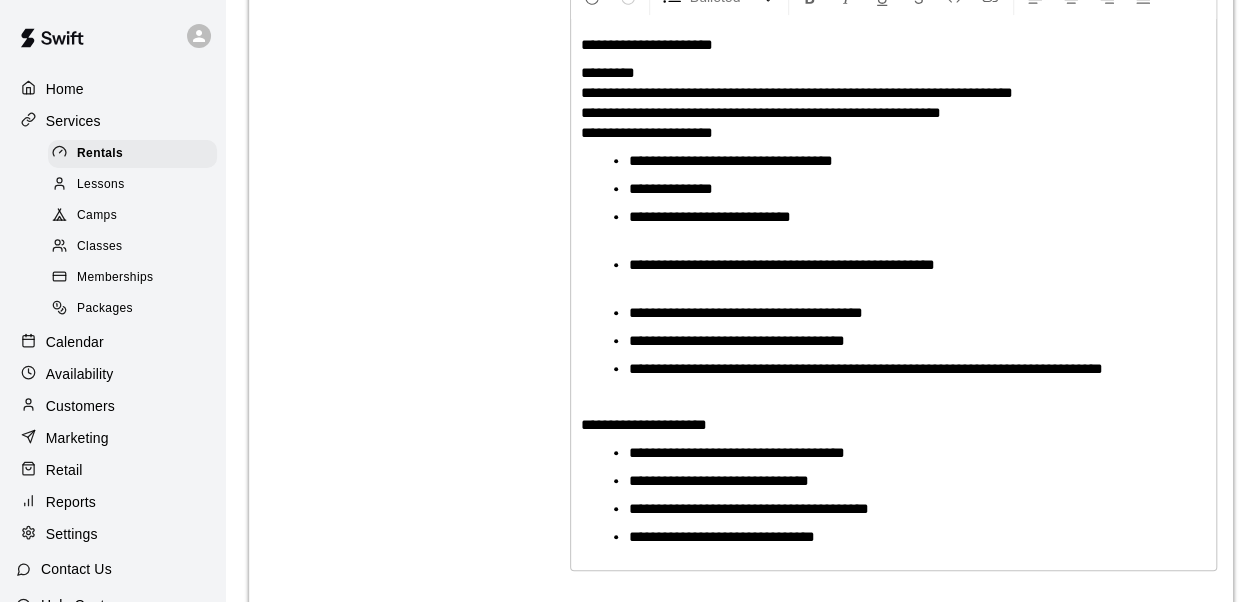 click on "**********" at bounding box center [901, 265] 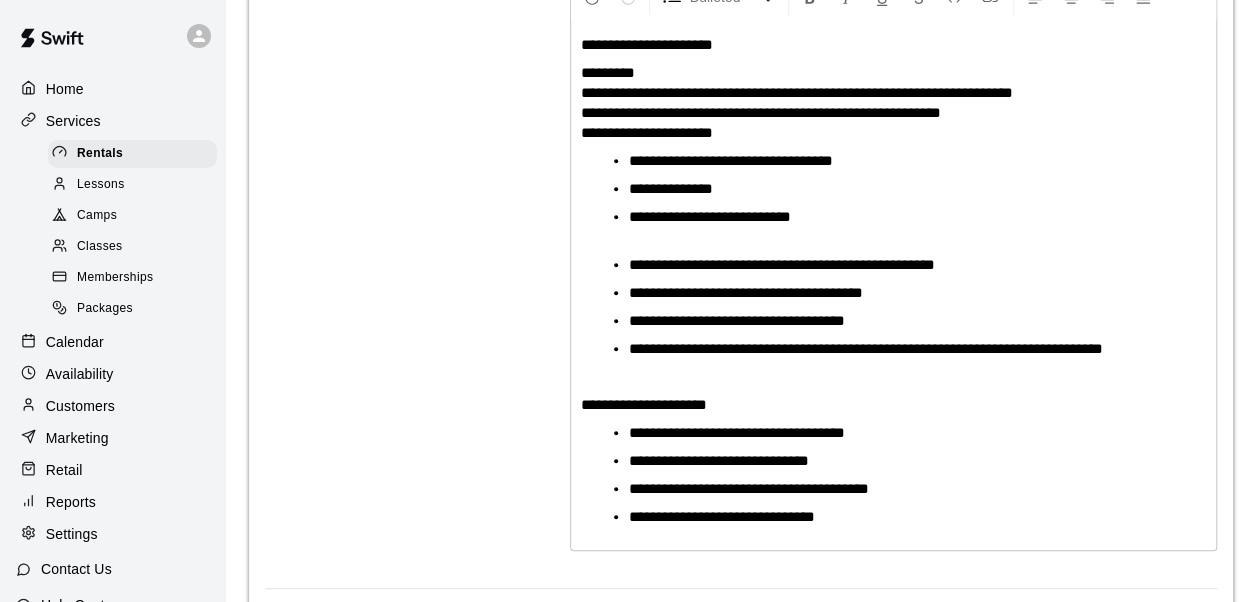 click on "**********" at bounding box center [901, 227] 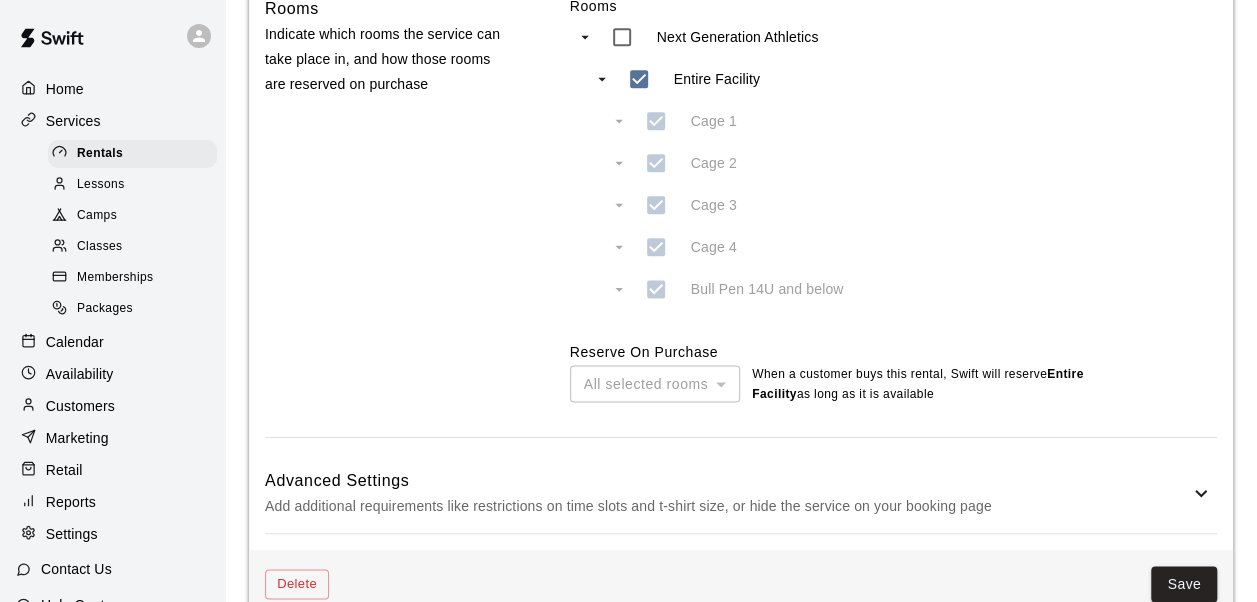 scroll, scrollTop: 1185, scrollLeft: 0, axis: vertical 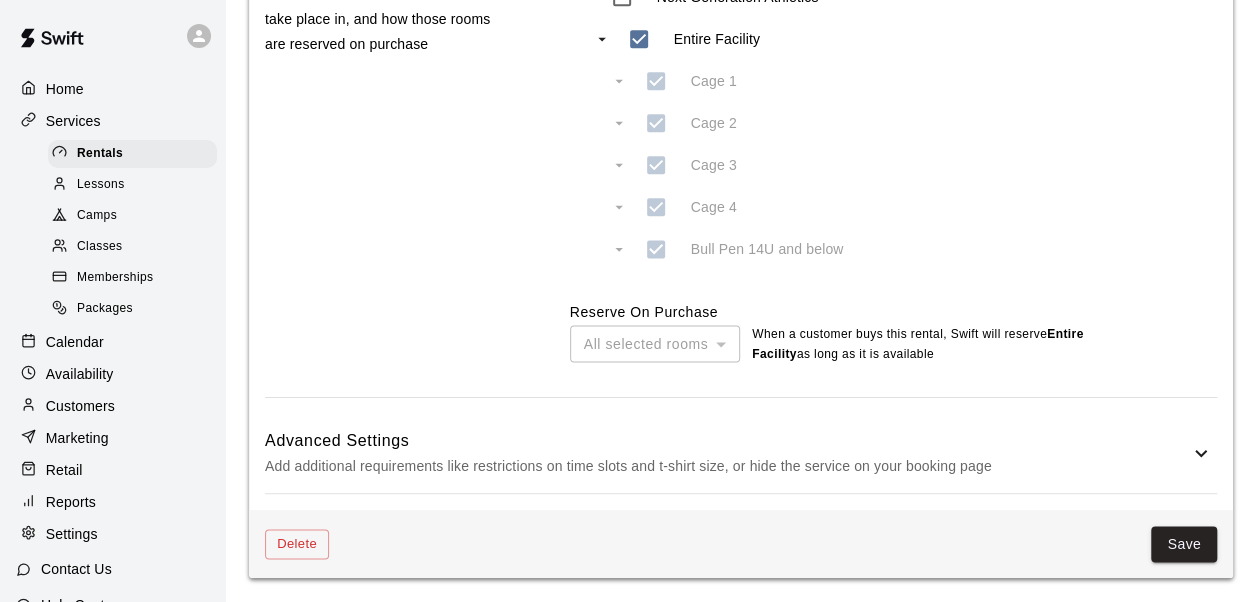 click on "Add additional requirements like restrictions on time slots and t-shirt size, or hide the service on your booking page" at bounding box center [727, 466] 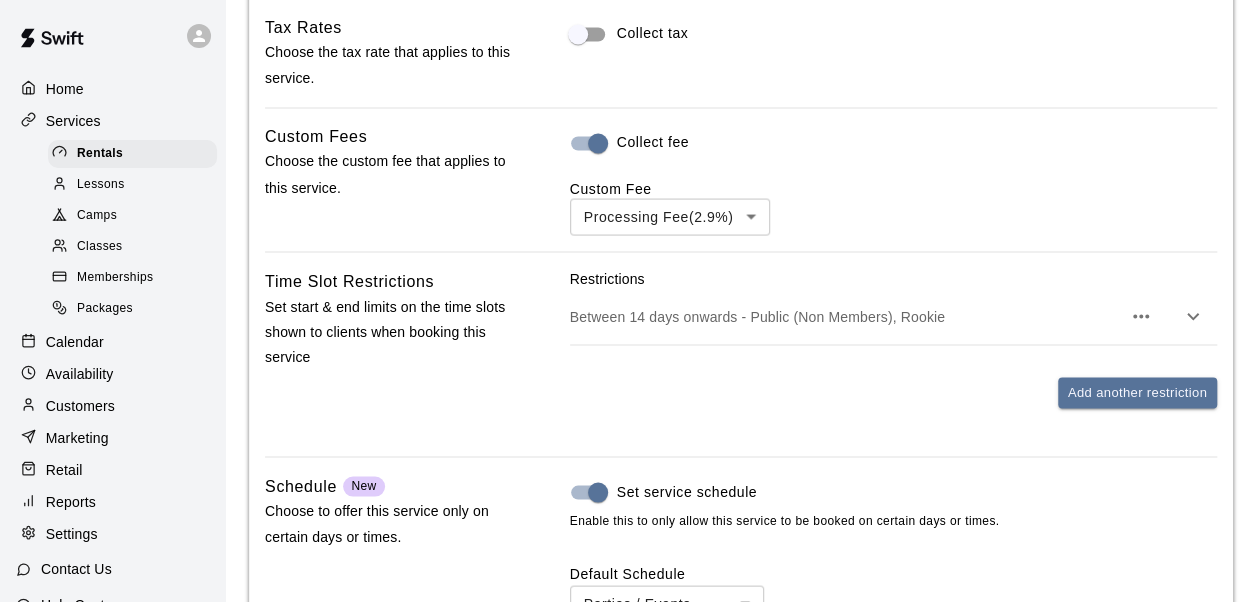 scroll, scrollTop: 1698, scrollLeft: 0, axis: vertical 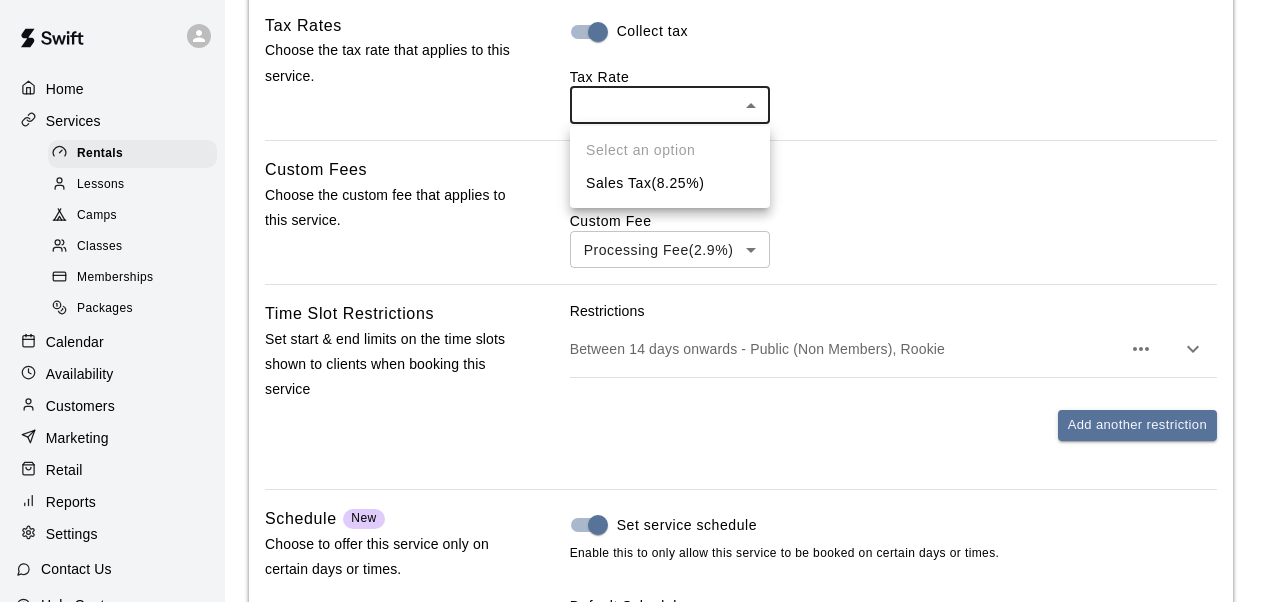 click on "**********" at bounding box center [636, -257] 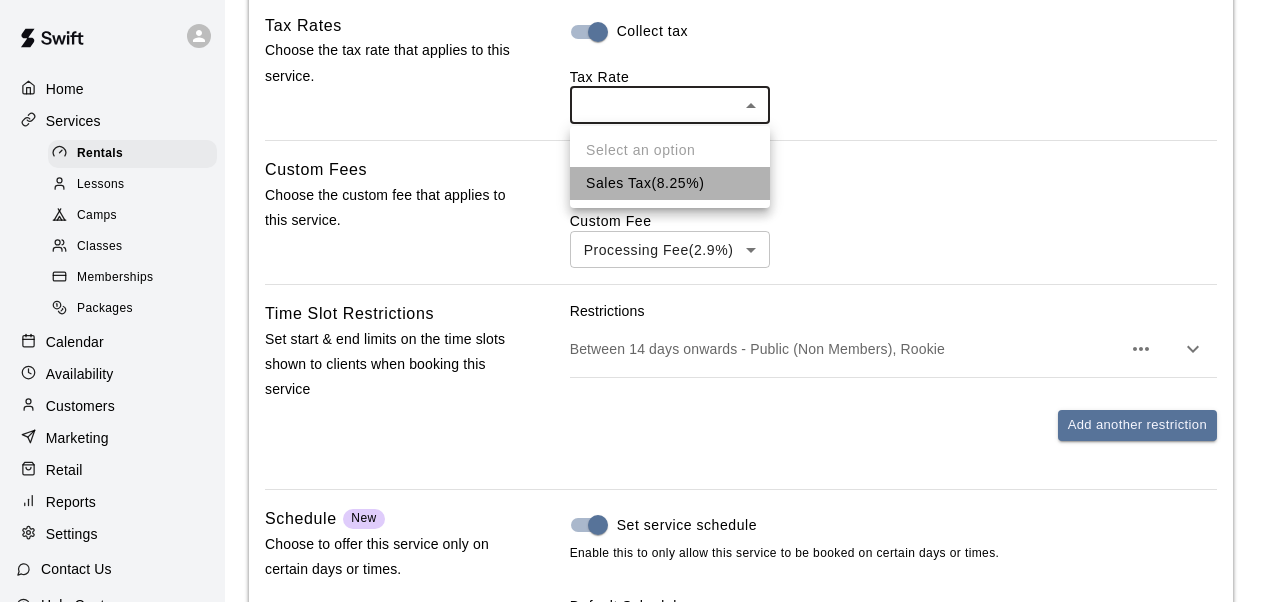 click on "Sales Tax  ( 8.25 %)" at bounding box center (670, 183) 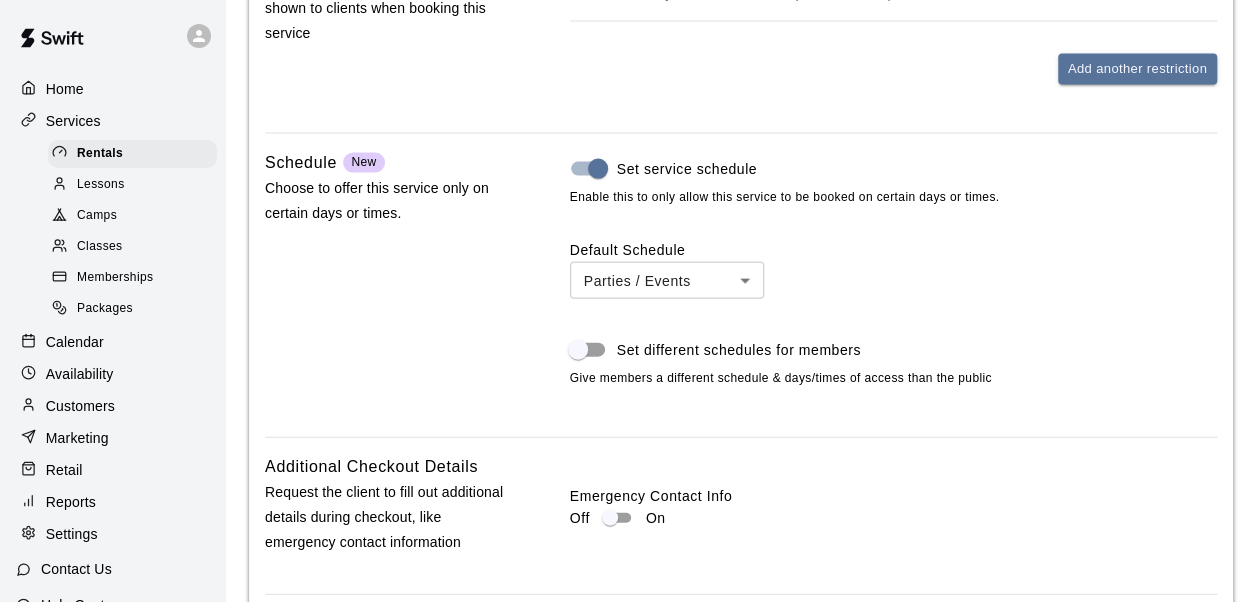 scroll, scrollTop: 2068, scrollLeft: 0, axis: vertical 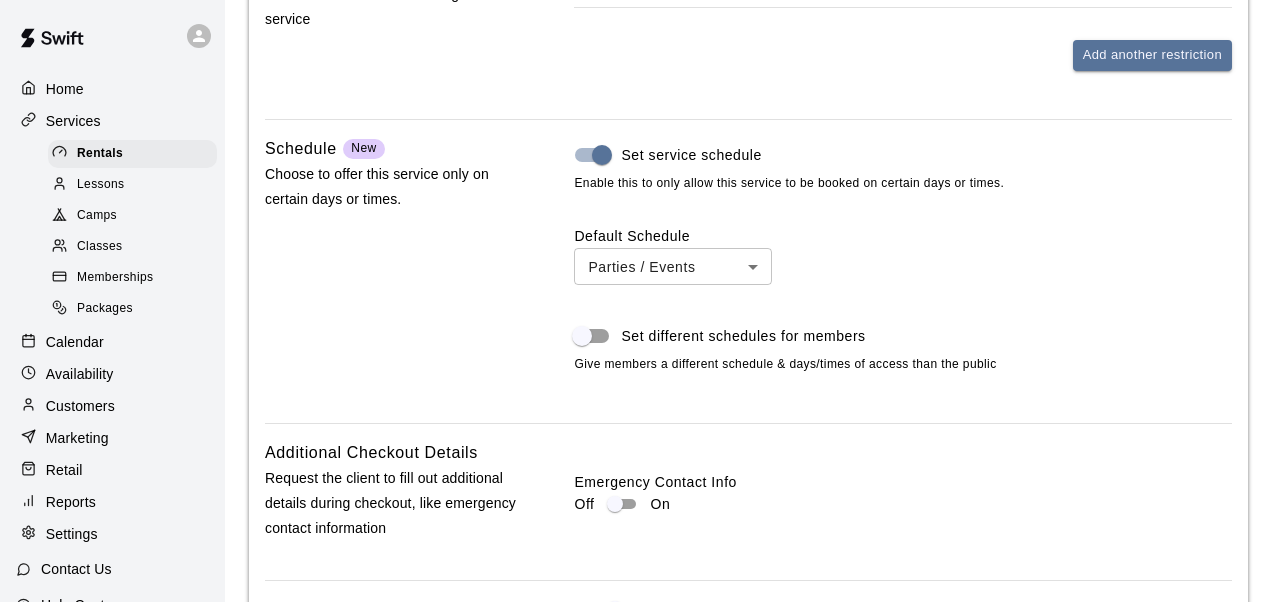 click on "**********" at bounding box center (636, -627) 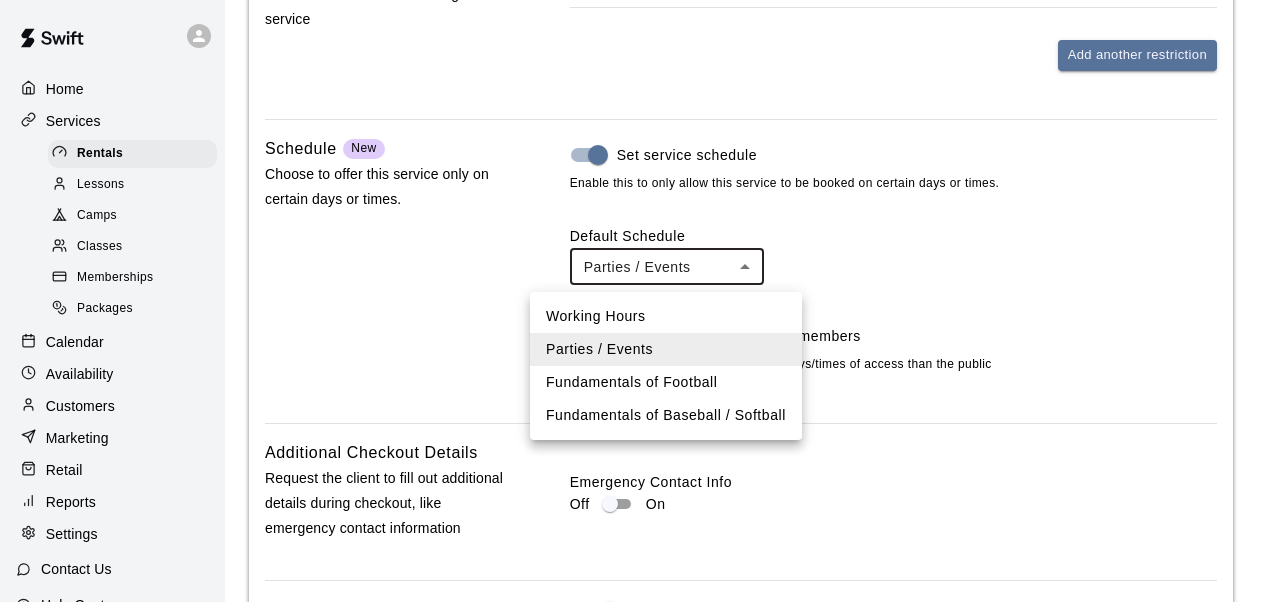 click at bounding box center [636, 301] 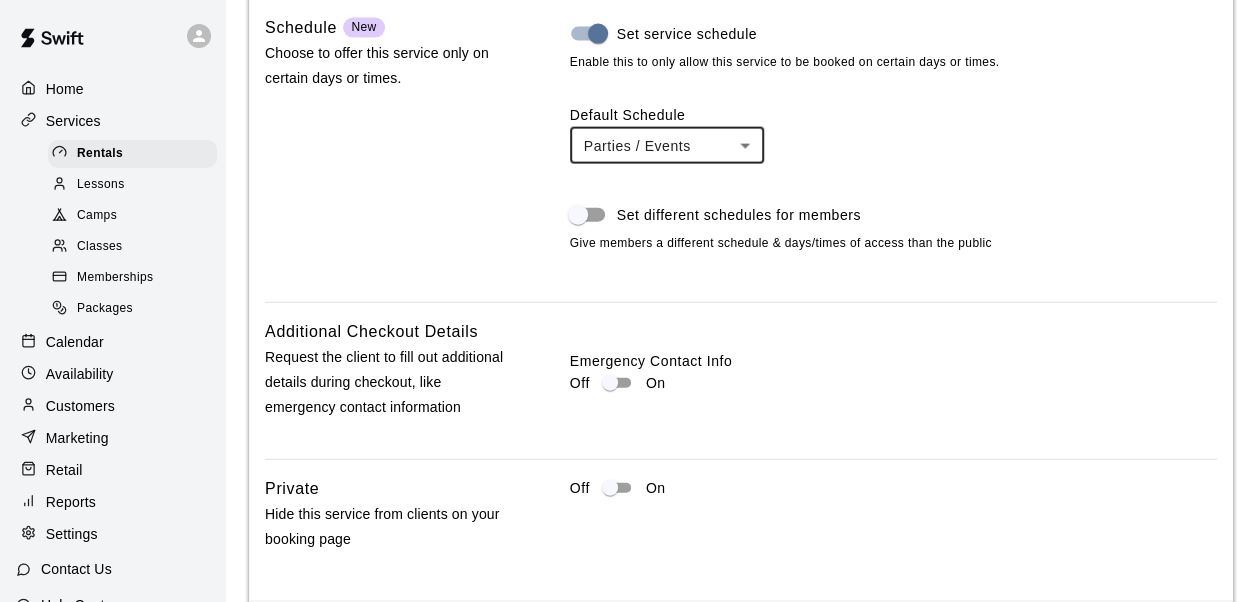scroll, scrollTop: 2186, scrollLeft: 0, axis: vertical 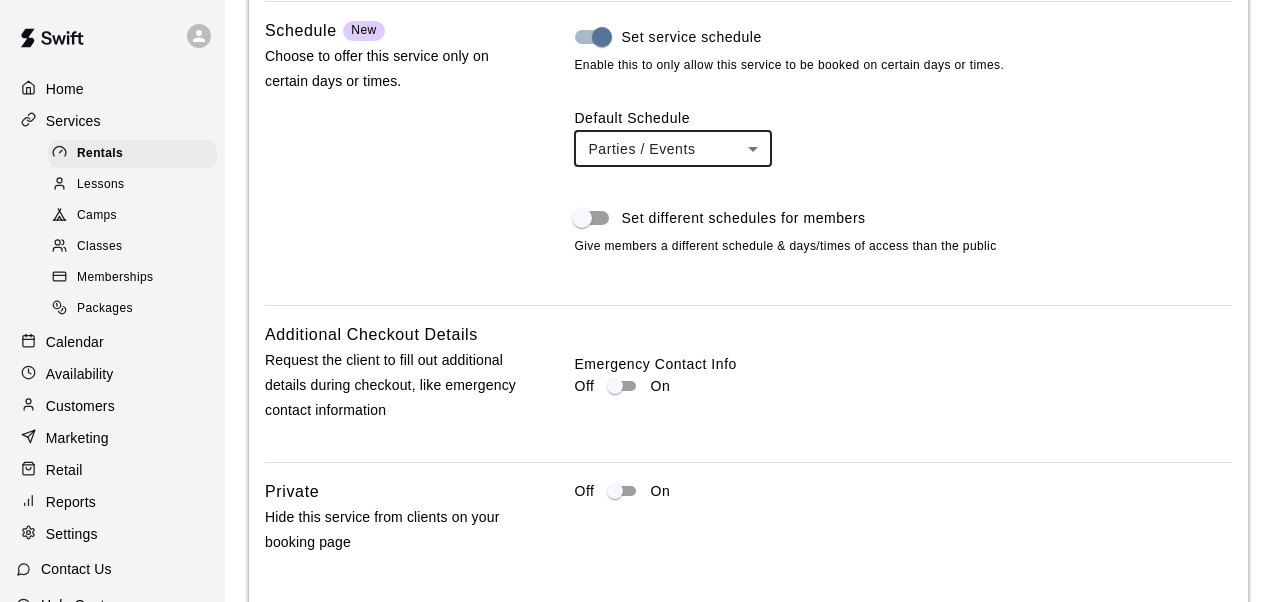 click on "**********" at bounding box center [636, -745] 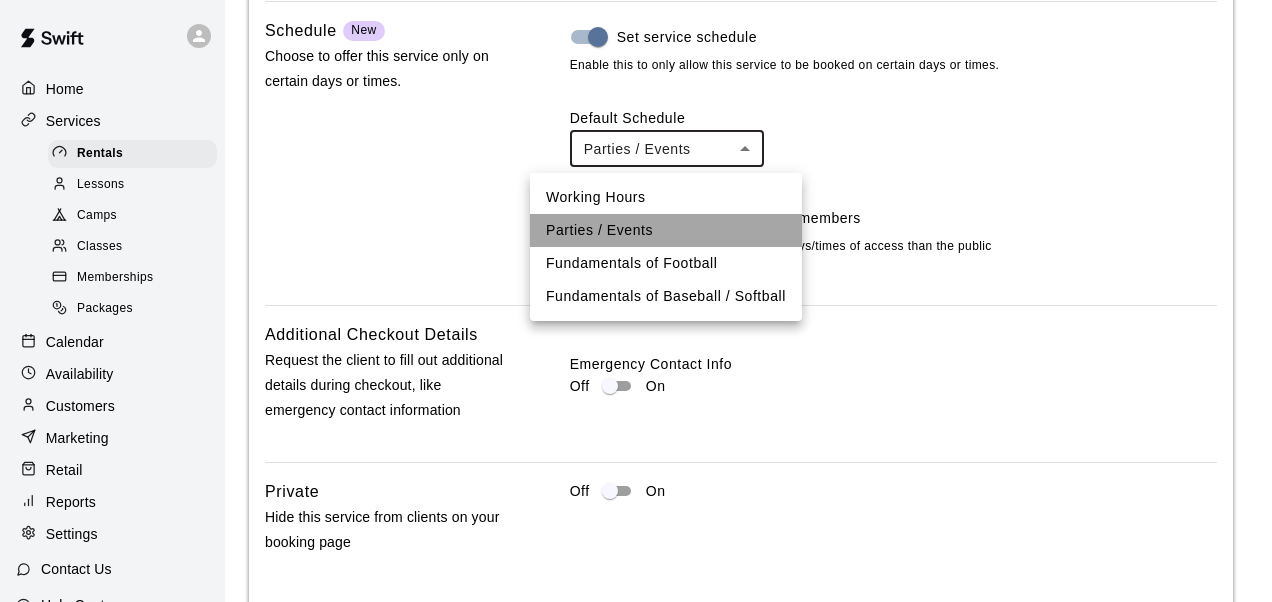 click on "Parties / Events" at bounding box center (666, 230) 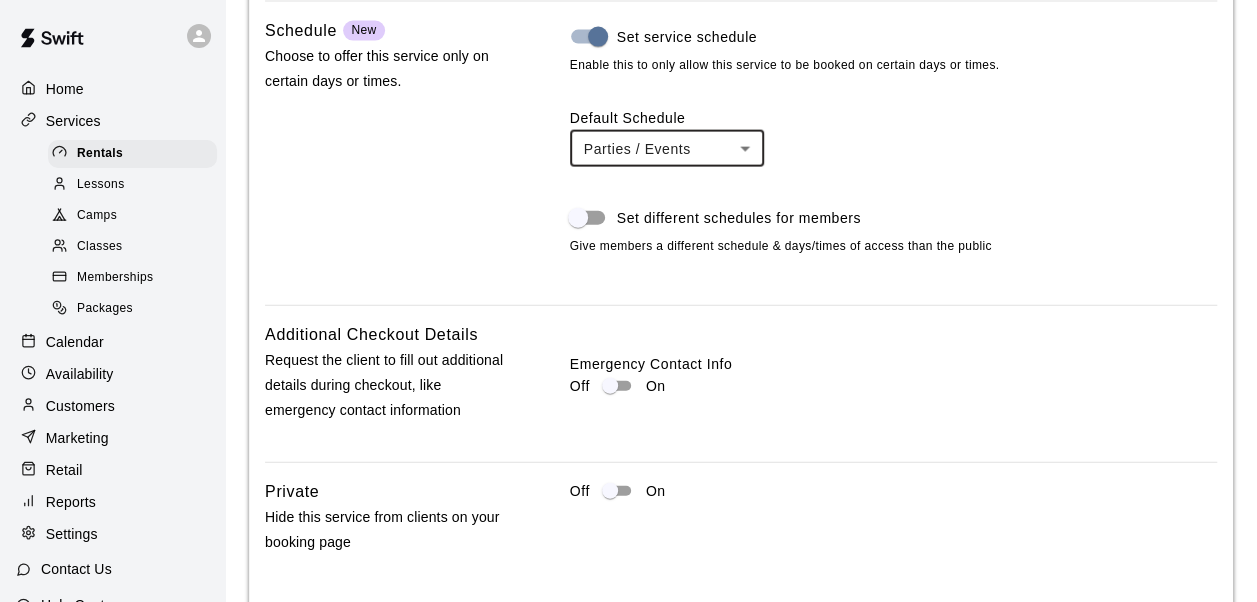 scroll, scrollTop: 2285, scrollLeft: 0, axis: vertical 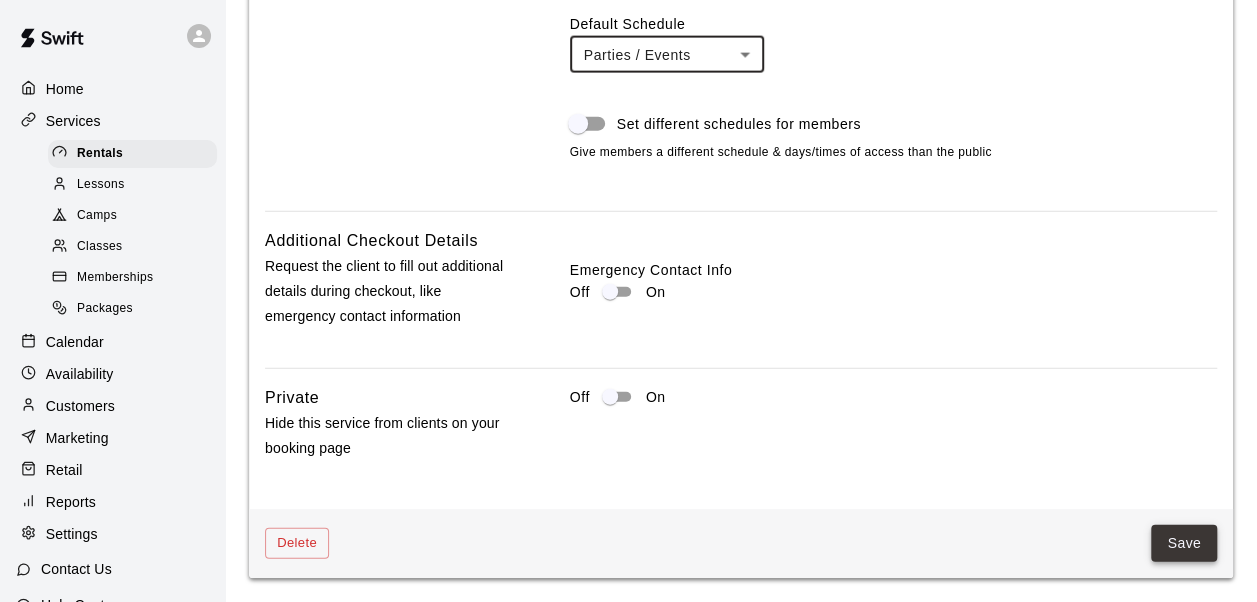 click on "Save" at bounding box center (1184, 543) 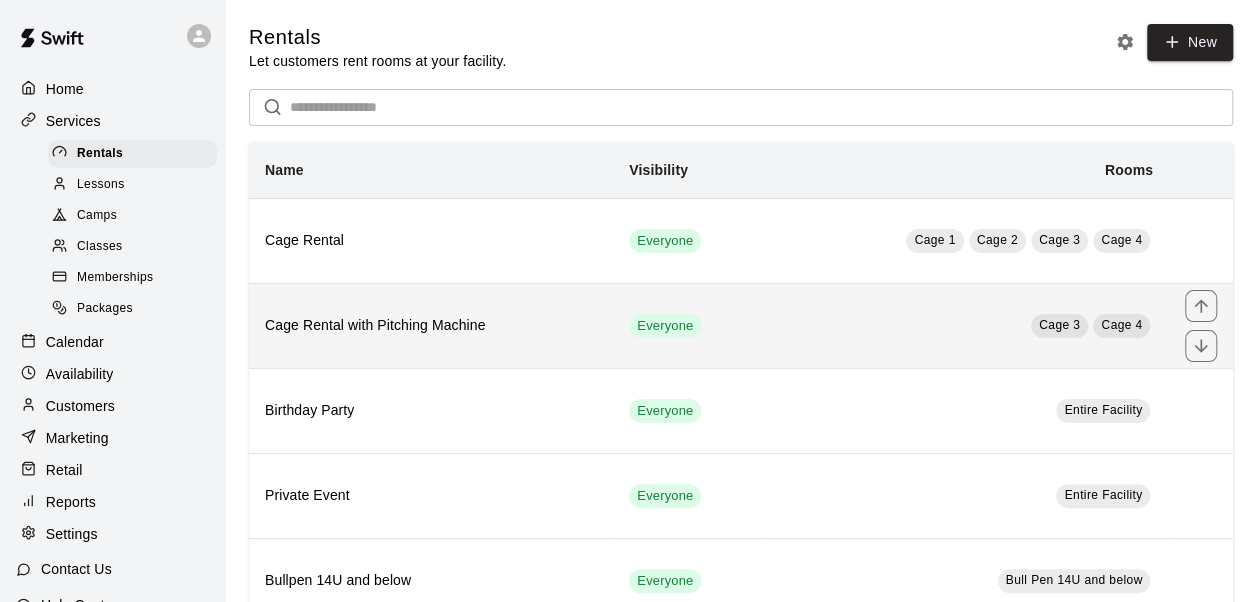 scroll, scrollTop: 56, scrollLeft: 0, axis: vertical 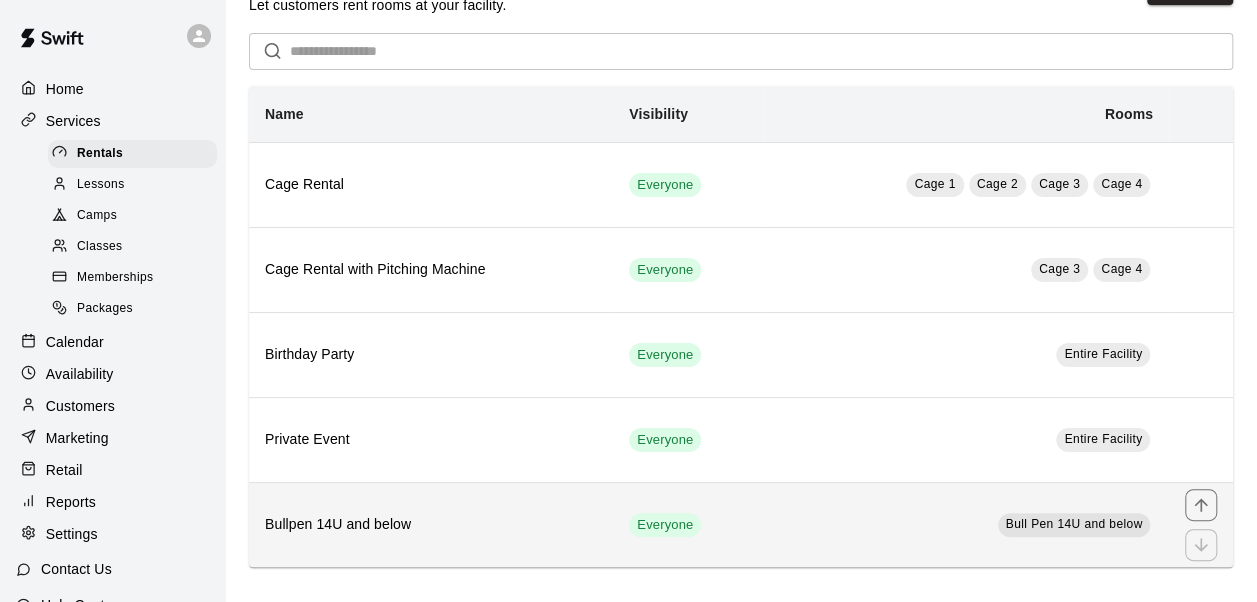 click on "Bullpen 14U and below" at bounding box center (431, 524) 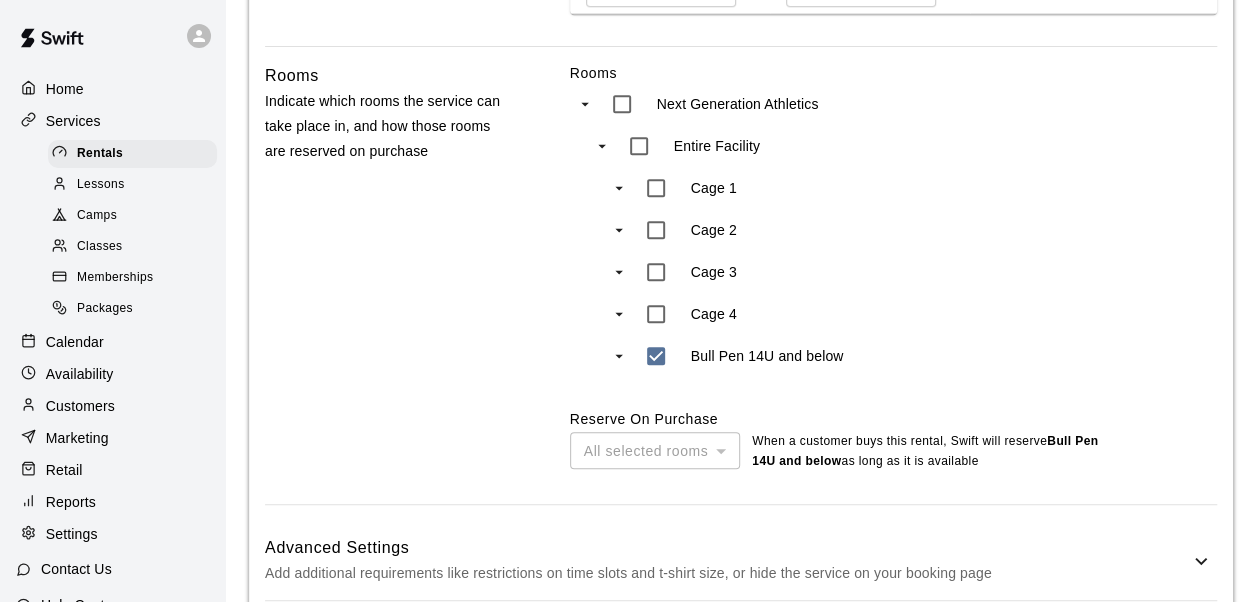scroll, scrollTop: 874, scrollLeft: 0, axis: vertical 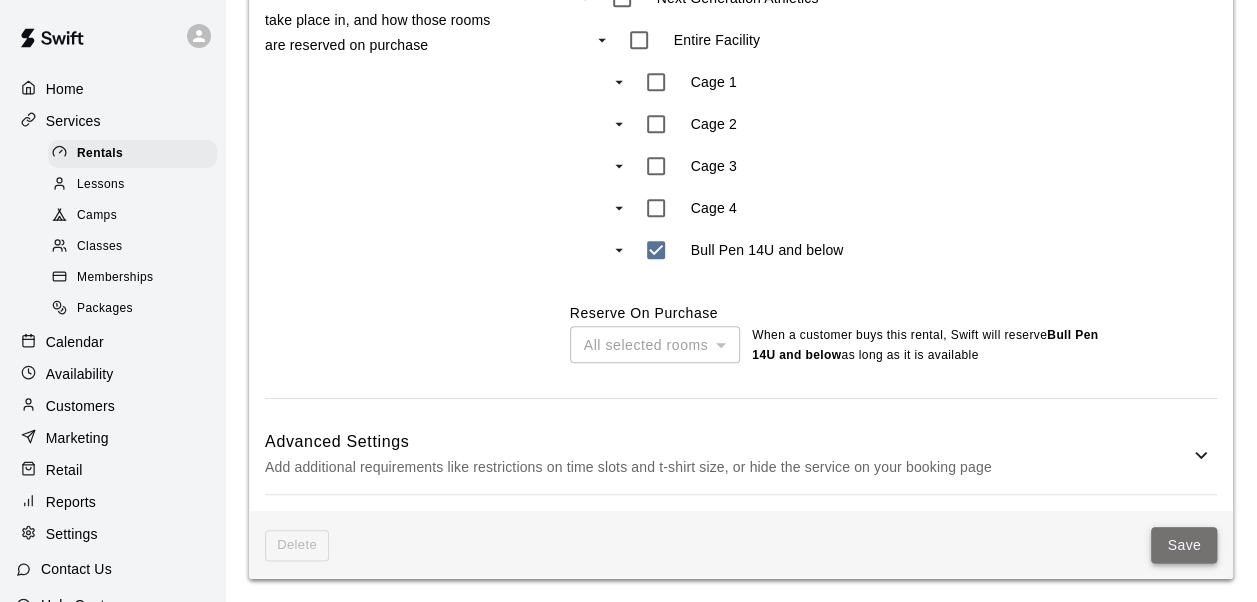click on "Save" at bounding box center (1184, 545) 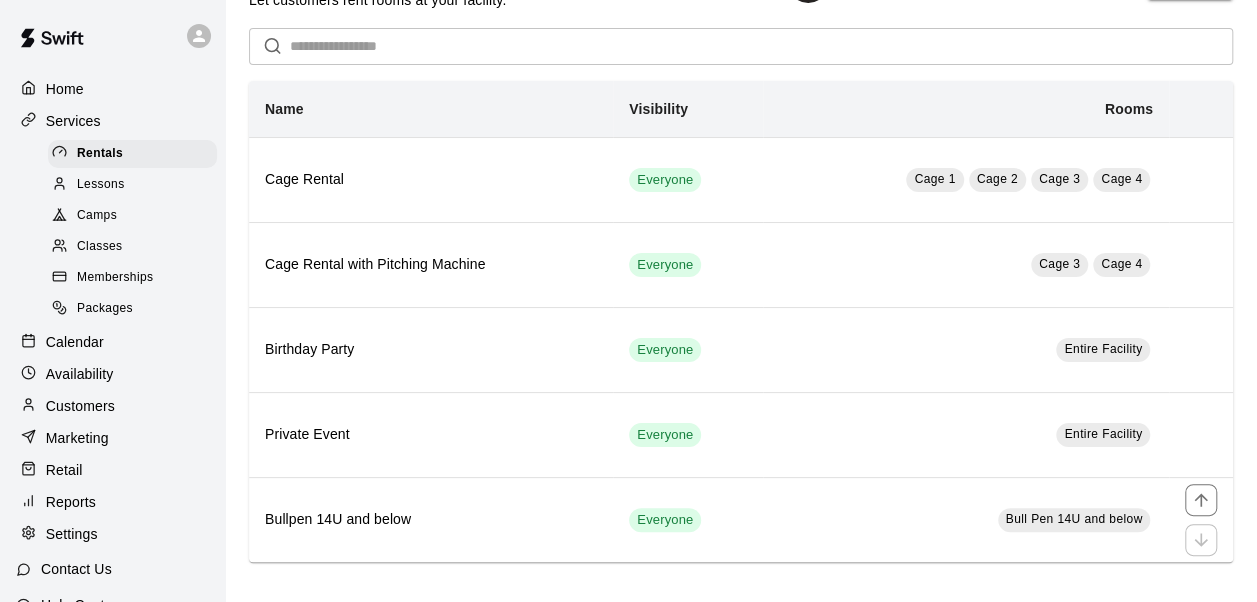 scroll, scrollTop: 0, scrollLeft: 0, axis: both 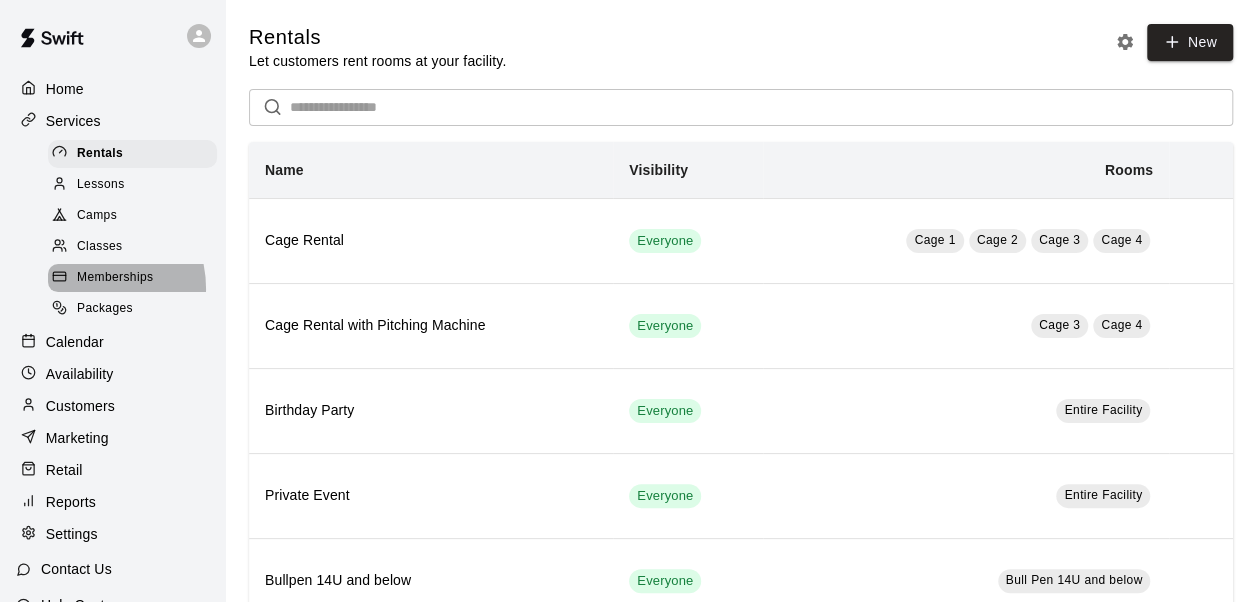 click on "Memberships" at bounding box center (132, 278) 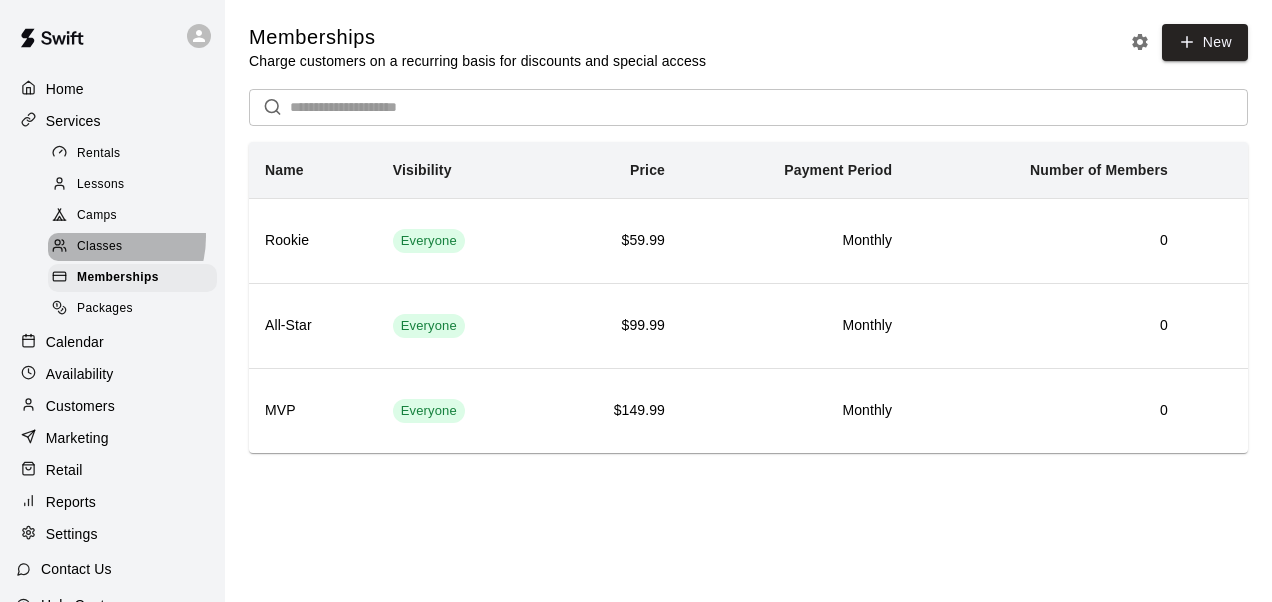 click on "Classes" at bounding box center [132, 247] 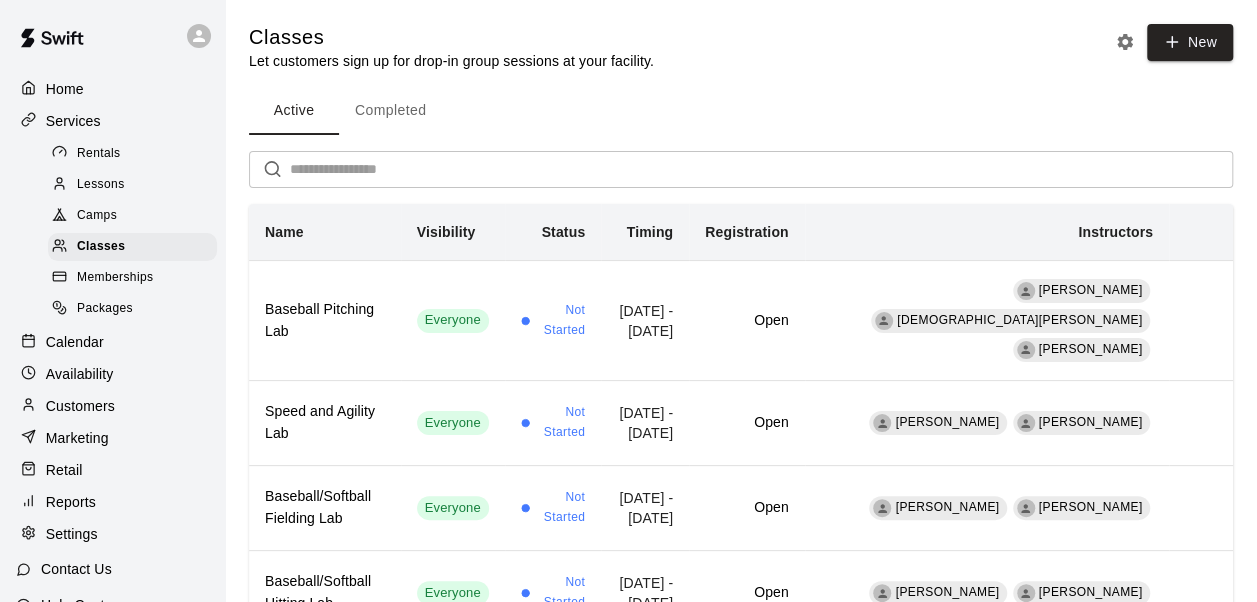 click on "Camps" at bounding box center (97, 216) 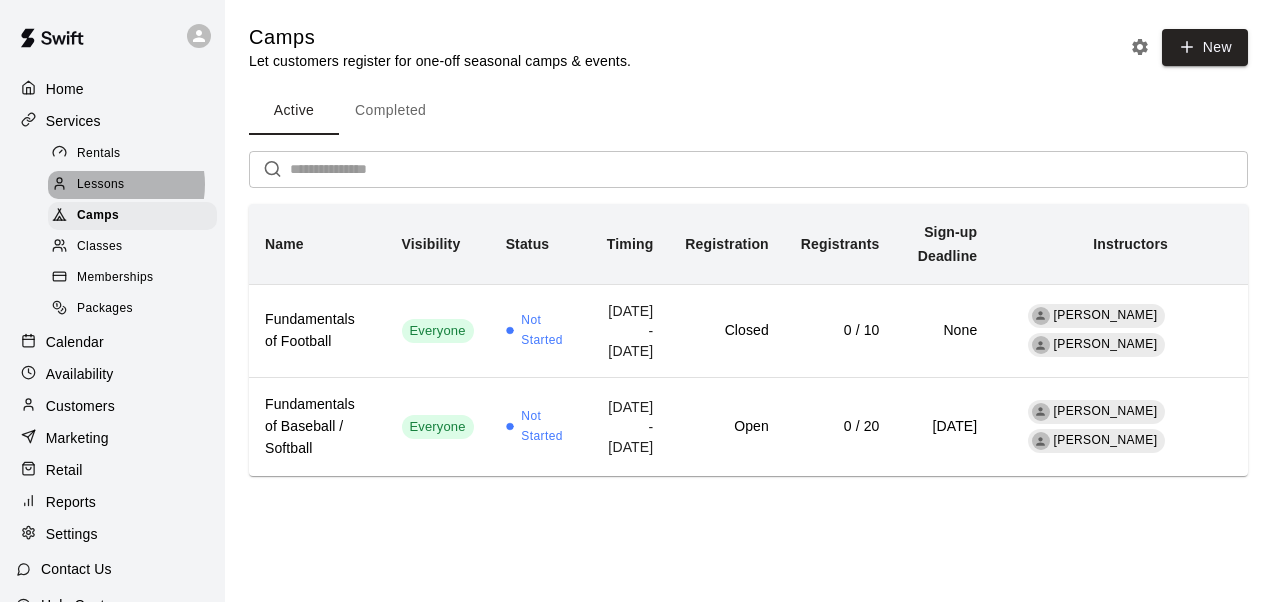 click on "Lessons" at bounding box center (101, 185) 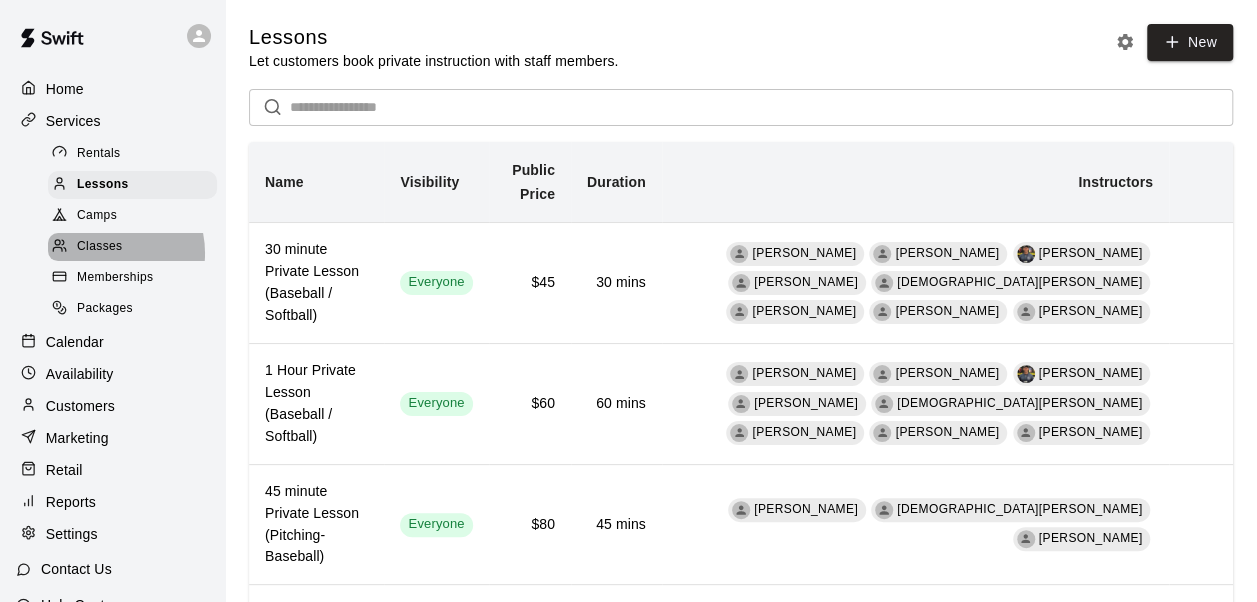 click on "Classes" at bounding box center (99, 247) 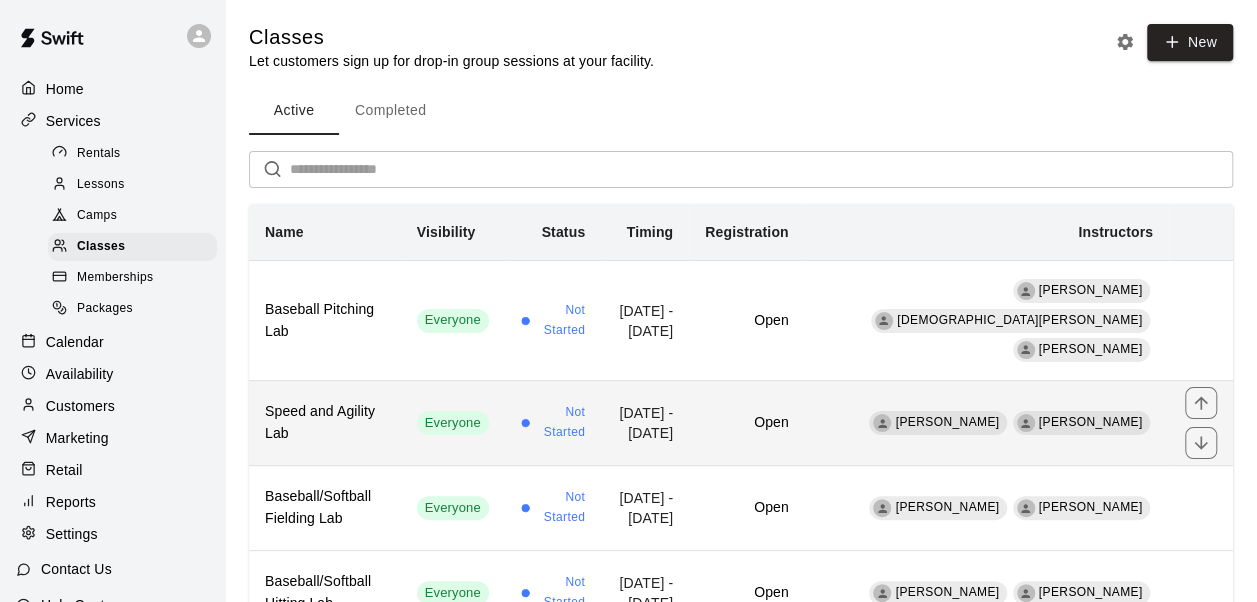 scroll, scrollTop: 84, scrollLeft: 0, axis: vertical 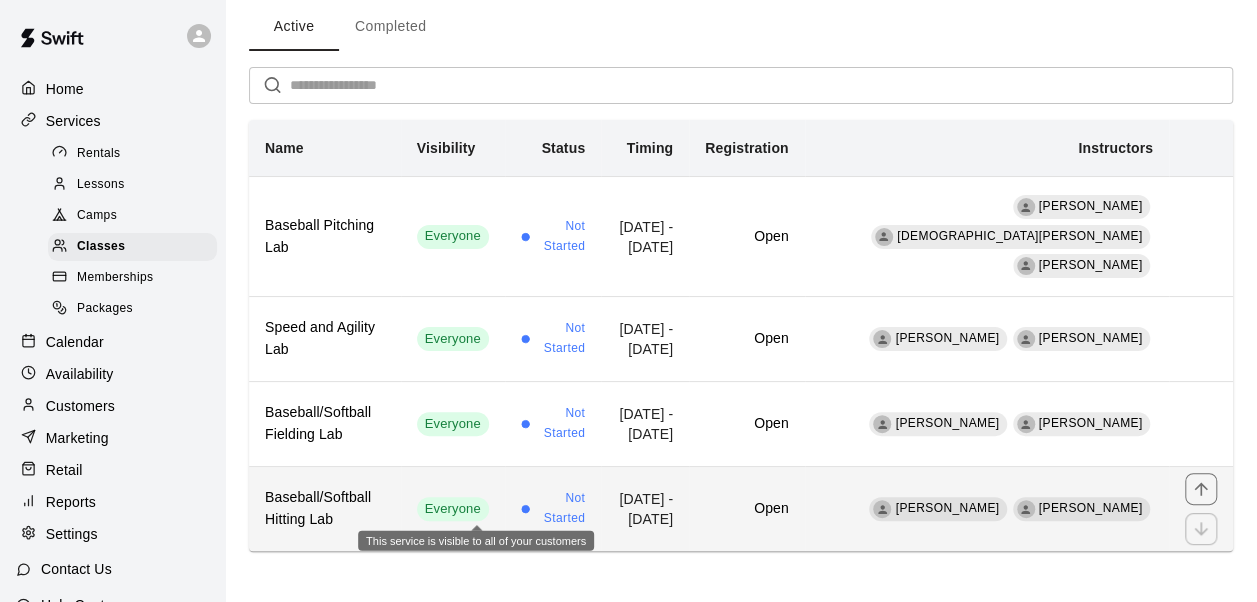 click on "Everyone" at bounding box center [453, 509] 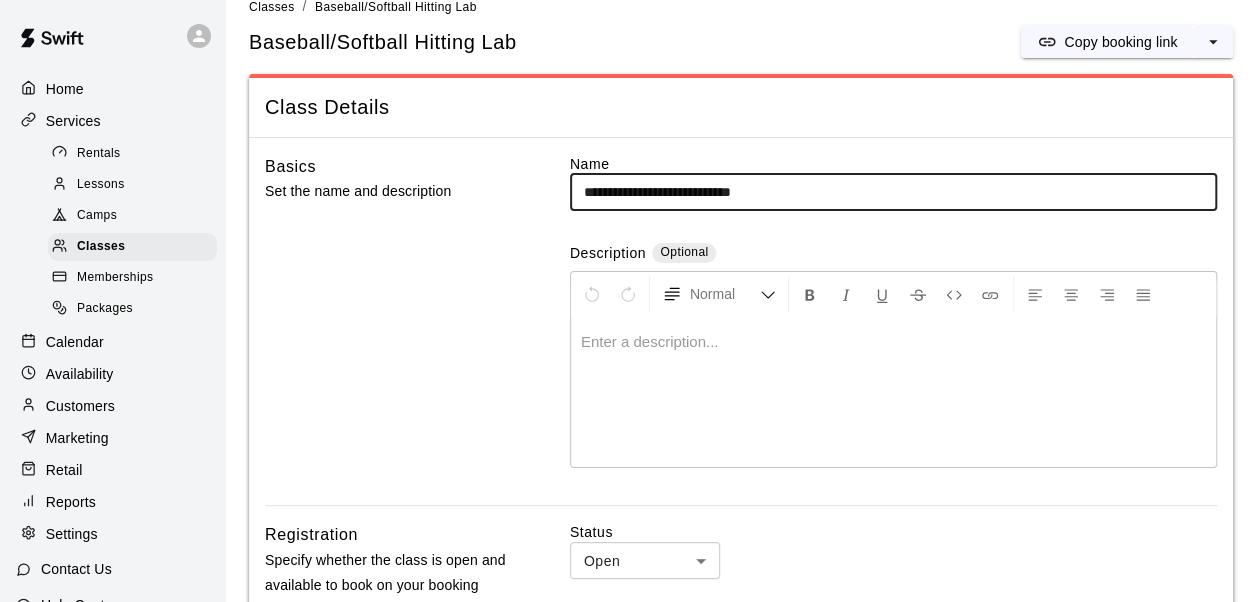 scroll, scrollTop: 26, scrollLeft: 0, axis: vertical 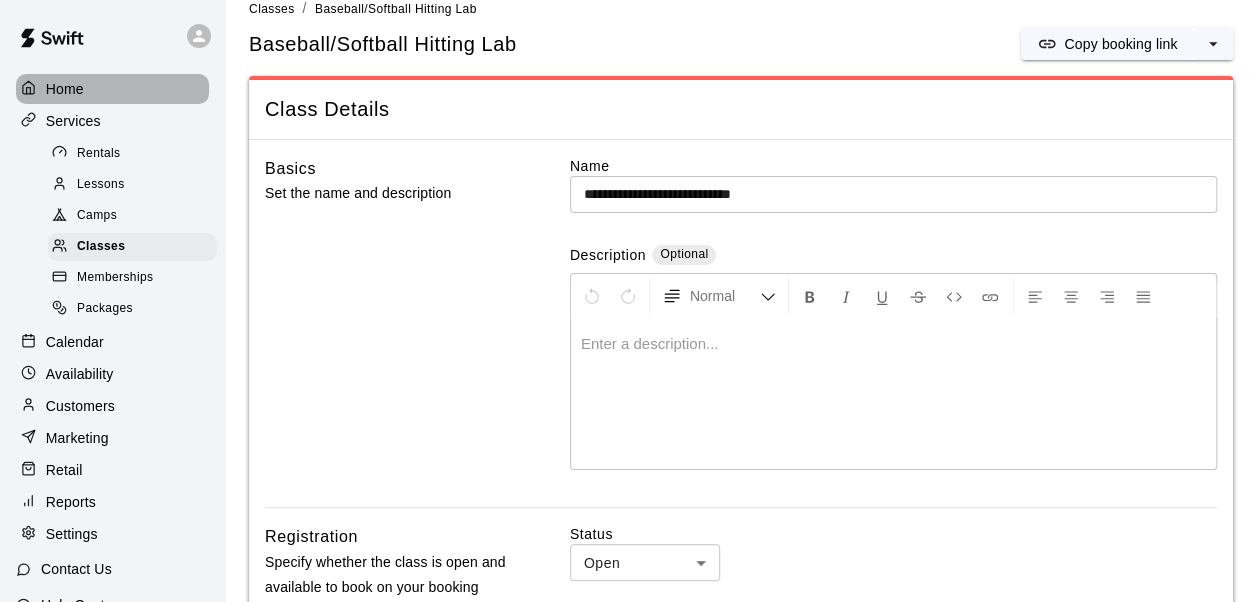 click on "Home" at bounding box center [112, 89] 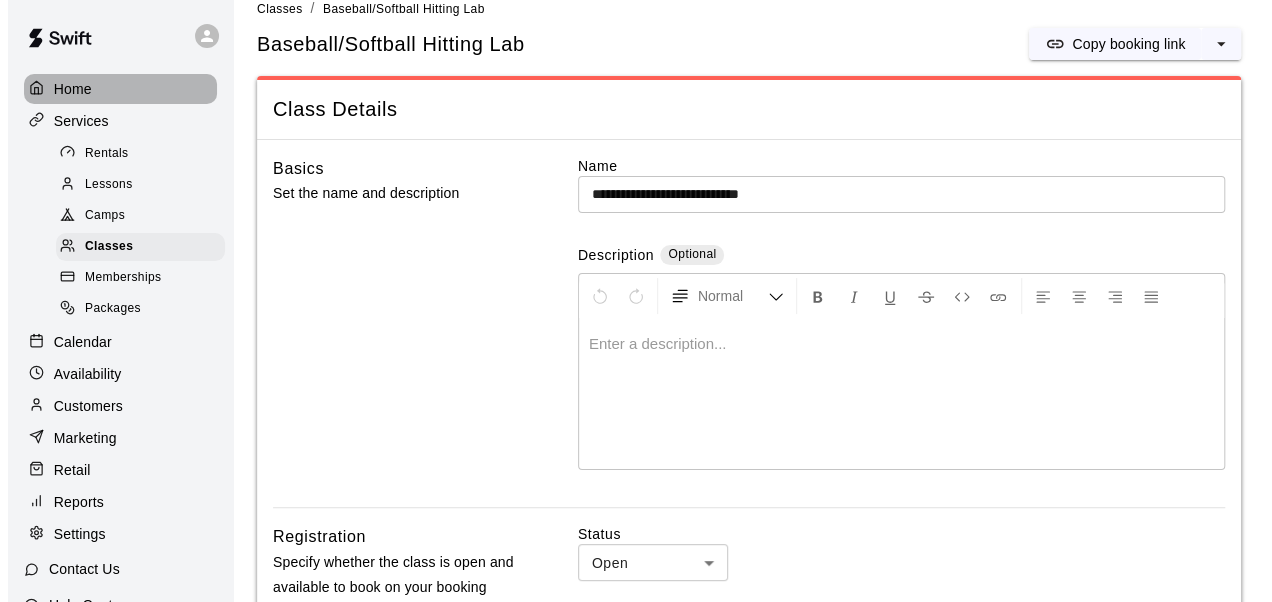 scroll, scrollTop: 0, scrollLeft: 0, axis: both 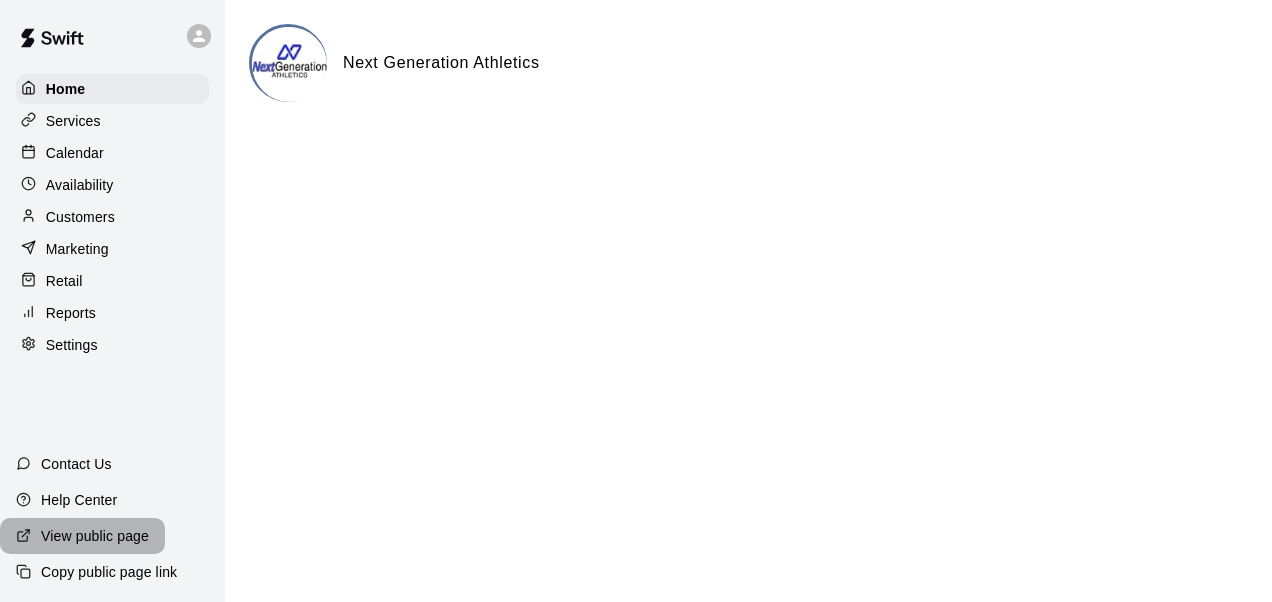 click on "View public page" at bounding box center (95, 536) 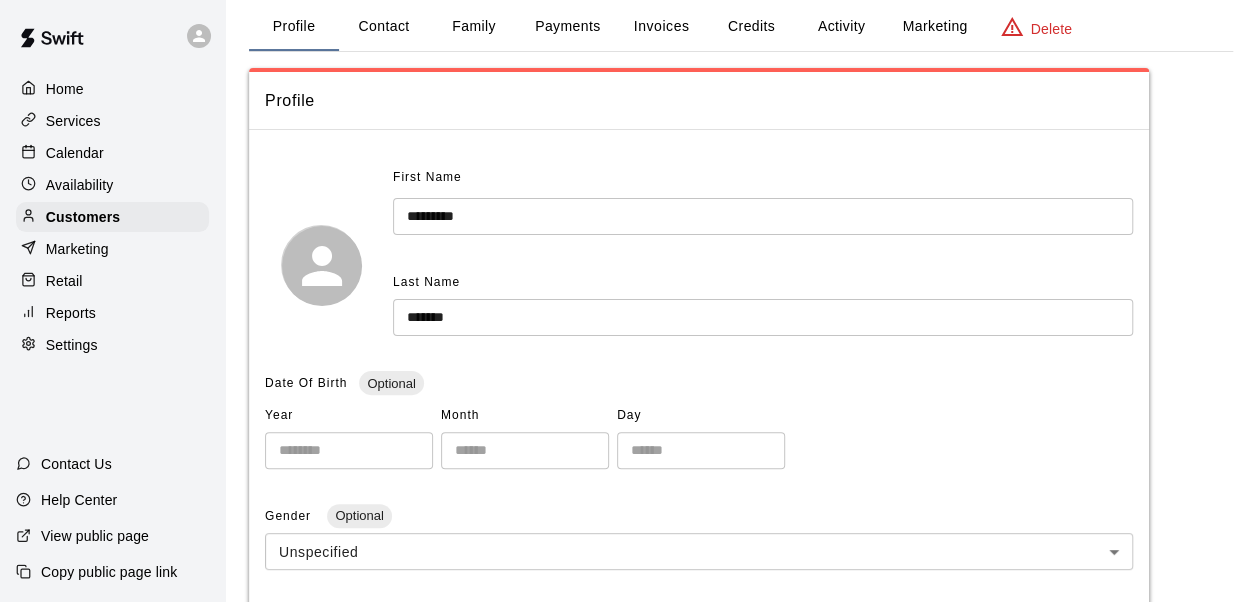 scroll, scrollTop: 0, scrollLeft: 0, axis: both 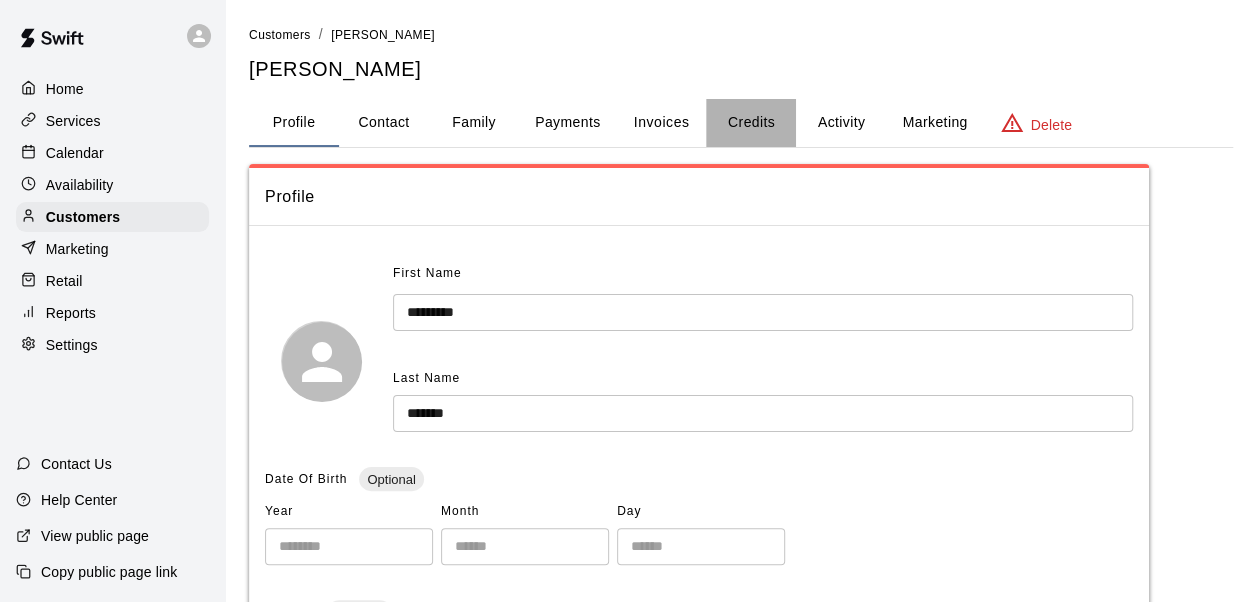 click on "Credits" at bounding box center [751, 123] 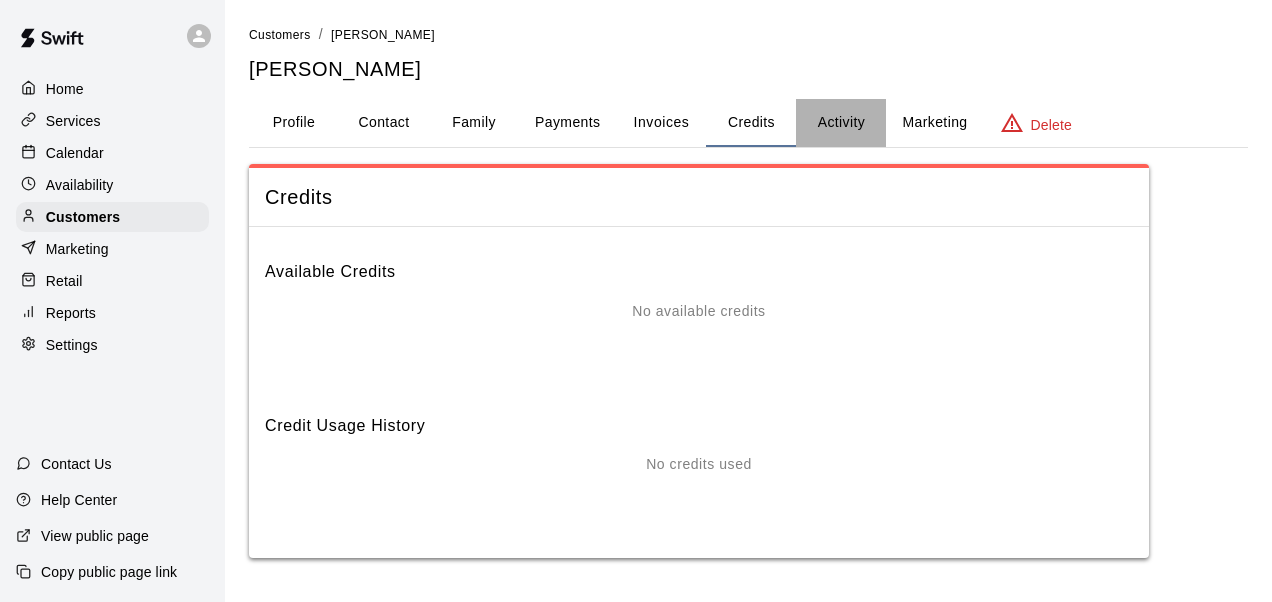 click on "Activity" at bounding box center (841, 123) 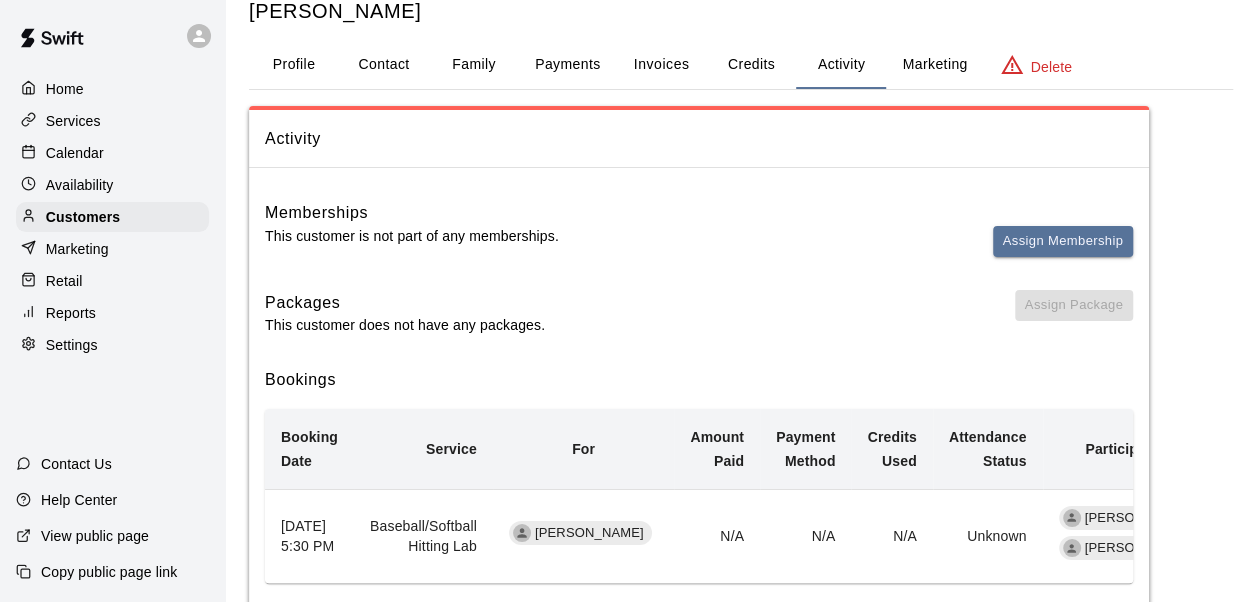 scroll, scrollTop: 57, scrollLeft: 0, axis: vertical 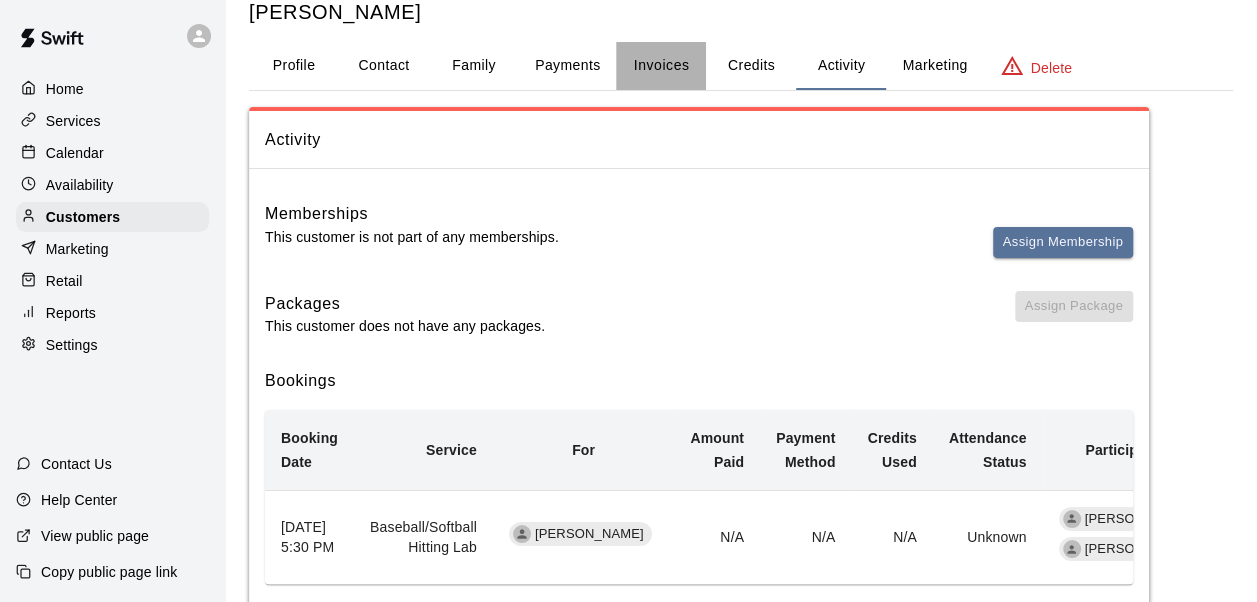 click on "Invoices" at bounding box center [661, 66] 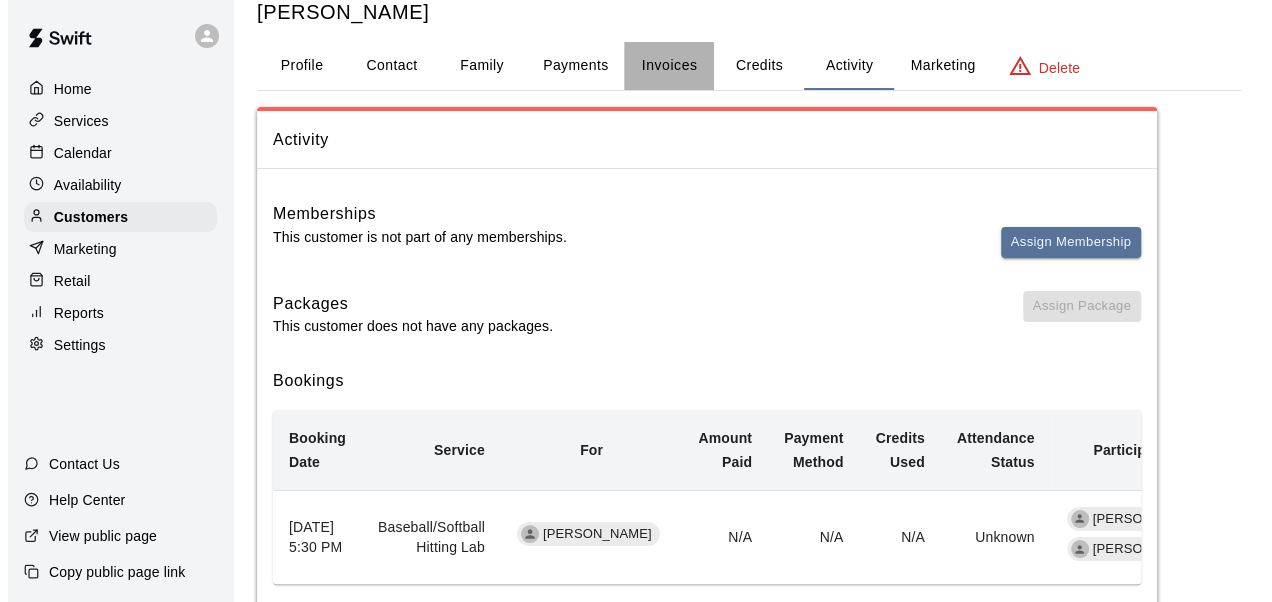 scroll, scrollTop: 0, scrollLeft: 0, axis: both 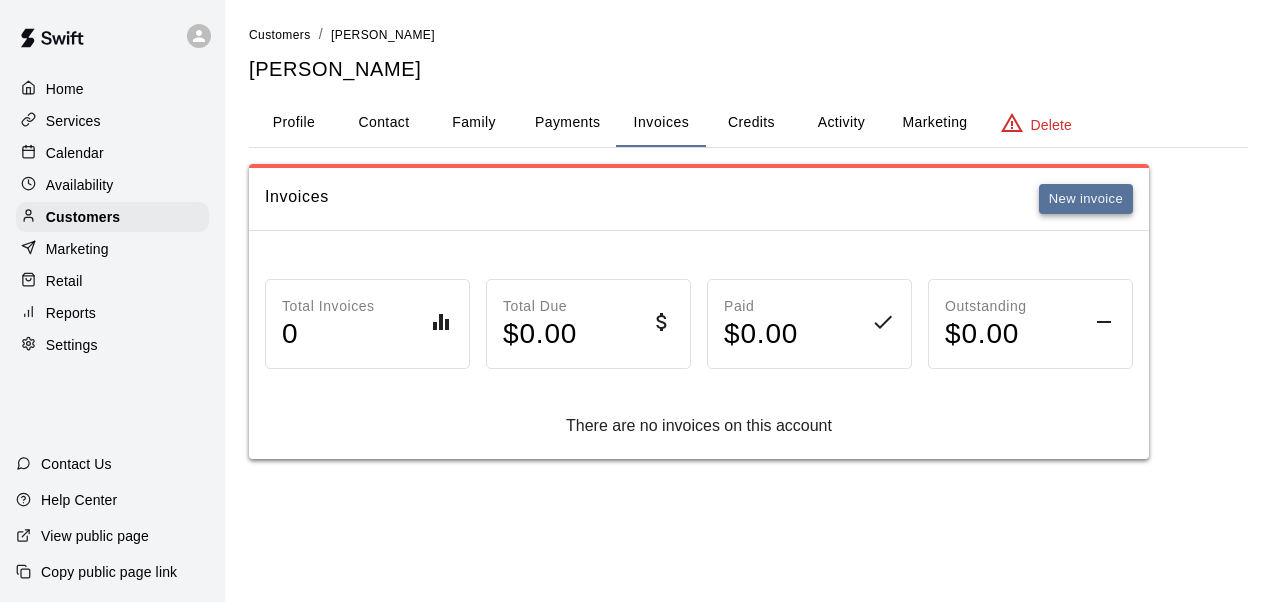 click on "New invoice" at bounding box center [1086, 199] 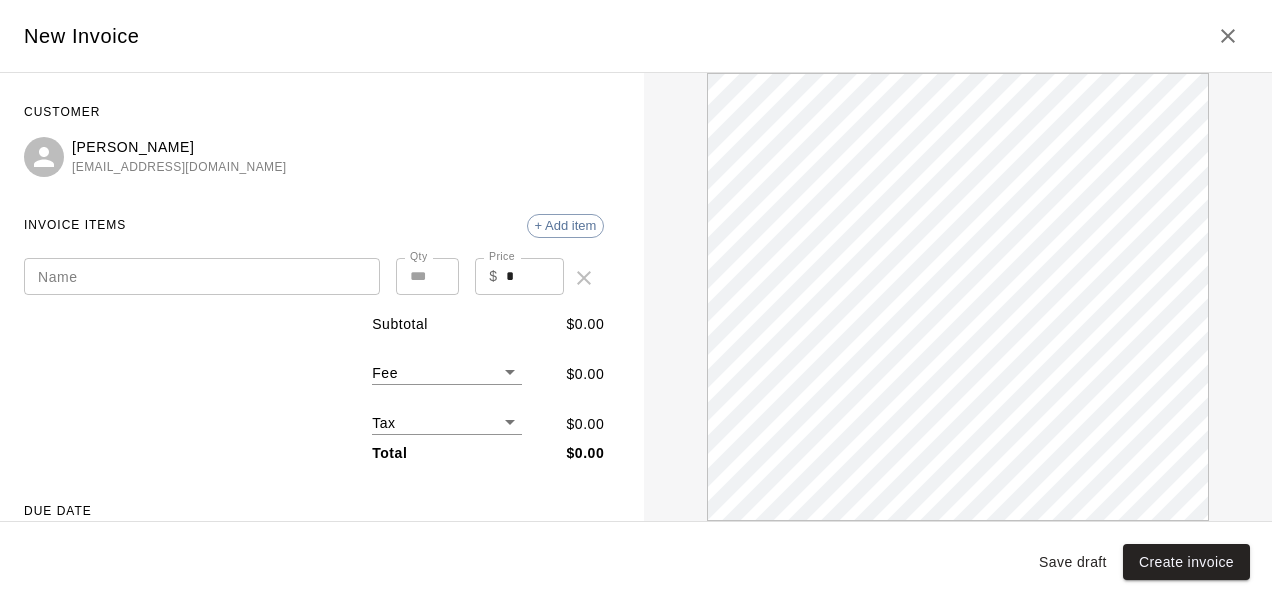 scroll, scrollTop: 0, scrollLeft: 0, axis: both 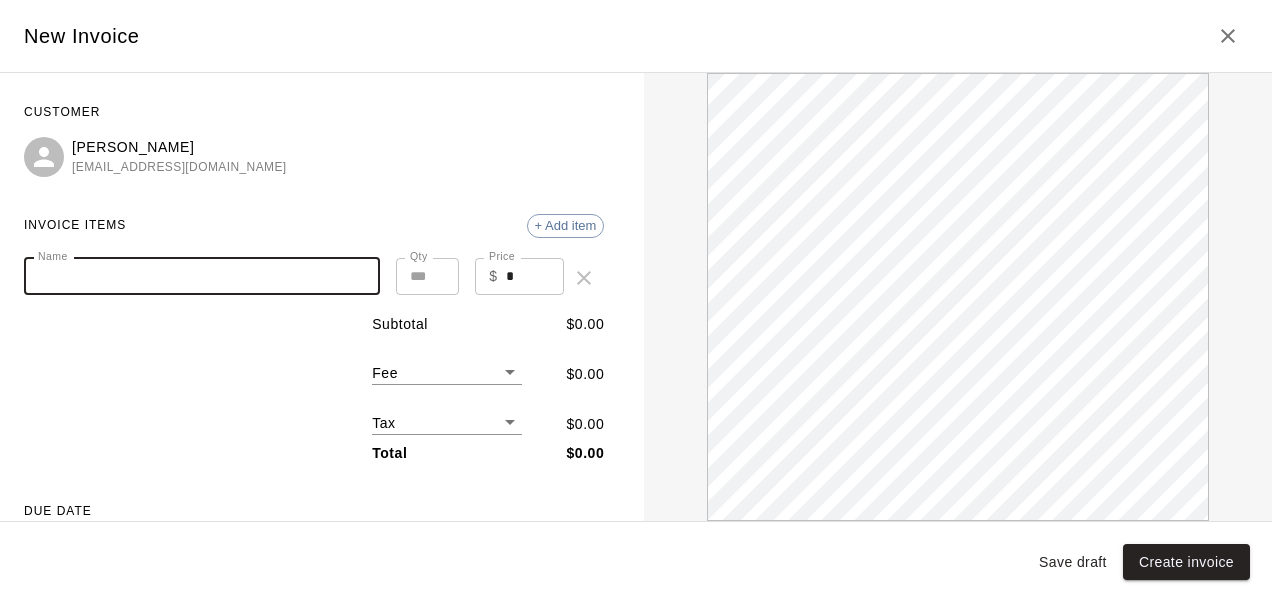 click on "Name" at bounding box center (202, 276) 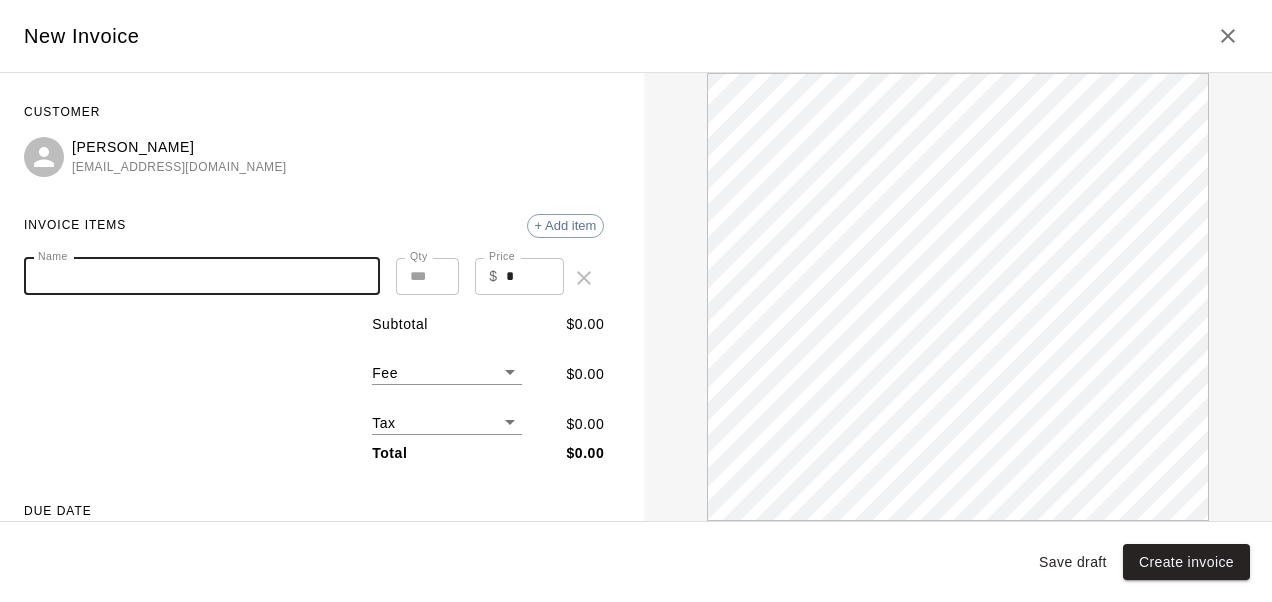 click on "Name" at bounding box center [202, 276] 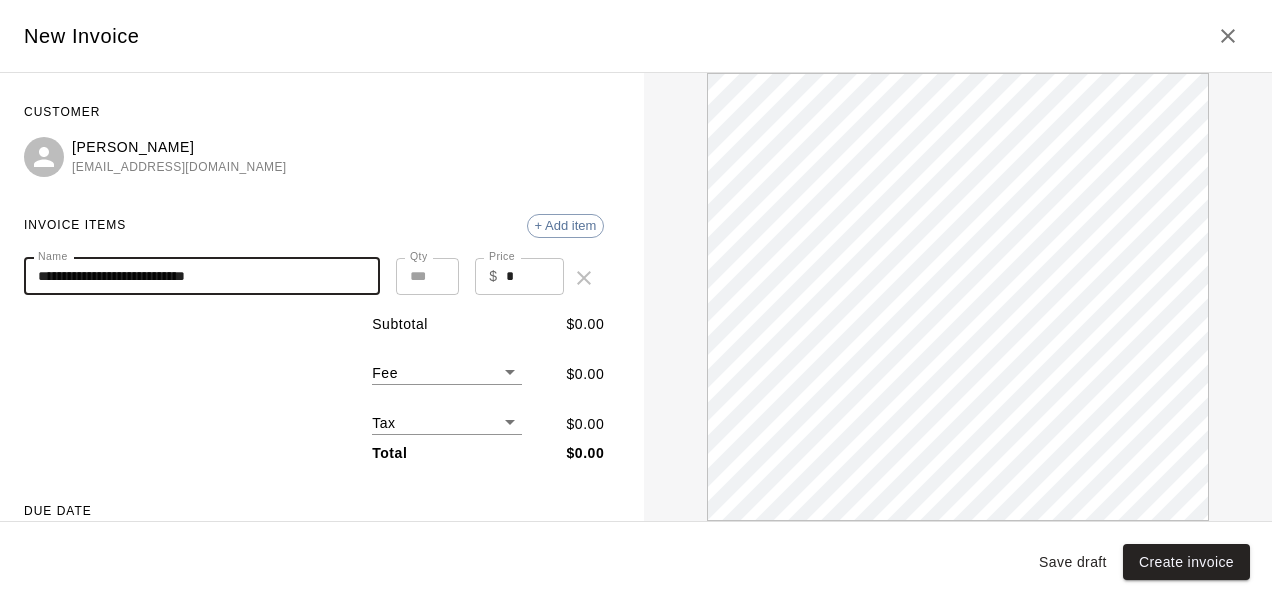 scroll, scrollTop: 0, scrollLeft: 0, axis: both 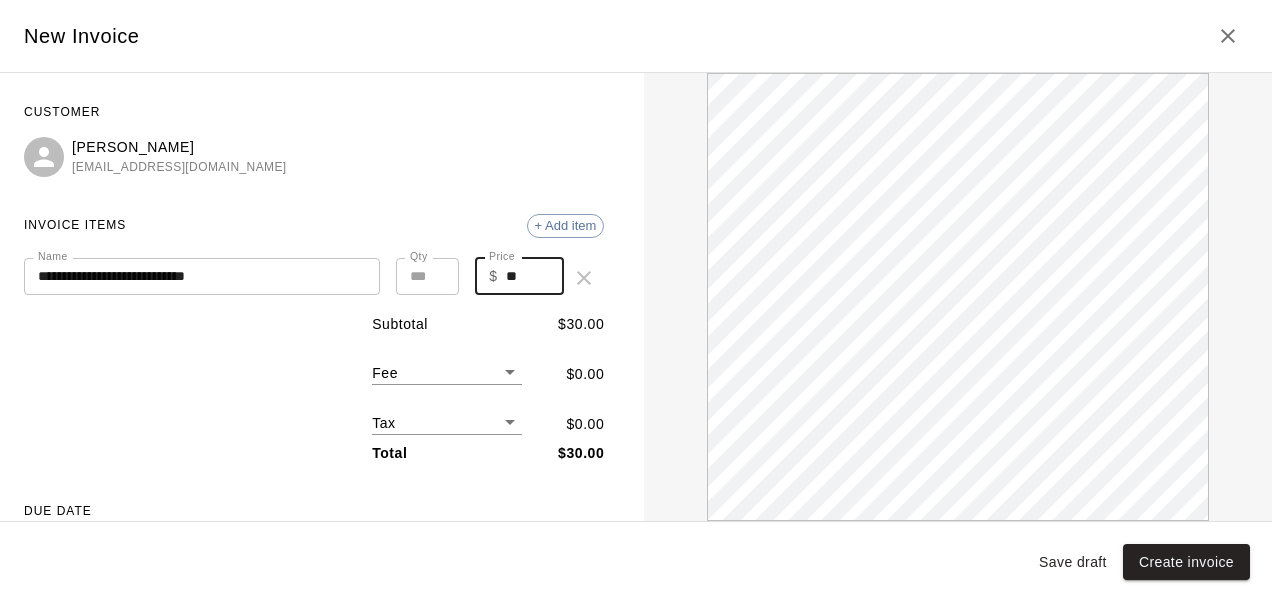 type on "**" 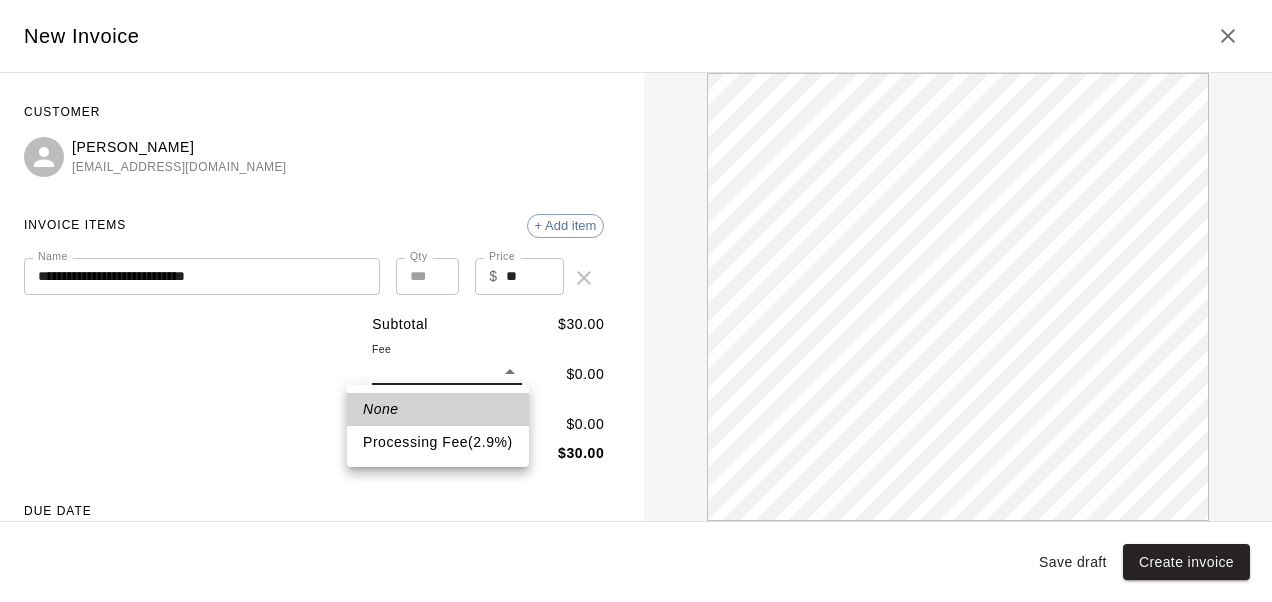 click on "Processing Fee  ( 2.9 % )" at bounding box center [438, 442] 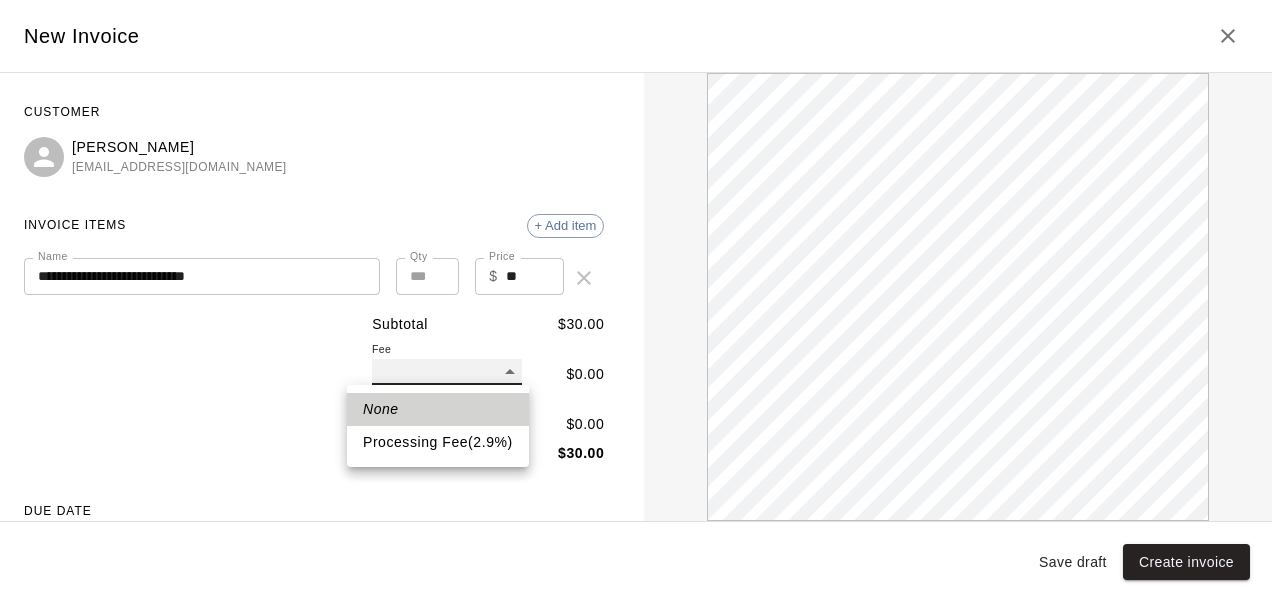 type on "**" 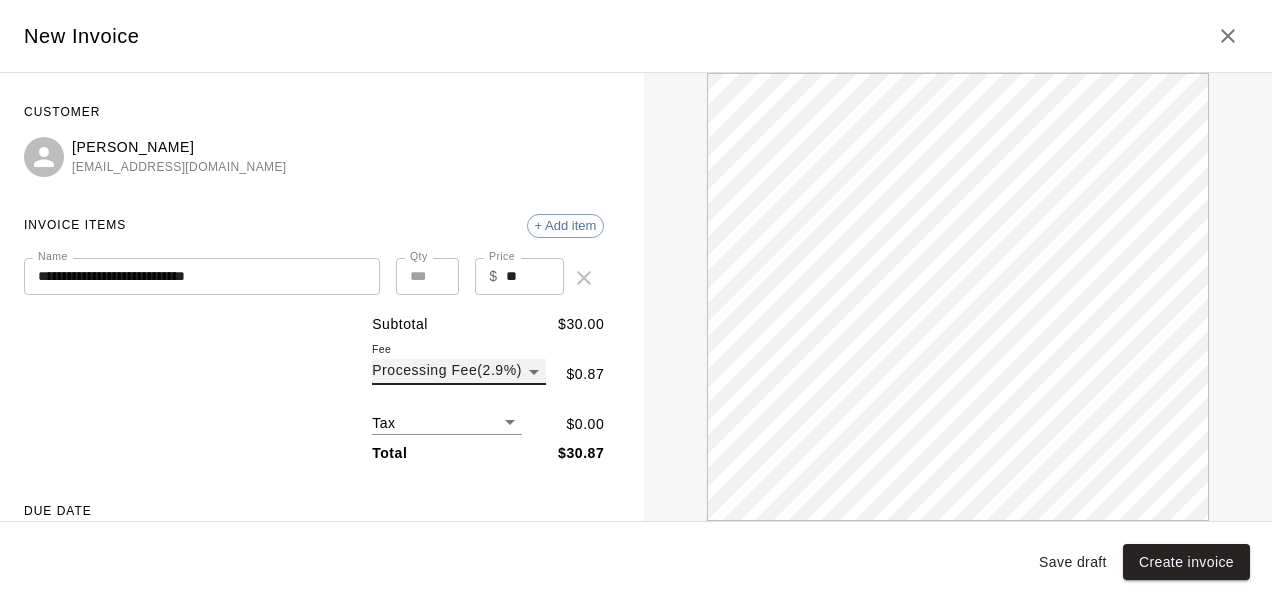 scroll, scrollTop: 0, scrollLeft: 0, axis: both 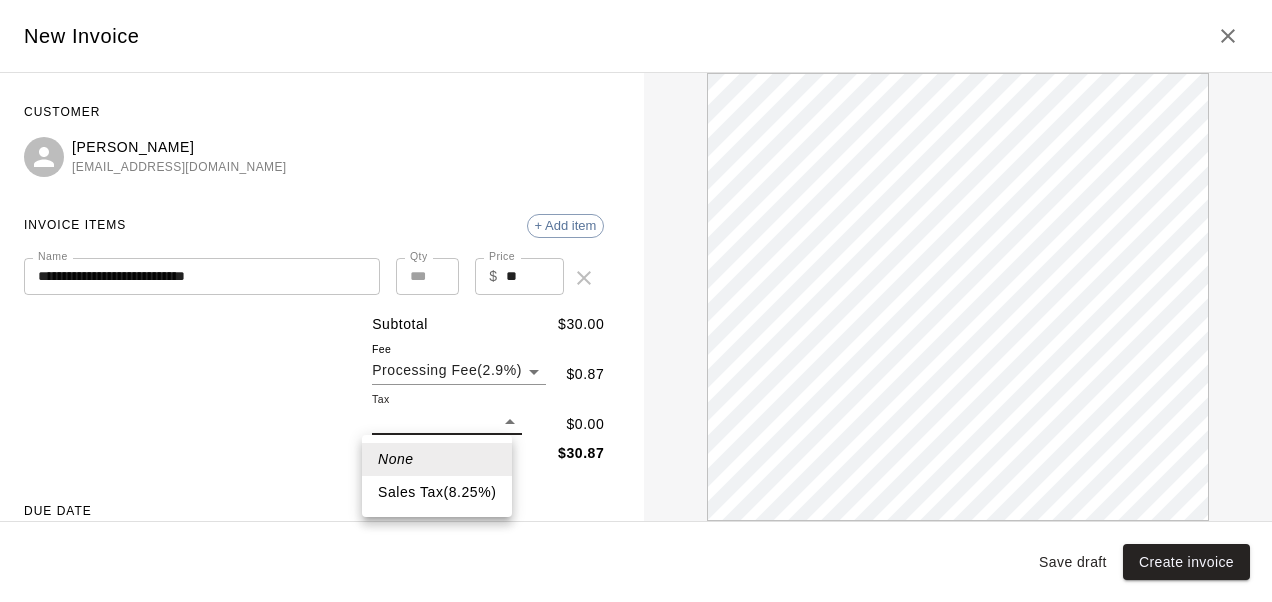 click on "**********" at bounding box center [636, 249] 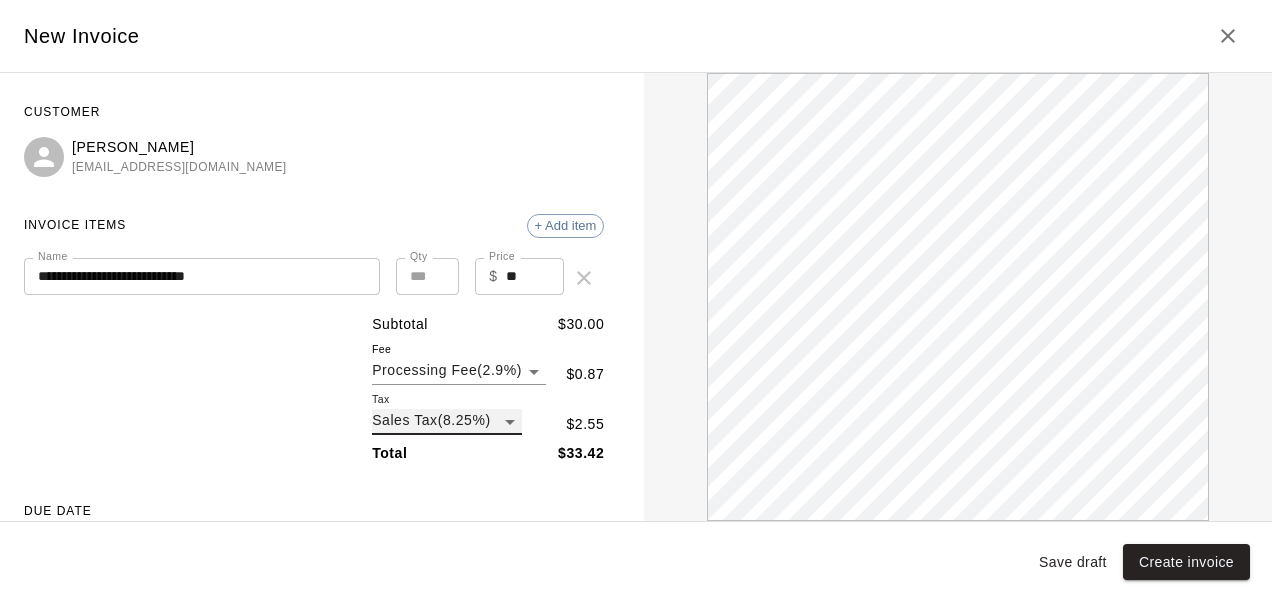 type on "***" 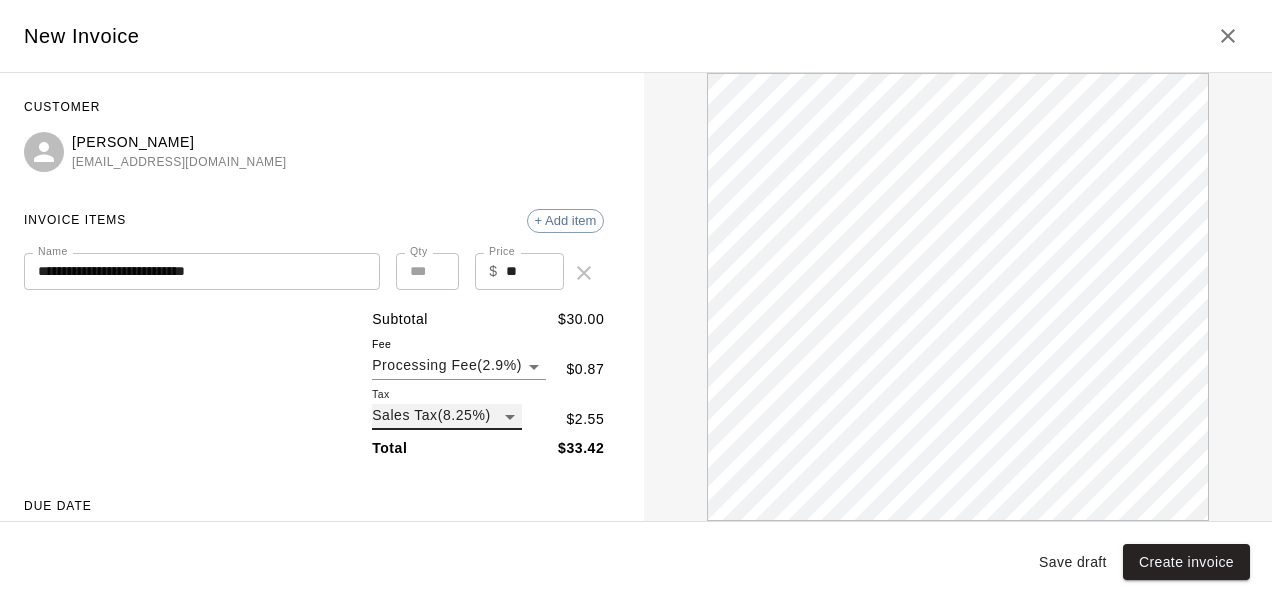 scroll, scrollTop: 8, scrollLeft: 0, axis: vertical 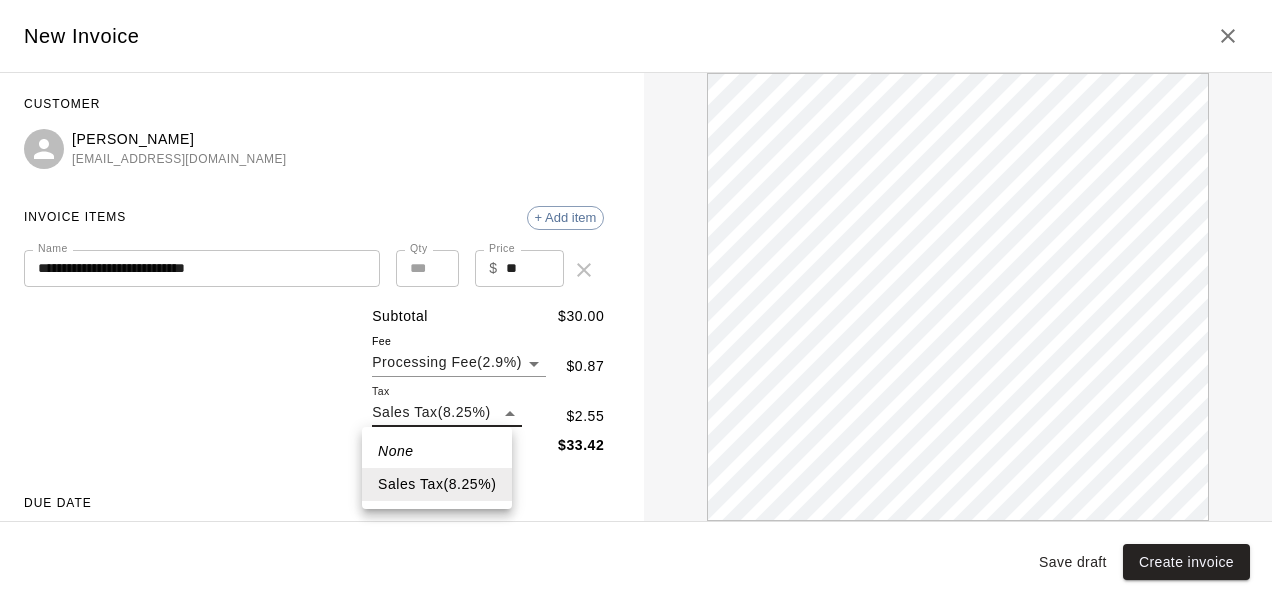 click on "**********" at bounding box center (636, 249) 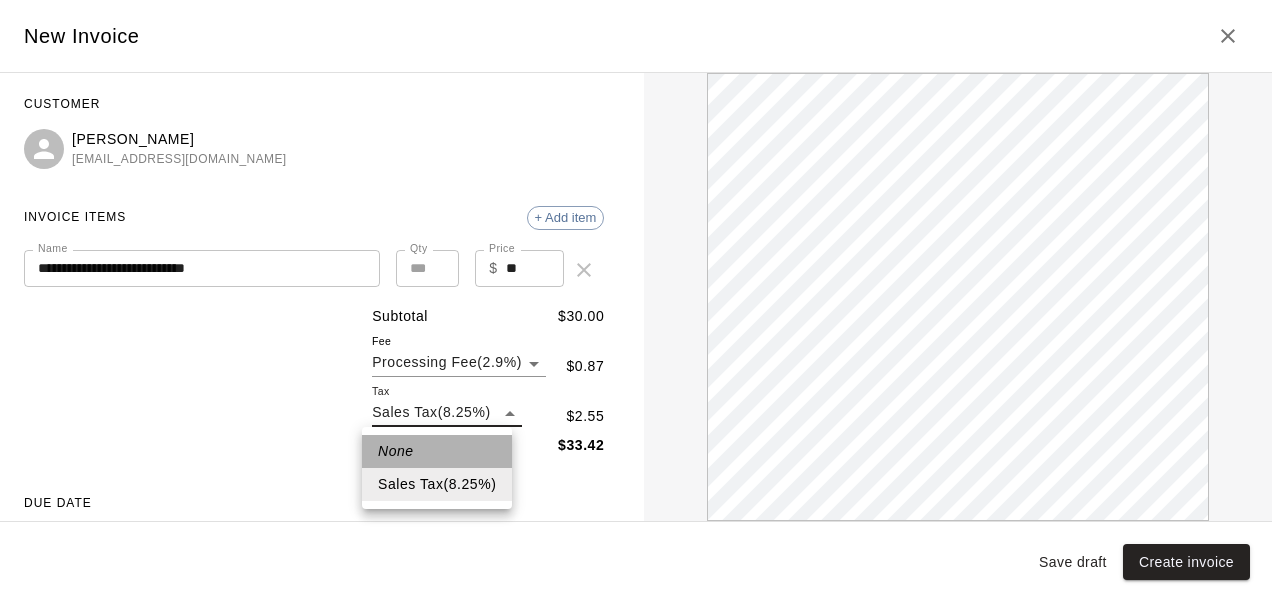 click on "None" at bounding box center (437, 451) 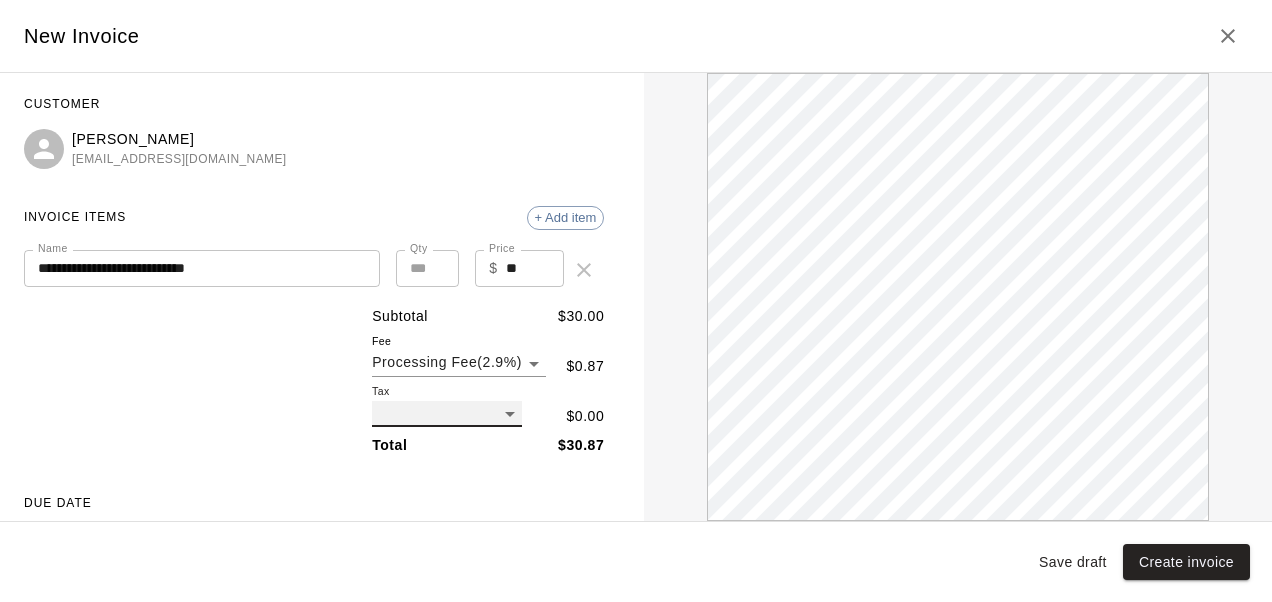 scroll, scrollTop: 0, scrollLeft: 0, axis: both 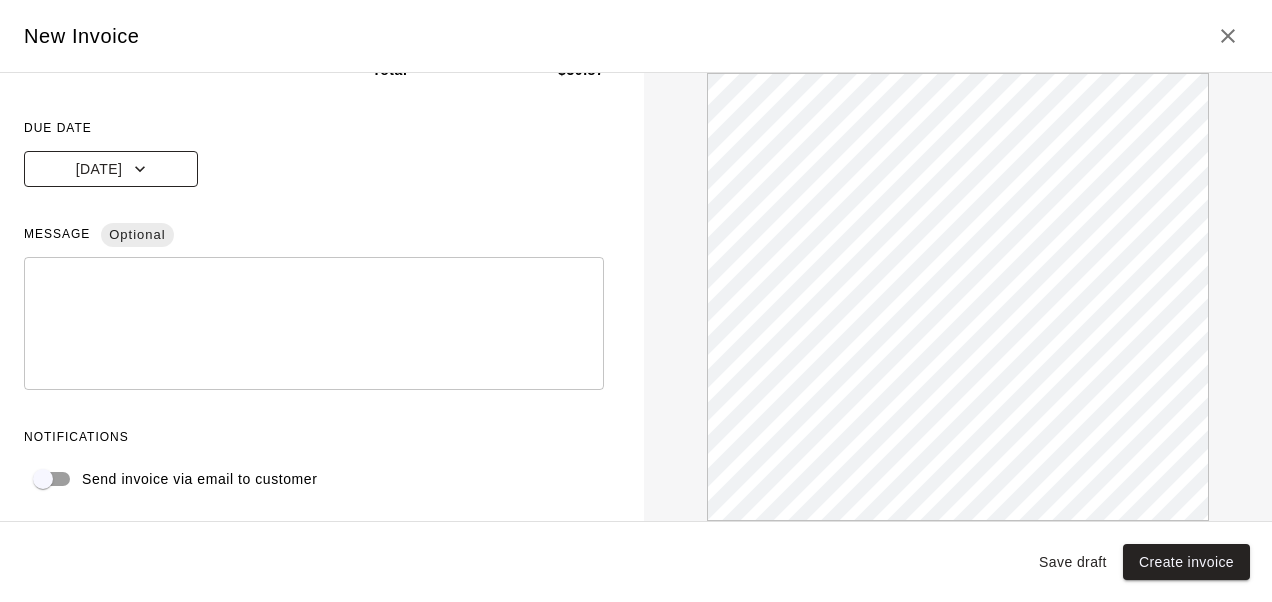 click on "[DATE]" at bounding box center [111, 169] 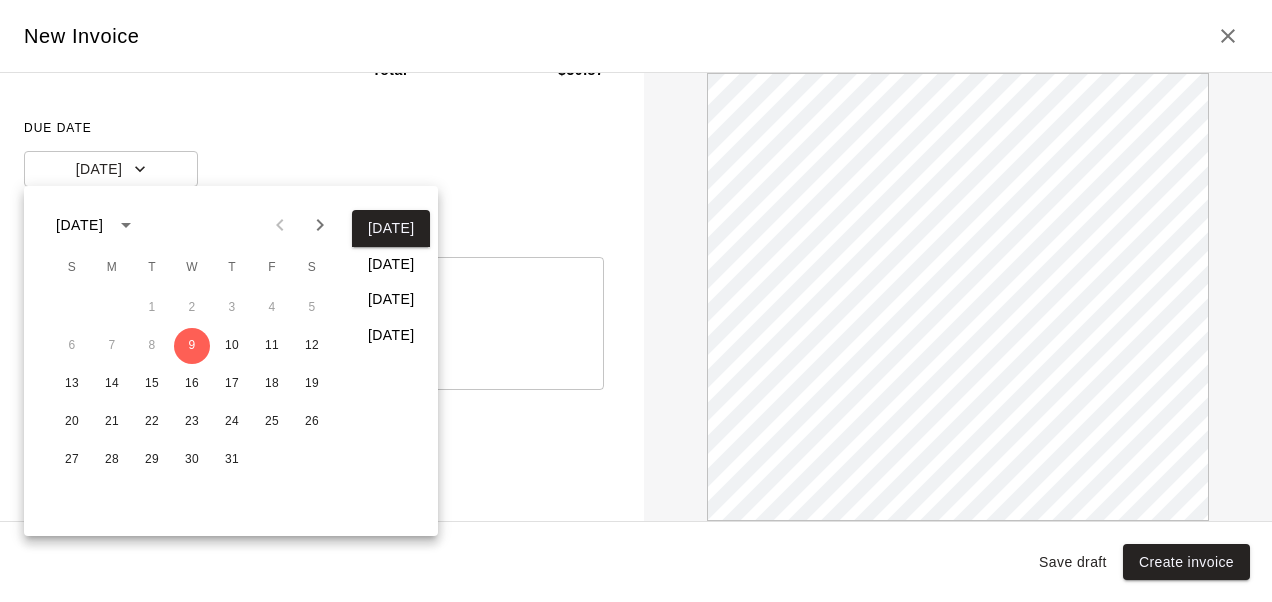 click at bounding box center [636, 301] 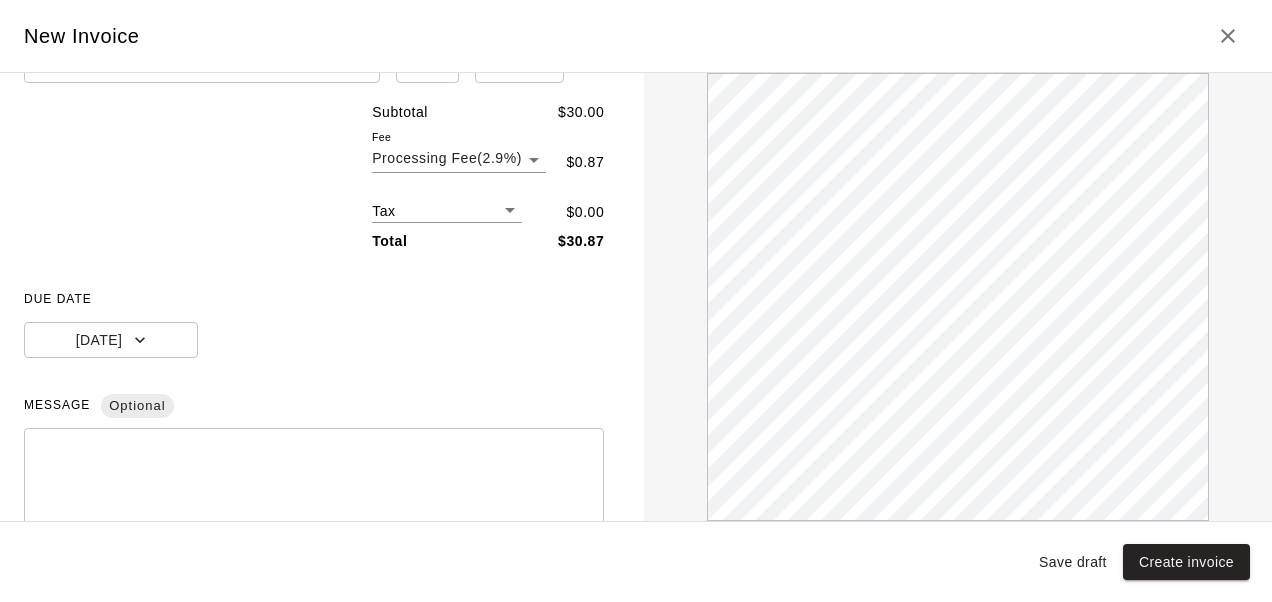 scroll, scrollTop: 383, scrollLeft: 0, axis: vertical 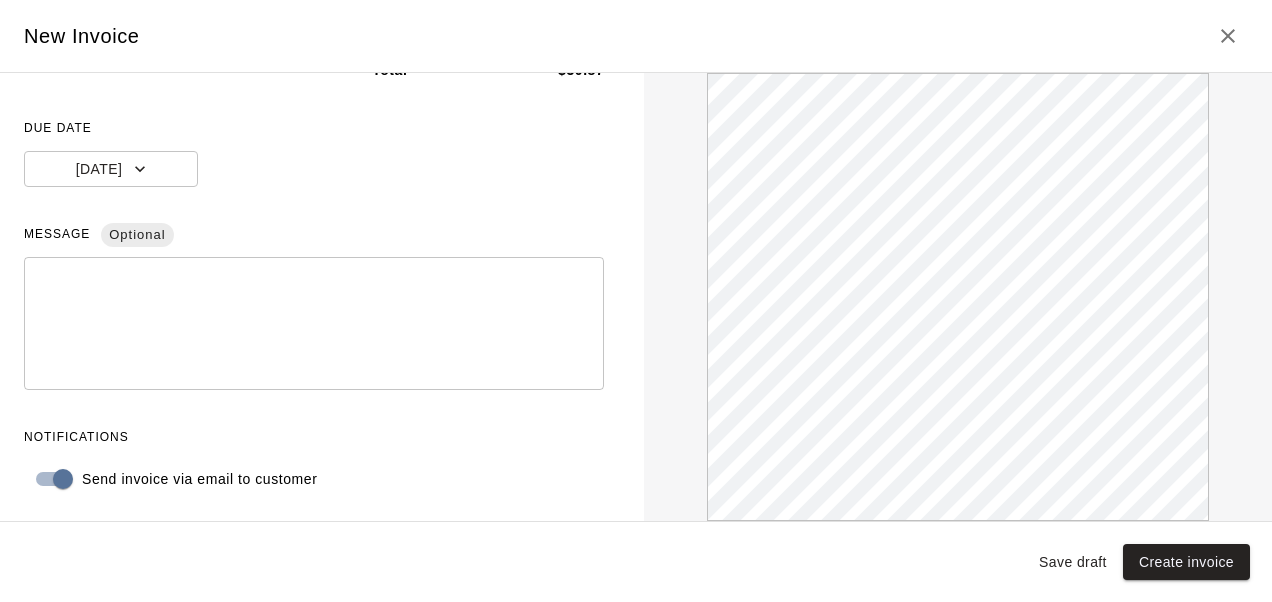 click at bounding box center (314, 324) 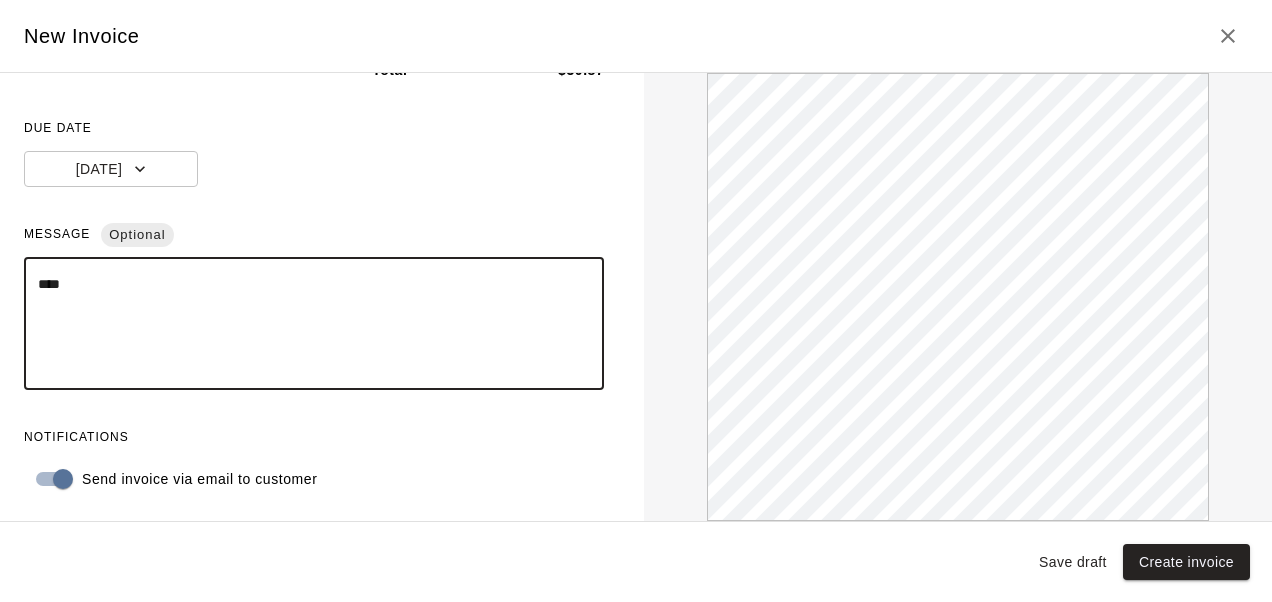 scroll, scrollTop: 0, scrollLeft: 0, axis: both 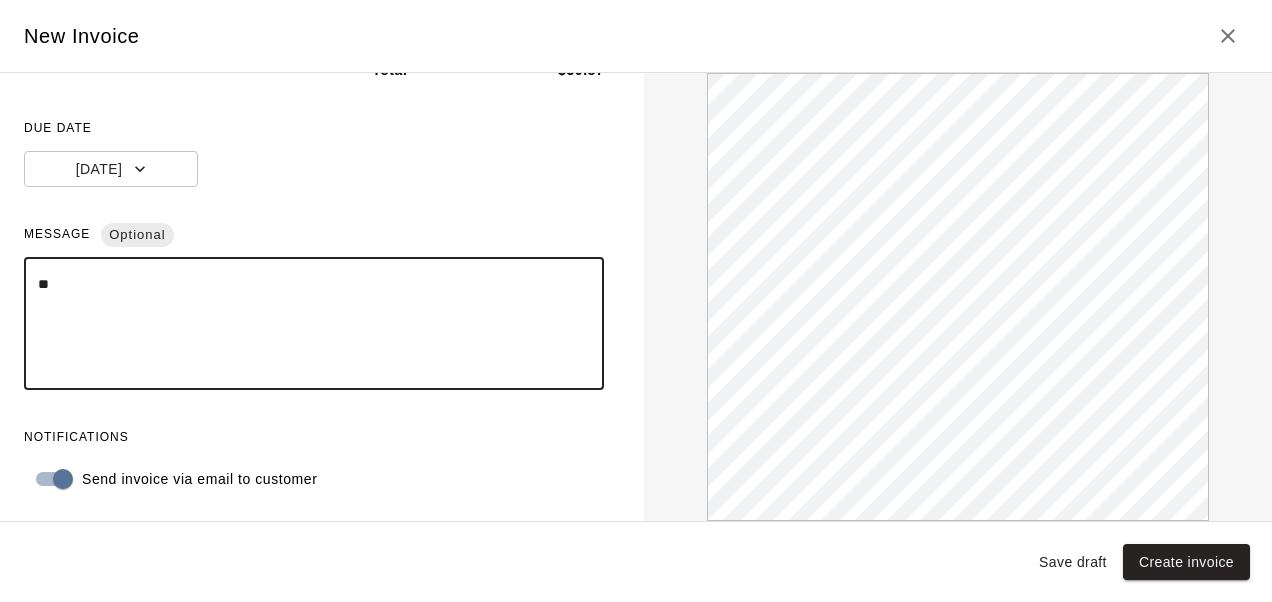 type on "*" 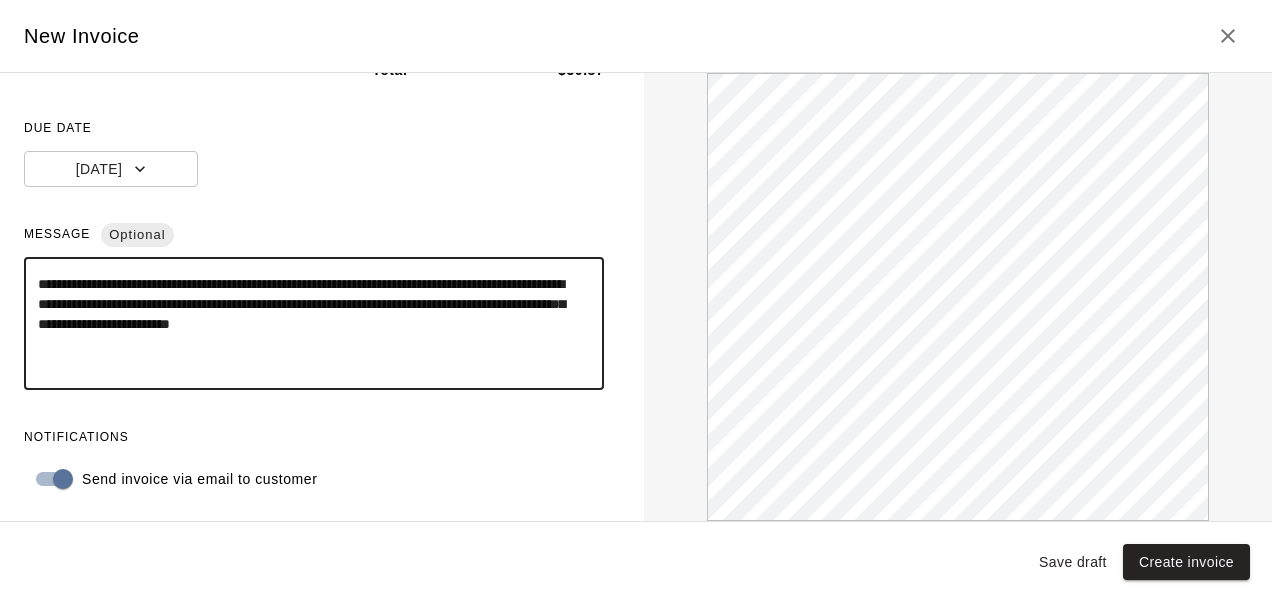 scroll, scrollTop: 0, scrollLeft: 0, axis: both 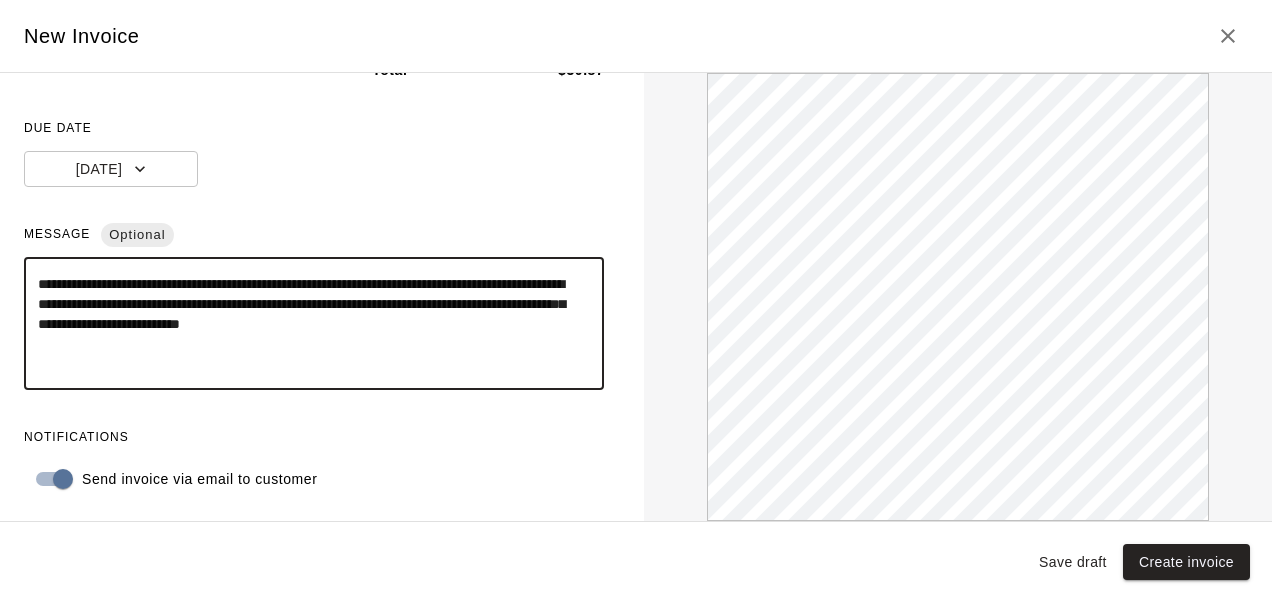 drag, startPoint x: 361, startPoint y: 301, endPoint x: 216, endPoint y: 296, distance: 145.08618 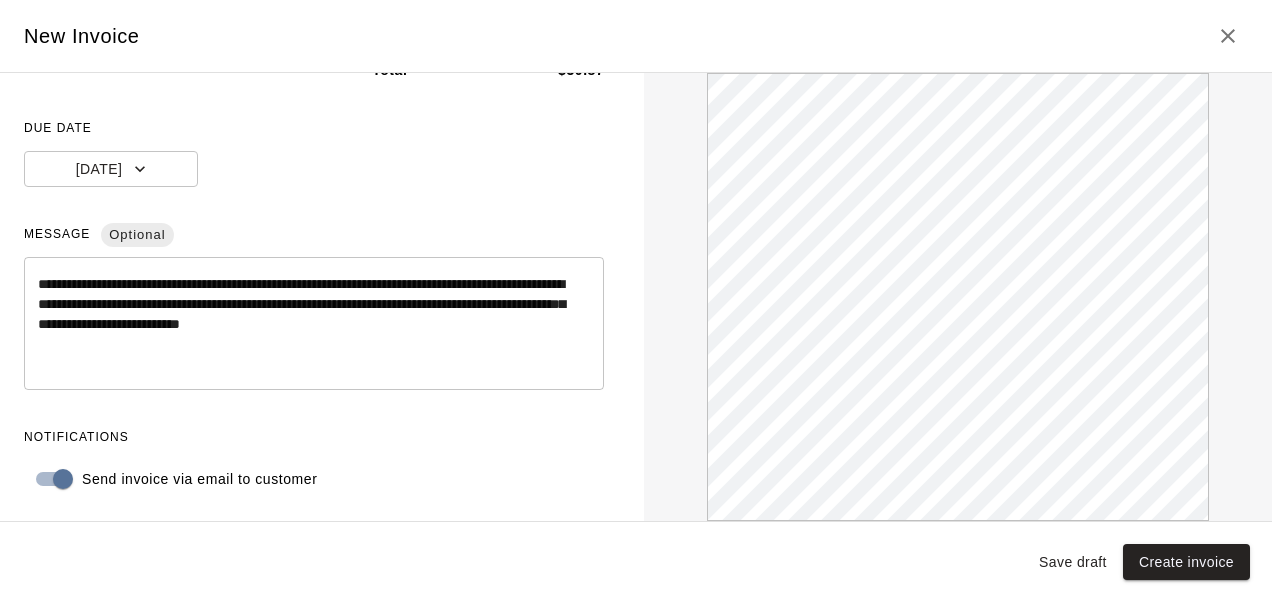 click on "**********" at bounding box center (306, 324) 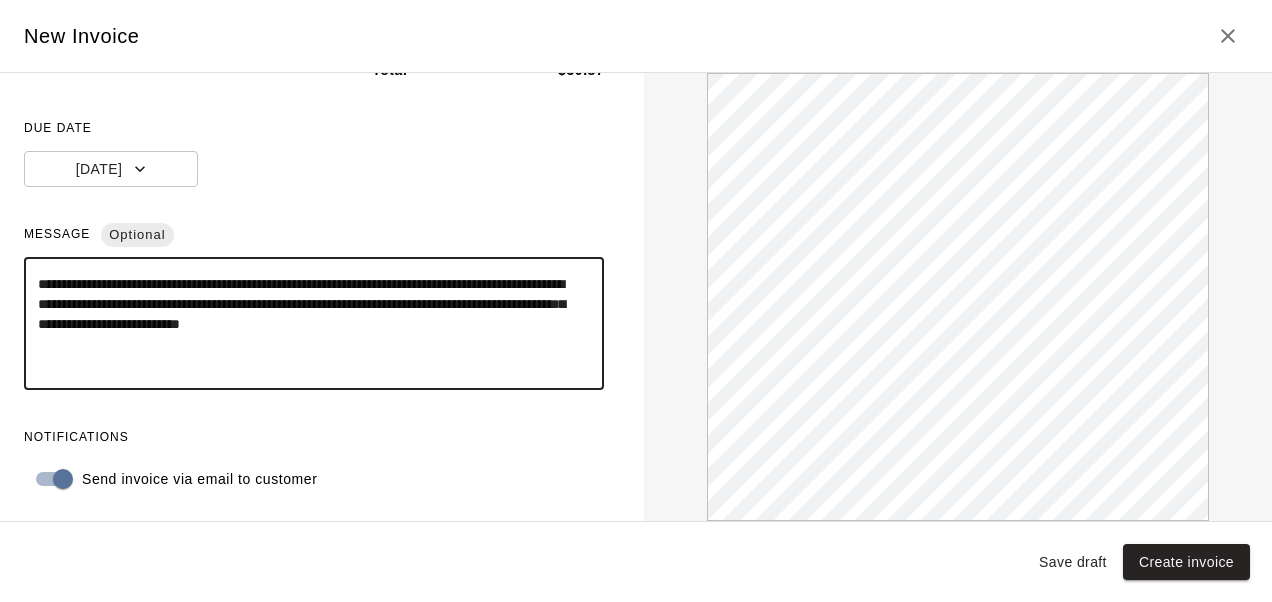click on "**********" at bounding box center (306, 324) 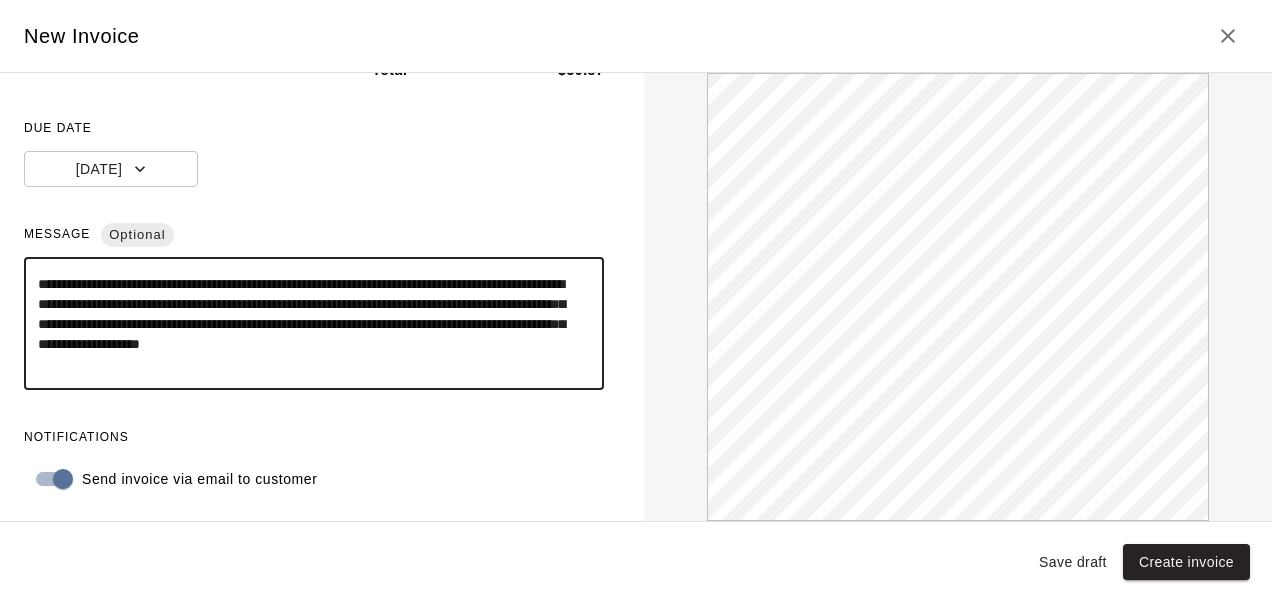 scroll, scrollTop: 0, scrollLeft: 0, axis: both 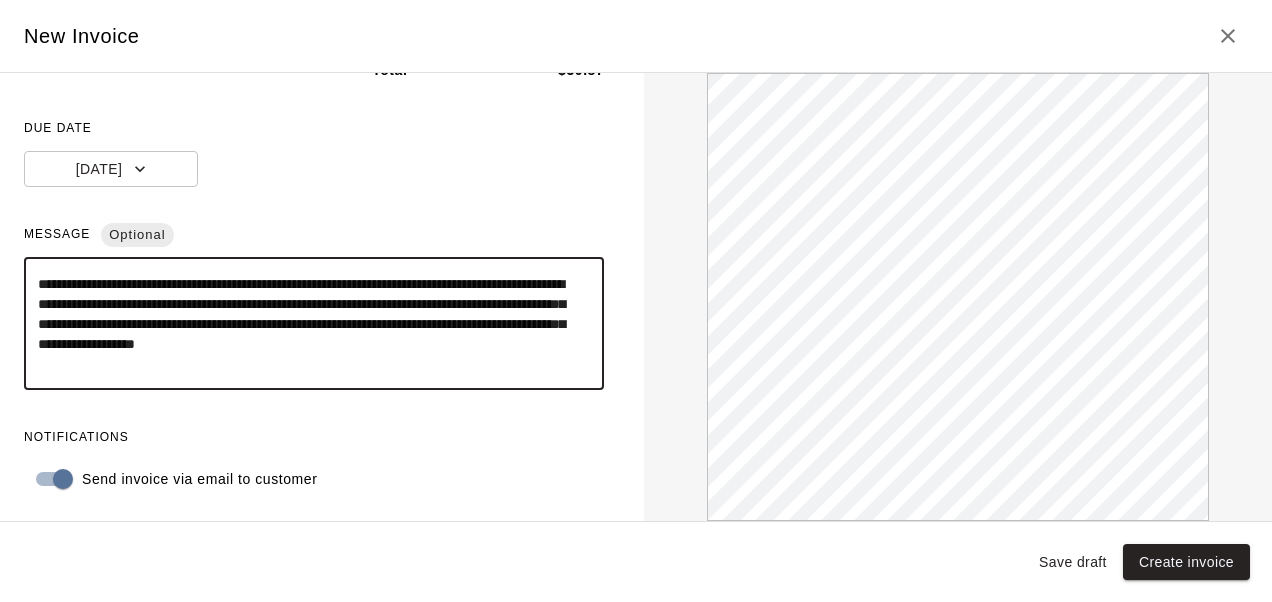 click on "**********" at bounding box center (306, 324) 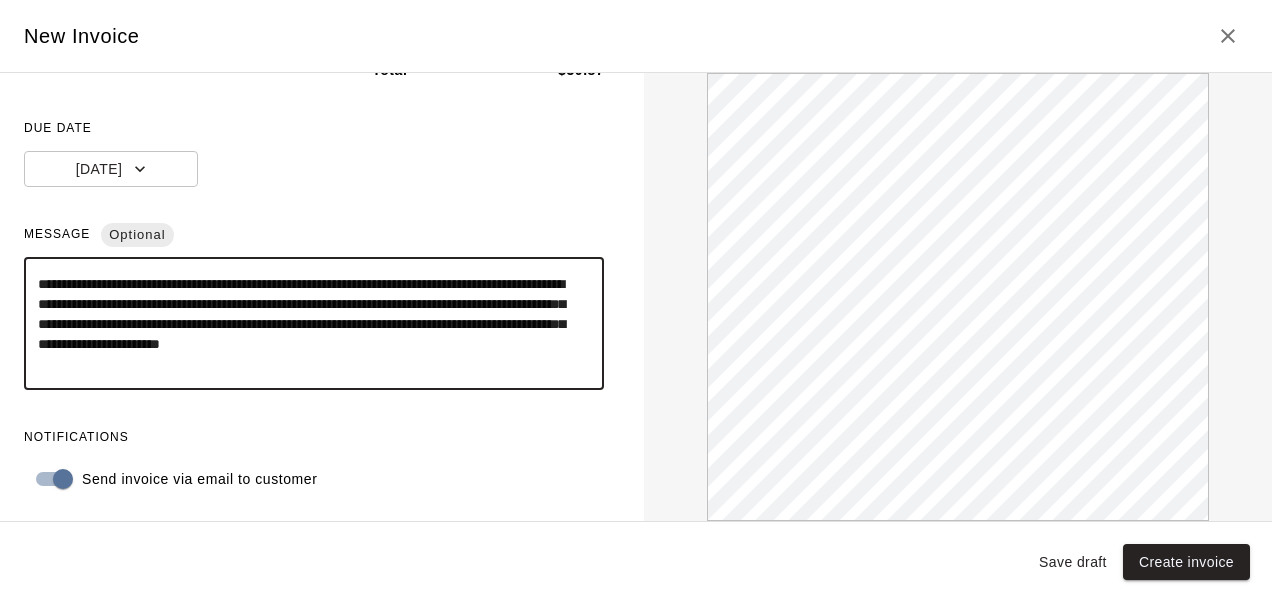 scroll, scrollTop: 0, scrollLeft: 0, axis: both 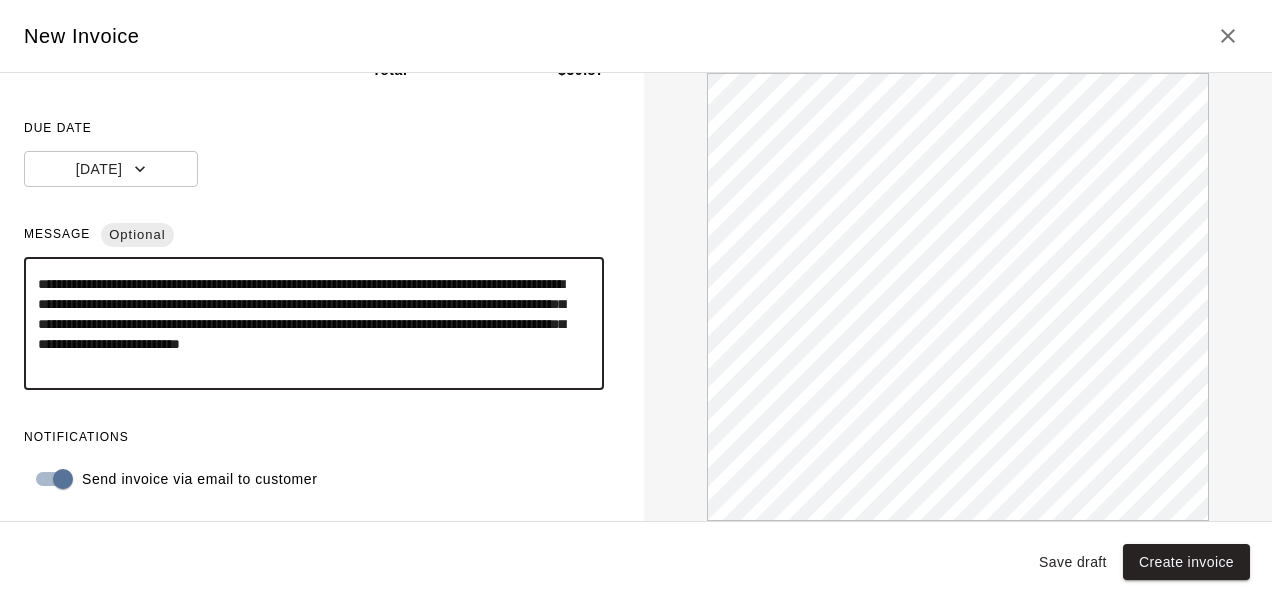 type on "**********" 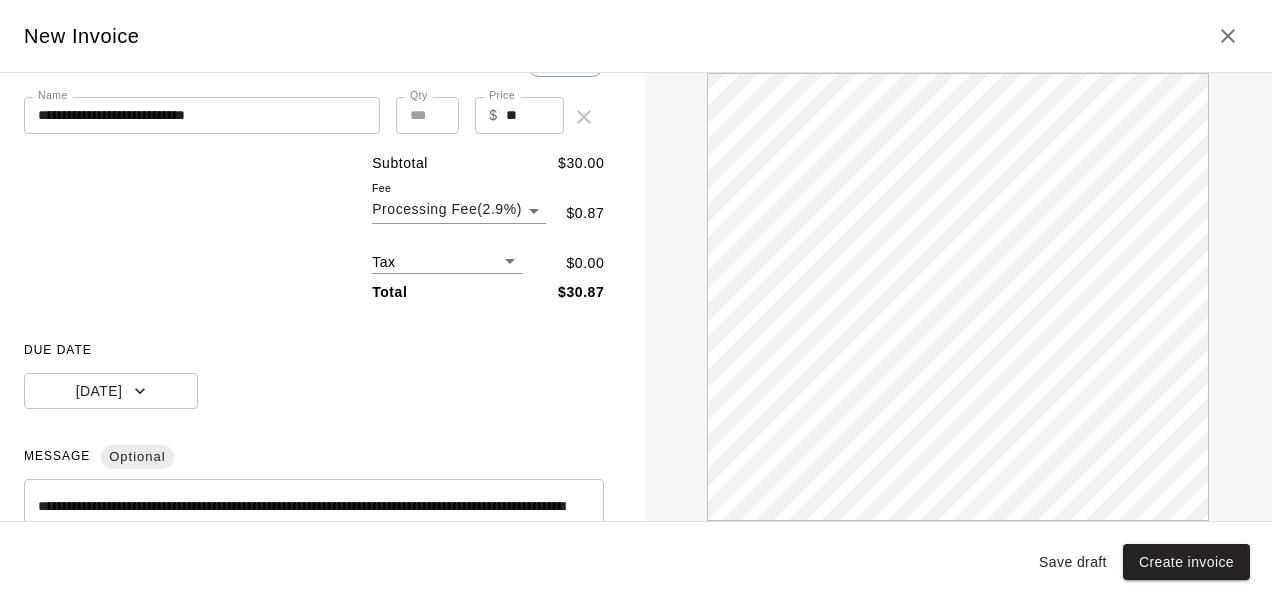 scroll, scrollTop: 383, scrollLeft: 0, axis: vertical 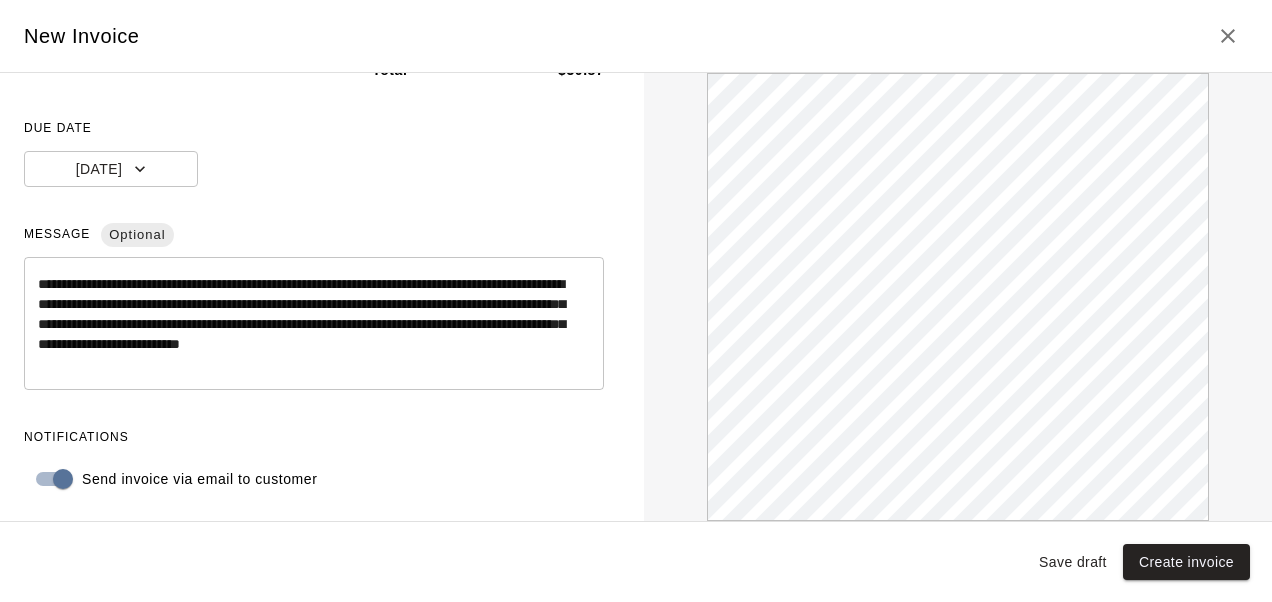 click on "**********" at bounding box center (306, 324) 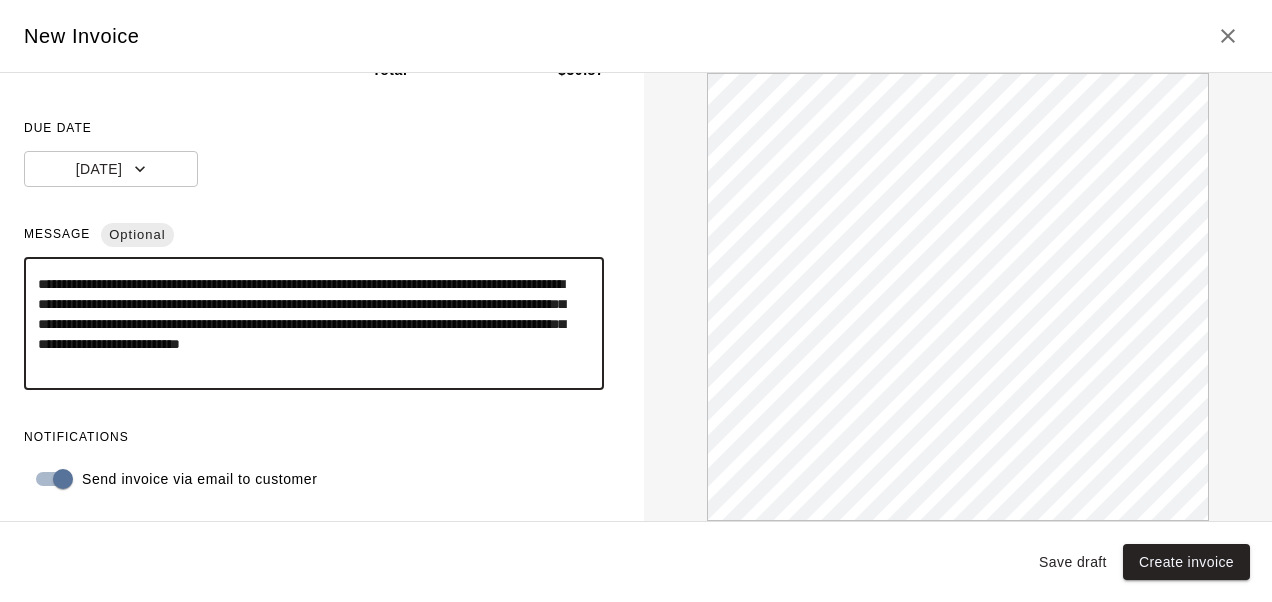 scroll, scrollTop: 60, scrollLeft: 0, axis: vertical 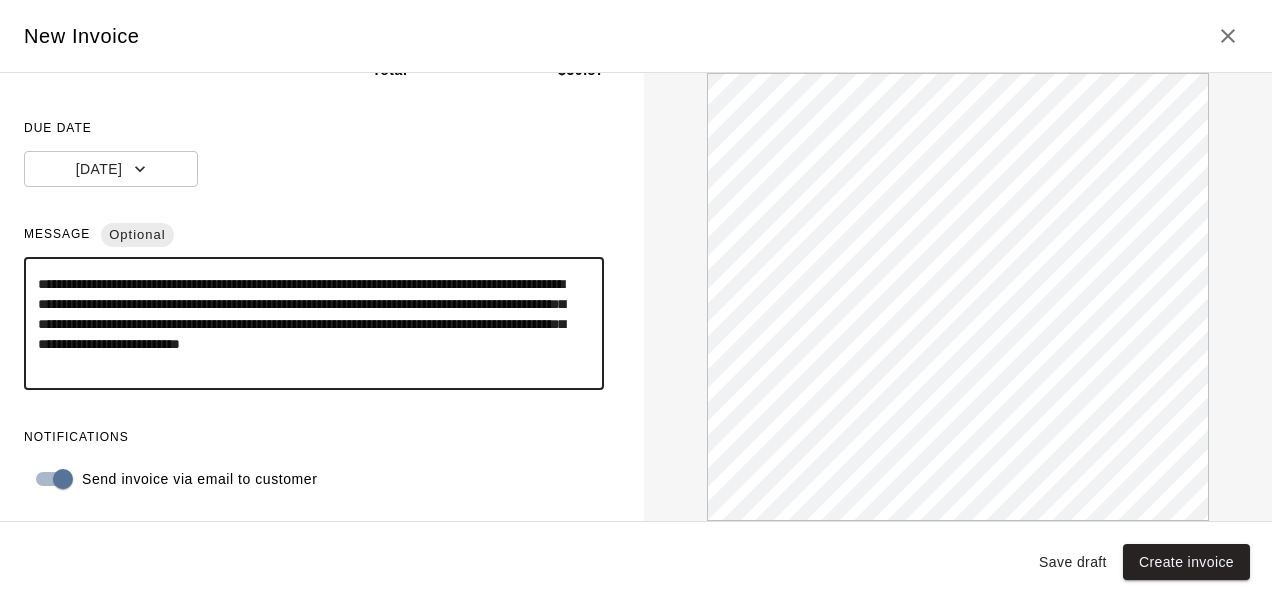 drag, startPoint x: 311, startPoint y: 366, endPoint x: -4, endPoint y: 236, distance: 340.77118 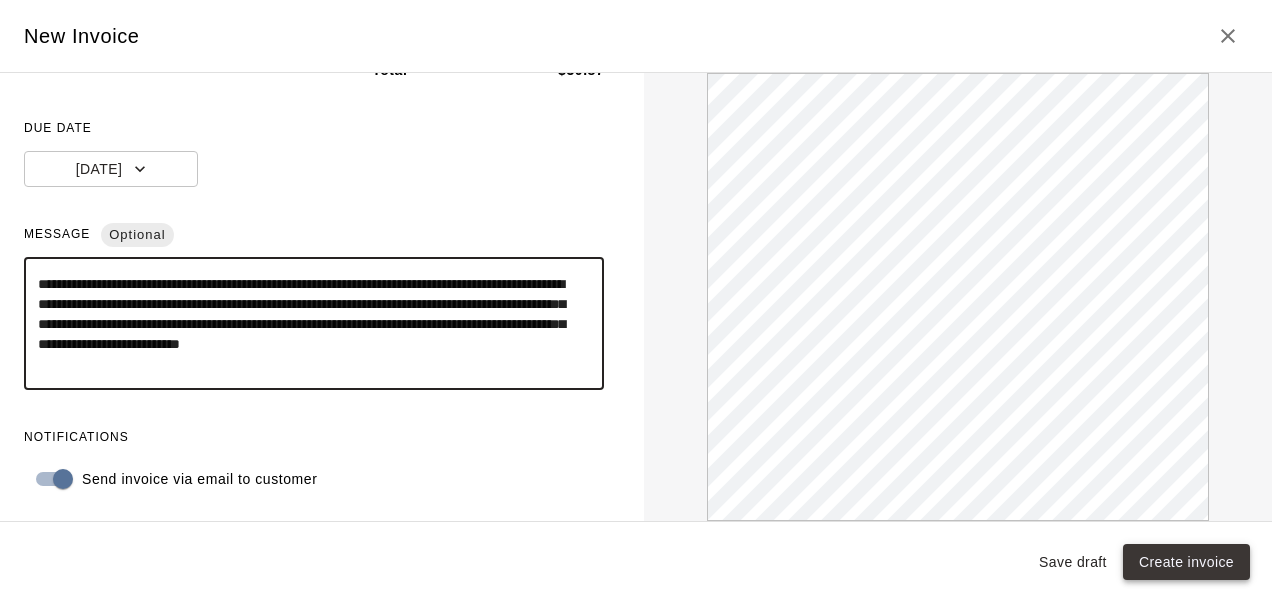 click on "Create invoice" at bounding box center [1186, 562] 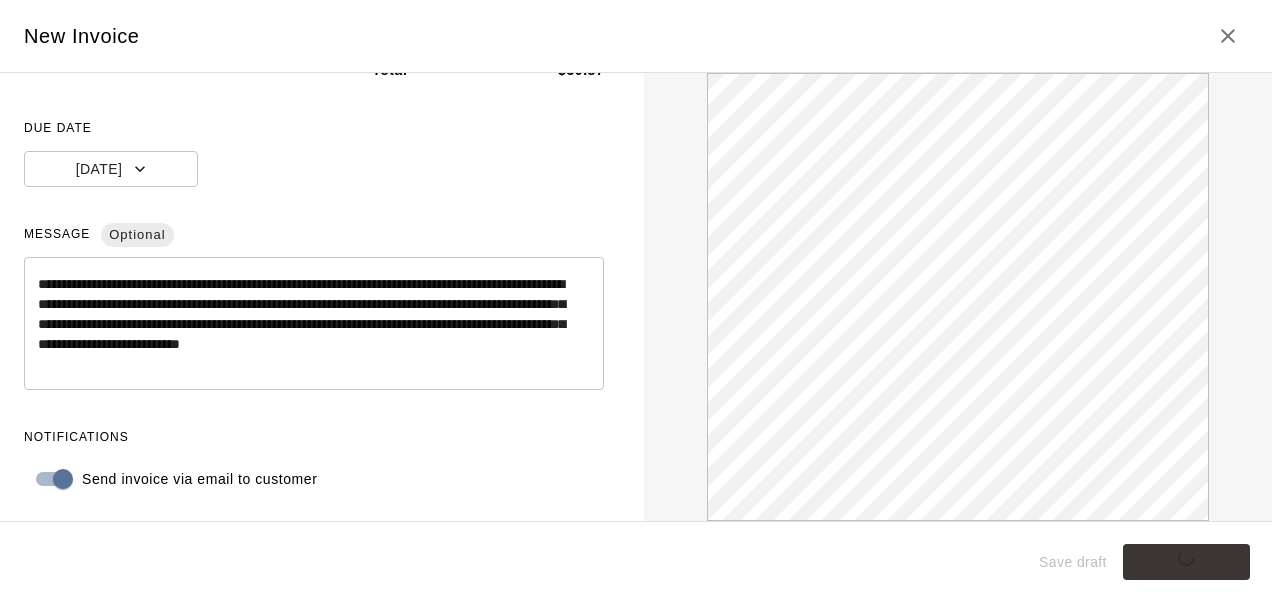type 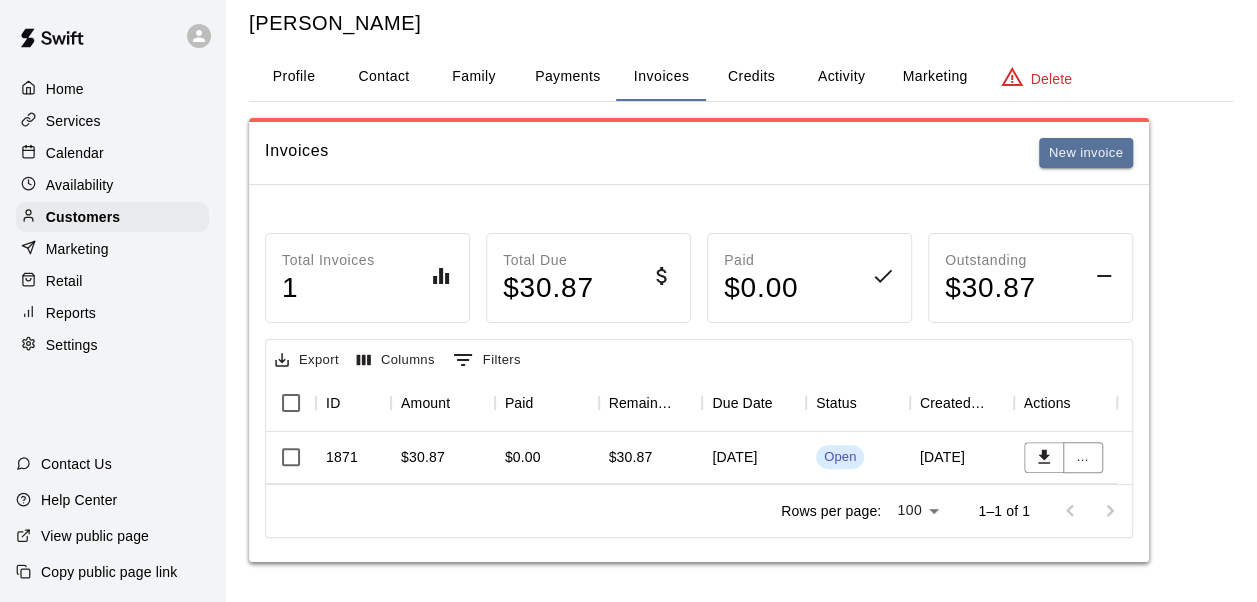 scroll, scrollTop: 0, scrollLeft: 0, axis: both 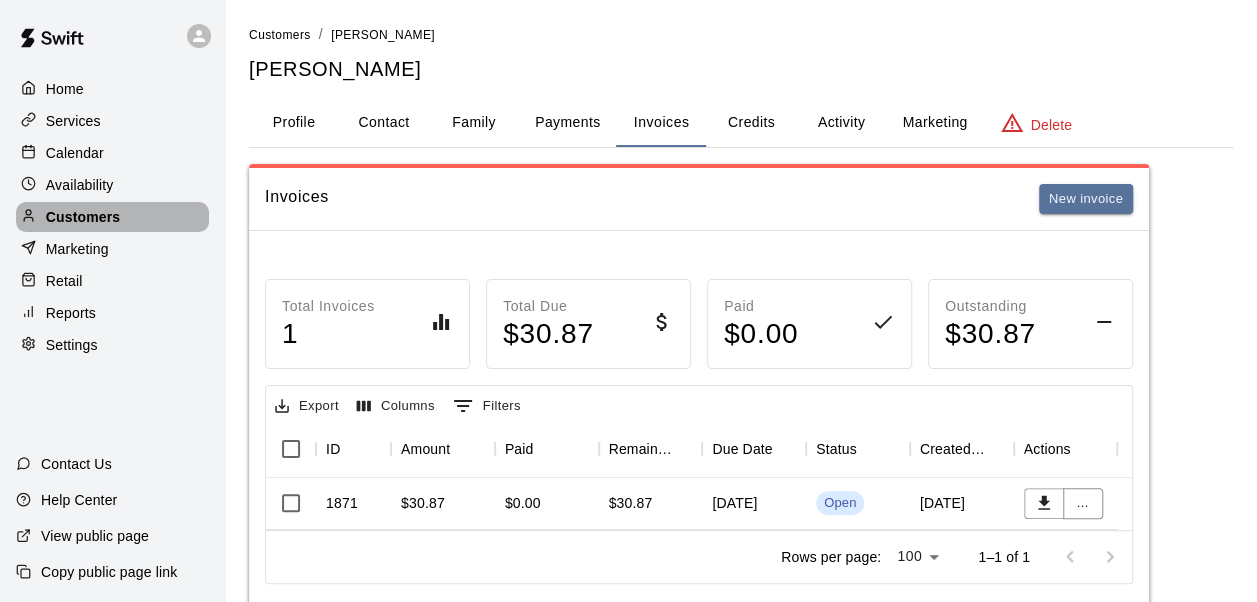 click on "Customers" at bounding box center [83, 217] 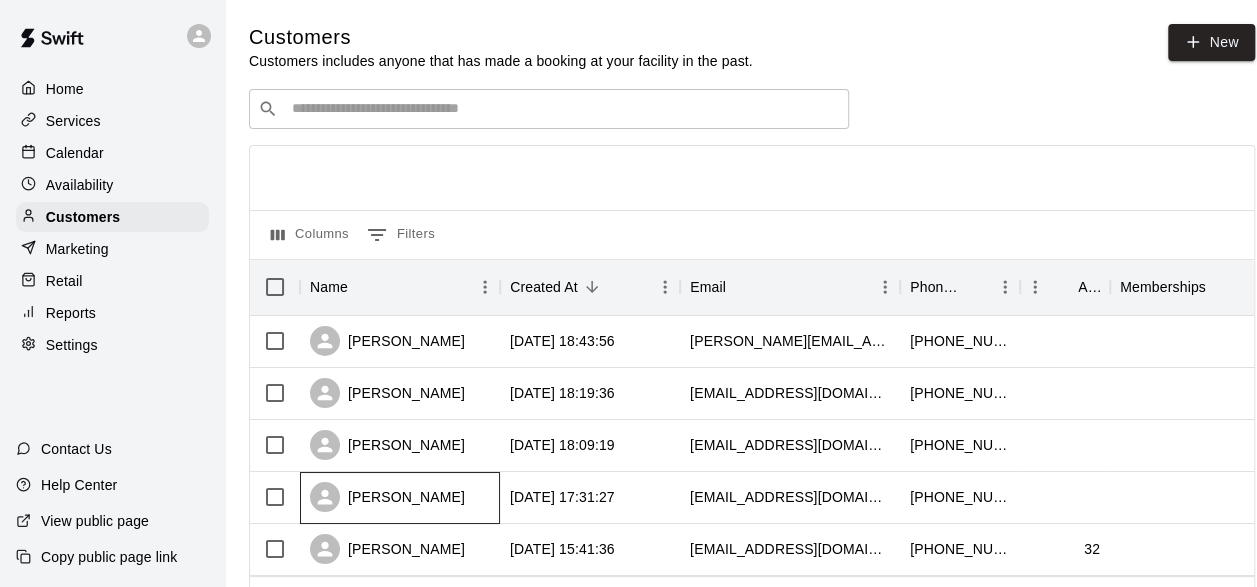 click on "[PERSON_NAME]" at bounding box center (387, 497) 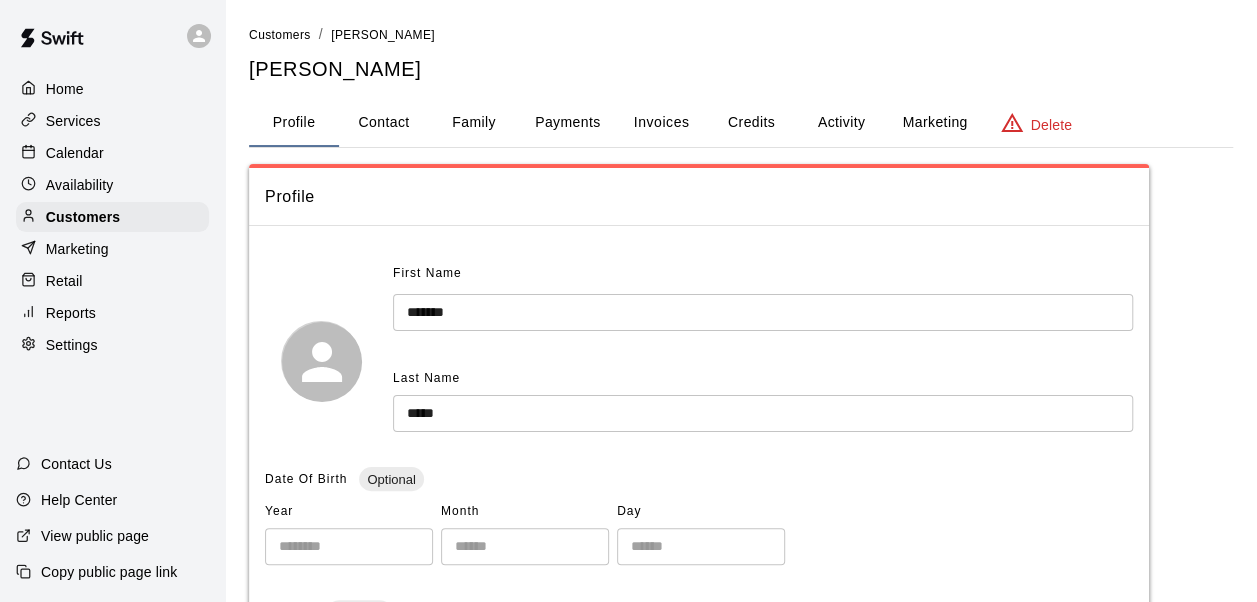 click on "Family" at bounding box center (474, 123) 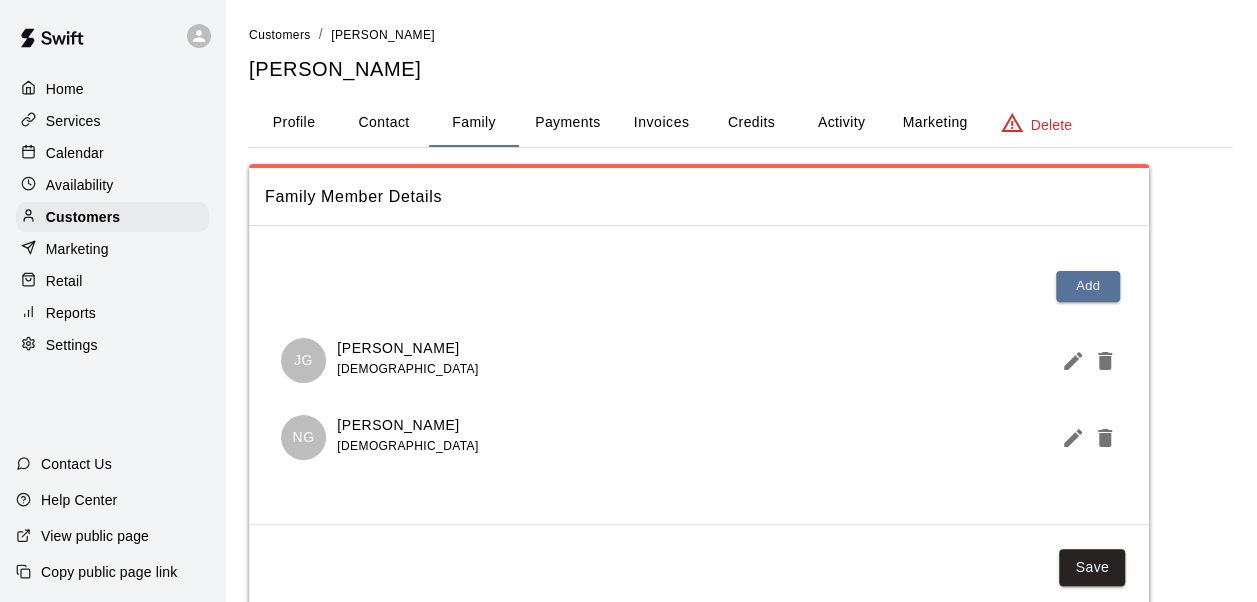 click on "Activity" at bounding box center (841, 123) 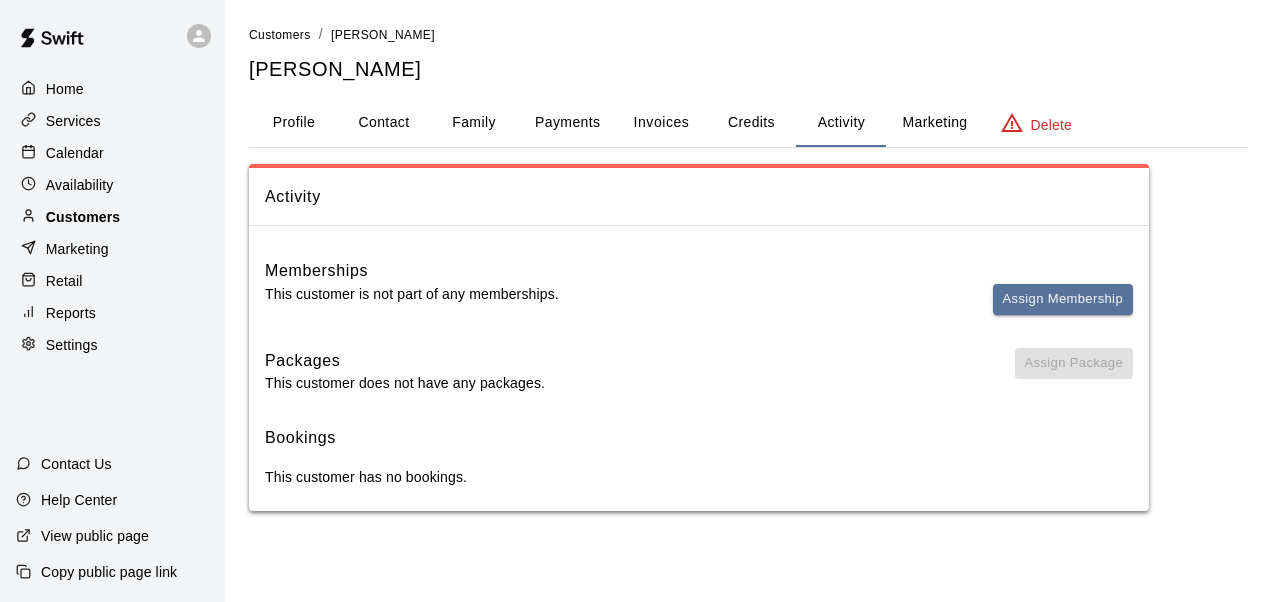 click on "Customers" at bounding box center [83, 217] 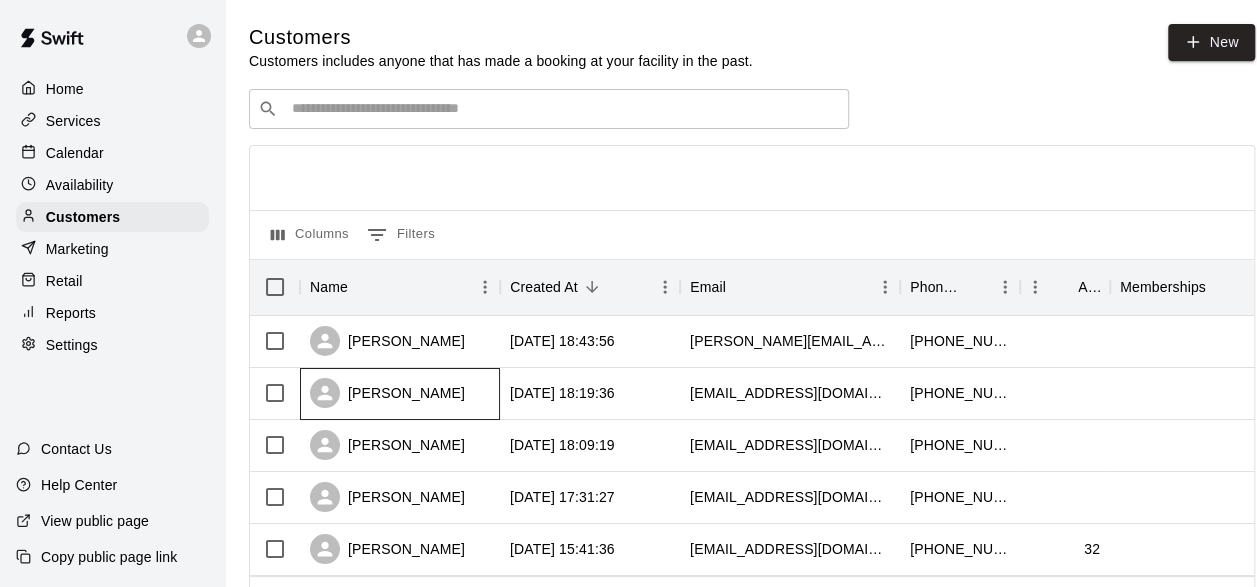 click on "[PERSON_NAME]" at bounding box center (387, 393) 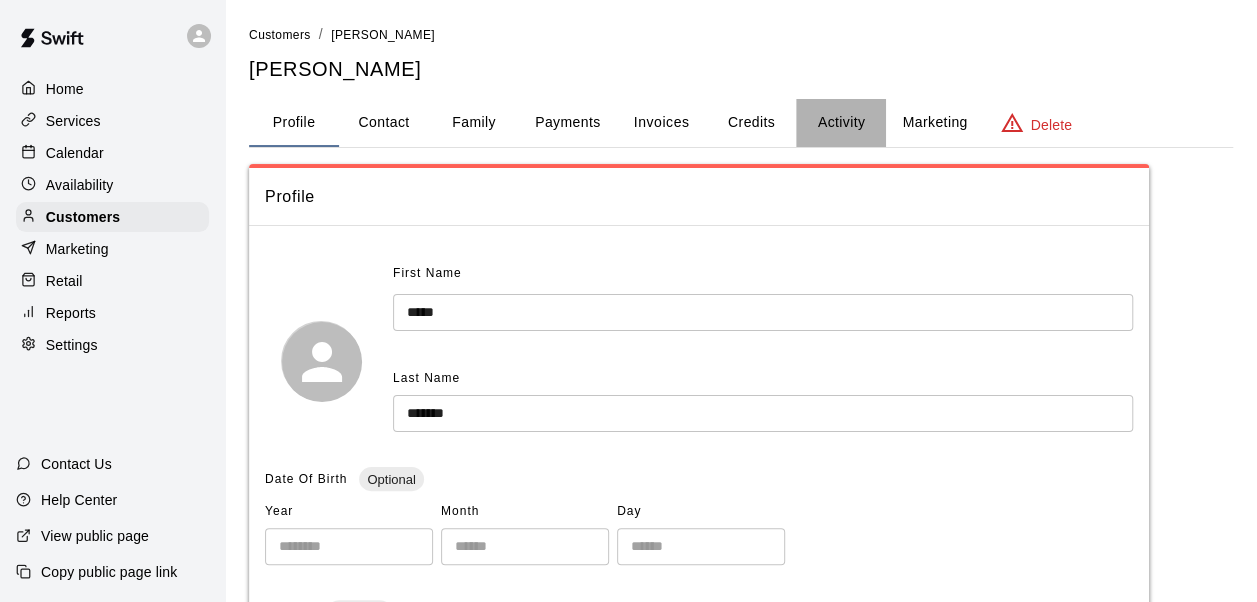 click on "Activity" at bounding box center (841, 123) 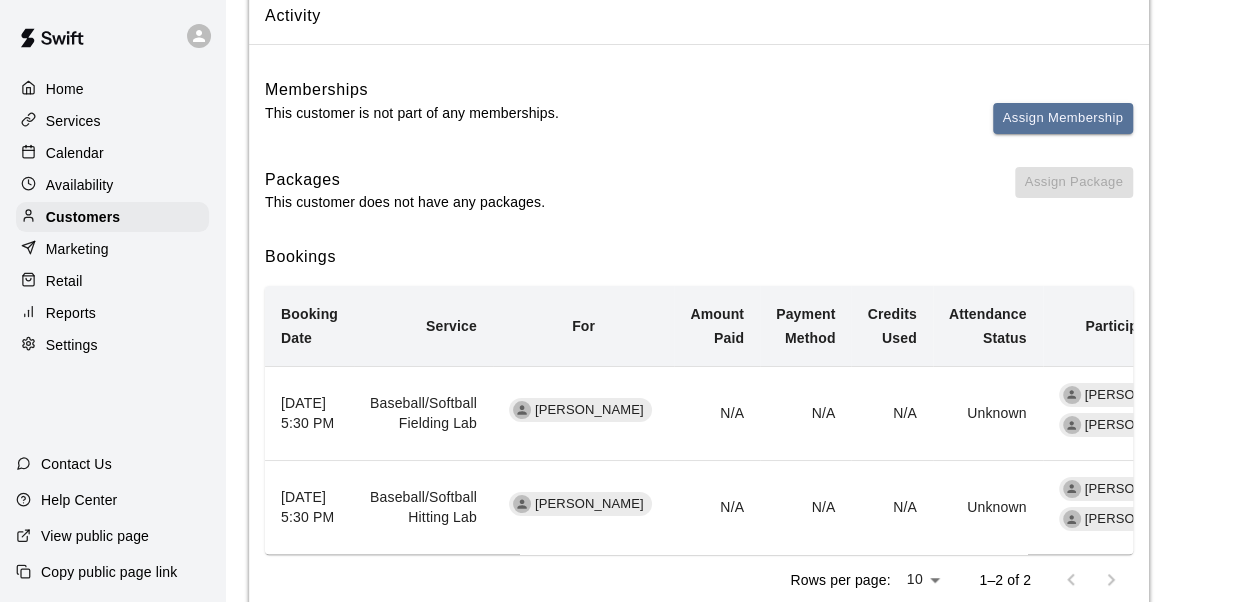 scroll, scrollTop: 184, scrollLeft: 0, axis: vertical 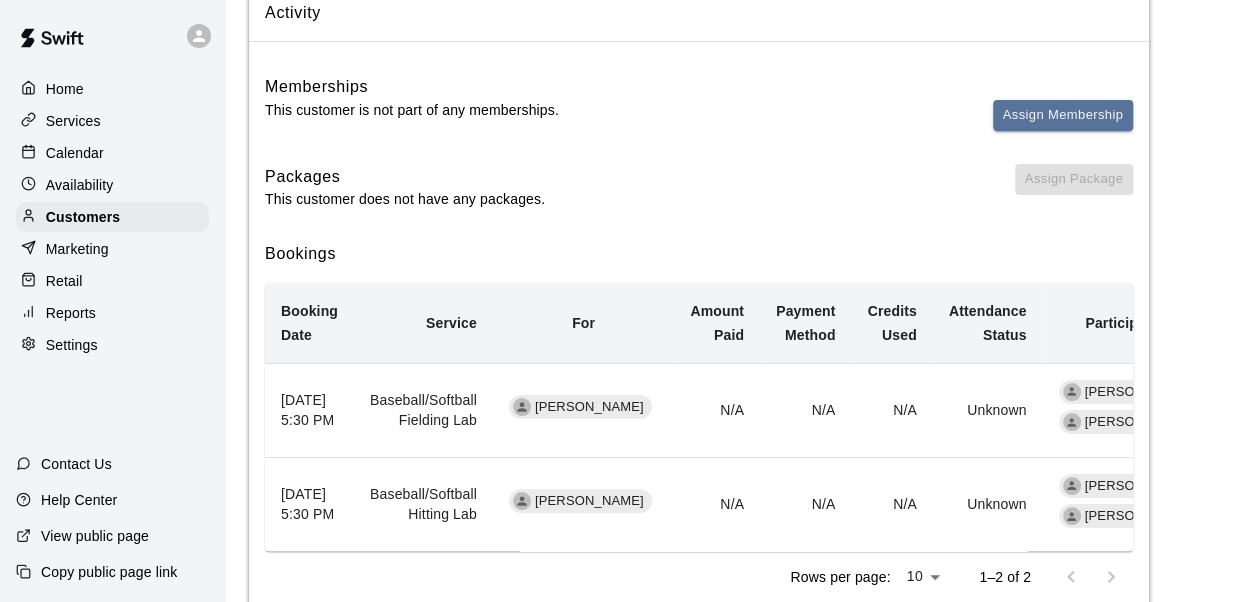 click on "Baseball/Softball Fielding Lab" at bounding box center [423, 410] 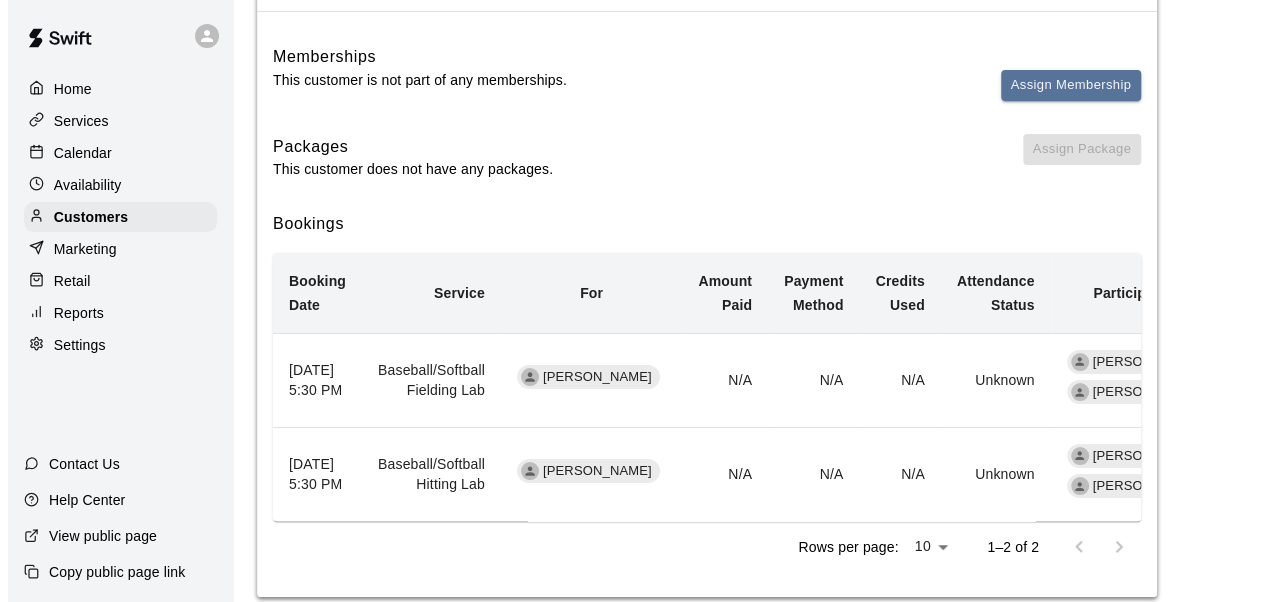 scroll, scrollTop: 0, scrollLeft: 0, axis: both 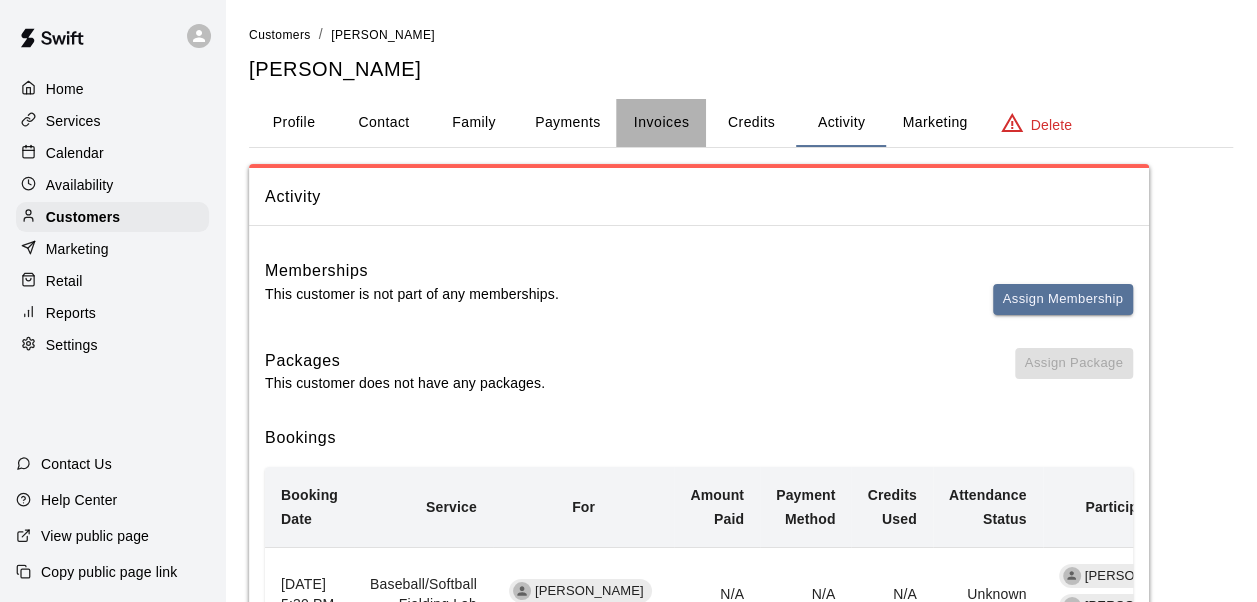 click on "Invoices" at bounding box center [661, 123] 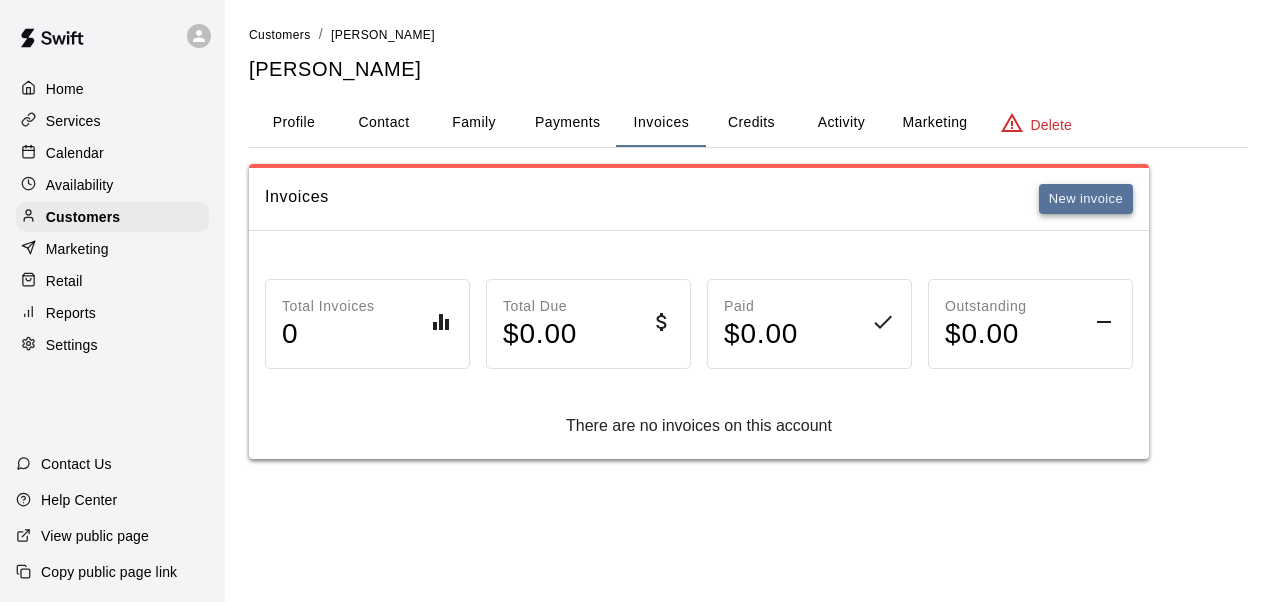 click on "New invoice" at bounding box center (1086, 199) 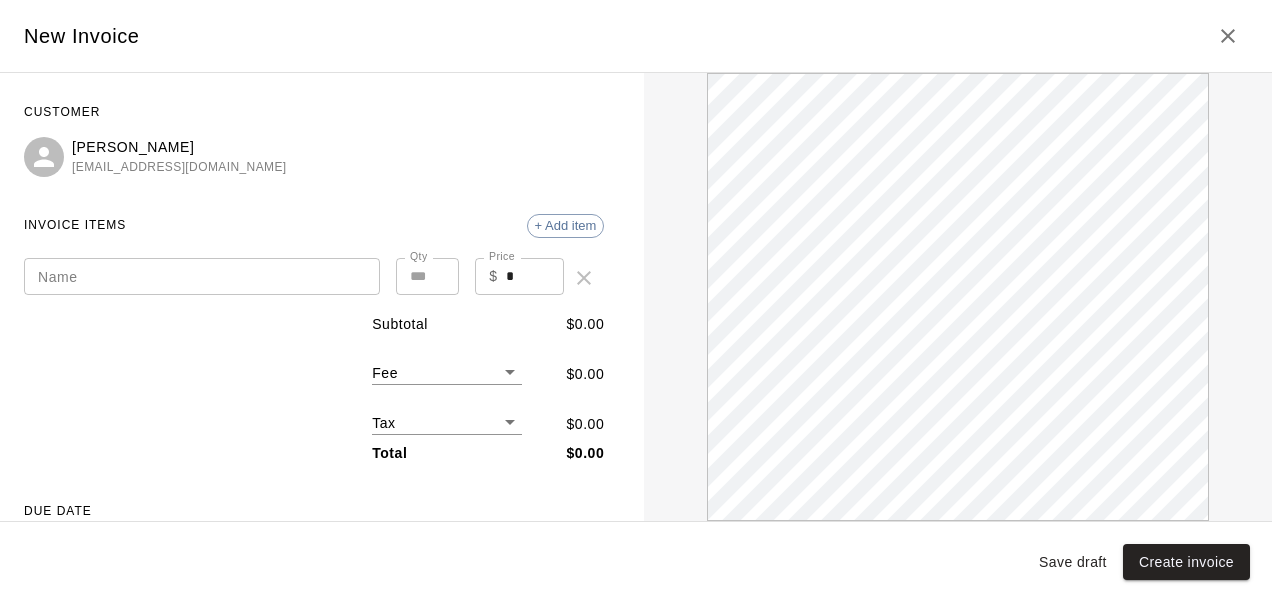 scroll, scrollTop: 0, scrollLeft: 0, axis: both 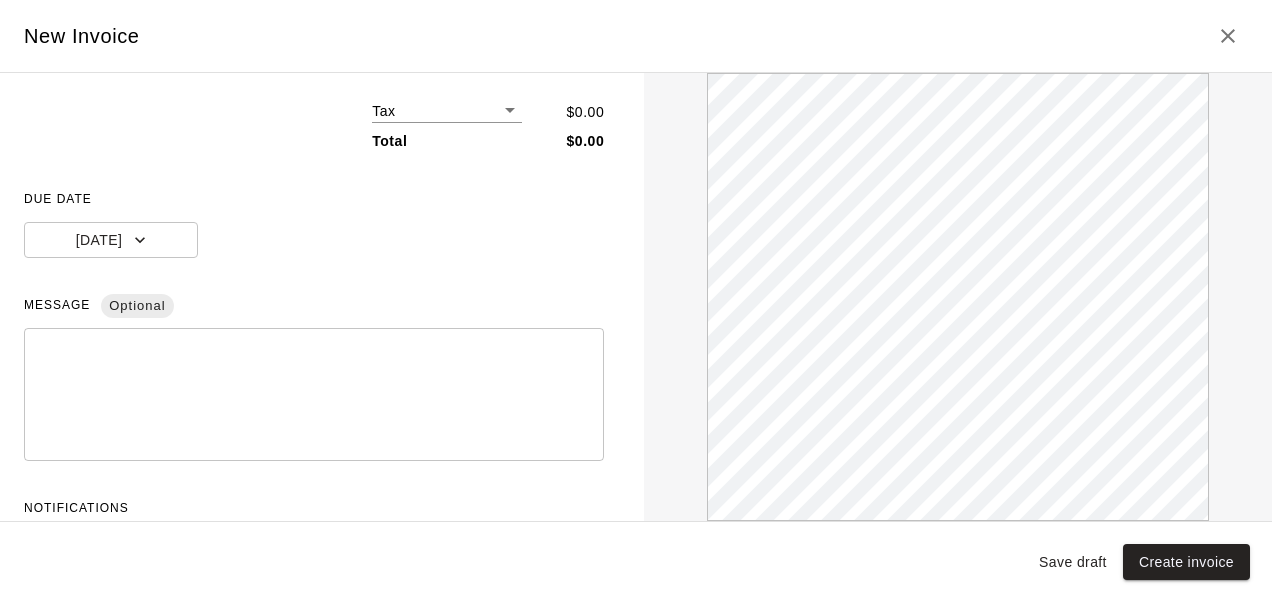 click at bounding box center (314, 395) 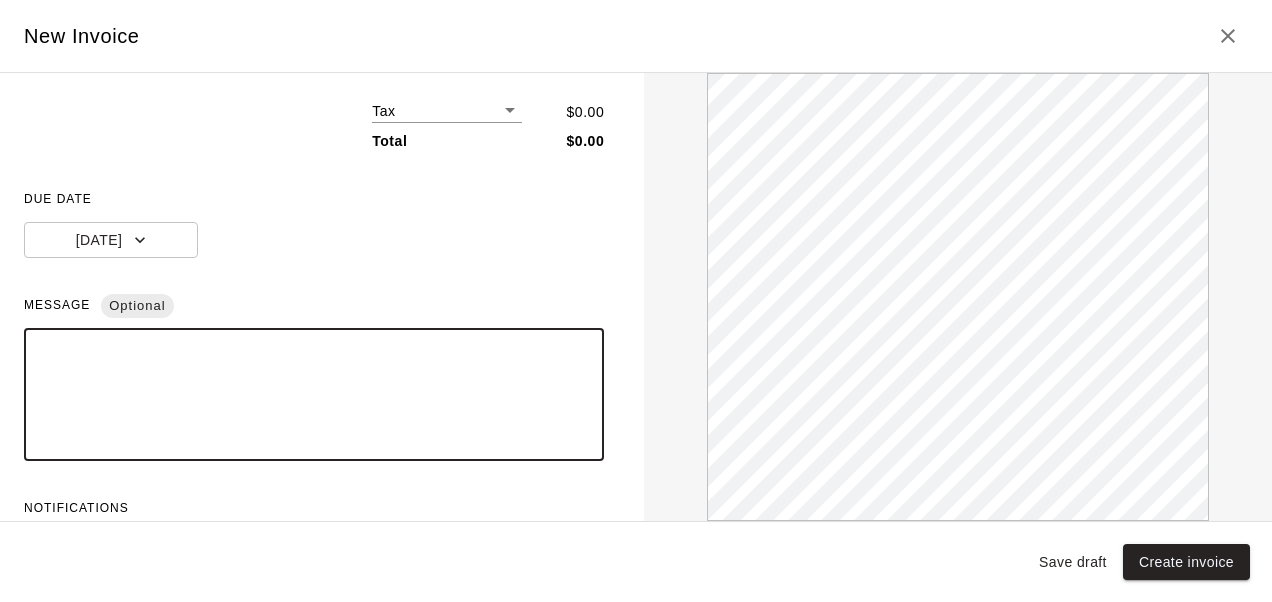 paste on "**********" 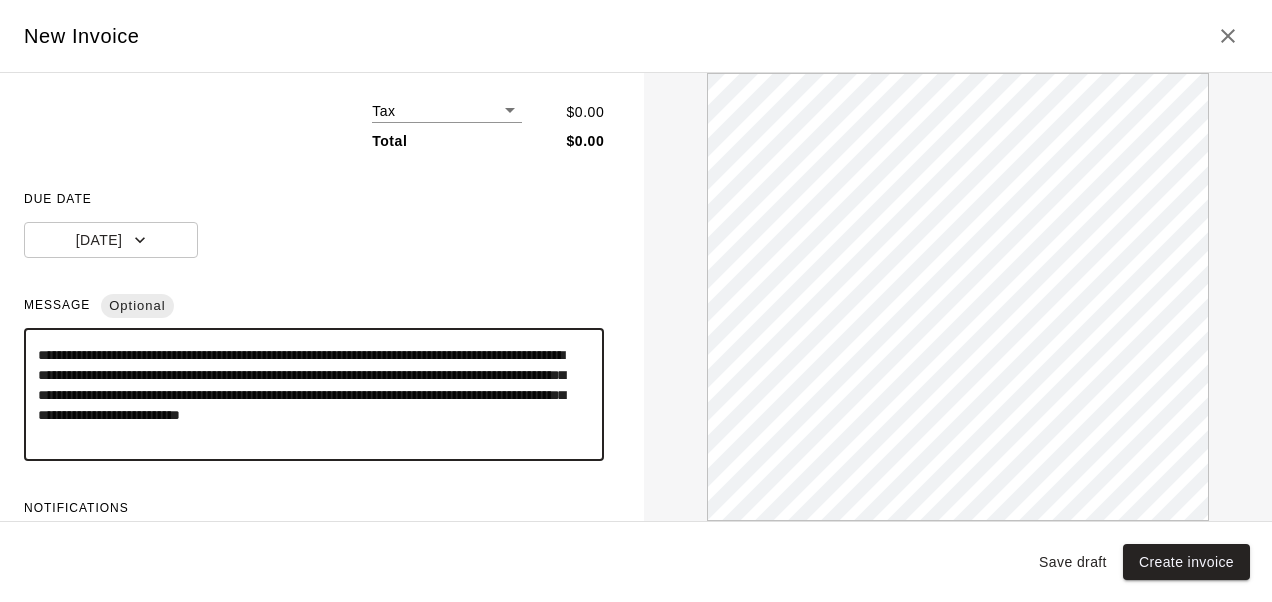 scroll, scrollTop: 59, scrollLeft: 0, axis: vertical 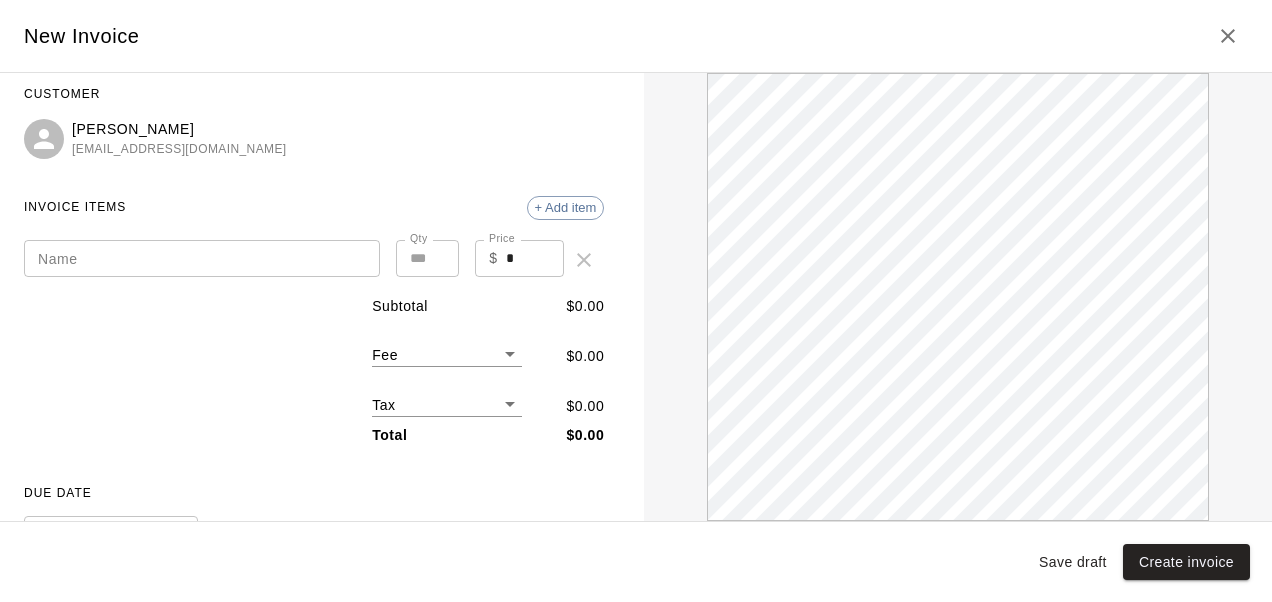 click on "Name" at bounding box center [202, 258] 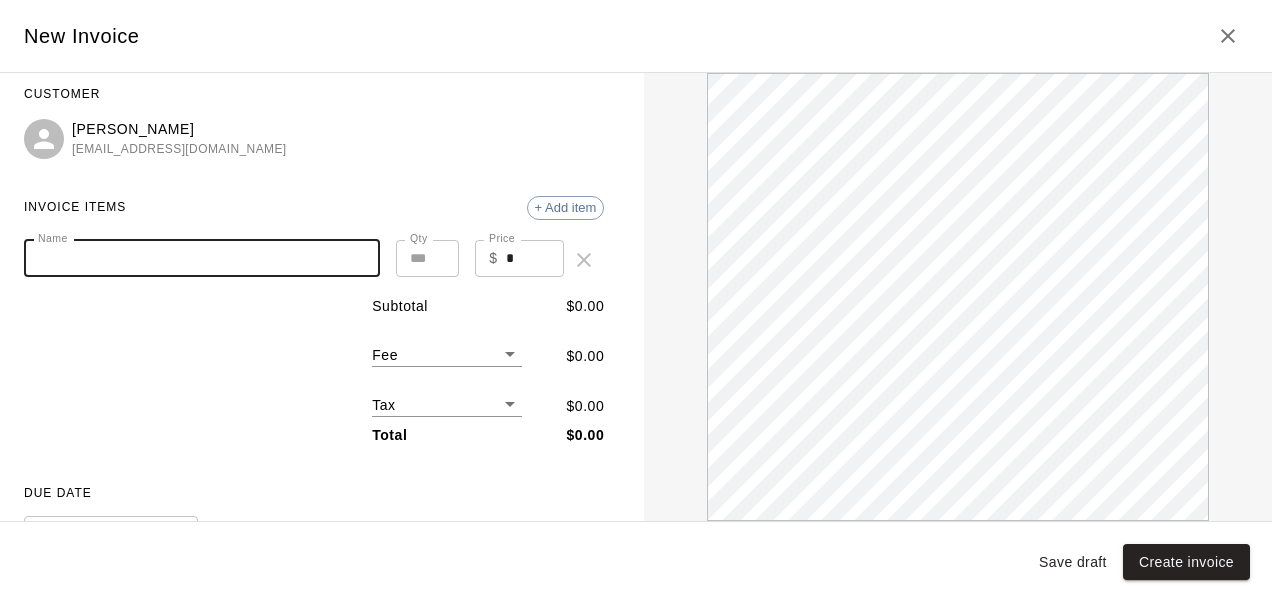 paste on "**********" 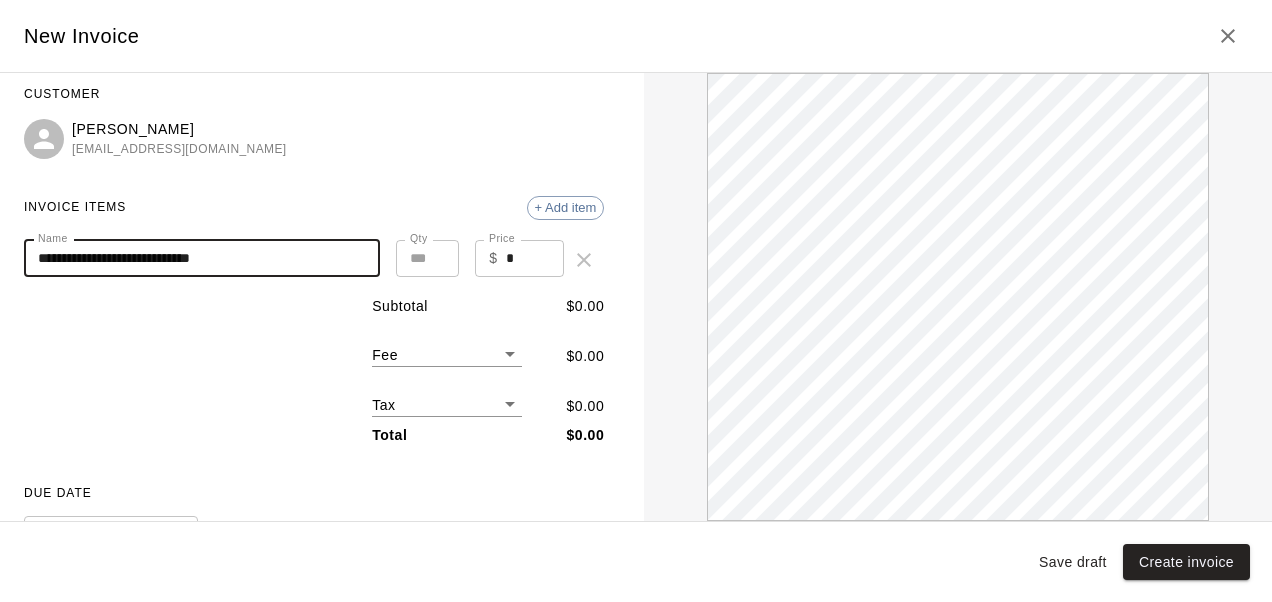 scroll, scrollTop: 0, scrollLeft: 0, axis: both 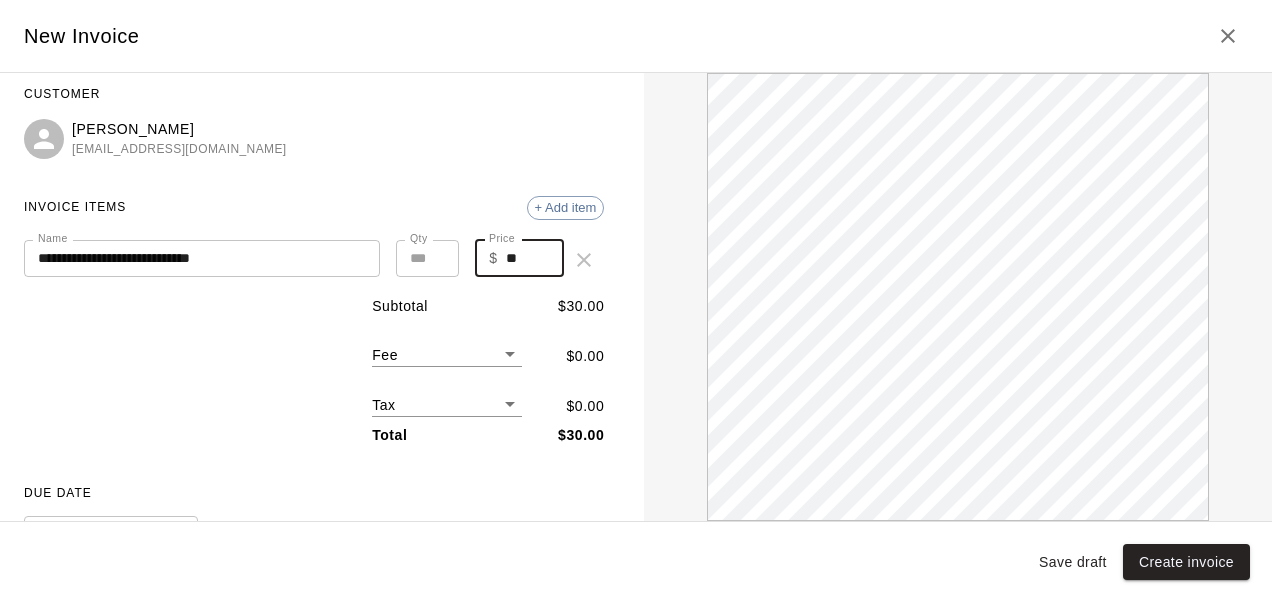 type on "**" 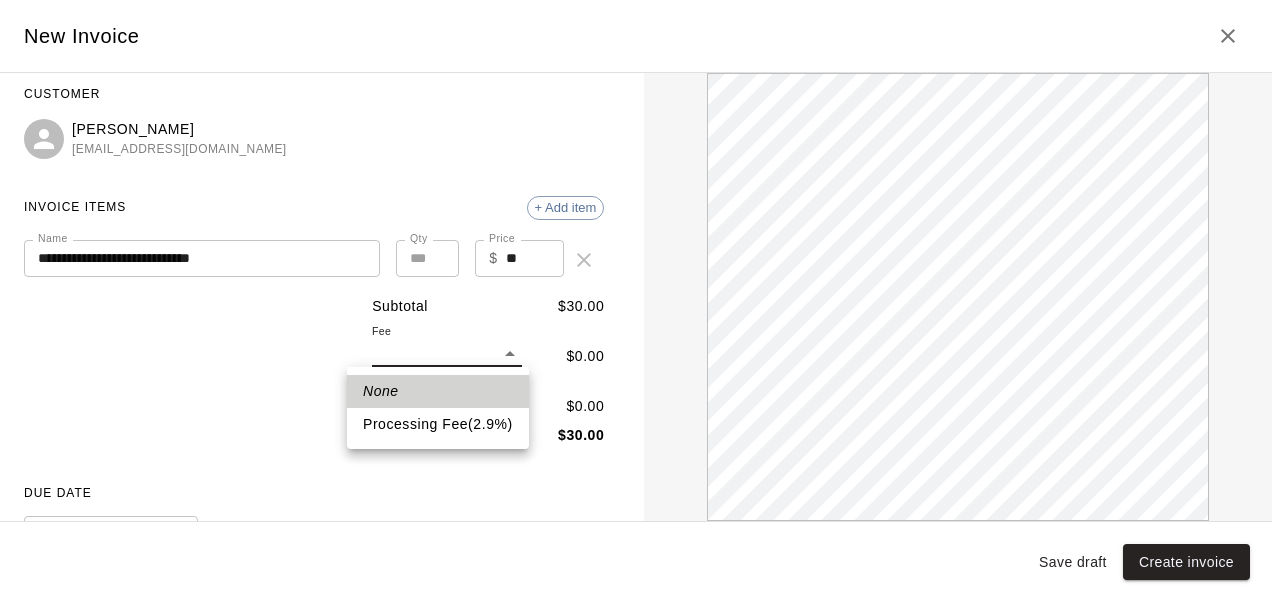 click on "Processing Fee  ( 2.9 % )" at bounding box center [438, 424] 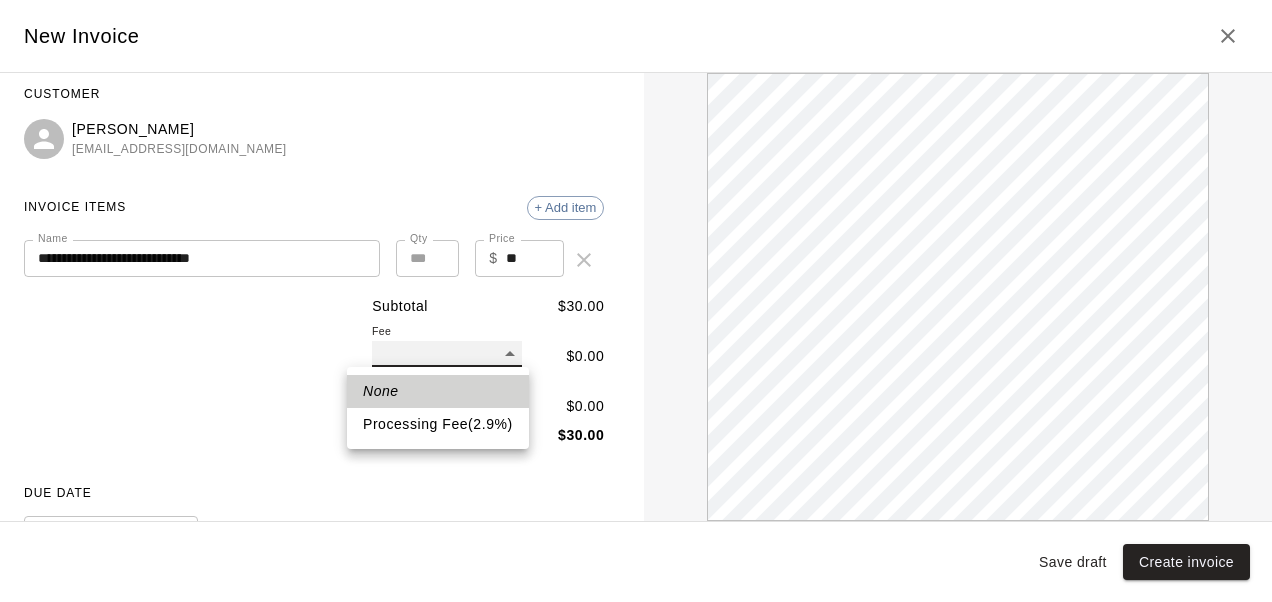 type on "**" 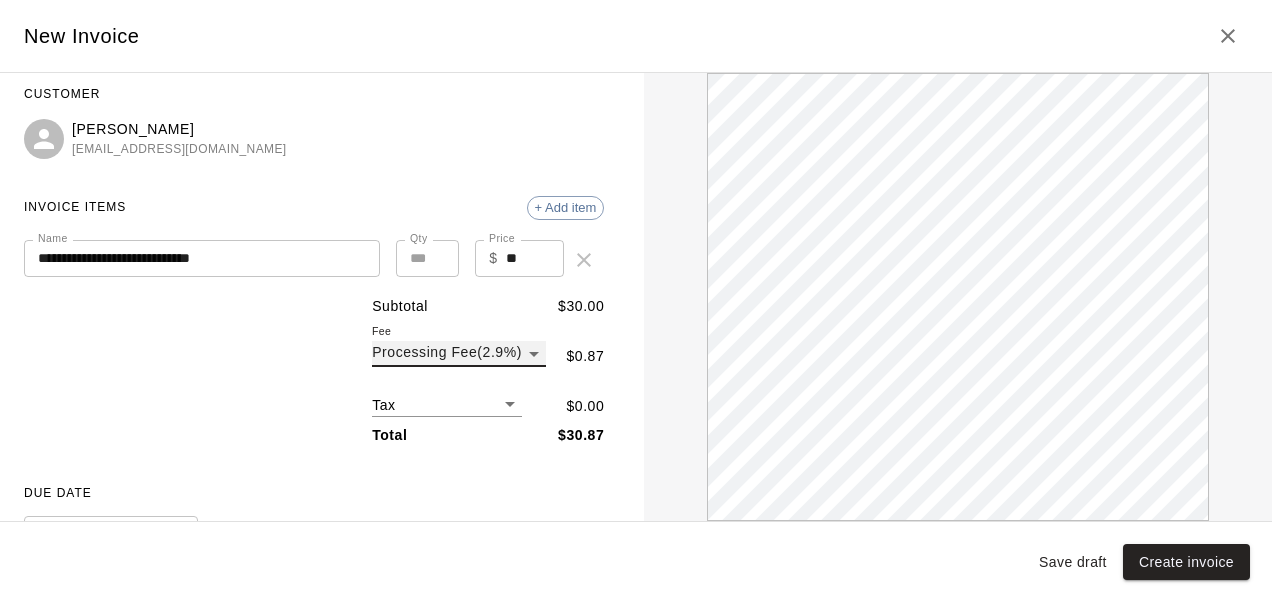 scroll, scrollTop: 0, scrollLeft: 0, axis: both 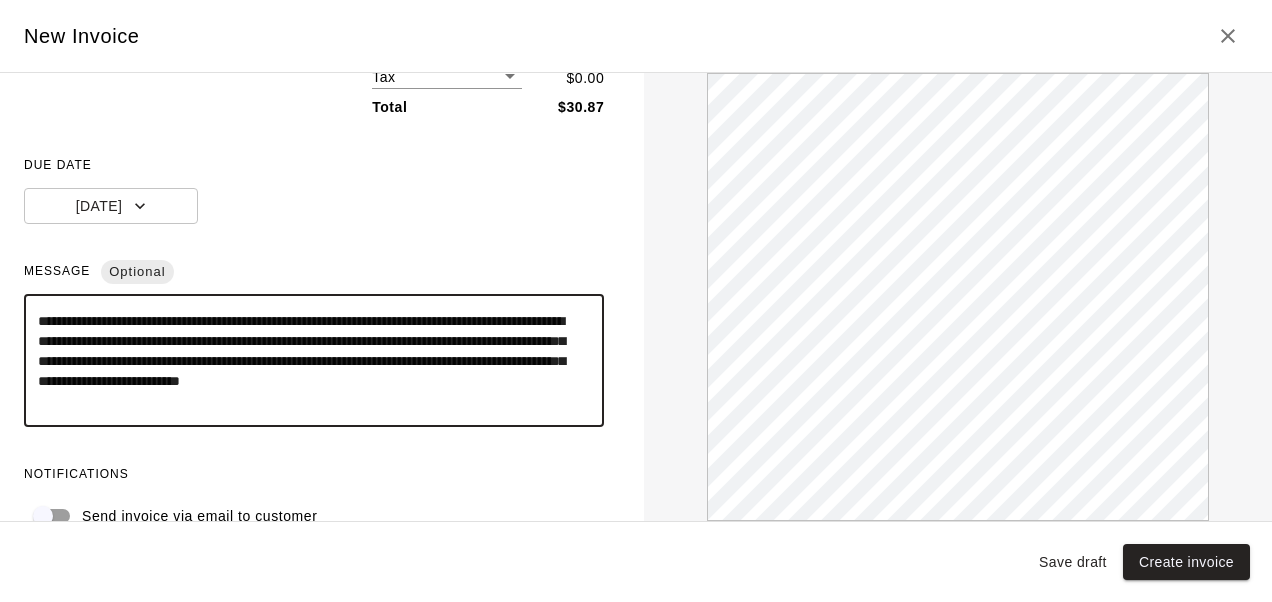 drag, startPoint x: 220, startPoint y: 400, endPoint x: 0, endPoint y: 258, distance: 261.8473 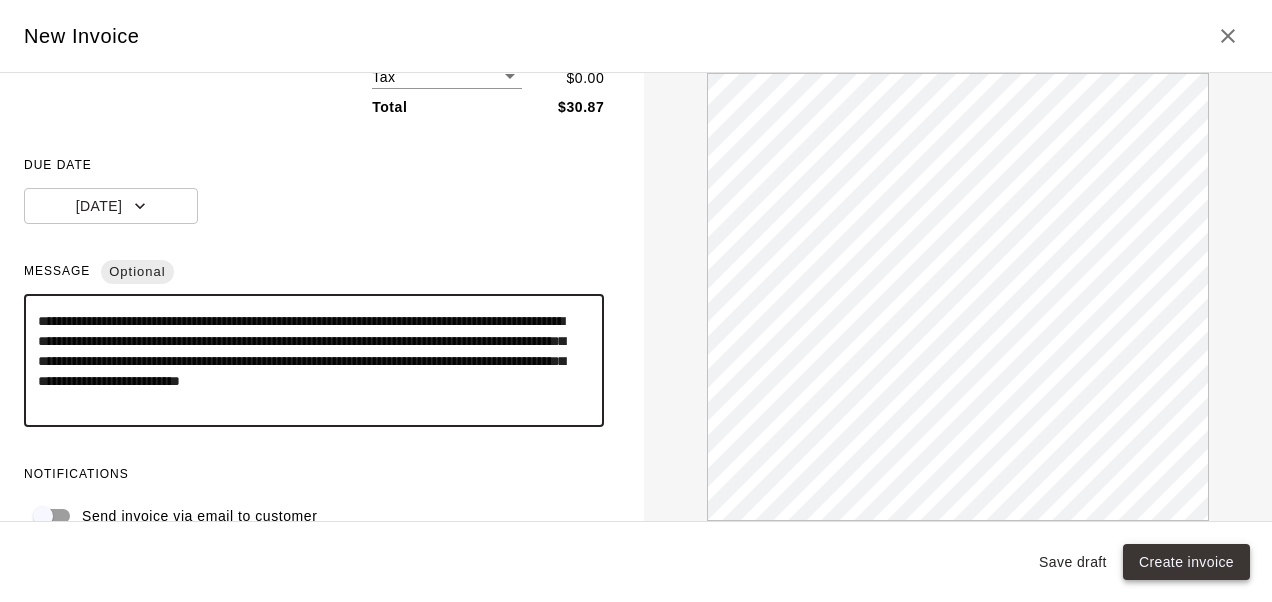 click on "Create invoice" at bounding box center (1186, 562) 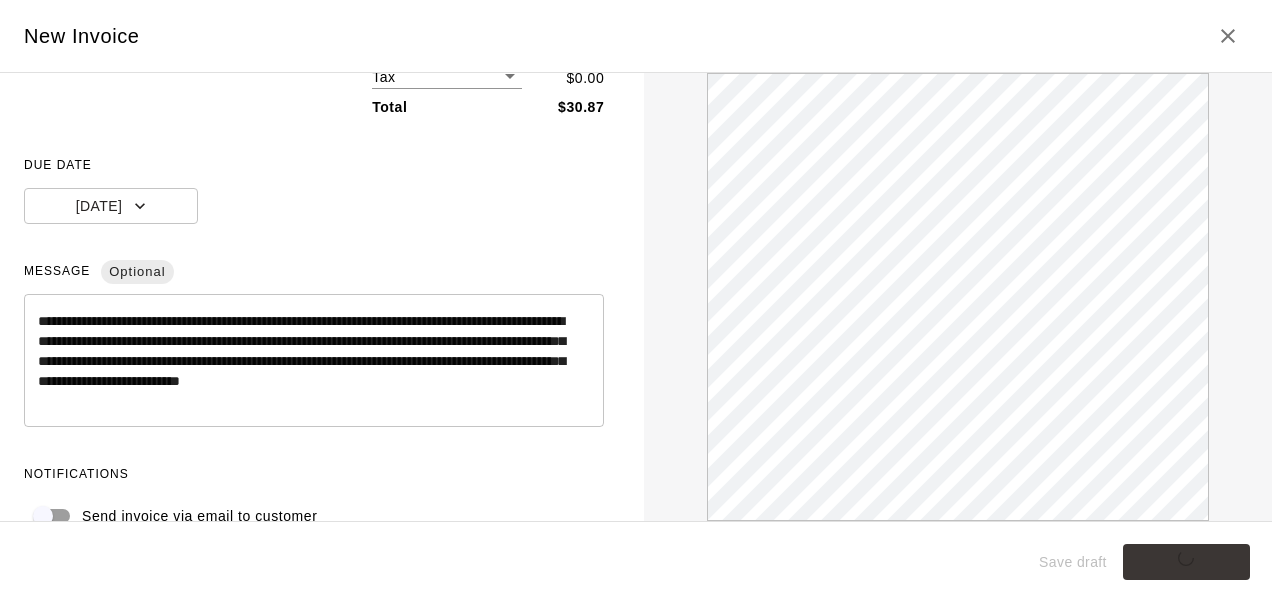 type 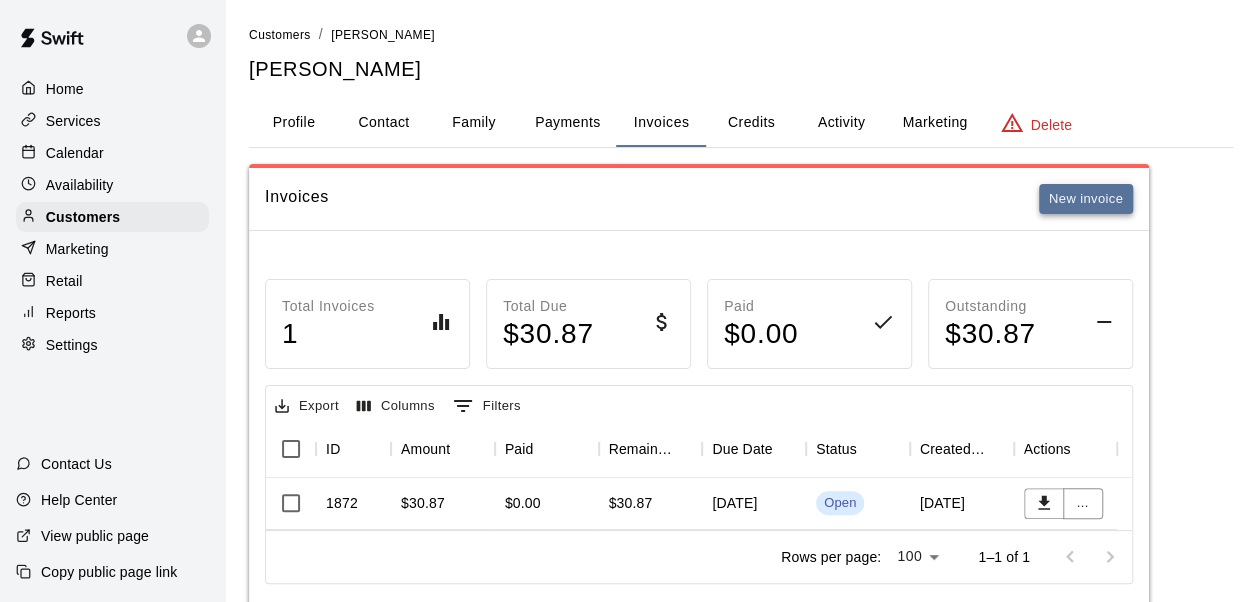 click on "New invoice" at bounding box center [1086, 199] 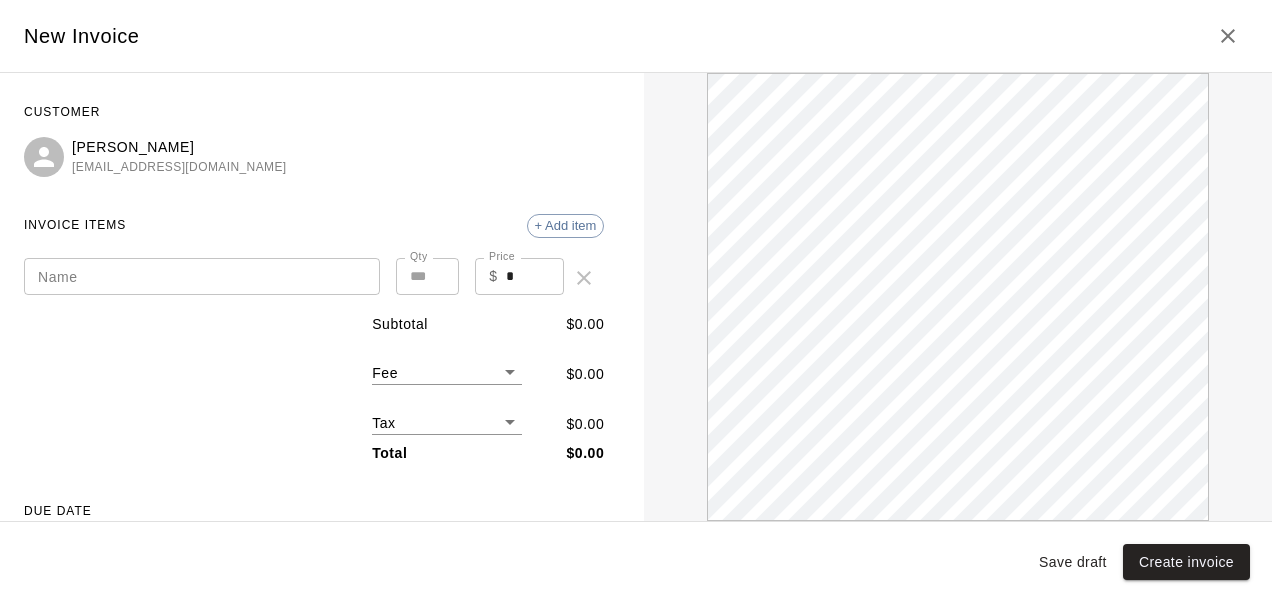 scroll, scrollTop: 0, scrollLeft: 0, axis: both 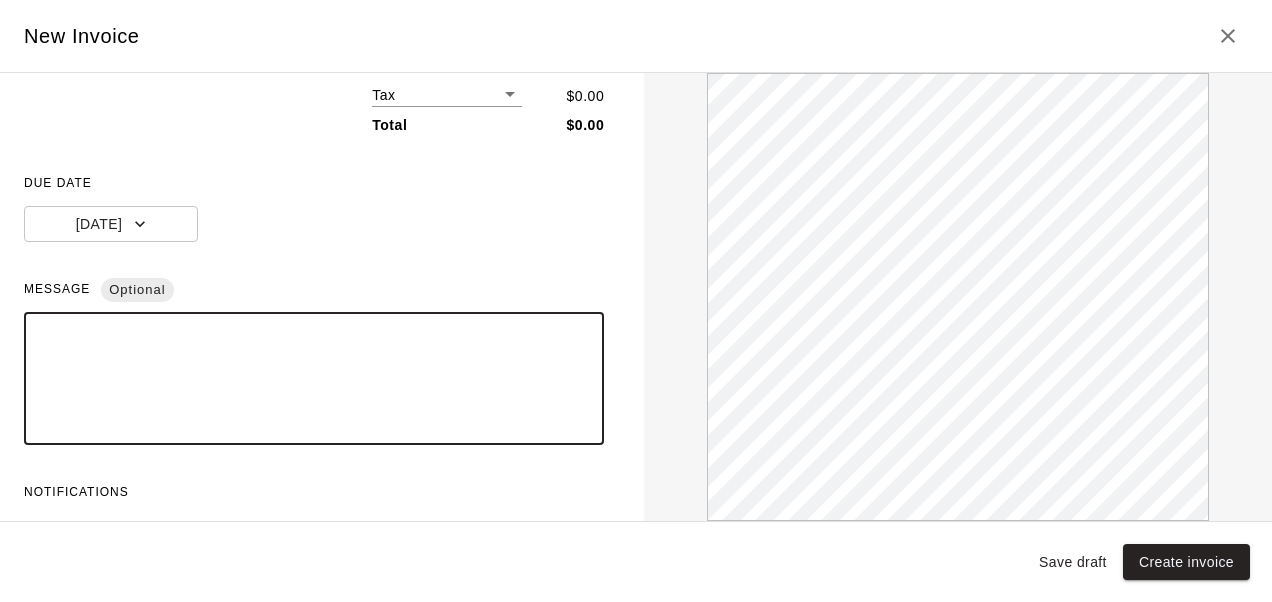 click at bounding box center (314, 379) 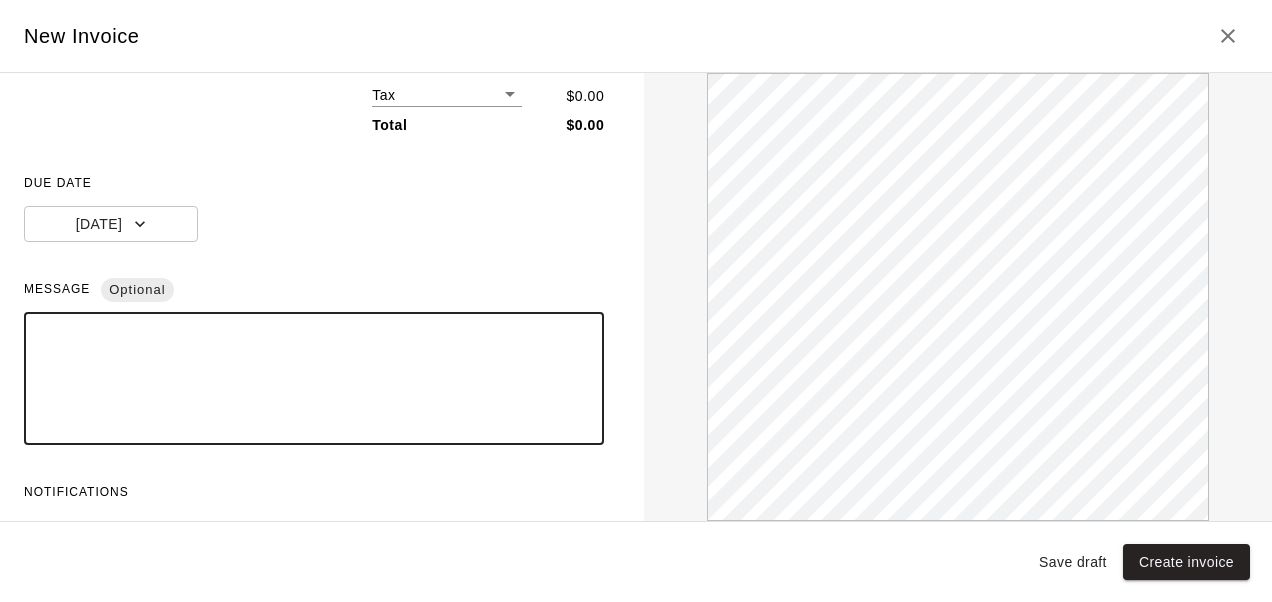 paste on "**********" 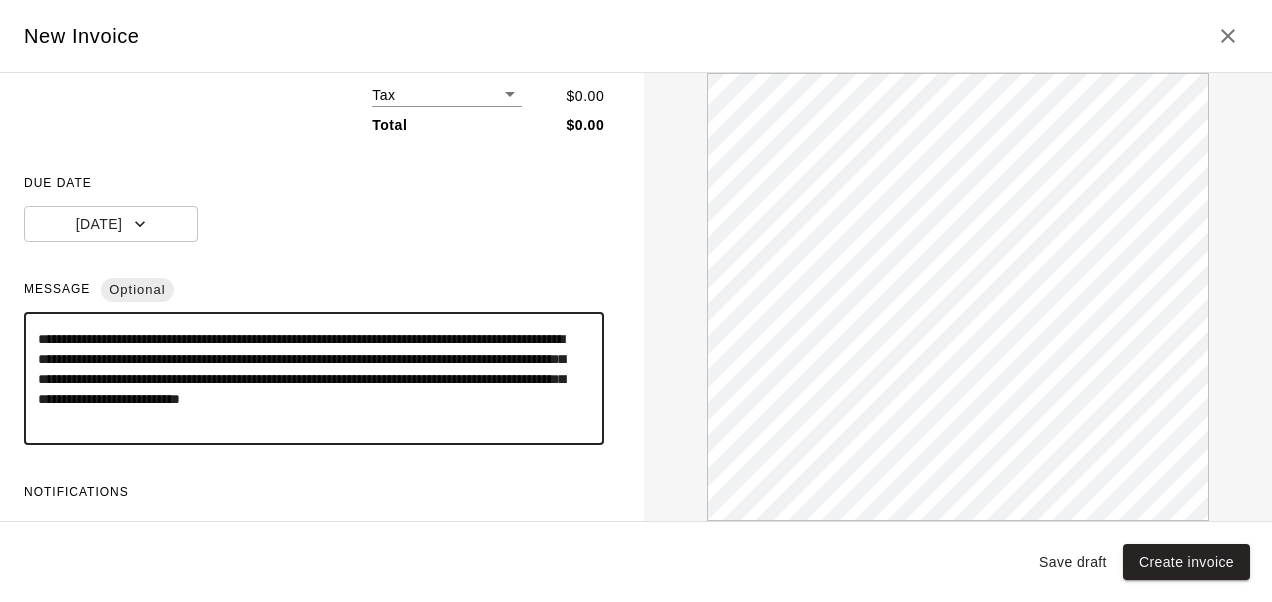 scroll, scrollTop: 59, scrollLeft: 0, axis: vertical 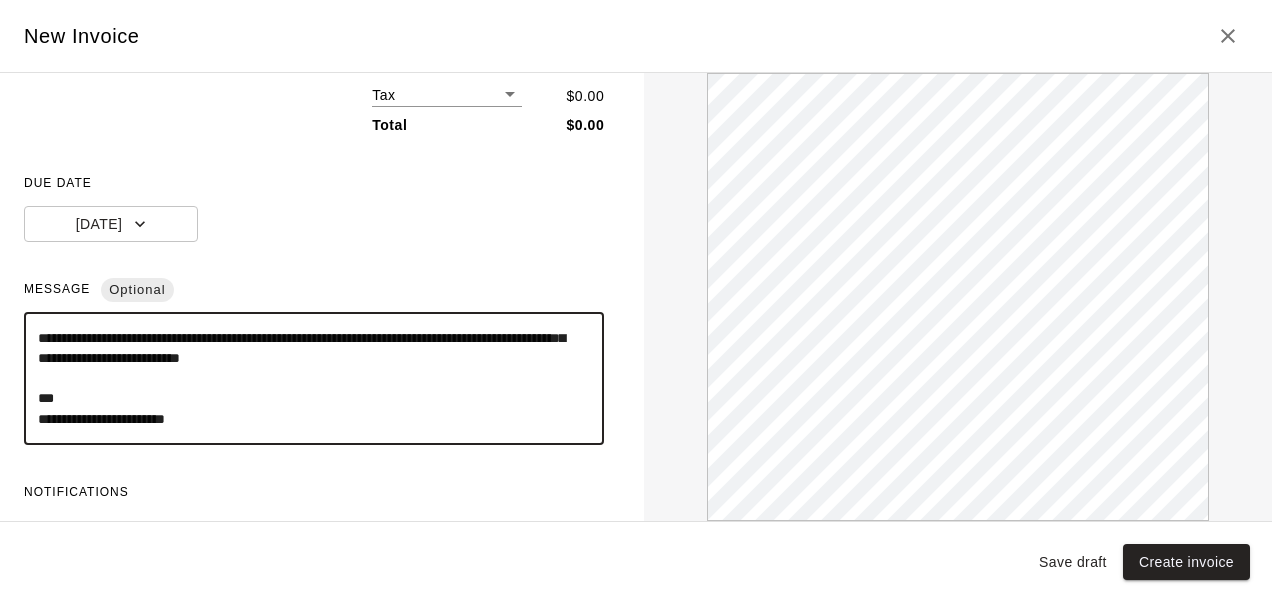 type on "**********" 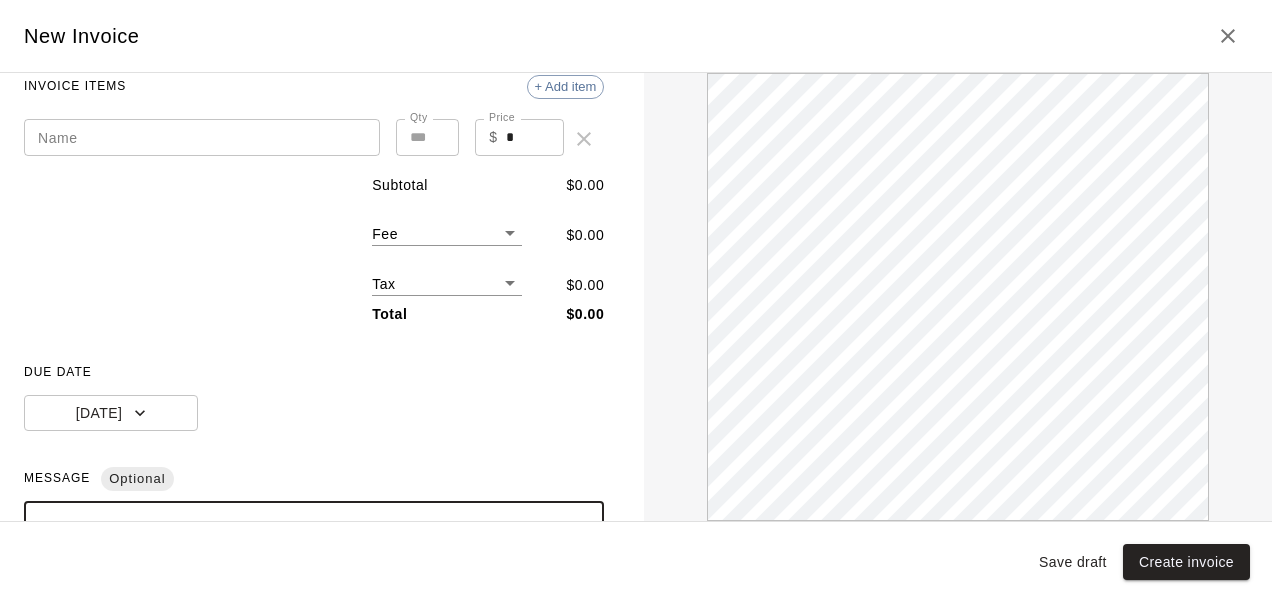 scroll, scrollTop: 137, scrollLeft: 0, axis: vertical 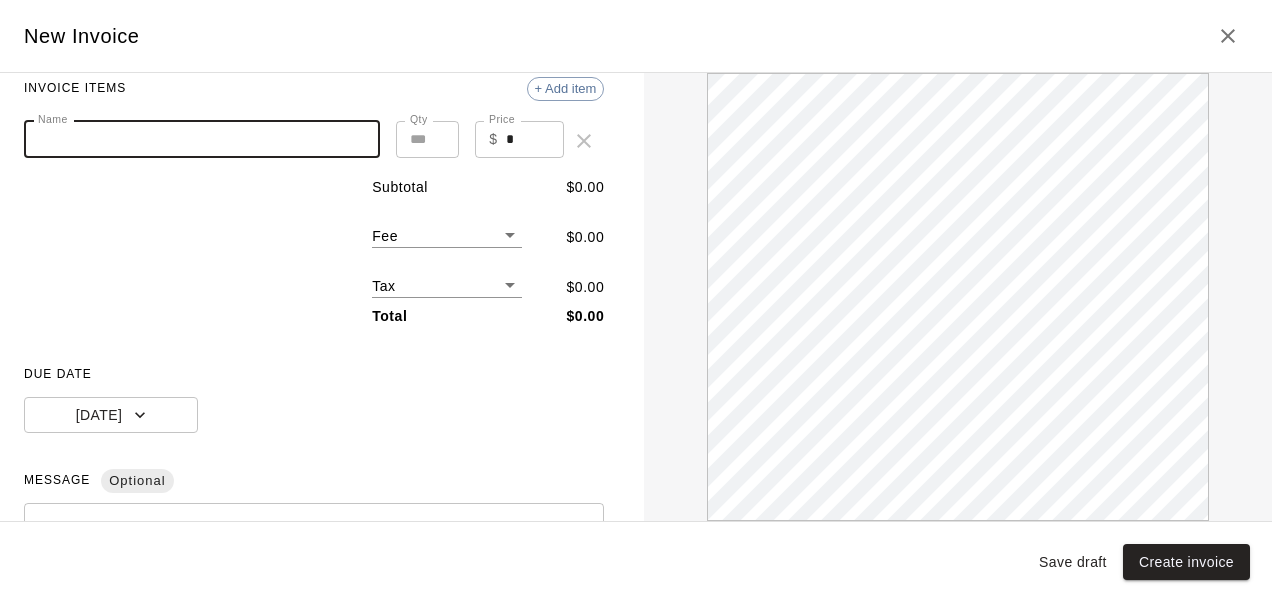 click on "Name" at bounding box center (202, 139) 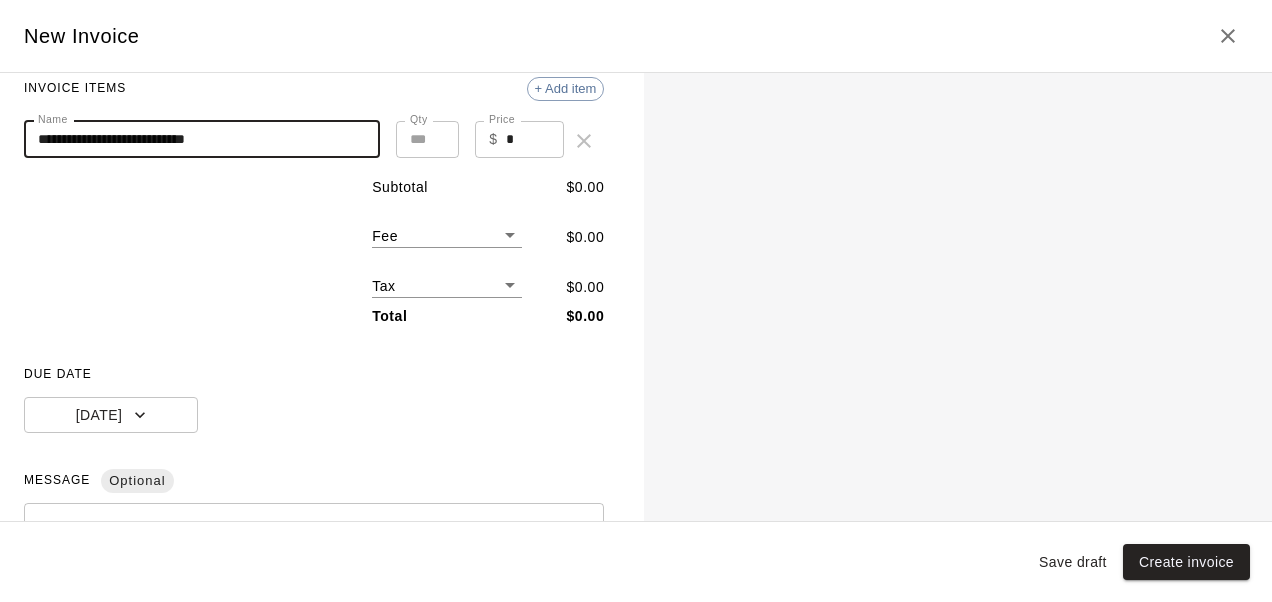 type on "**********" 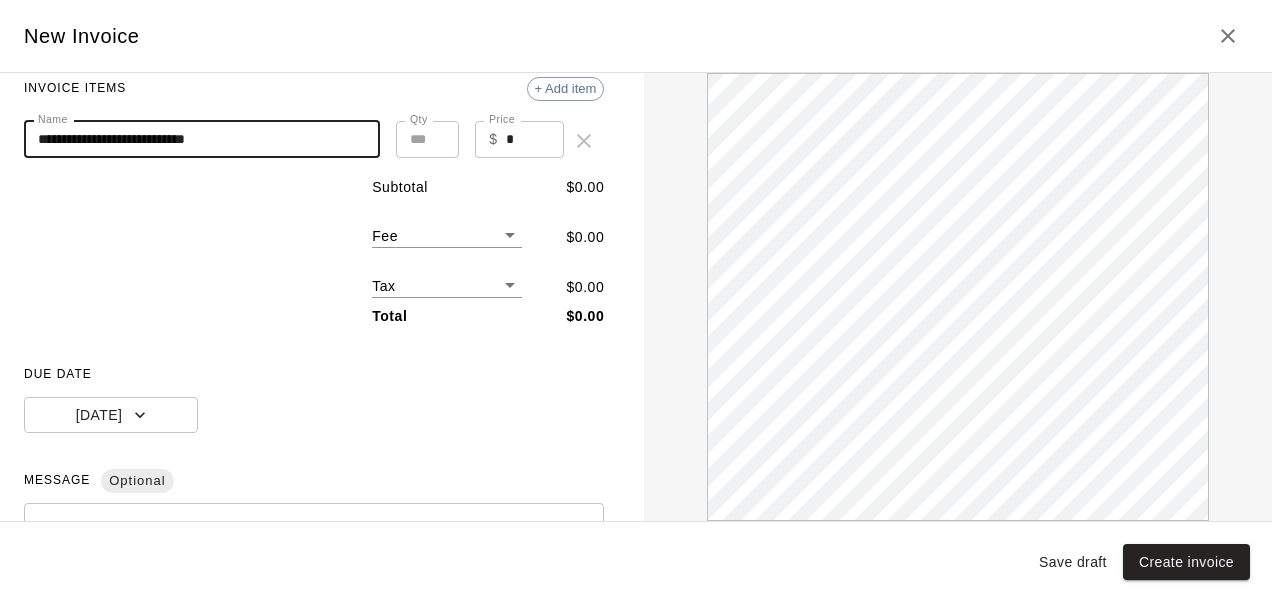 scroll, scrollTop: 0, scrollLeft: 0, axis: both 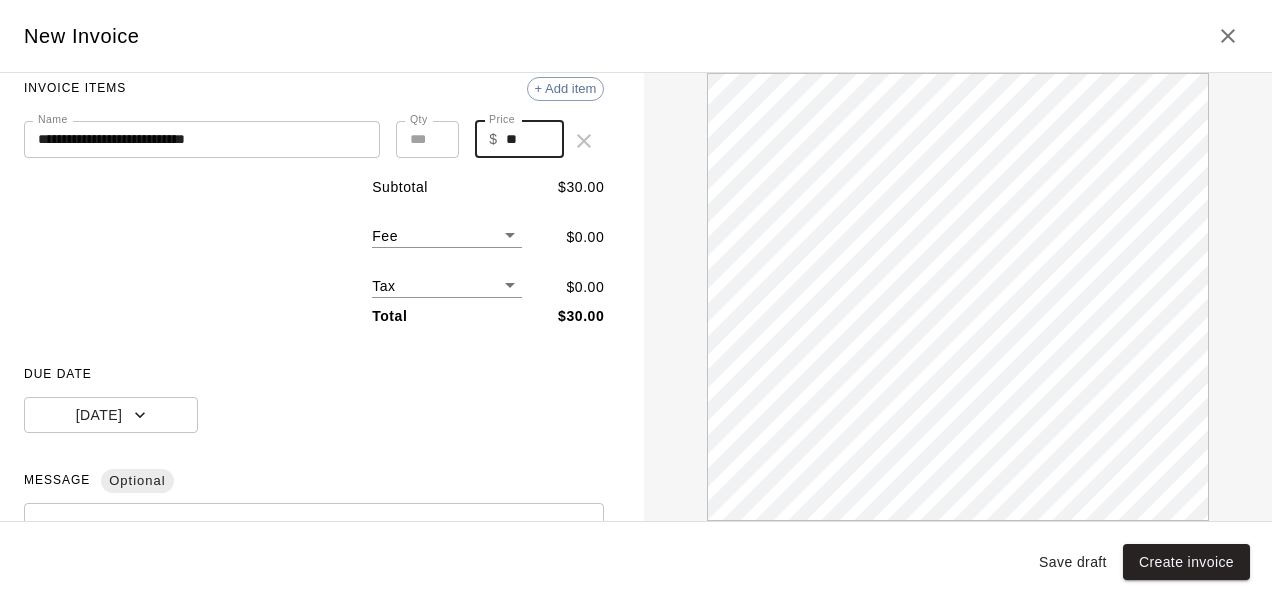 type on "**" 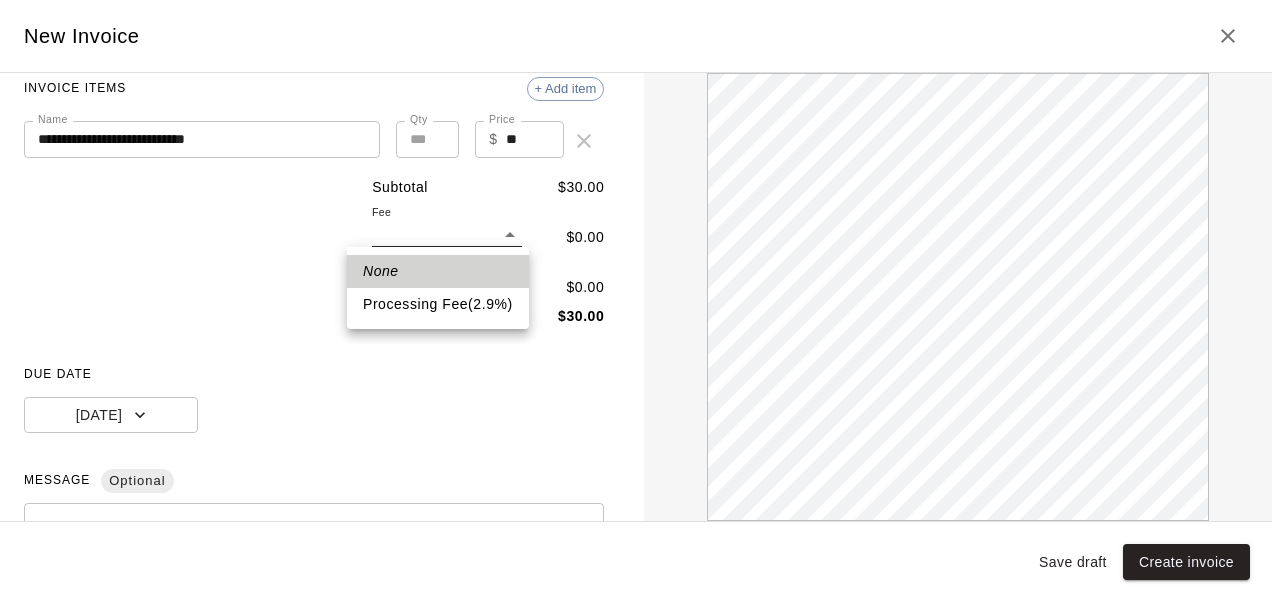 click on "Processing Fee  ( 2.9 % )" at bounding box center [438, 304] 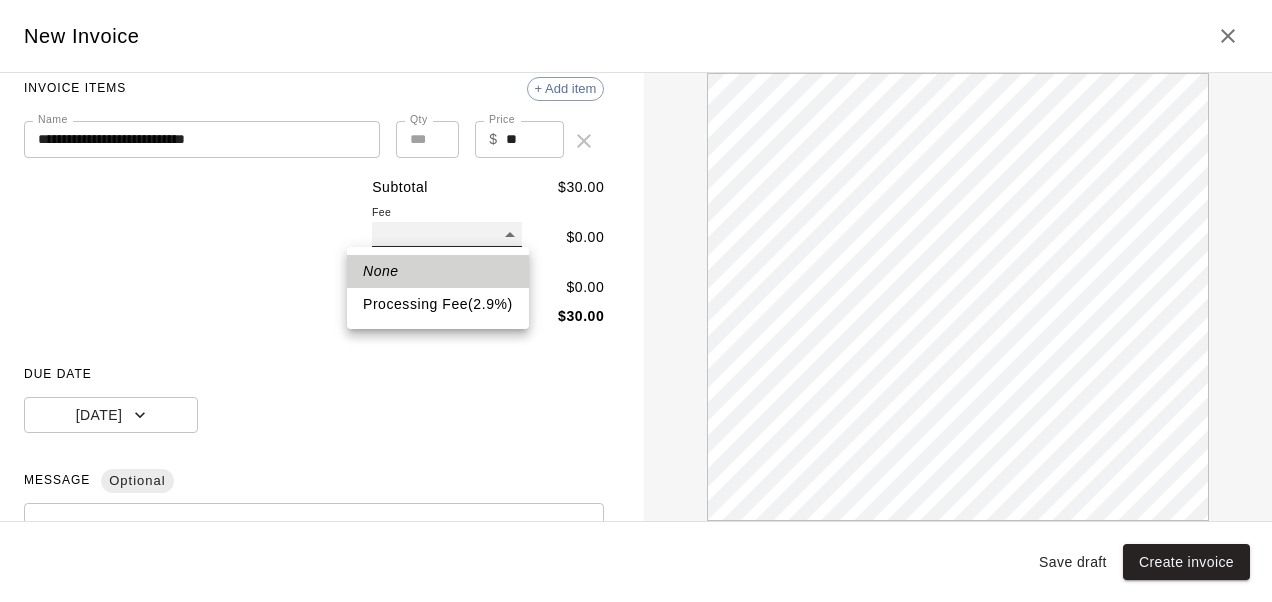 type on "**" 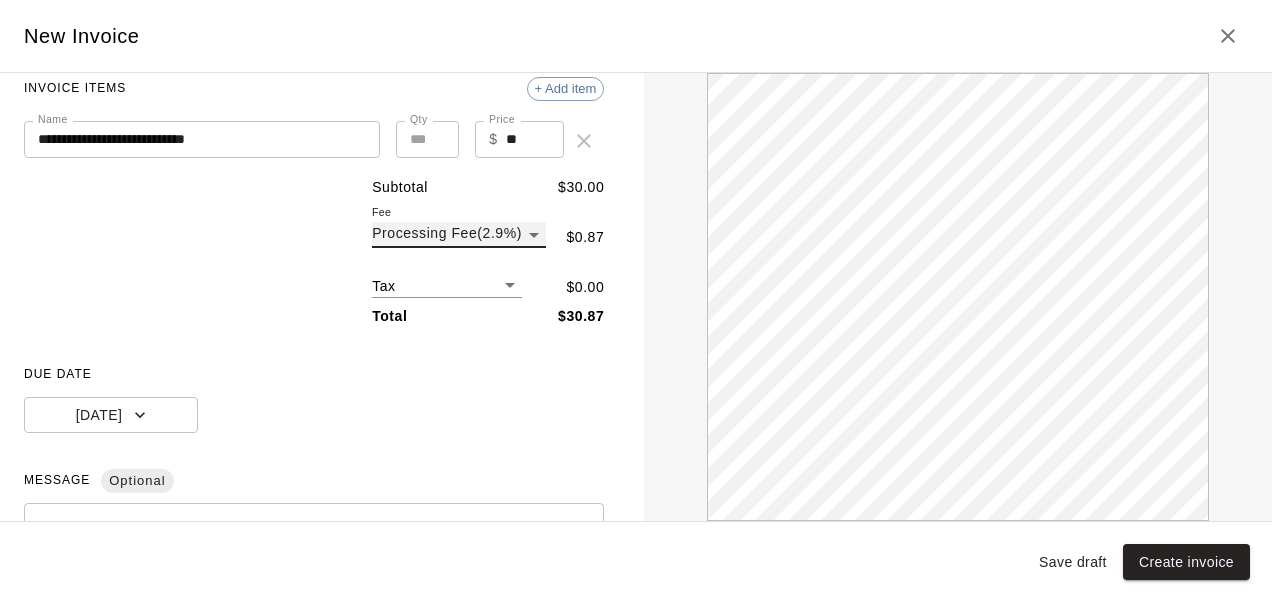 scroll, scrollTop: 0, scrollLeft: 0, axis: both 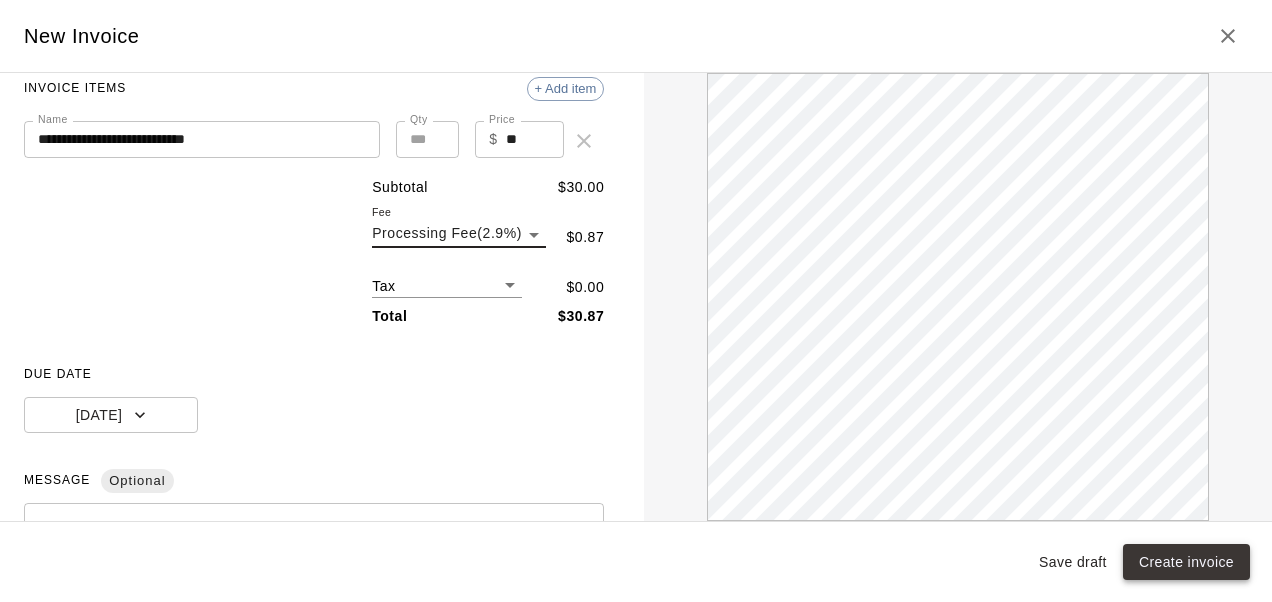 click on "Create invoice" at bounding box center (1186, 562) 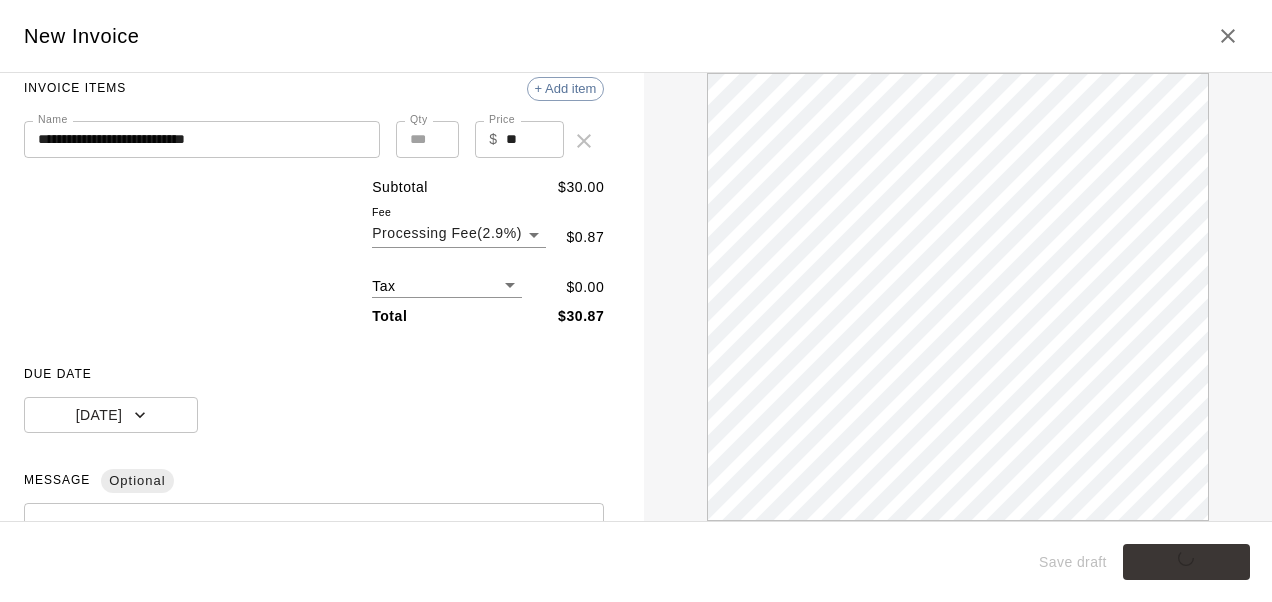 type 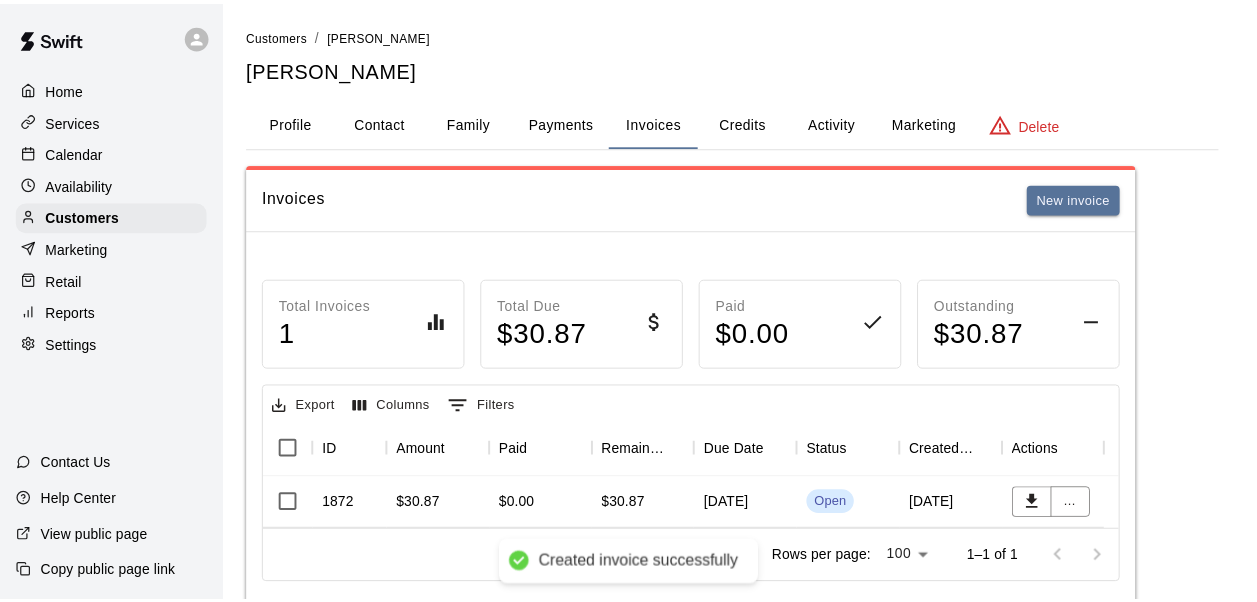 scroll, scrollTop: 0, scrollLeft: 0, axis: both 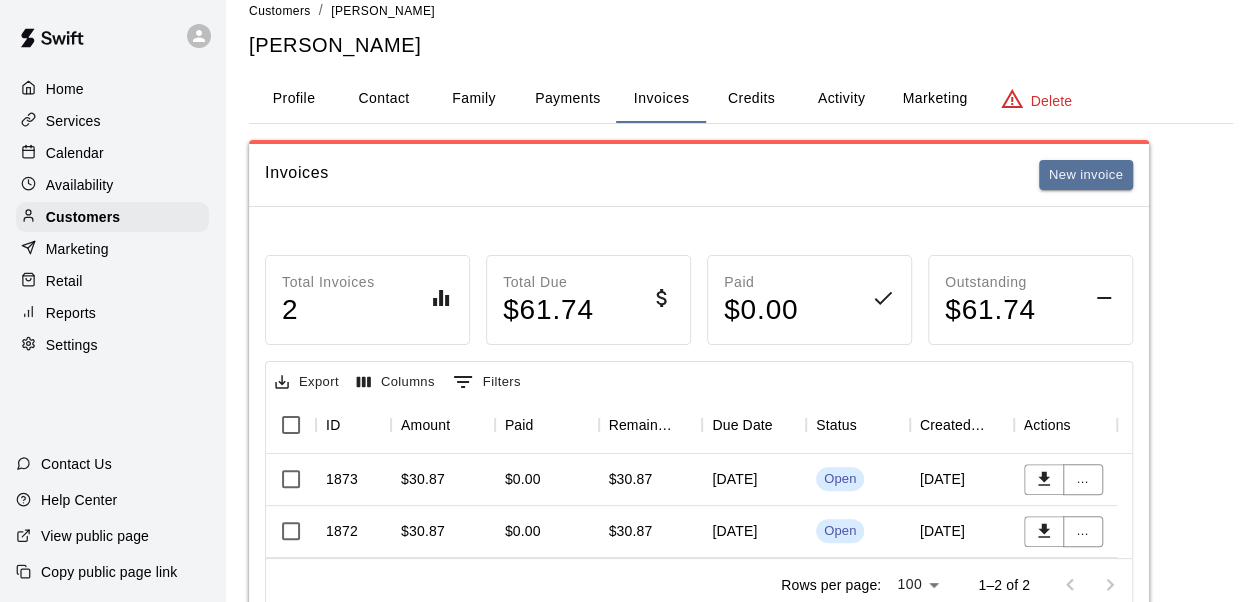 click on "Activity" at bounding box center [841, 99] 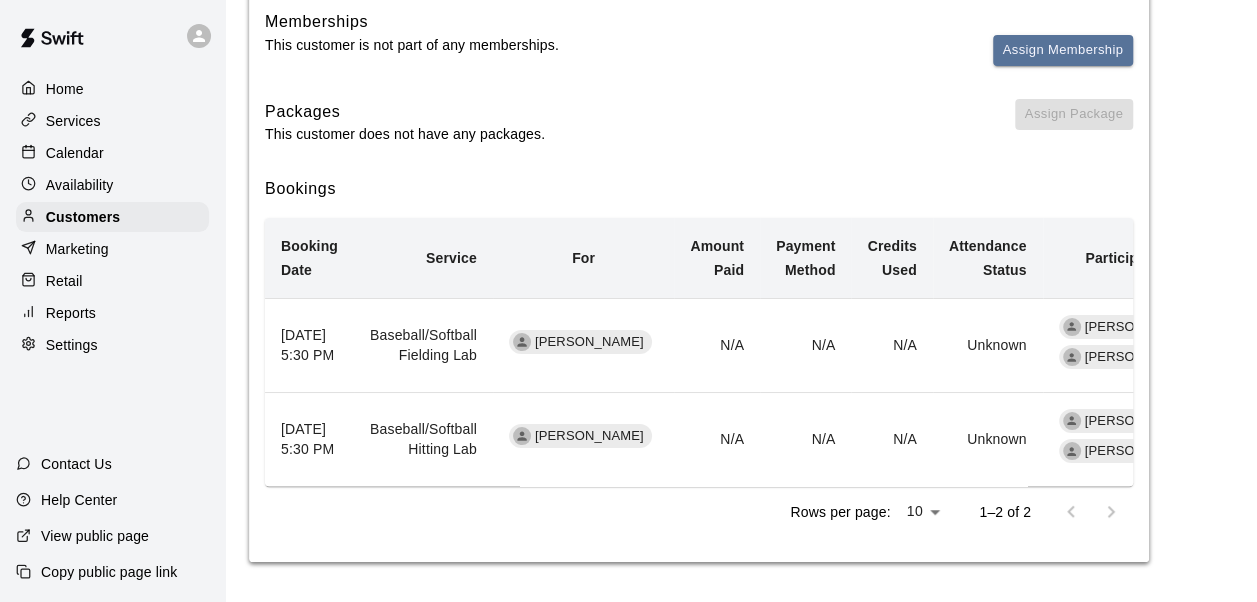 scroll, scrollTop: 253, scrollLeft: 0, axis: vertical 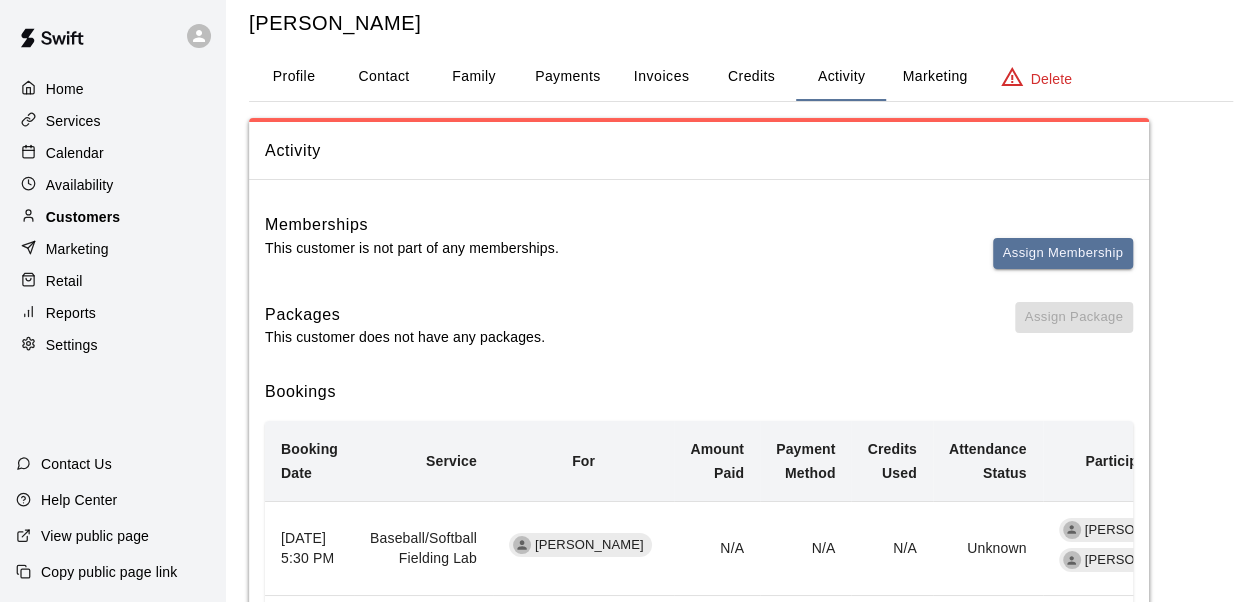 click on "Customers" at bounding box center [83, 217] 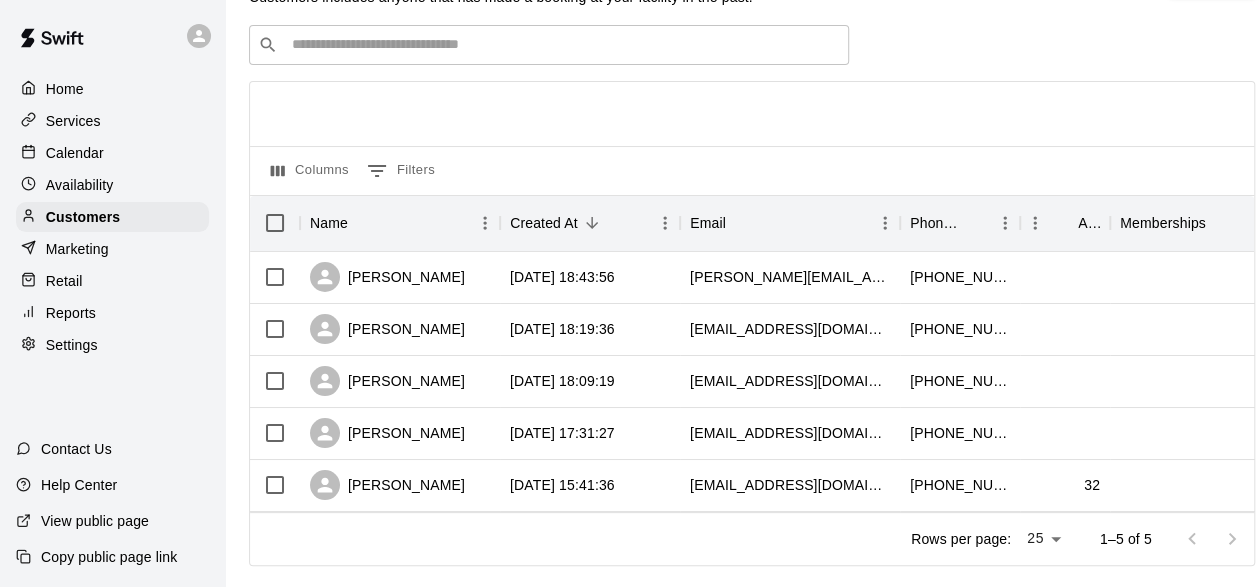 scroll, scrollTop: 65, scrollLeft: 0, axis: vertical 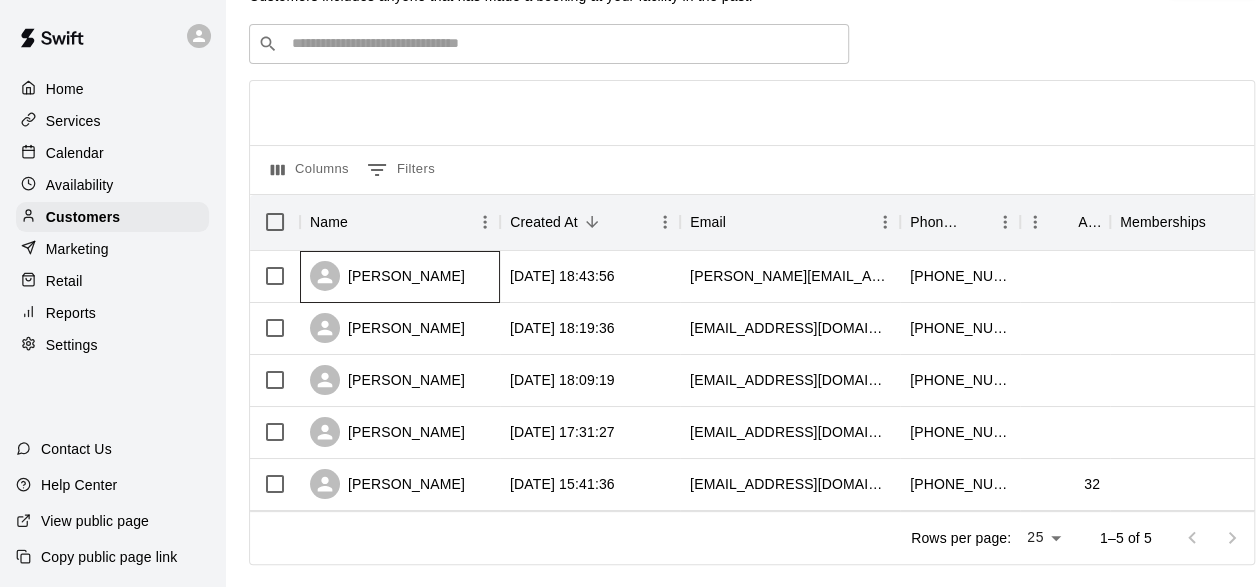 click on "Amanda Liles" at bounding box center (387, 276) 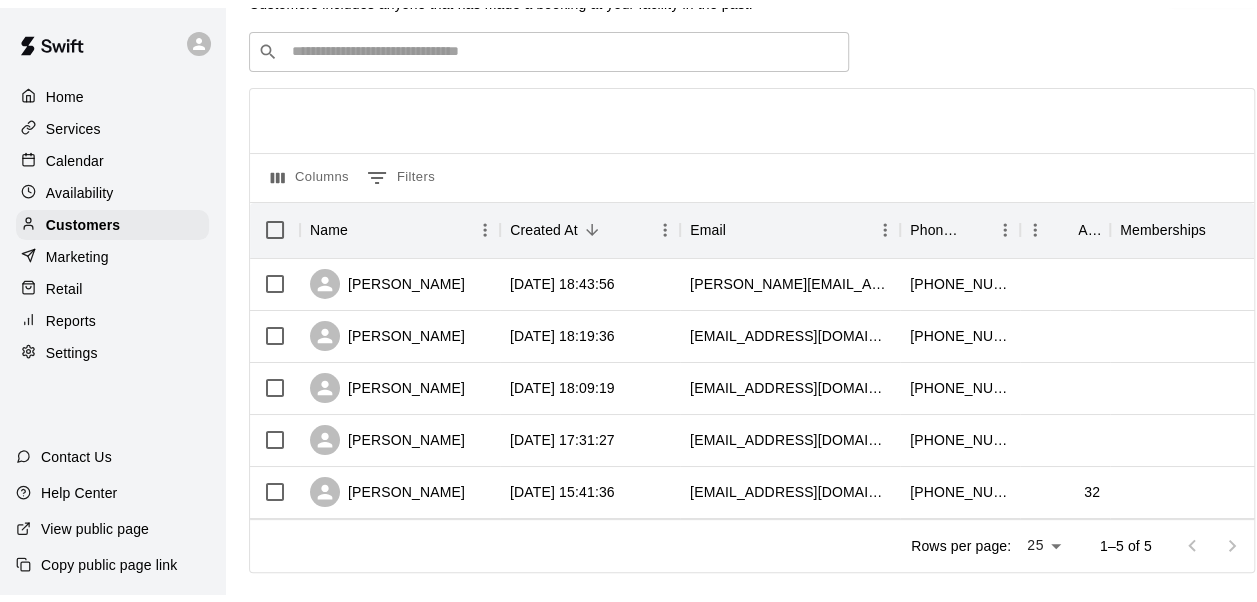 scroll, scrollTop: 0, scrollLeft: 0, axis: both 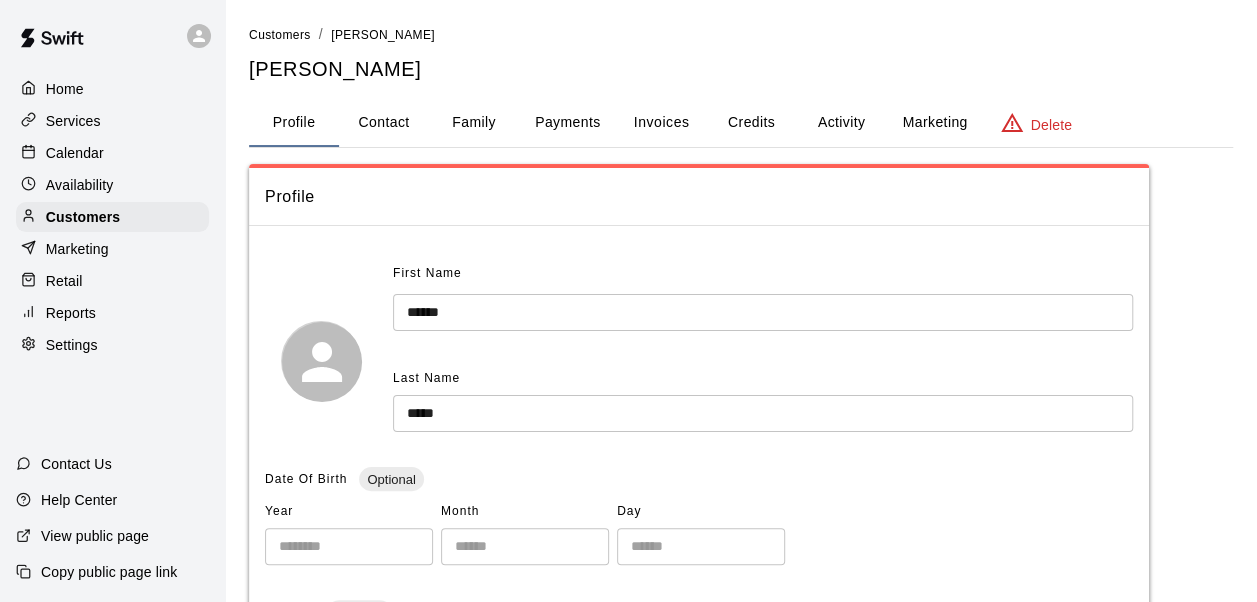 click on "Family" at bounding box center [474, 123] 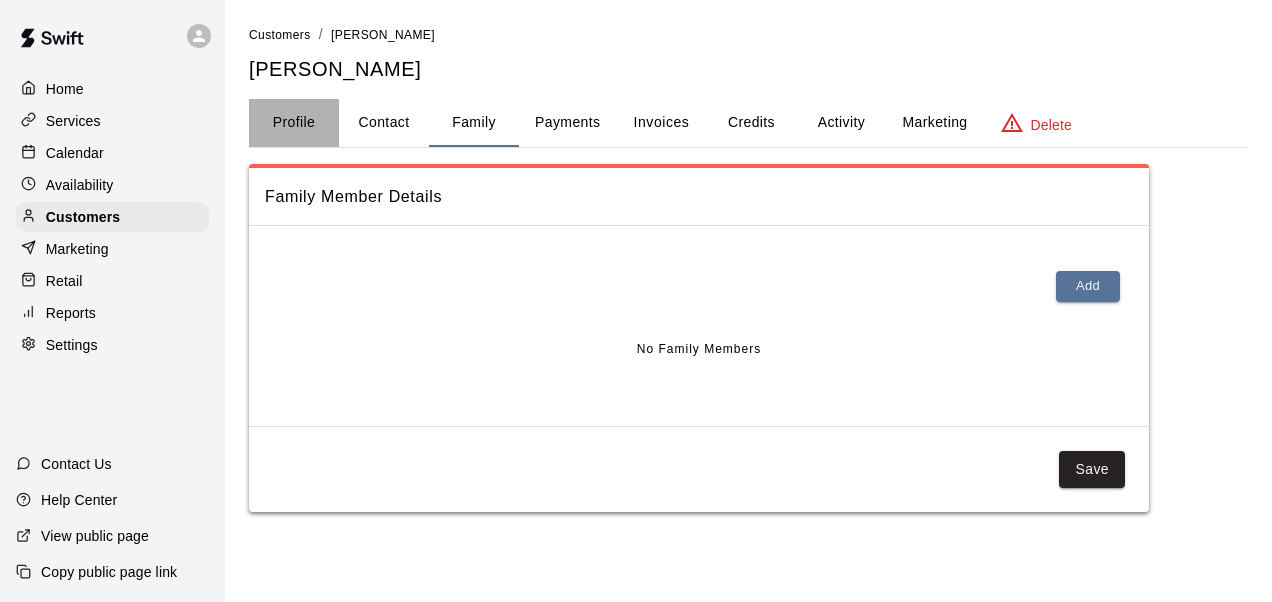 click on "Profile" at bounding box center [294, 123] 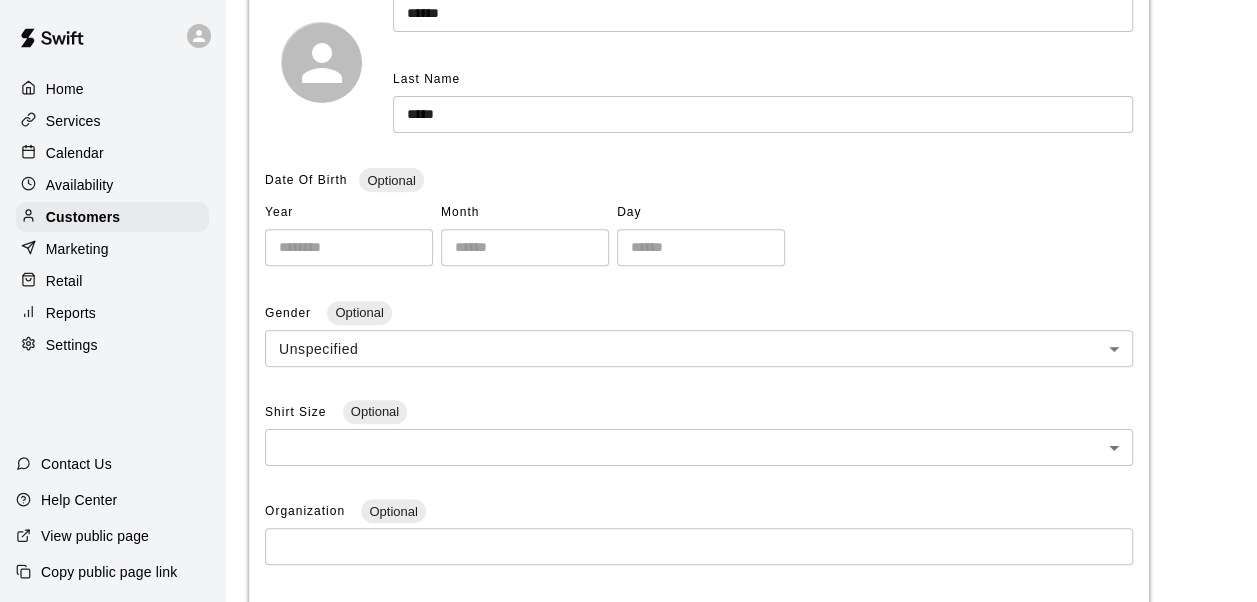 scroll, scrollTop: 0, scrollLeft: 0, axis: both 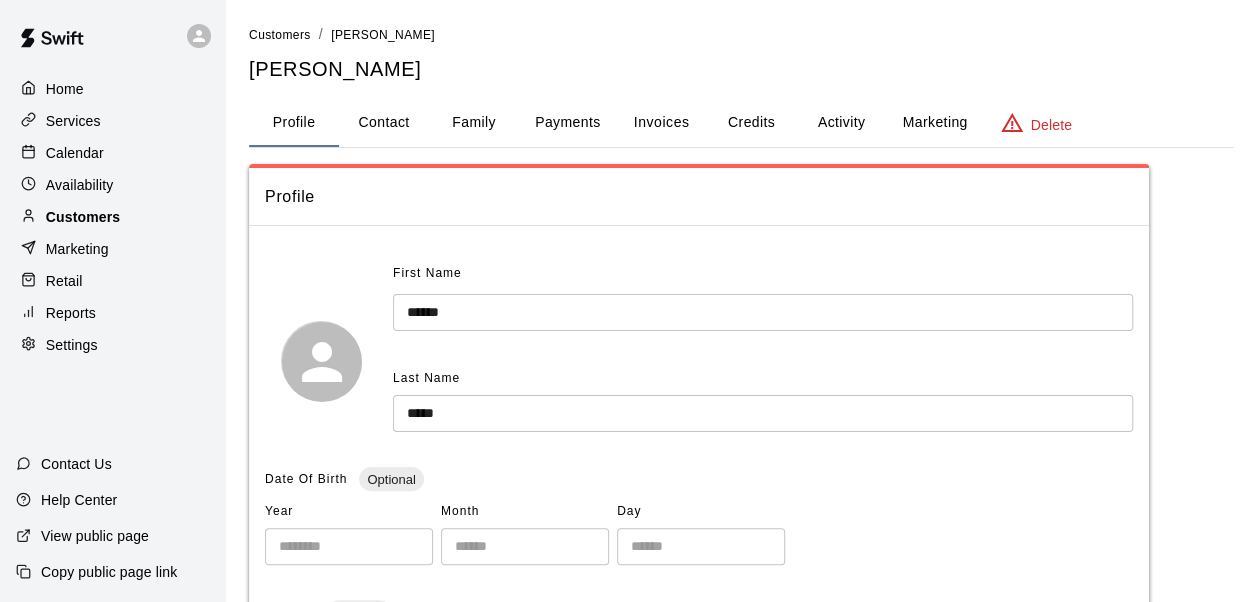 click on "Customers" at bounding box center (83, 217) 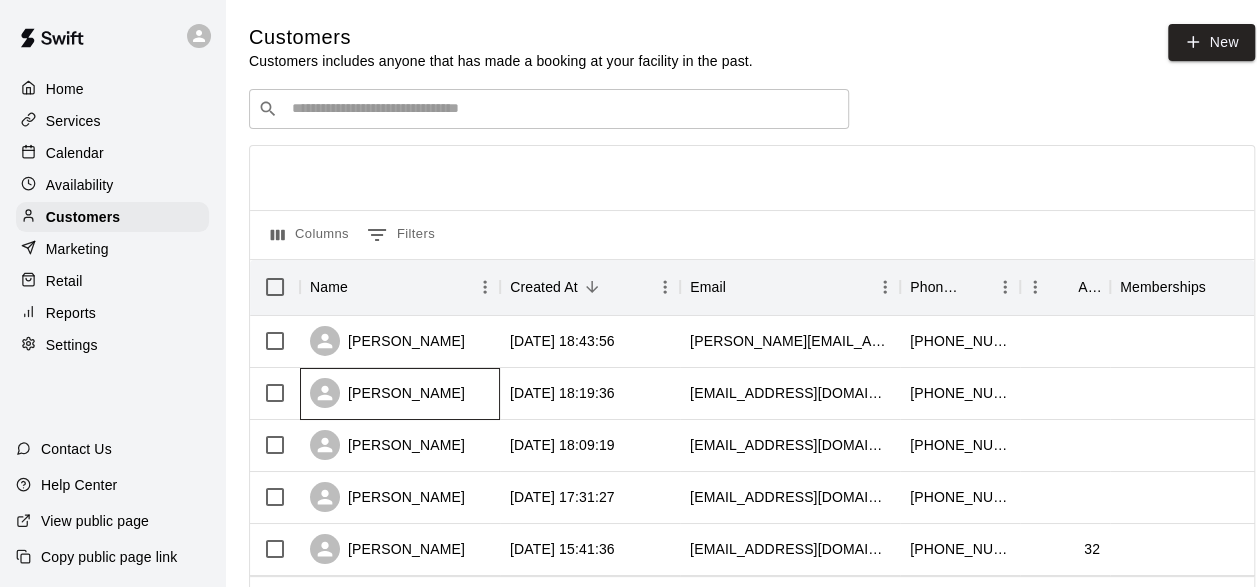 click on "[PERSON_NAME]" at bounding box center (387, 393) 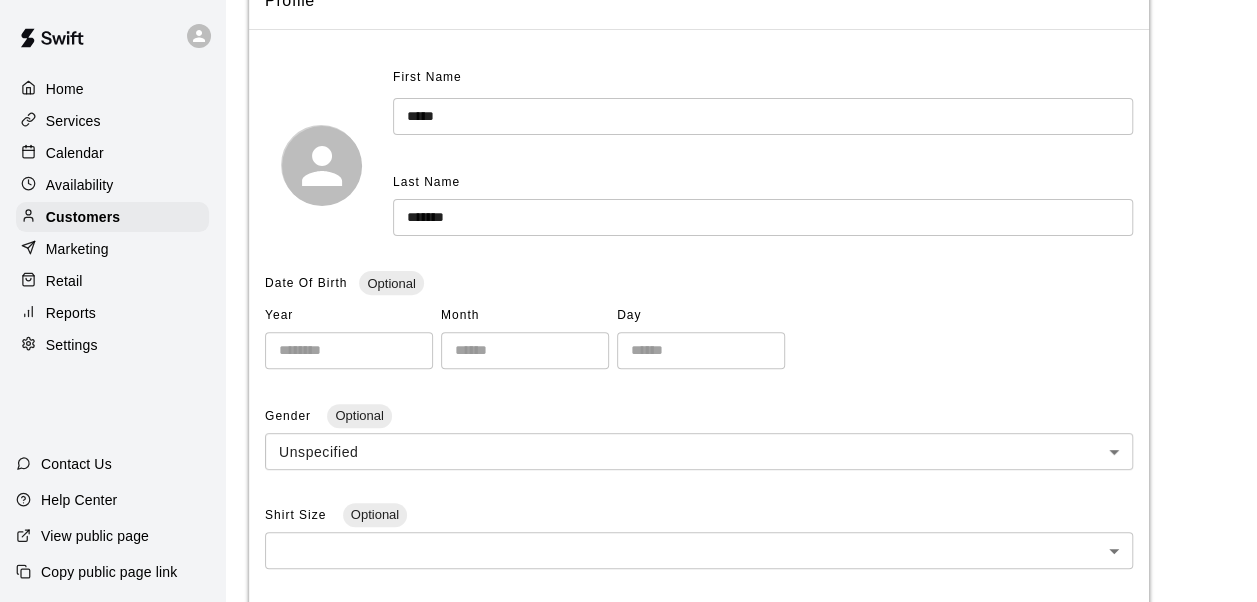scroll, scrollTop: 0, scrollLeft: 0, axis: both 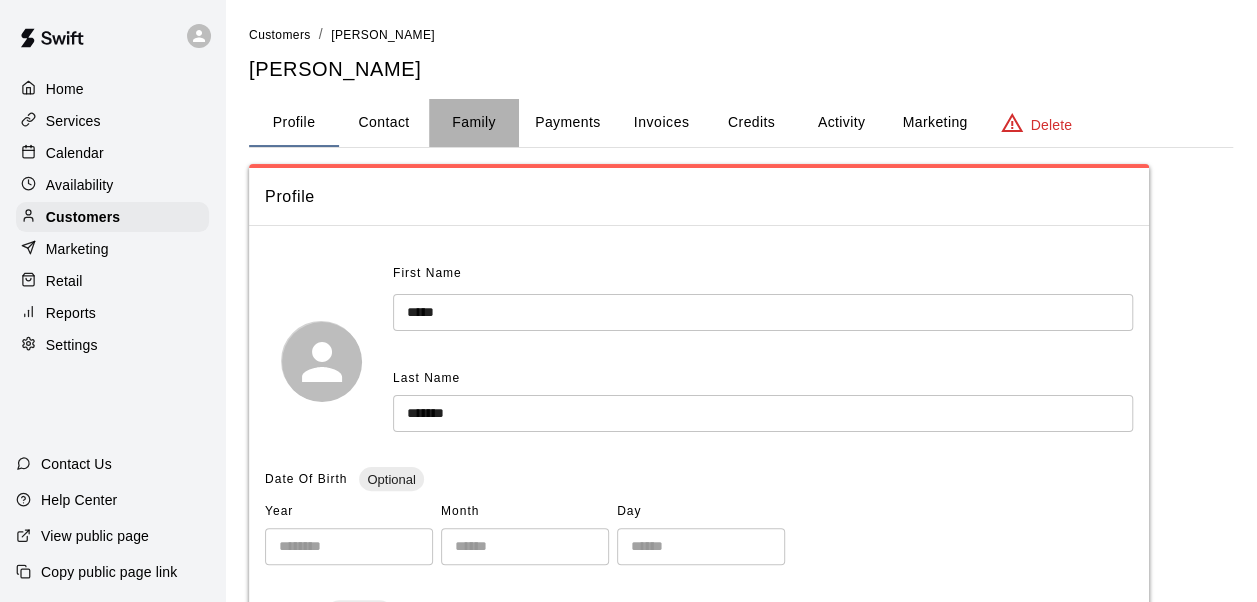 click on "Family" at bounding box center [474, 123] 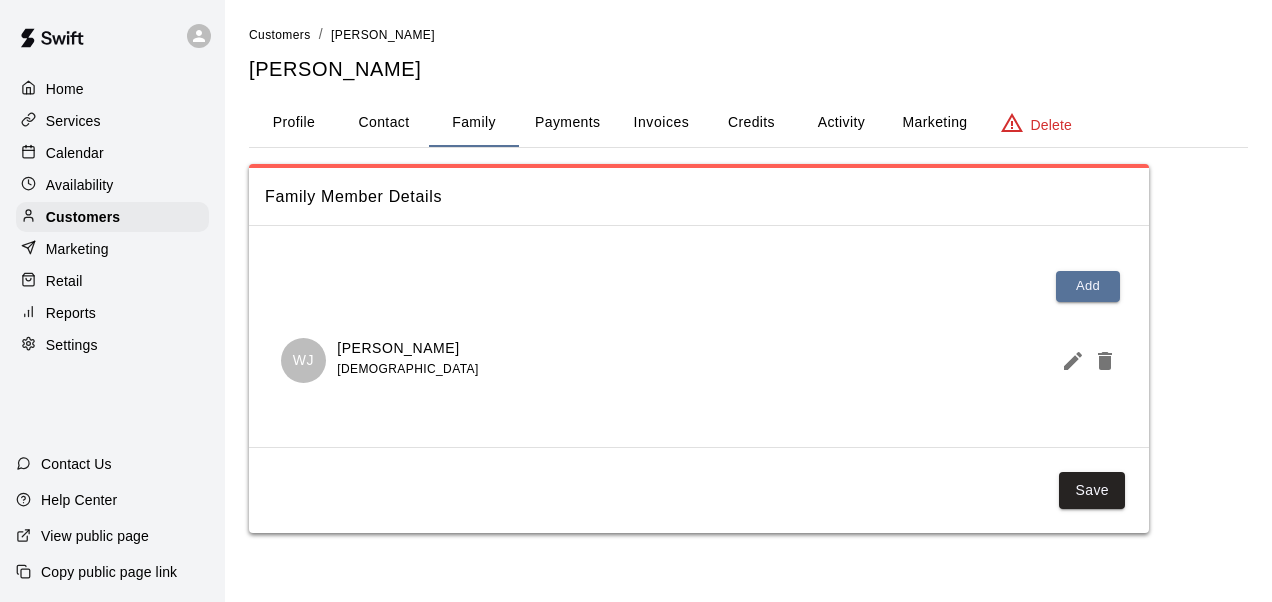 click on "Settings" at bounding box center [72, 345] 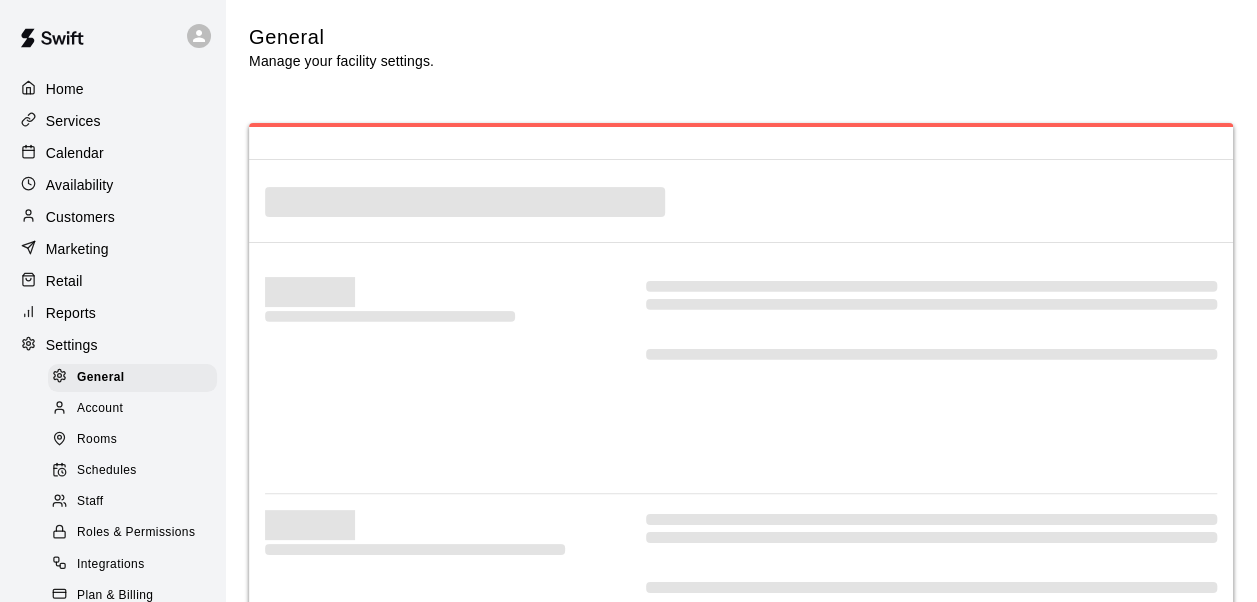 select on "**" 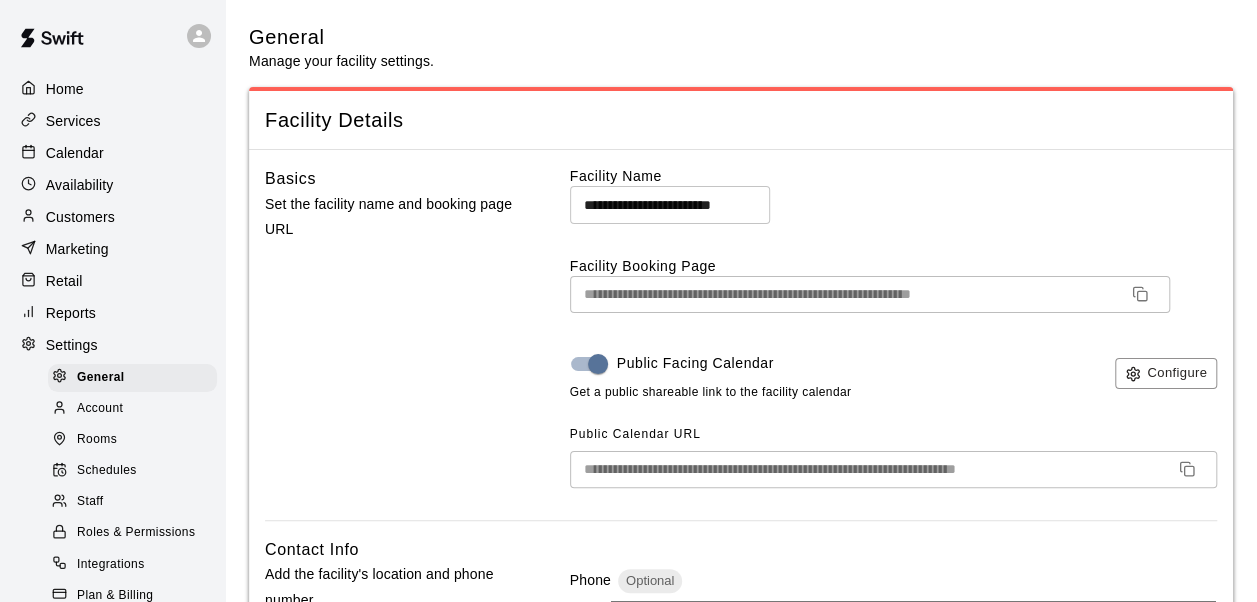 scroll, scrollTop: 161, scrollLeft: 0, axis: vertical 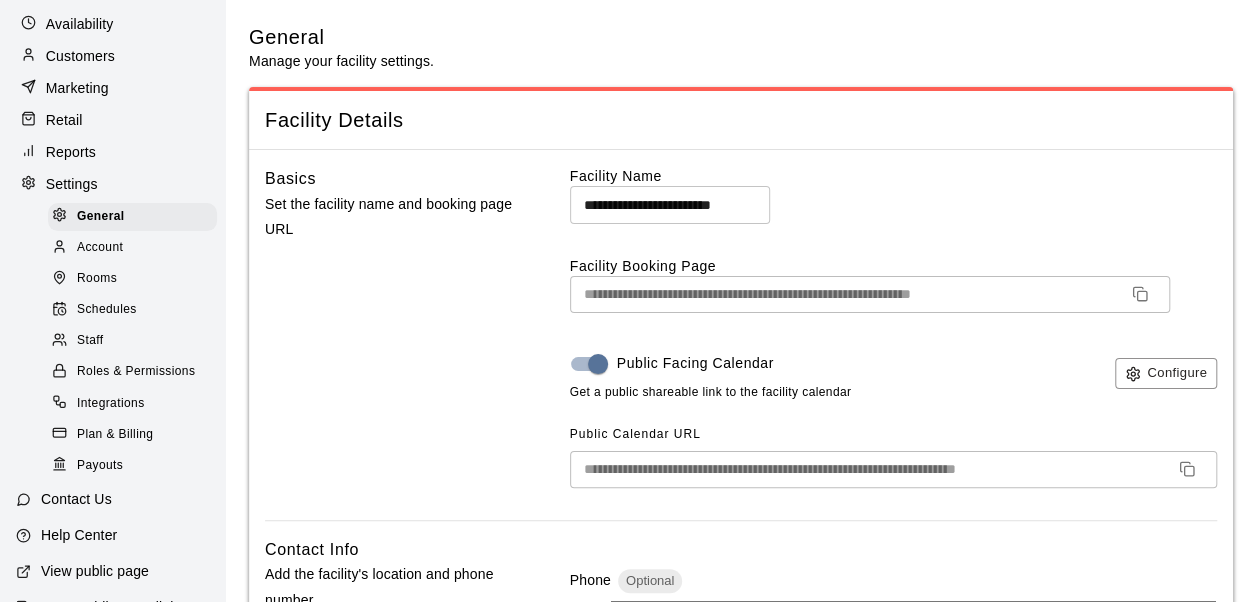 click on "Staff" at bounding box center [90, 341] 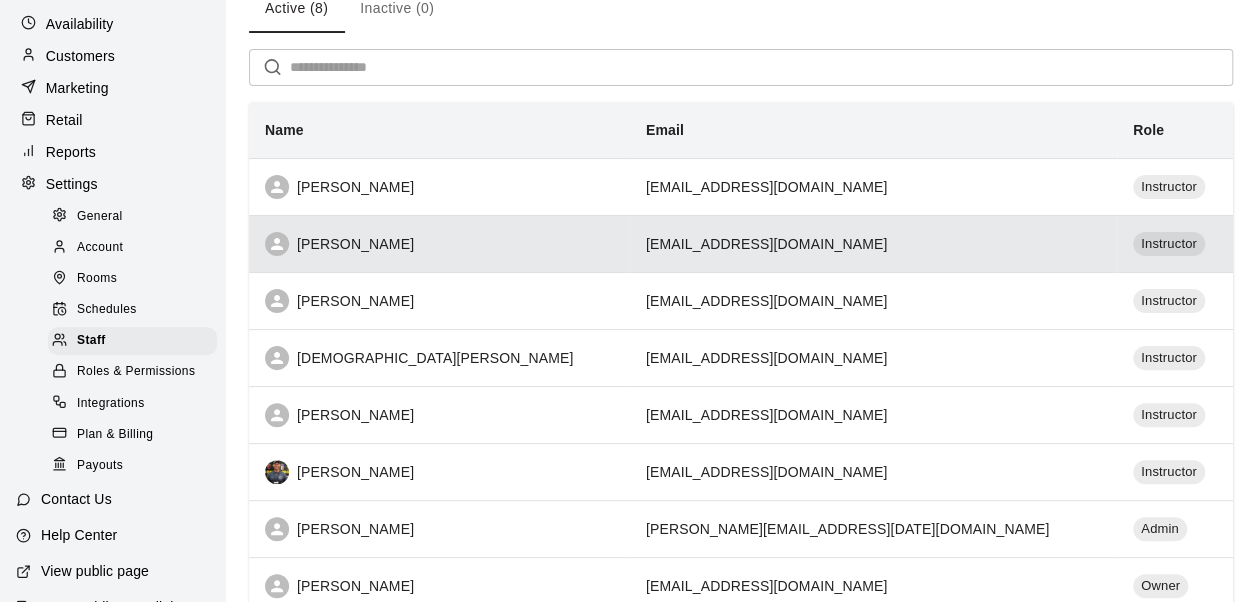 scroll, scrollTop: 0, scrollLeft: 0, axis: both 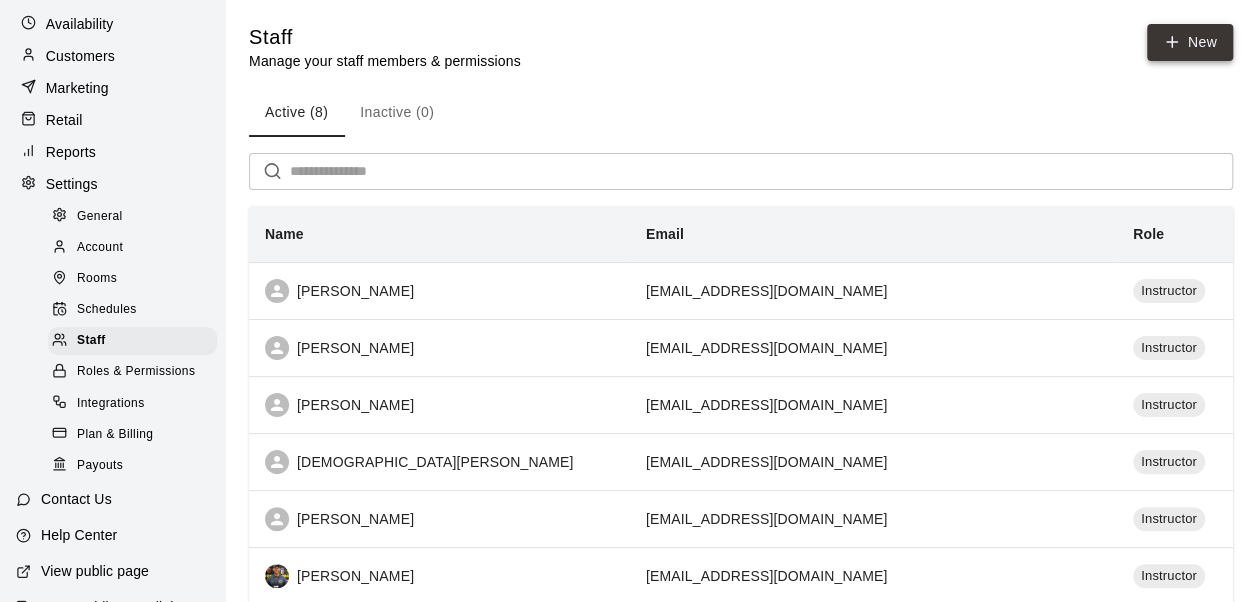 click on "New" at bounding box center [1190, 42] 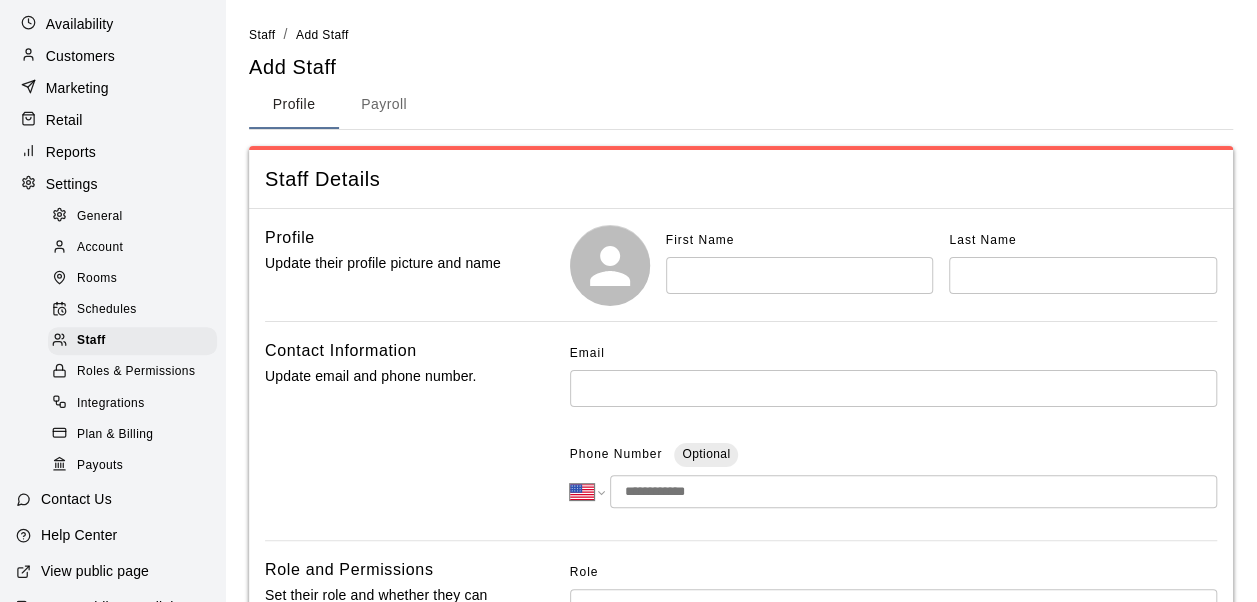 click at bounding box center (800, 275) 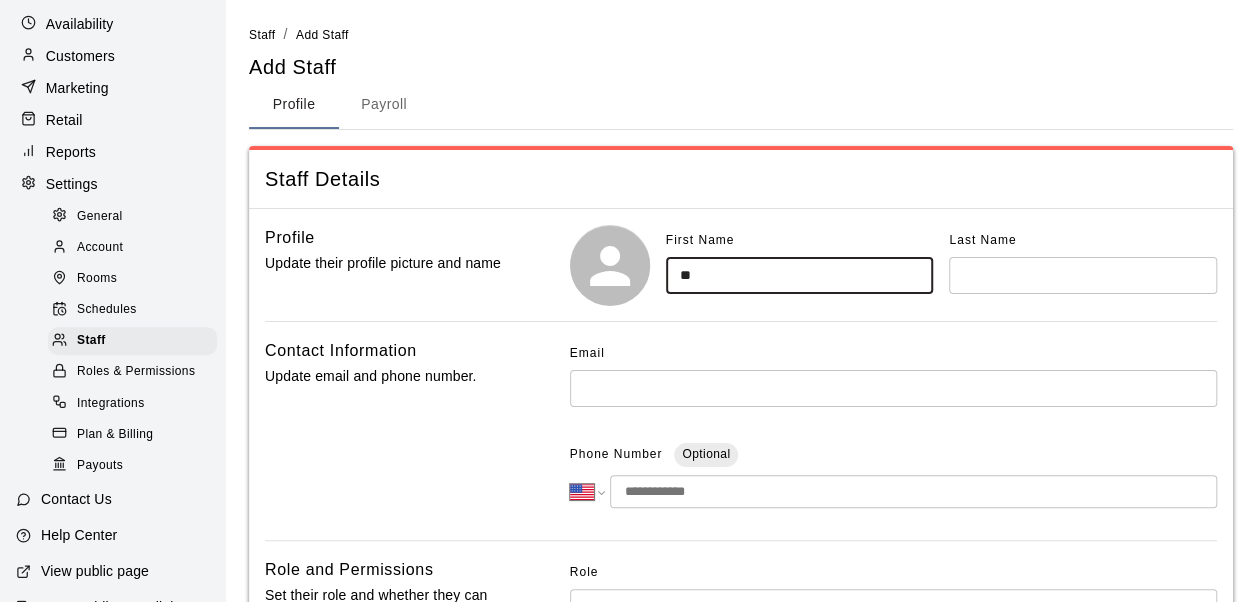 type on "**" 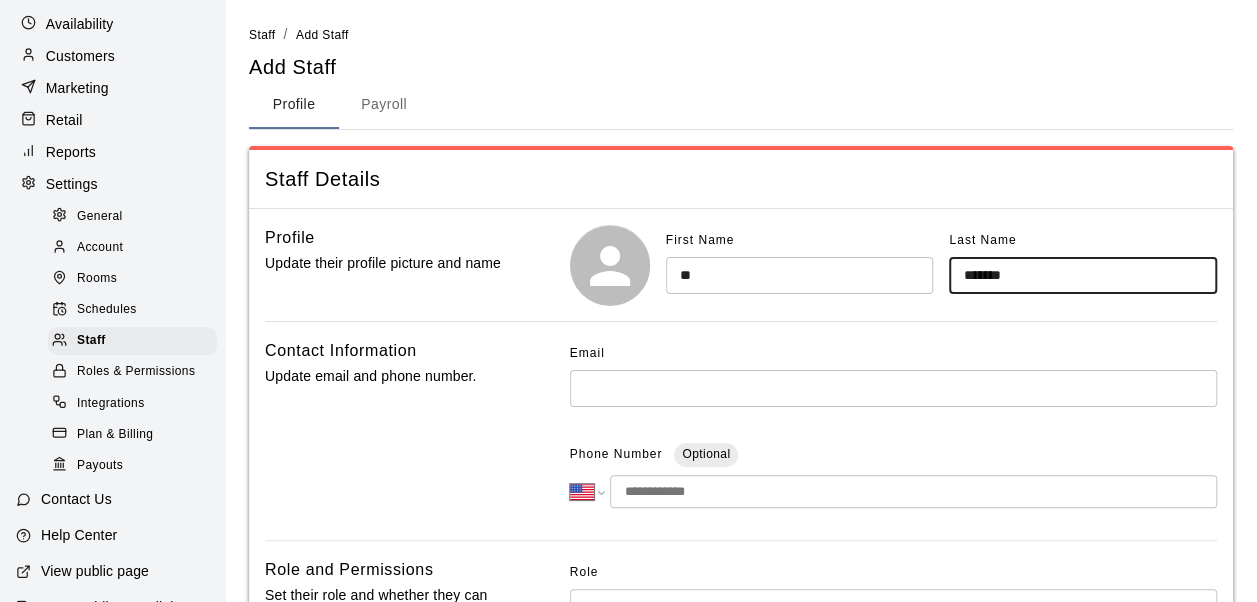 type on "*******" 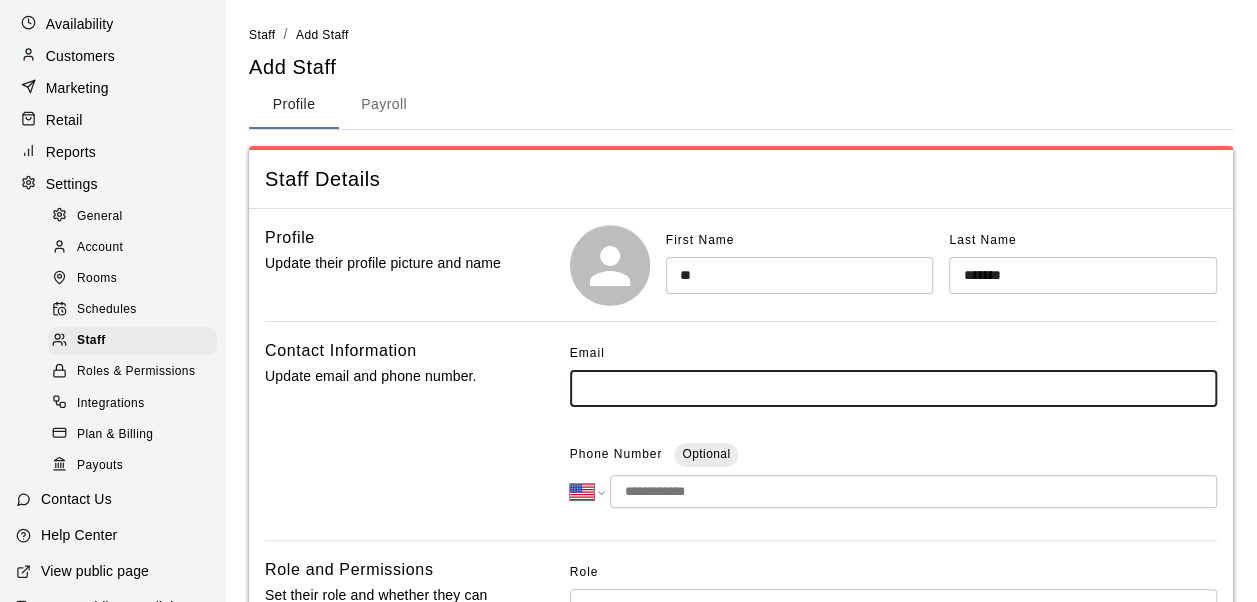 click at bounding box center [913, 491] 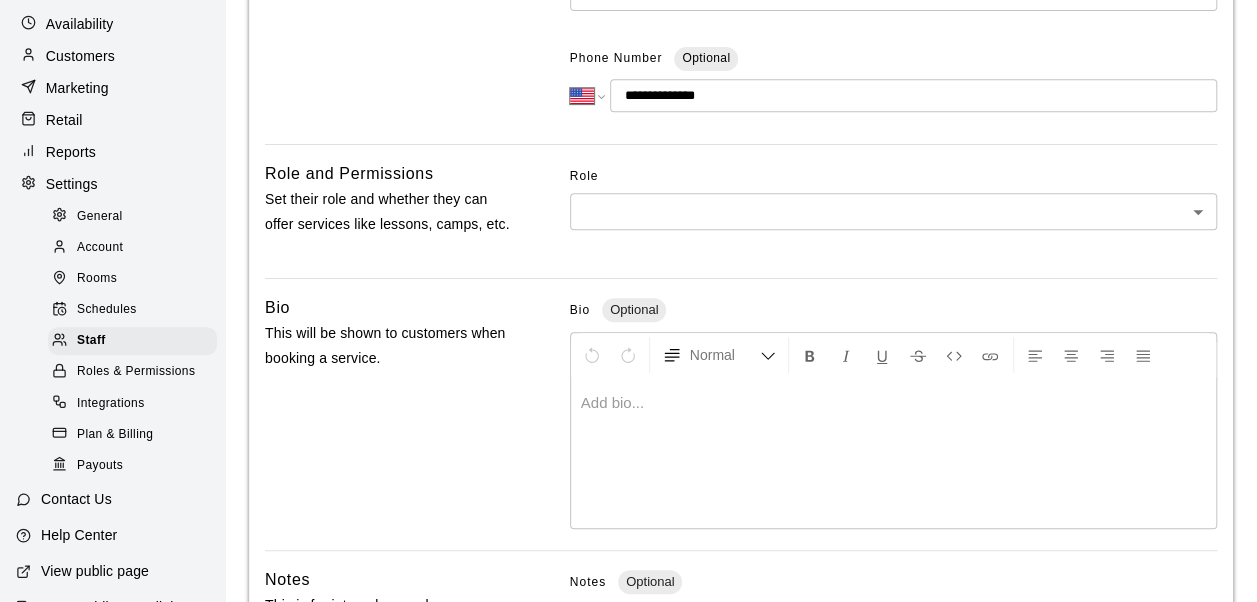 scroll, scrollTop: 398, scrollLeft: 0, axis: vertical 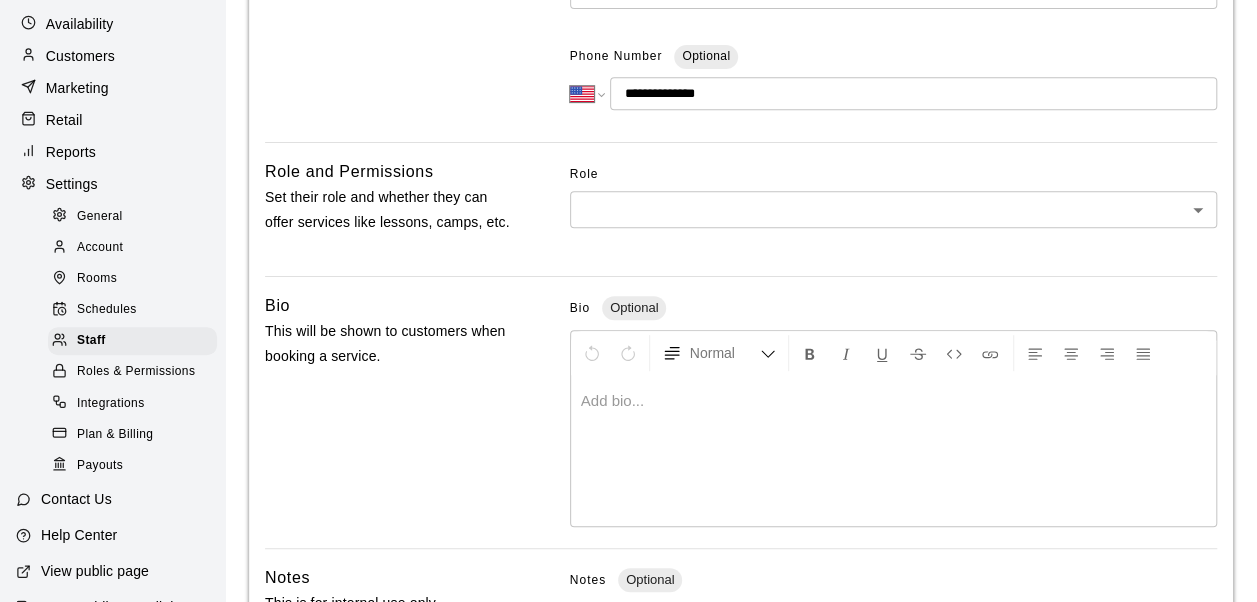 type on "**********" 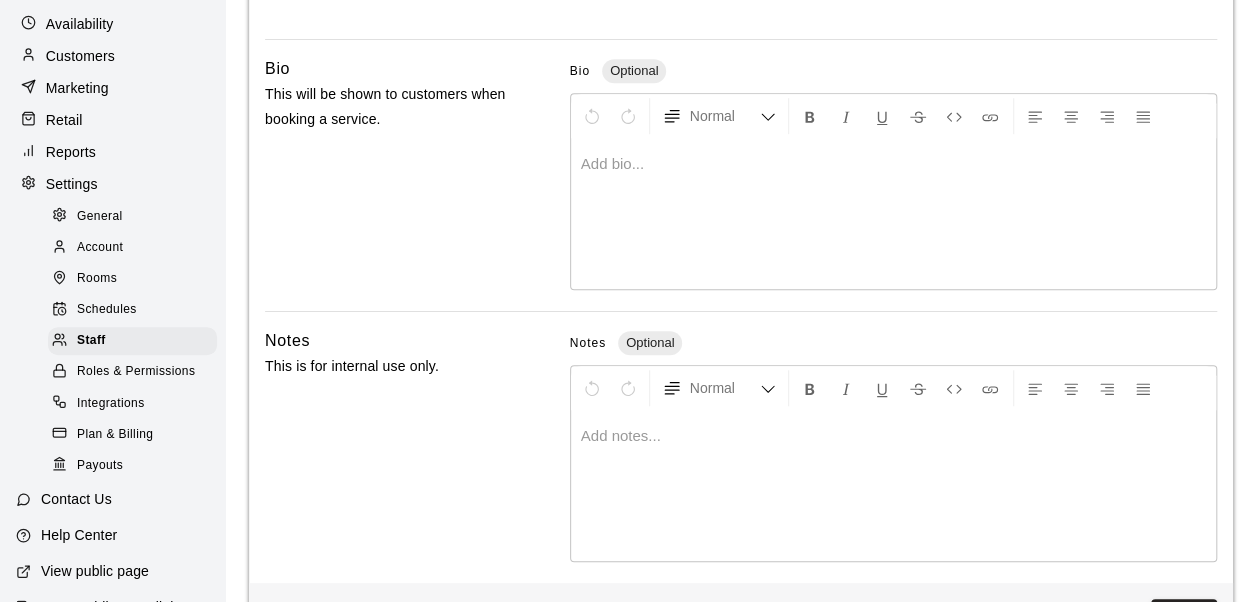 scroll, scrollTop: 636, scrollLeft: 0, axis: vertical 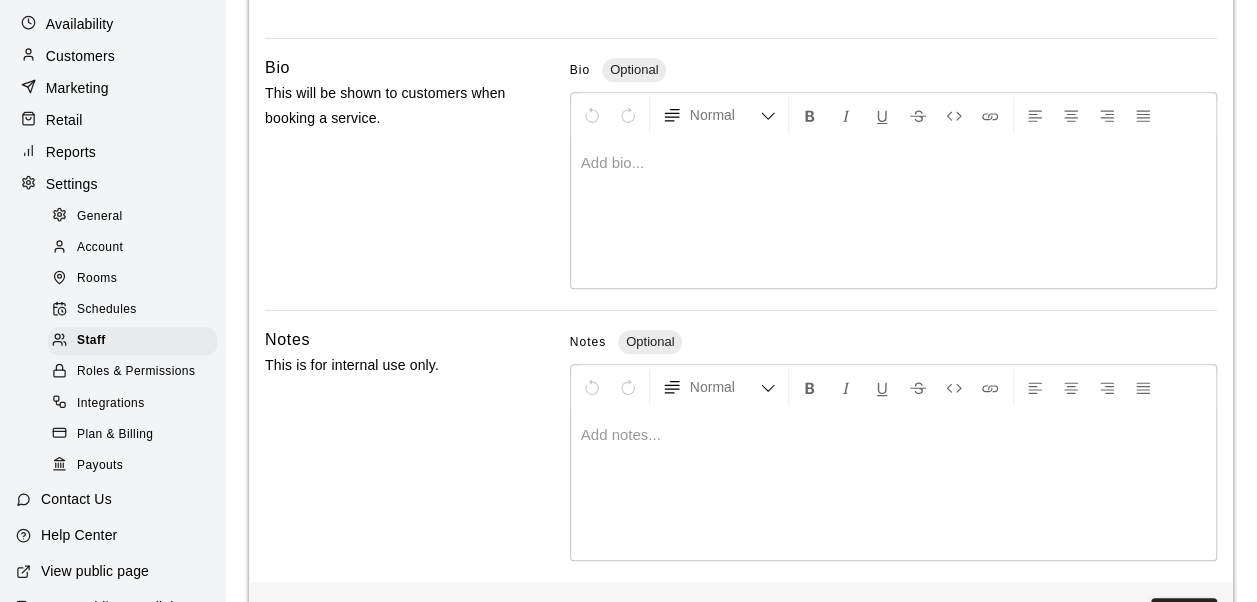 click at bounding box center (893, 213) 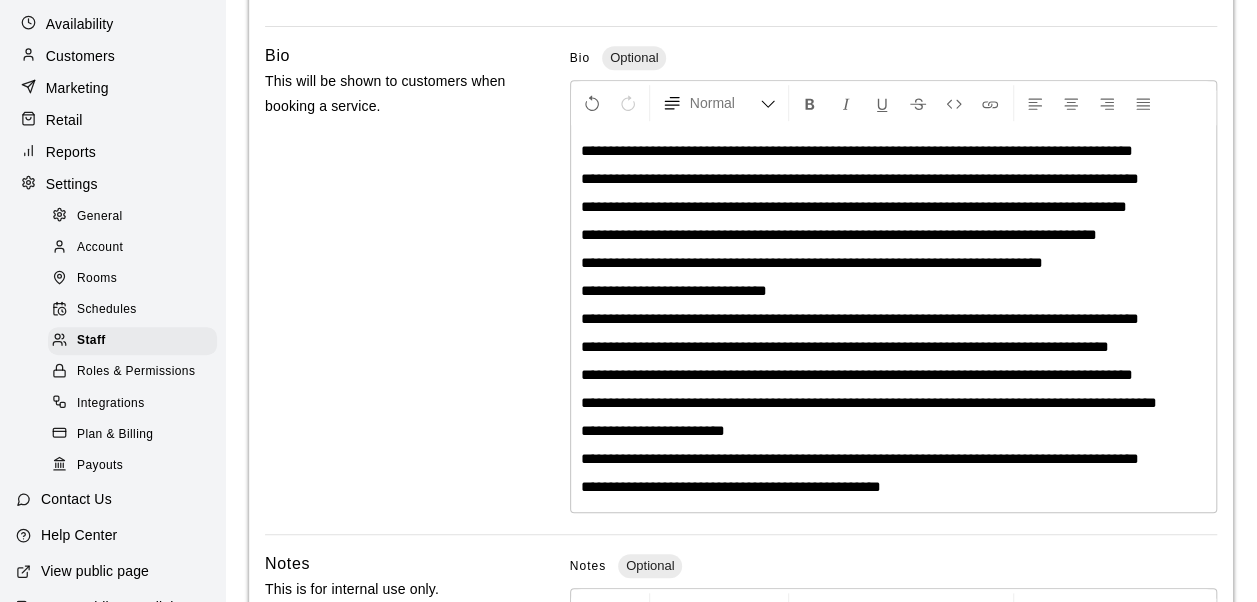 scroll, scrollTop: 644, scrollLeft: 0, axis: vertical 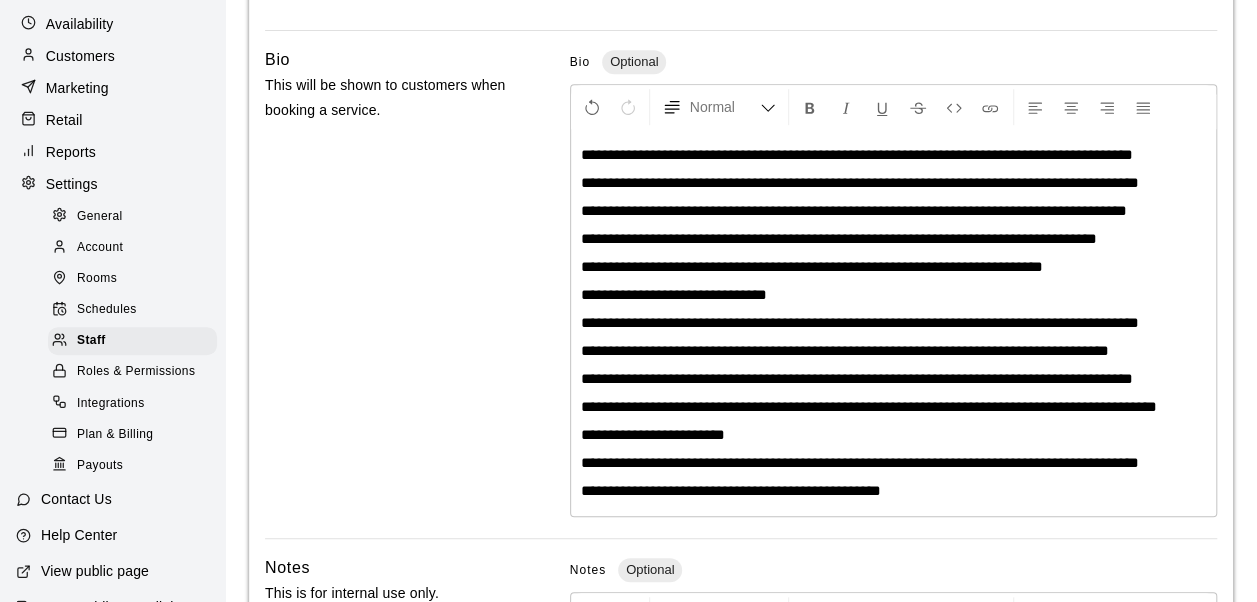 click on "**********" at bounding box center (845, 350) 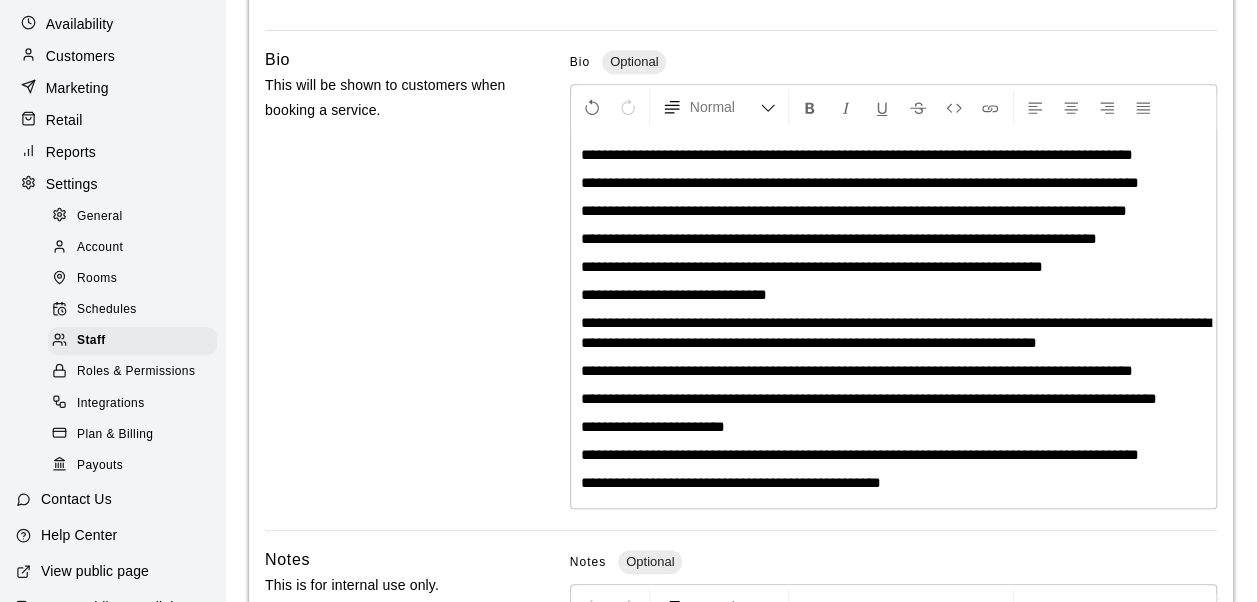 type 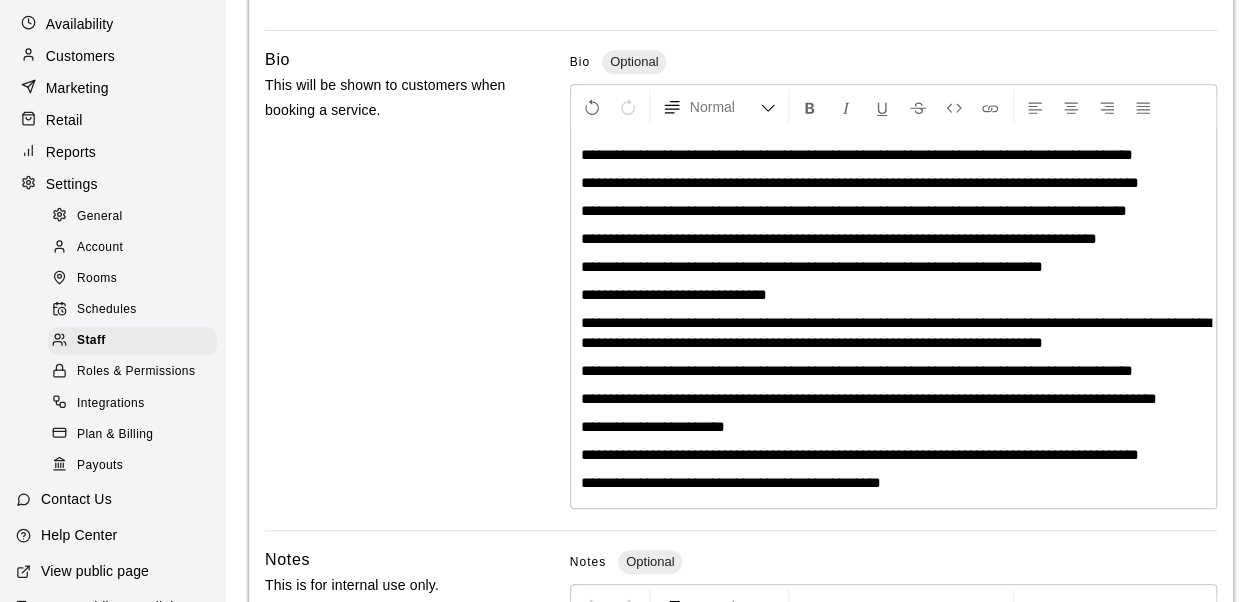 click on "**********" at bounding box center (857, 370) 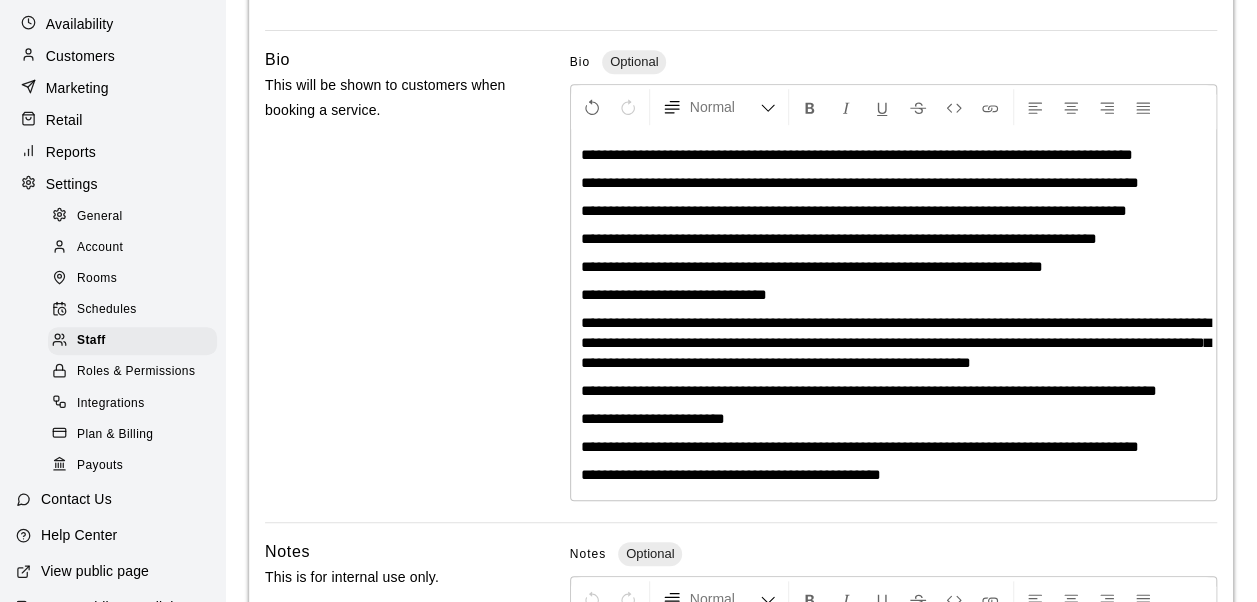 click on "**********" at bounding box center (869, 390) 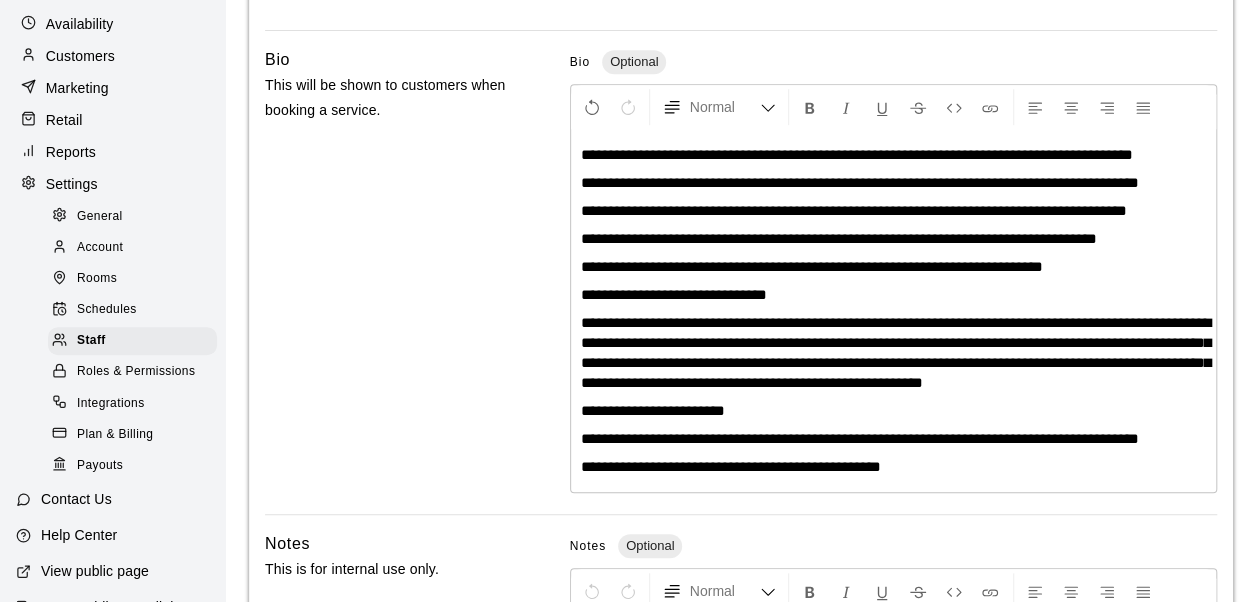 click on "**********" at bounding box center (893, 311) 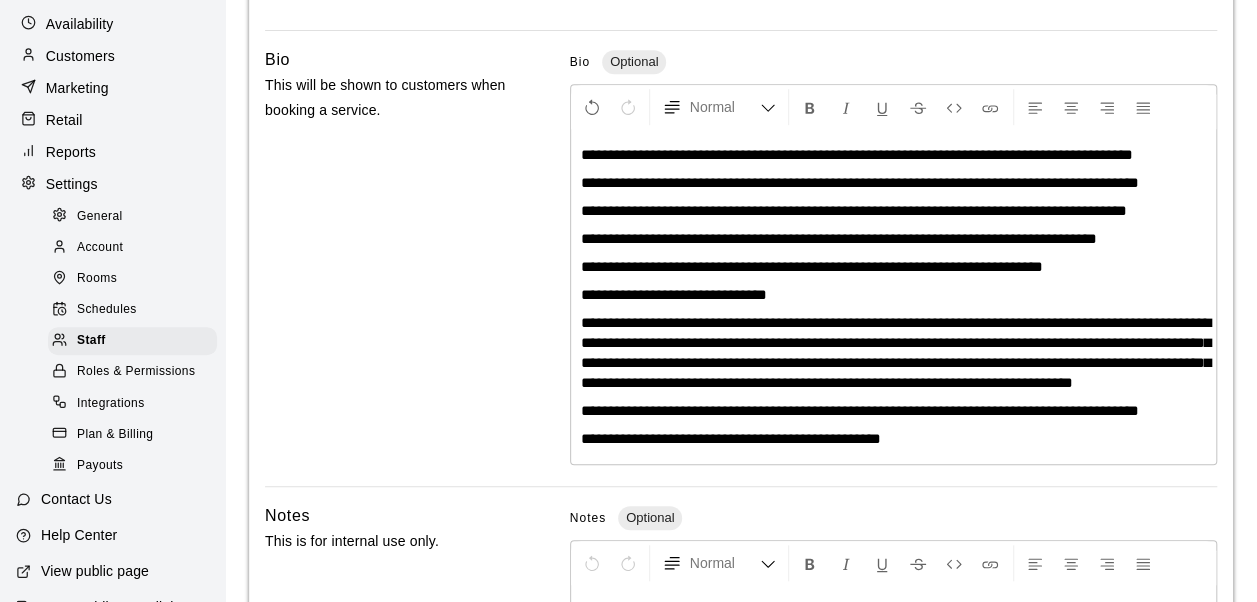 click on "**********" at bounding box center (893, 297) 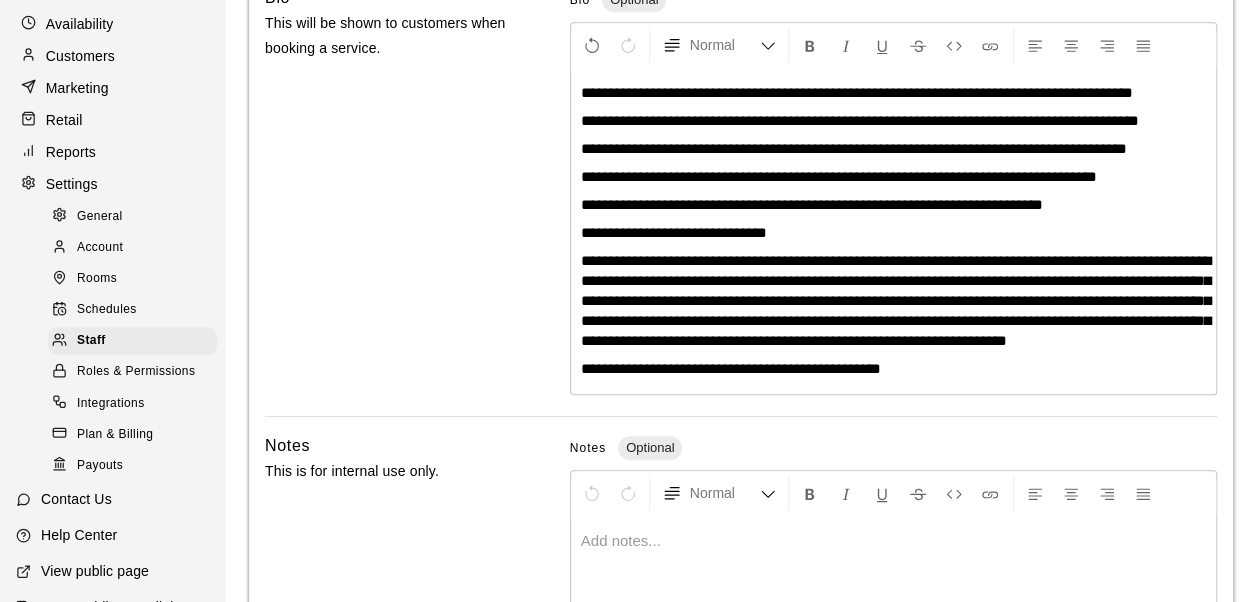 scroll, scrollTop: 708, scrollLeft: 0, axis: vertical 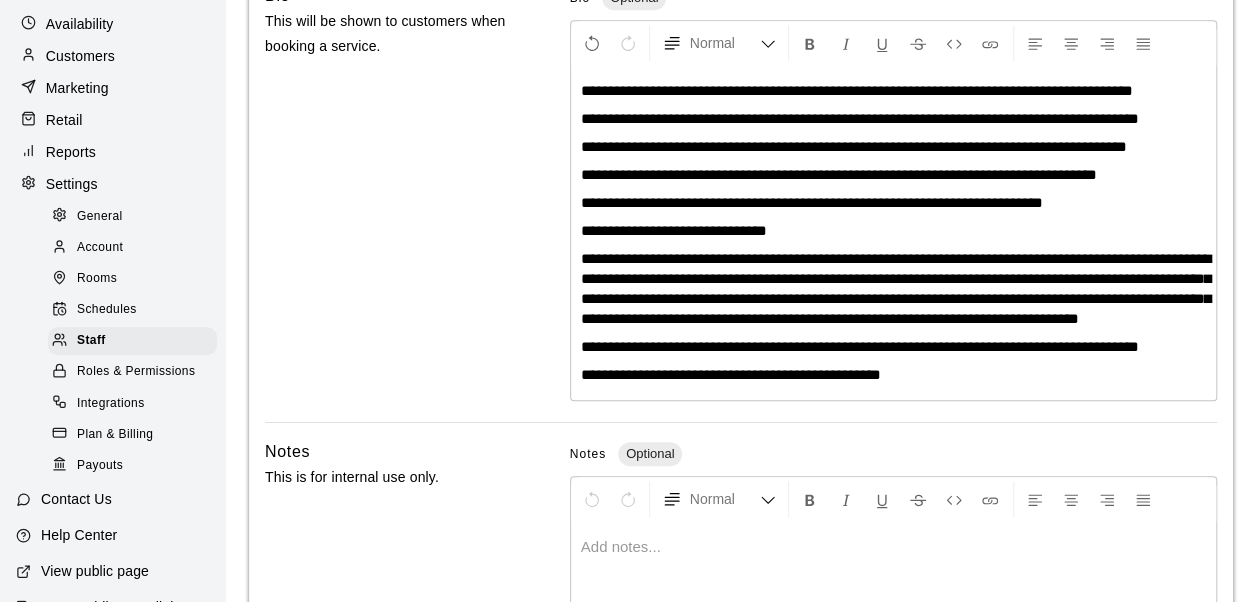 click on "**********" at bounding box center (731, 374) 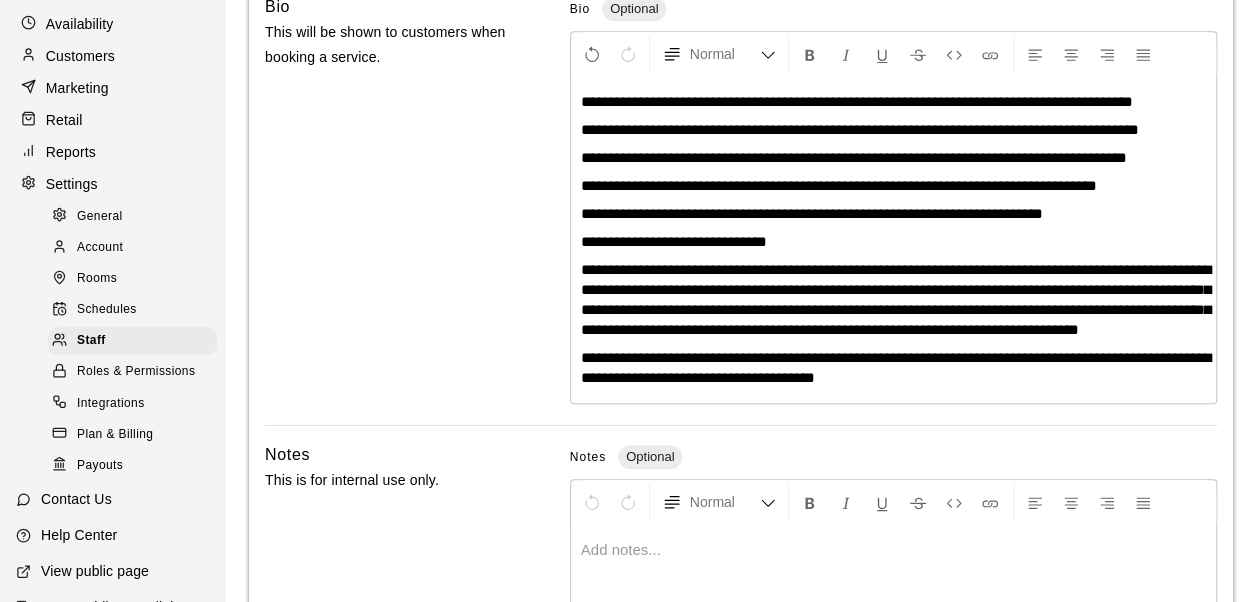 scroll, scrollTop: 696, scrollLeft: 0, axis: vertical 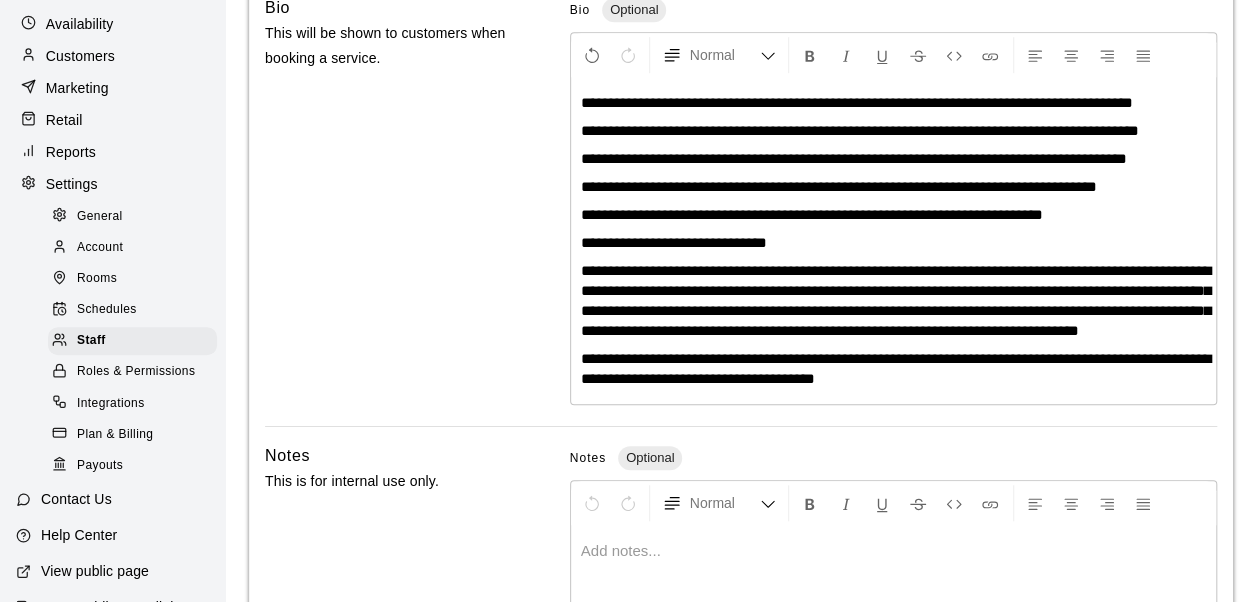 click on "**********" at bounding box center [860, 130] 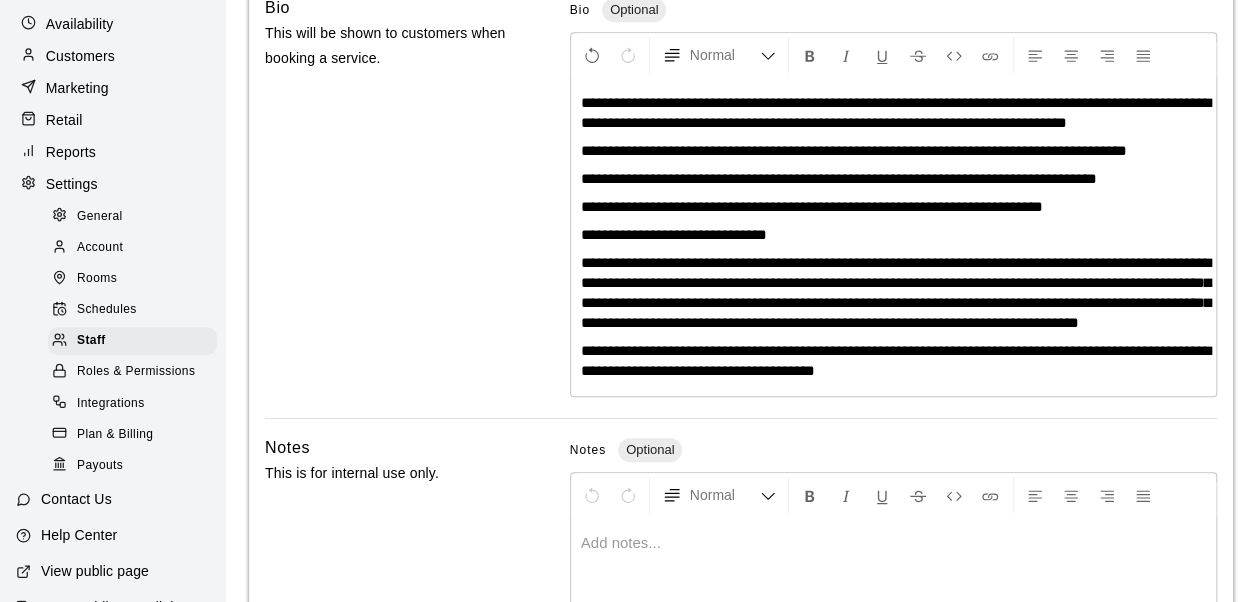 click on "**********" at bounding box center (893, 237) 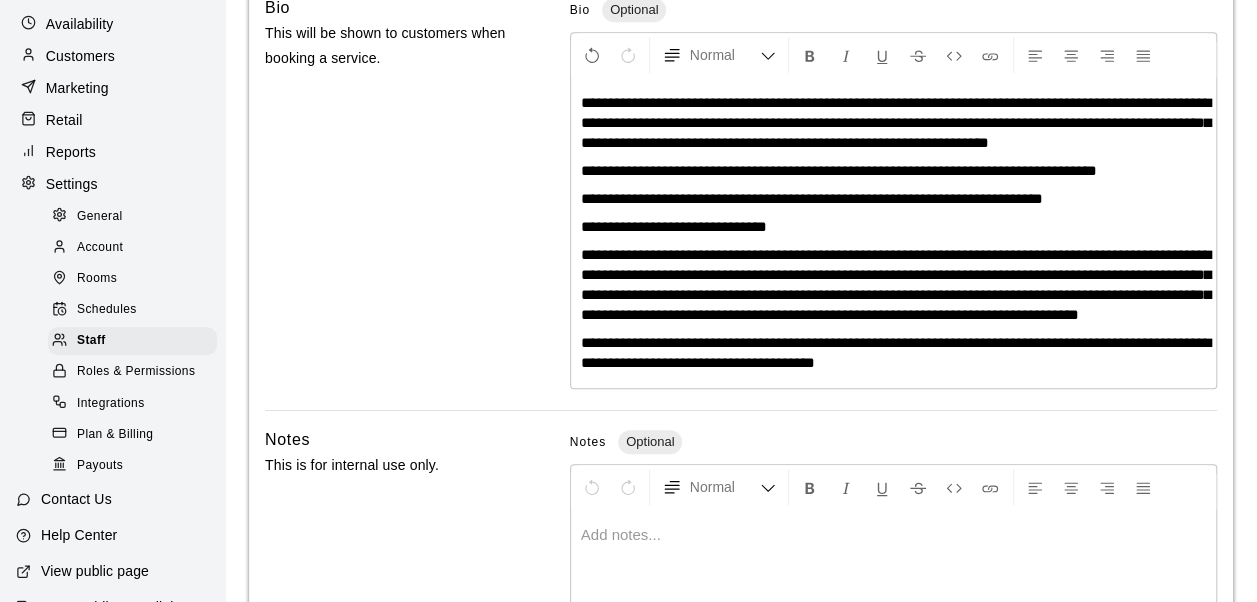 click on "**********" at bounding box center (839, 170) 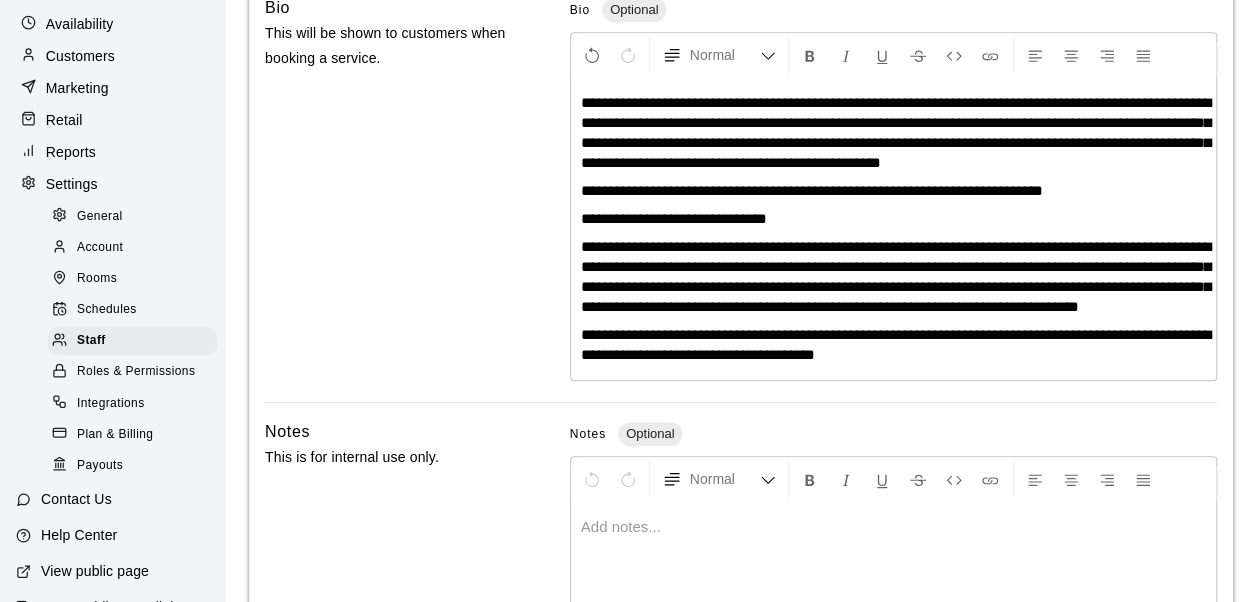 click on "**********" at bounding box center [812, 190] 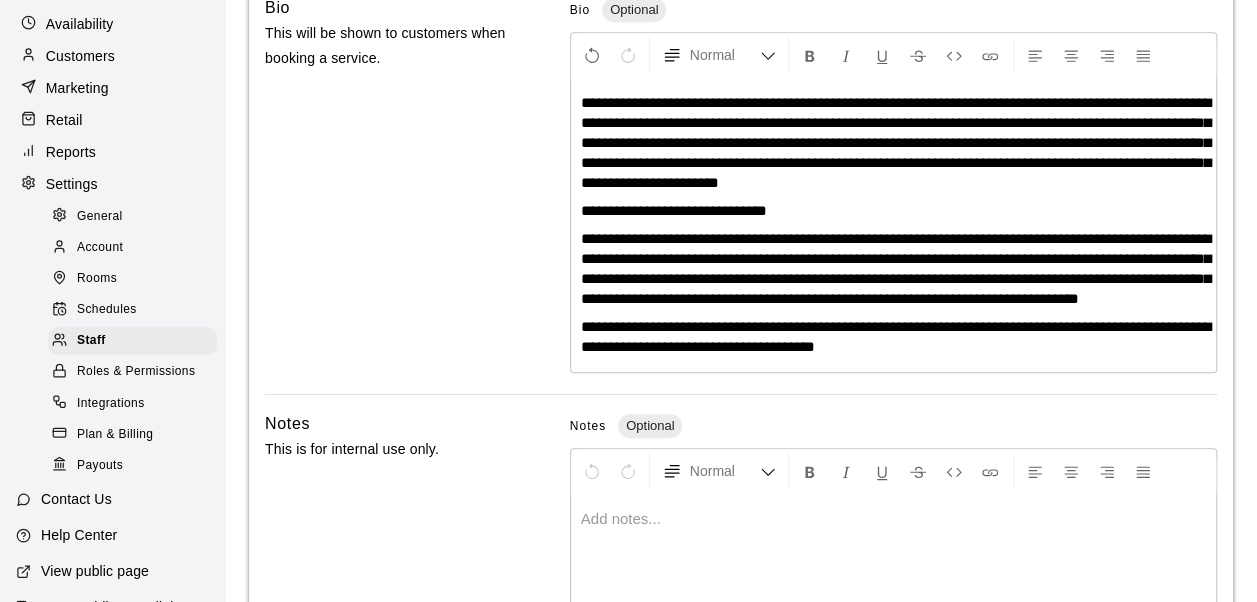 click on "**********" at bounding box center [674, 210] 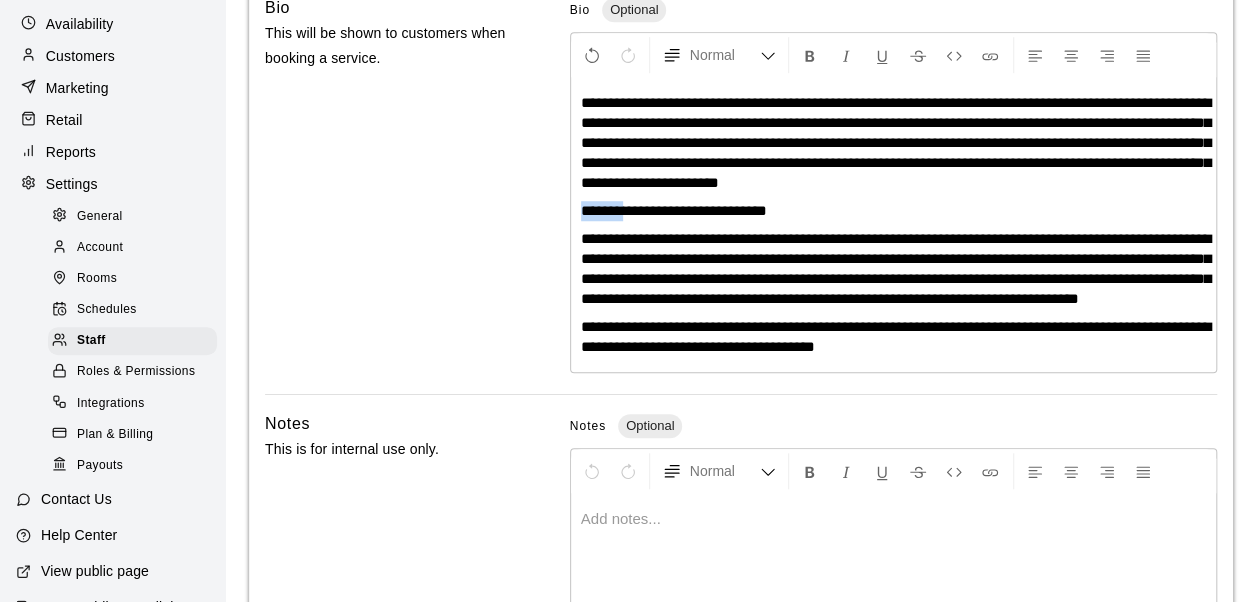 click on "**********" at bounding box center [674, 210] 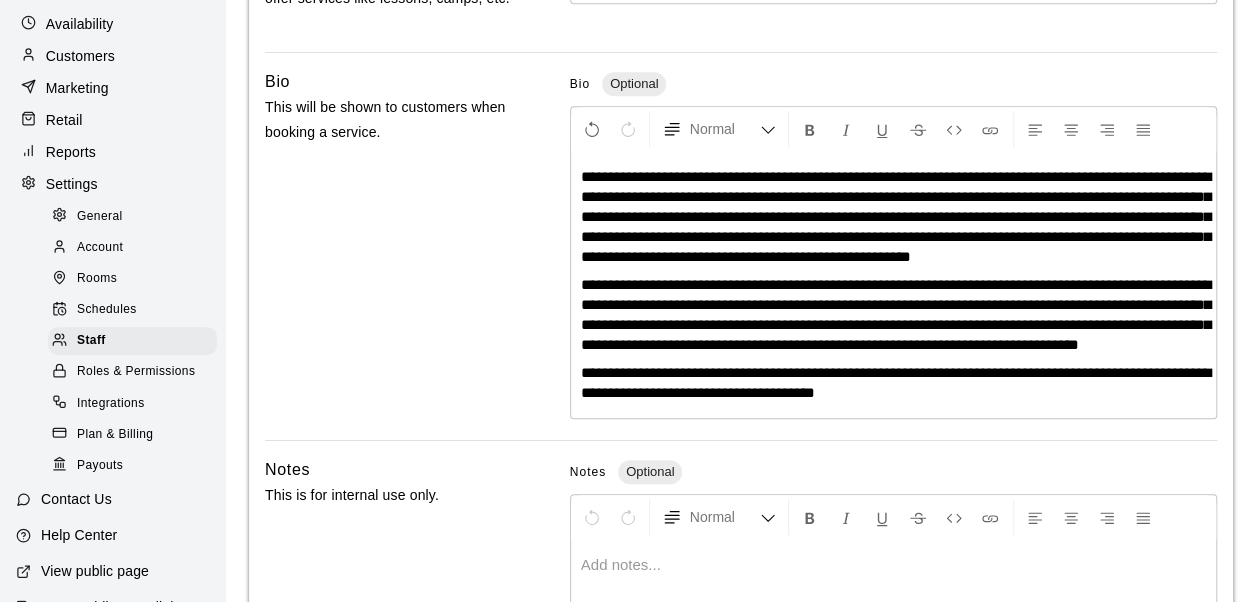 scroll, scrollTop: 862, scrollLeft: 0, axis: vertical 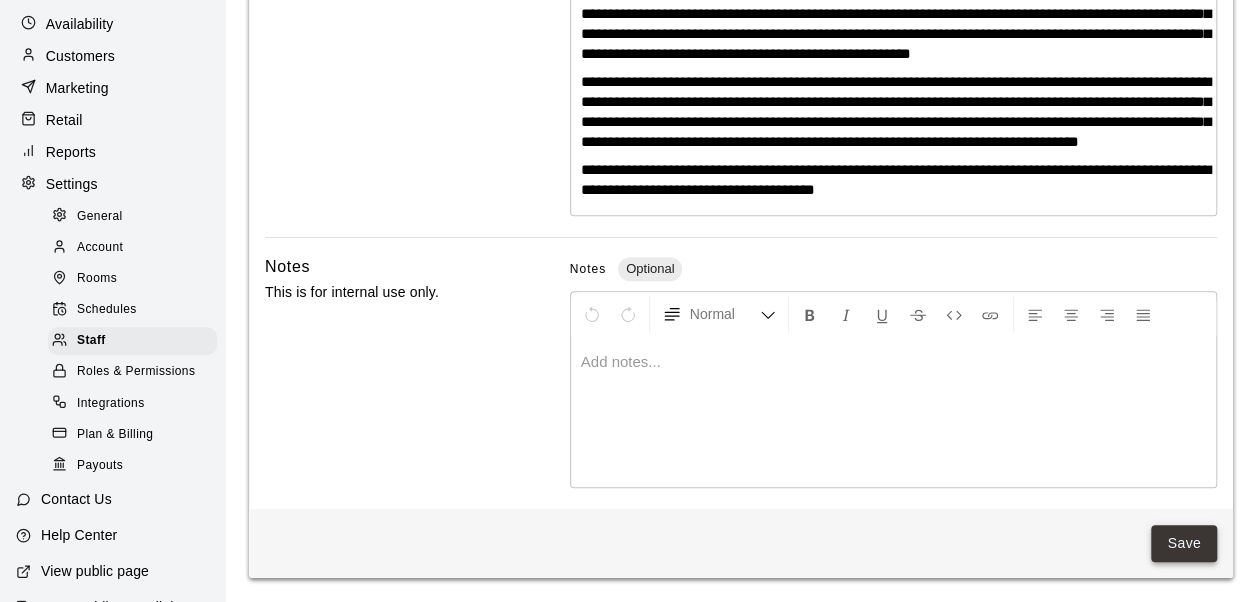 click on "Save" at bounding box center [1184, 543] 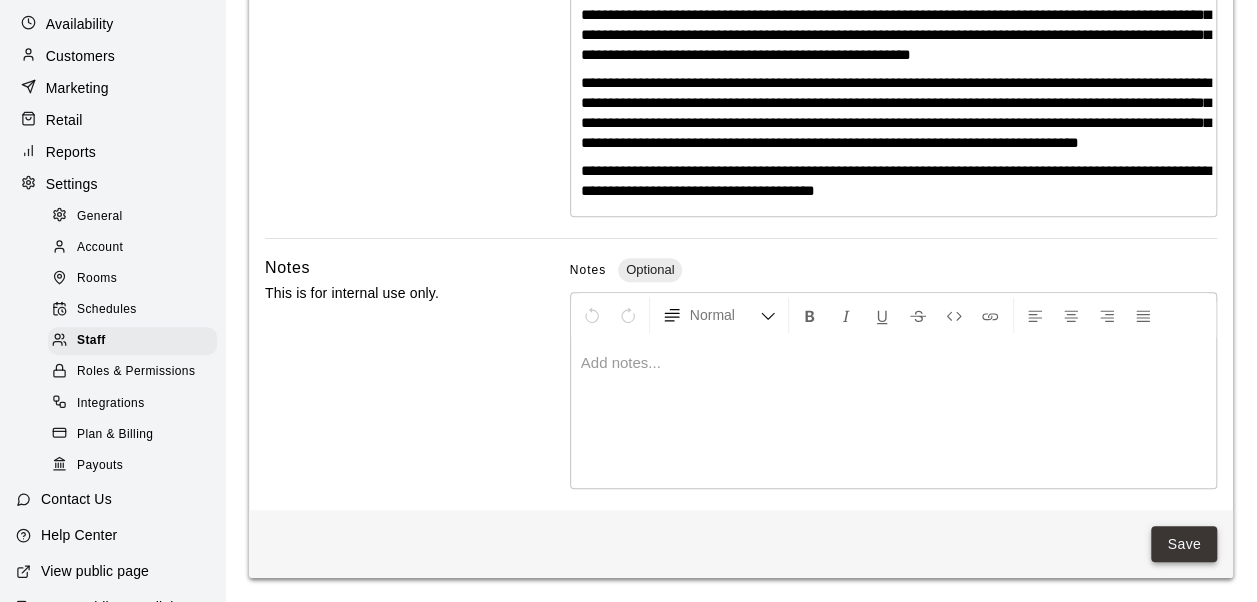 click on "Save" at bounding box center [1184, 544] 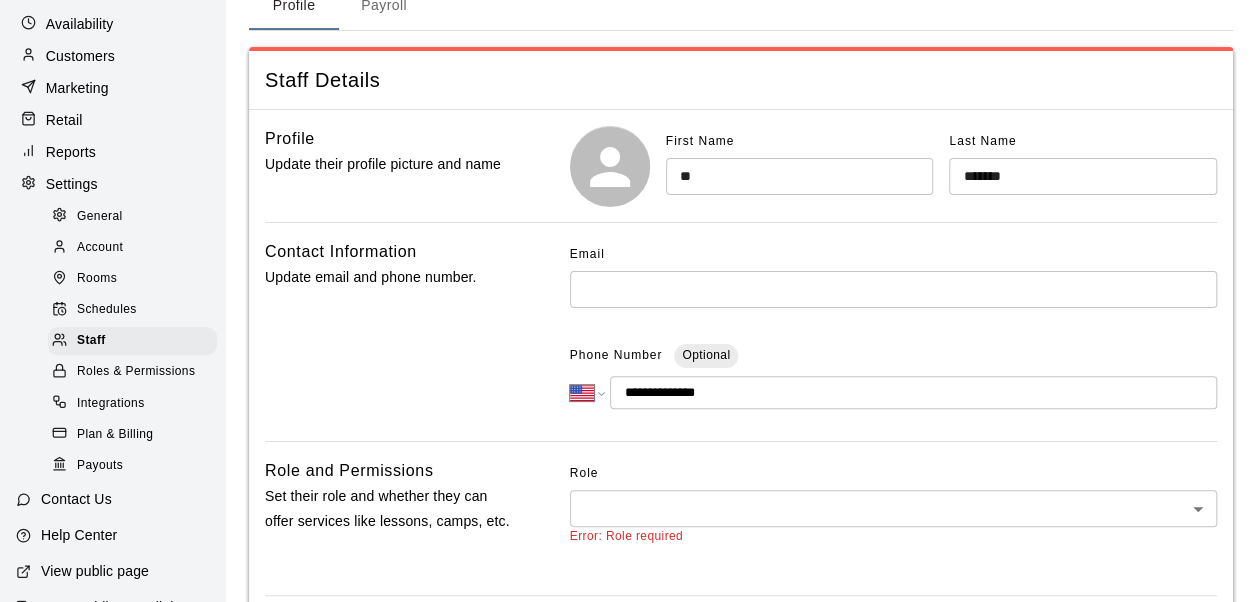 scroll, scrollTop: 92, scrollLeft: 0, axis: vertical 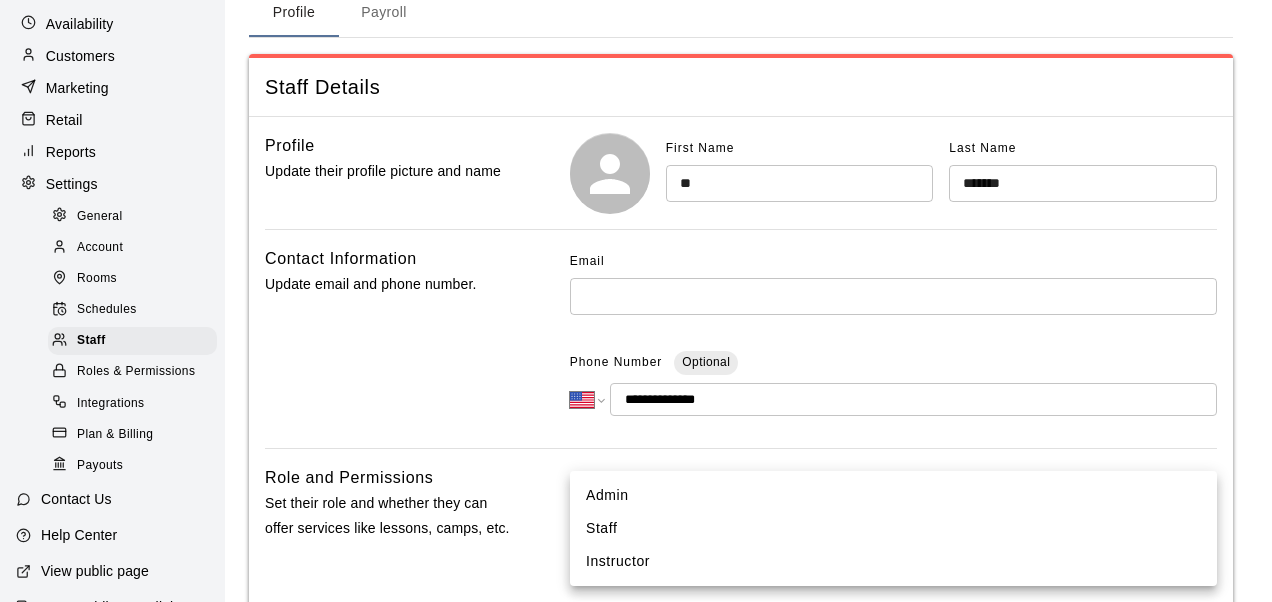 click on "**********" at bounding box center (636, 631) 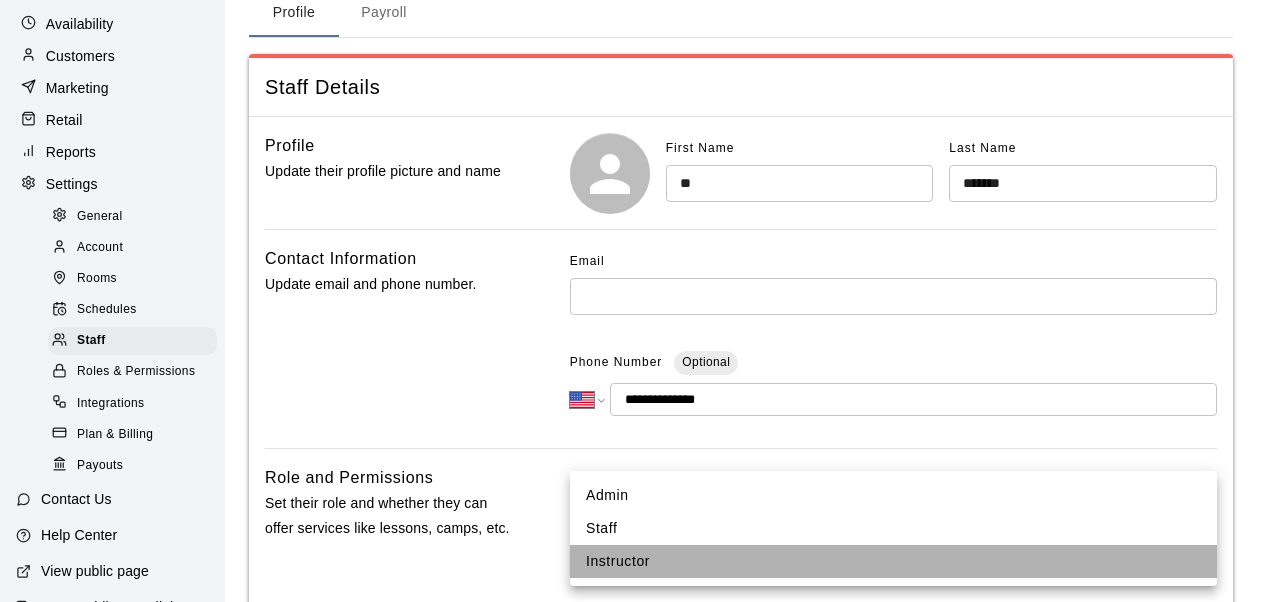 click on "Instructor" at bounding box center (893, 561) 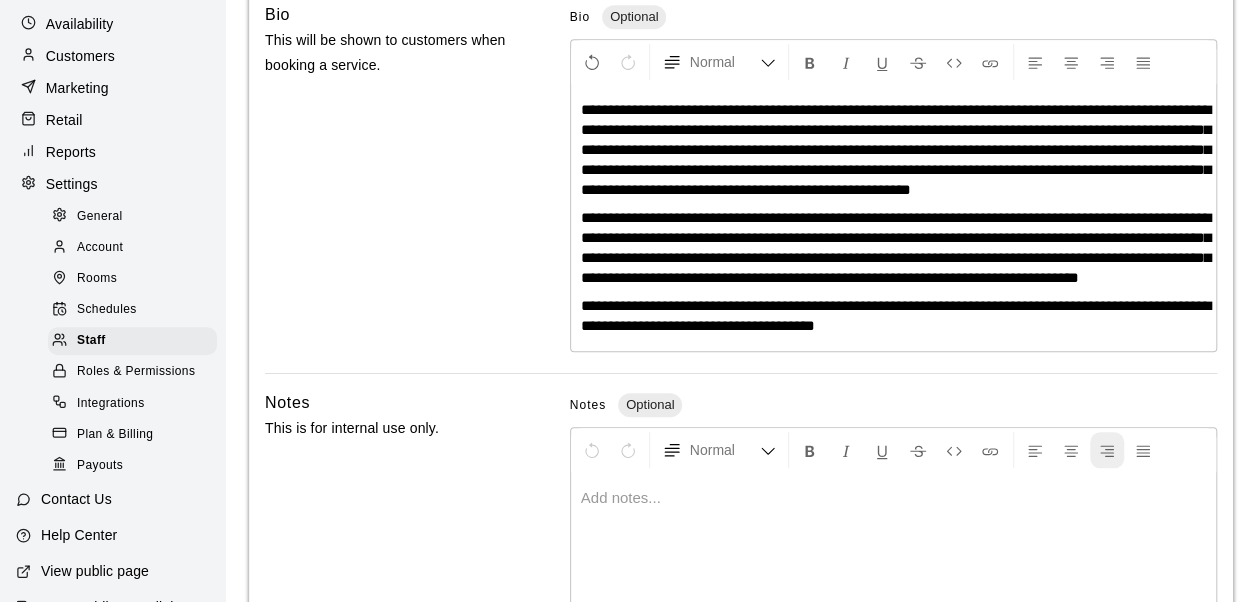 scroll, scrollTop: 862, scrollLeft: 0, axis: vertical 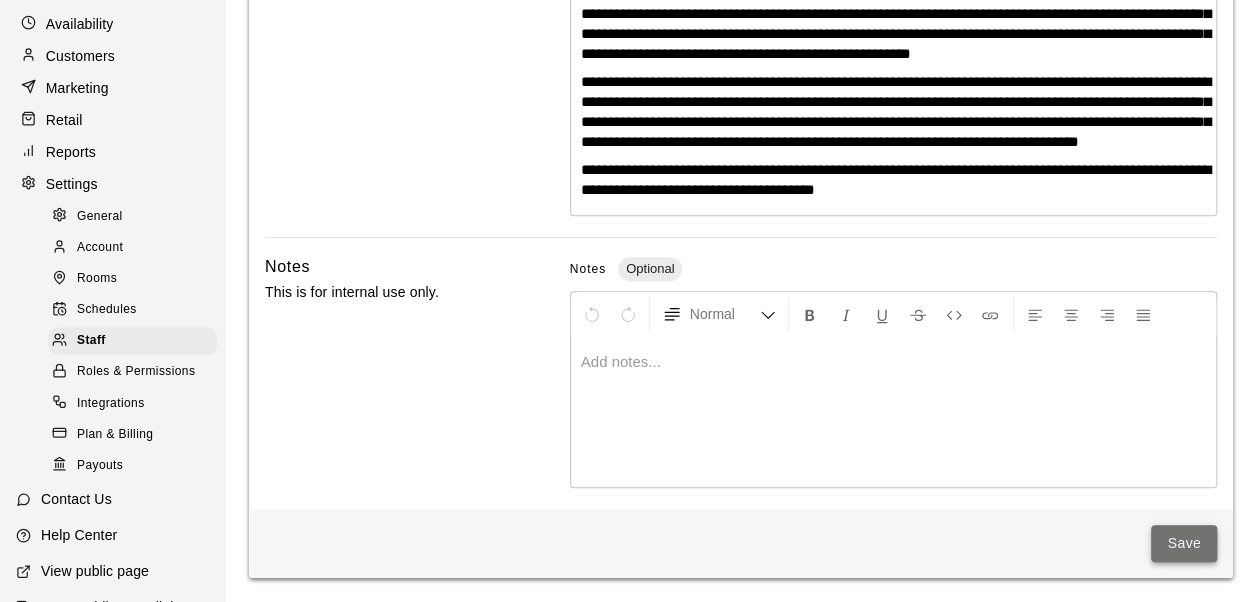 click on "Save" at bounding box center [1184, 543] 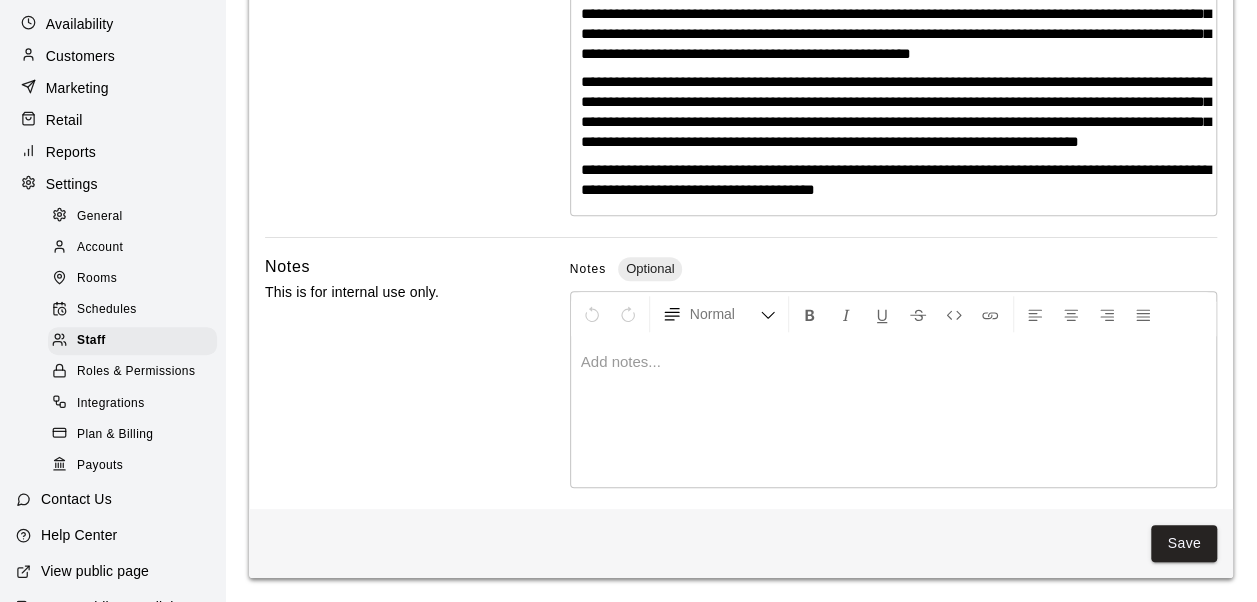 scroll, scrollTop: 862, scrollLeft: 0, axis: vertical 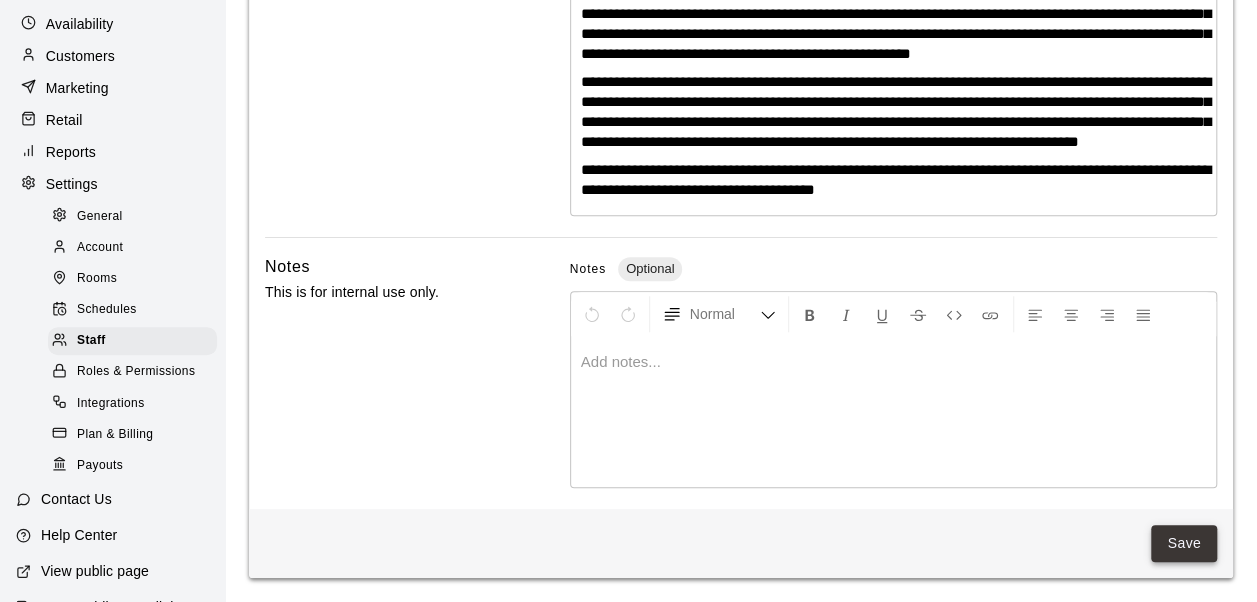 click on "Save" at bounding box center (1184, 543) 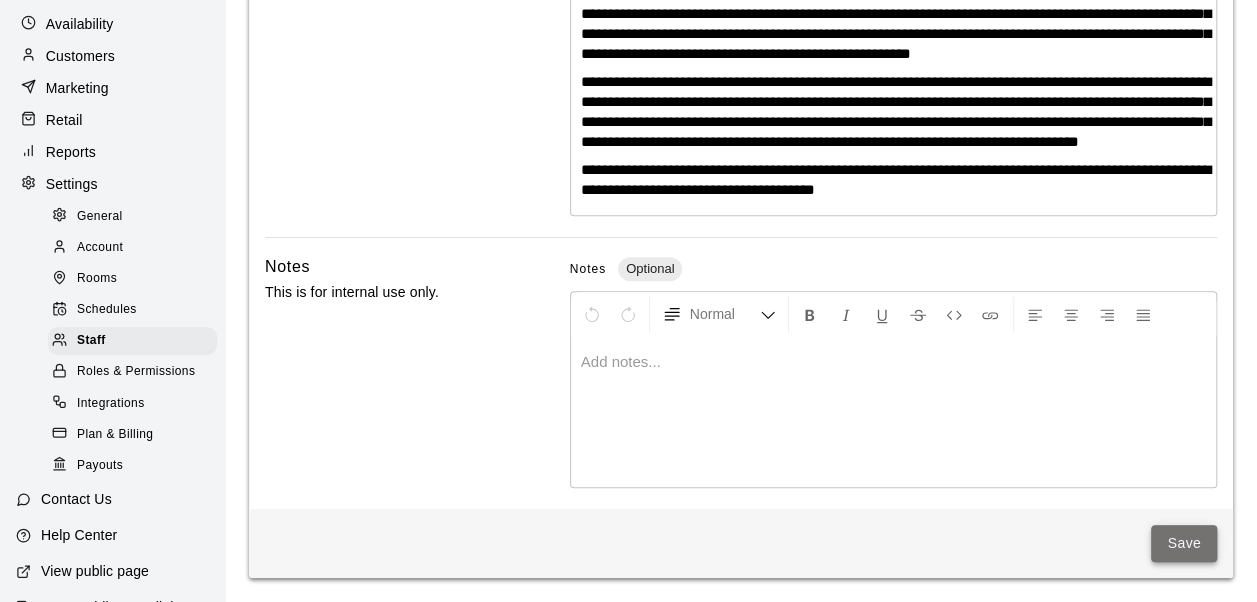 click on "Save" at bounding box center (1184, 543) 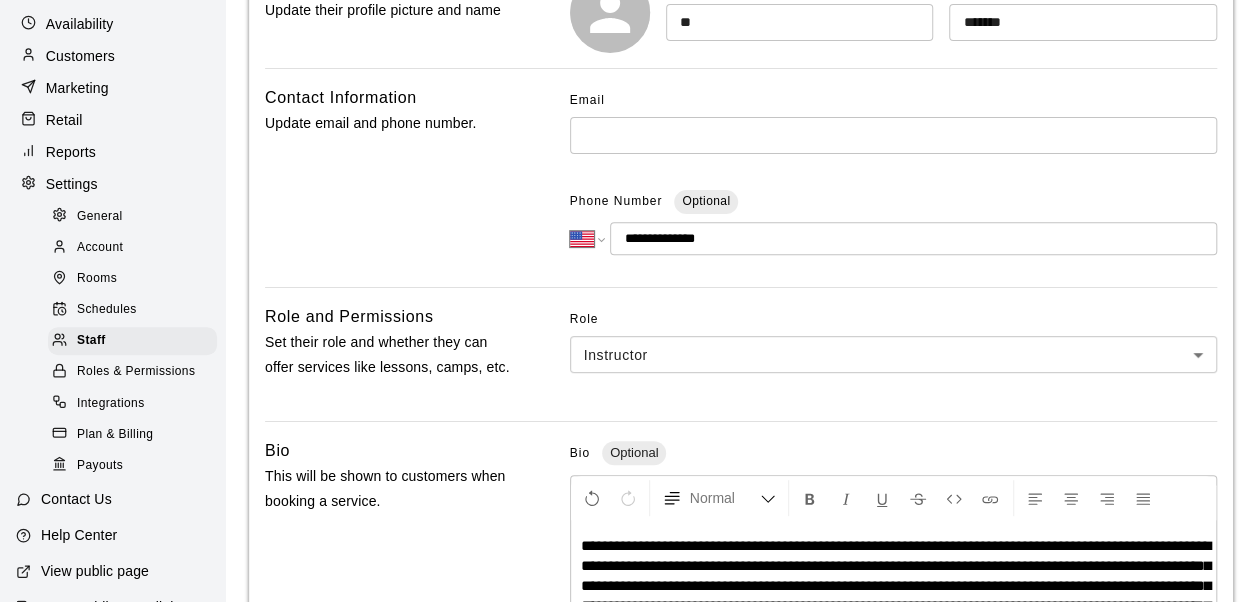 scroll, scrollTop: 251, scrollLeft: 0, axis: vertical 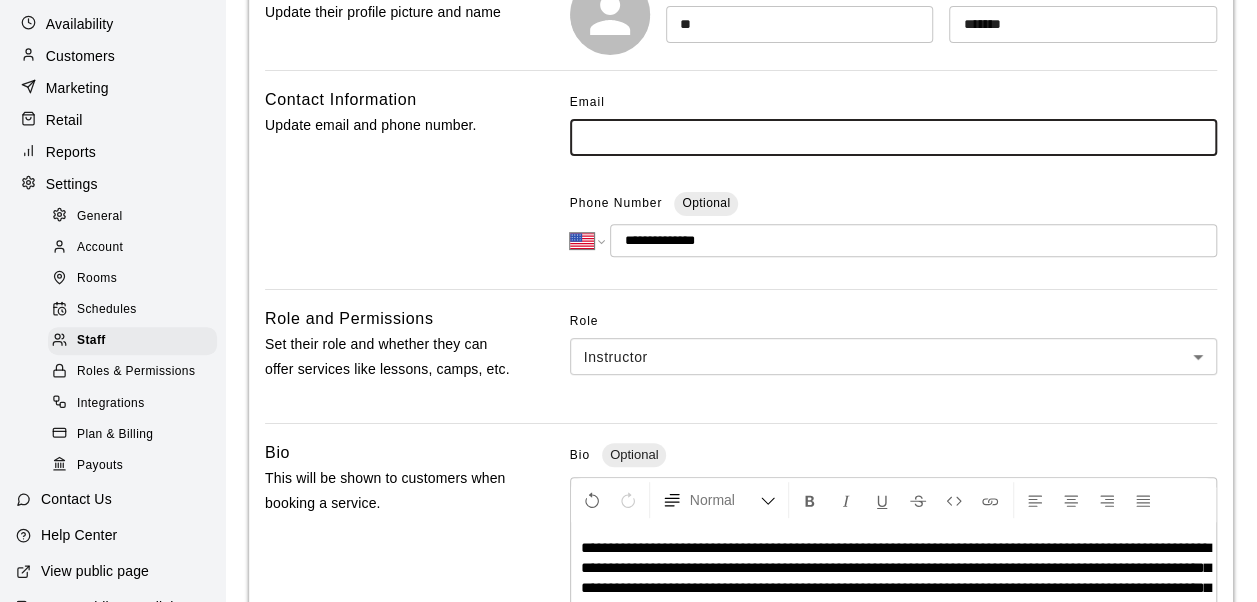 click at bounding box center (893, 137) 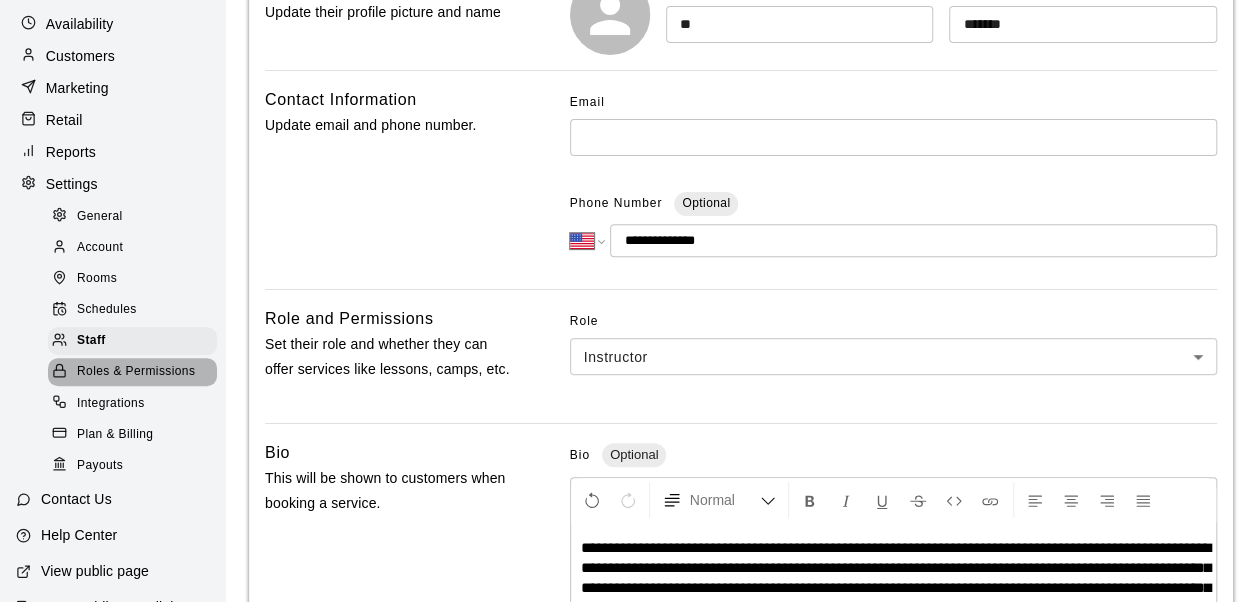 click on "Roles & Permissions" at bounding box center (136, 372) 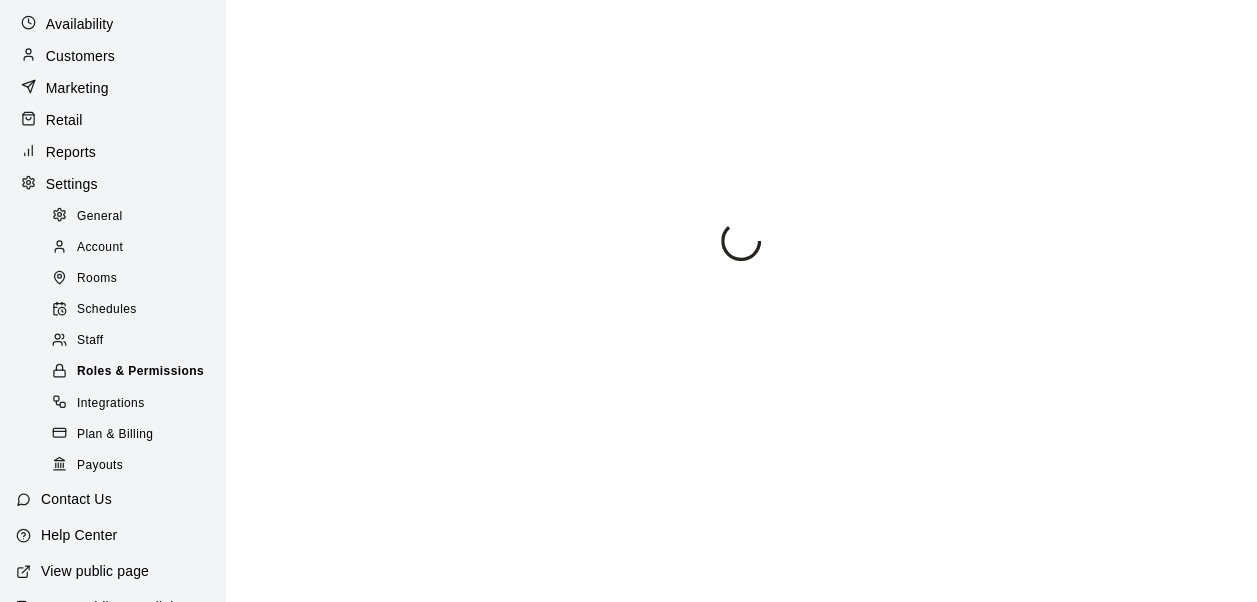 scroll, scrollTop: 0, scrollLeft: 0, axis: both 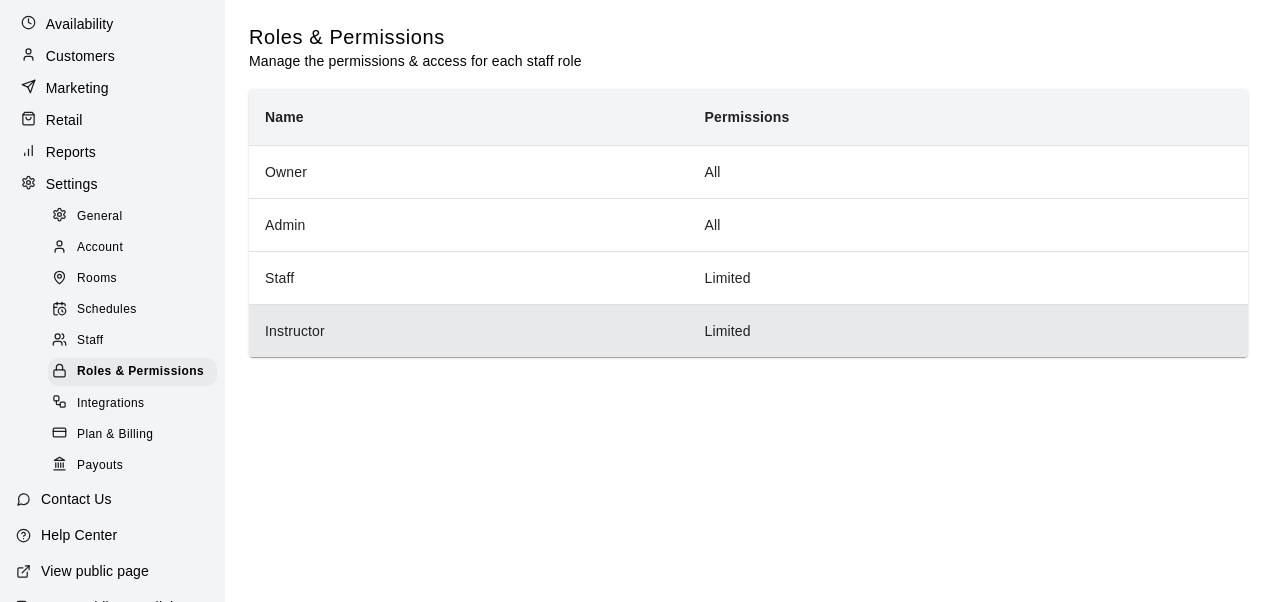 click on "Instructor" at bounding box center [469, 330] 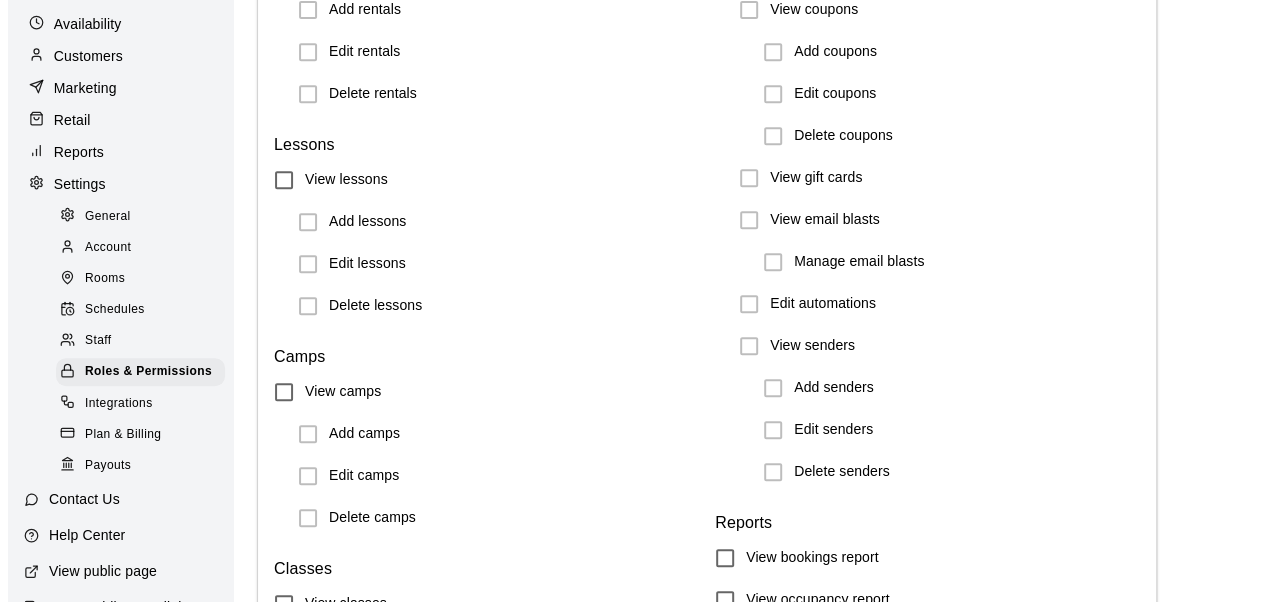 scroll, scrollTop: 0, scrollLeft: 0, axis: both 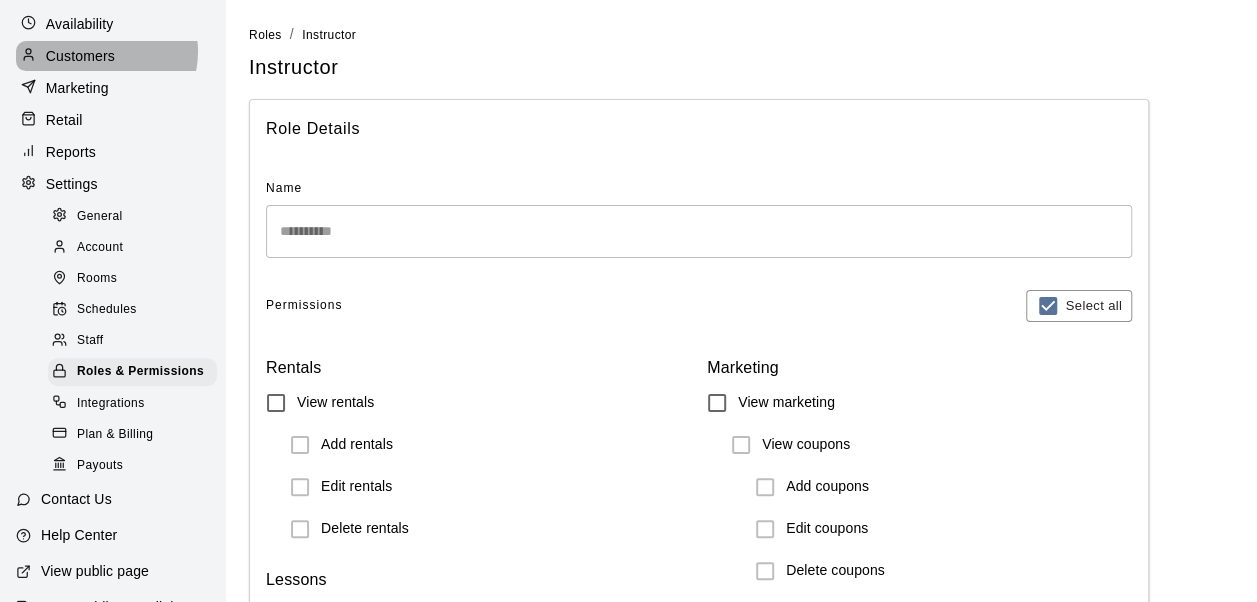 click on "Customers" at bounding box center (80, 56) 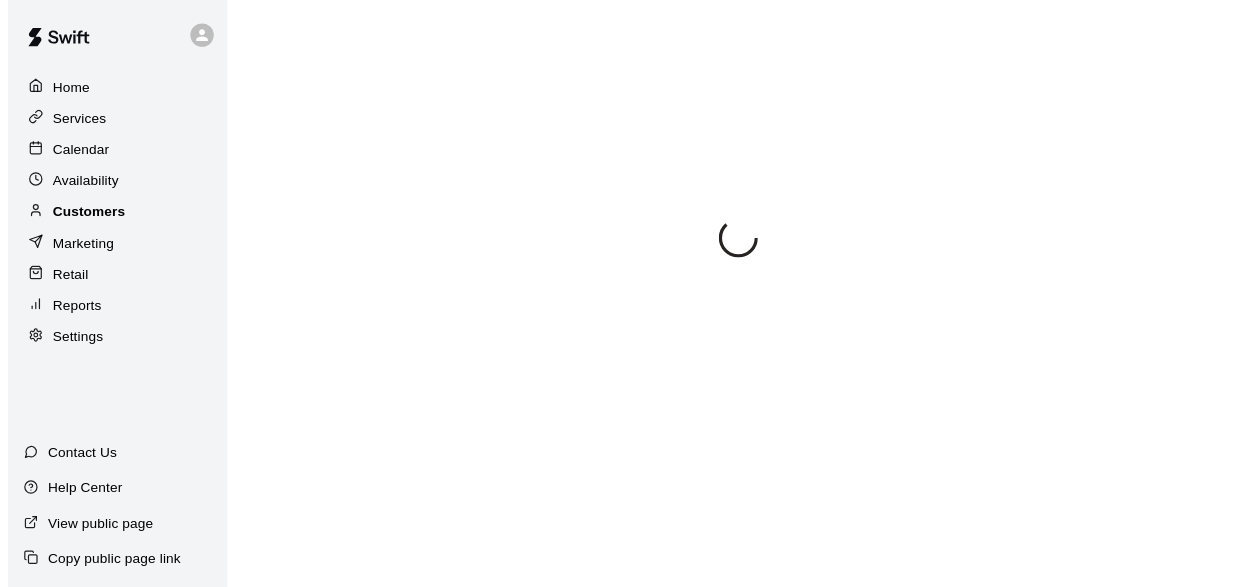 scroll, scrollTop: 0, scrollLeft: 0, axis: both 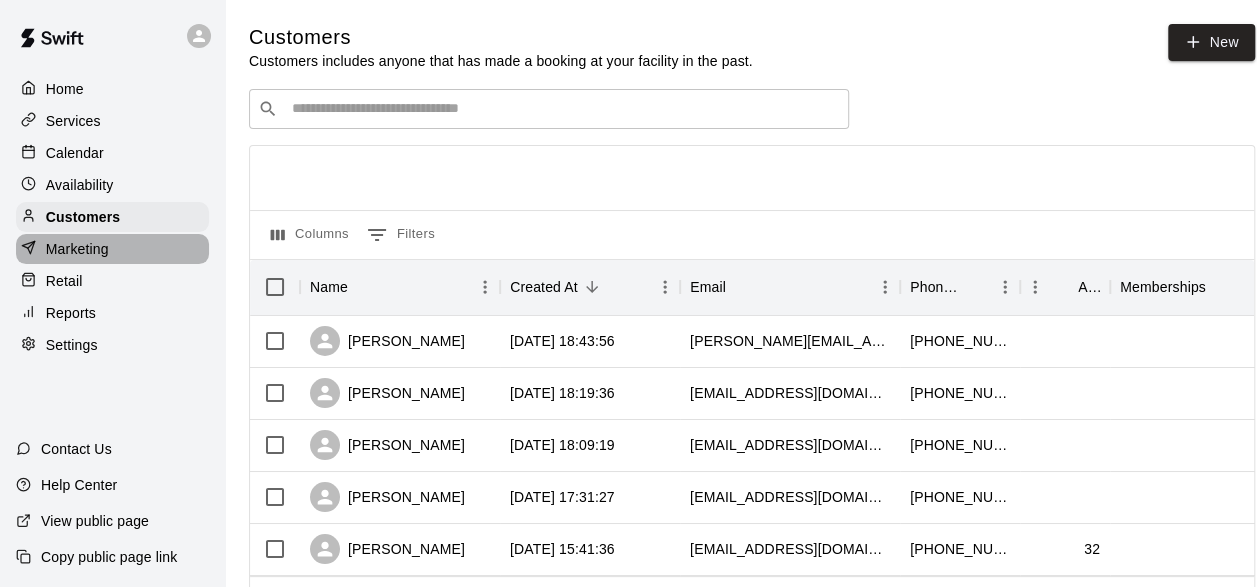 click on "Marketing" at bounding box center [112, 249] 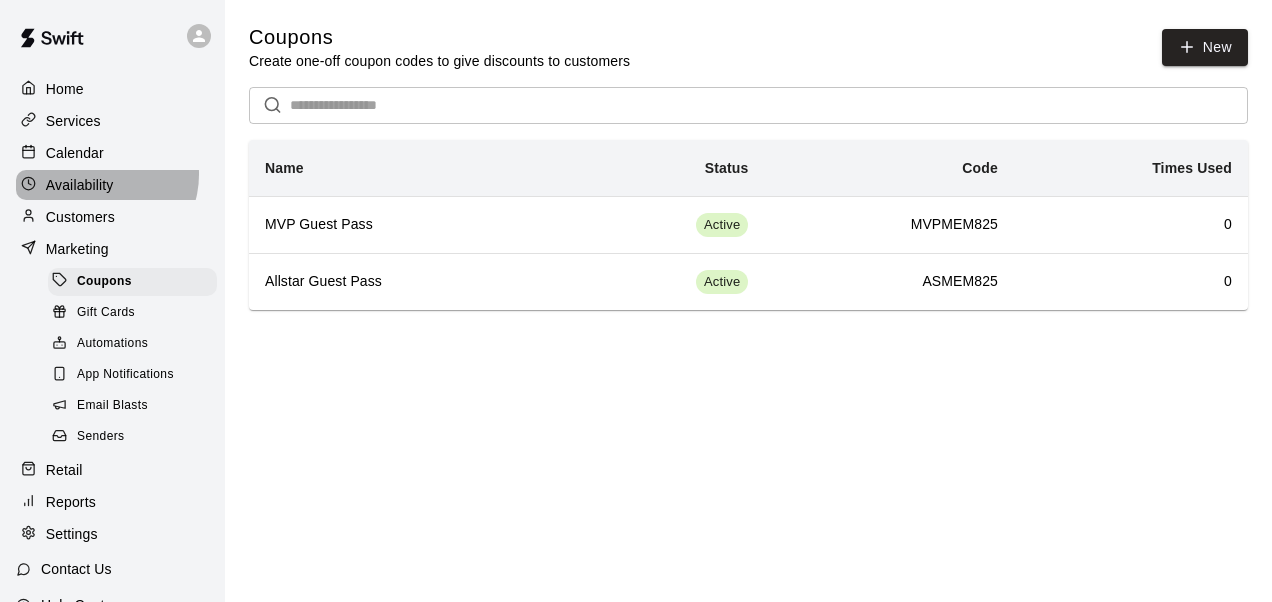 click on "Availability" at bounding box center [112, 185] 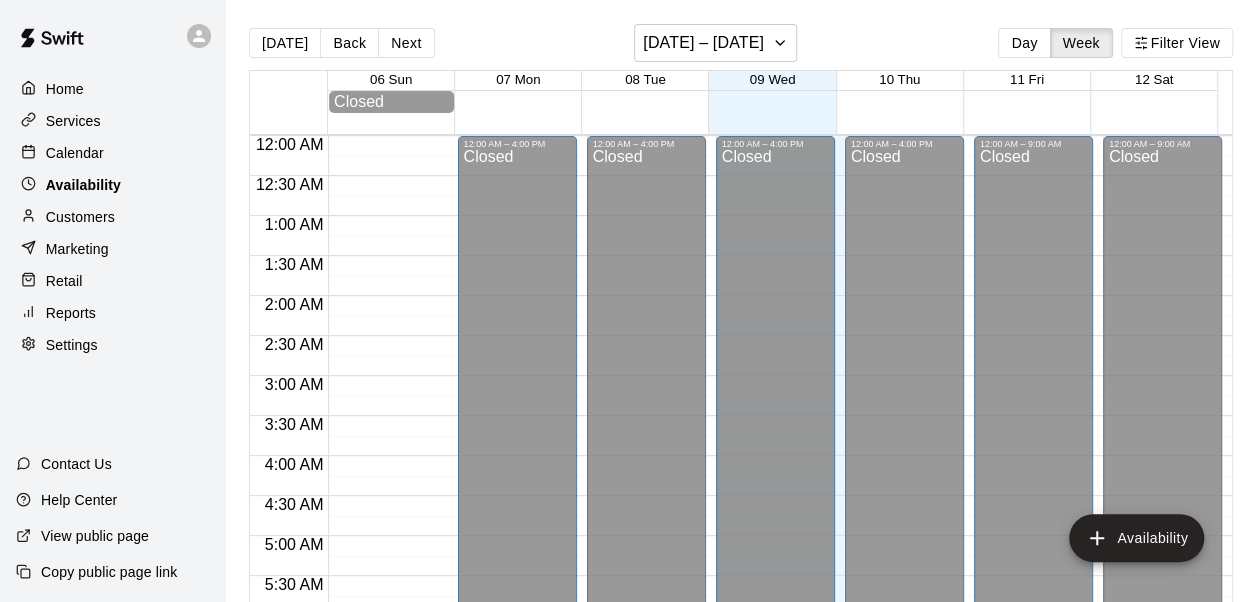 scroll, scrollTop: 1428, scrollLeft: 0, axis: vertical 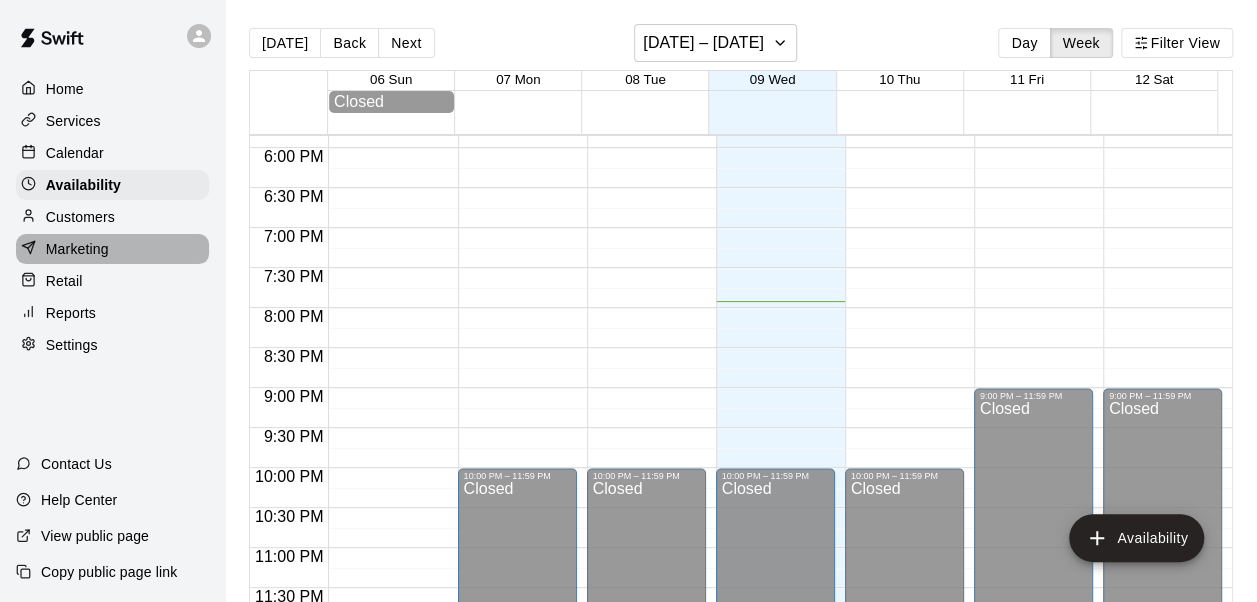 click on "Marketing" at bounding box center [112, 249] 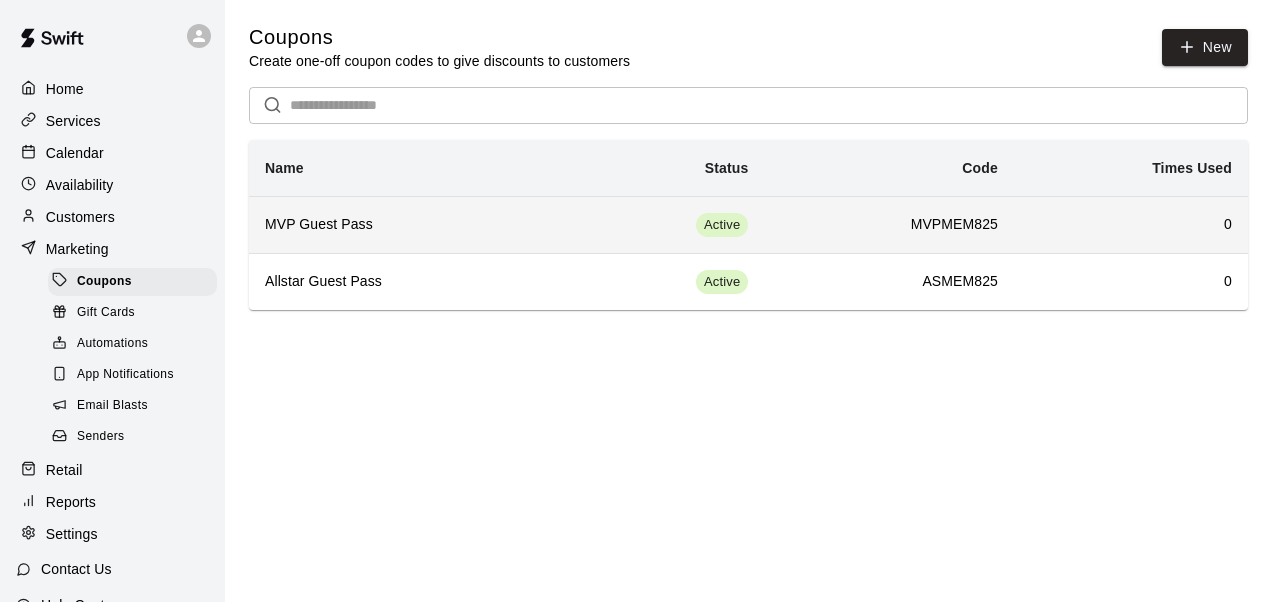 click on "MVP Guest Pass" at bounding box center (405, 225) 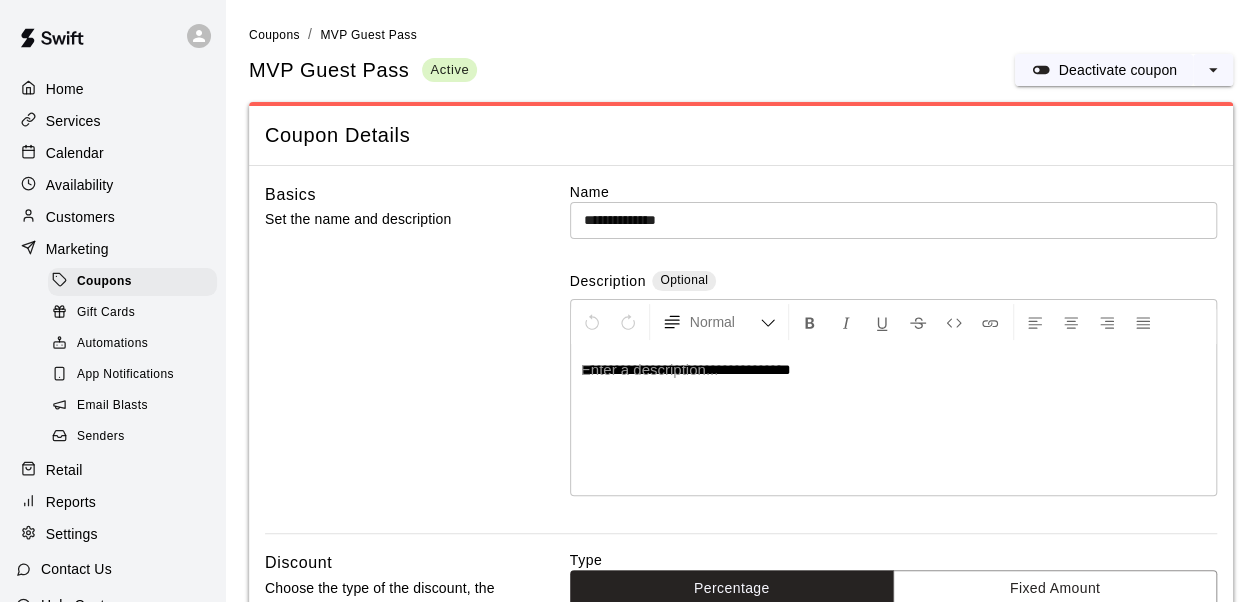 type on "**********" 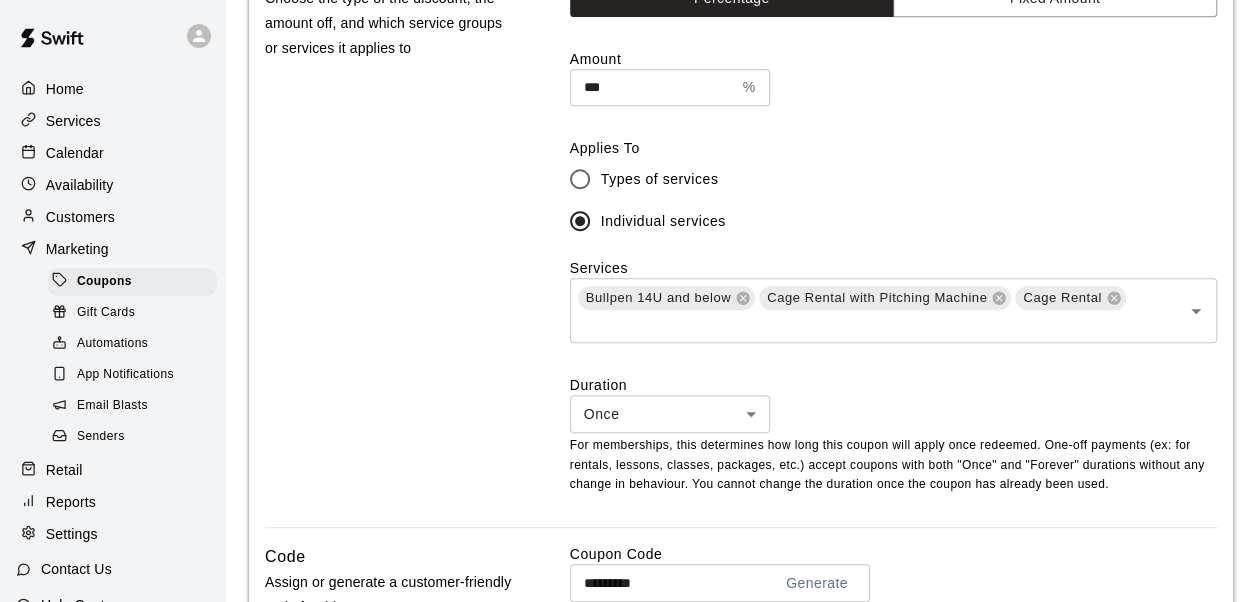 scroll, scrollTop: 602, scrollLeft: 0, axis: vertical 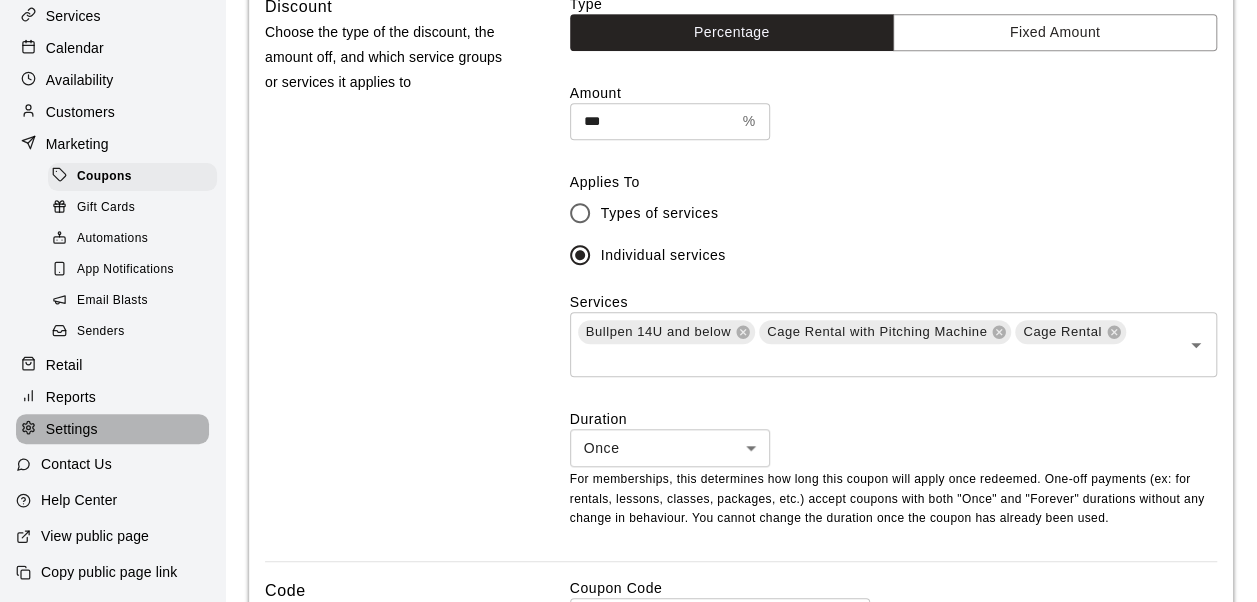 click on "Settings" at bounding box center [112, 429] 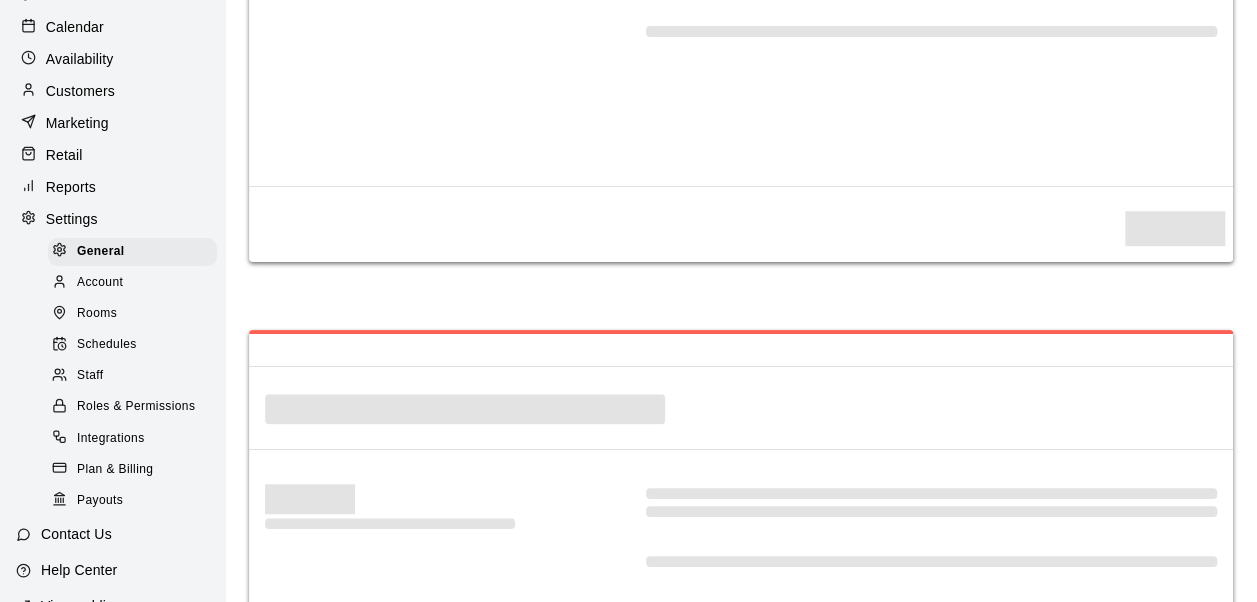 scroll, scrollTop: 0, scrollLeft: 0, axis: both 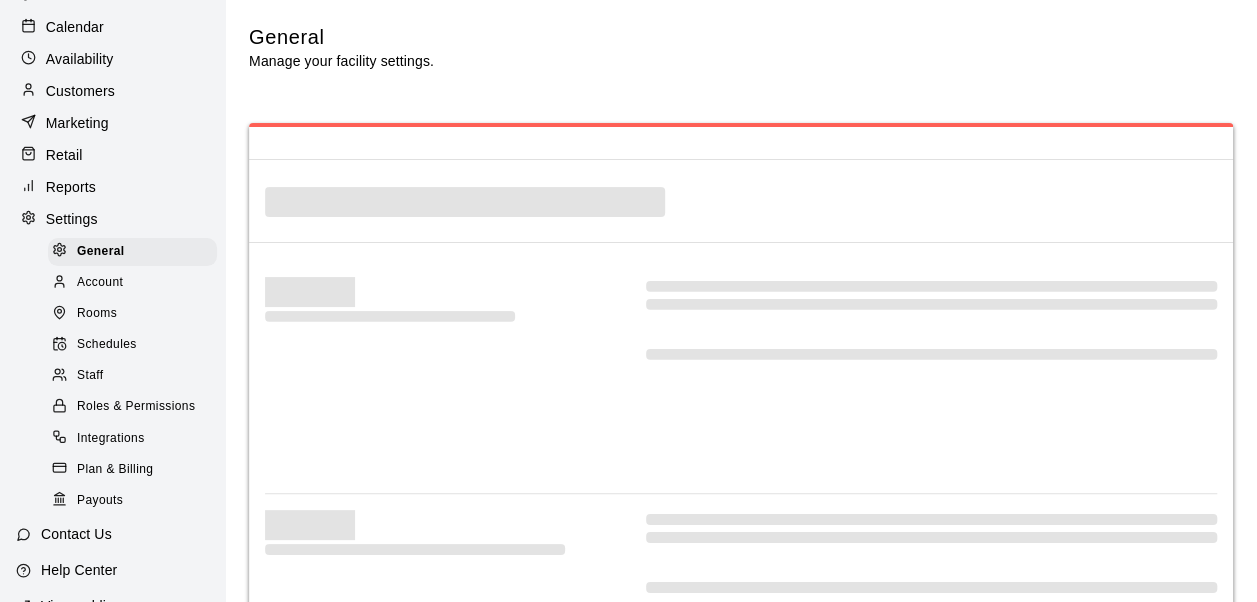 select on "**" 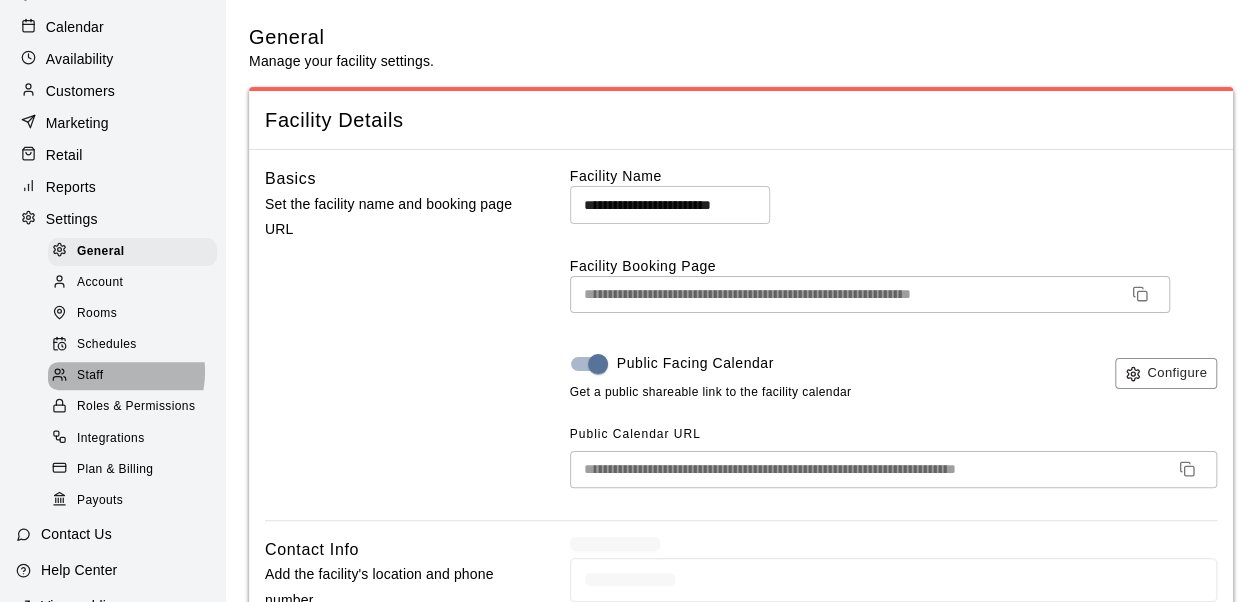 click on "Staff" at bounding box center (132, 376) 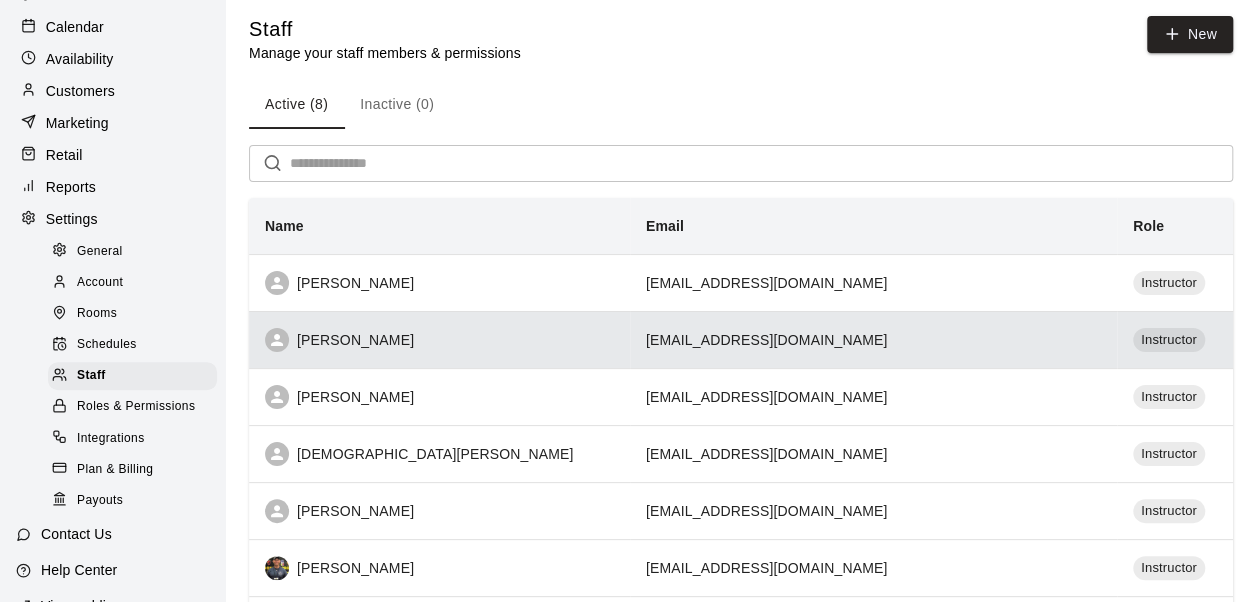 scroll, scrollTop: 0, scrollLeft: 0, axis: both 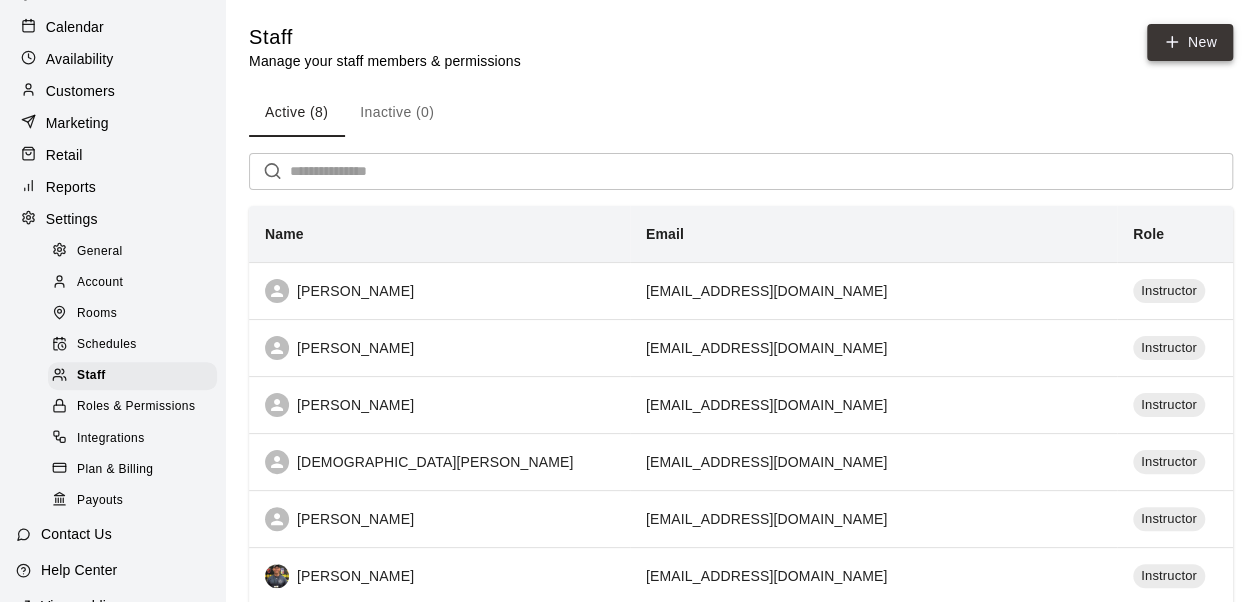 click 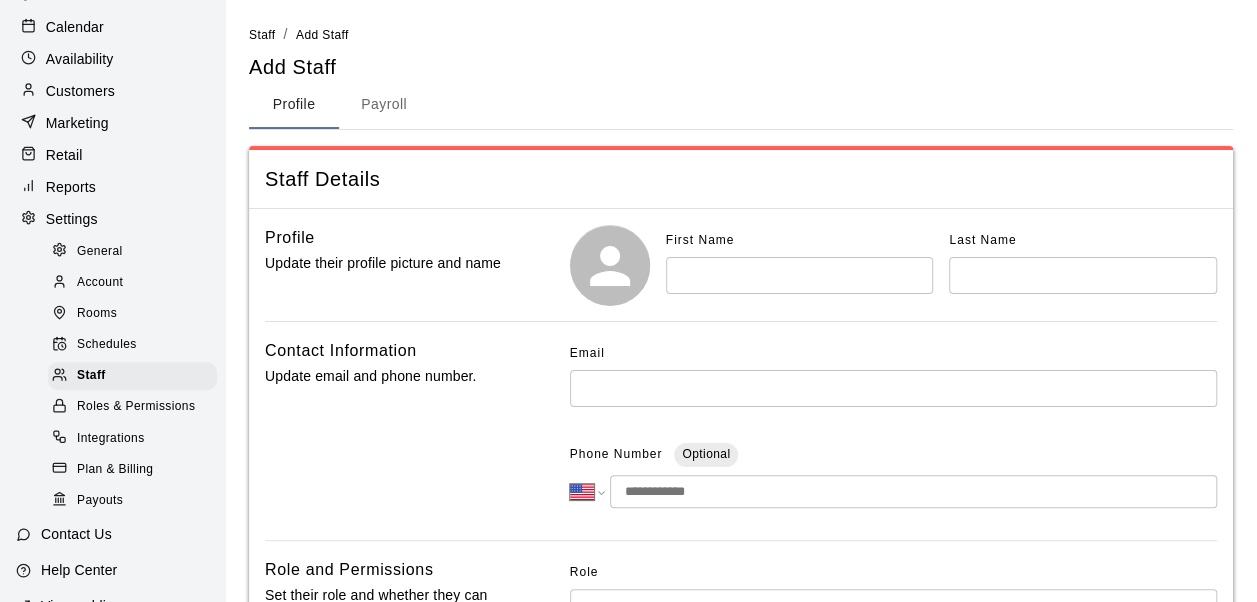 click at bounding box center (800, 275) 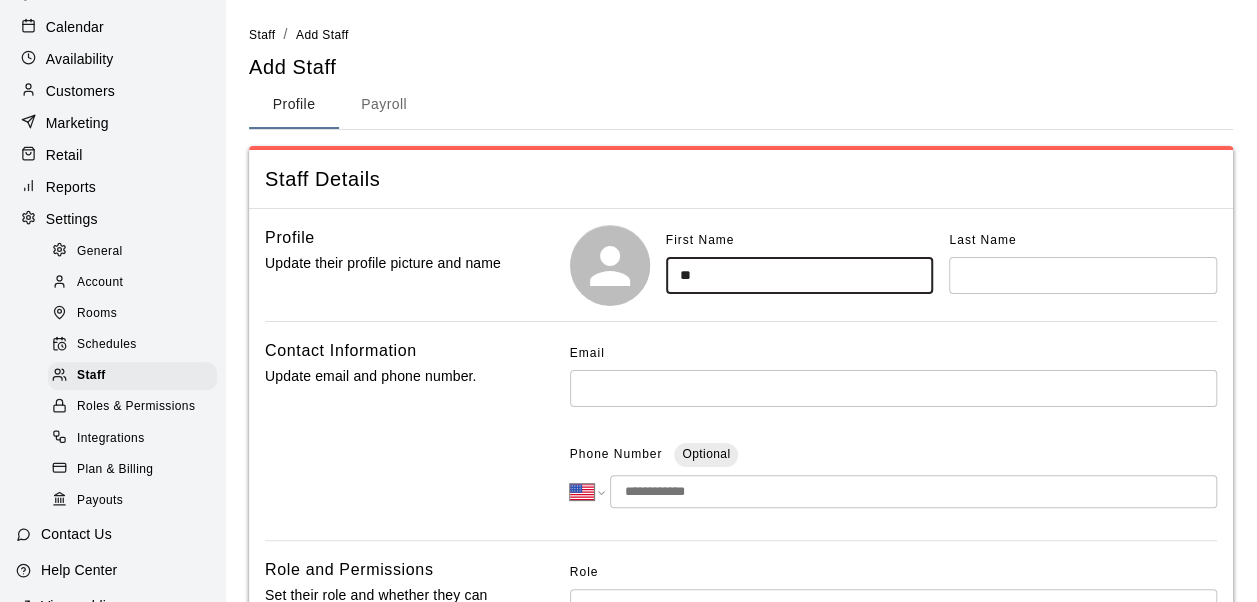 type on "**" 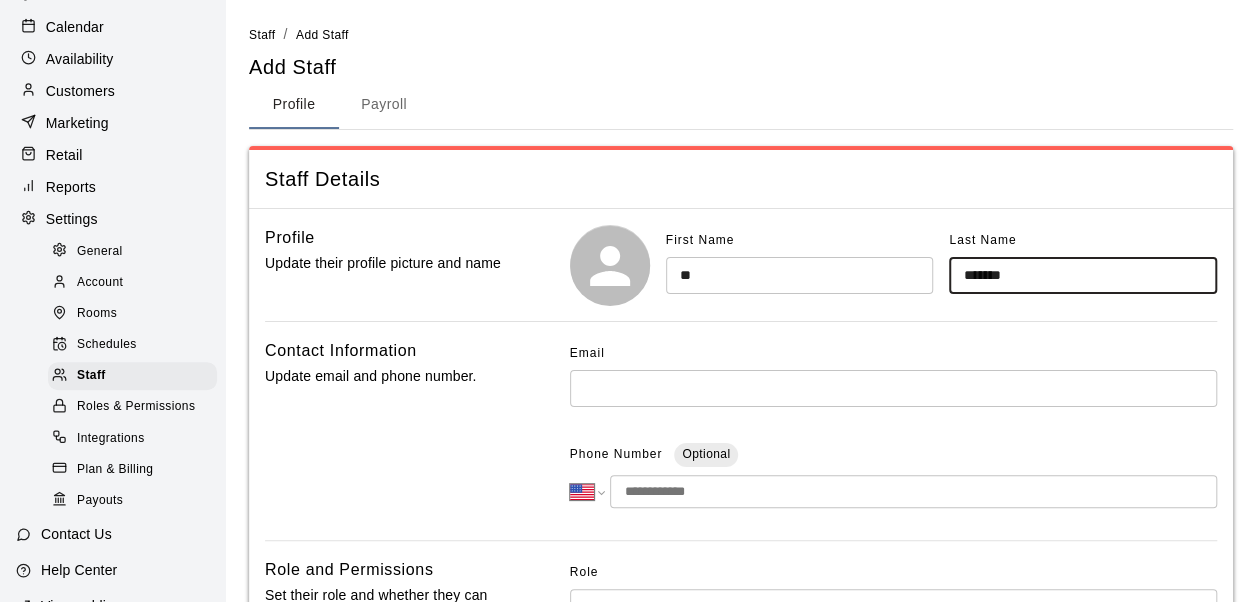 type on "*******" 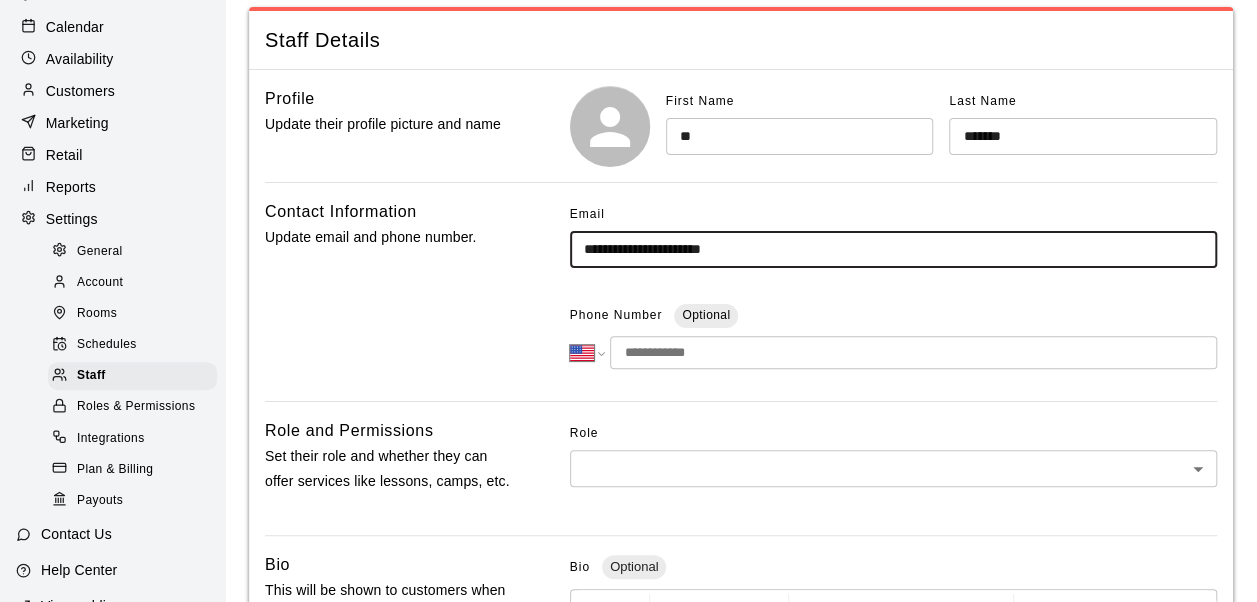 scroll, scrollTop: 140, scrollLeft: 0, axis: vertical 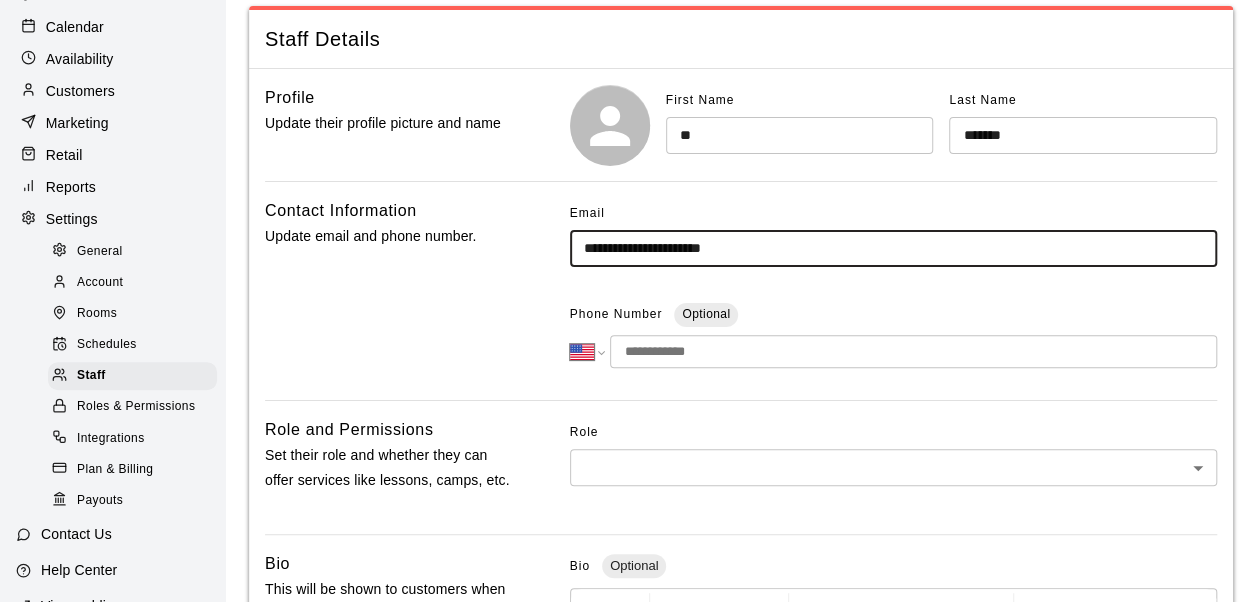 type on "**********" 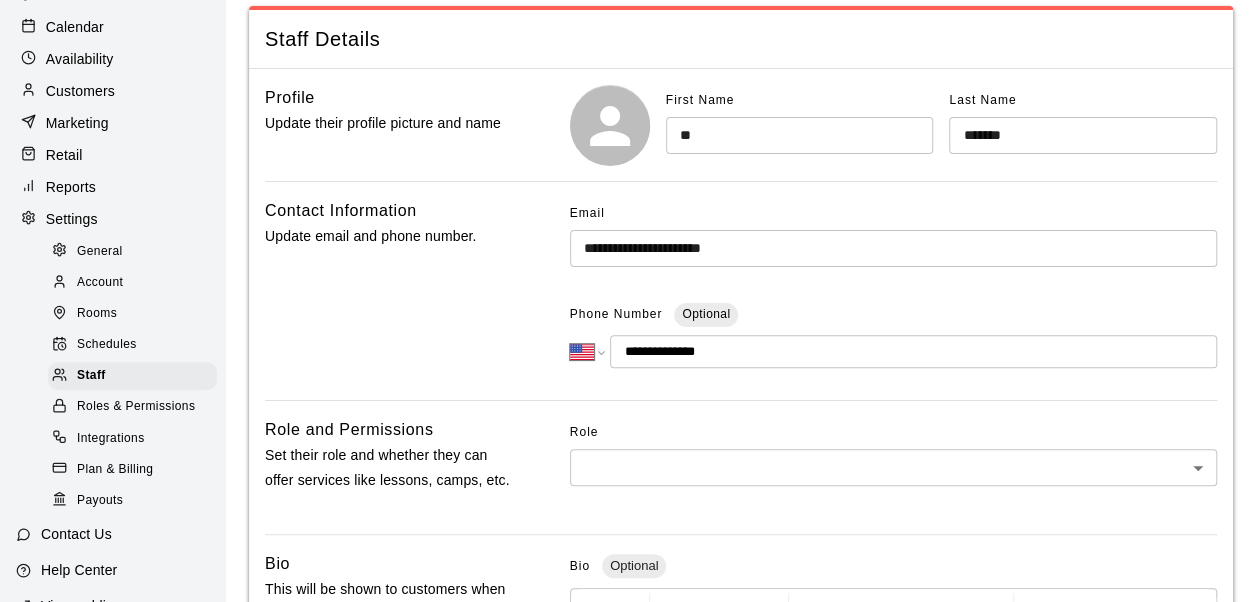 type on "**********" 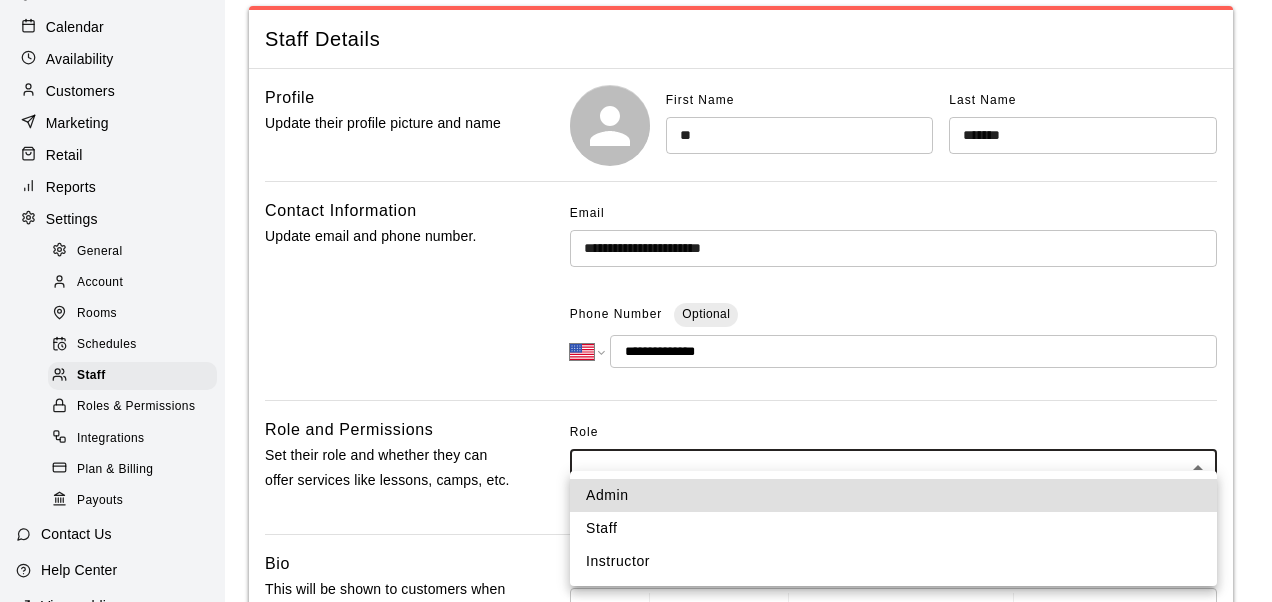 click on "Instructor" at bounding box center [893, 561] 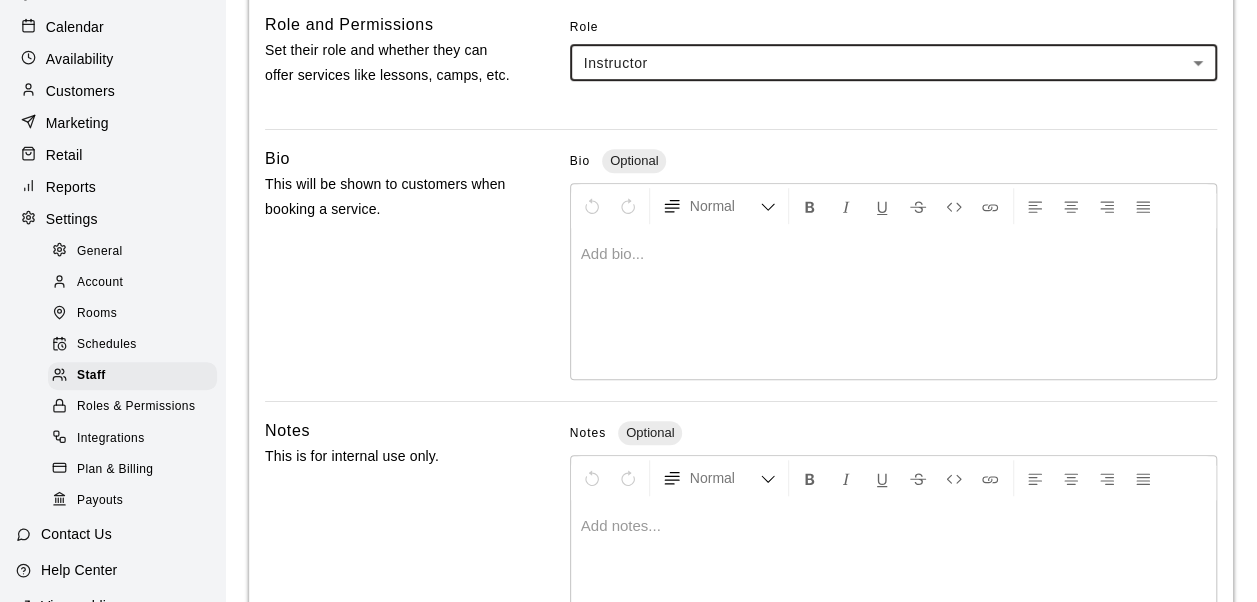 scroll, scrollTop: 547, scrollLeft: 0, axis: vertical 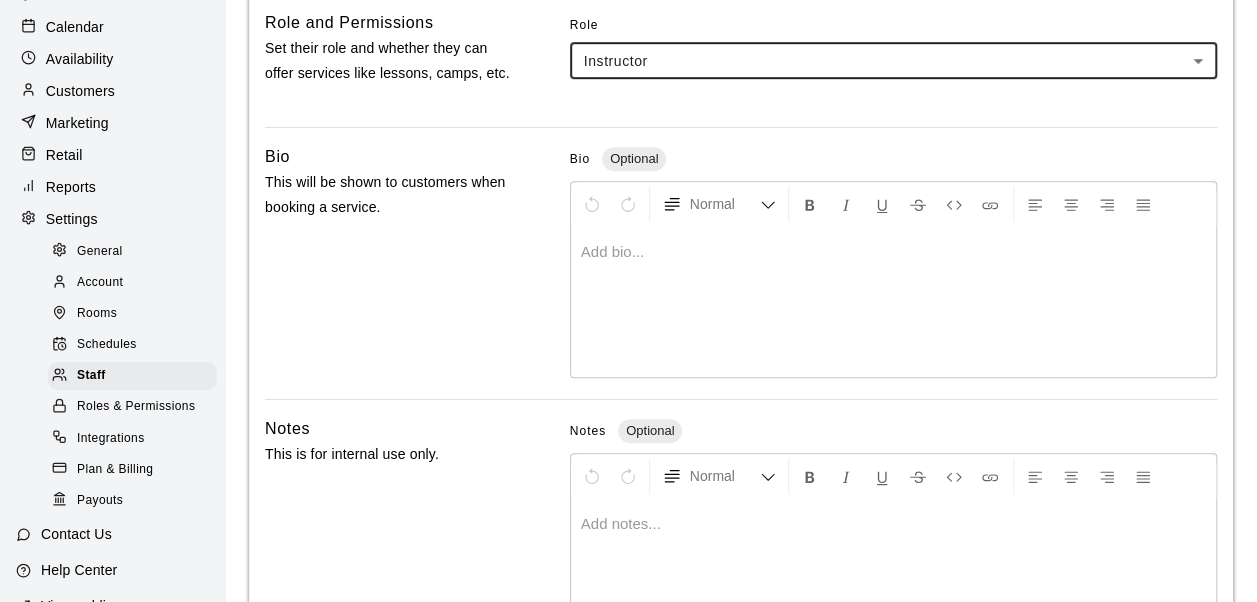 click at bounding box center (893, 302) 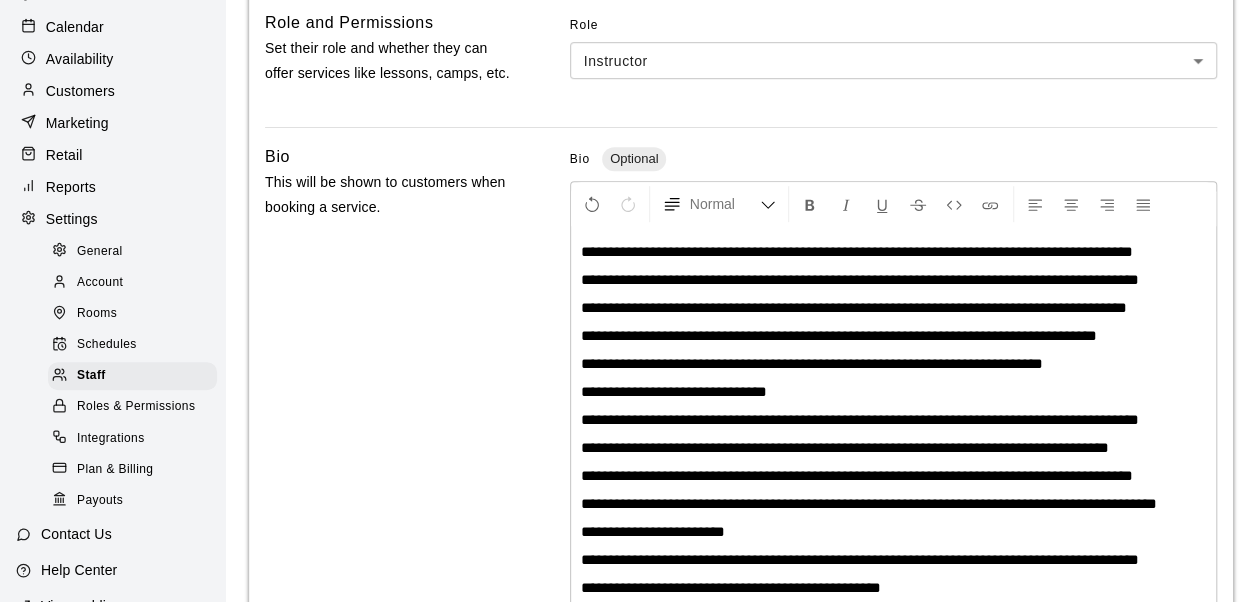 scroll, scrollTop: 582, scrollLeft: 0, axis: vertical 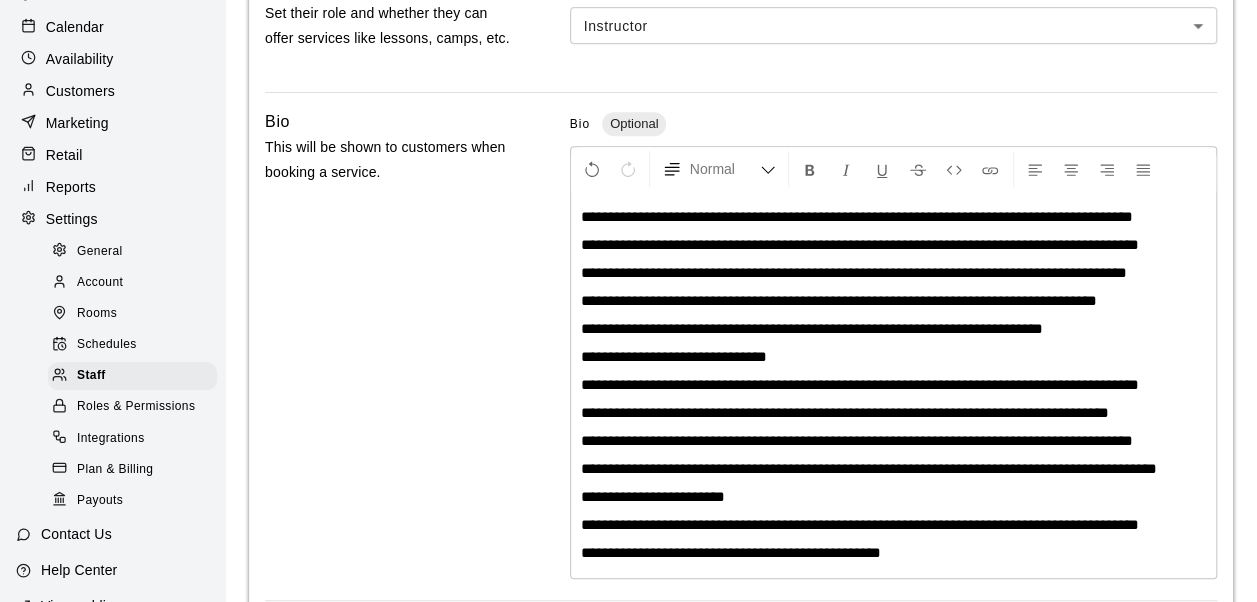 click on "**********" at bounding box center [893, 385] 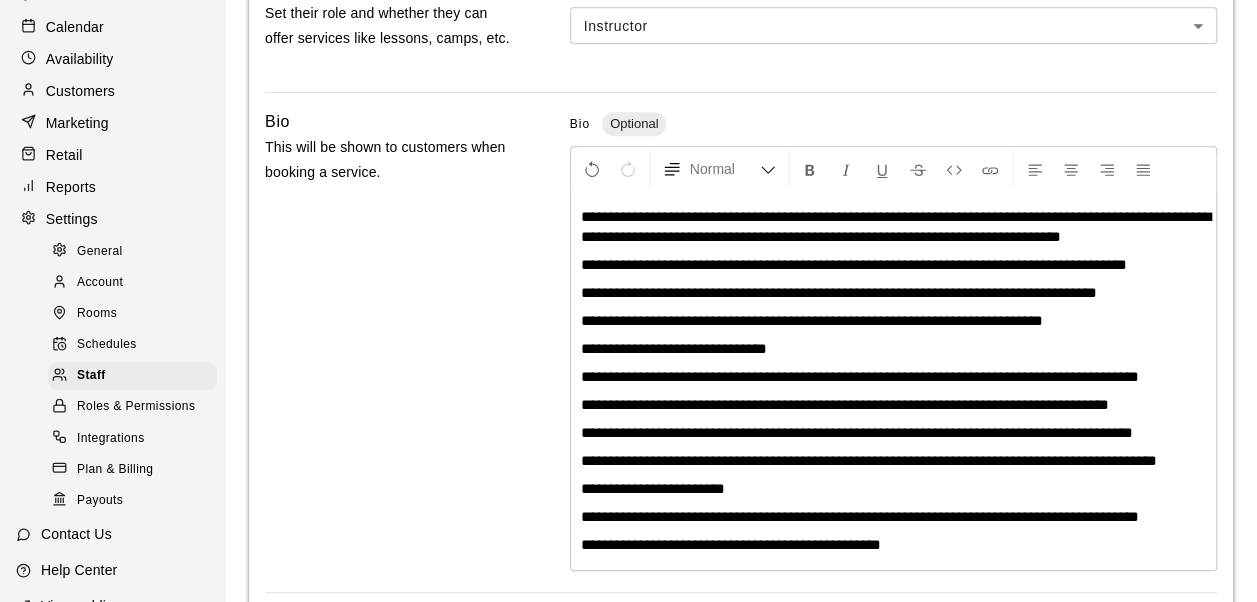 type 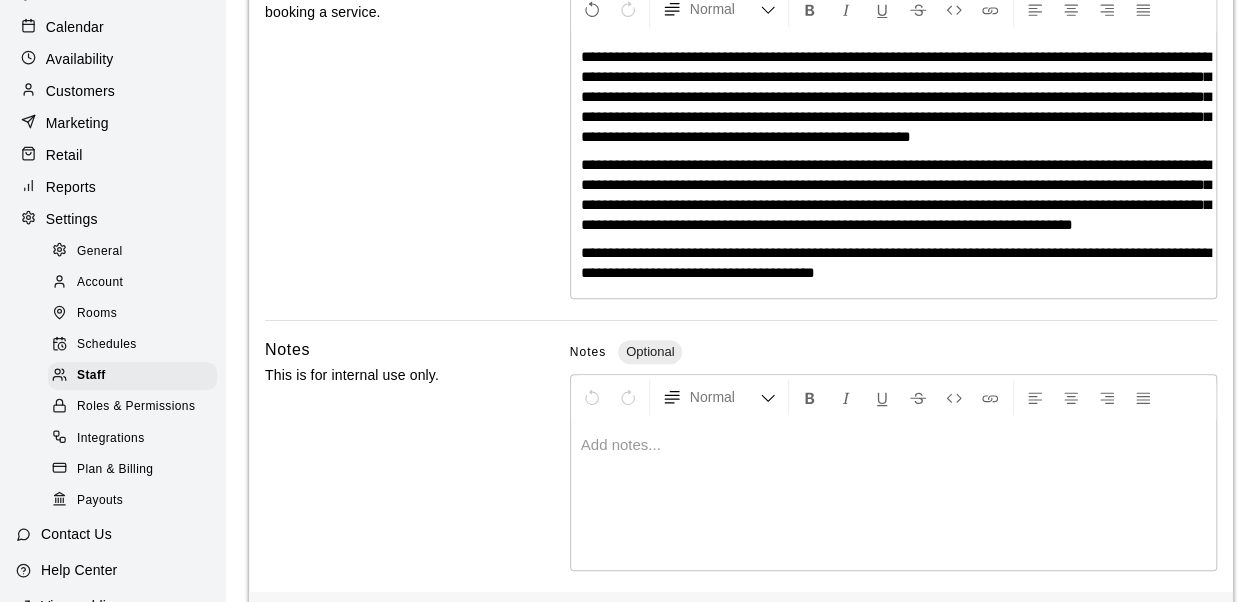 scroll, scrollTop: 862, scrollLeft: 0, axis: vertical 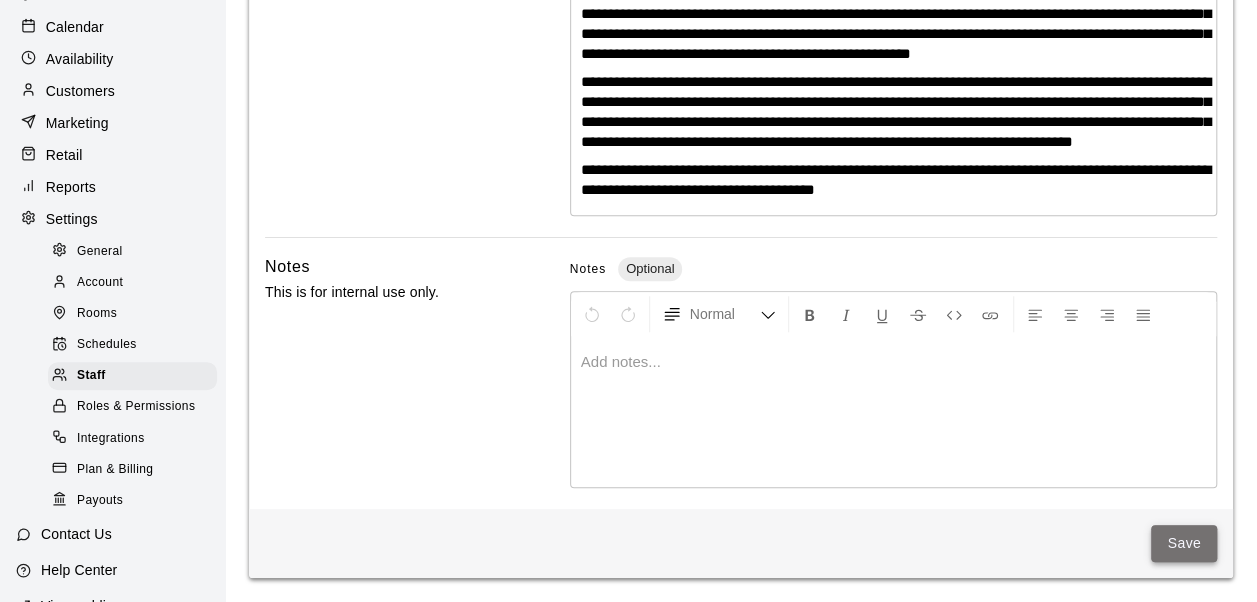 click on "Save" at bounding box center (1184, 543) 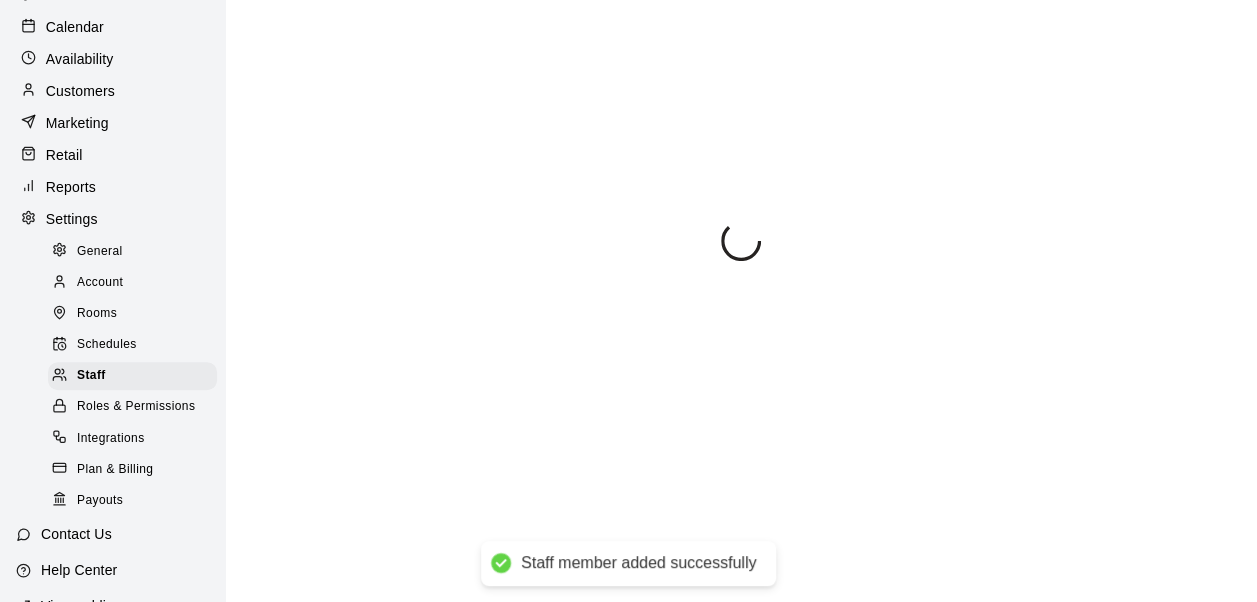 scroll, scrollTop: 0, scrollLeft: 0, axis: both 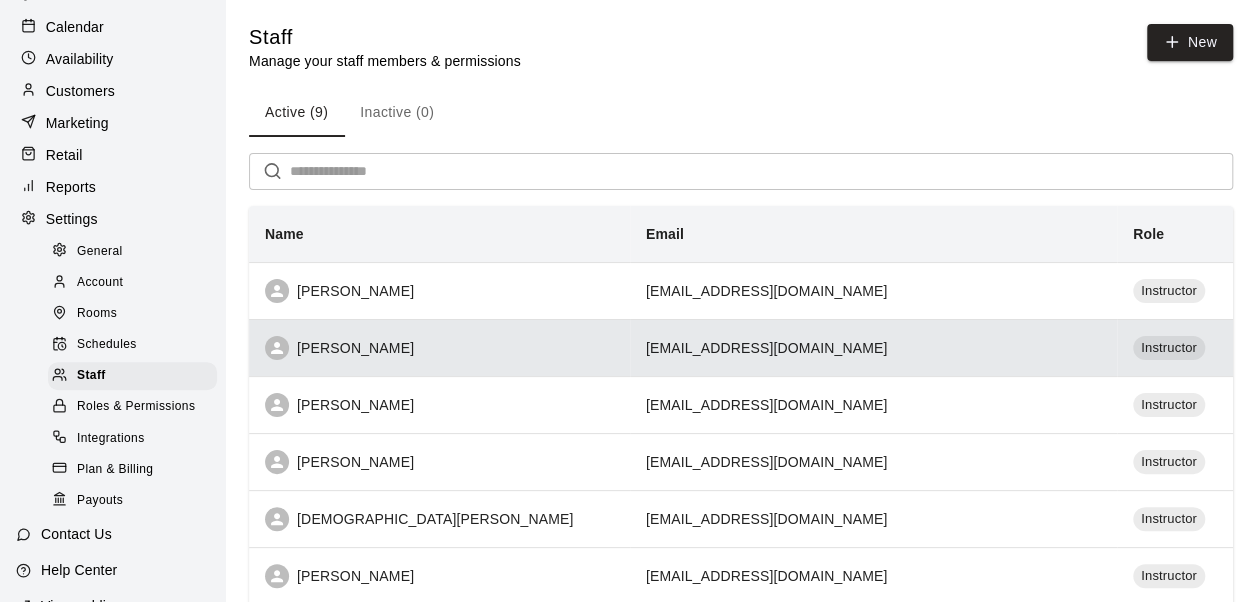 click on "johnmendez2@yahoo.com" at bounding box center [873, 347] 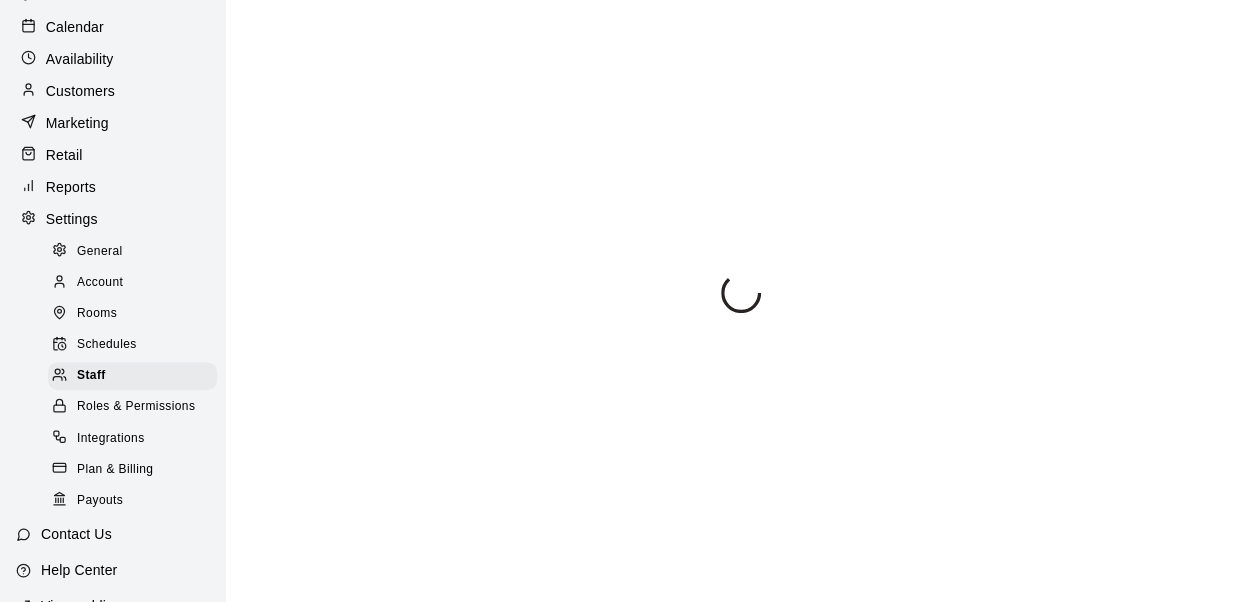 select on "**" 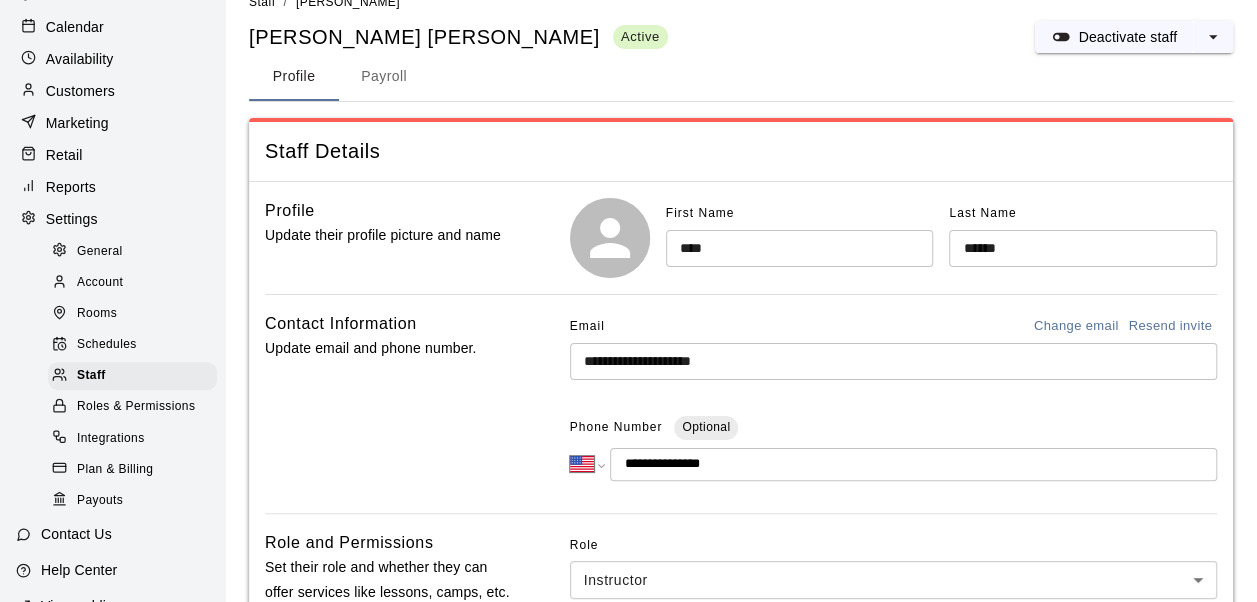 scroll, scrollTop: 0, scrollLeft: 0, axis: both 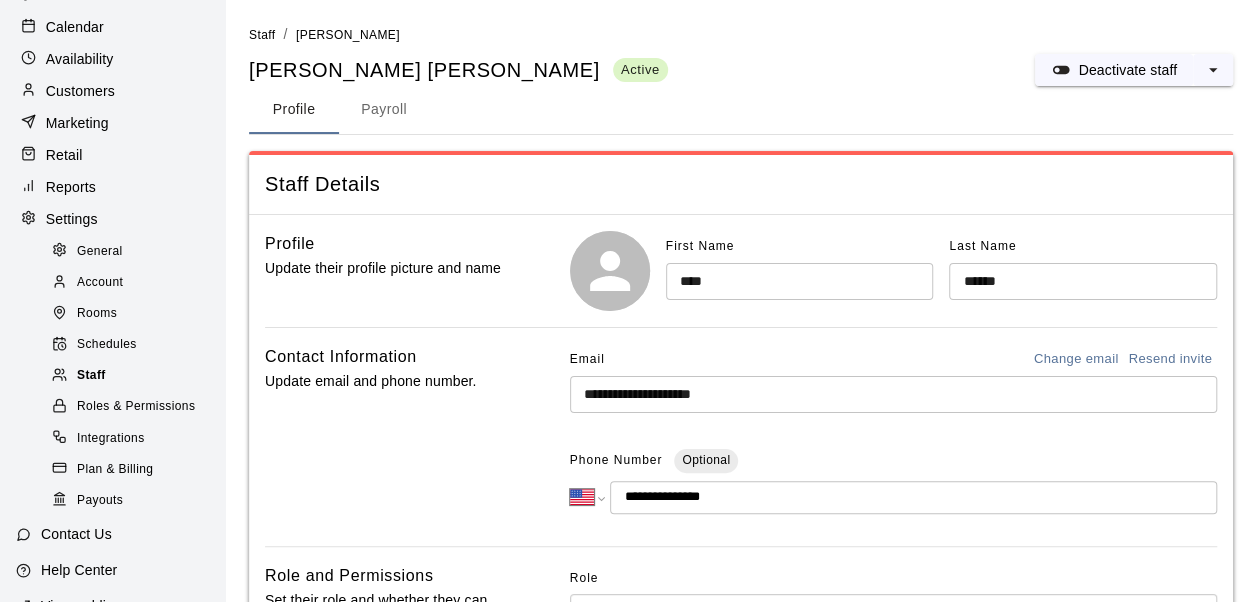 click on "Staff" at bounding box center [132, 376] 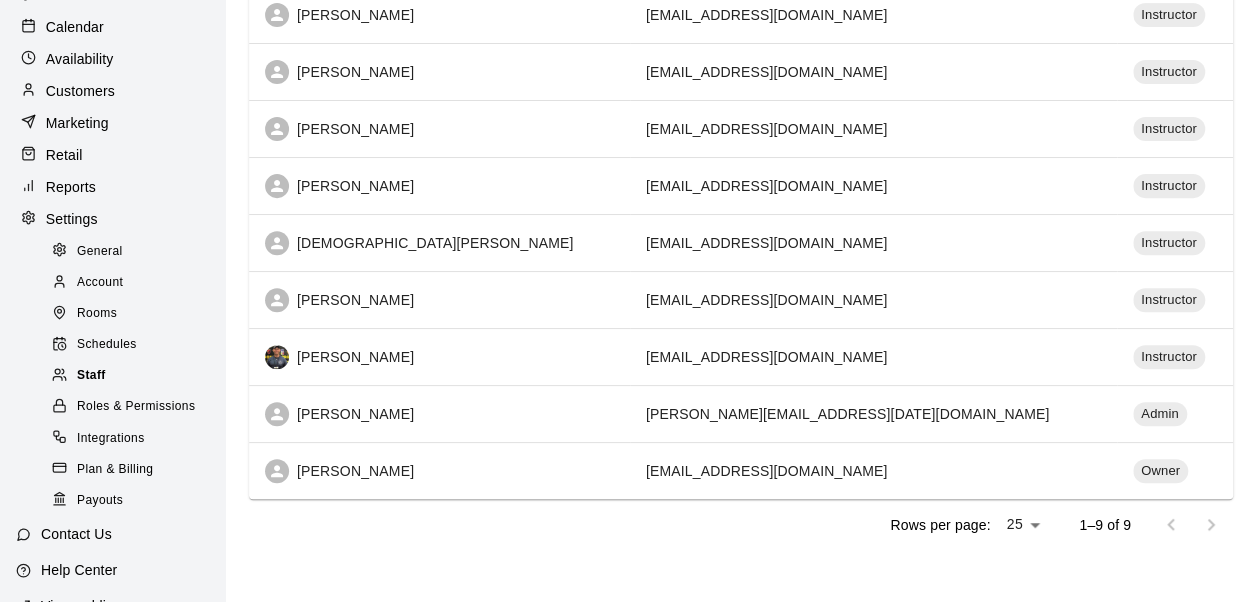 scroll, scrollTop: 281, scrollLeft: 0, axis: vertical 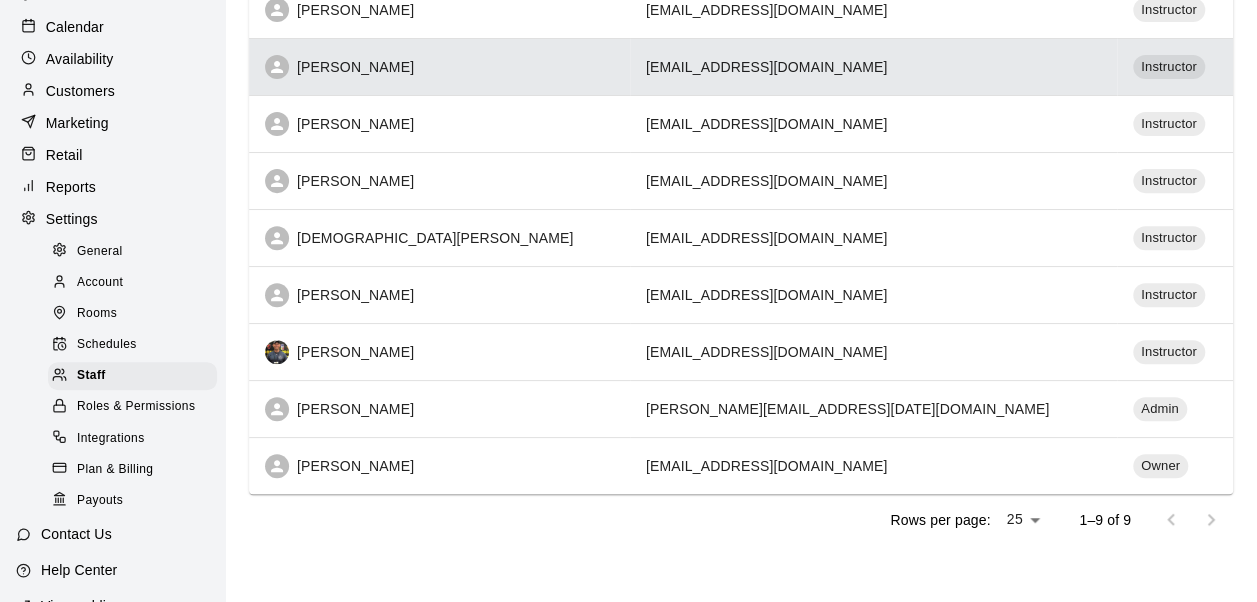 click on "John Mendez" at bounding box center [439, 67] 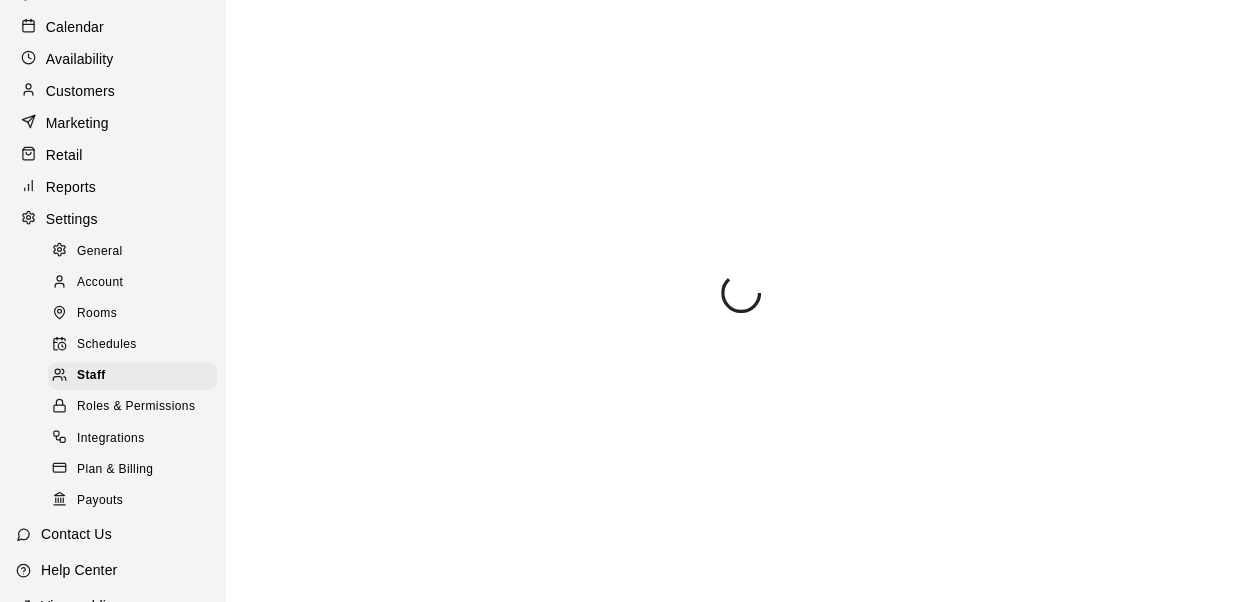 scroll, scrollTop: 0, scrollLeft: 0, axis: both 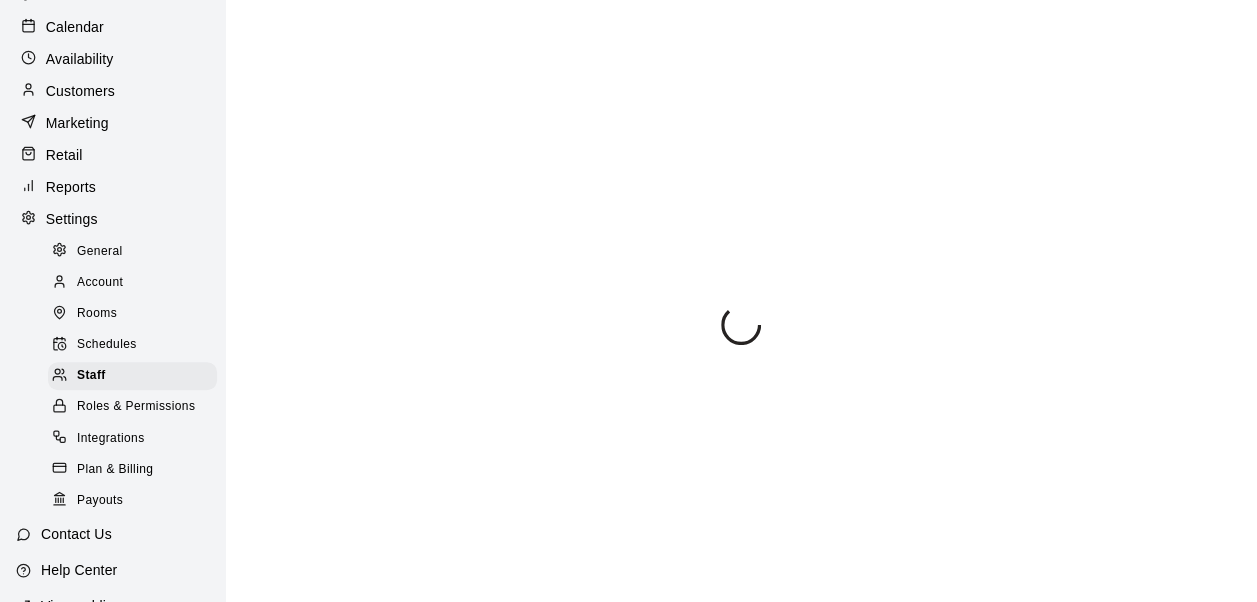 select on "**" 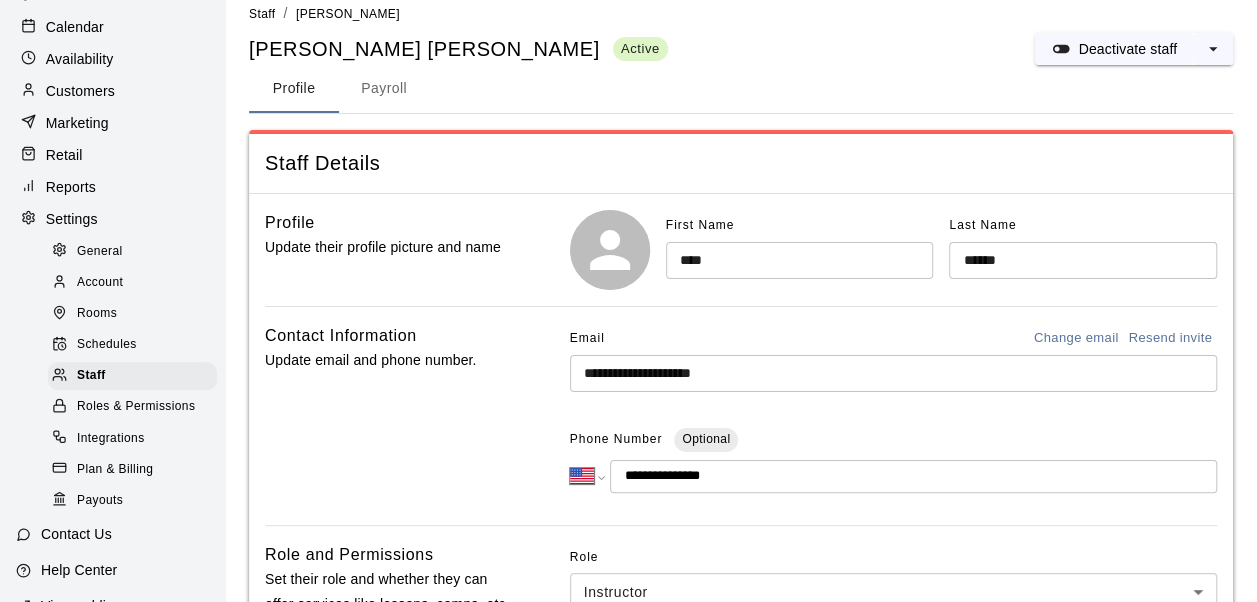 scroll, scrollTop: 0, scrollLeft: 0, axis: both 